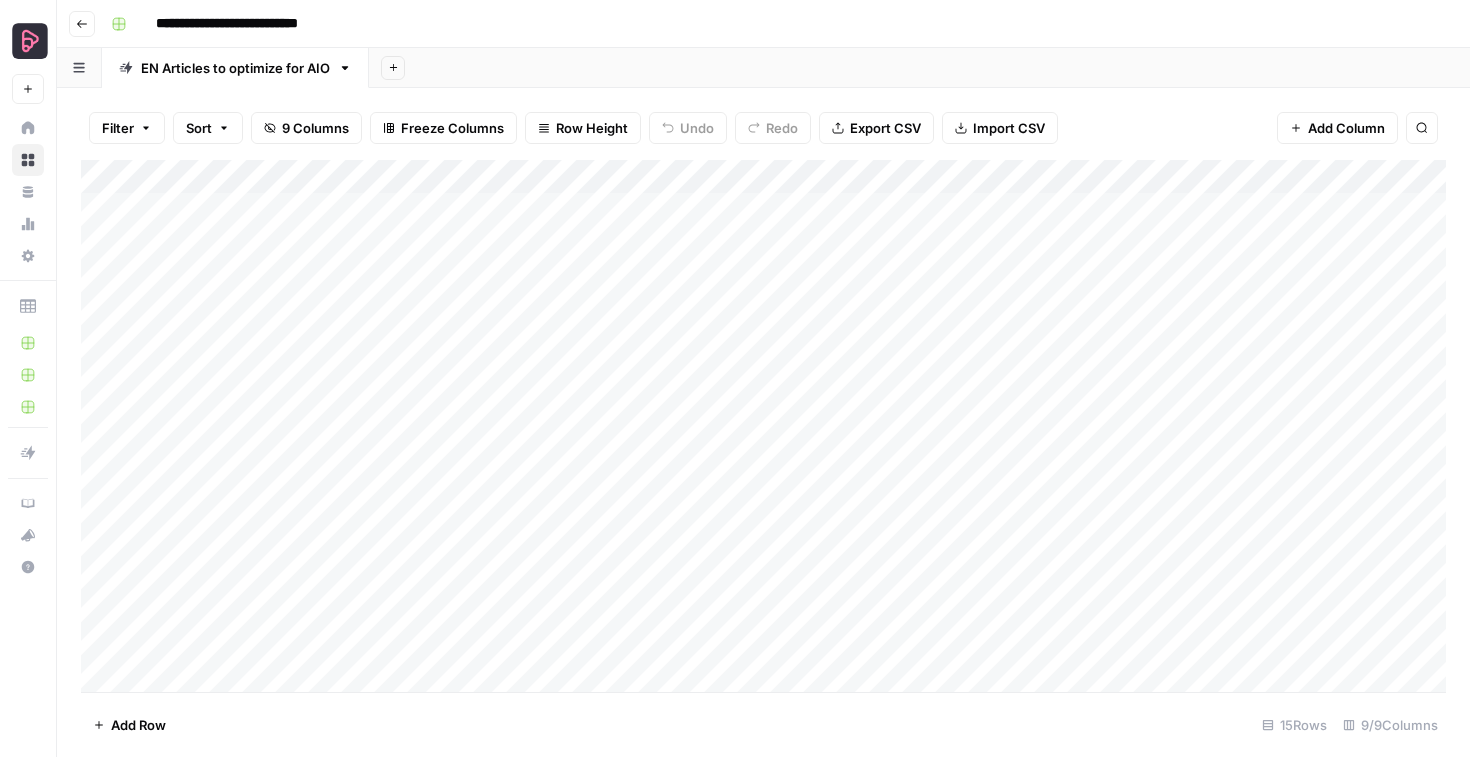 scroll, scrollTop: 0, scrollLeft: 0, axis: both 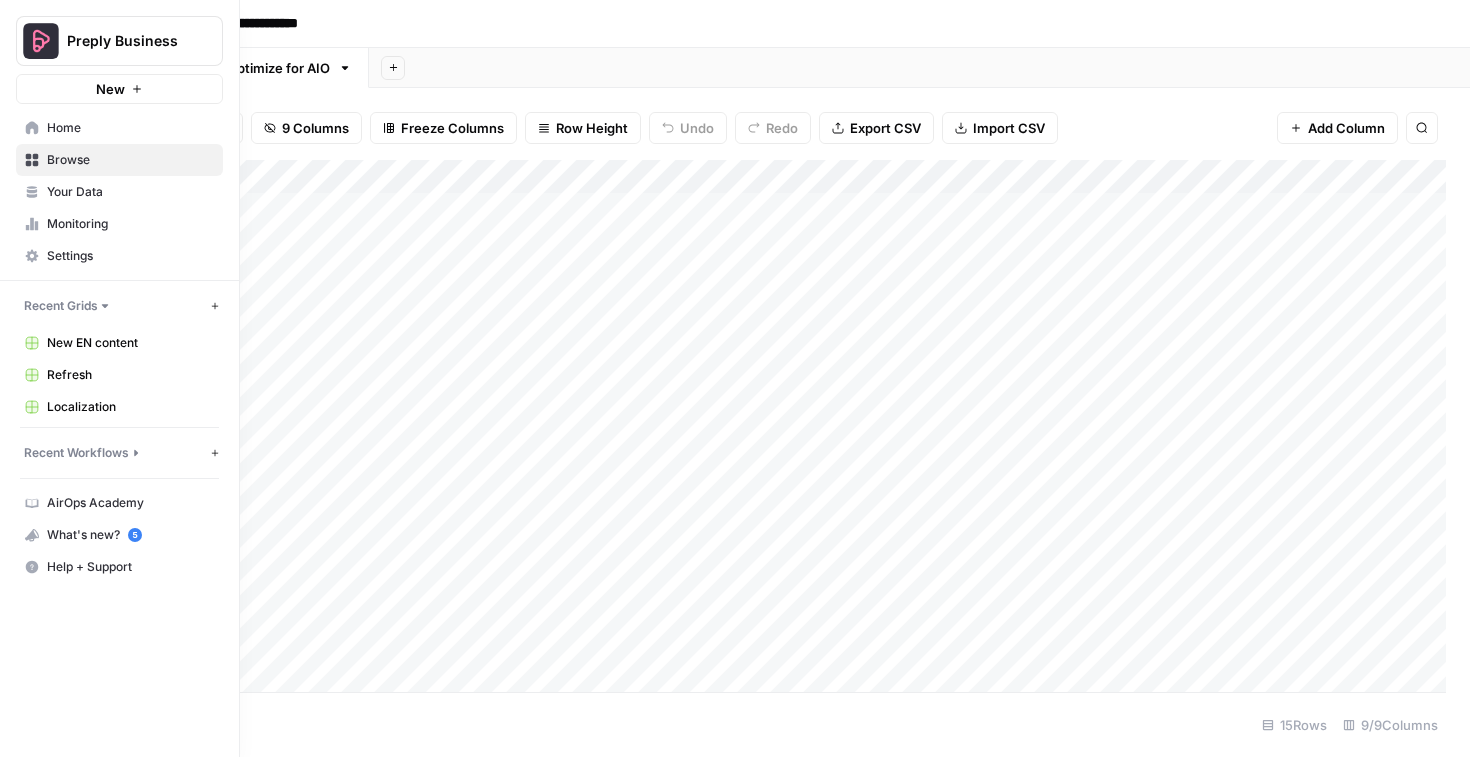 click on "Home" at bounding box center [130, 128] 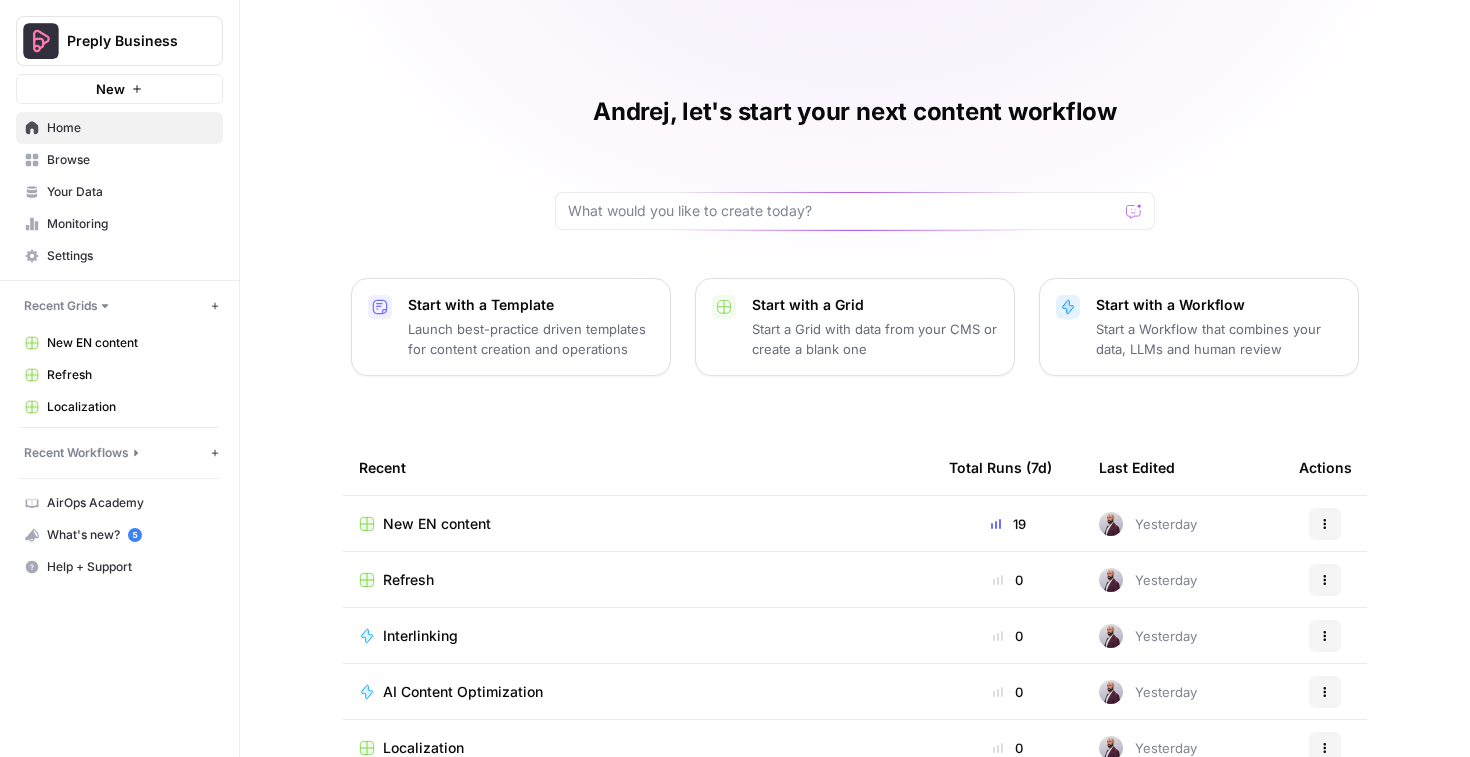 scroll, scrollTop: 7, scrollLeft: 0, axis: vertical 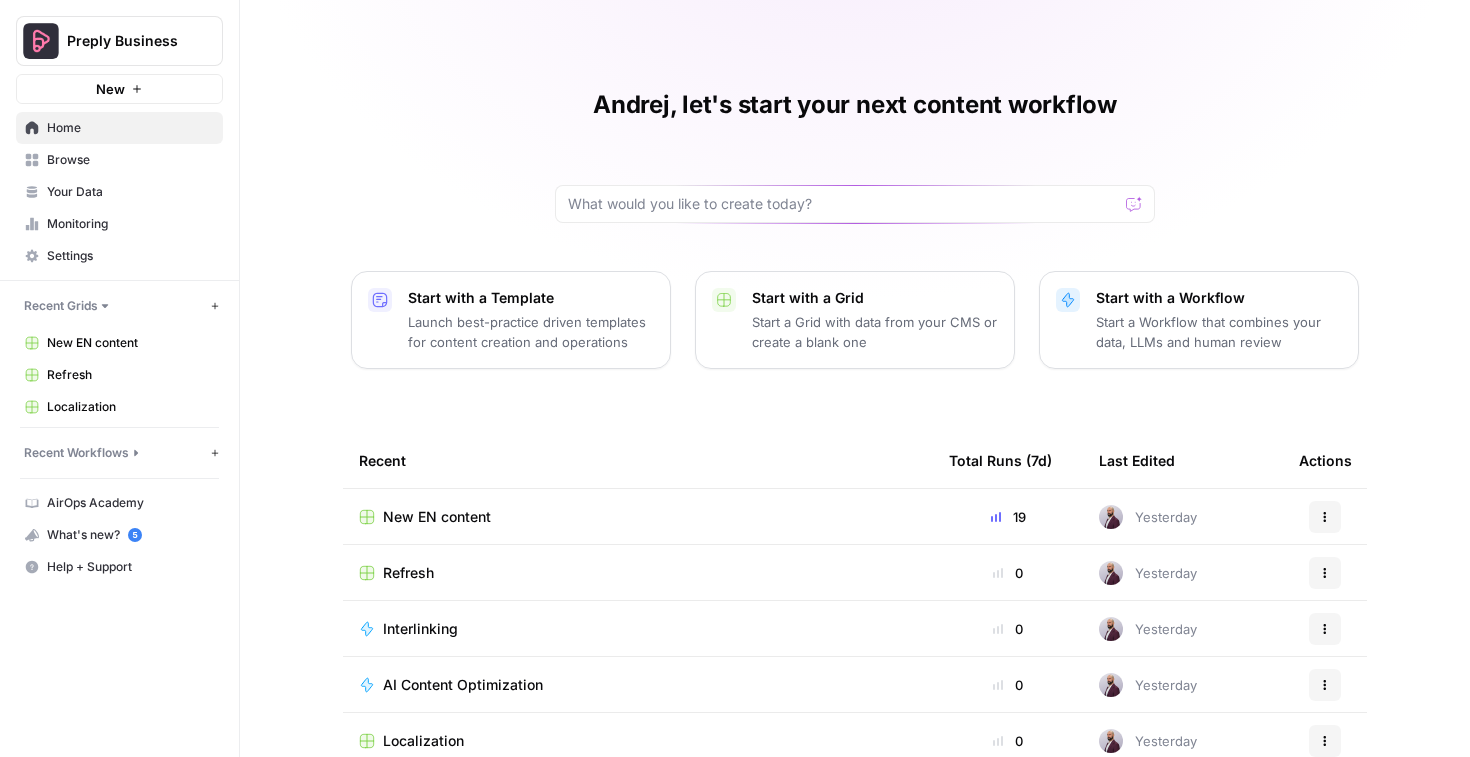 click on "New EN content" at bounding box center (437, 517) 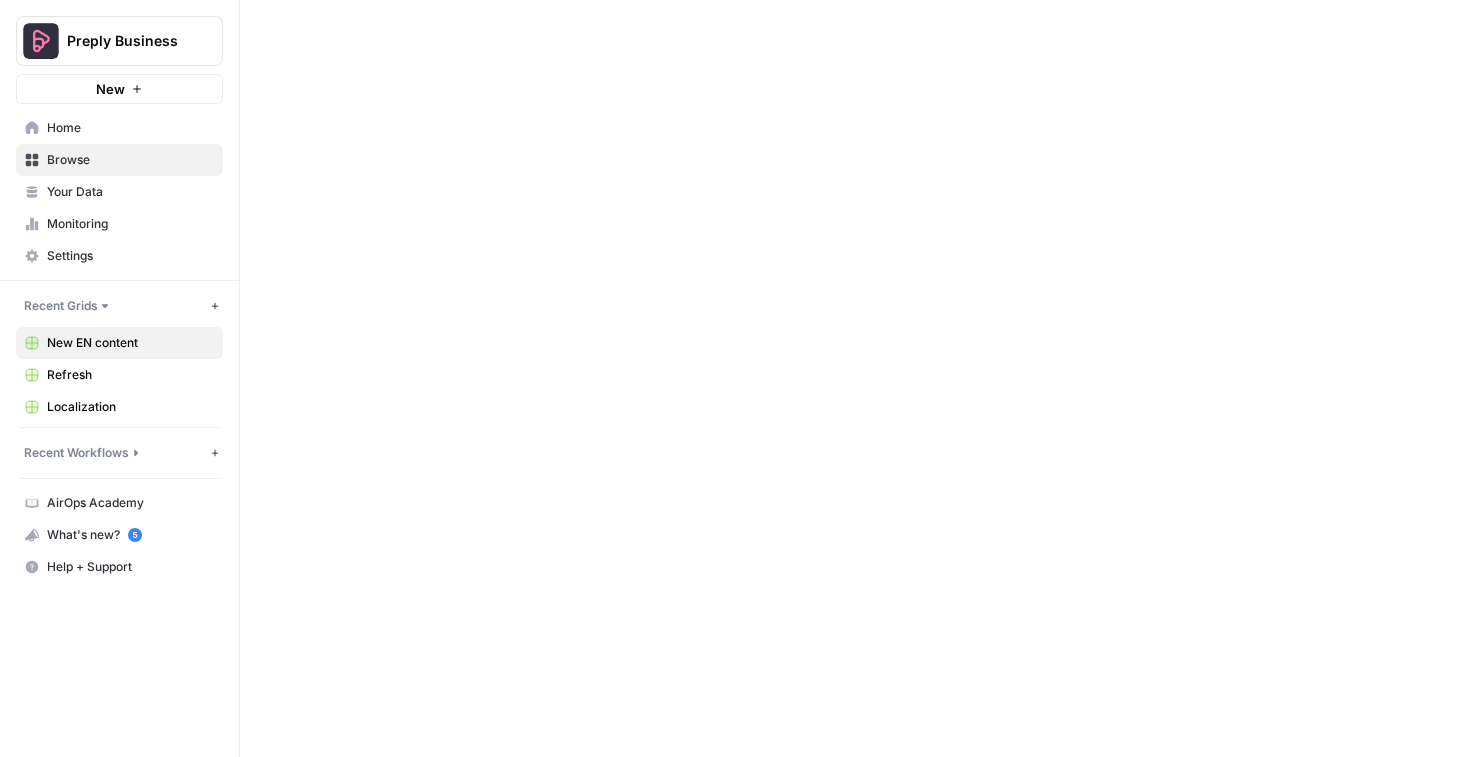 scroll, scrollTop: 0, scrollLeft: 0, axis: both 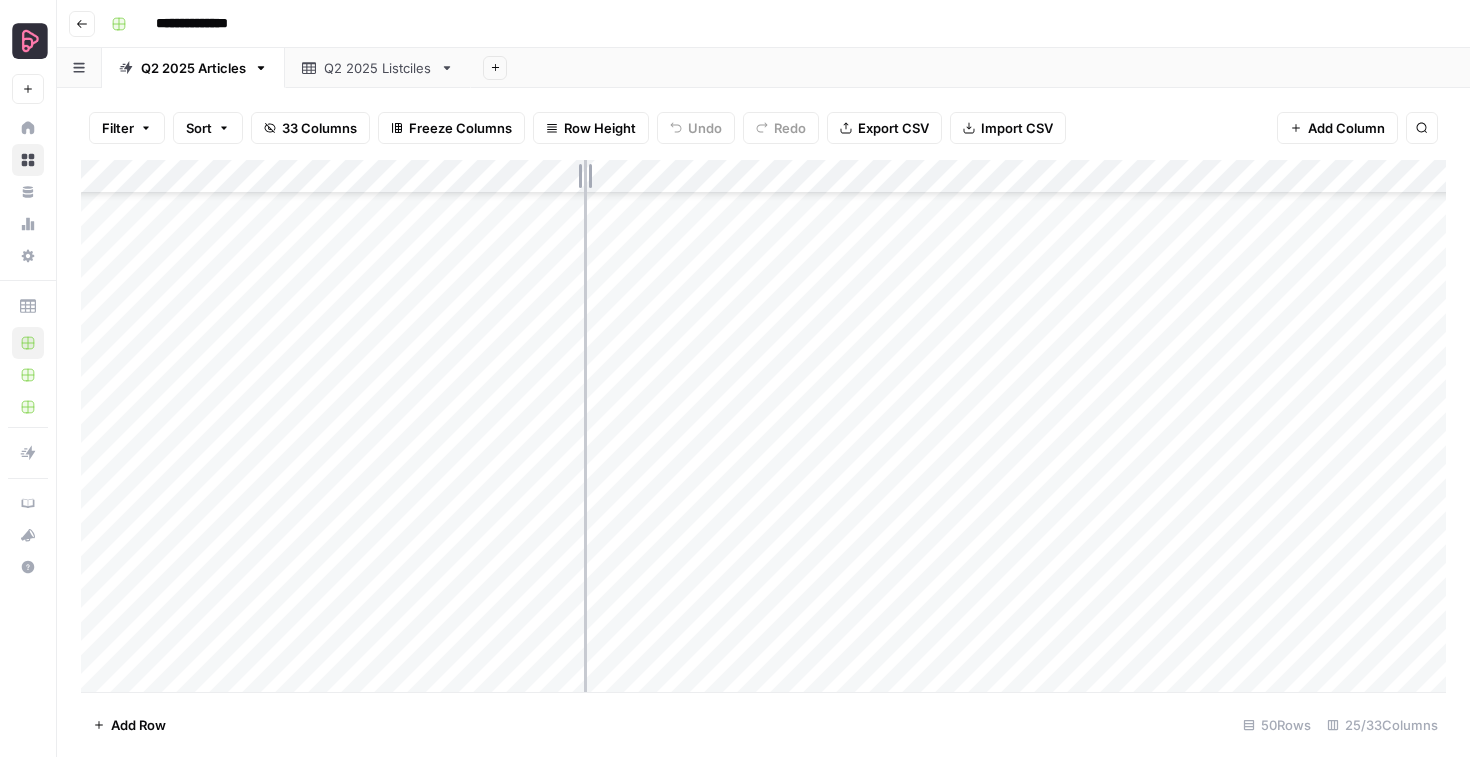 drag, startPoint x: 456, startPoint y: 168, endPoint x: 596, endPoint y: 173, distance: 140.08926 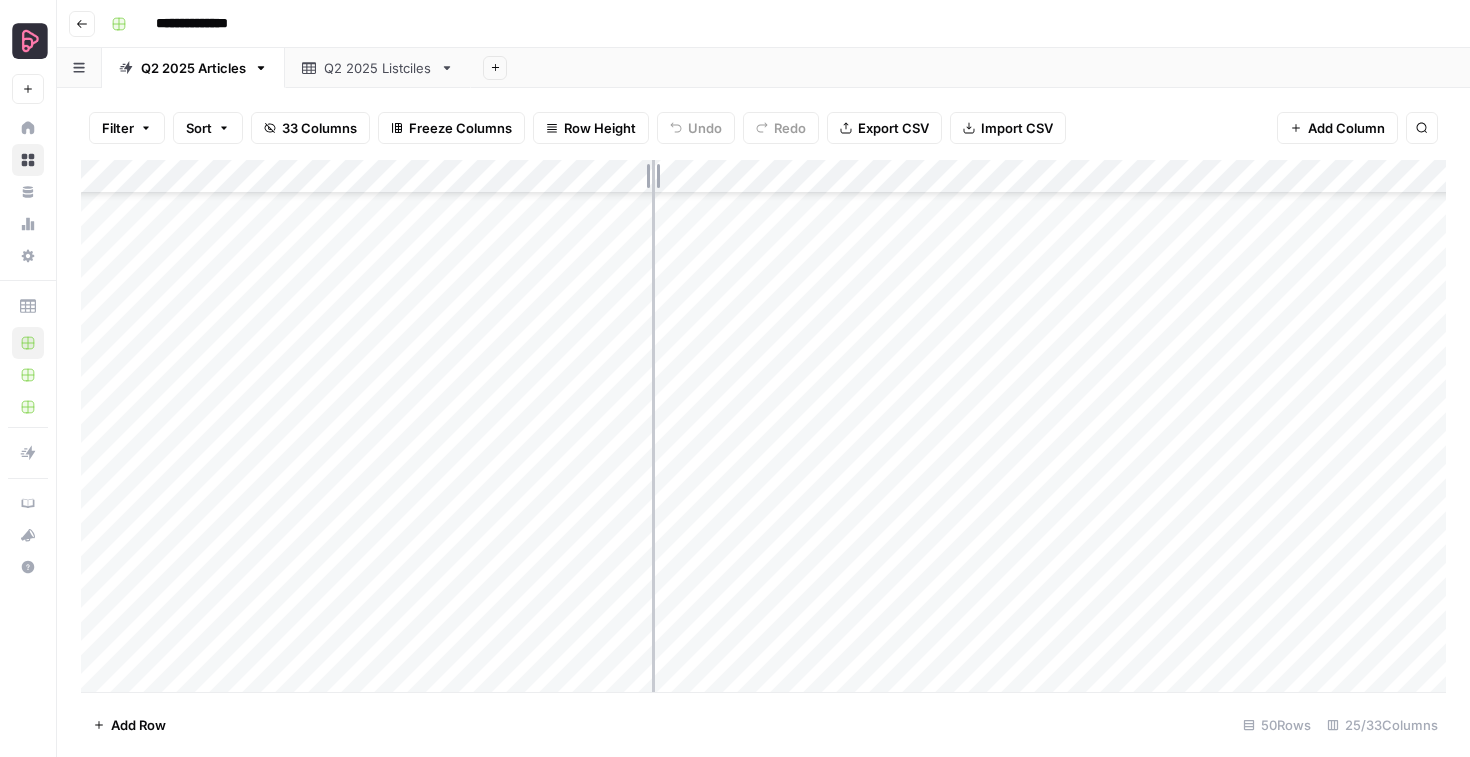 drag, startPoint x: 595, startPoint y: 173, endPoint x: 657, endPoint y: 171, distance: 62.03225 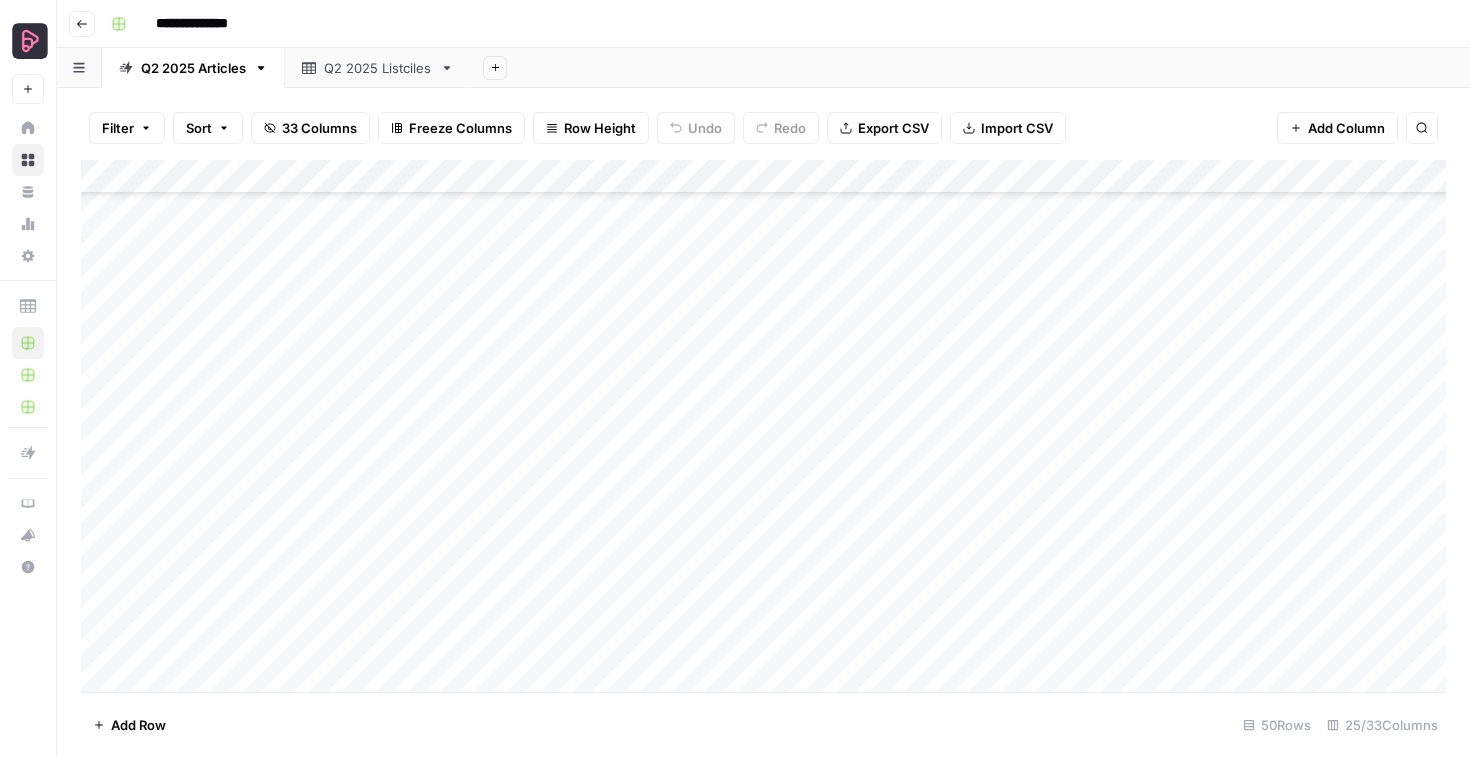 drag, startPoint x: 657, startPoint y: 171, endPoint x: 714, endPoint y: 170, distance: 57.00877 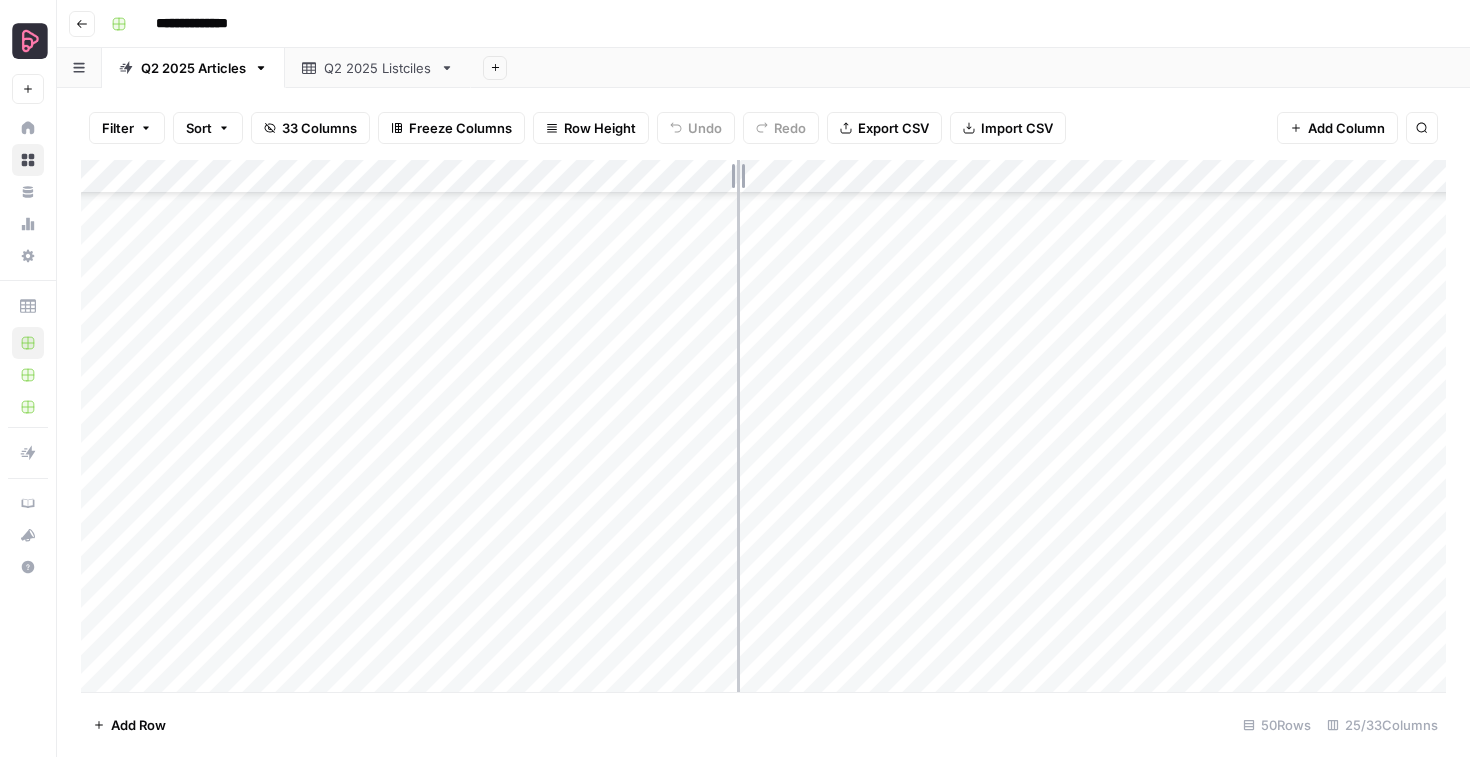 drag, startPoint x: 717, startPoint y: 173, endPoint x: 750, endPoint y: 173, distance: 33 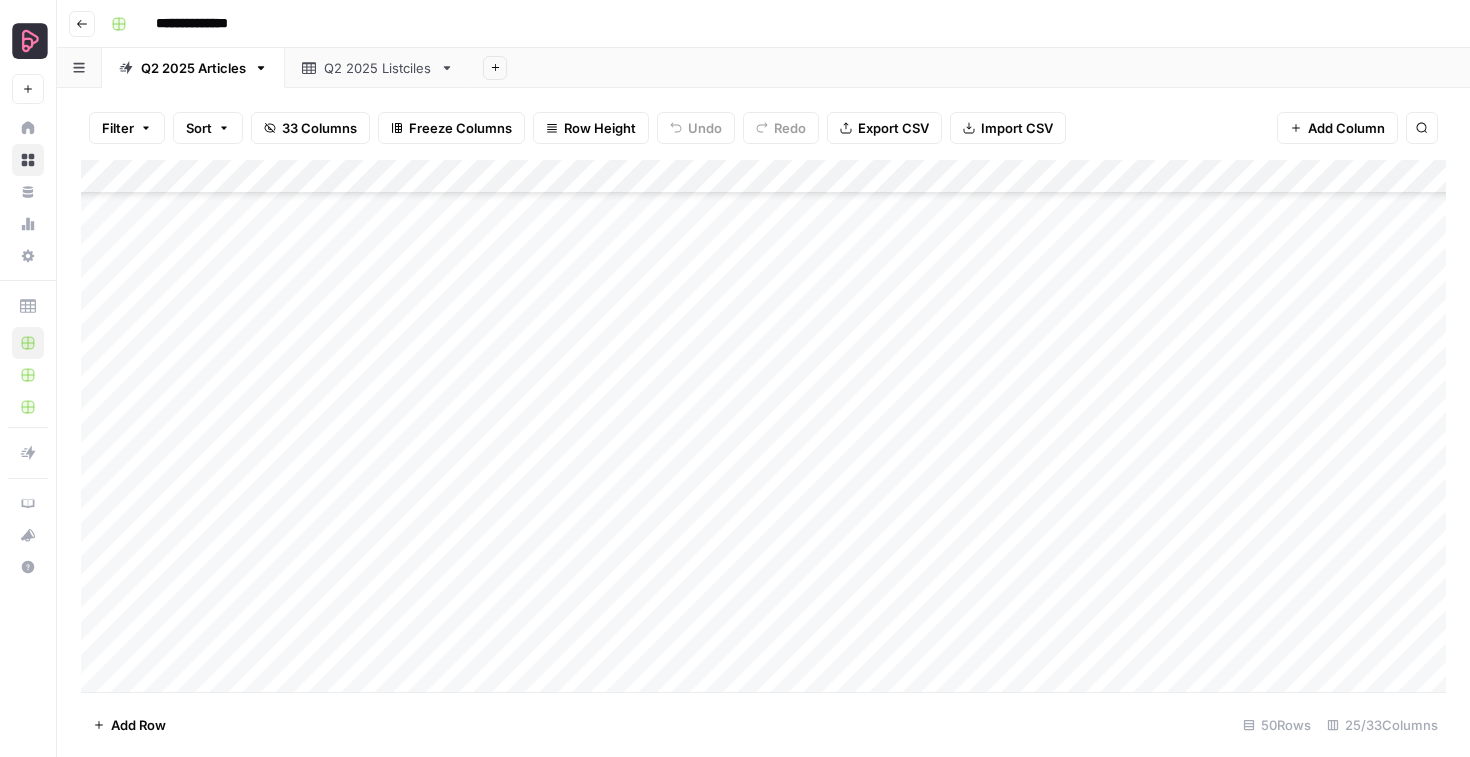 click on "Add Column" at bounding box center [763, 426] 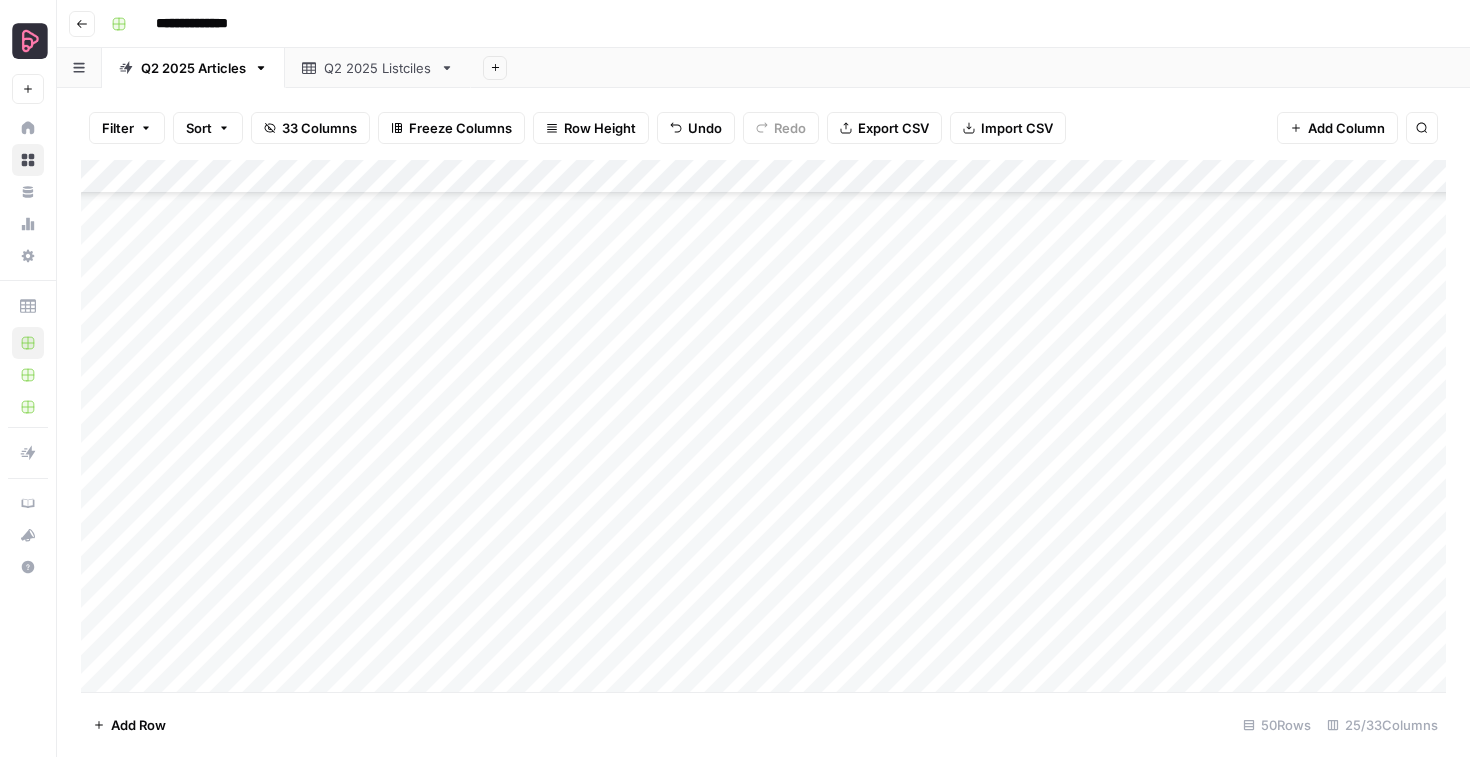 click on "Add Column" at bounding box center (763, 426) 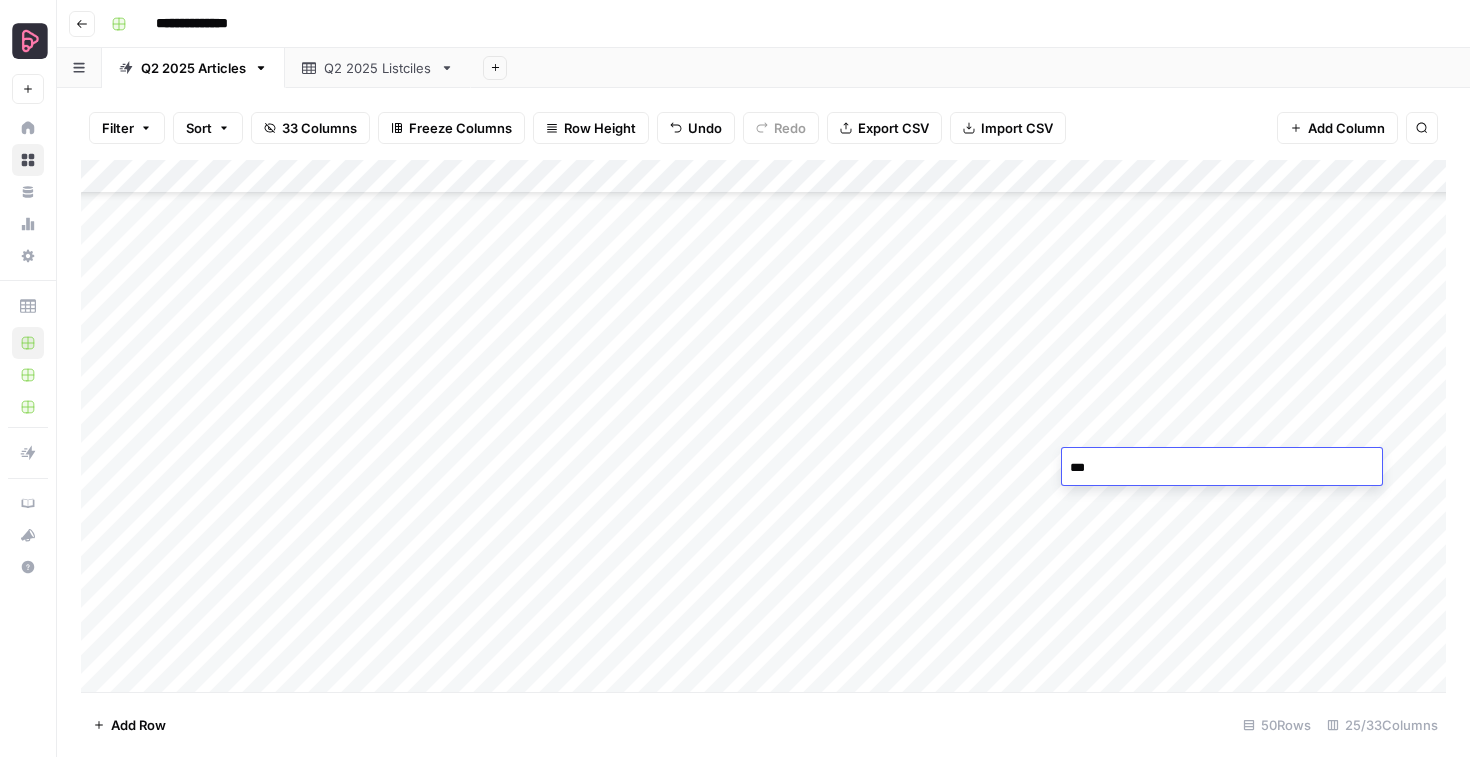 type on "****" 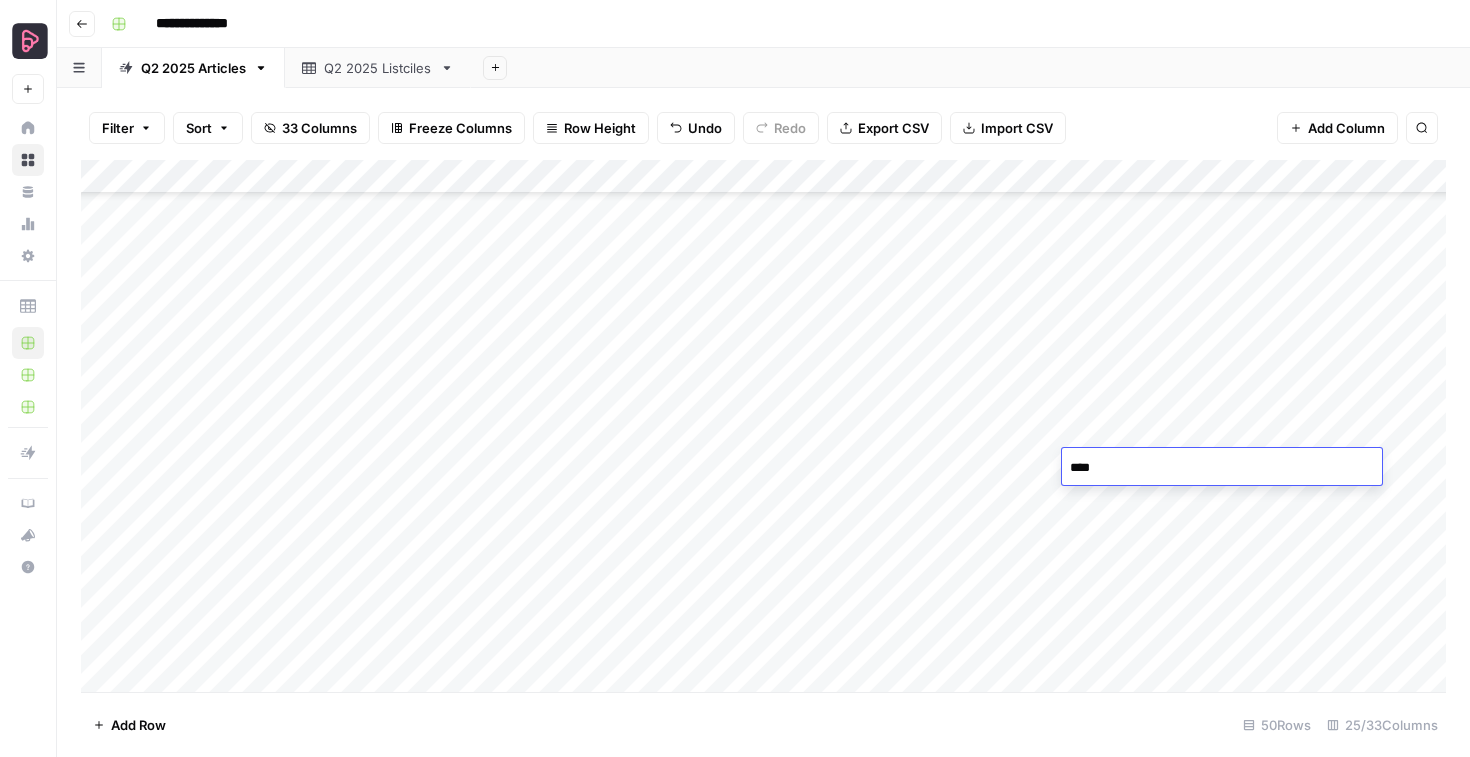 click on "Add Column" at bounding box center [763, 426] 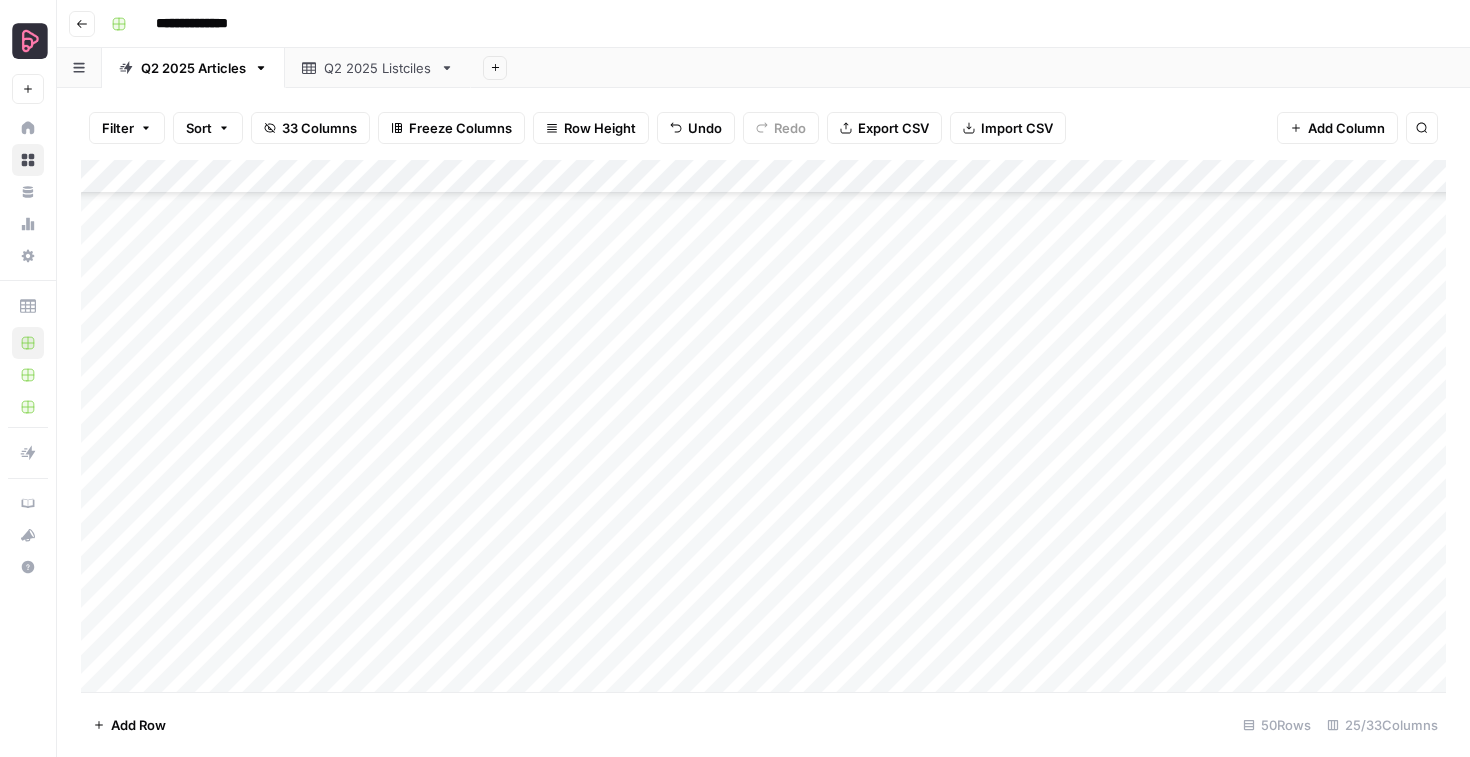 click on "Add Column" at bounding box center [763, 426] 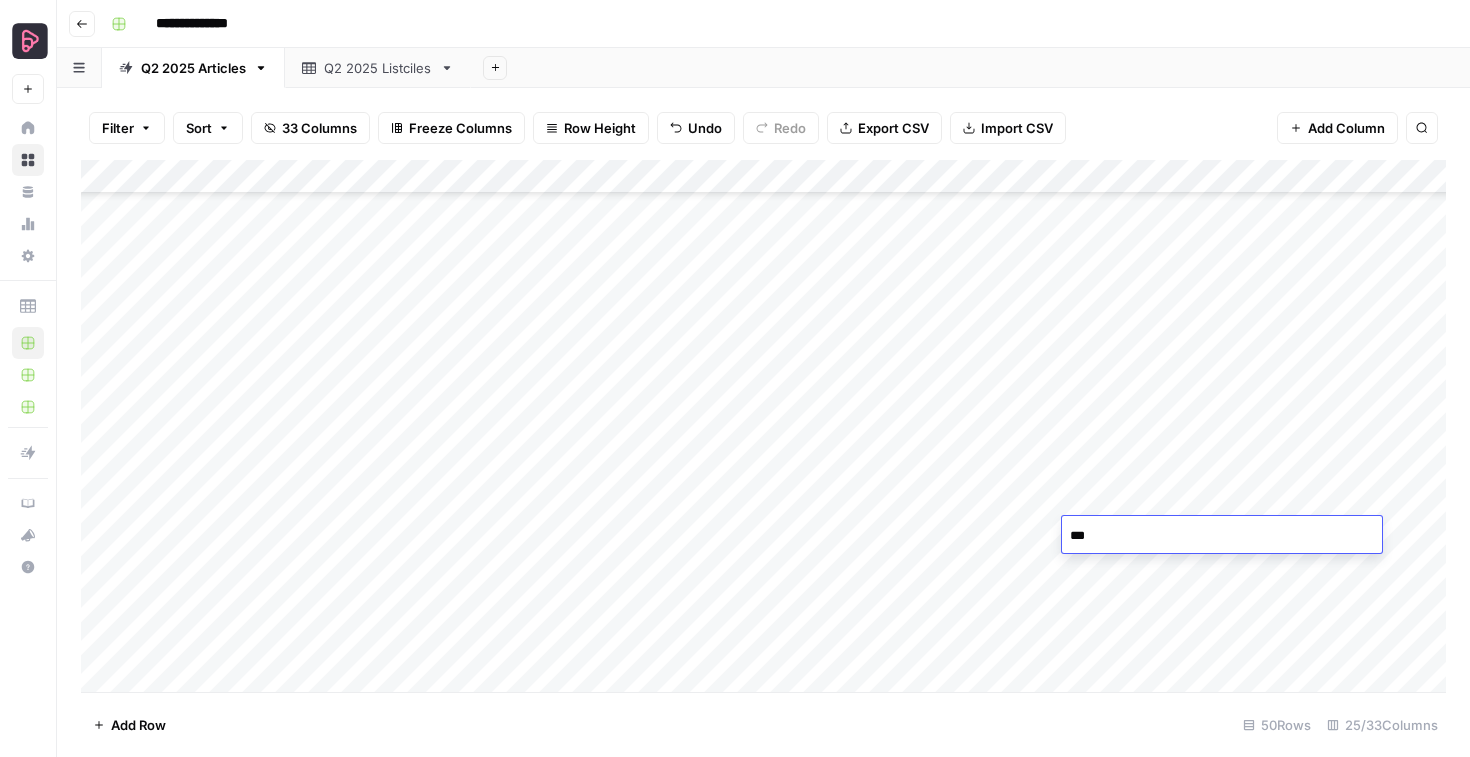 type on "****" 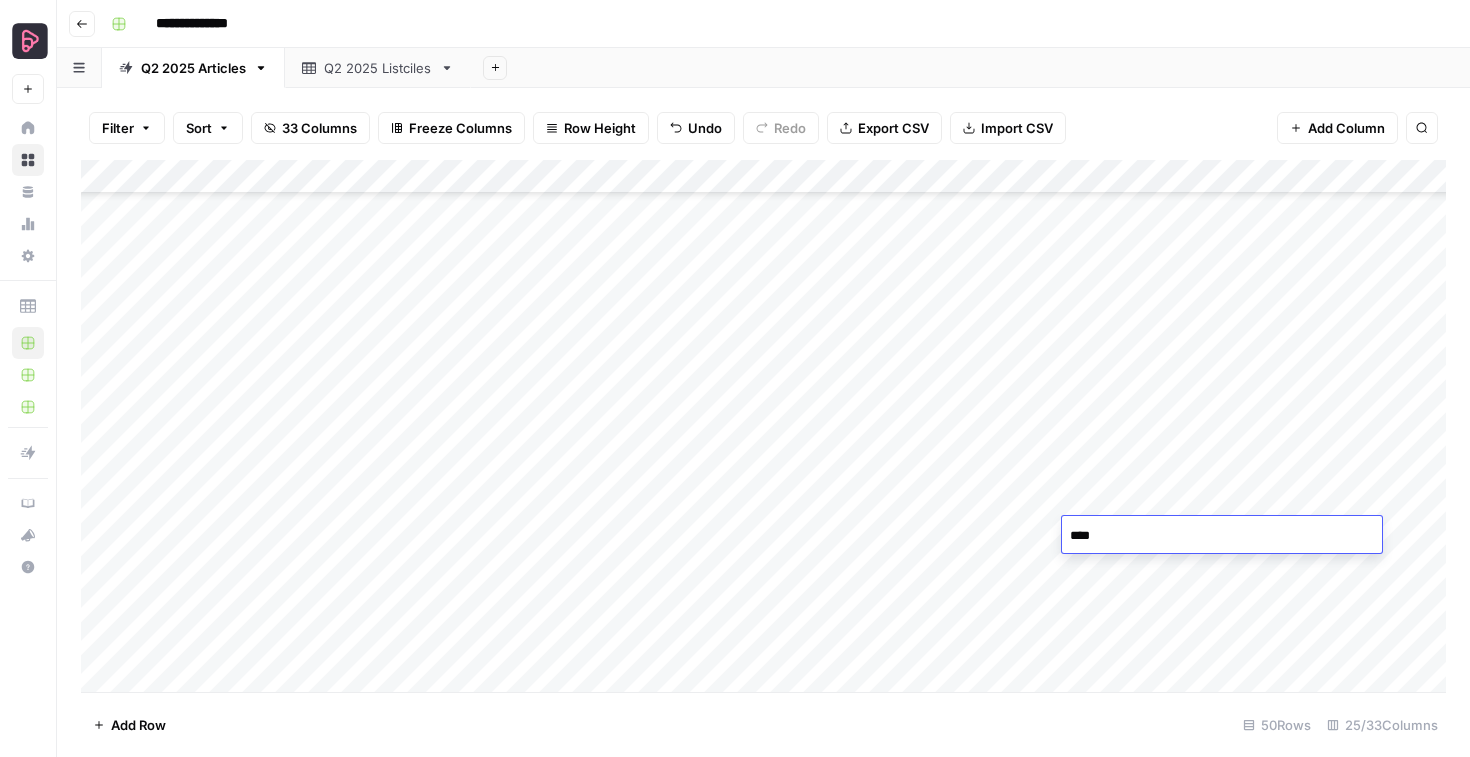 click on "Add Column" at bounding box center [763, 426] 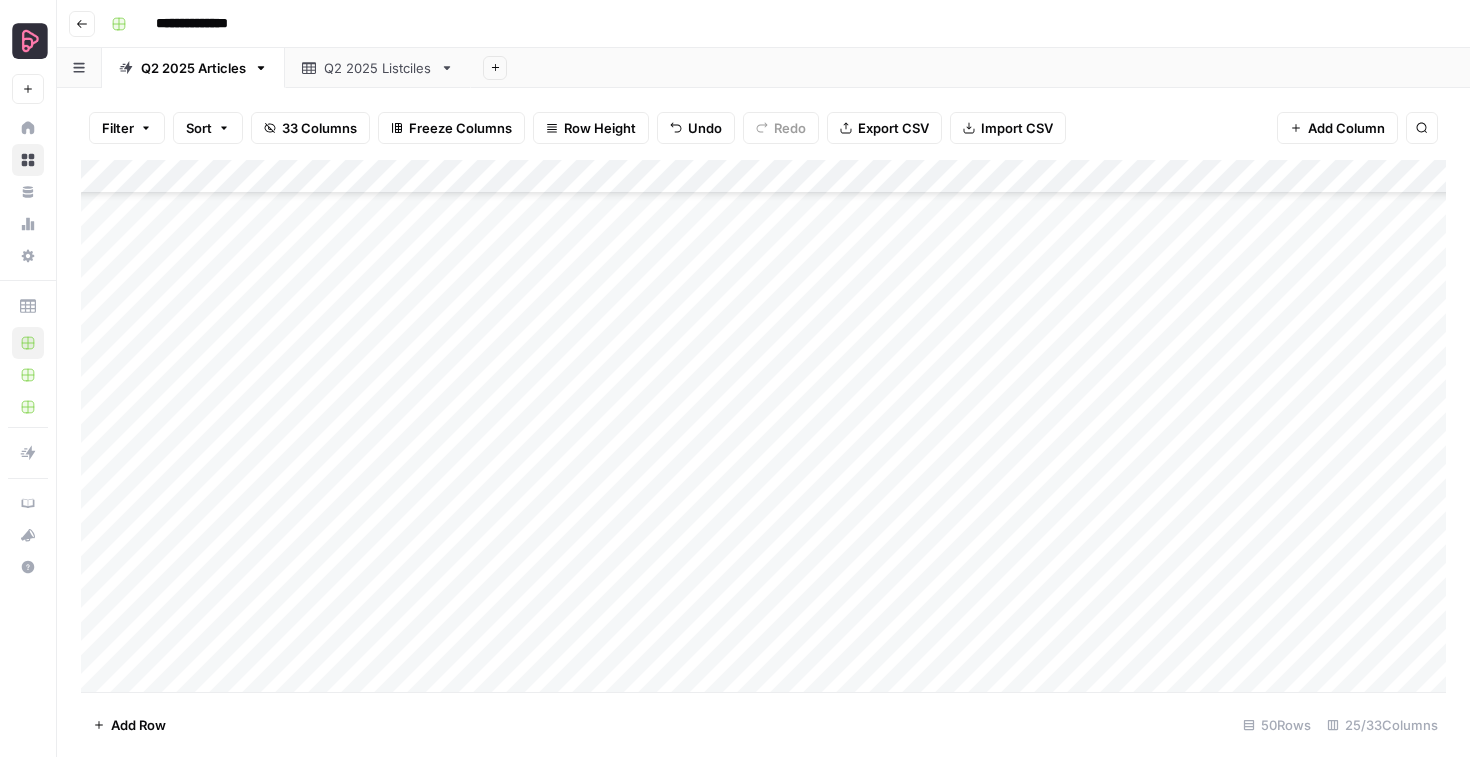 click on "Add Column" at bounding box center (763, 426) 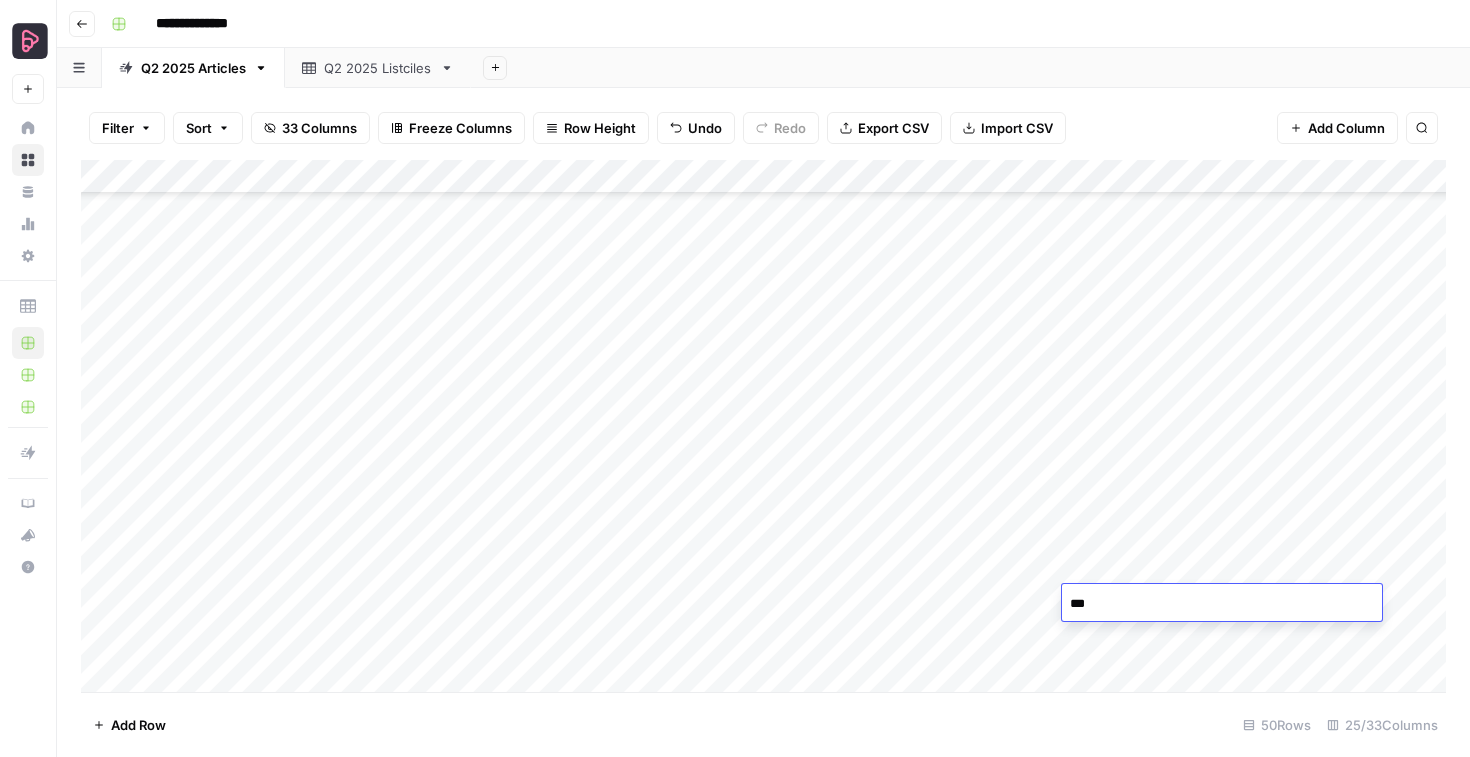 type on "****" 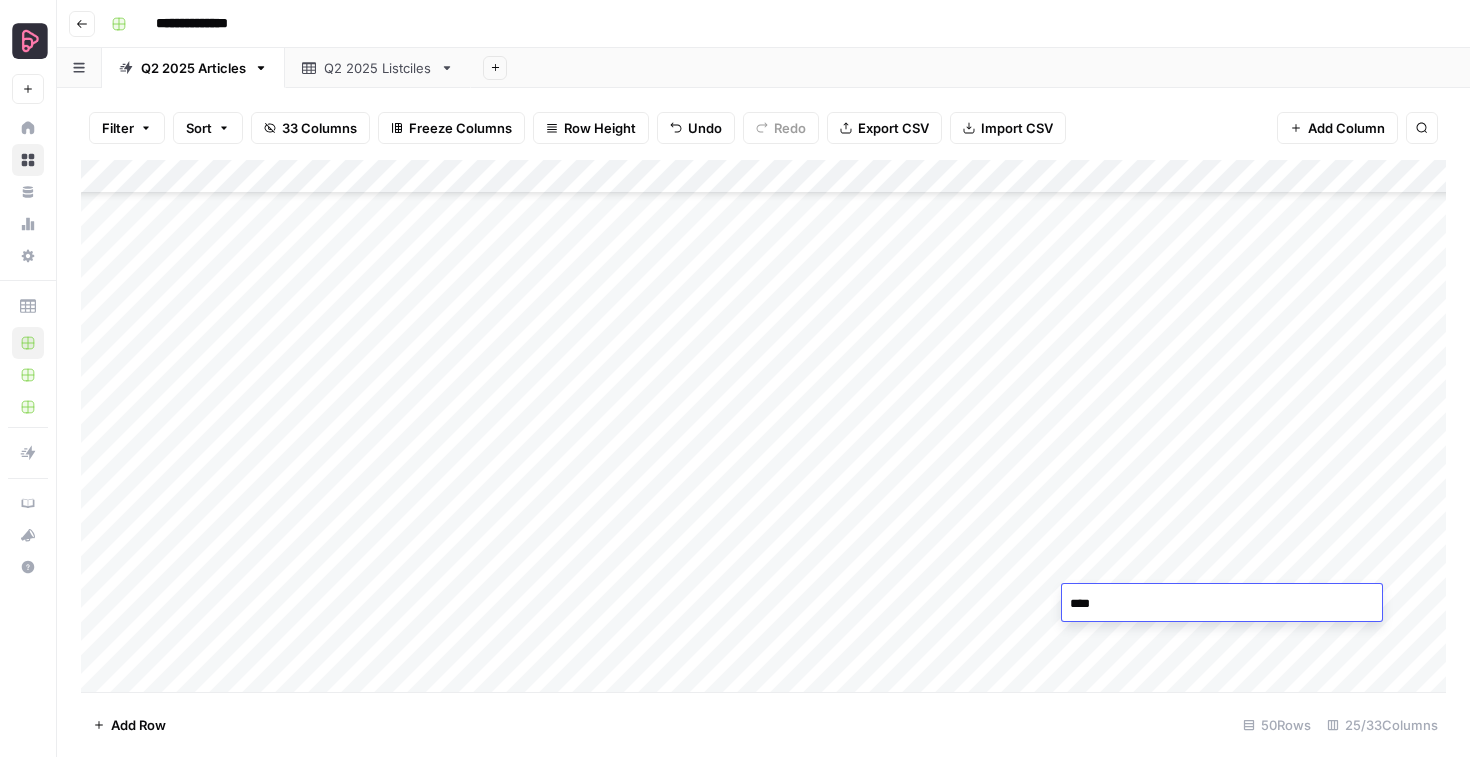 click on "Add Column" at bounding box center [763, 426] 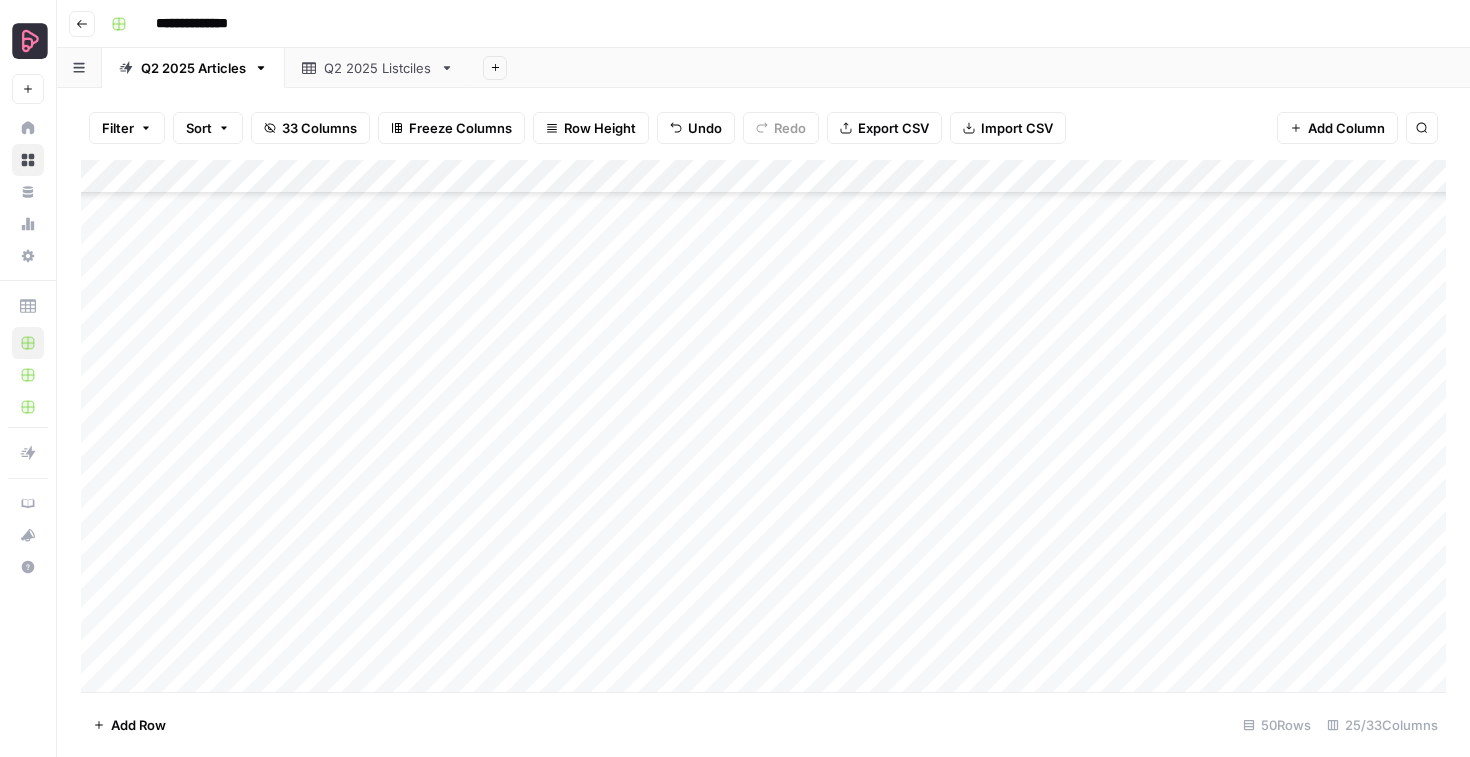 click on "Add Column" at bounding box center [763, 426] 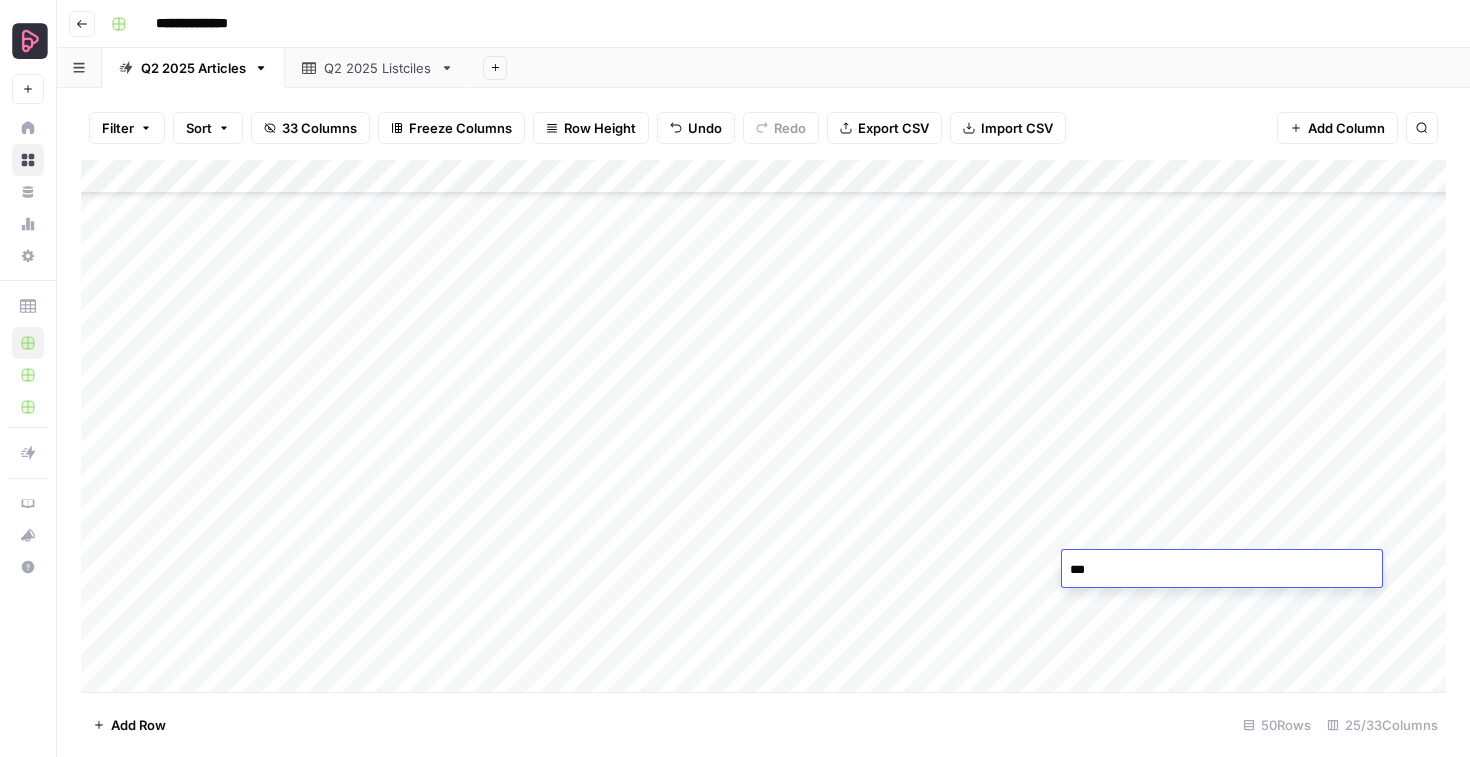 type on "****" 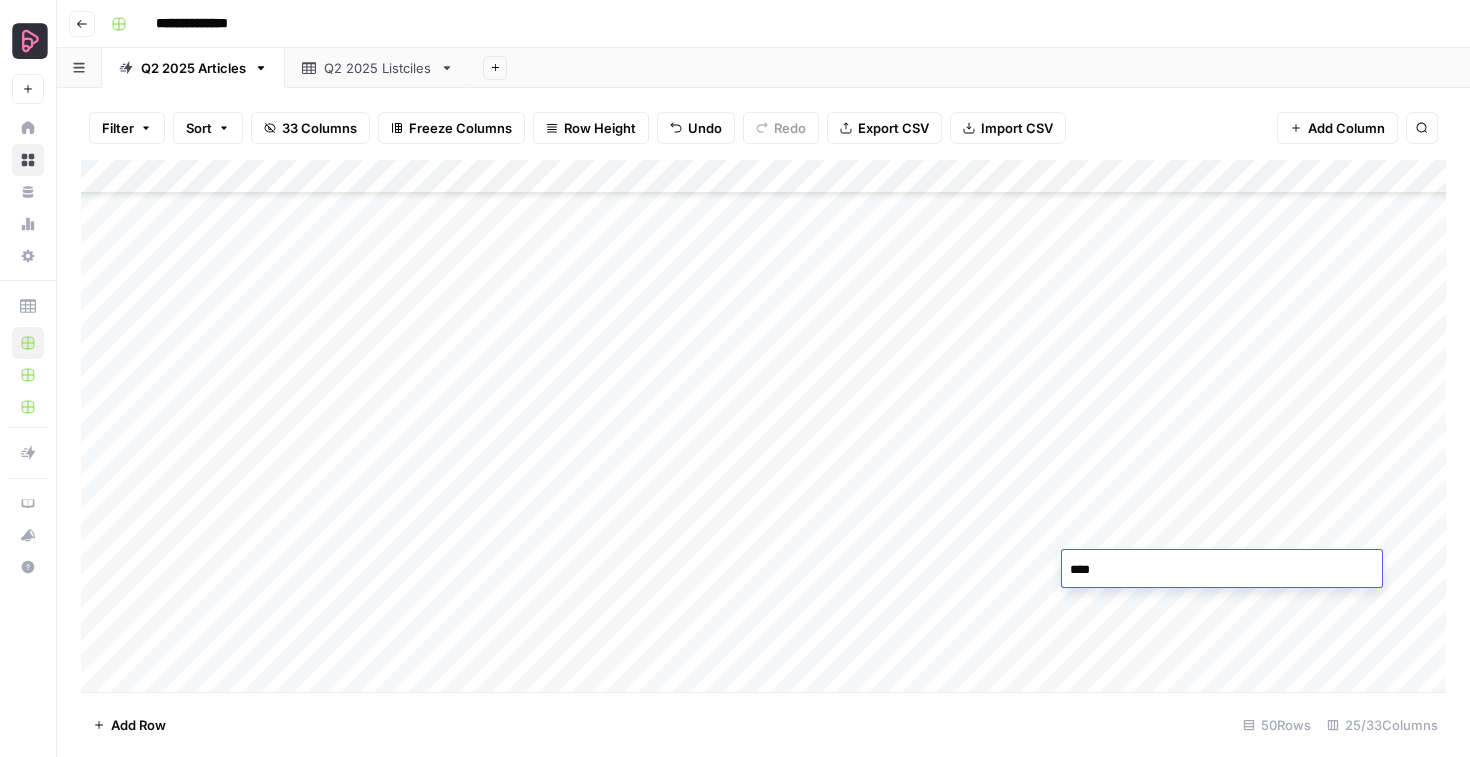 click on "Add Column" at bounding box center [763, 426] 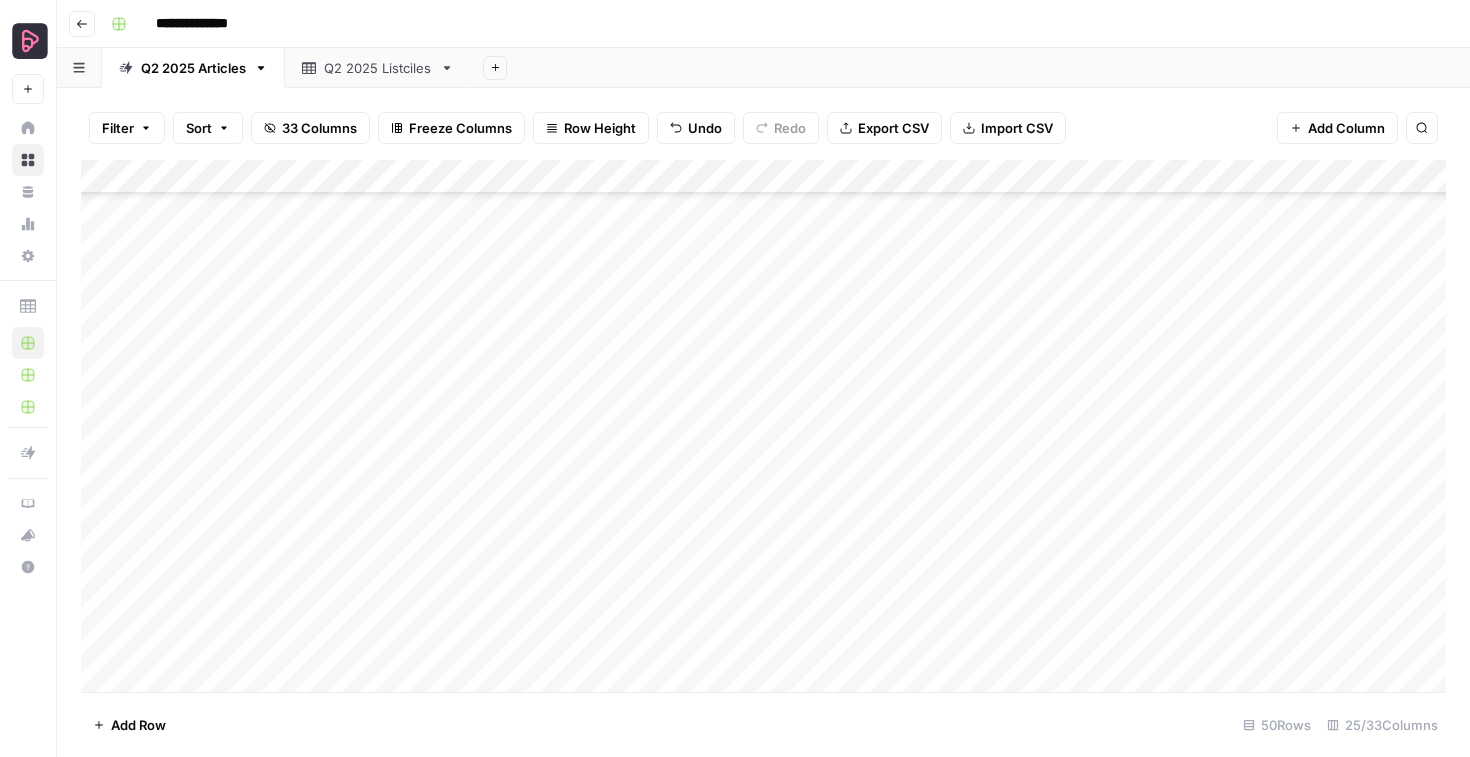 click on "Add Column" at bounding box center (763, 426) 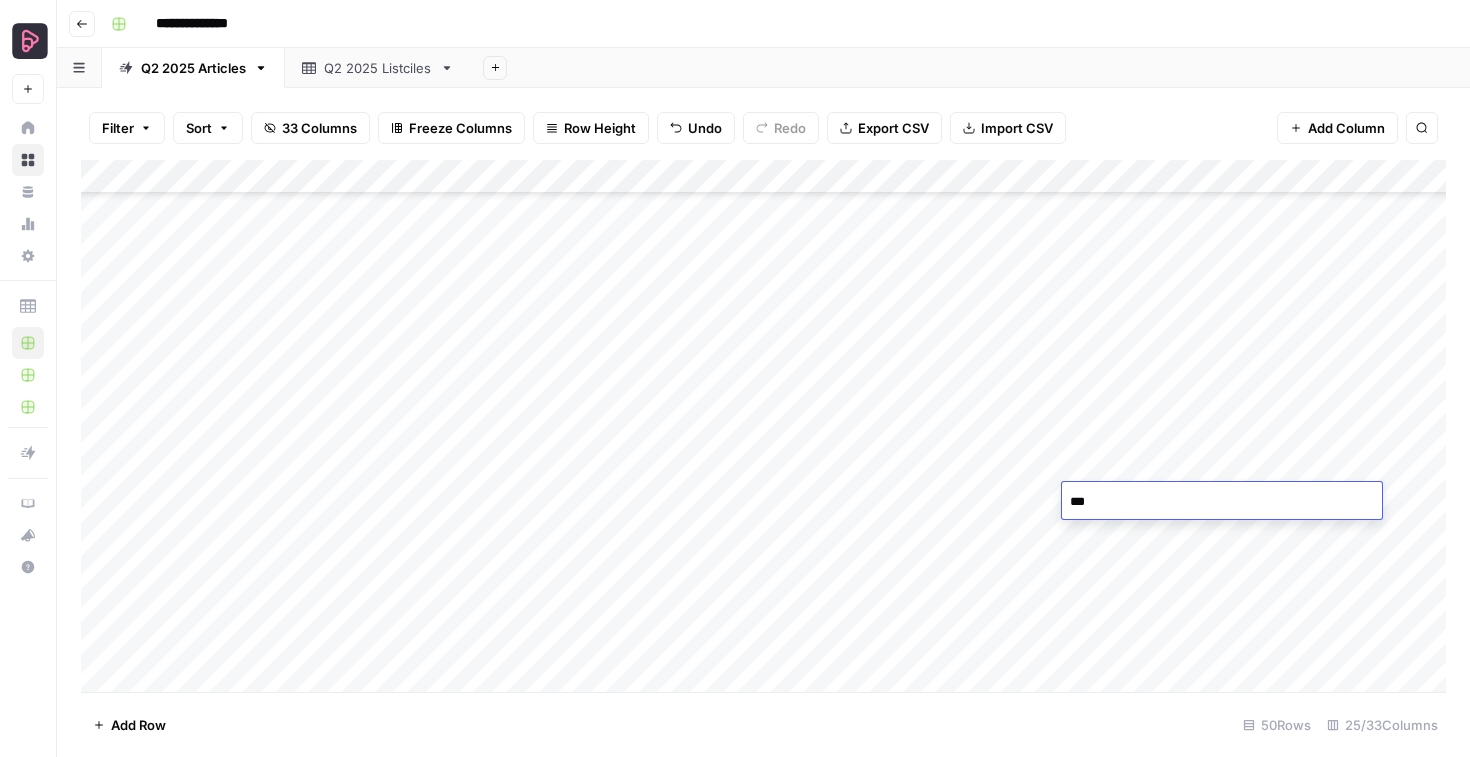 type on "****" 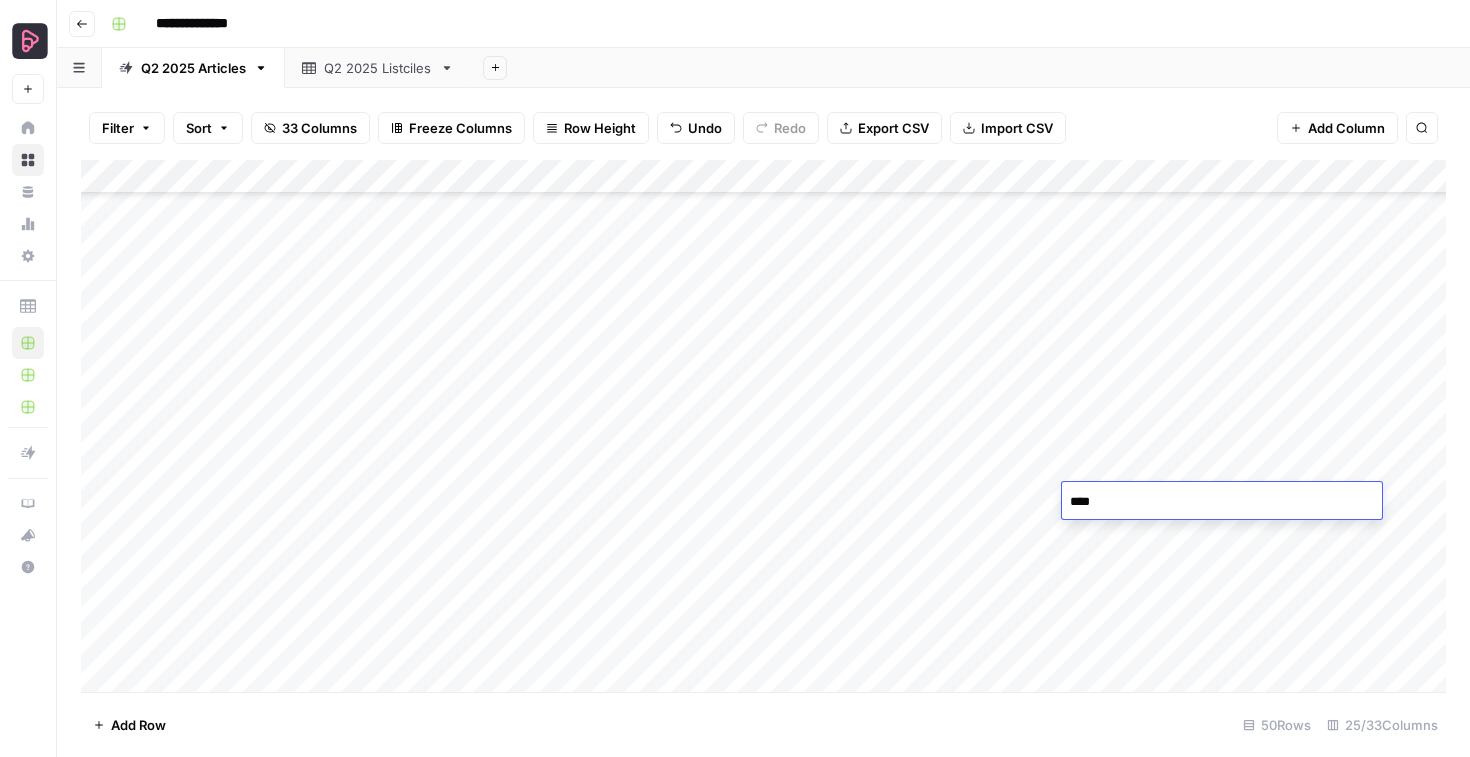 click on "Add Column" at bounding box center [763, 426] 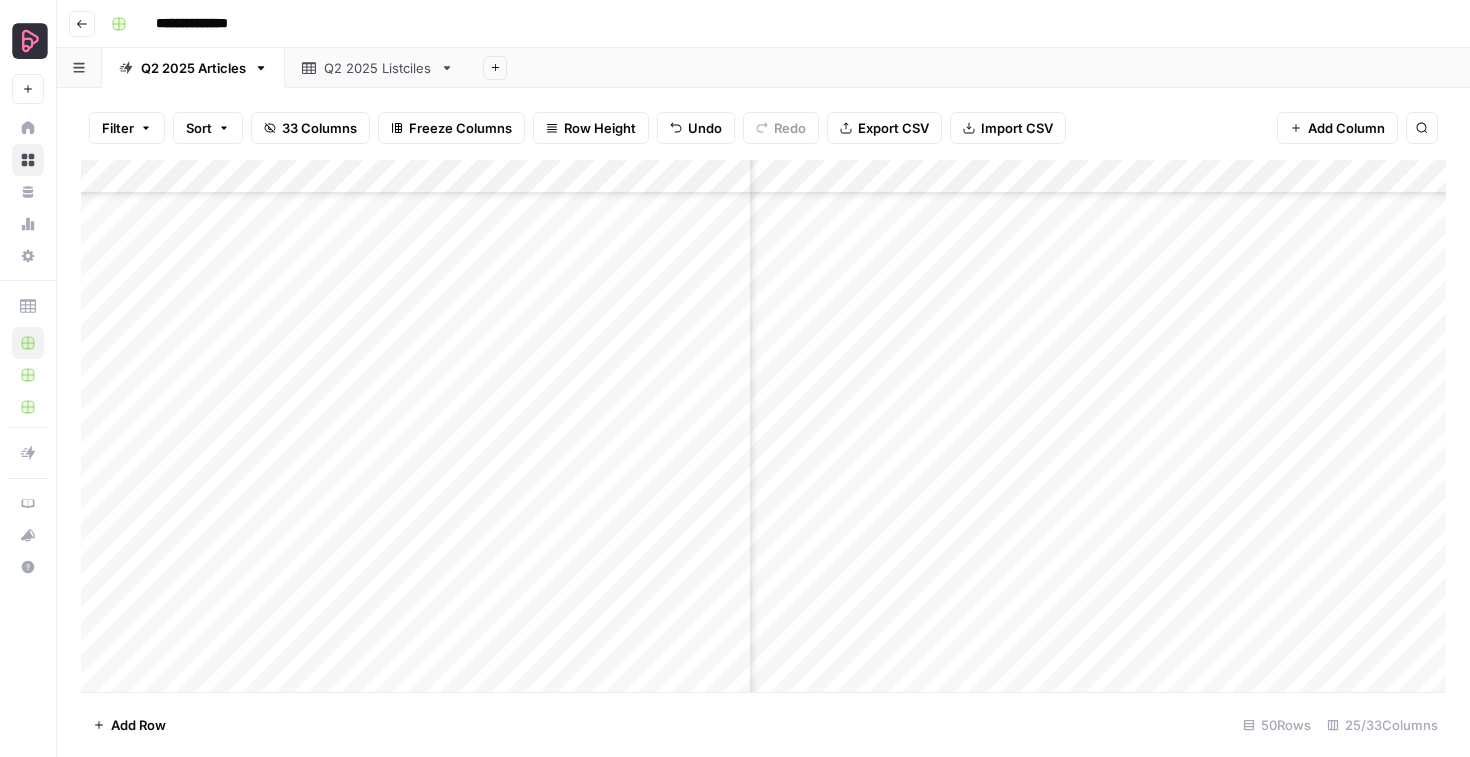 scroll, scrollTop: 1103, scrollLeft: 542, axis: both 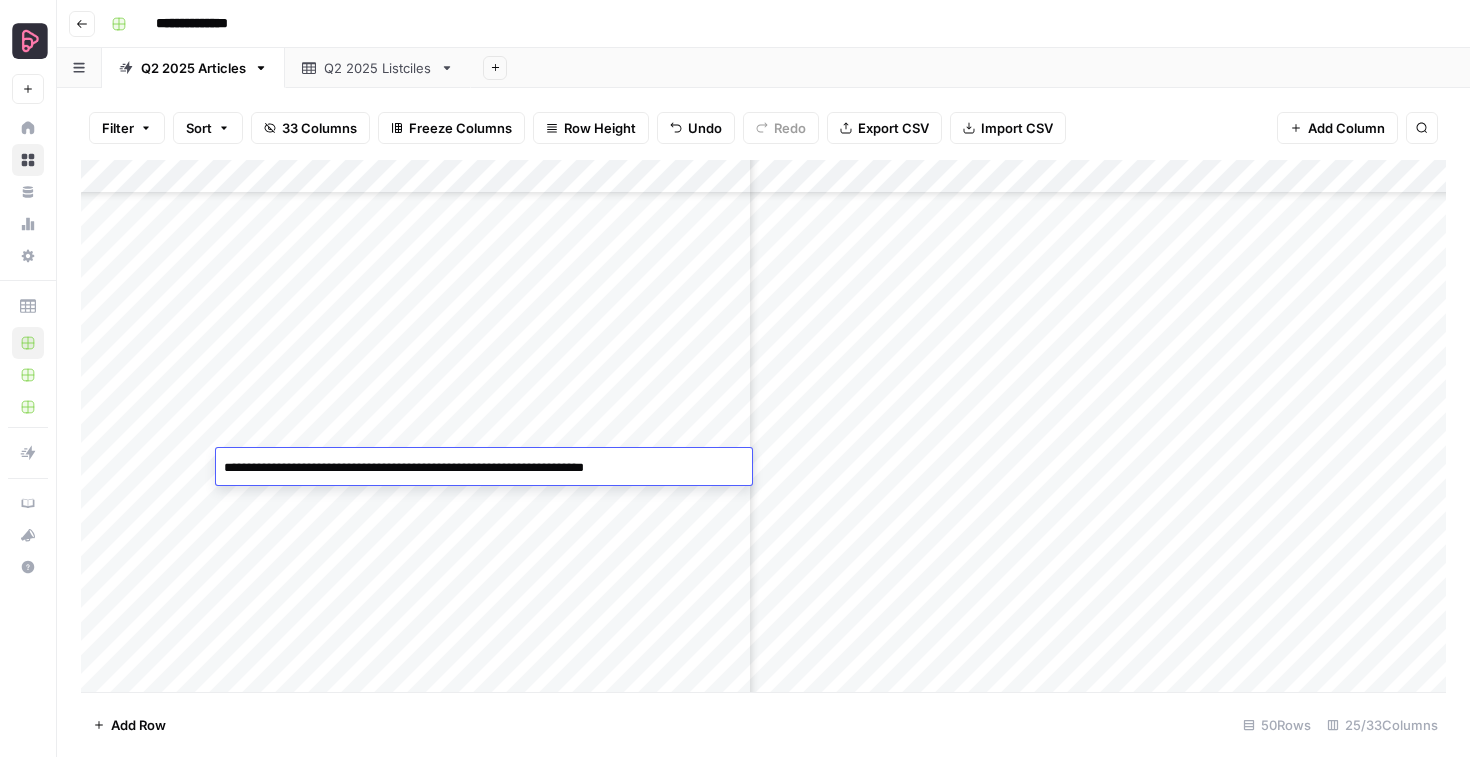 drag, startPoint x: 605, startPoint y: 469, endPoint x: 543, endPoint y: 466, distance: 62.072536 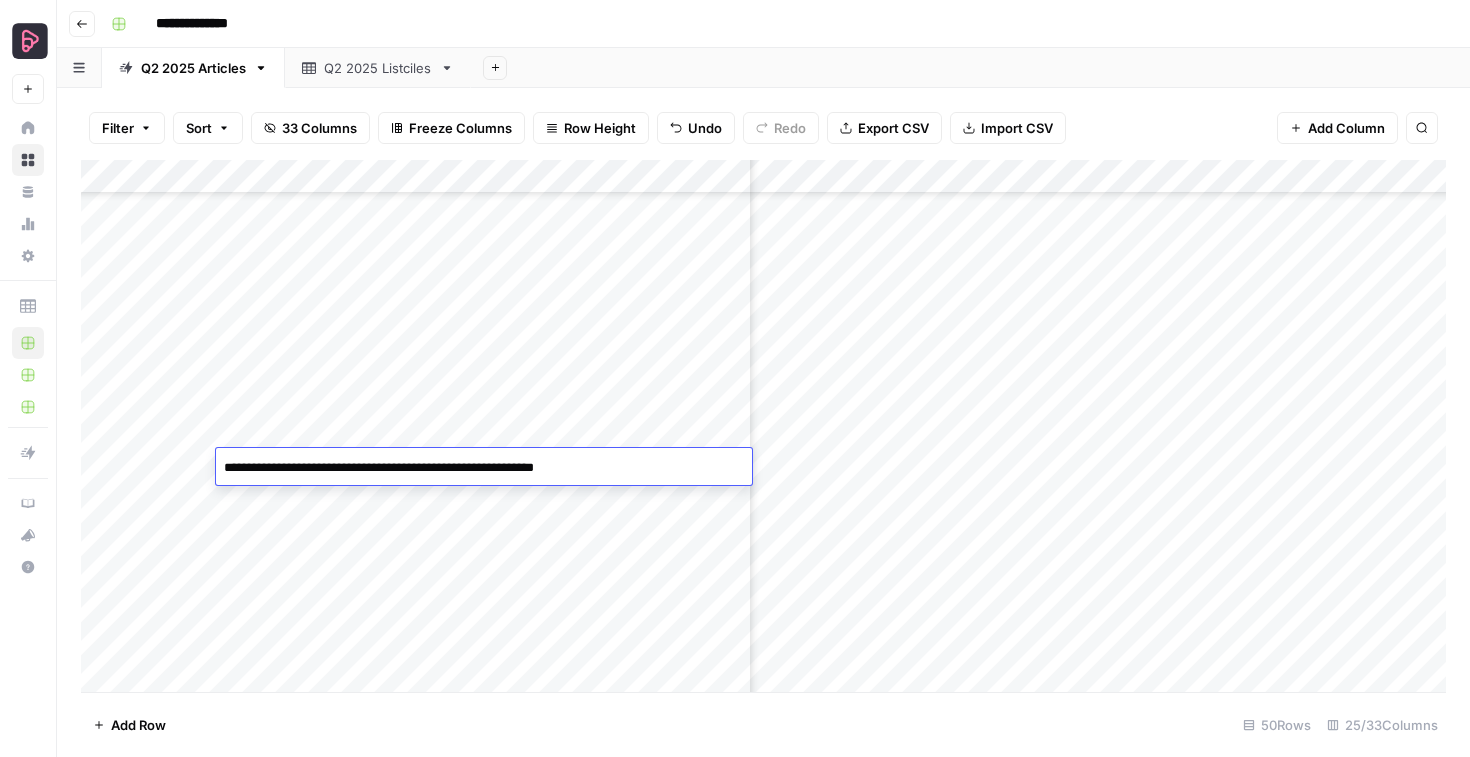 click on "Add Column" at bounding box center (763, 426) 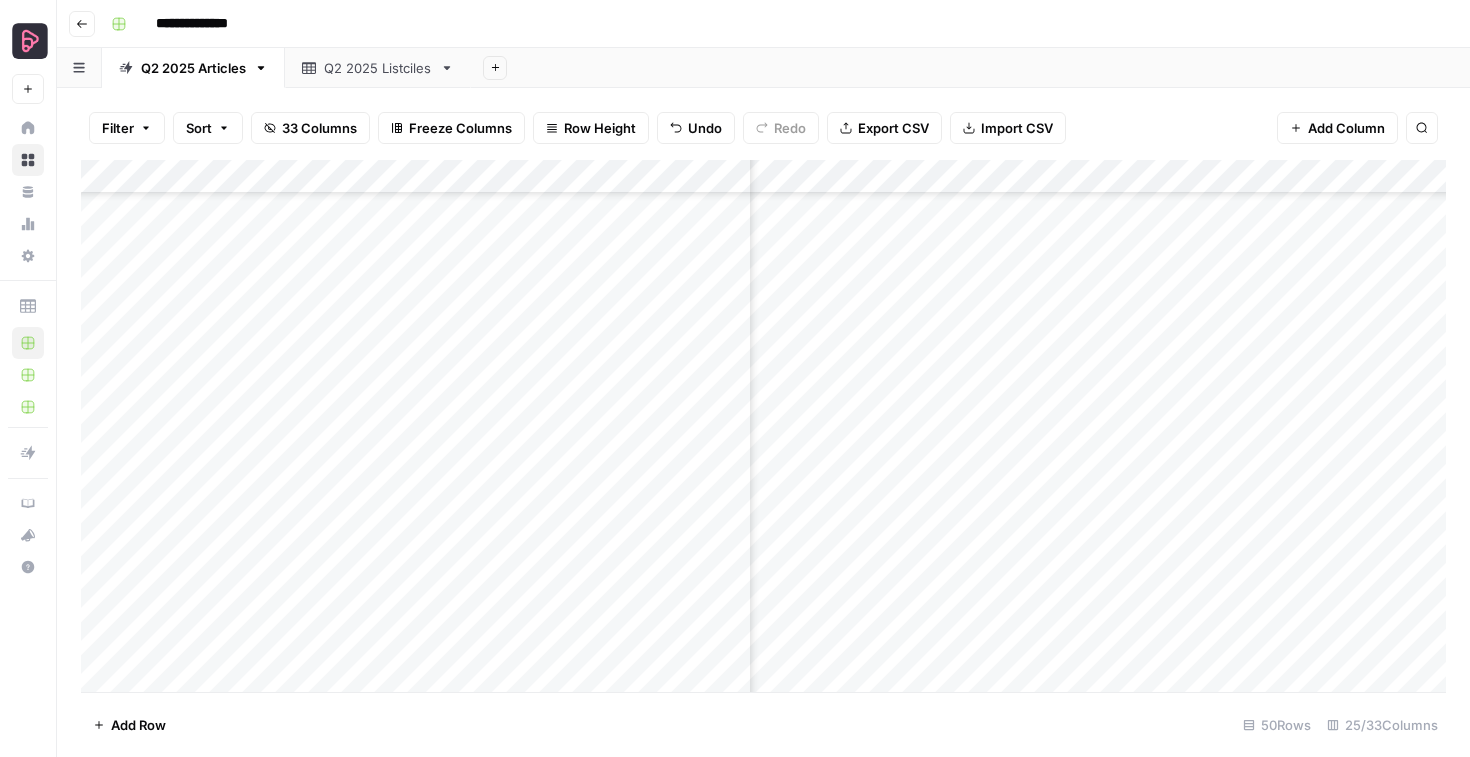 scroll, scrollTop: 1090, scrollLeft: 576, axis: both 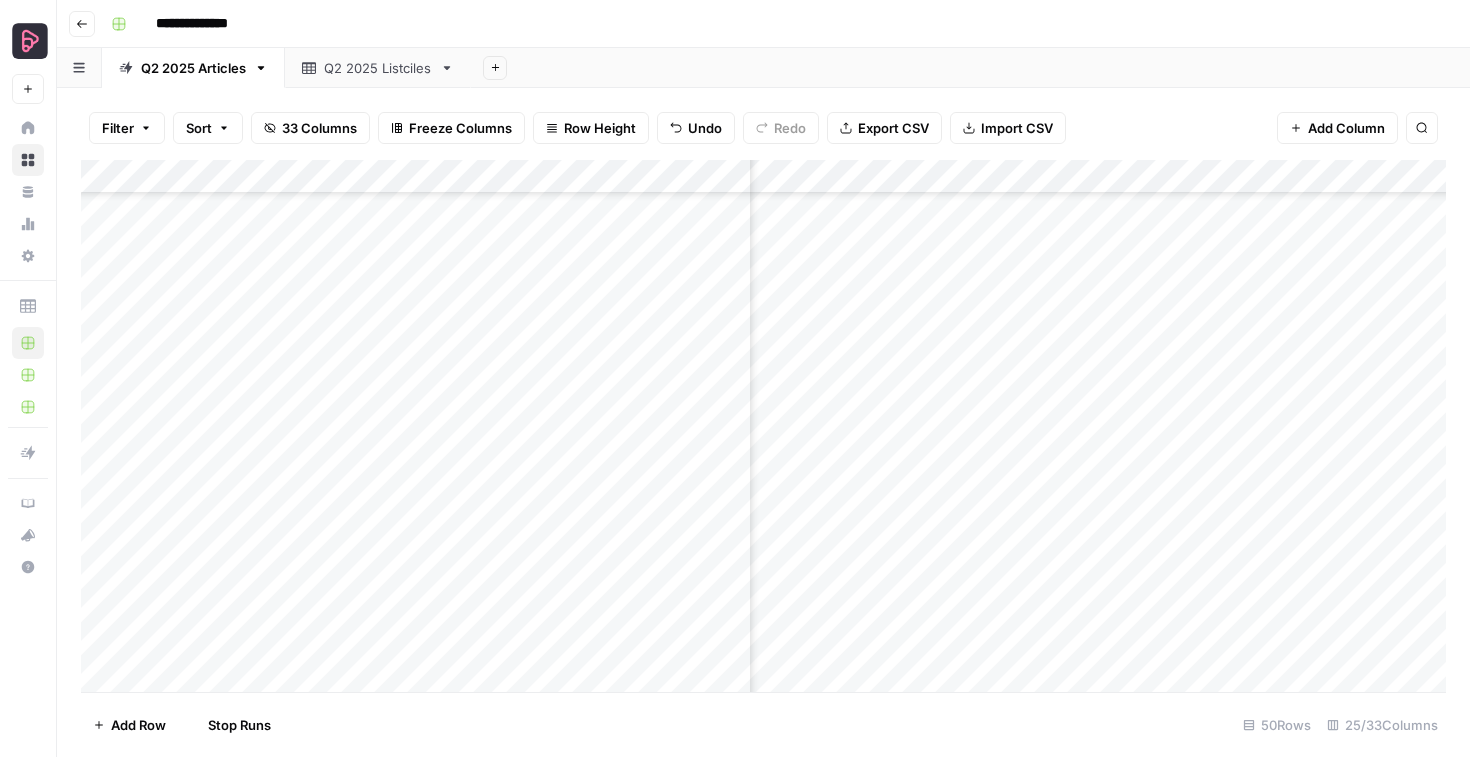 click on "Add Column" at bounding box center [763, 426] 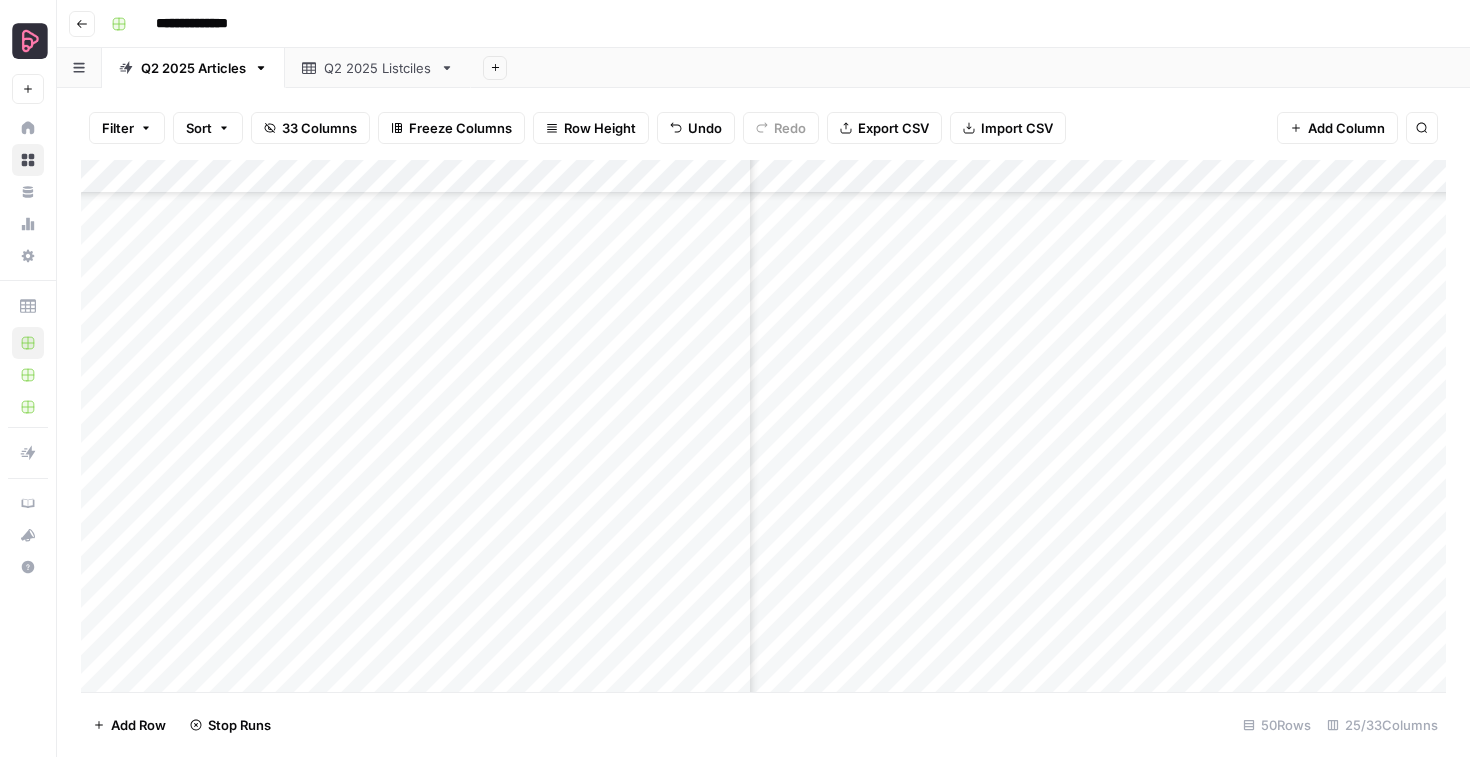click on "Add Column" at bounding box center (763, 426) 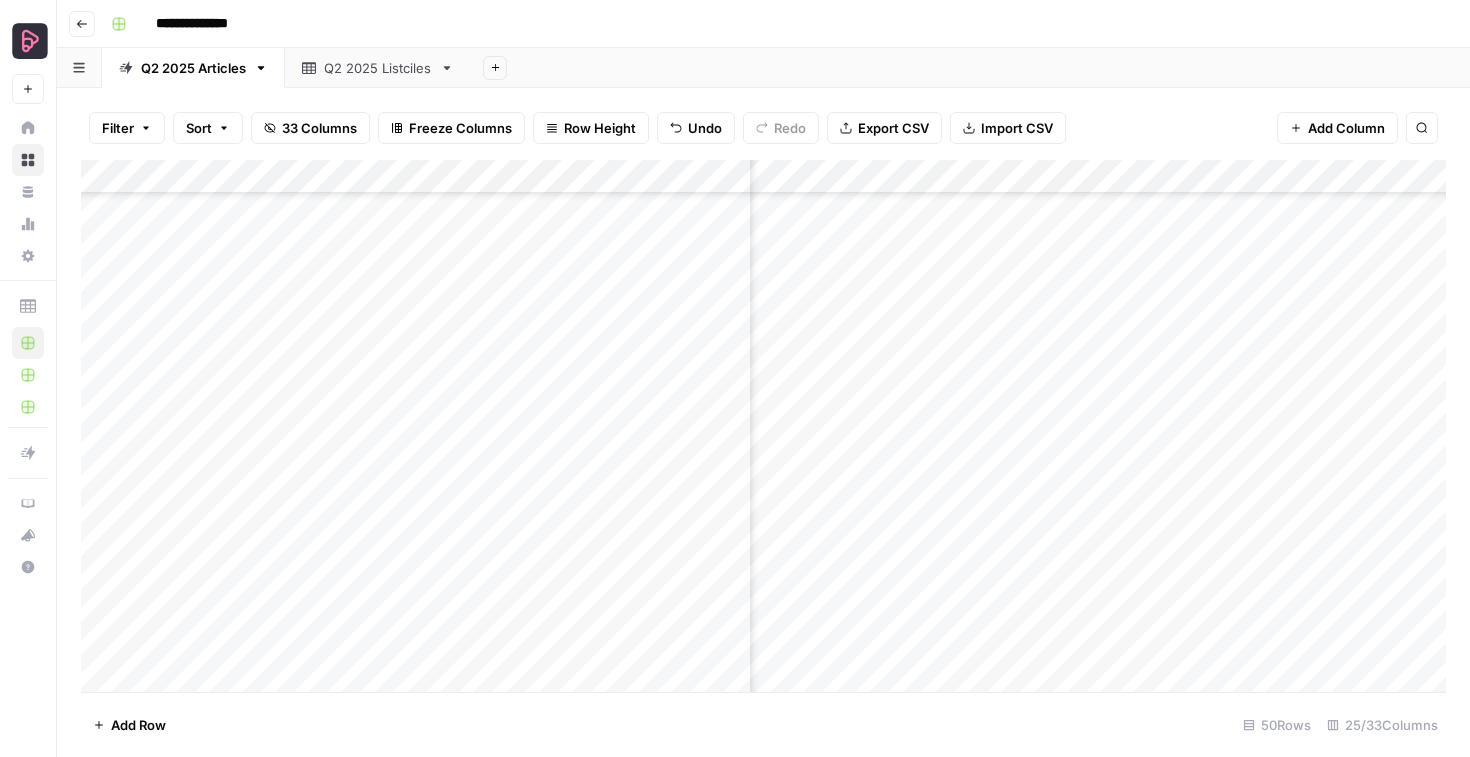 scroll, scrollTop: 1090, scrollLeft: 1012, axis: both 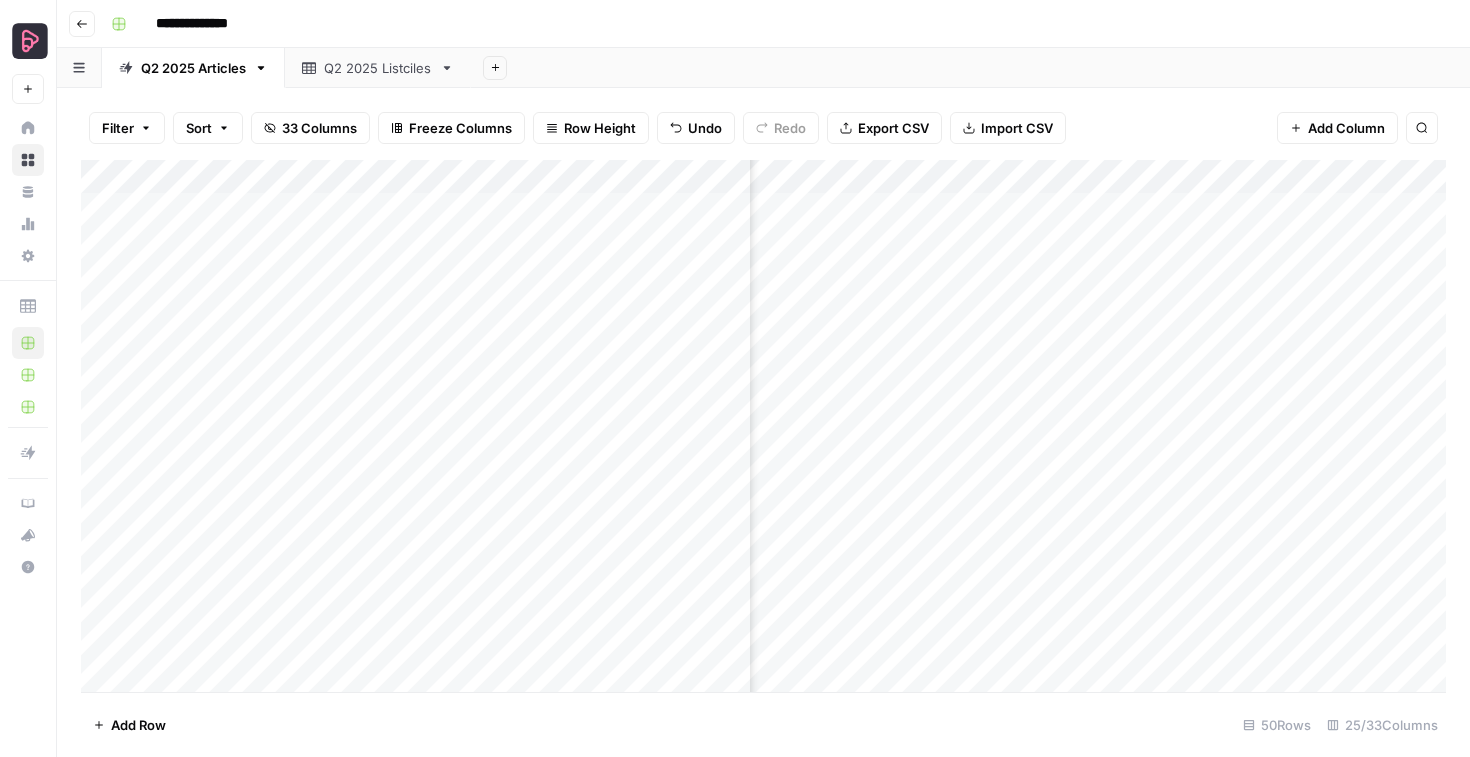 click on "Add Column" at bounding box center (763, 426) 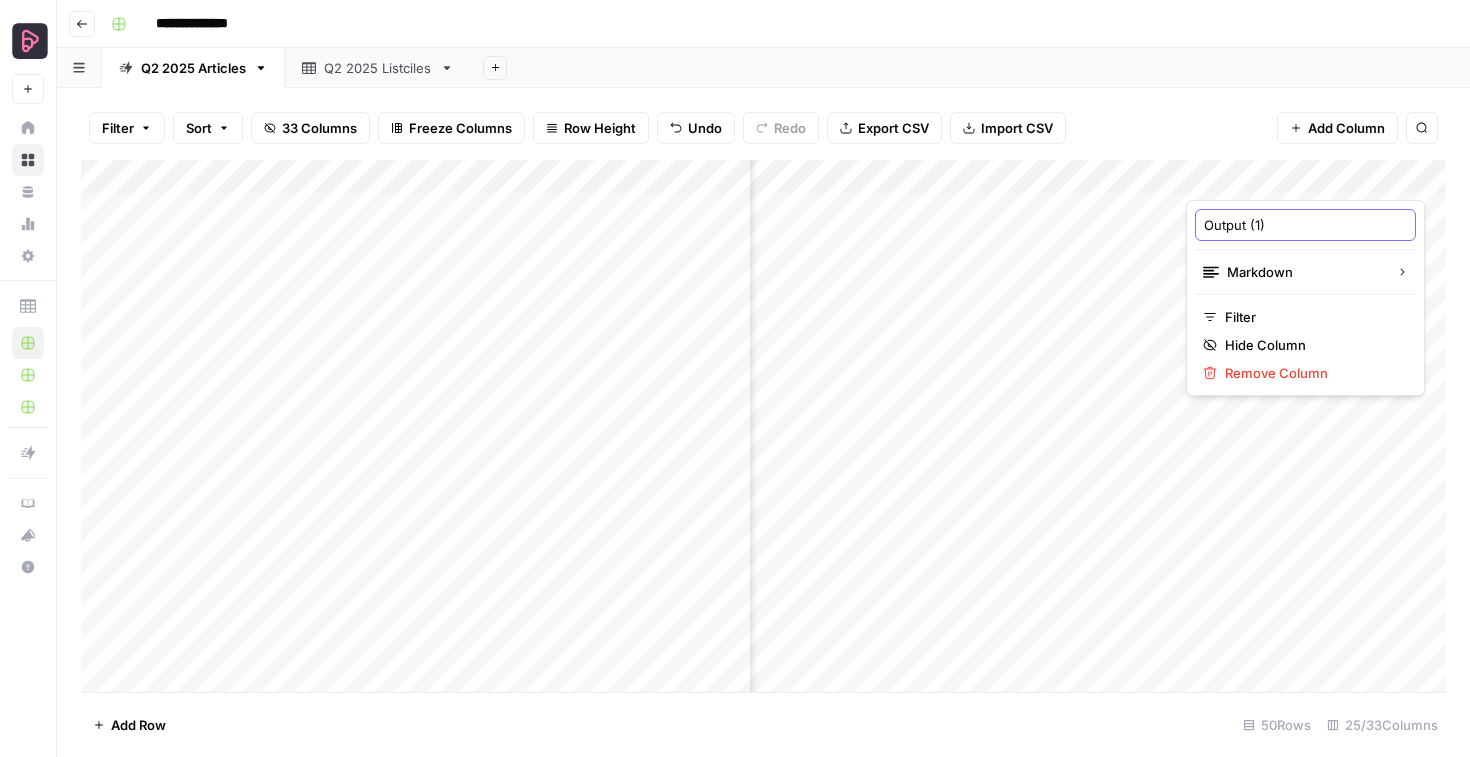 click on "Output (1)" at bounding box center (1305, 225) 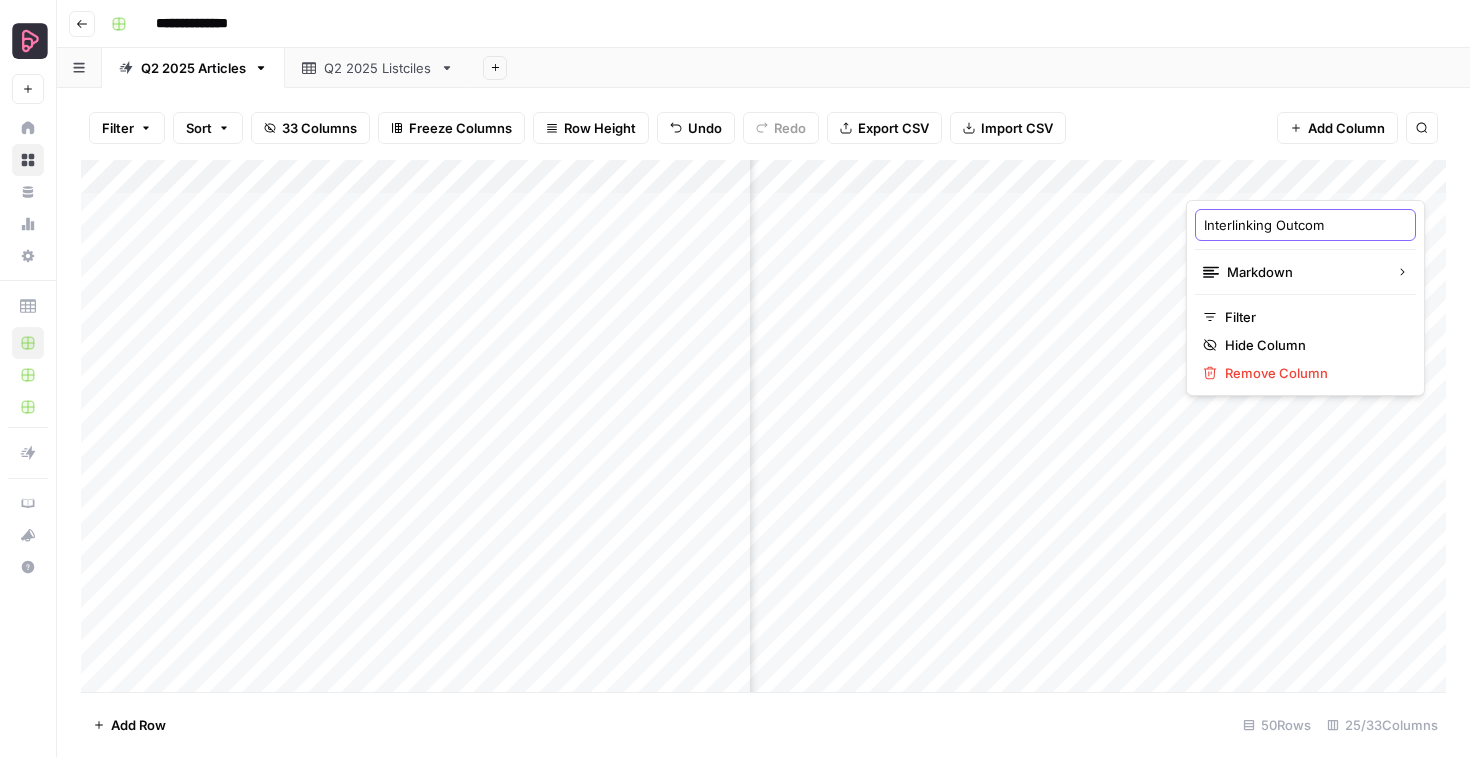 type on "Interlinking Outcome" 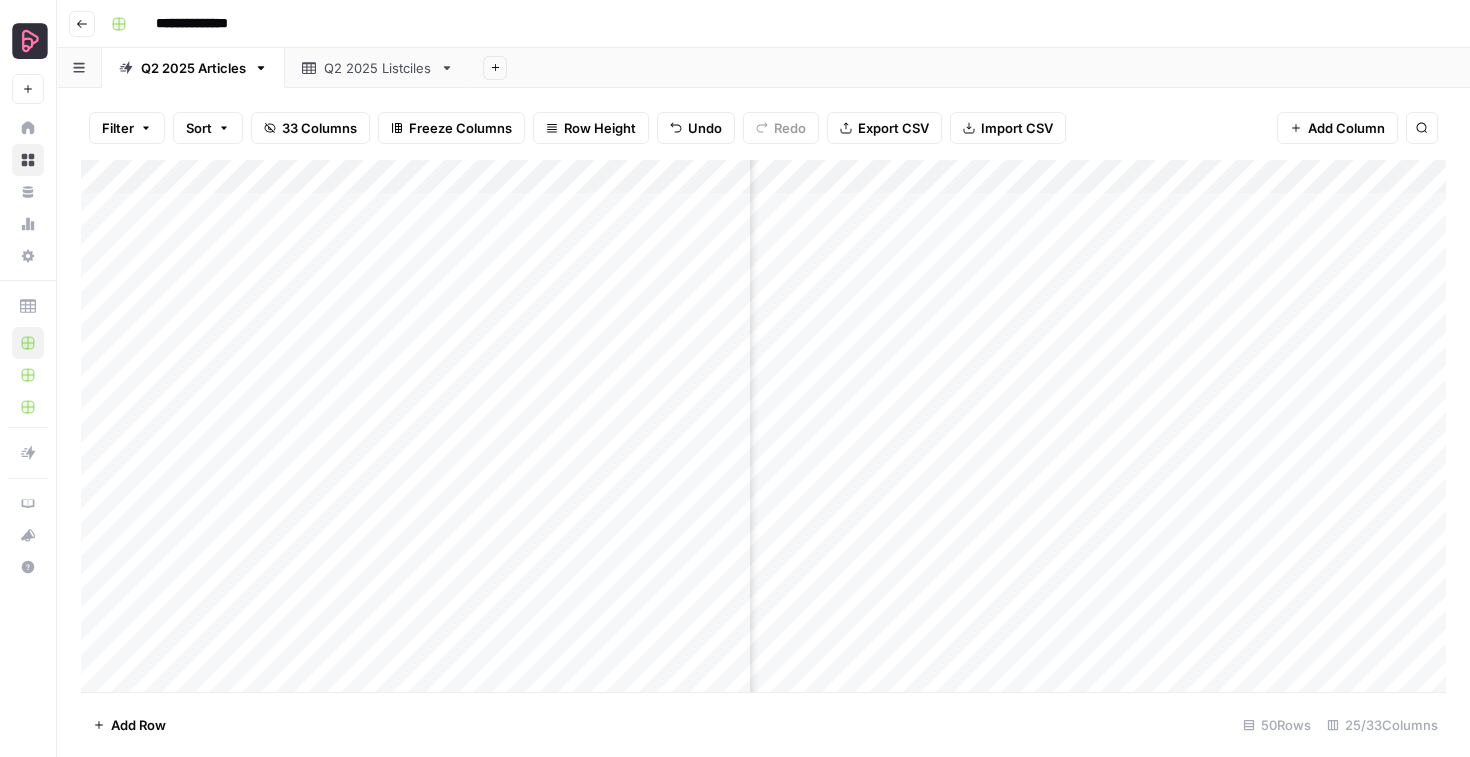 click on "Add Column" at bounding box center [763, 426] 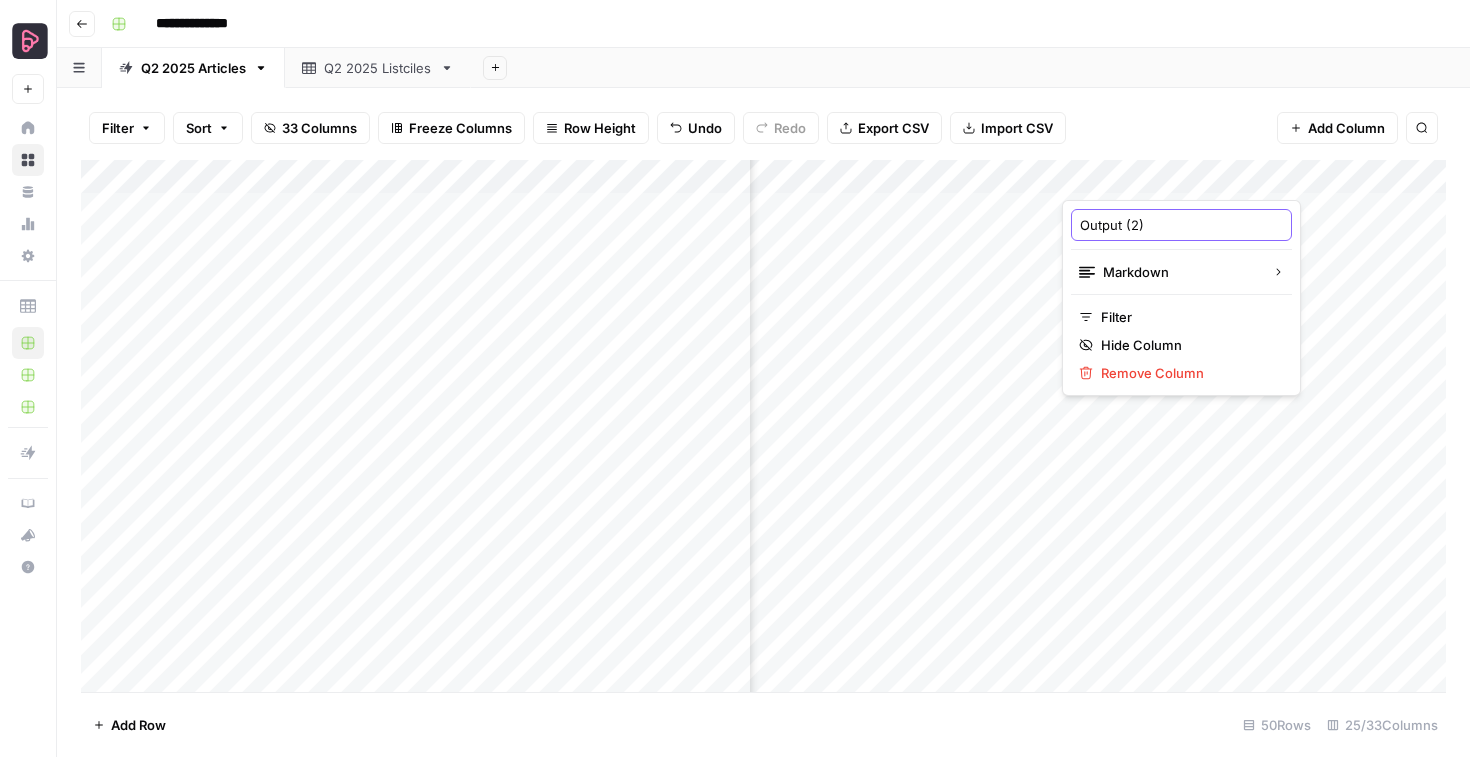 click on "Output (2)" at bounding box center [1181, 225] 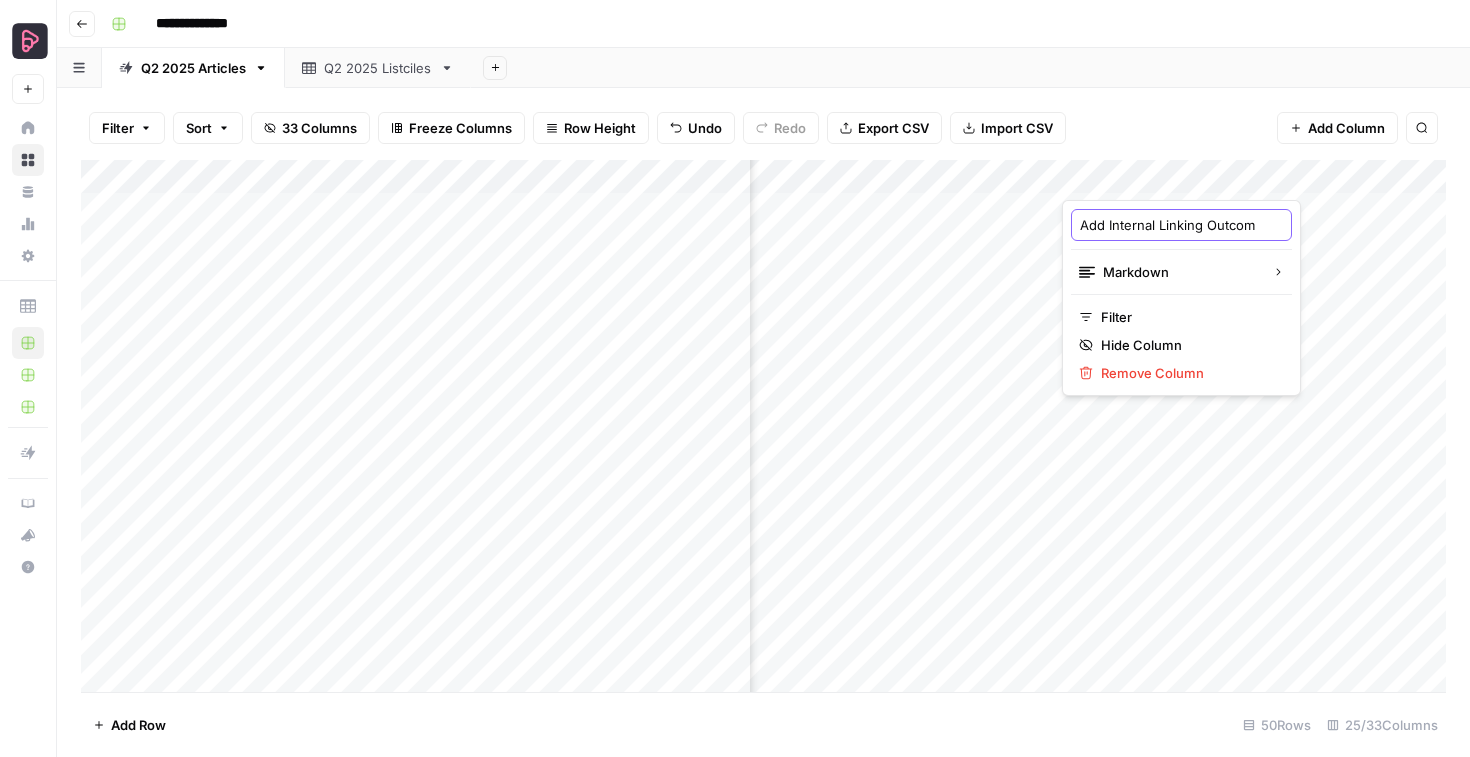 scroll, scrollTop: 0, scrollLeft: 34, axis: horizontal 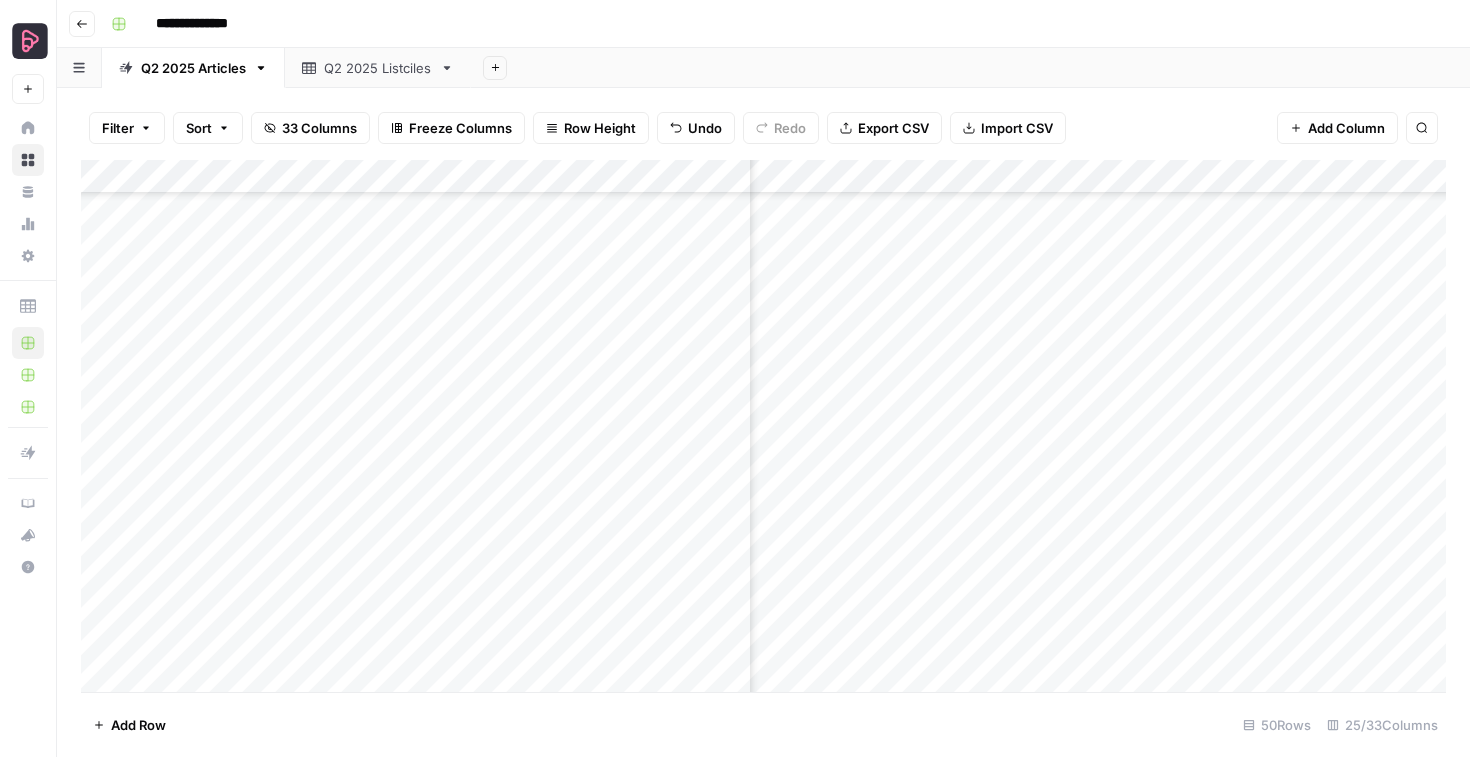 click on "Add Column" at bounding box center [763, 426] 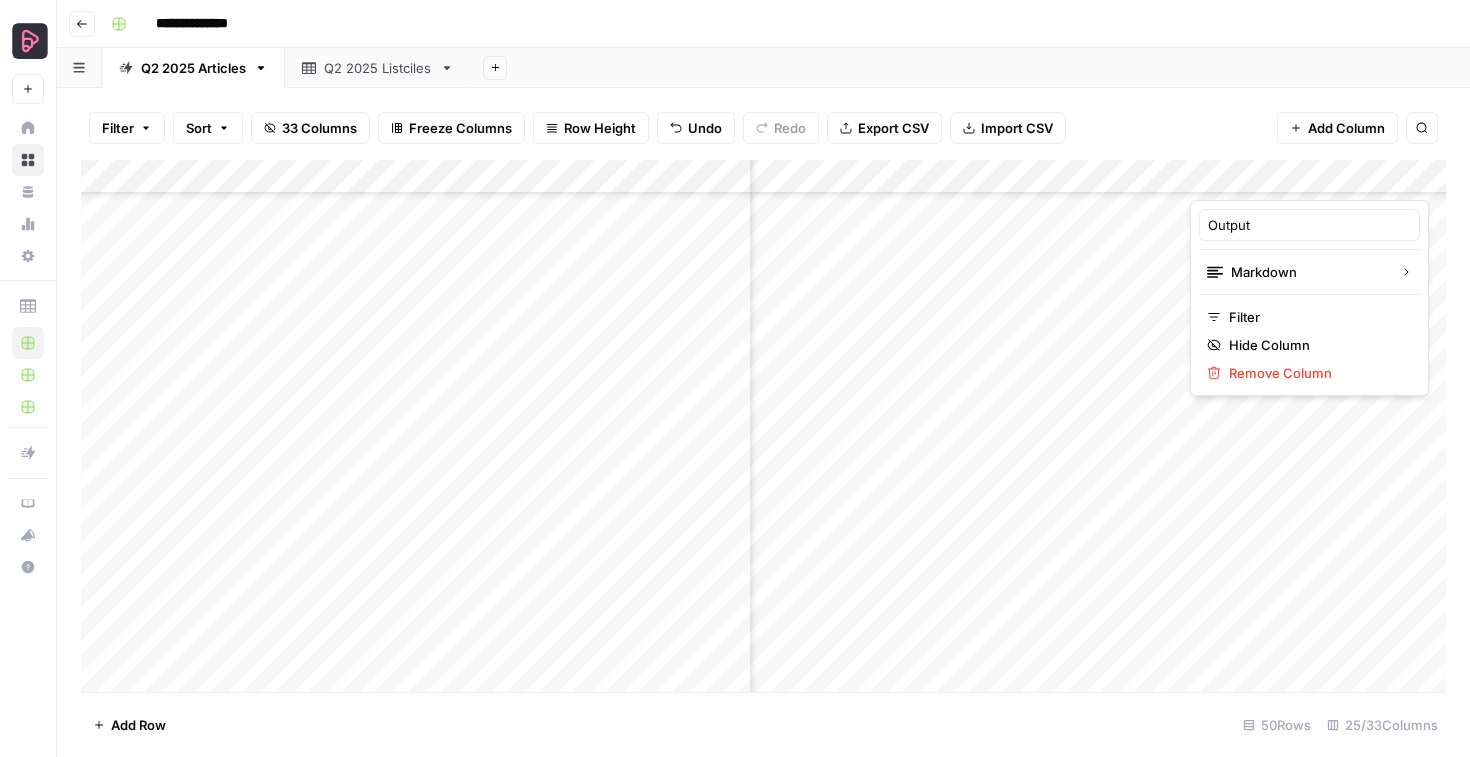 click on "Output" at bounding box center [1309, 225] 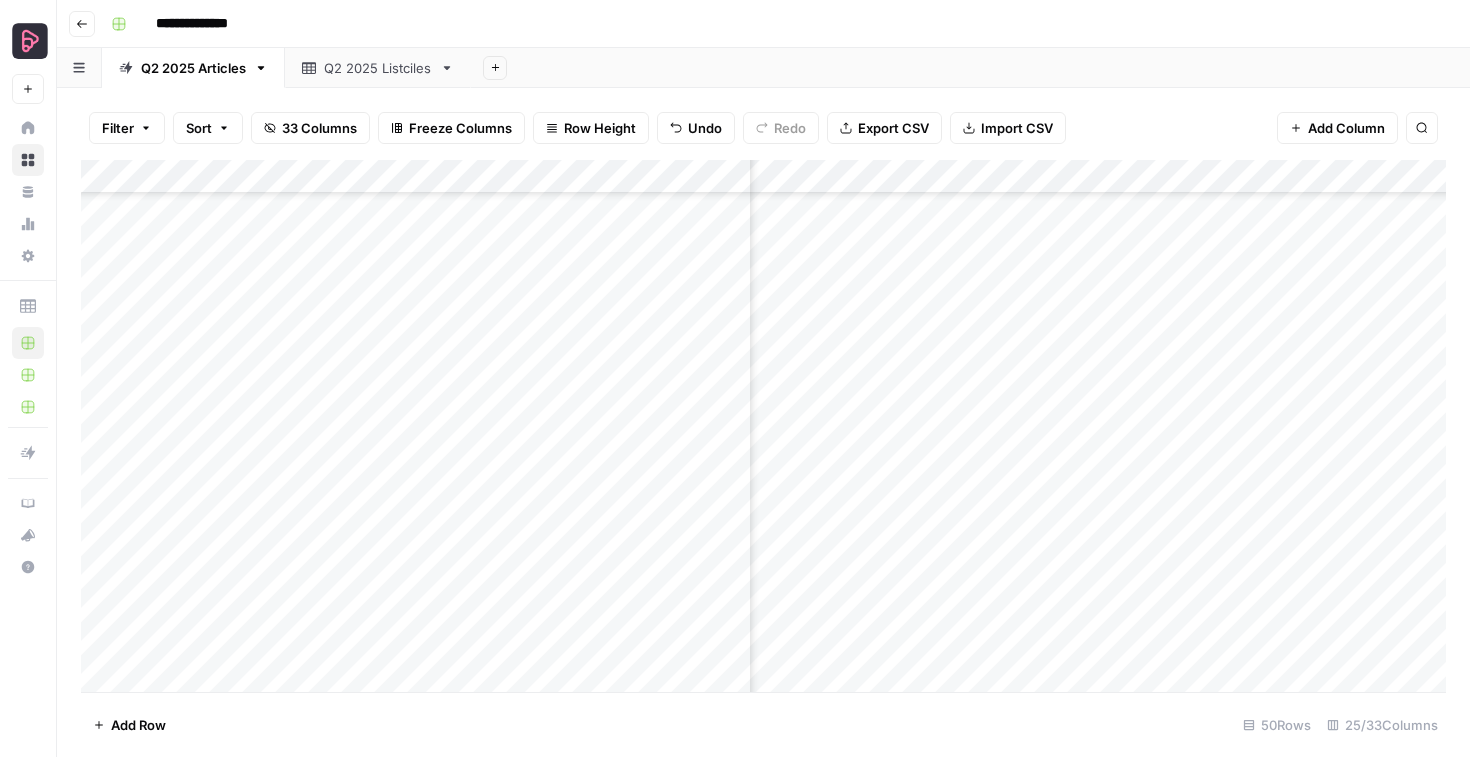 click on "Add Column" at bounding box center (763, 426) 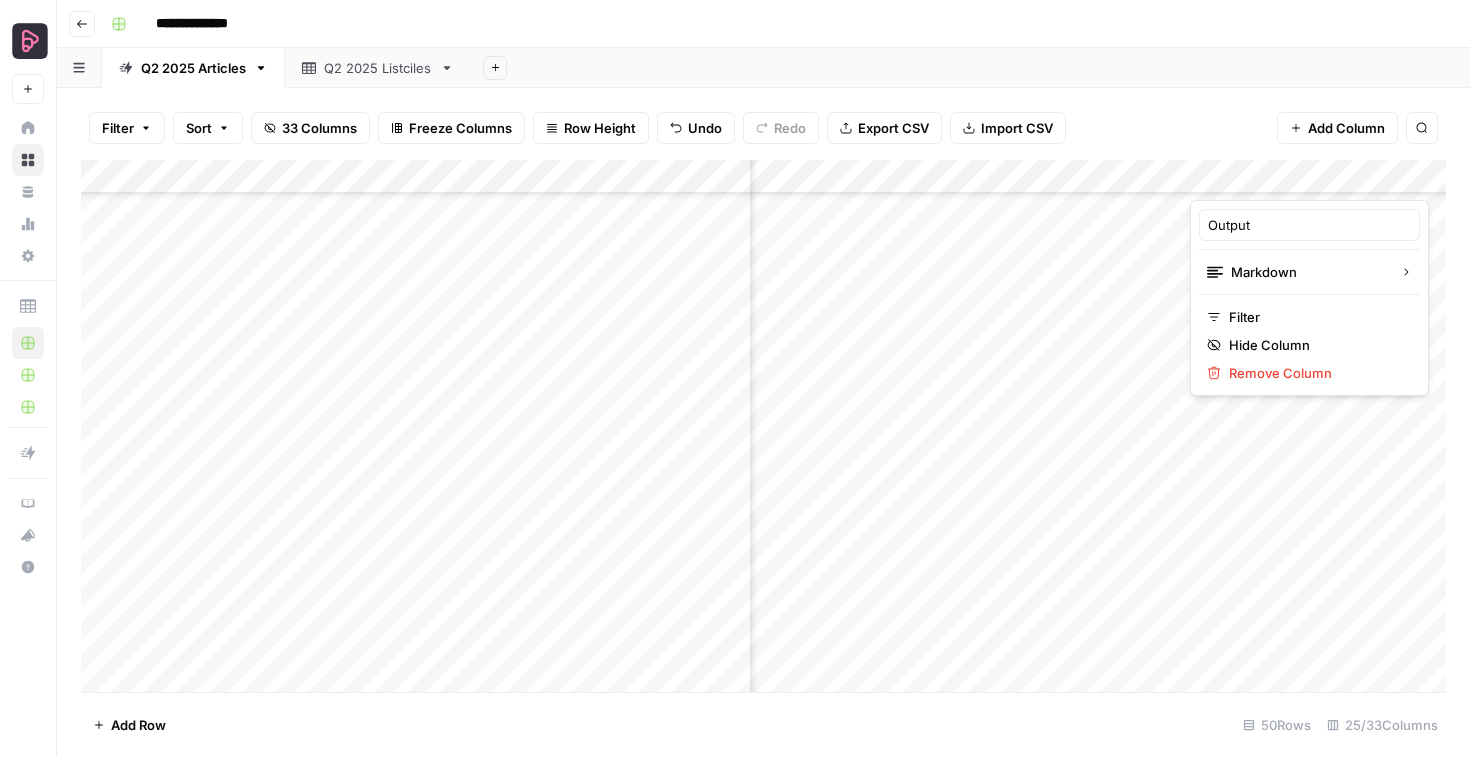 click at bounding box center (1280, 180) 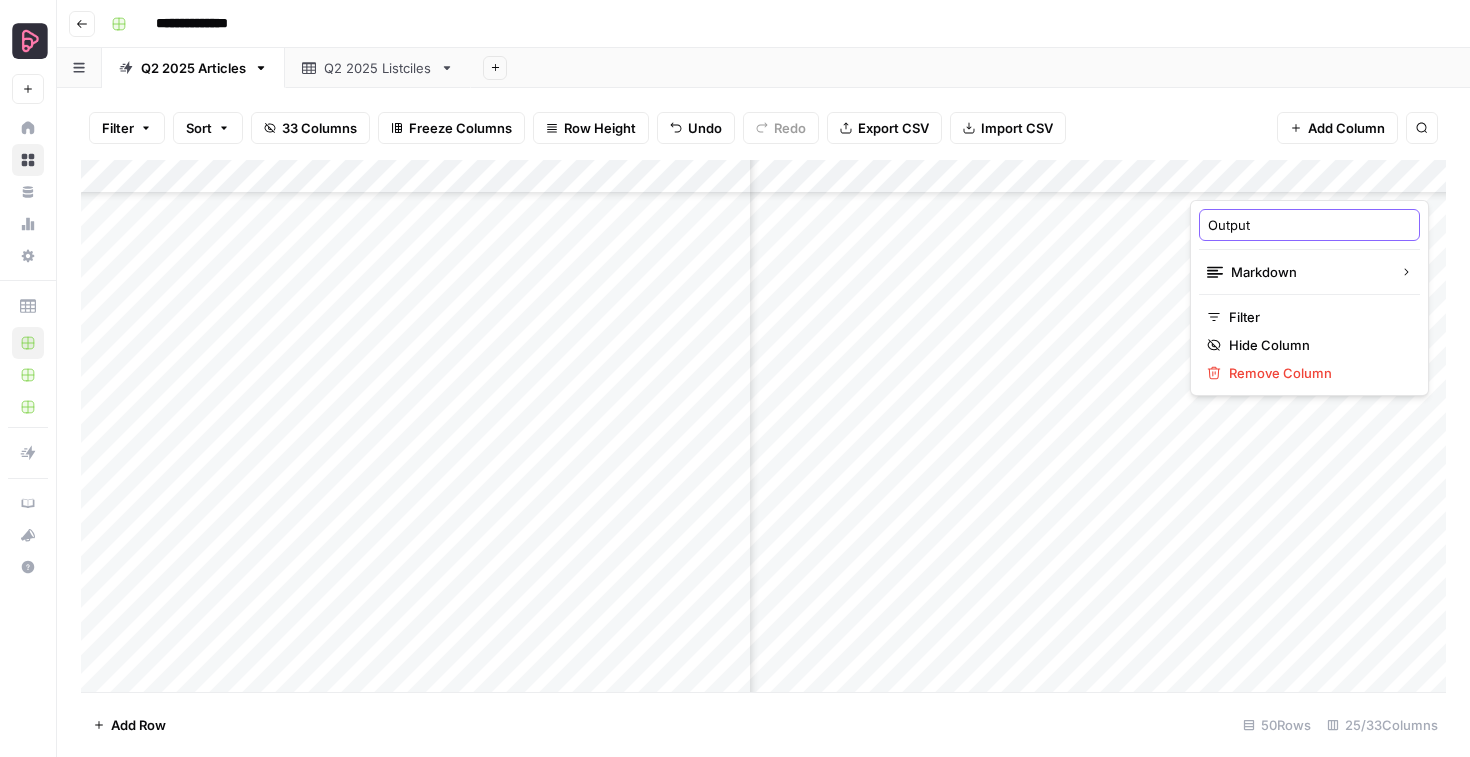 click on "Output" at bounding box center (1309, 225) 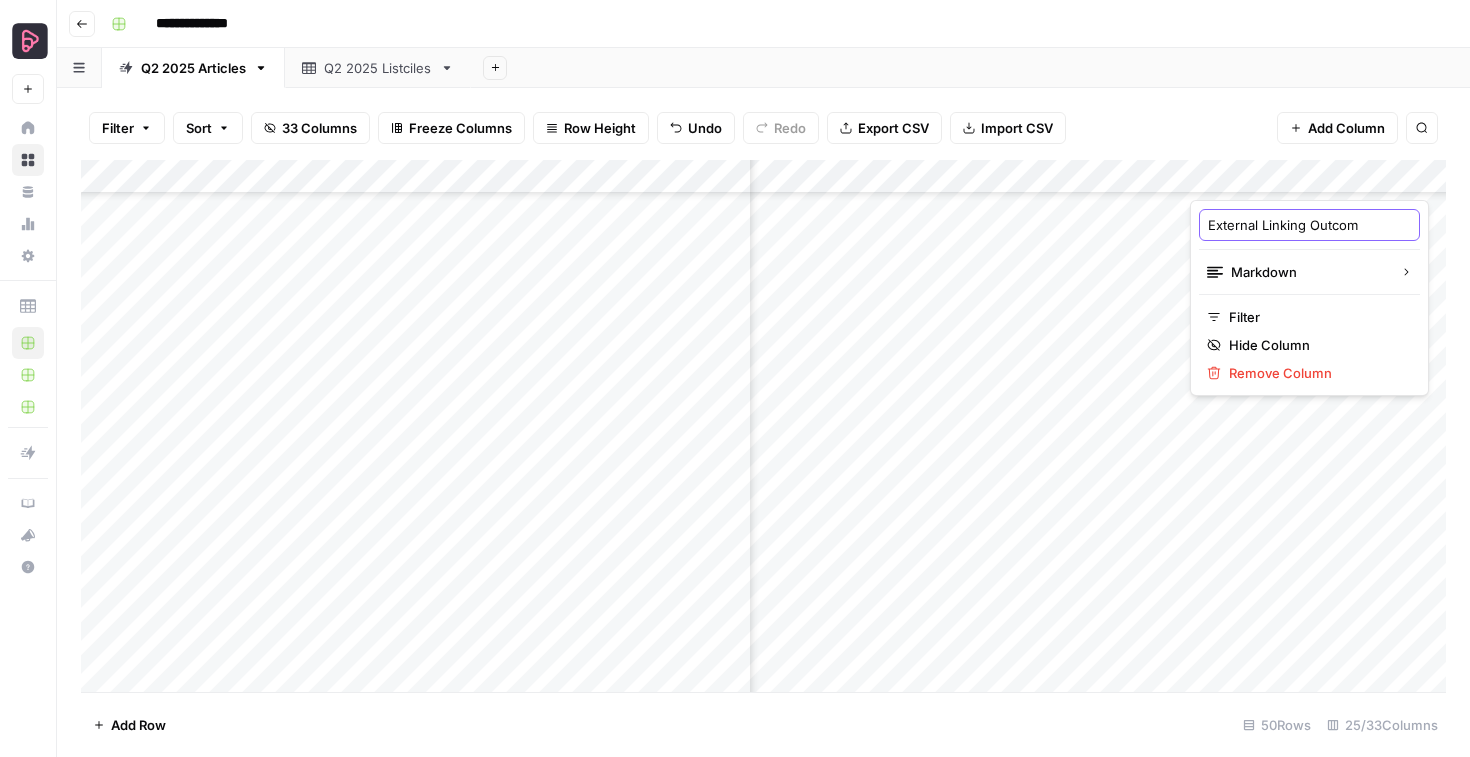 type on "External Linking Outcome" 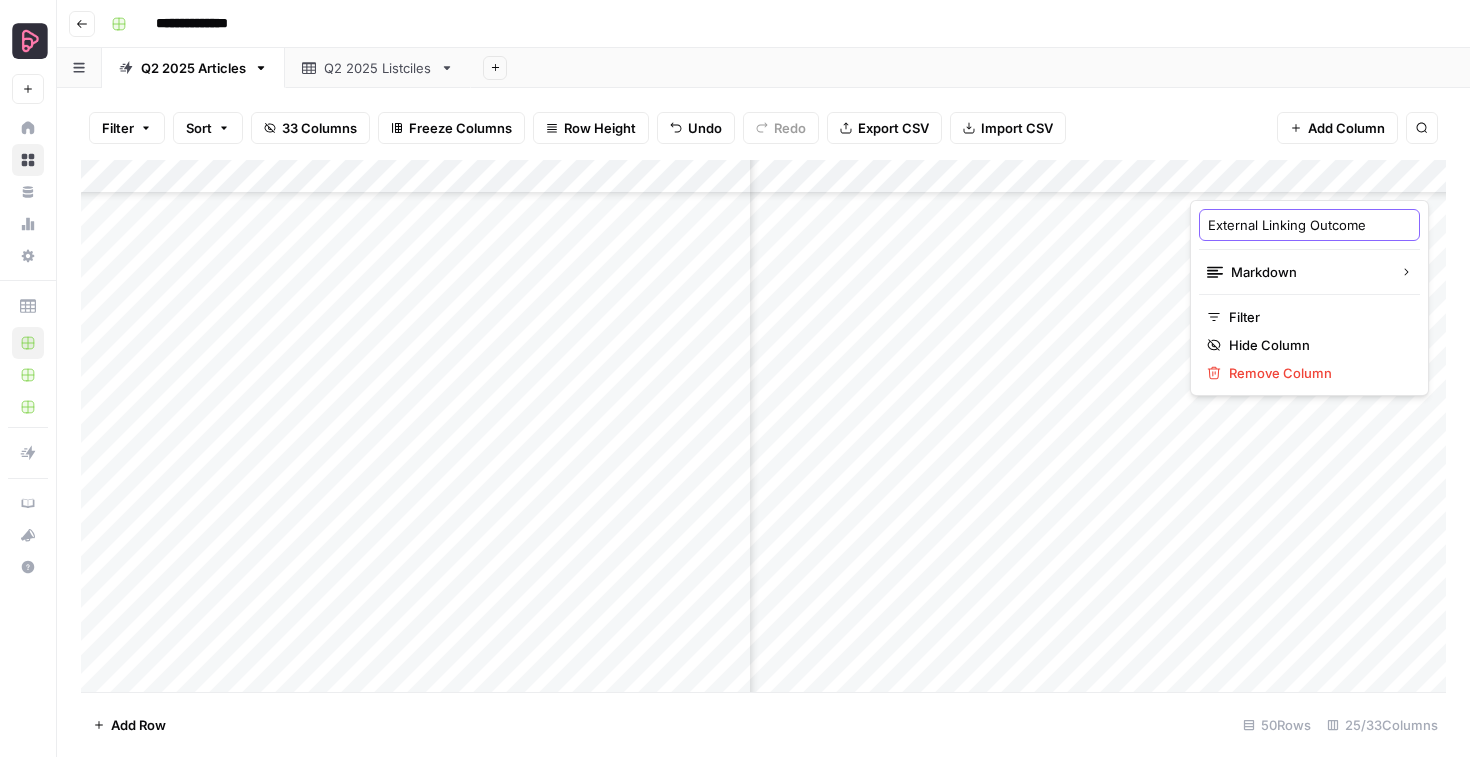 scroll, scrollTop: 0, scrollLeft: 9, axis: horizontal 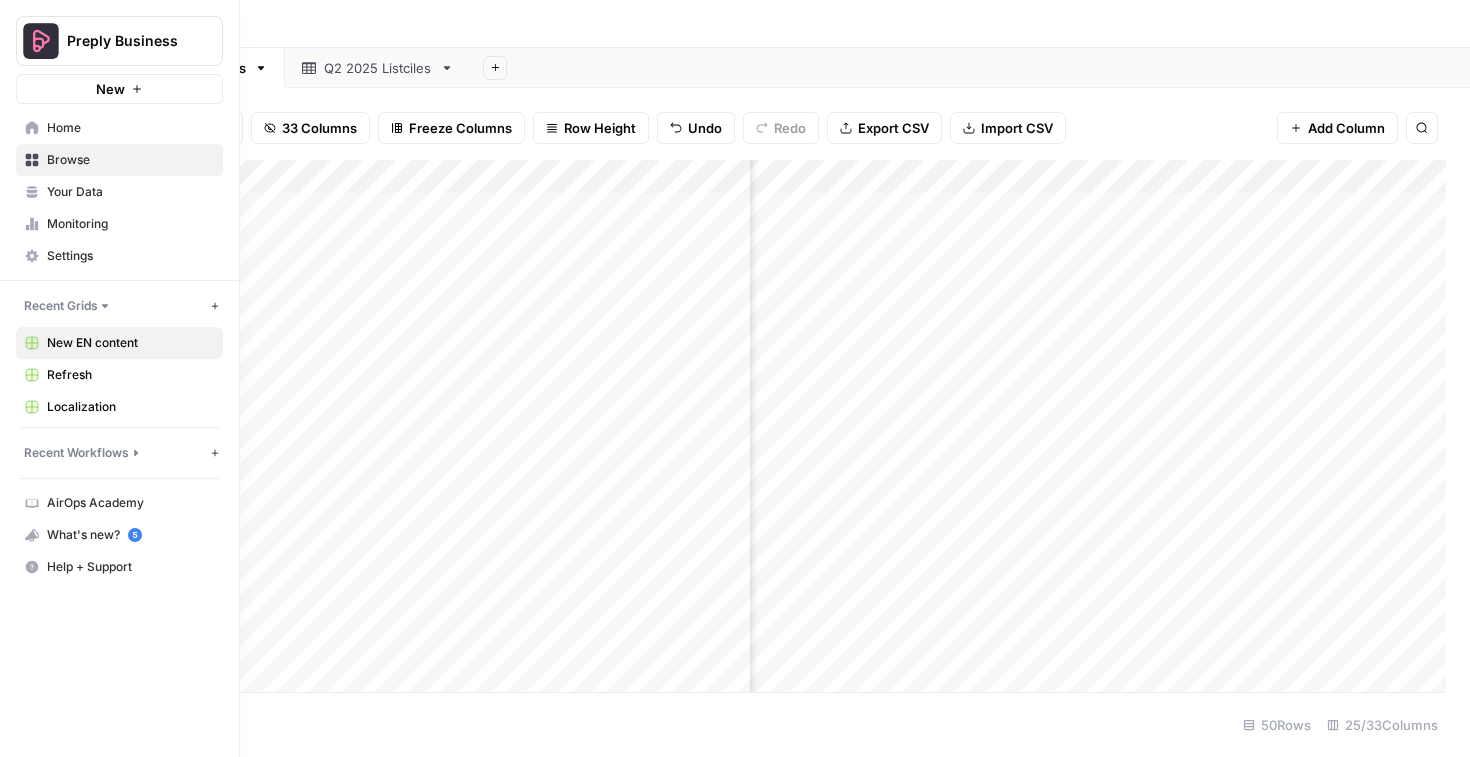 click on "Browse" at bounding box center [130, 160] 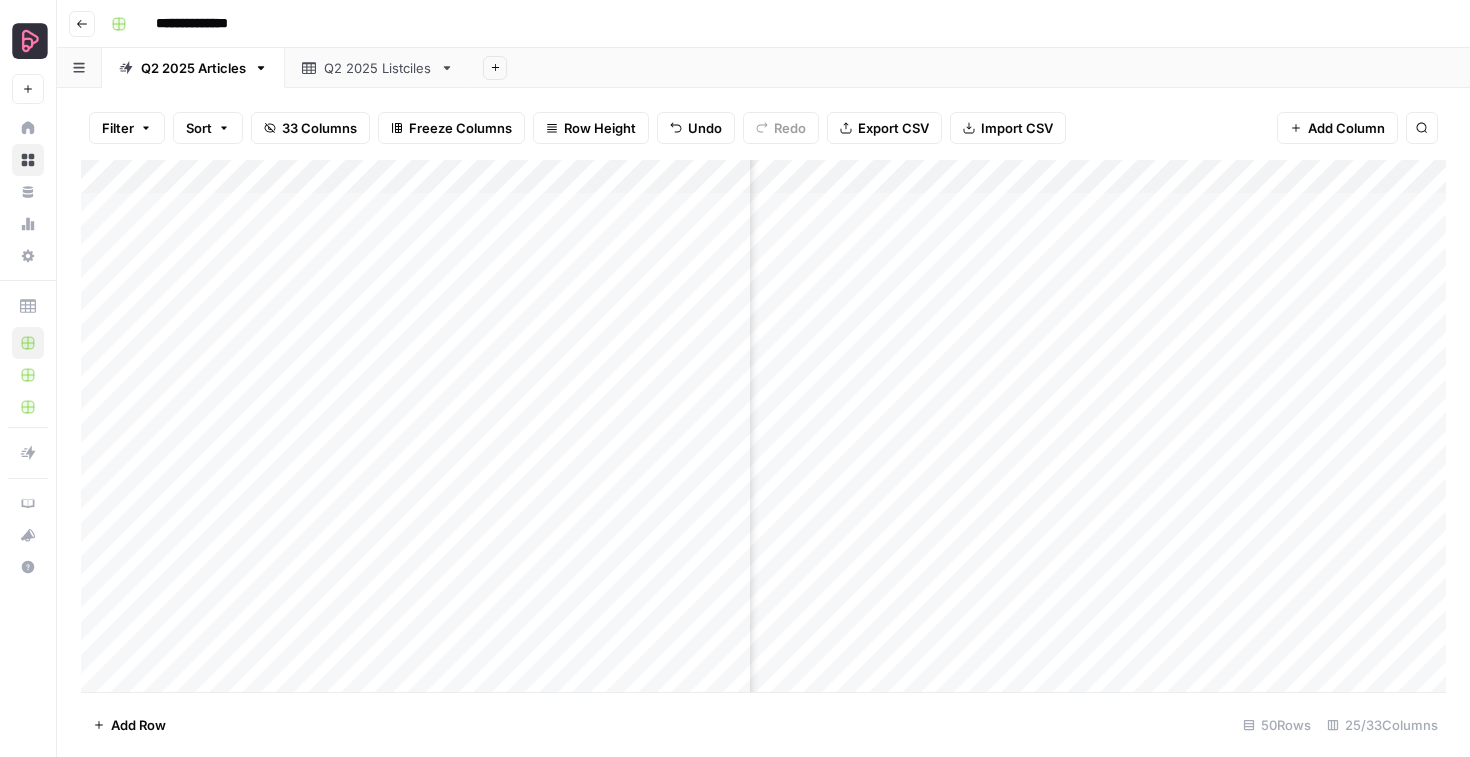 click on "Add Column" at bounding box center (763, 426) 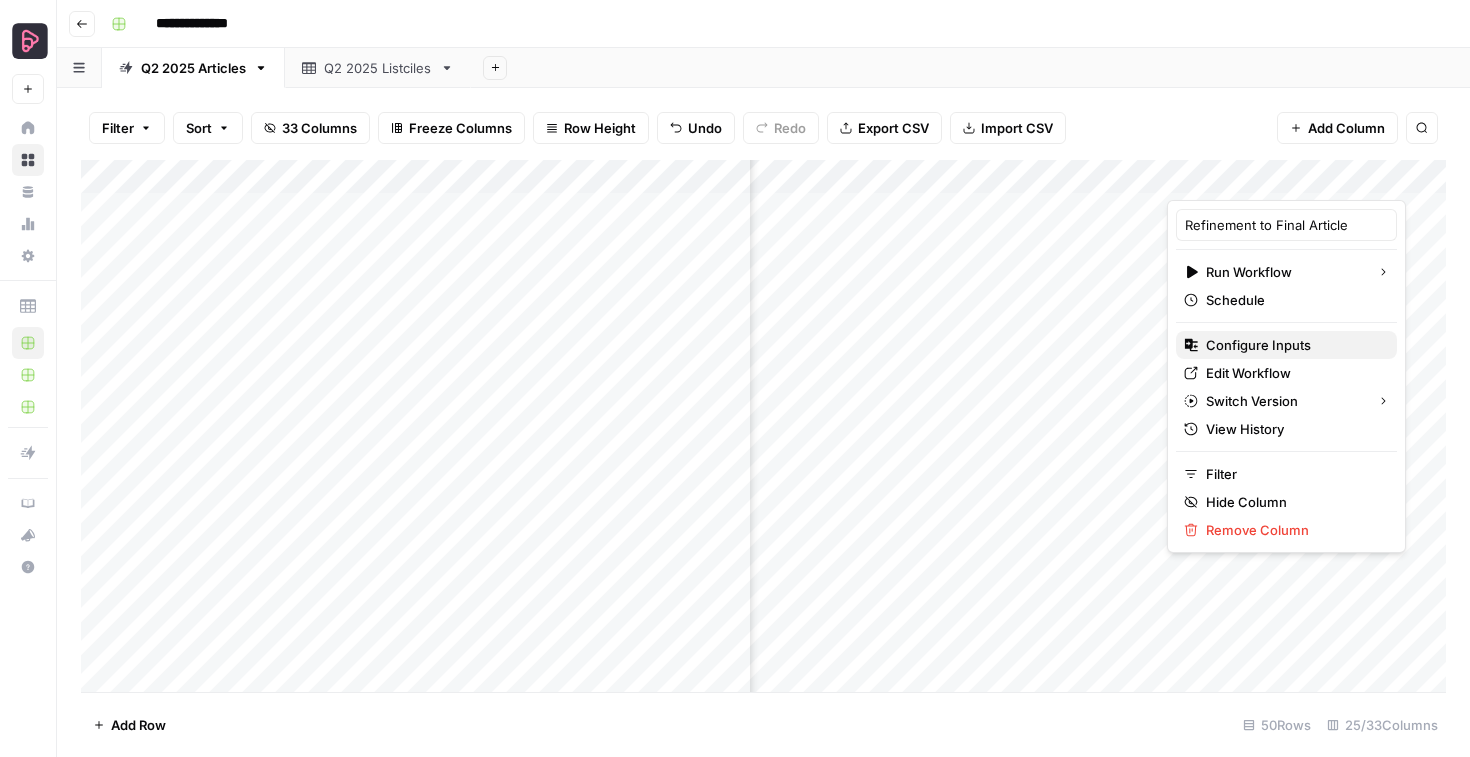 click on "Configure Inputs" at bounding box center [1258, 345] 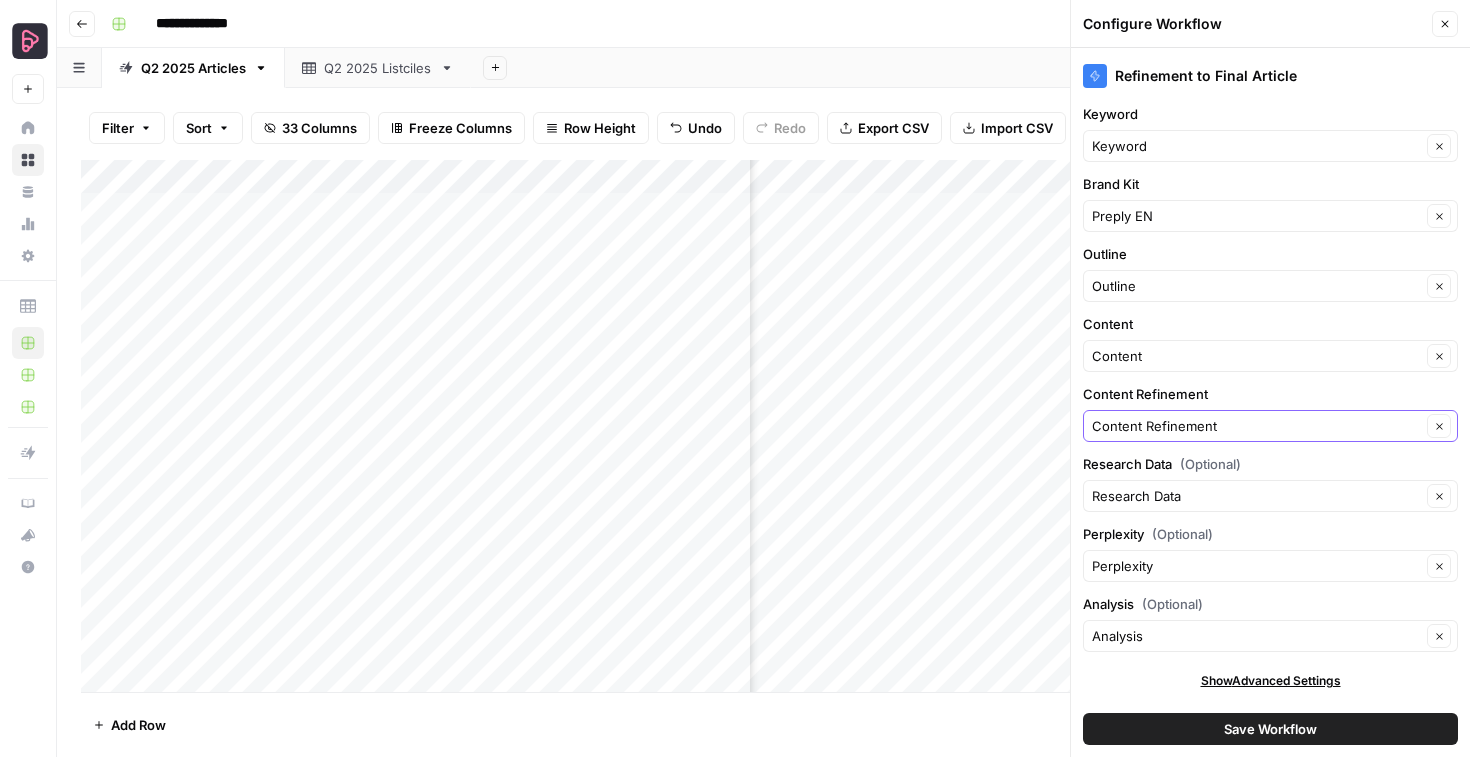 click on "Content Refinement" at bounding box center [1256, 426] 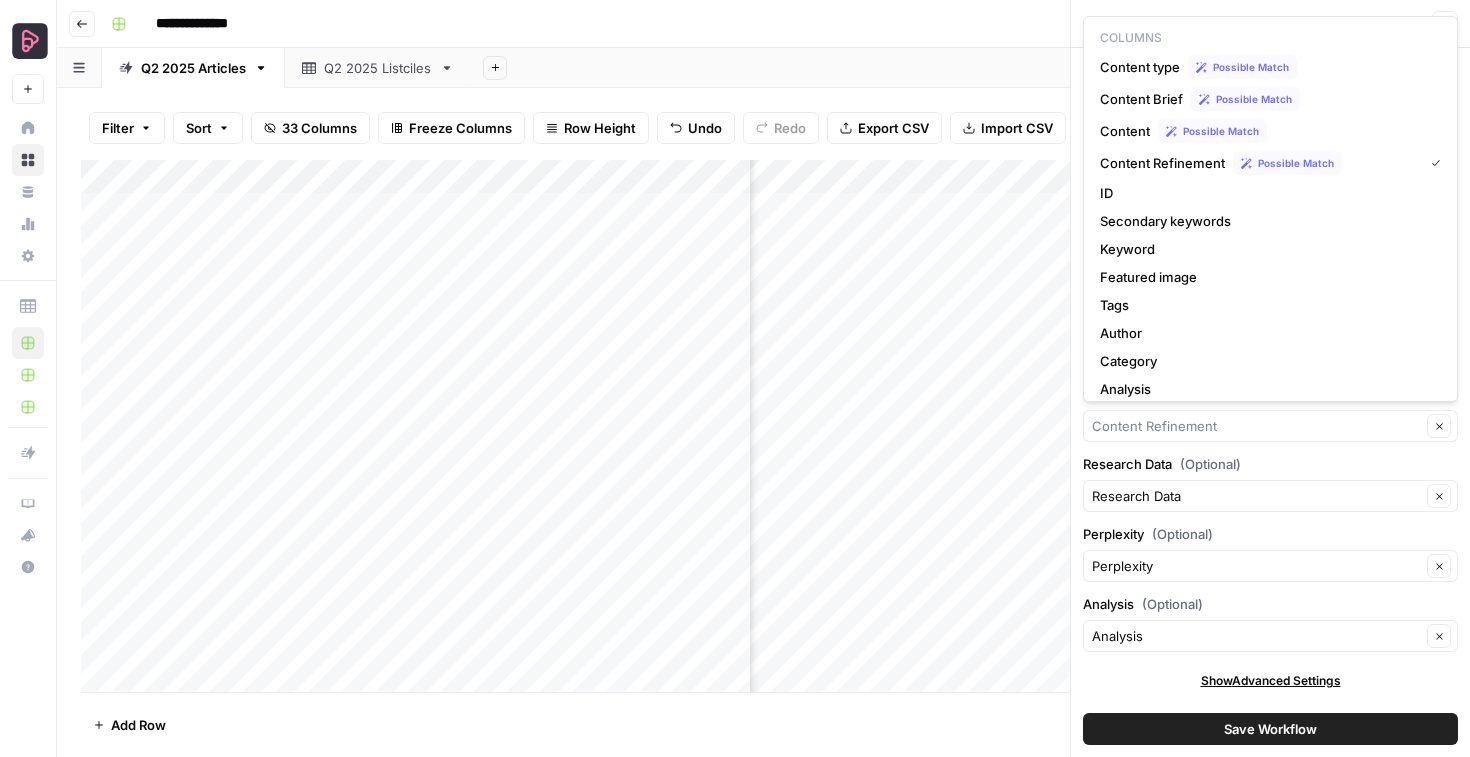 click on "Add Column" at bounding box center (763, 426) 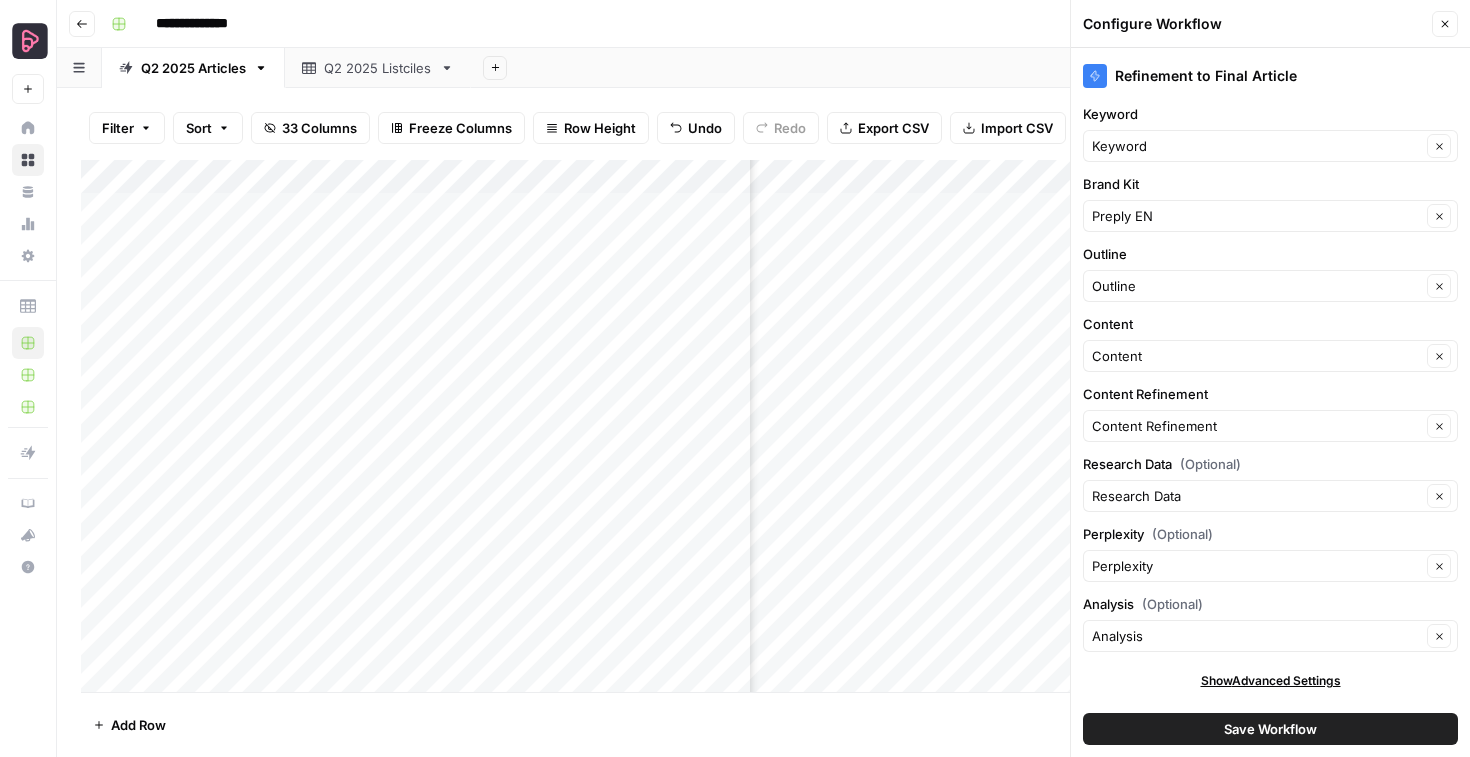 click on "Add Column" at bounding box center (763, 426) 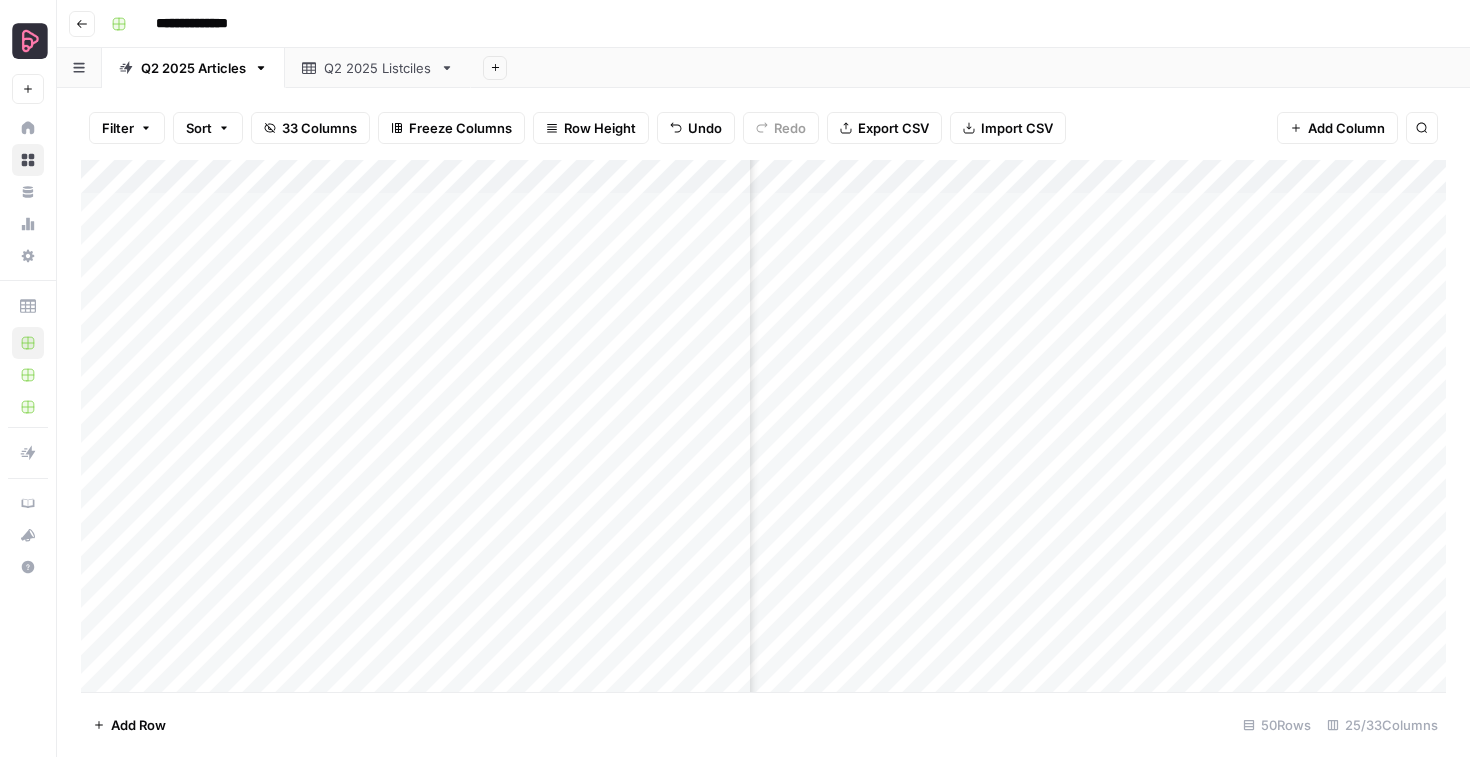 click on "Add Column" at bounding box center [763, 426] 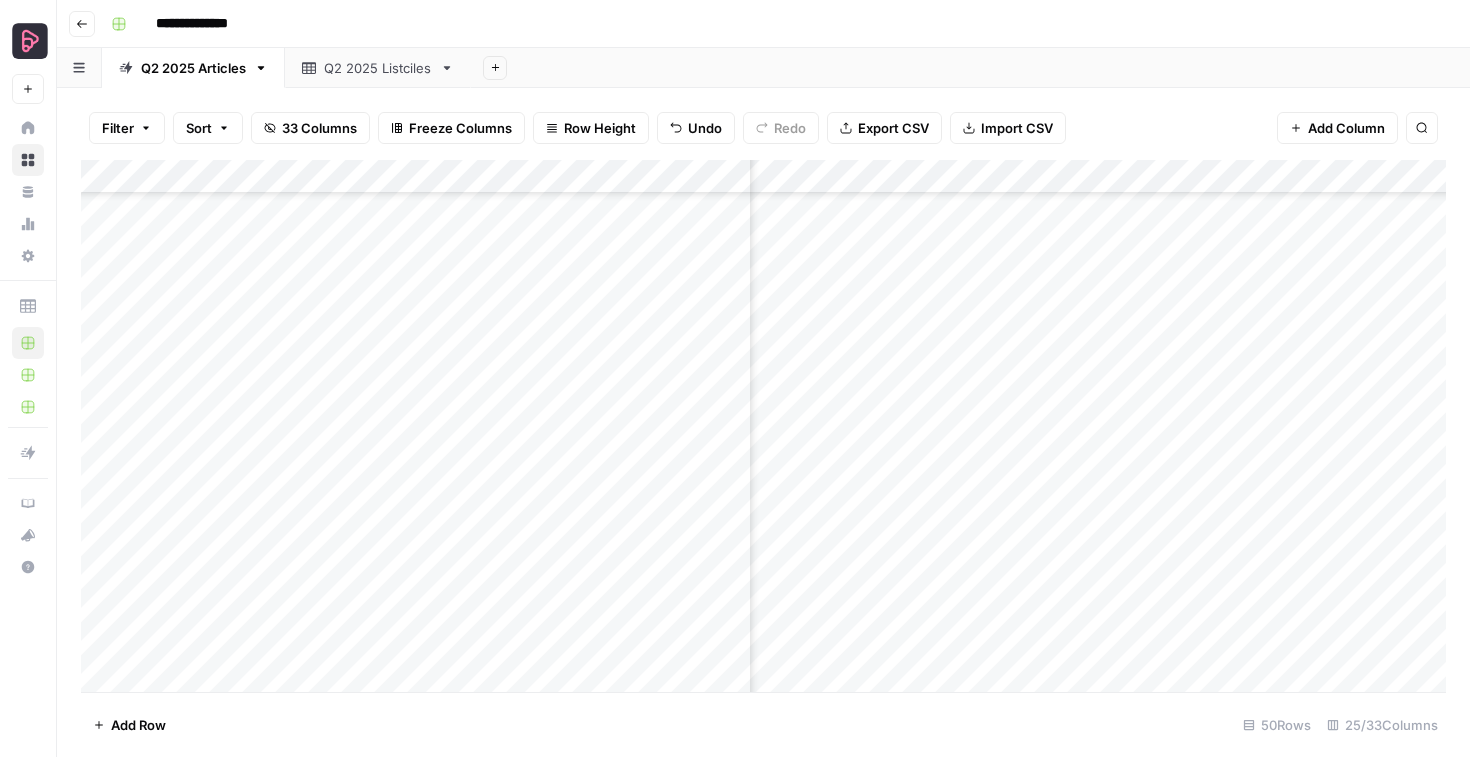scroll, scrollTop: 975, scrollLeft: 3381, axis: both 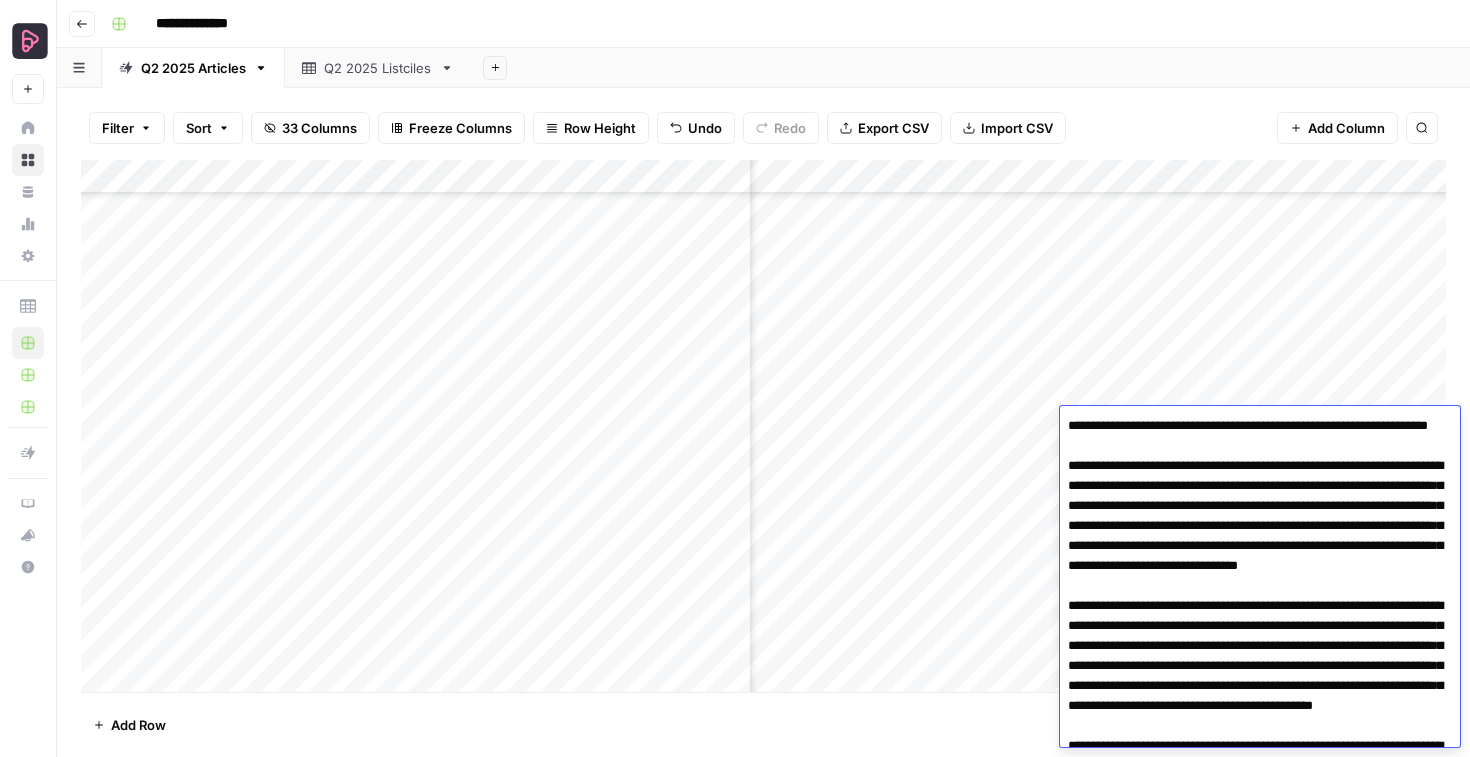 click at bounding box center (1260, 1336) 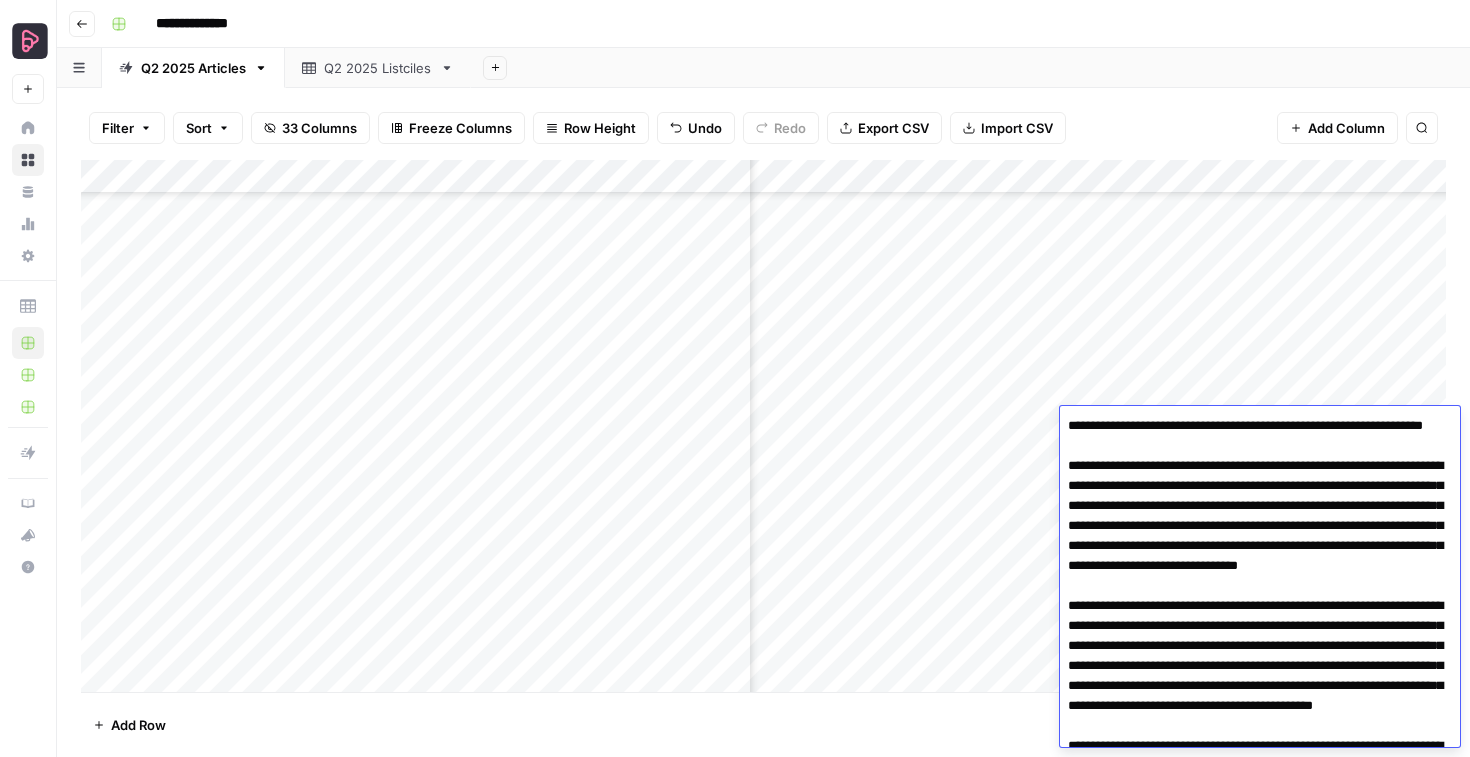 click at bounding box center [1260, 1336] 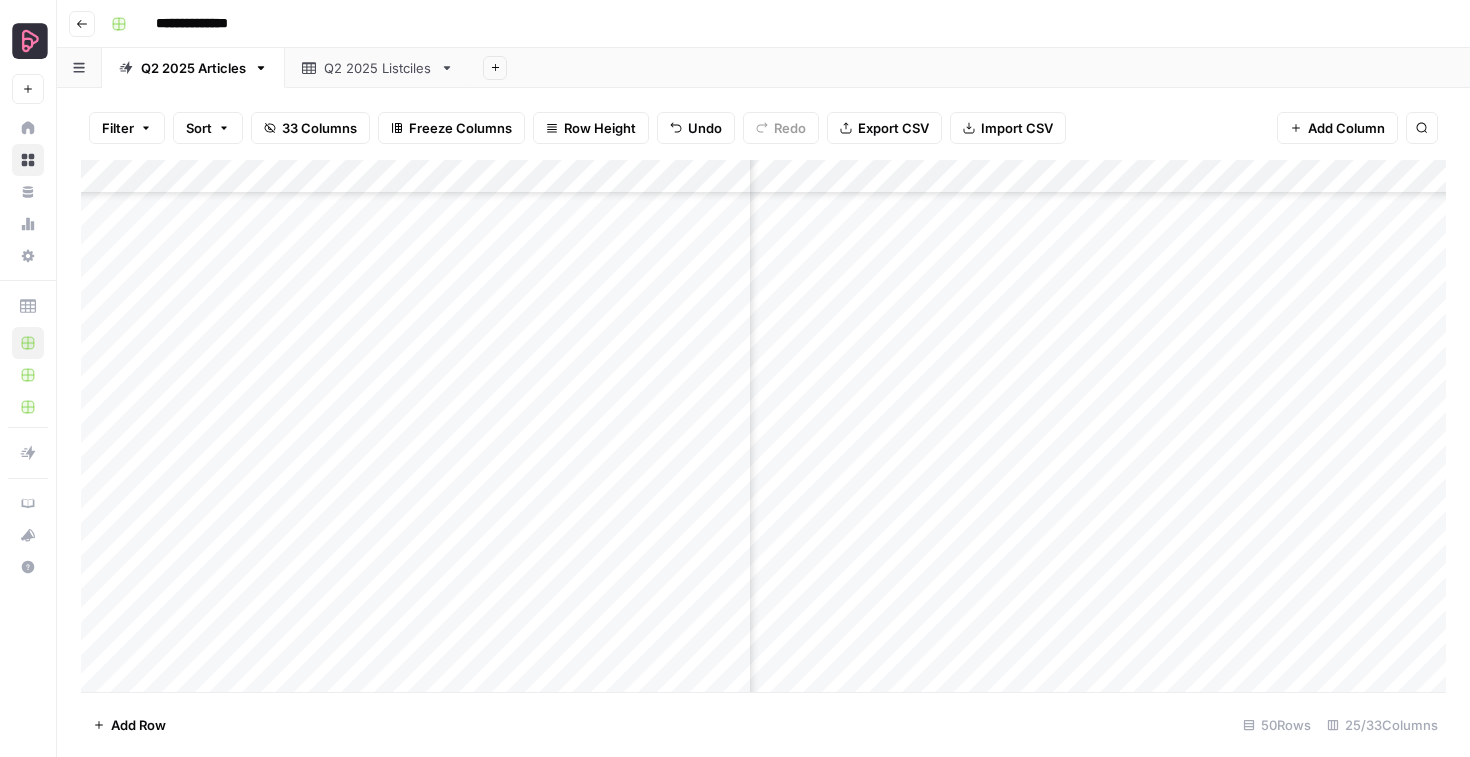 click on "Add Column" at bounding box center (763, 426) 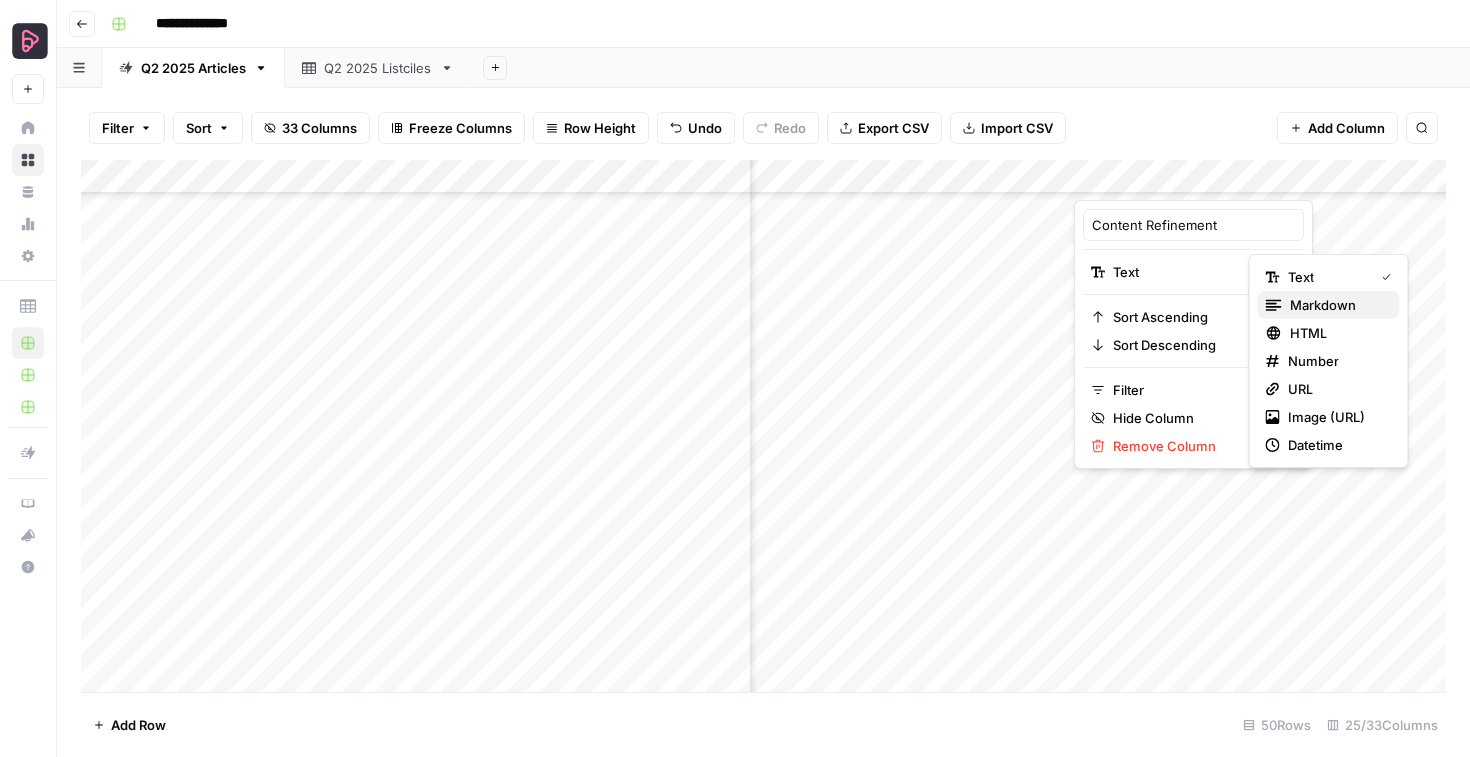 click on "markdown" at bounding box center [1329, 305] 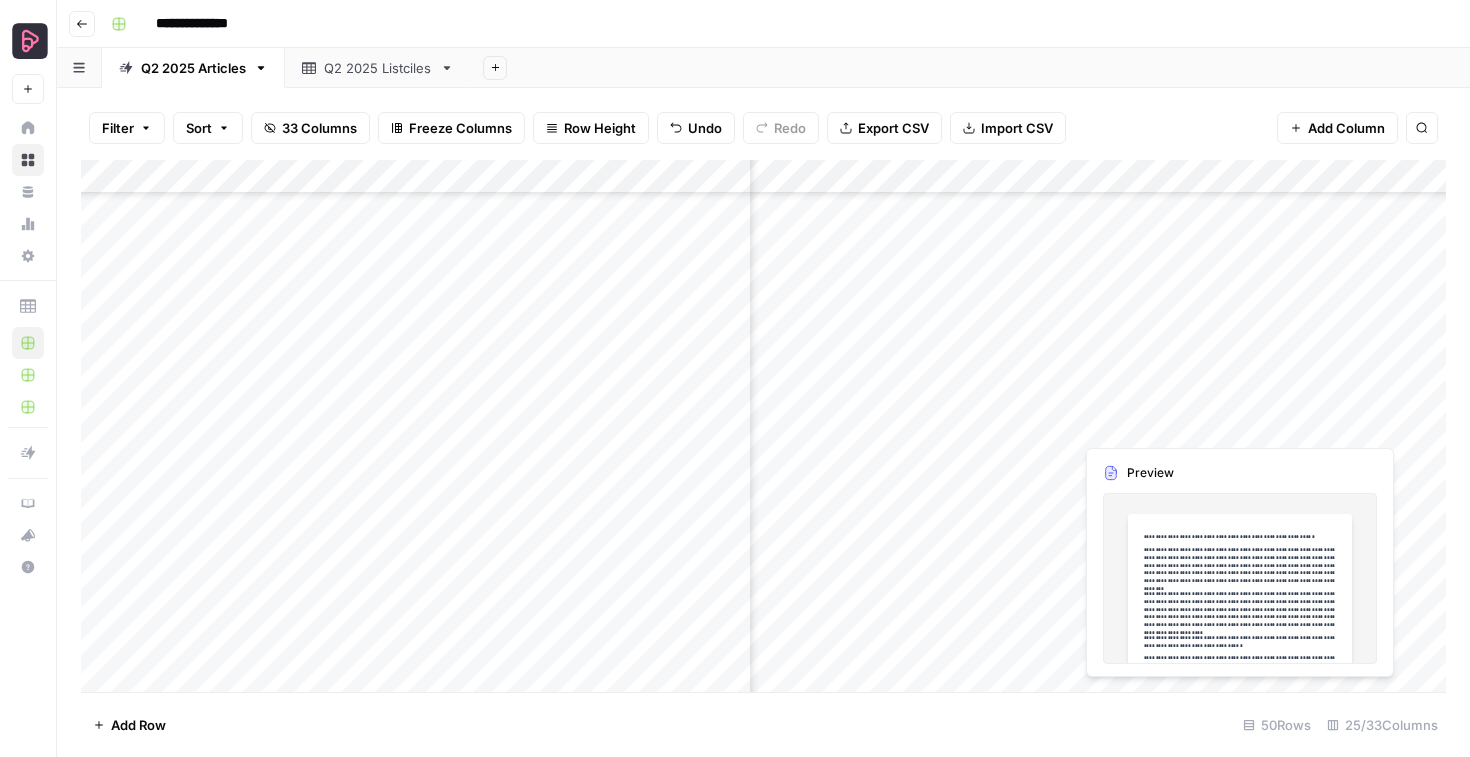 click on "Add Column" at bounding box center [763, 426] 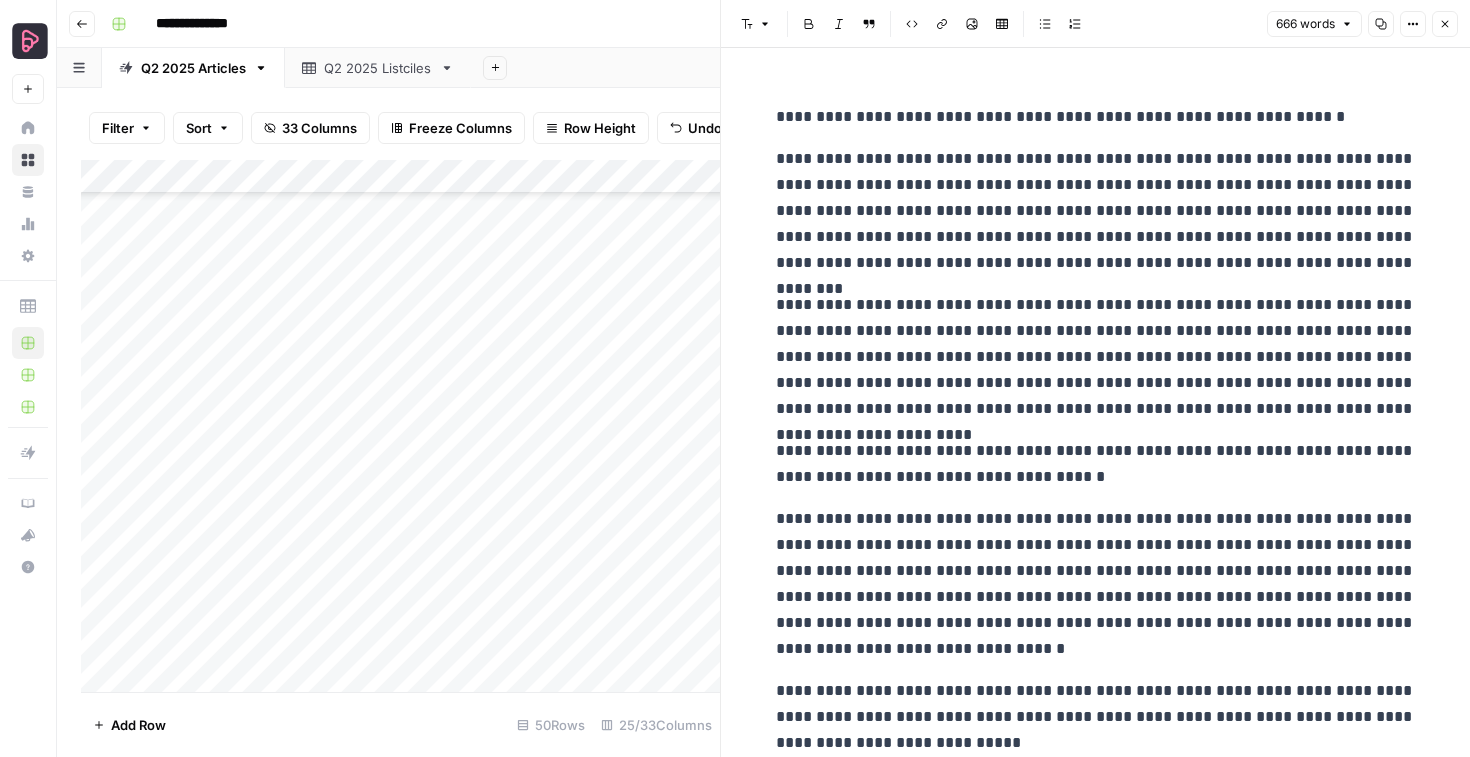 click on "**********" at bounding box center [1096, 117] 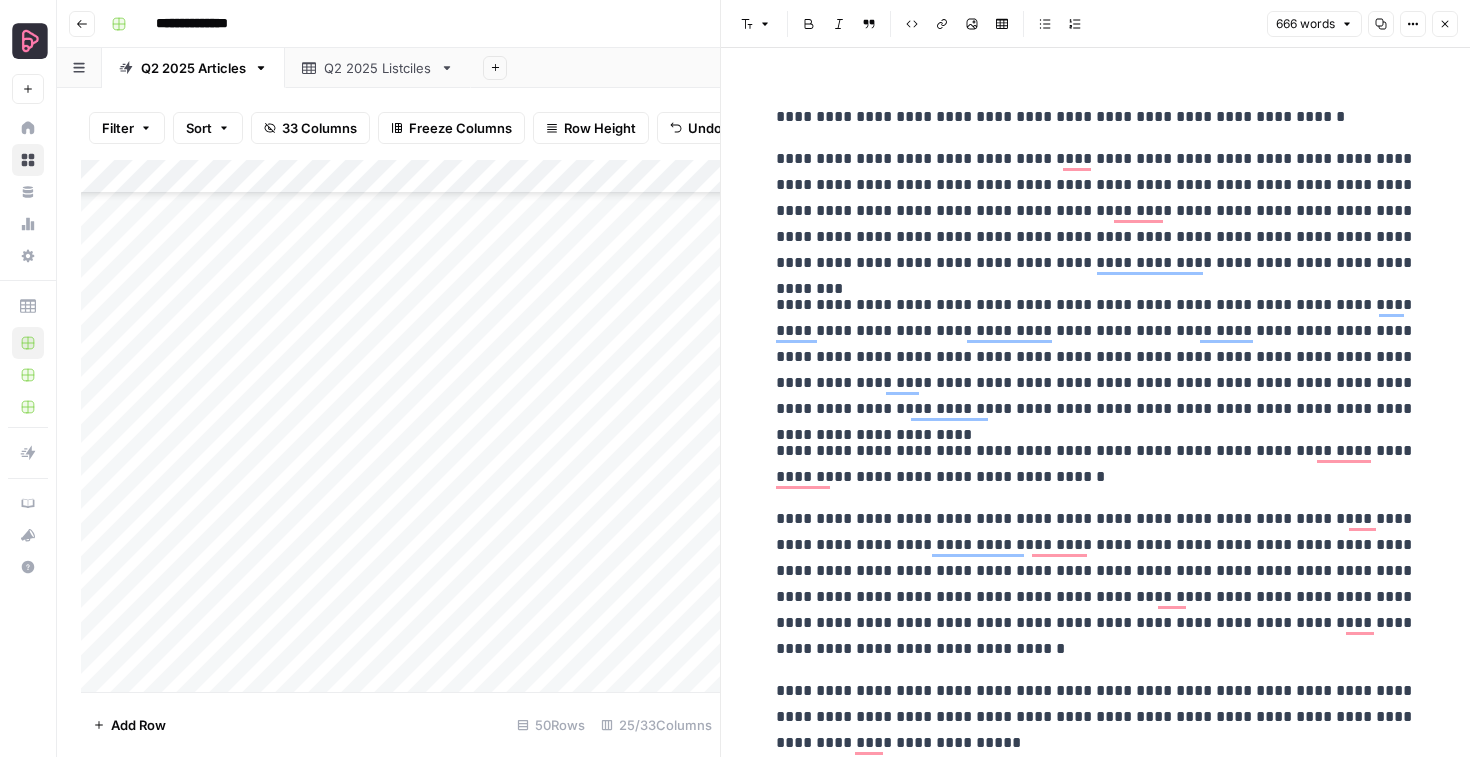 click on "Font style Bold Italic Block quote Code block Link Image Insert Table Bulleted list Numbered list 666 words Copy Options Close" at bounding box center (1095, 24) 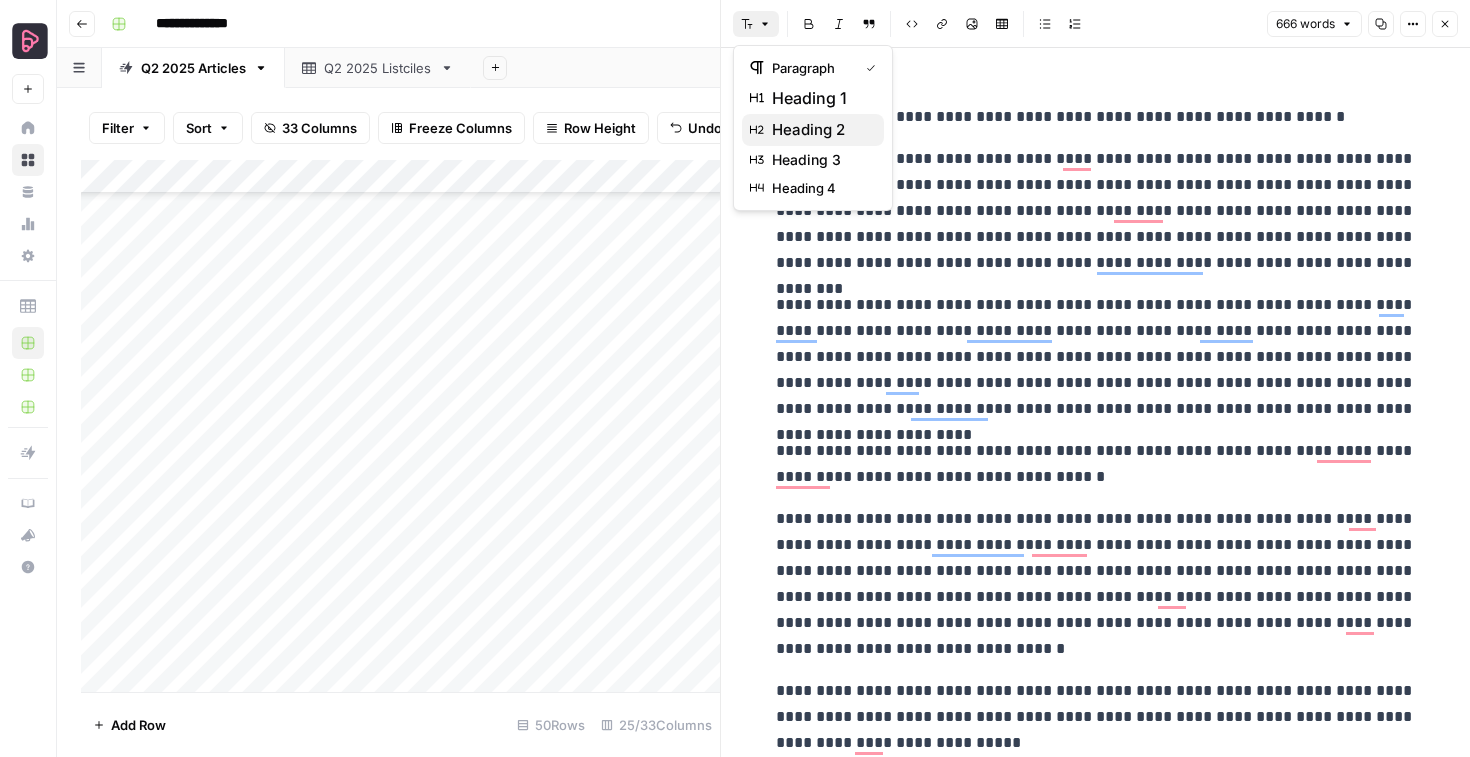 click on "heading 2" at bounding box center [808, 130] 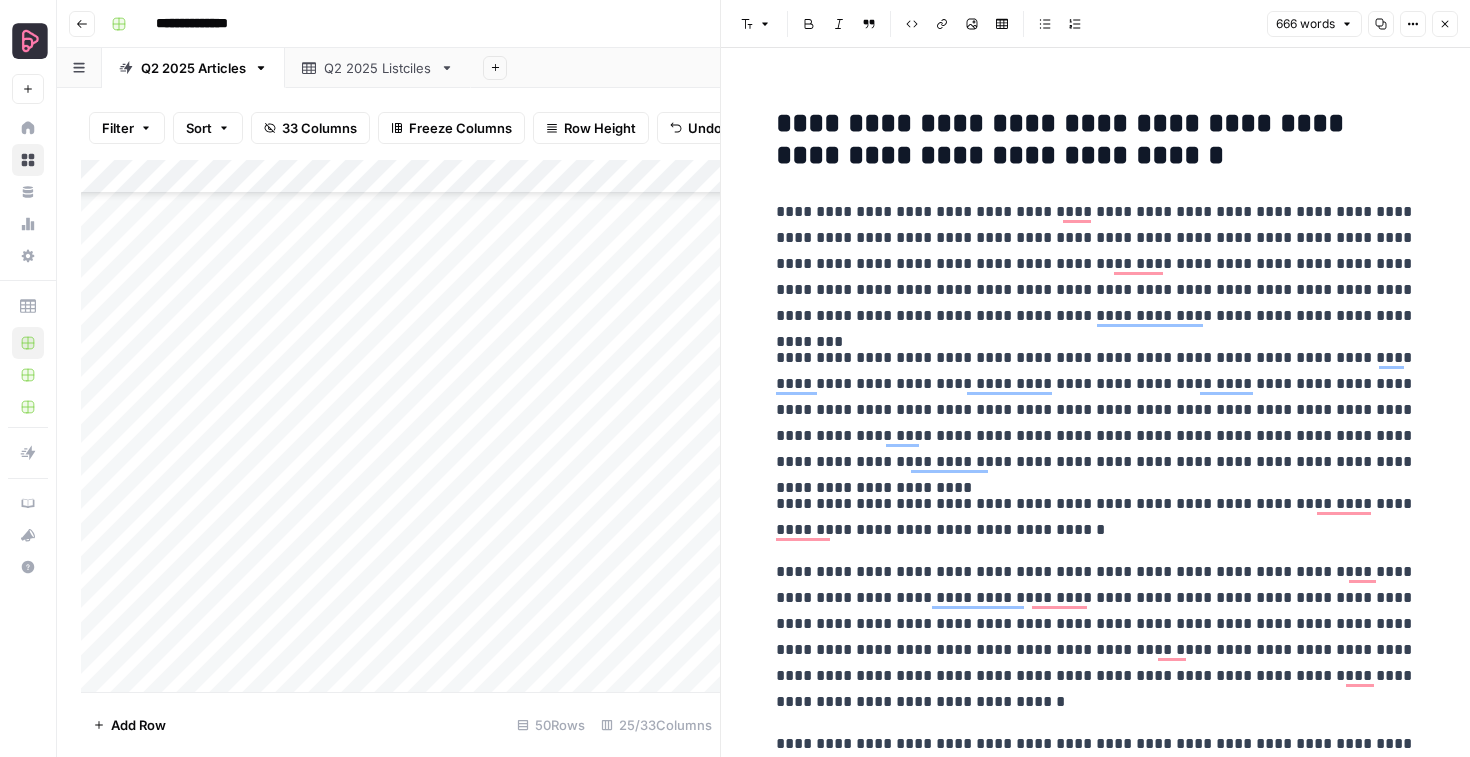 click on "**********" at bounding box center (1096, 264) 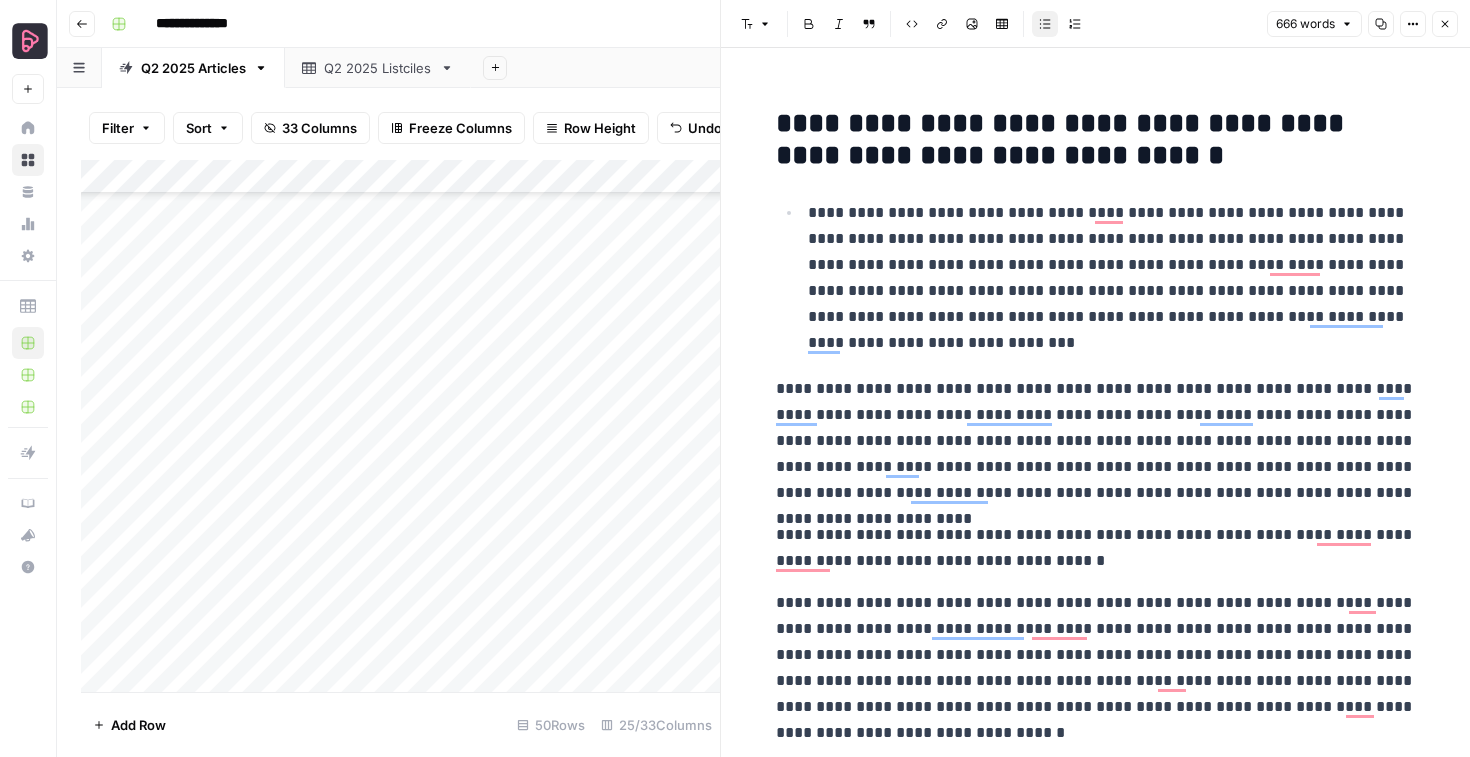 click on "**********" at bounding box center [1096, 441] 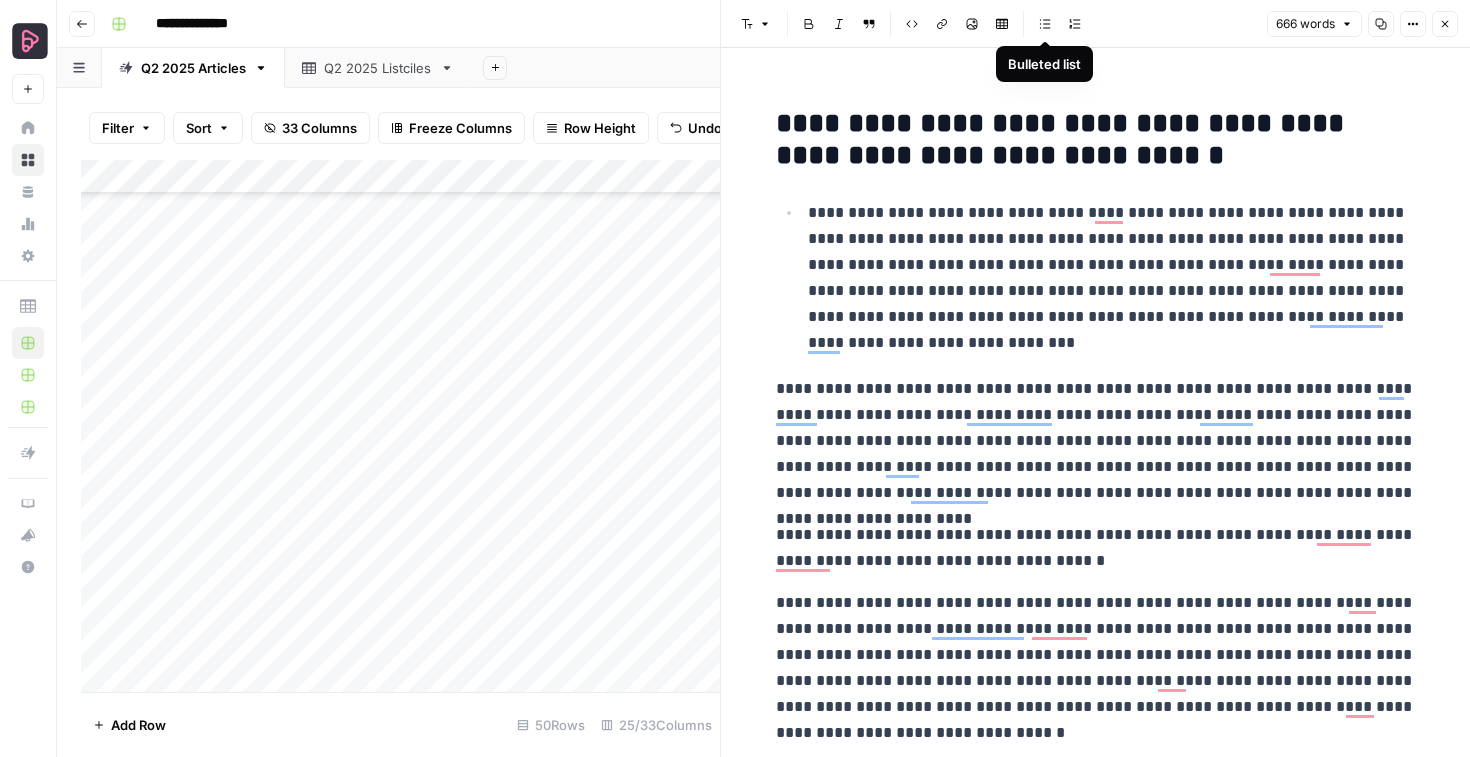 click 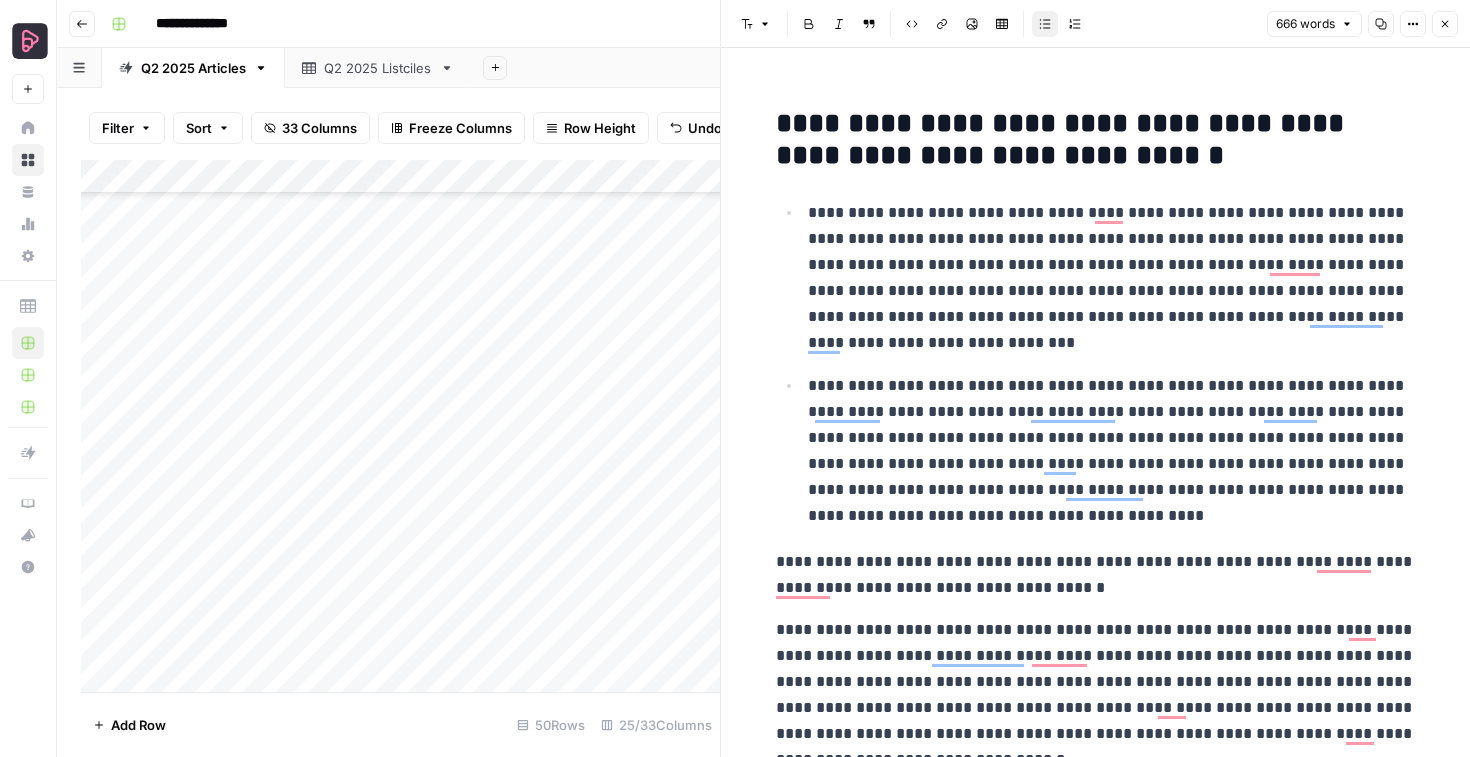 click on "**********" at bounding box center (1096, 575) 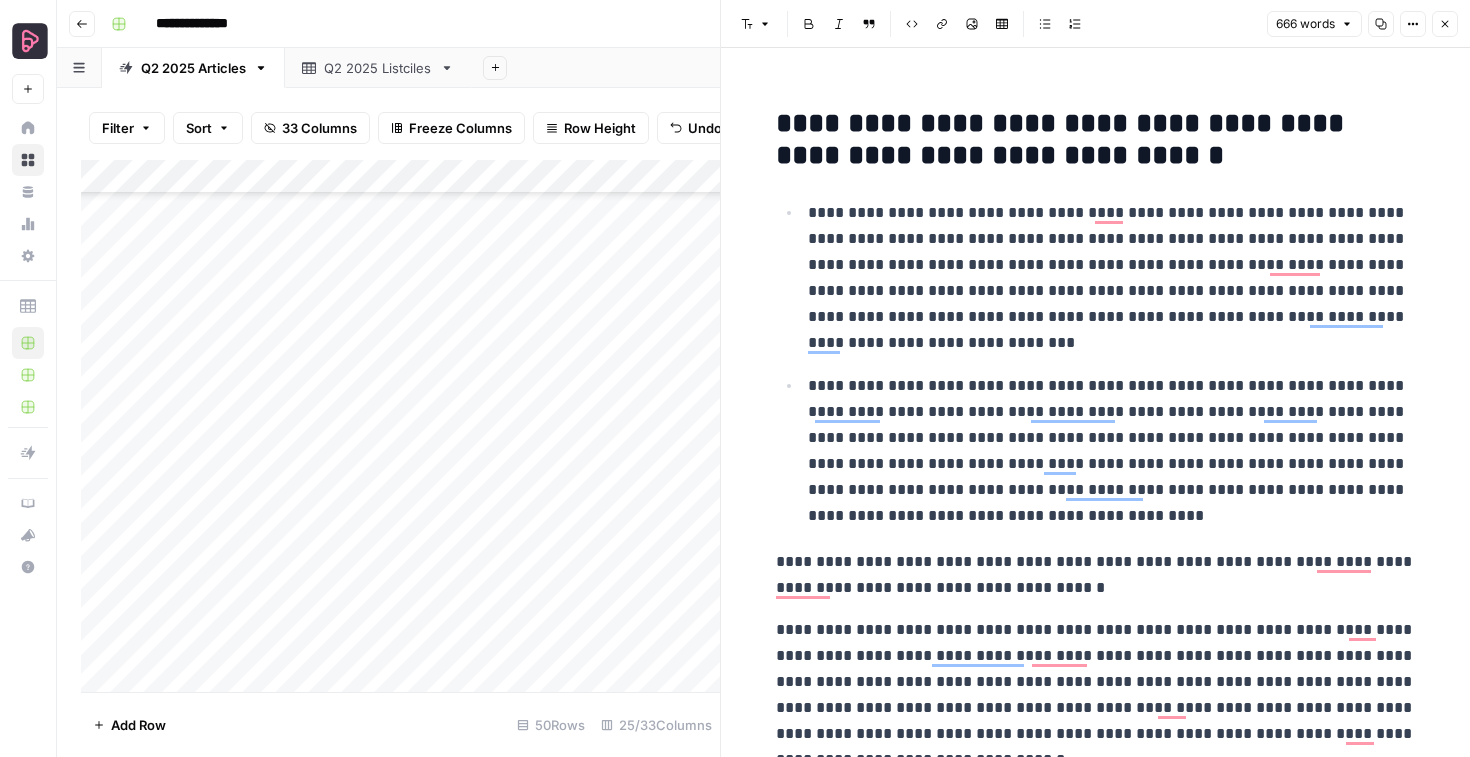 click 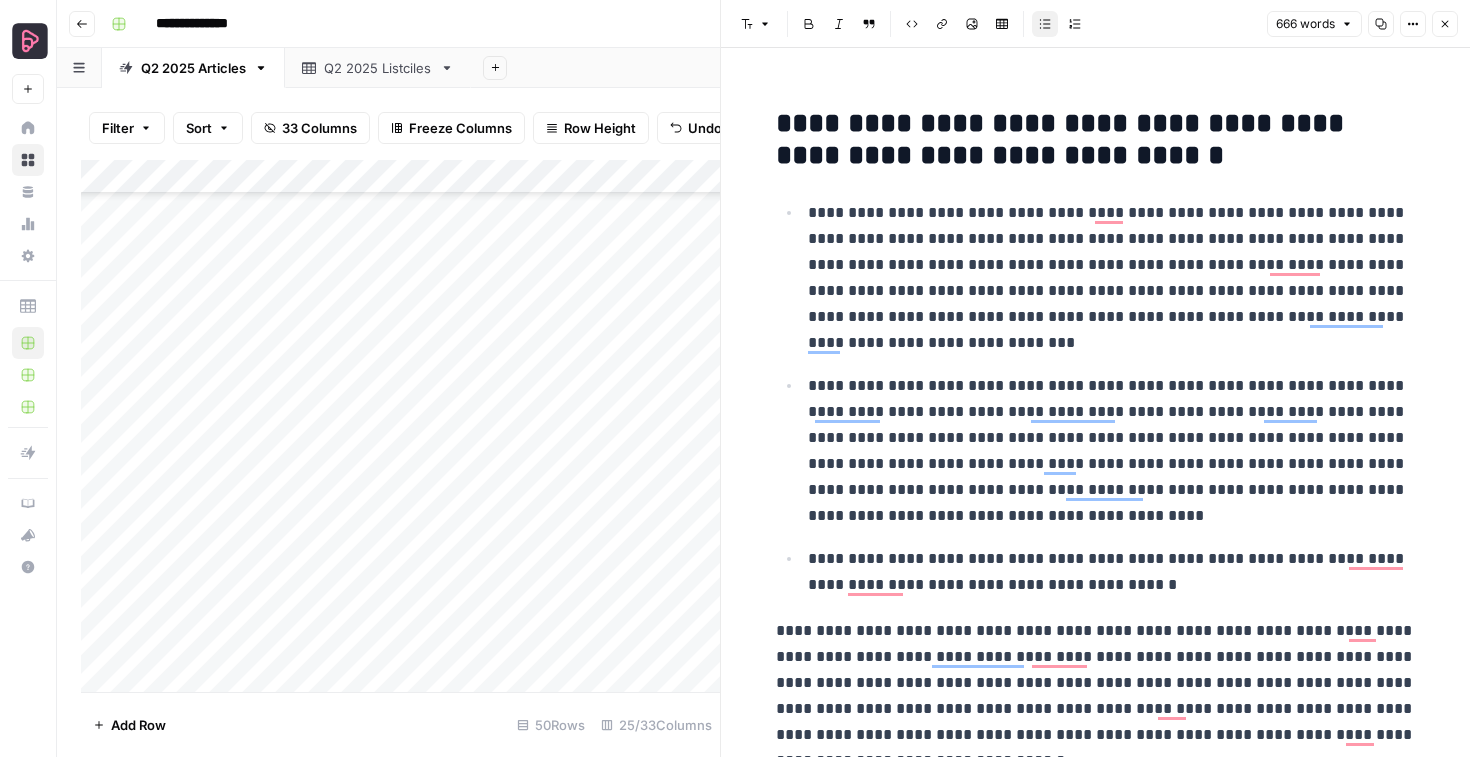 scroll, scrollTop: 321, scrollLeft: 0, axis: vertical 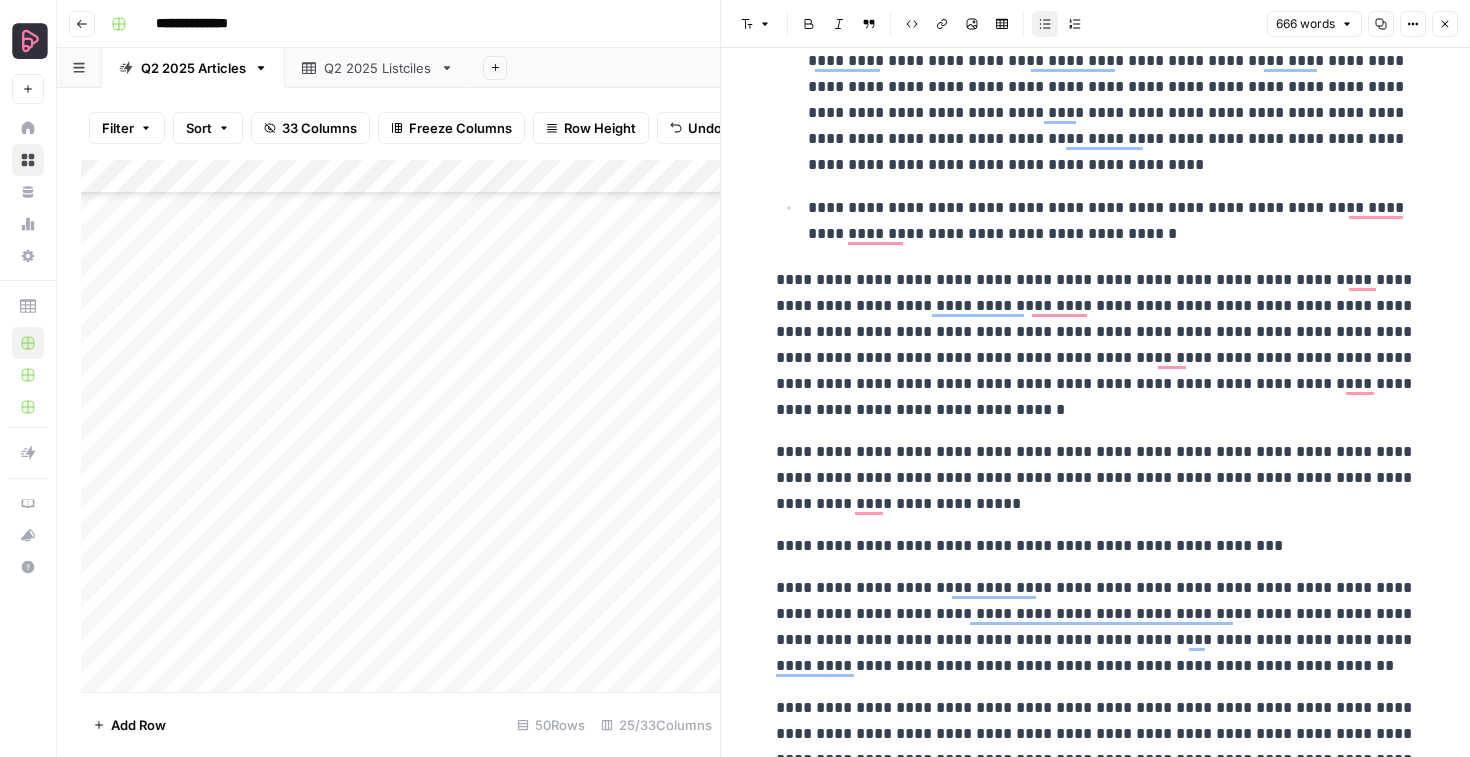 click on "**********" at bounding box center [1096, 345] 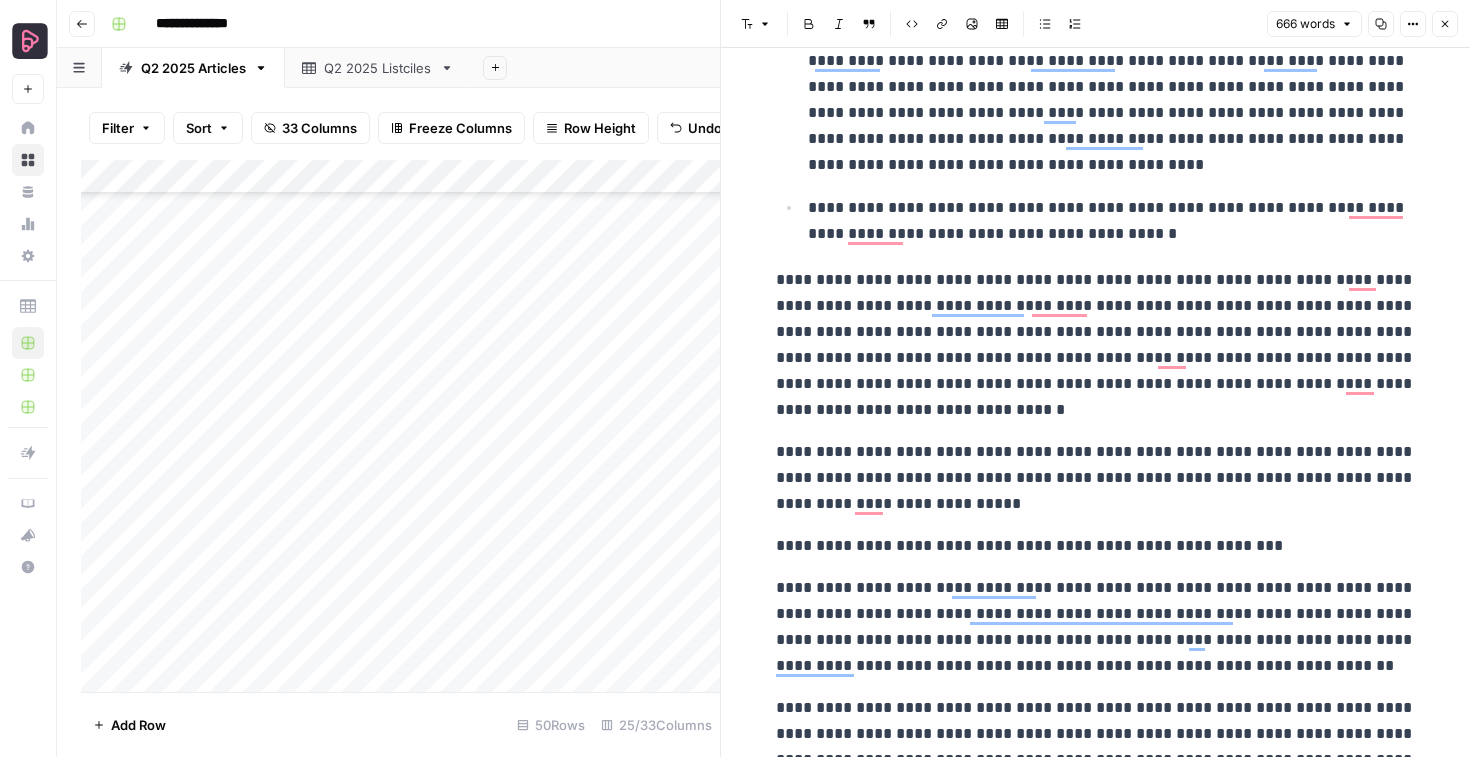 click 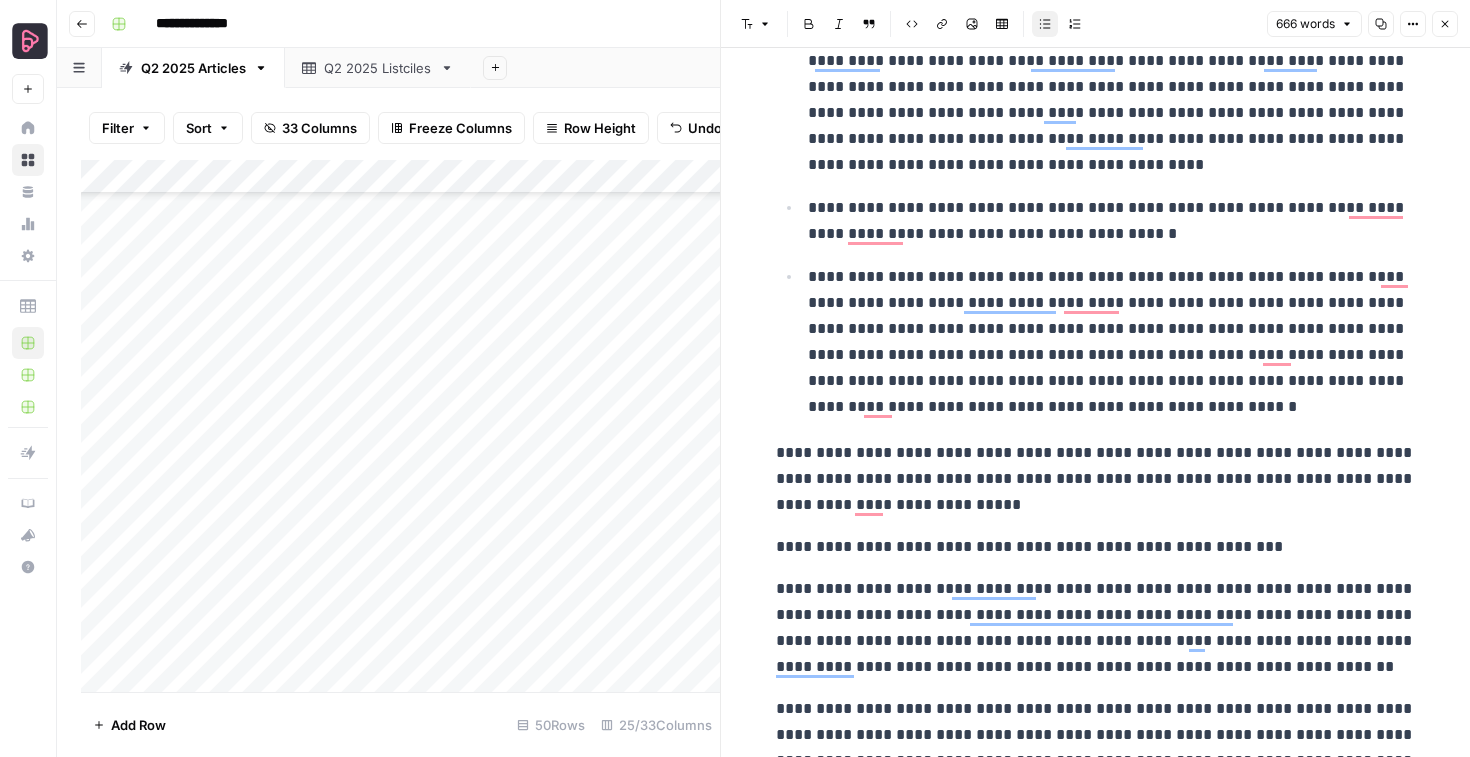 click on "**********" at bounding box center (1096, 479) 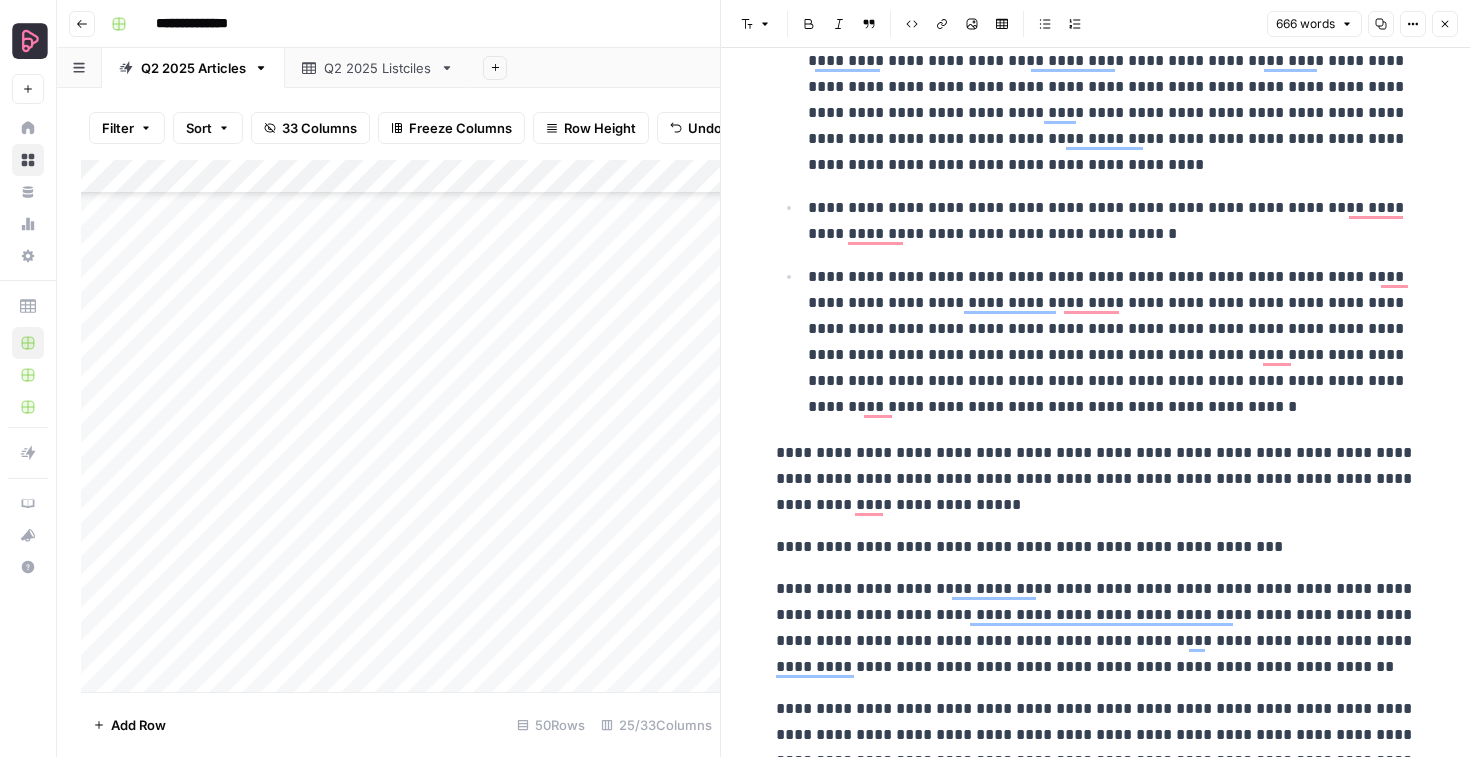 click on "Bulleted list" at bounding box center (1045, 24) 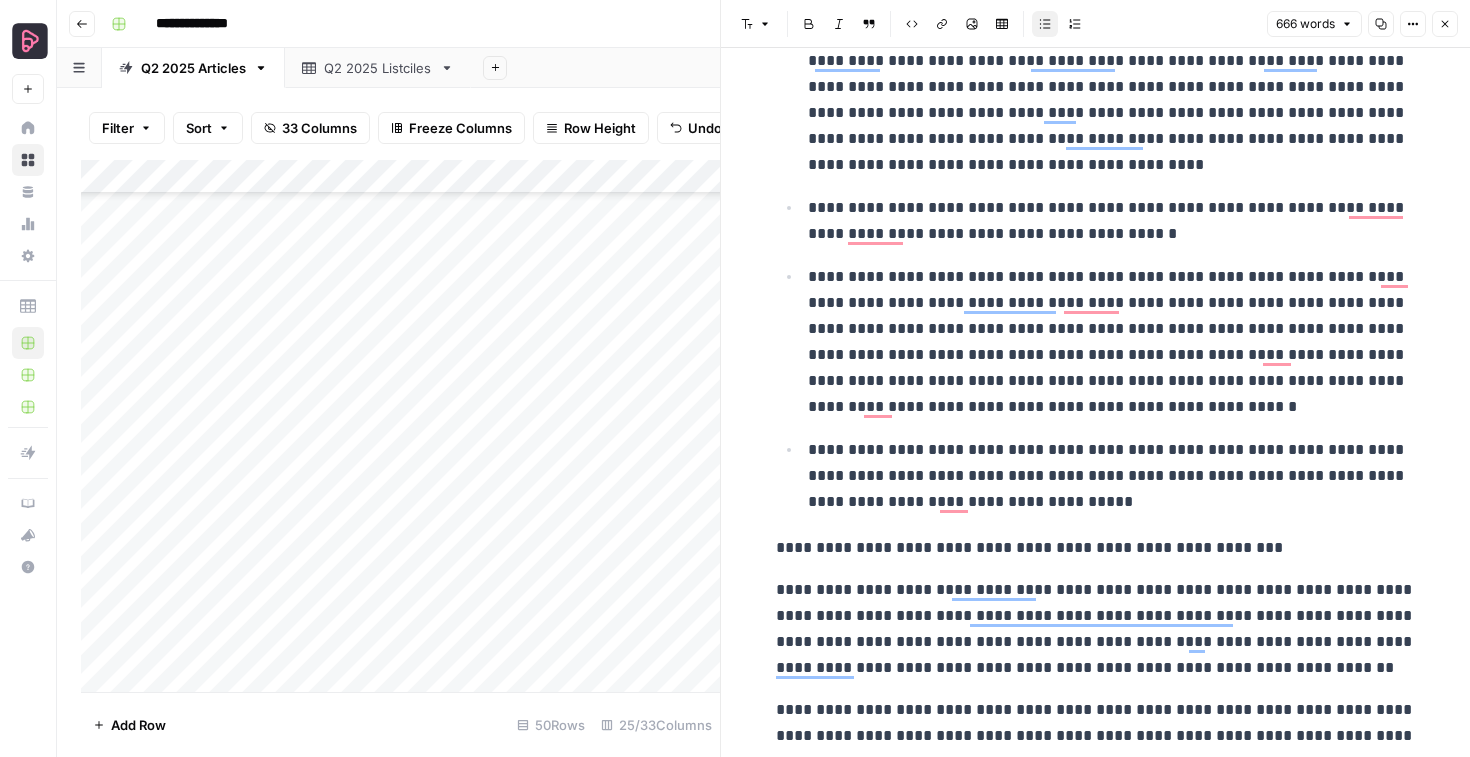 click on "**********" at bounding box center [1096, 633] 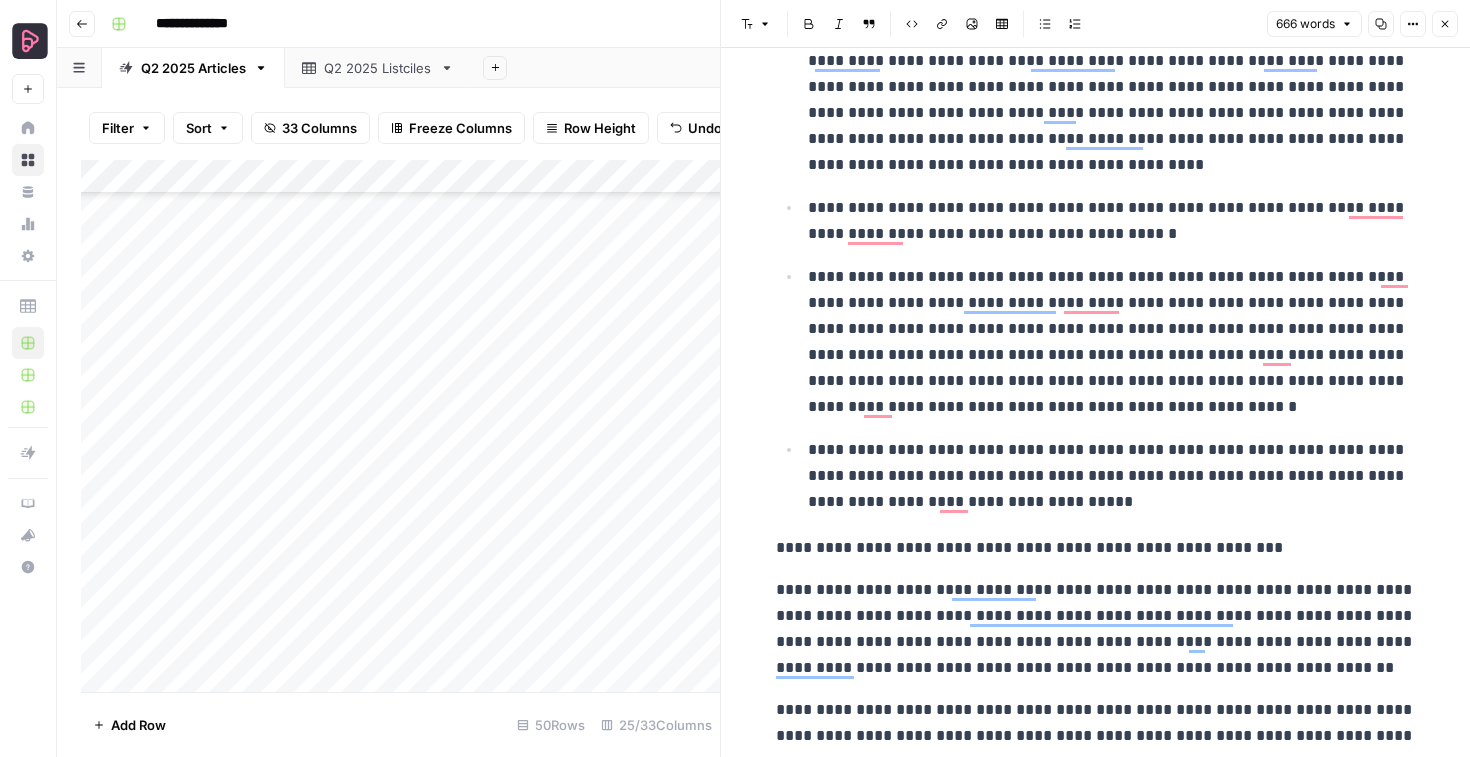 click on "Bulleted list" at bounding box center (1045, 24) 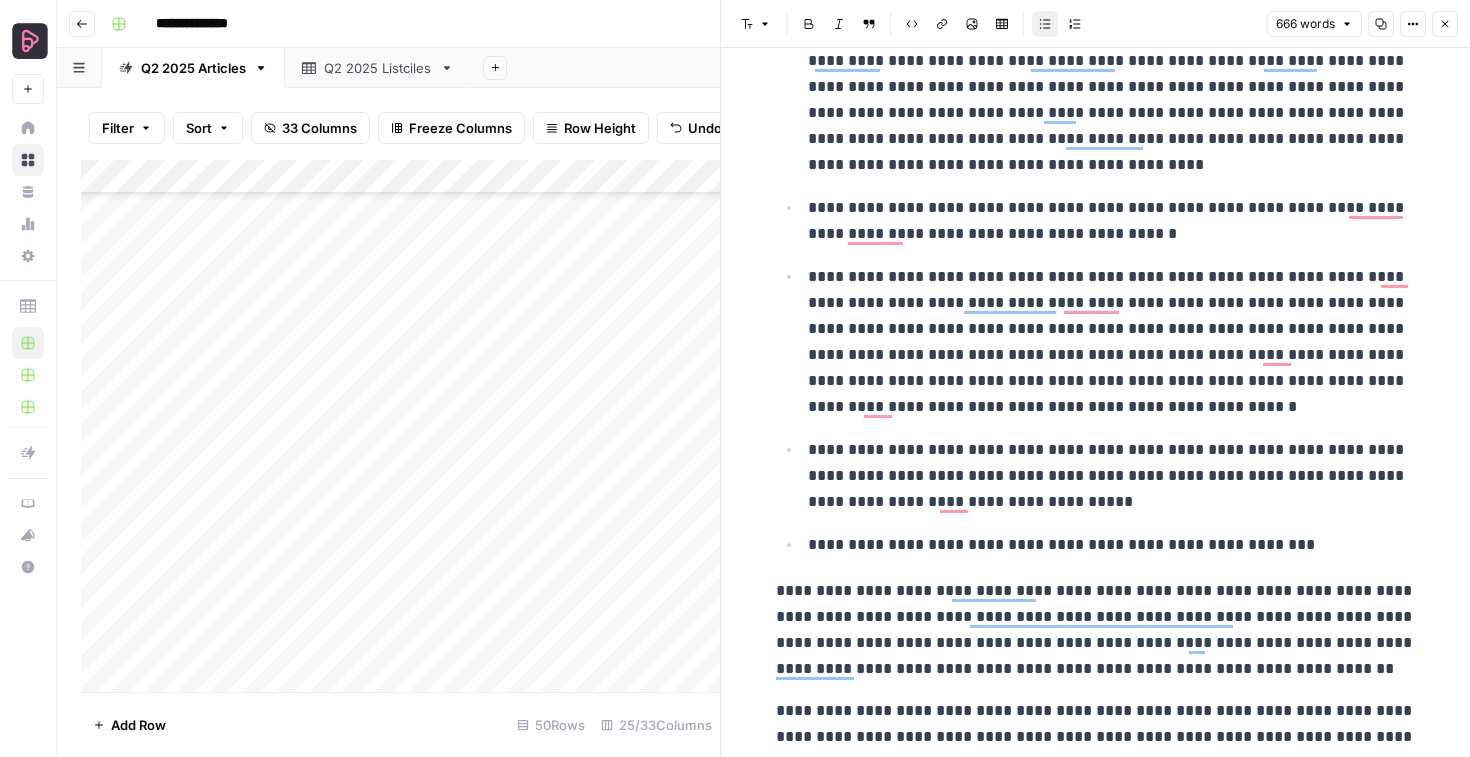 scroll, scrollTop: 423, scrollLeft: 0, axis: vertical 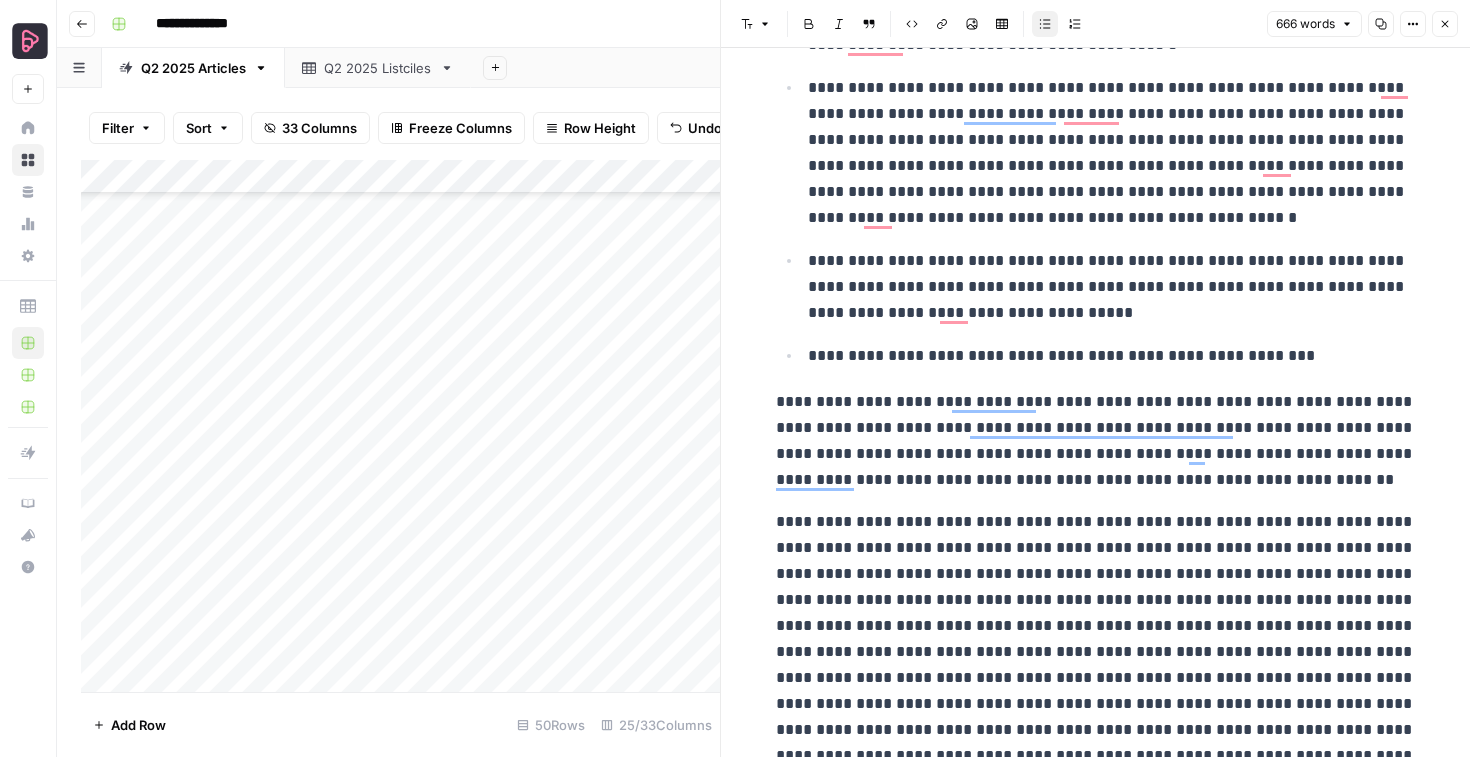 click on "**********" at bounding box center [1096, 444] 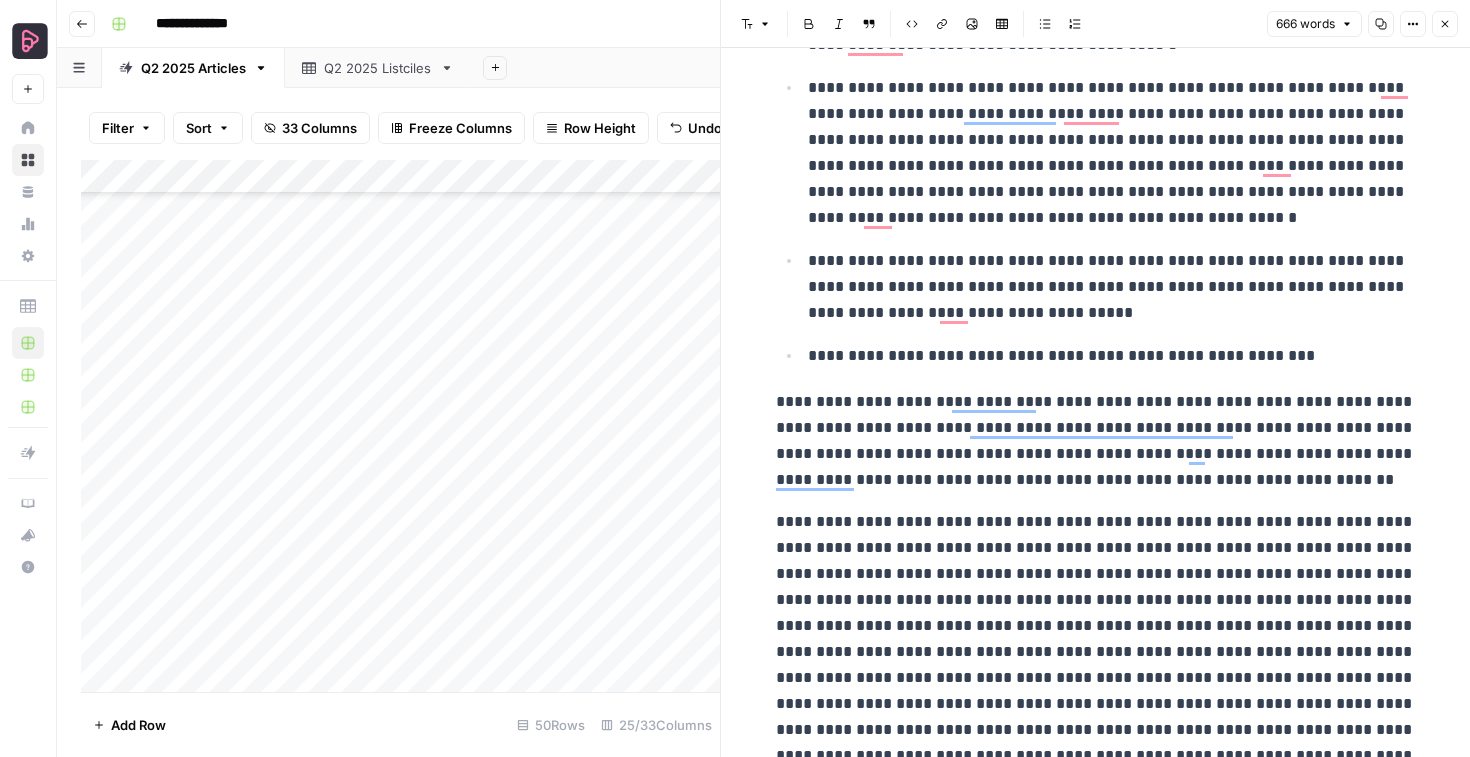 click on "Bulleted list" at bounding box center (1045, 24) 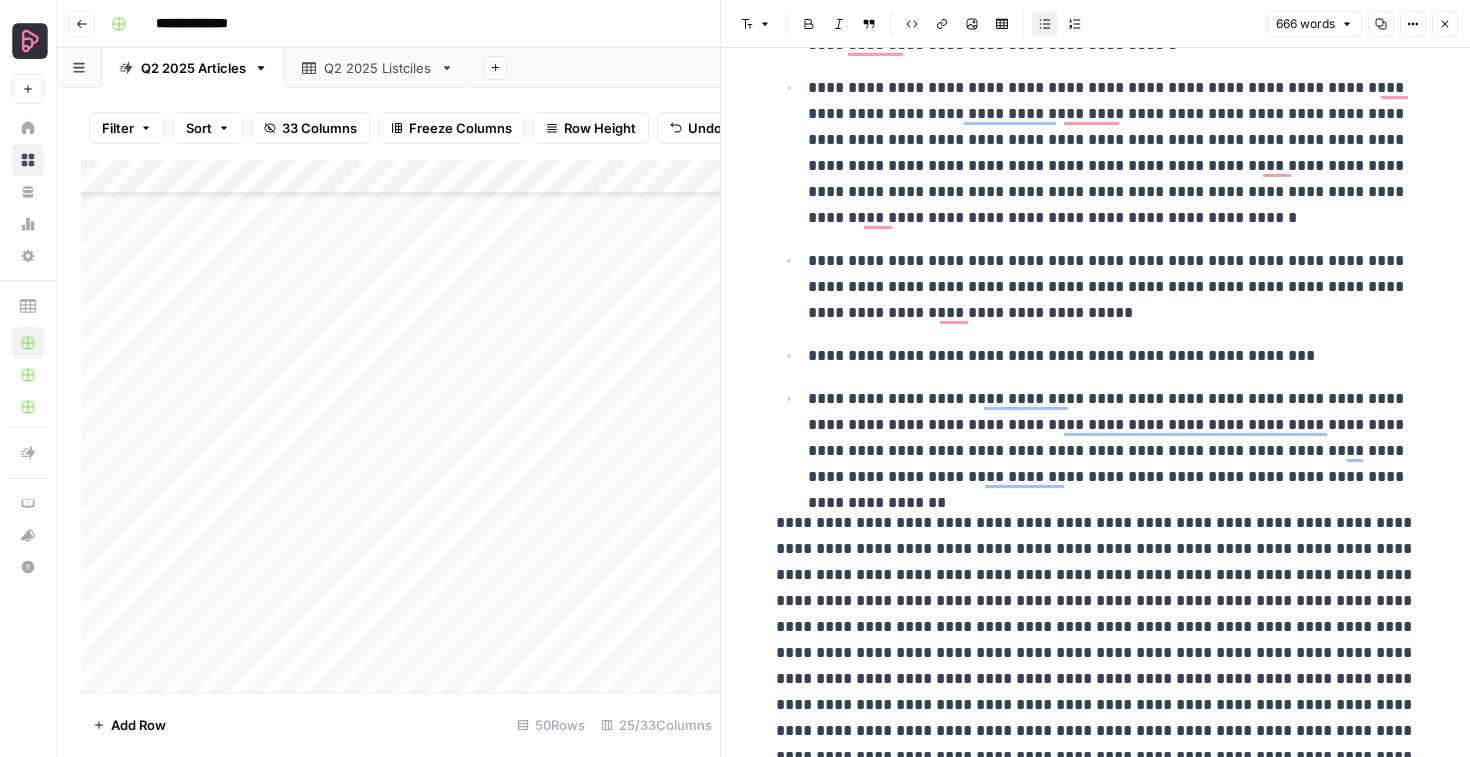 scroll, scrollTop: 760, scrollLeft: 0, axis: vertical 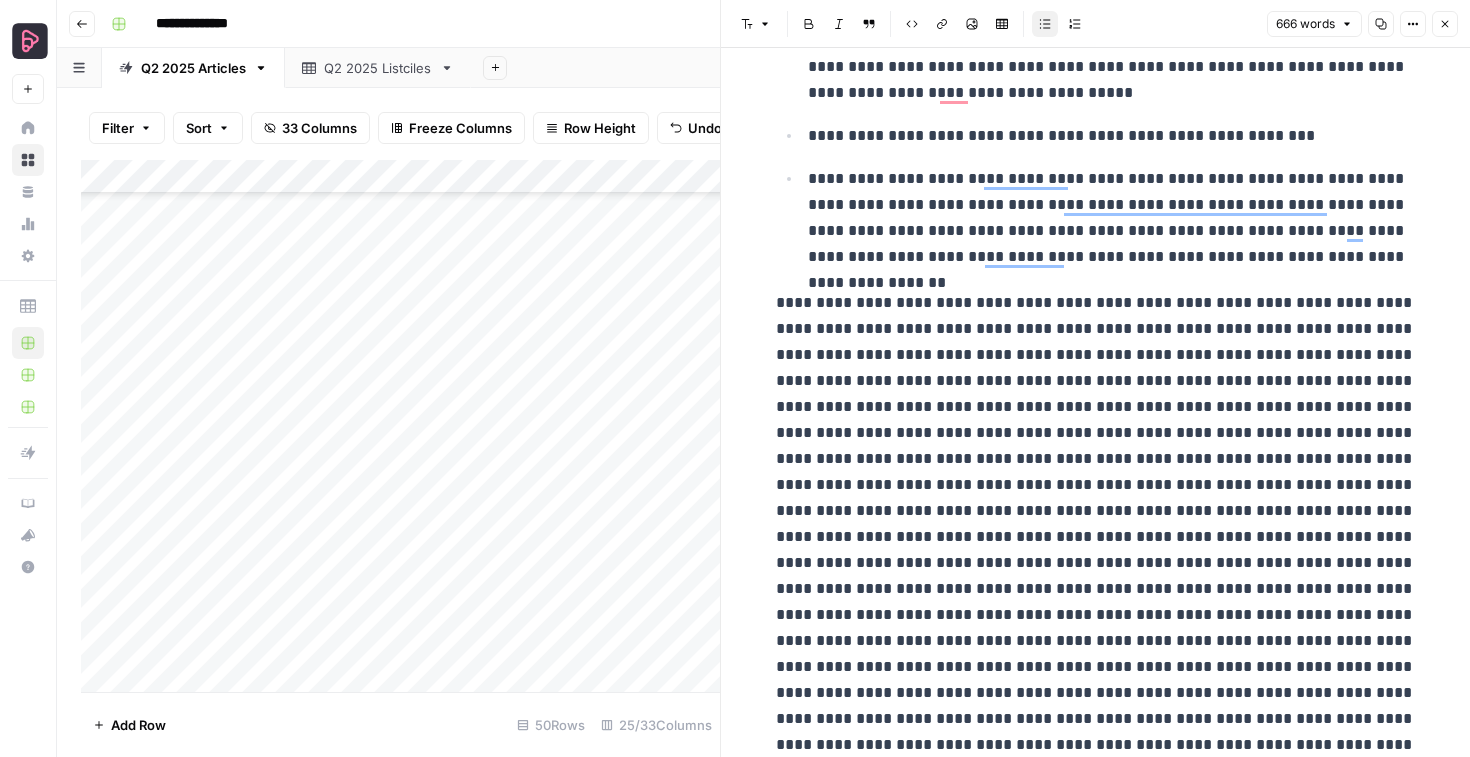 click at bounding box center [1096, 706] 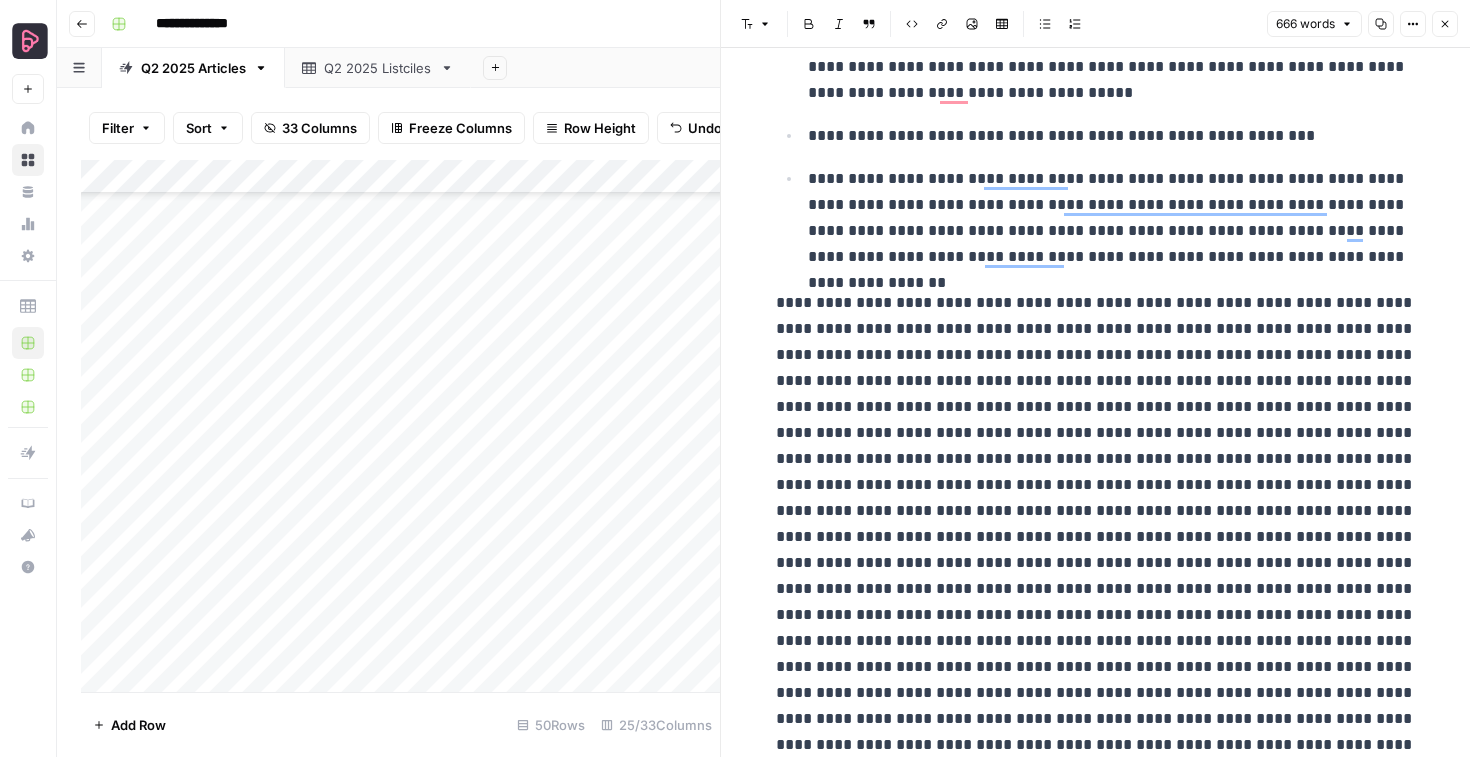 click on "Bulleted list" at bounding box center (1045, 24) 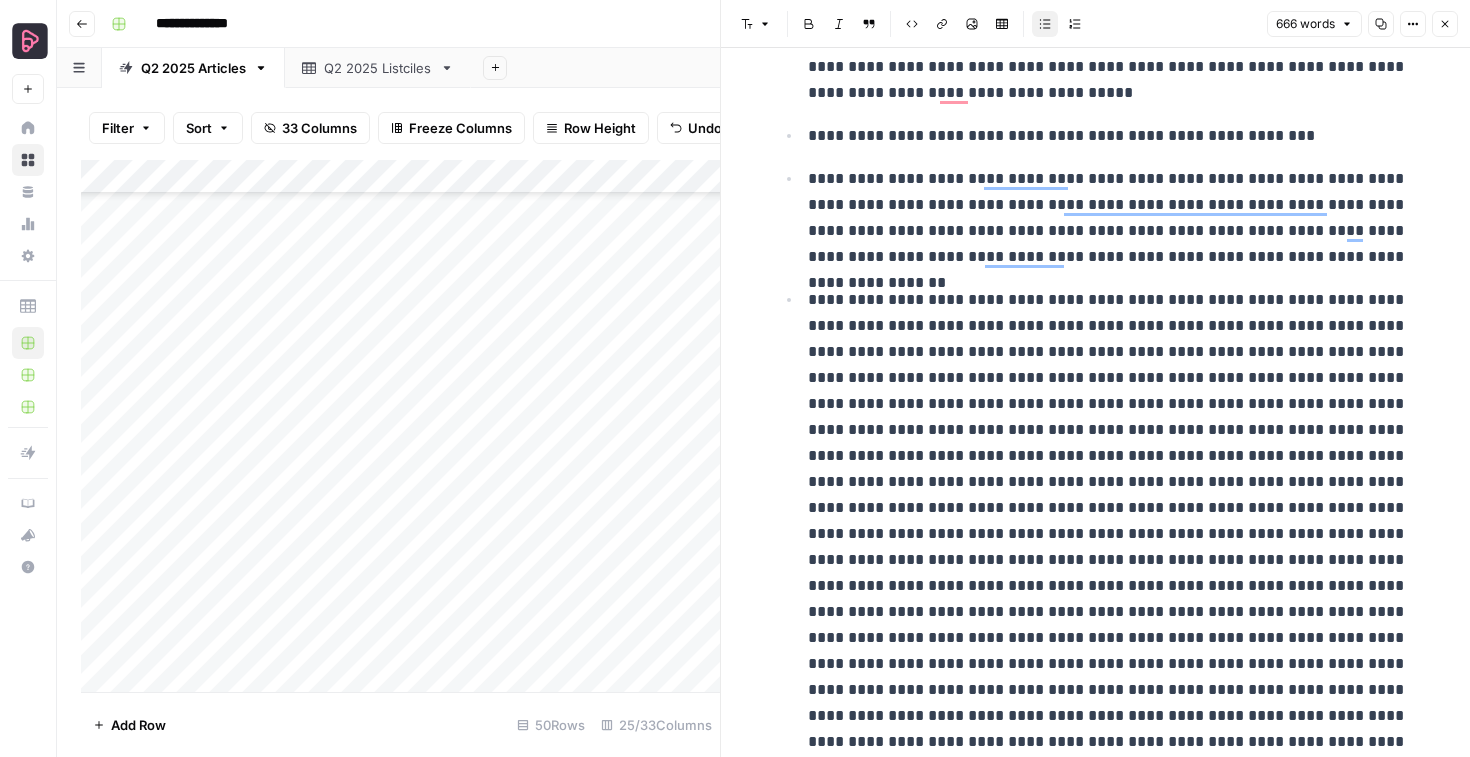 scroll, scrollTop: 1189, scrollLeft: 0, axis: vertical 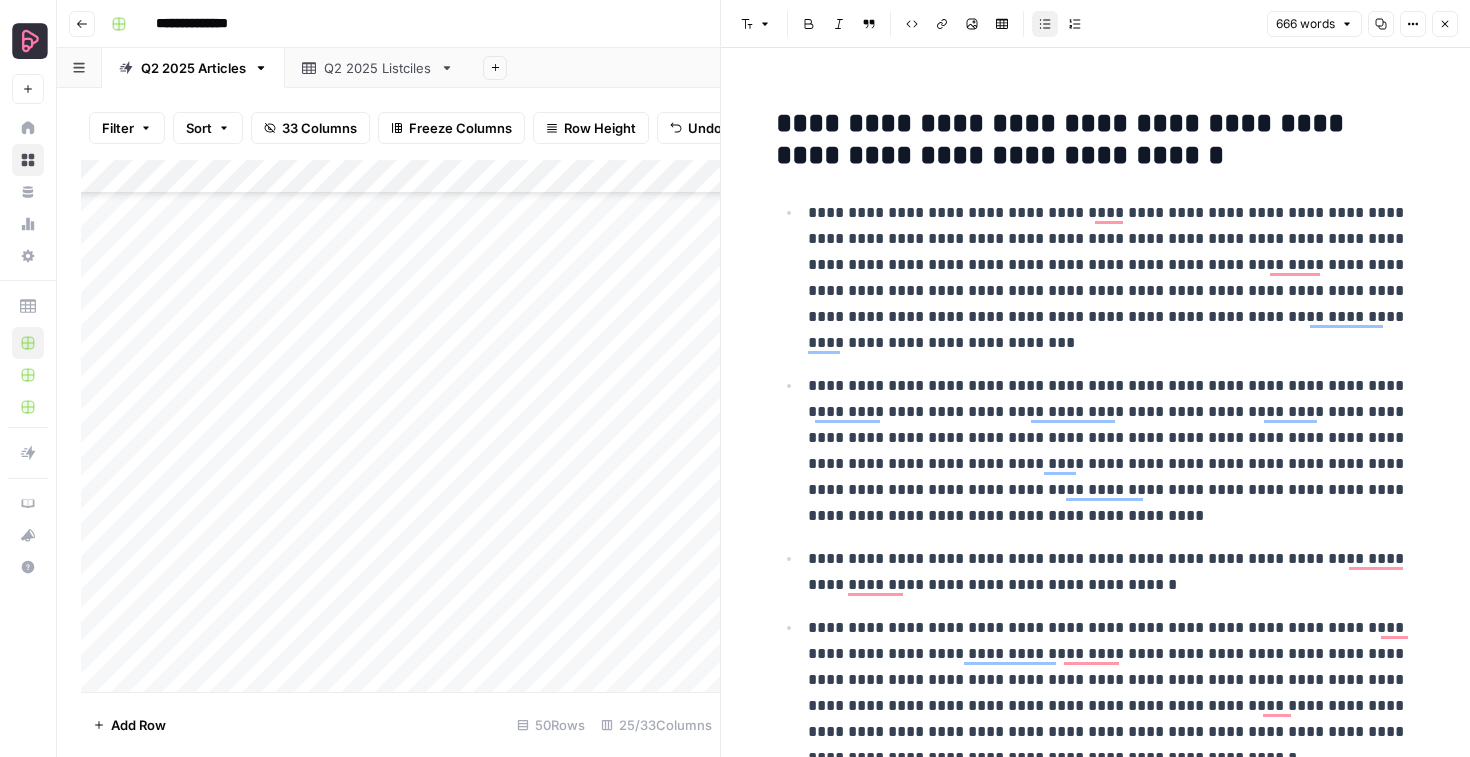 click on "Close" at bounding box center [1445, 24] 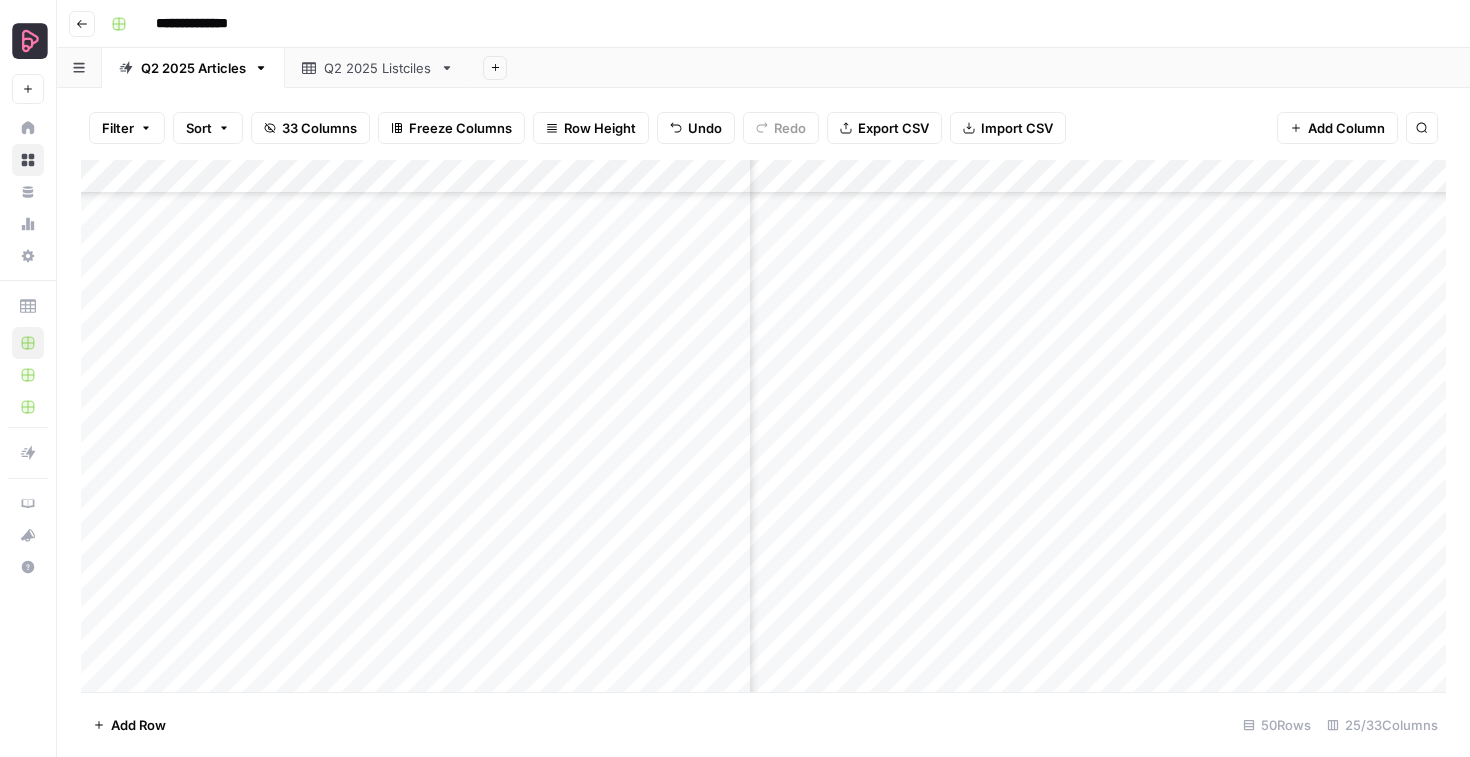 scroll, scrollTop: 975, scrollLeft: 3567, axis: both 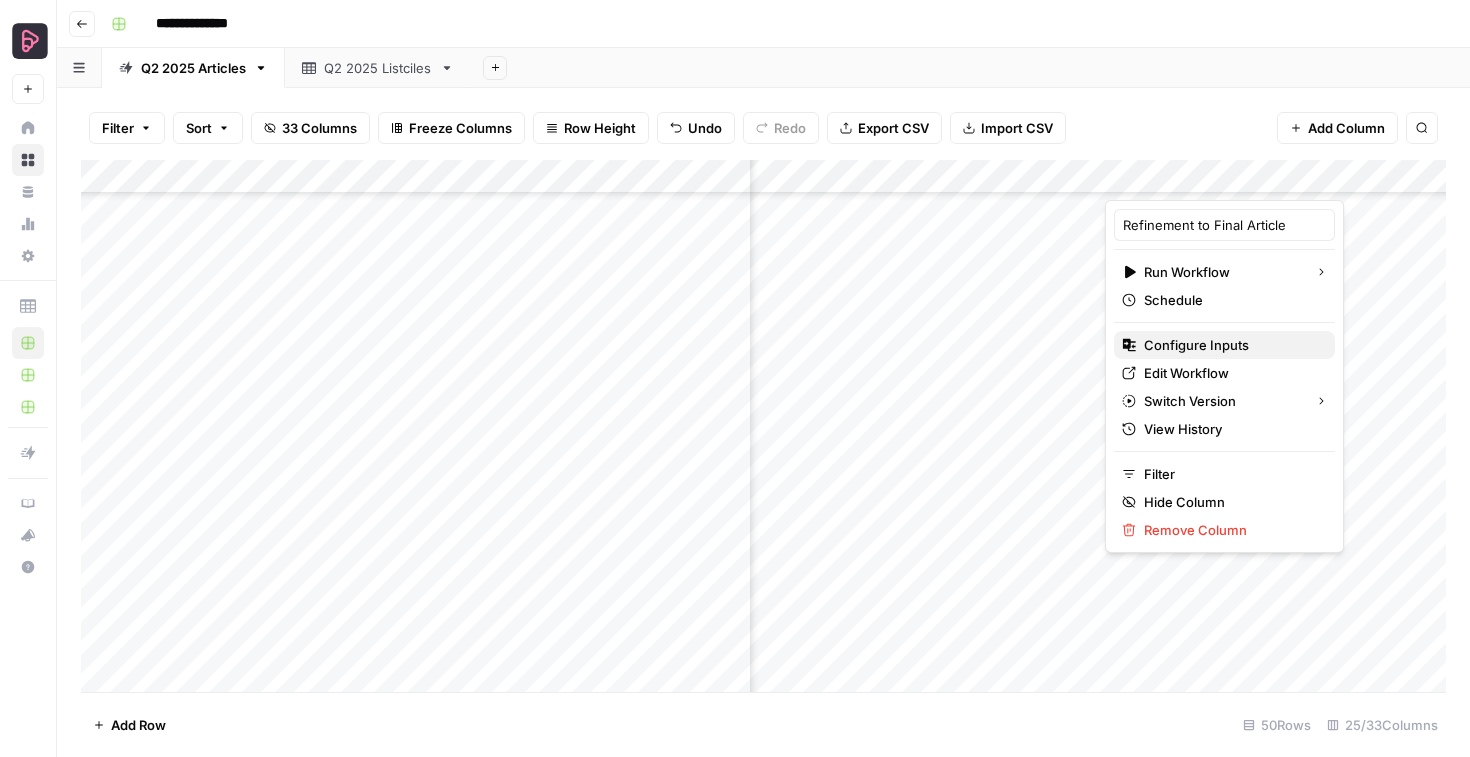click on "Configure Inputs" at bounding box center [1196, 345] 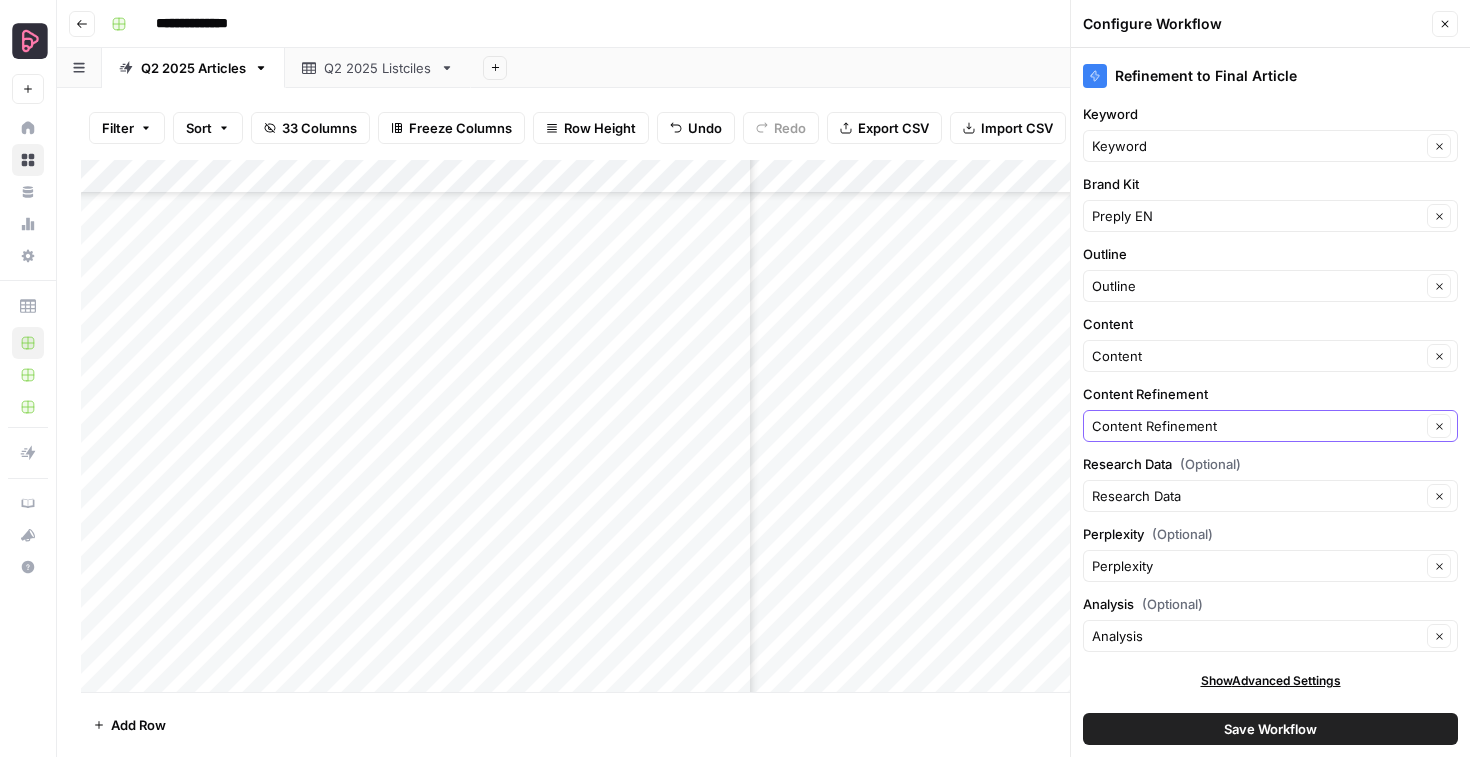 click on "Content Refinement" at bounding box center (1256, 426) 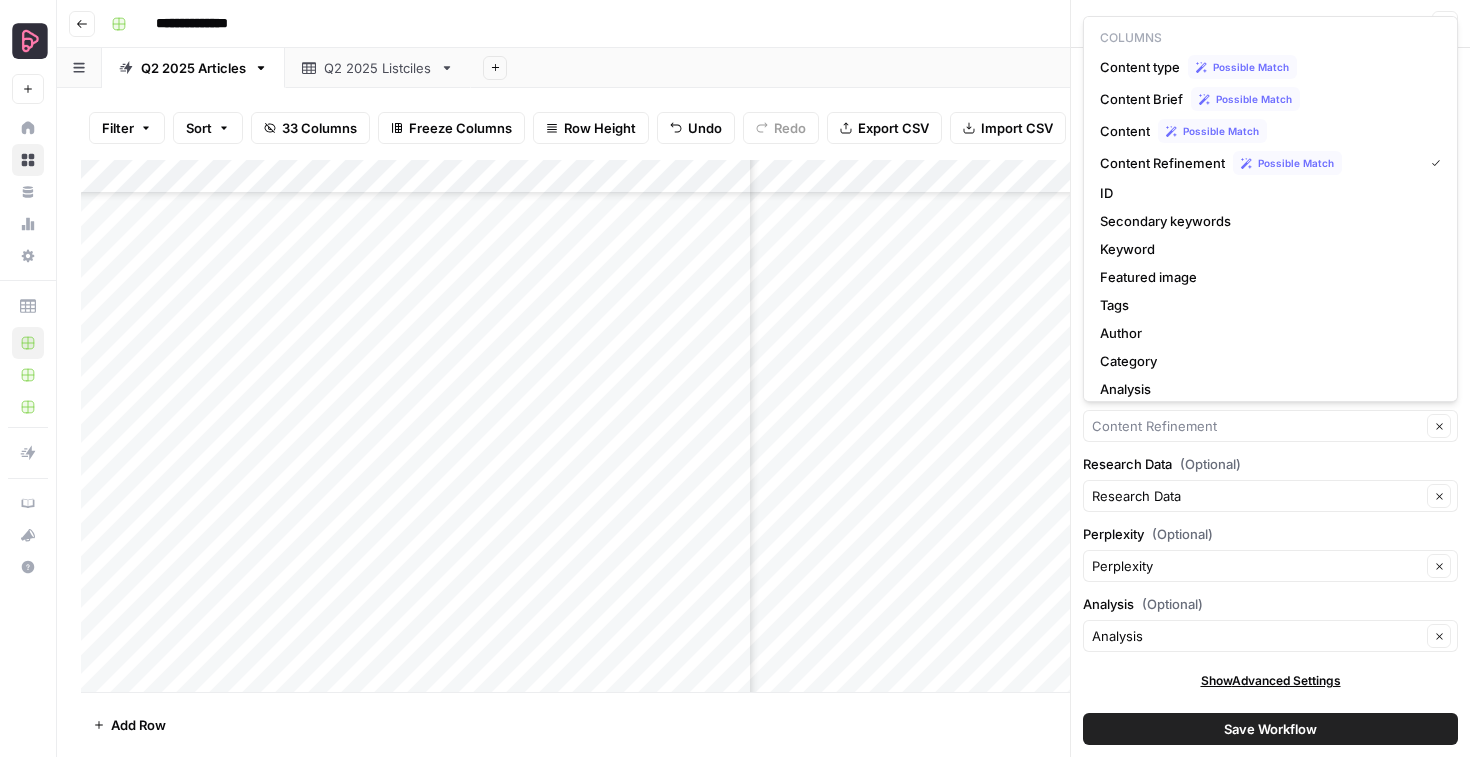 click on "Add Column" at bounding box center [763, 426] 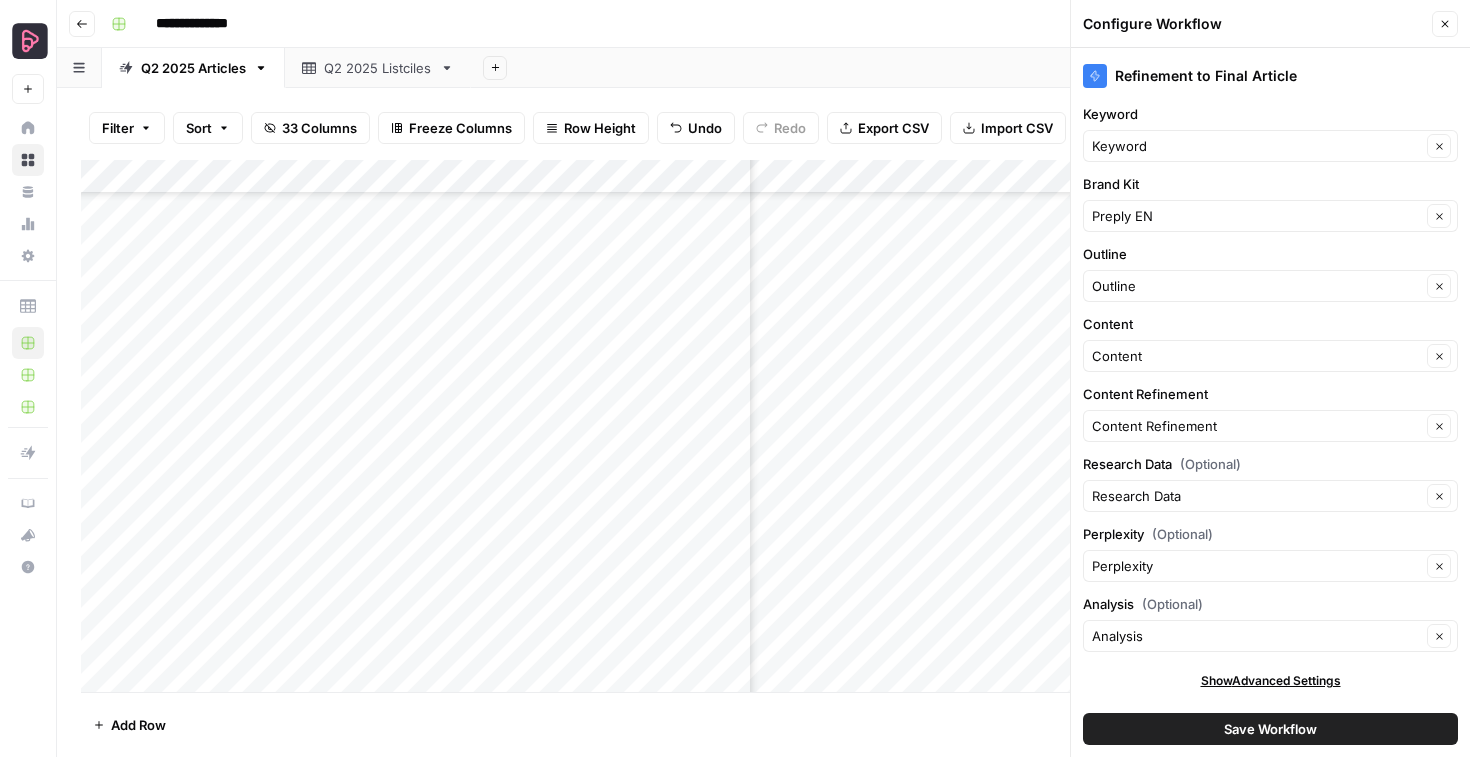 click on "Add Column" at bounding box center (763, 426) 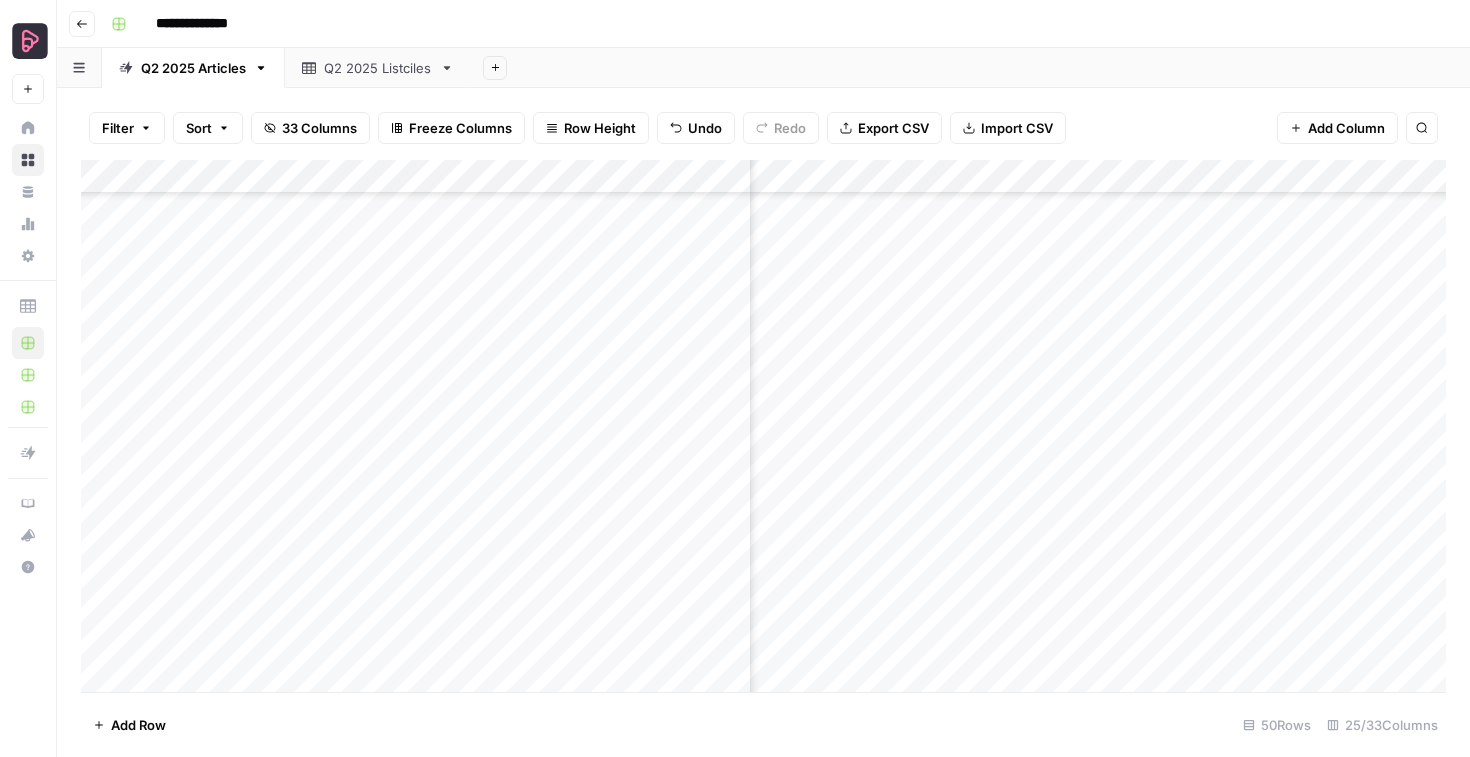scroll, scrollTop: 975, scrollLeft: 3449, axis: both 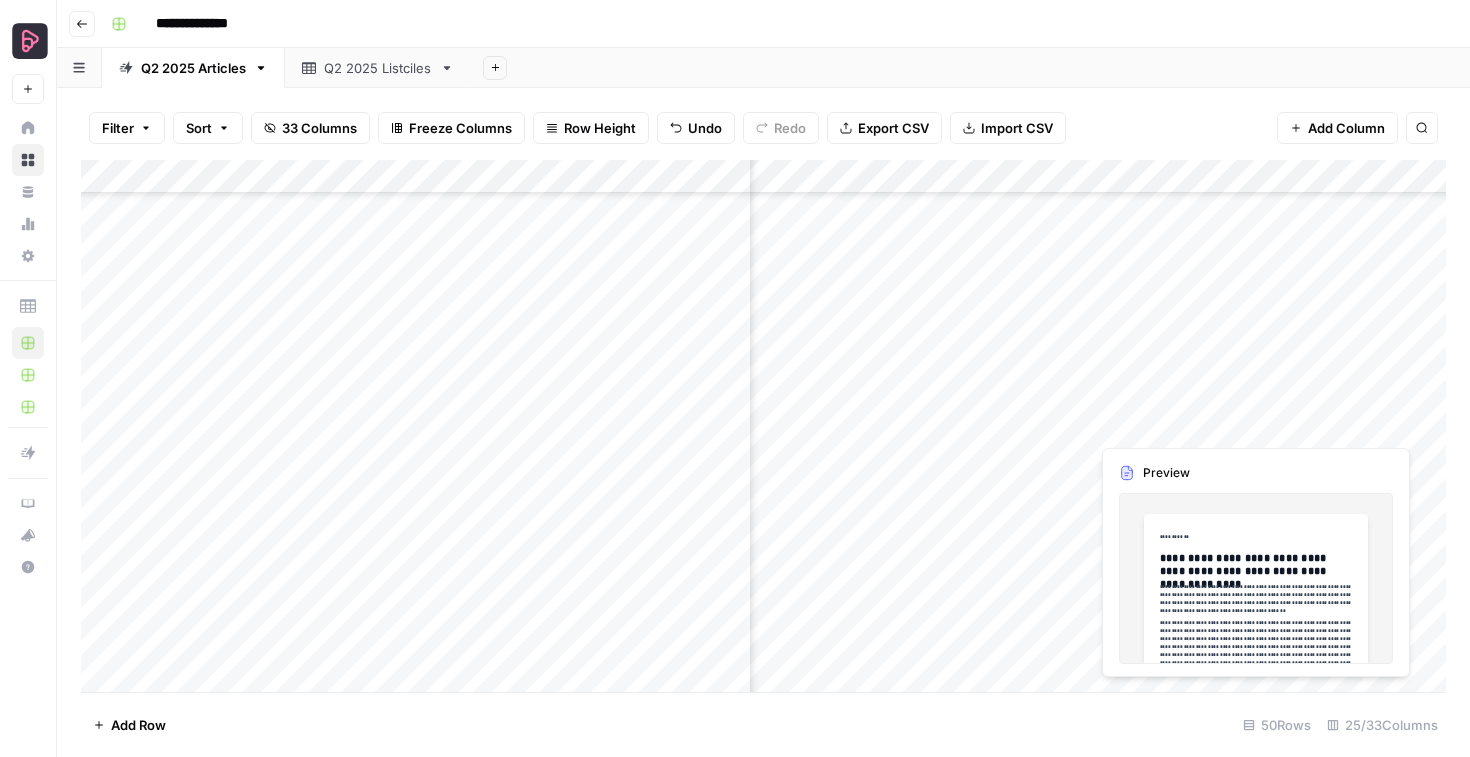 click on "Add Column" at bounding box center [763, 426] 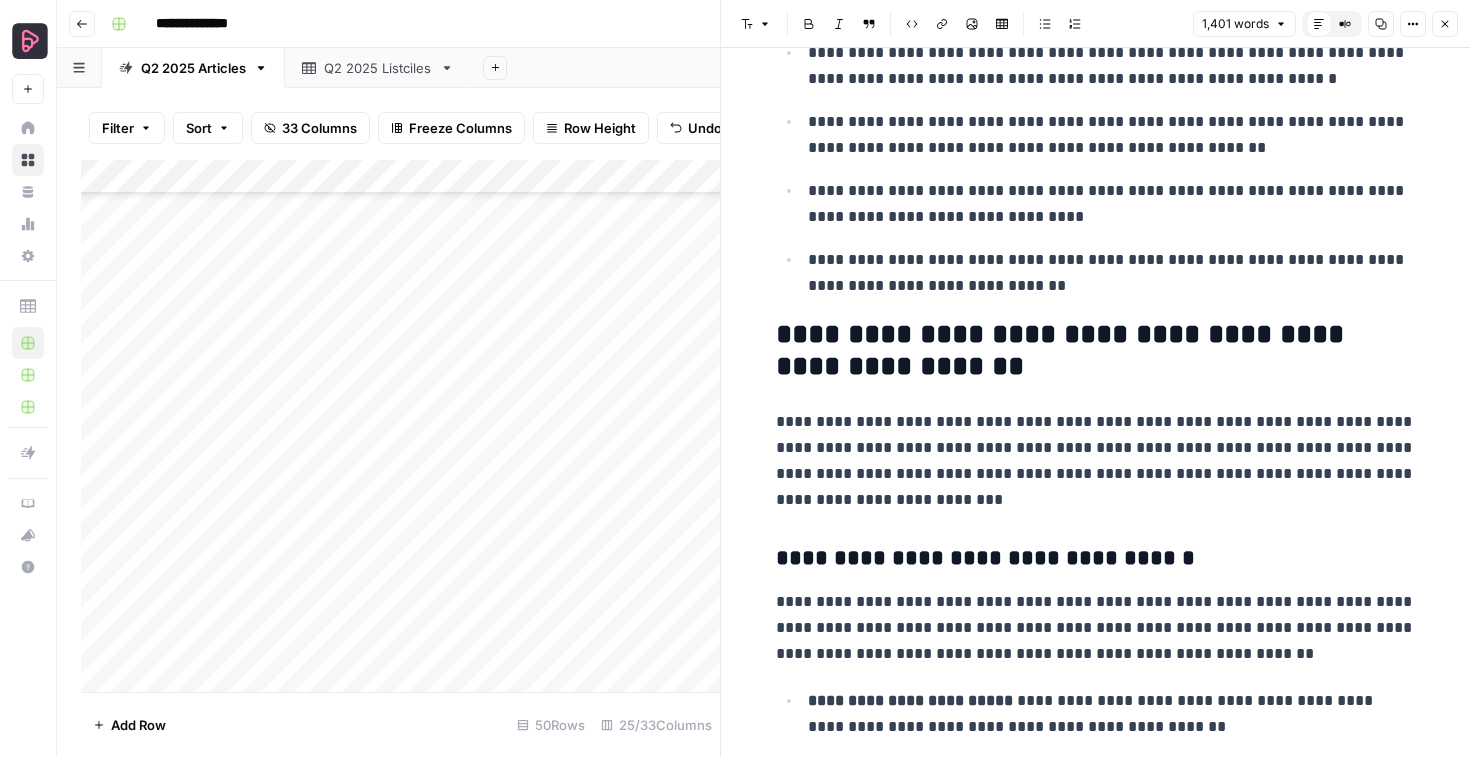 scroll, scrollTop: 0, scrollLeft: 0, axis: both 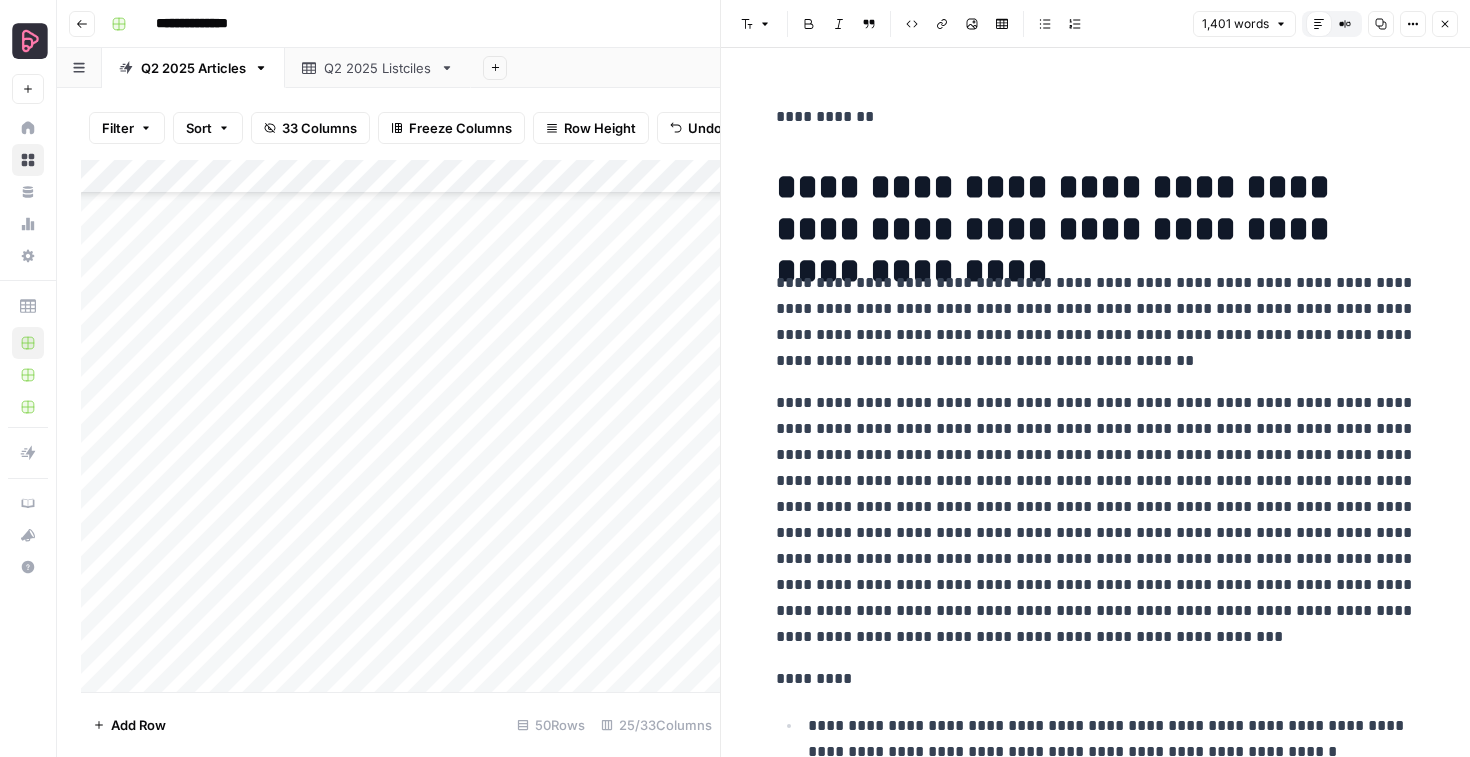 click on "Close" at bounding box center [1445, 24] 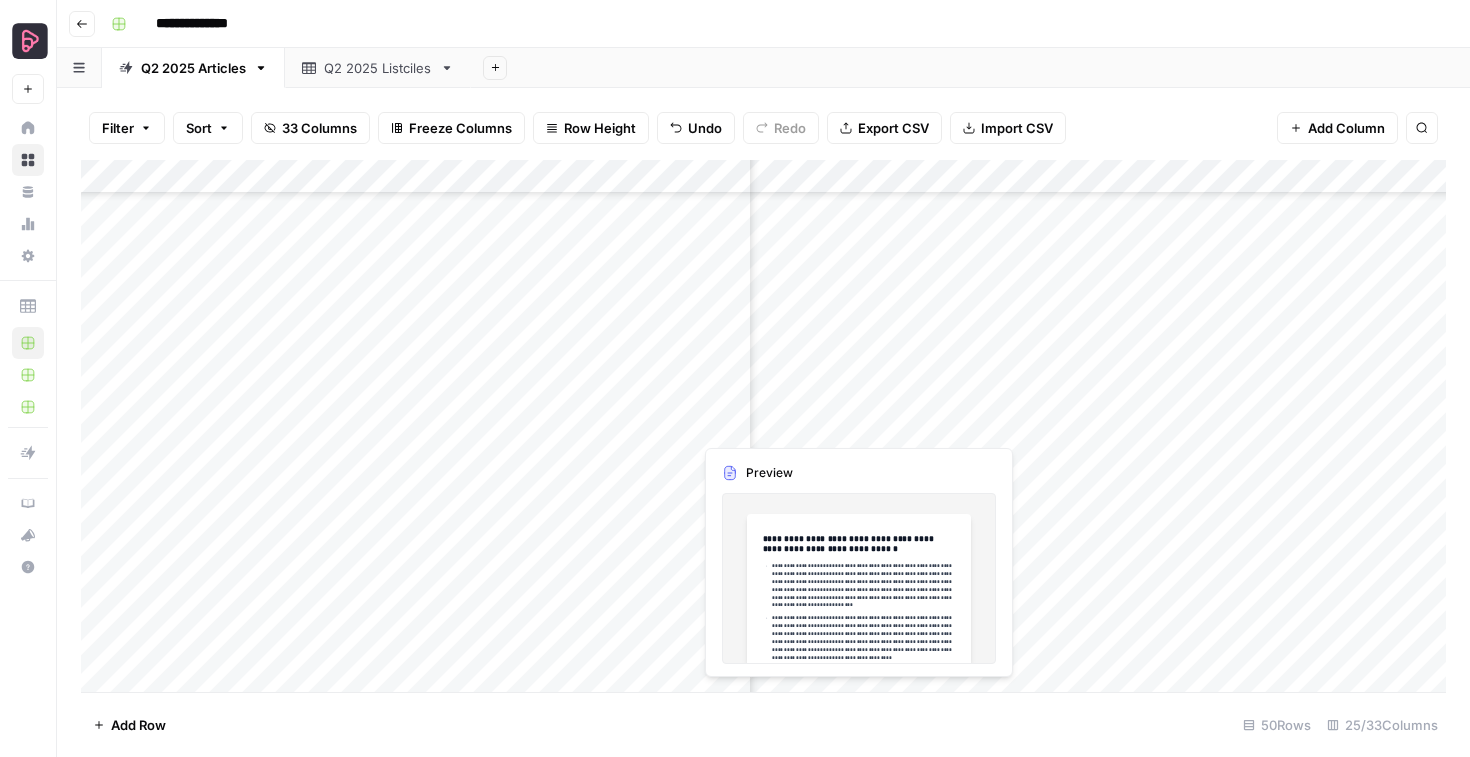 click on "Add Column" at bounding box center (763, 426) 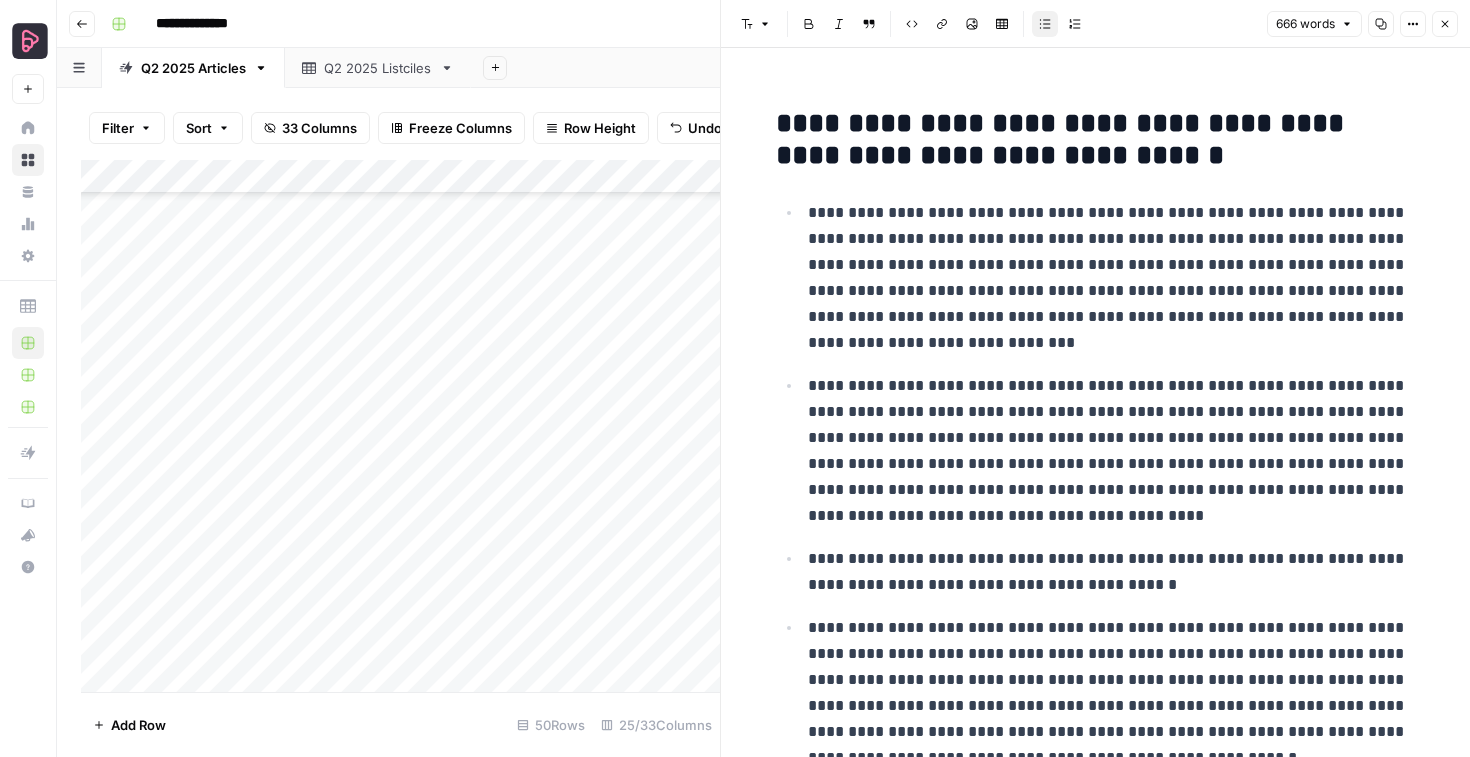 click on "**********" at bounding box center [1112, 278] 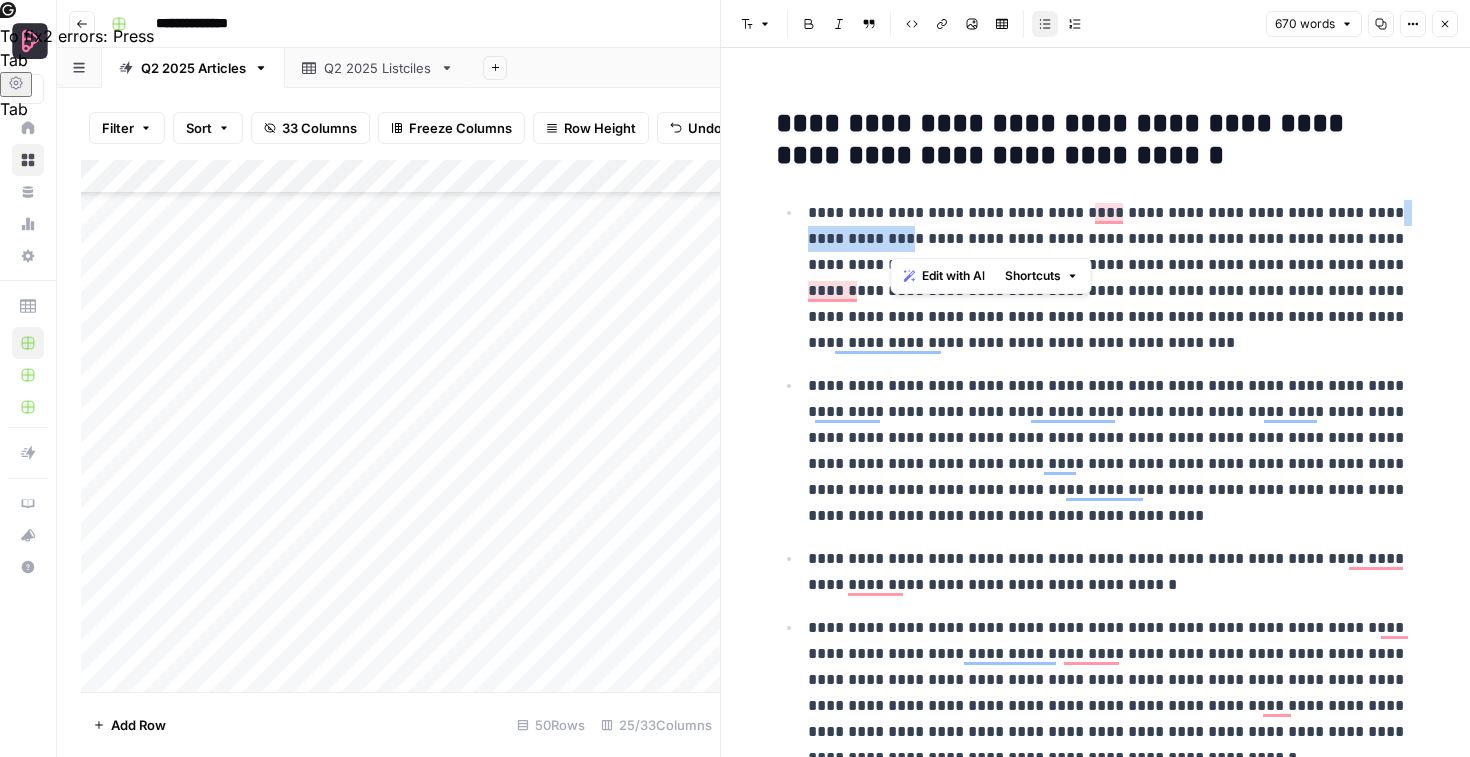 drag, startPoint x: 1345, startPoint y: 214, endPoint x: 888, endPoint y: 232, distance: 457.35434 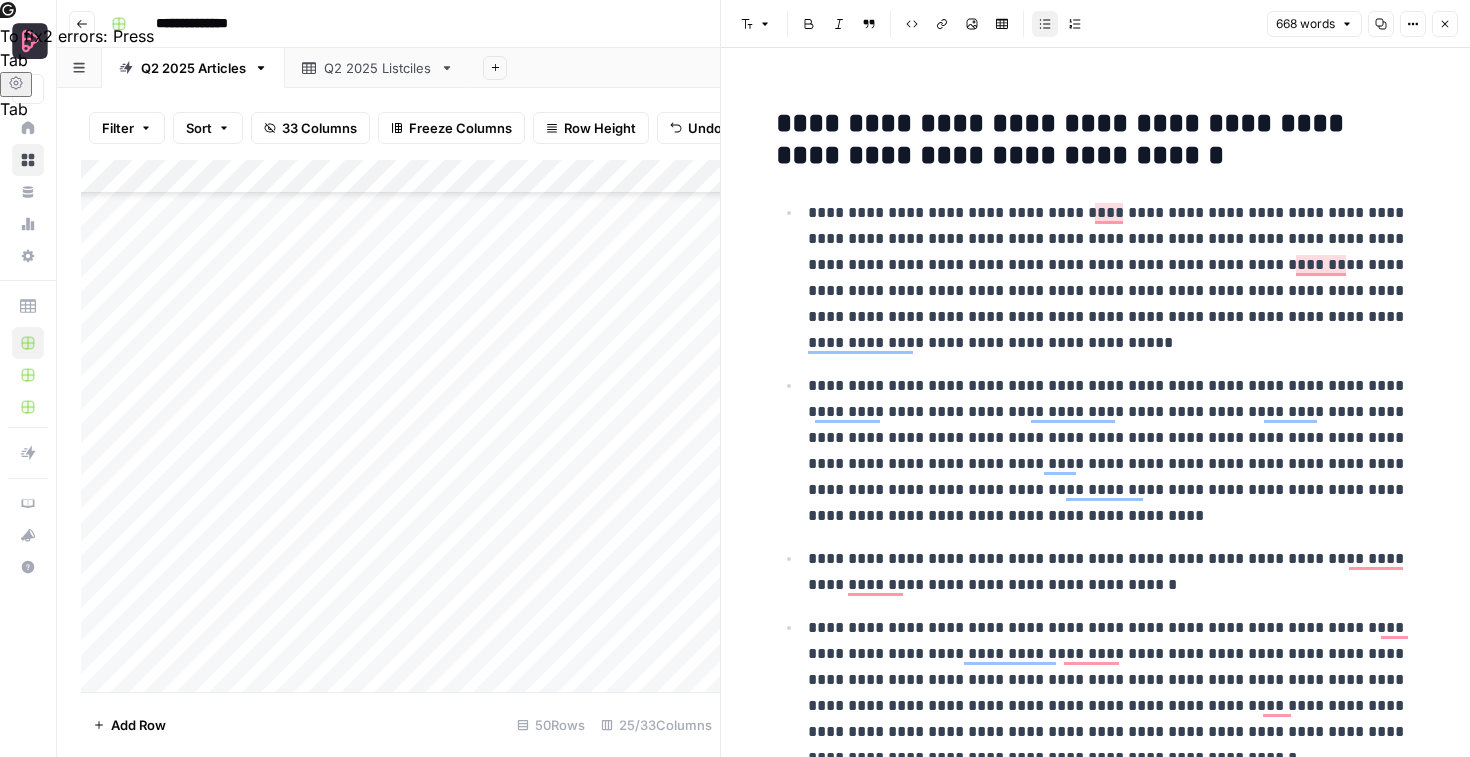 click on "**********" at bounding box center (1112, 278) 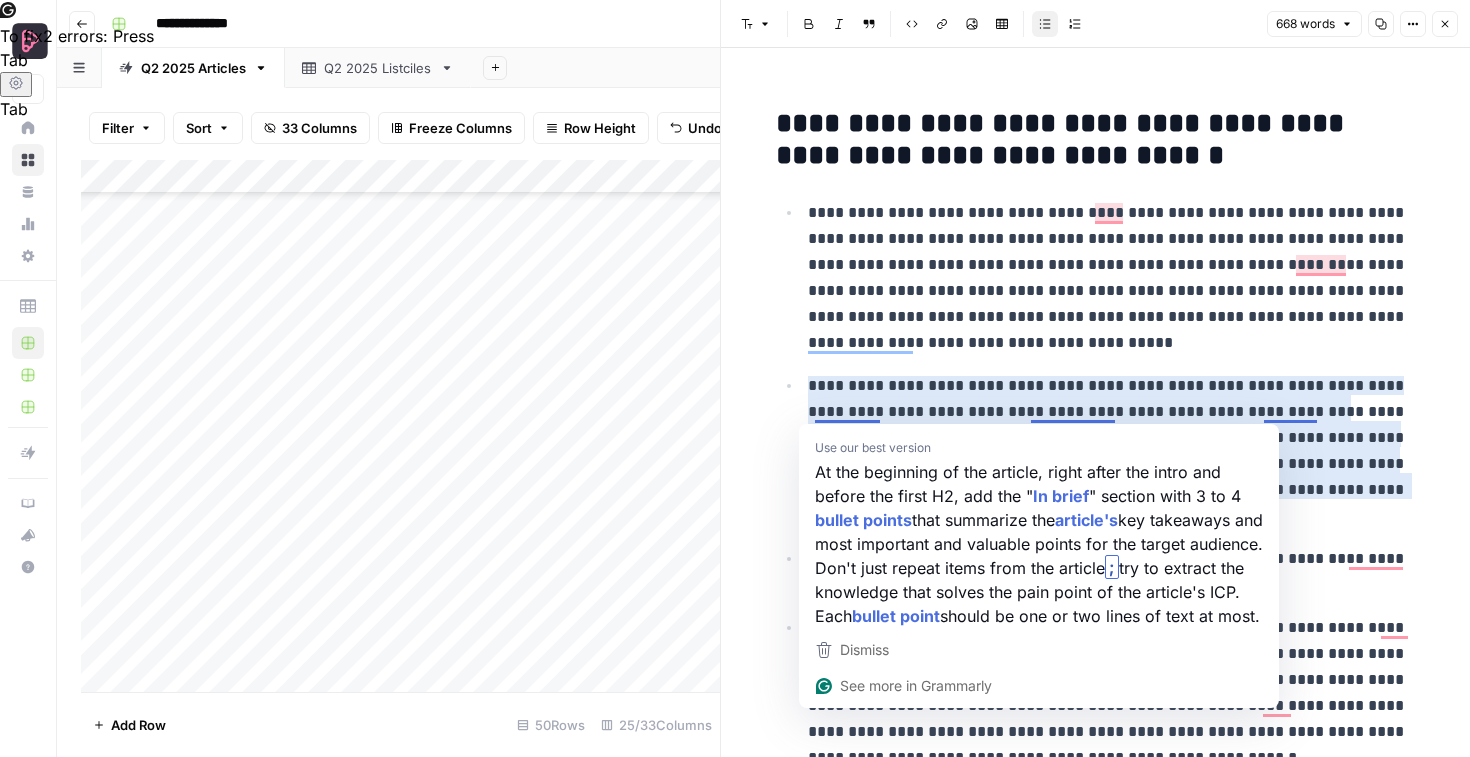 click on "**********" at bounding box center [1112, 451] 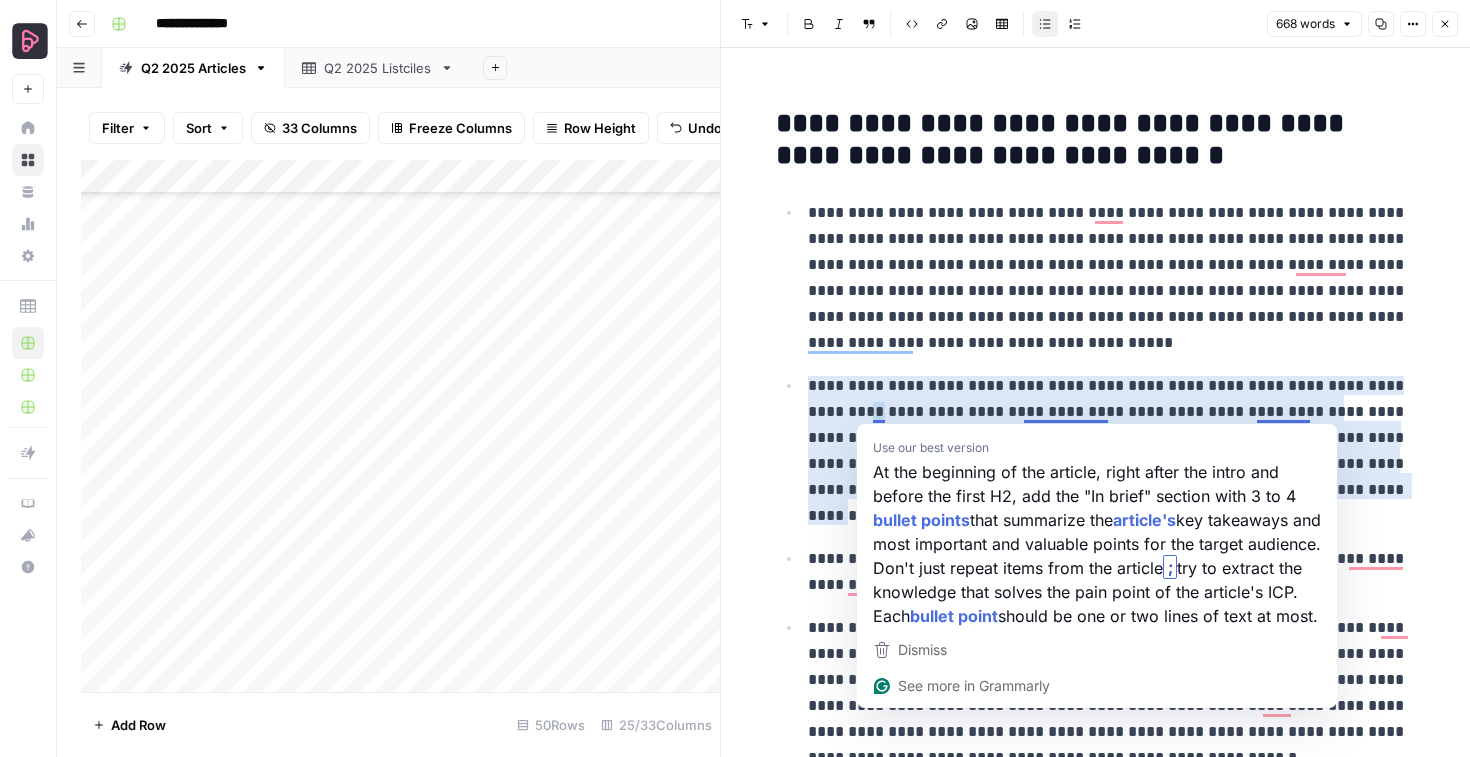 click on "**********" at bounding box center (1112, 451) 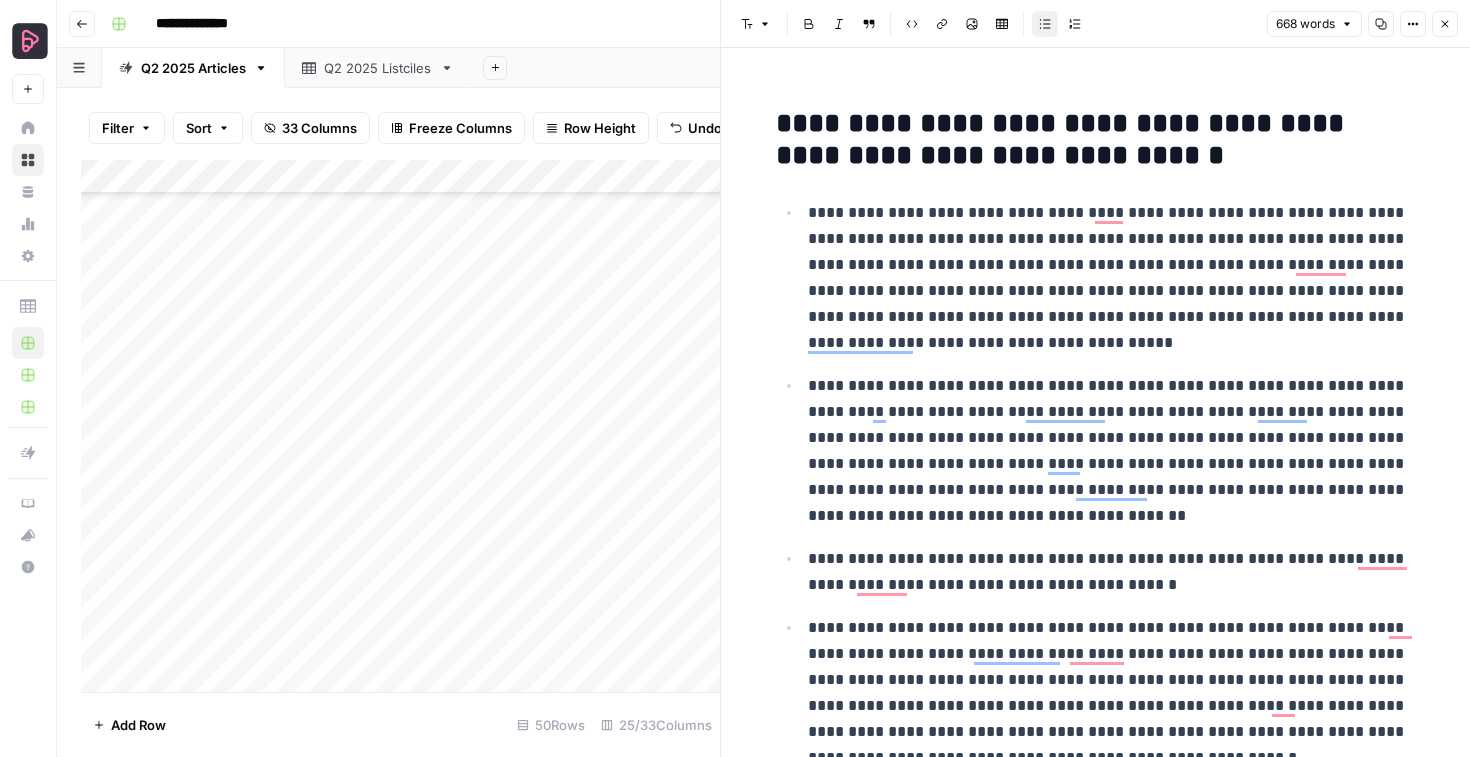 click on "**********" at bounding box center [1112, 278] 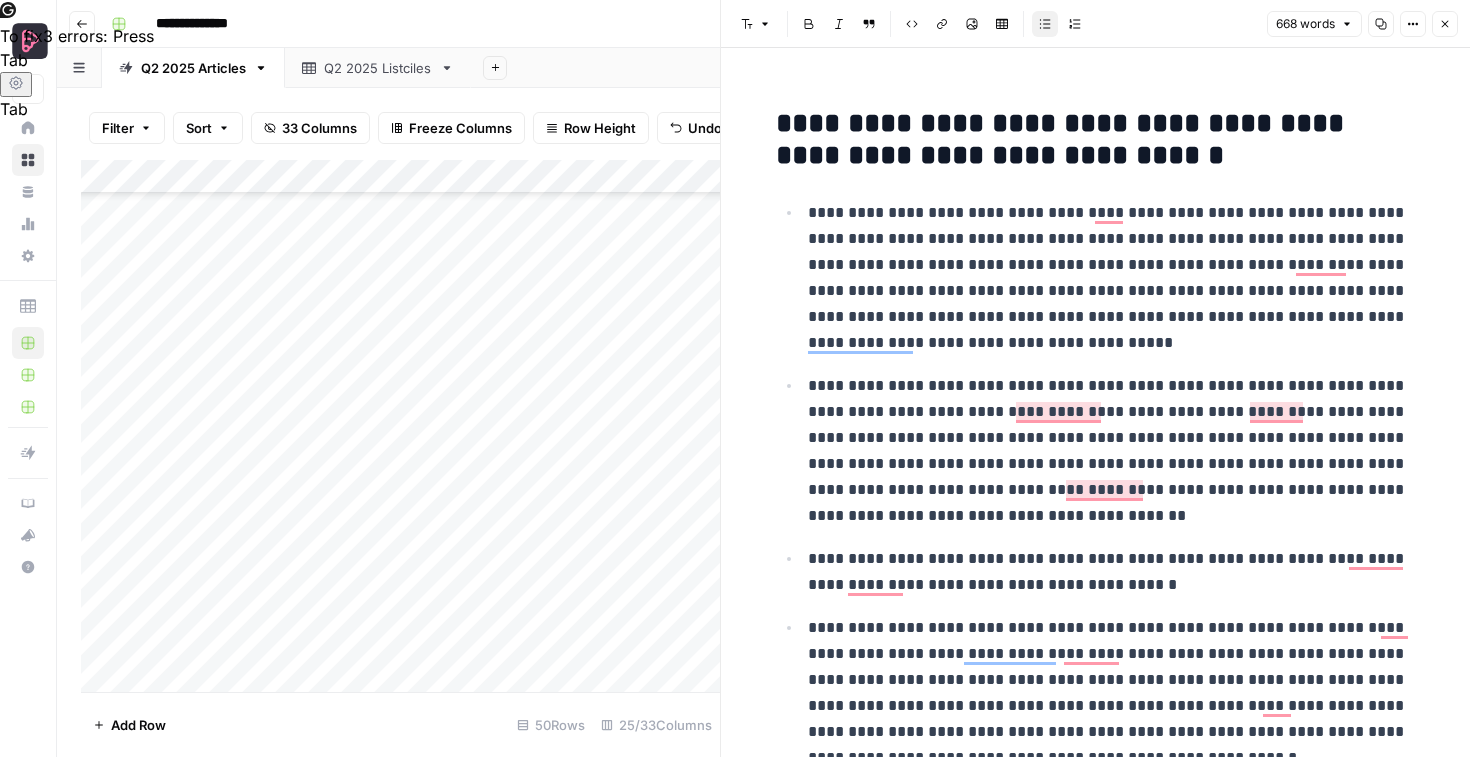 scroll, scrollTop: 14, scrollLeft: 0, axis: vertical 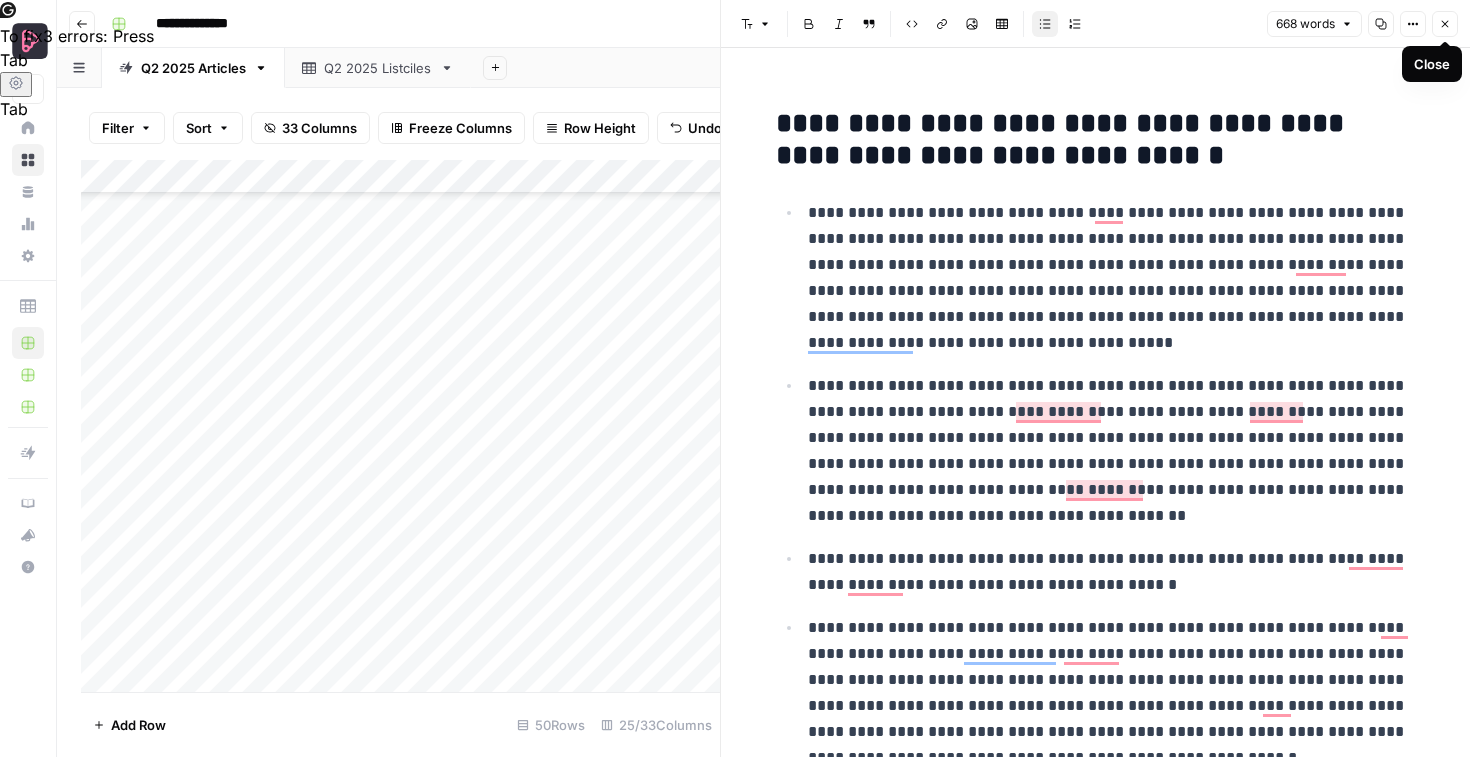 click 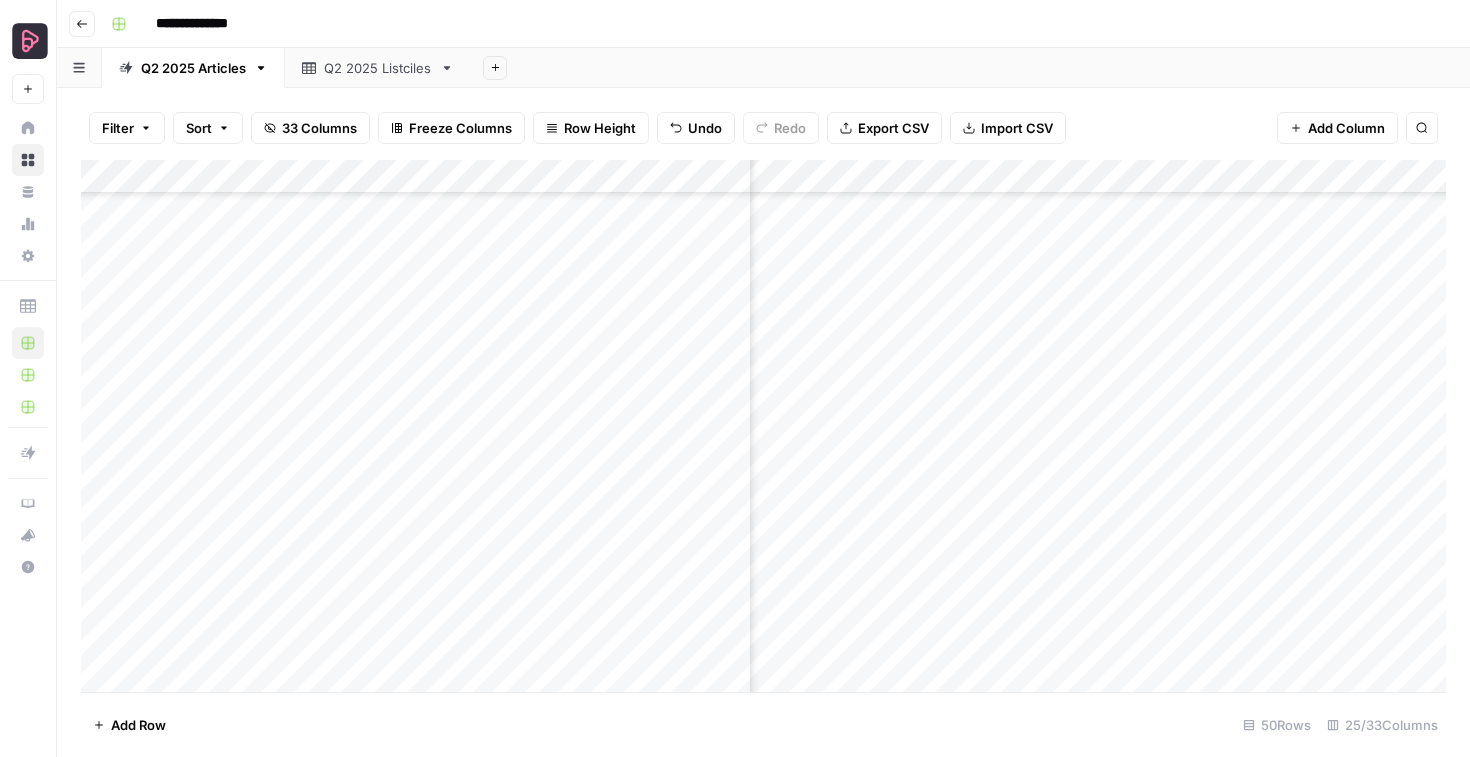 scroll, scrollTop: 975, scrollLeft: 2528, axis: both 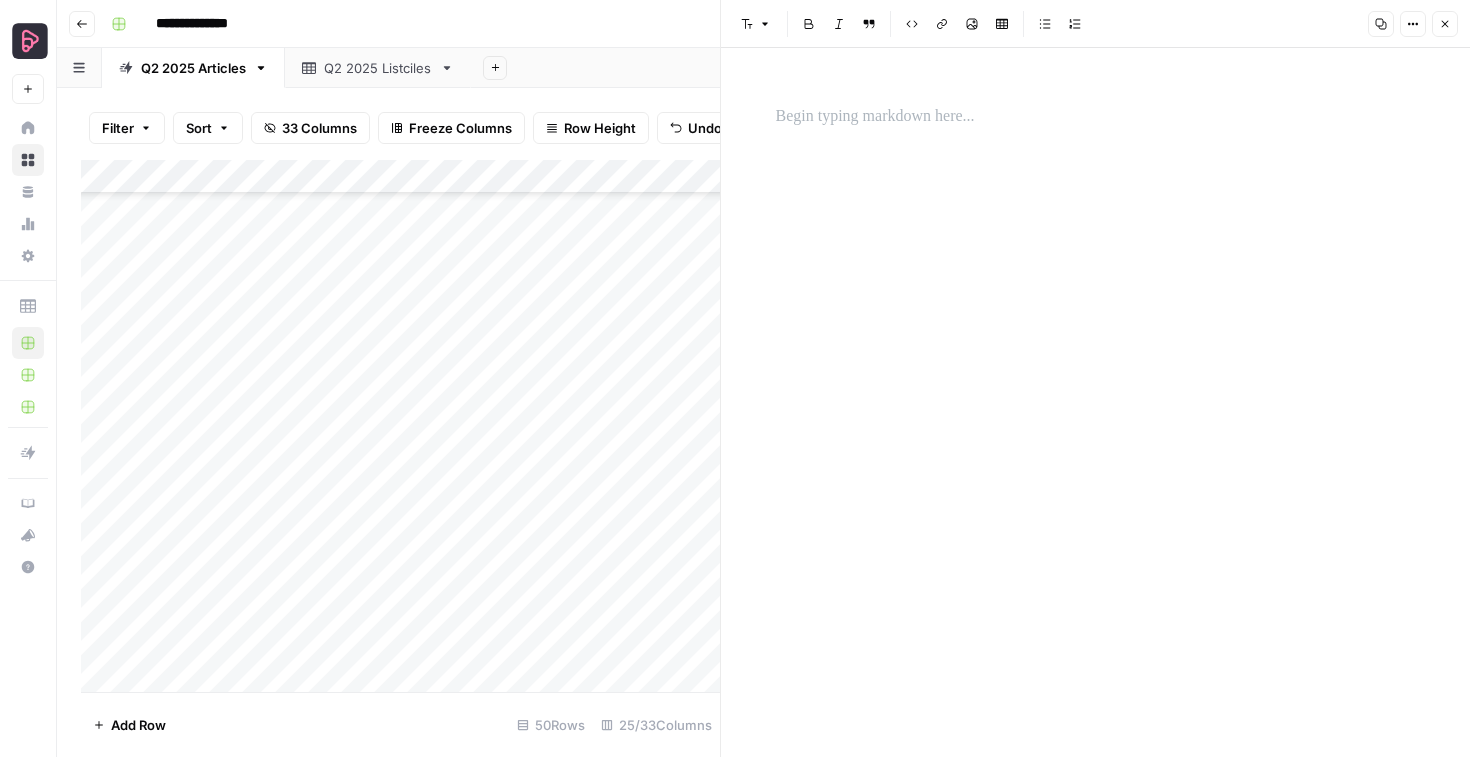 click 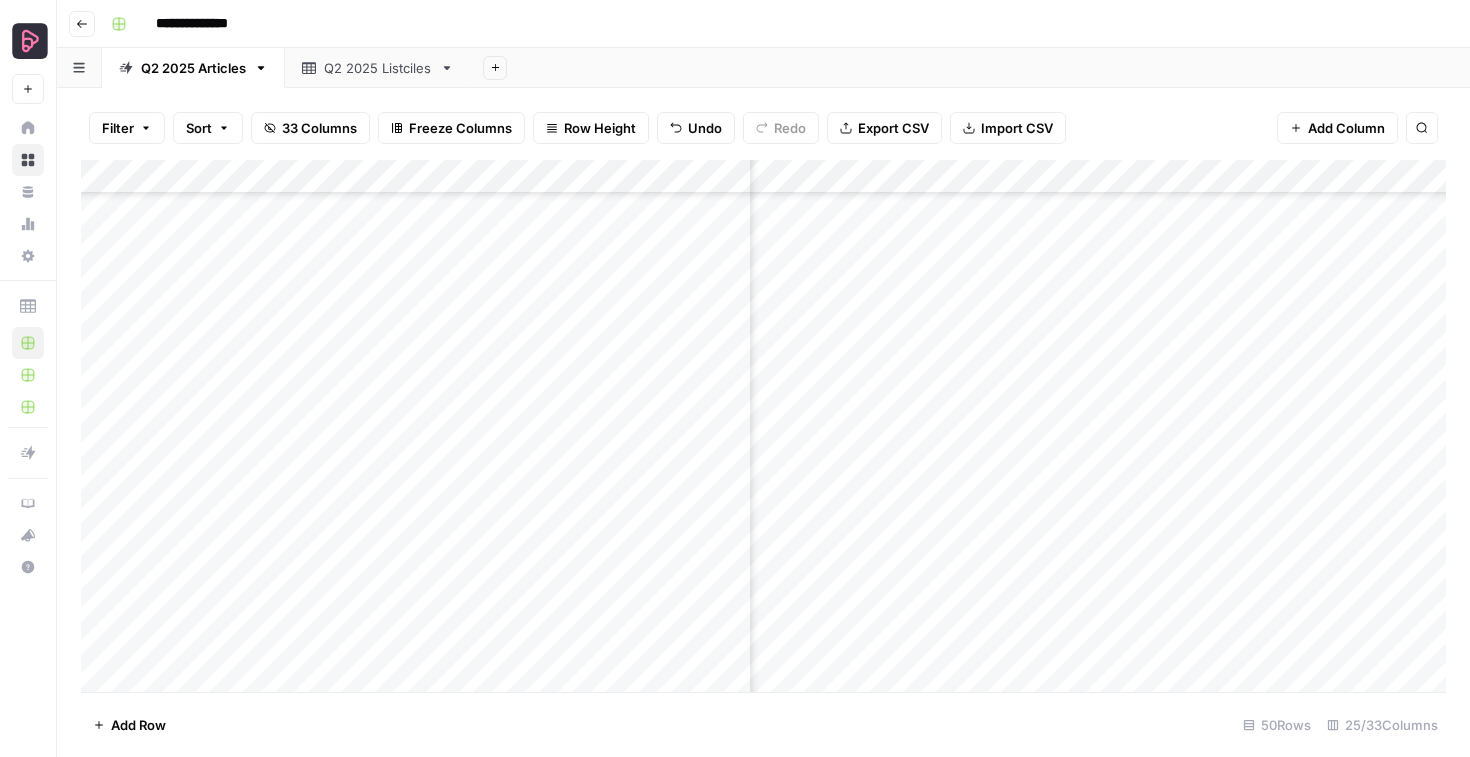 scroll, scrollTop: 974, scrollLeft: 3045, axis: both 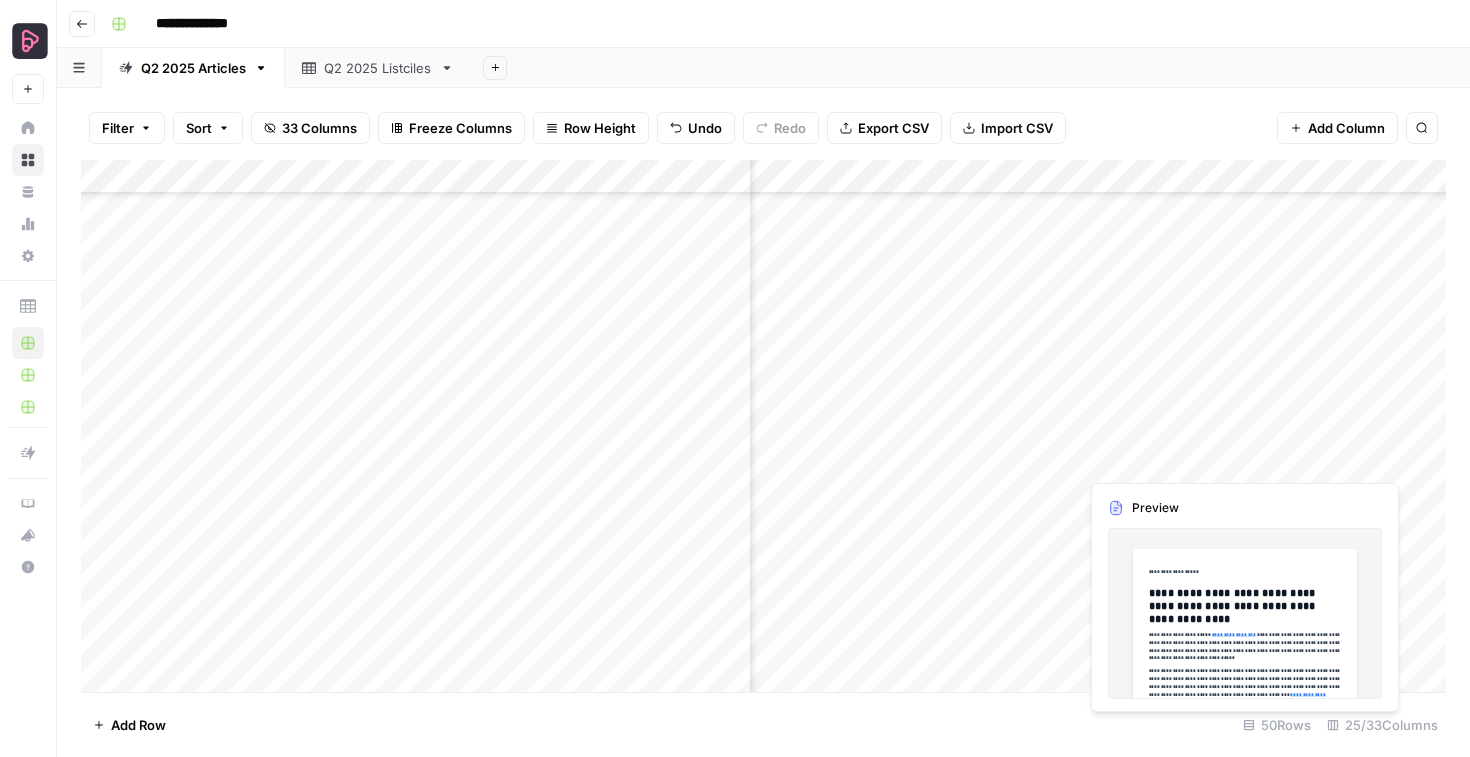 click on "Add Column" at bounding box center [763, 426] 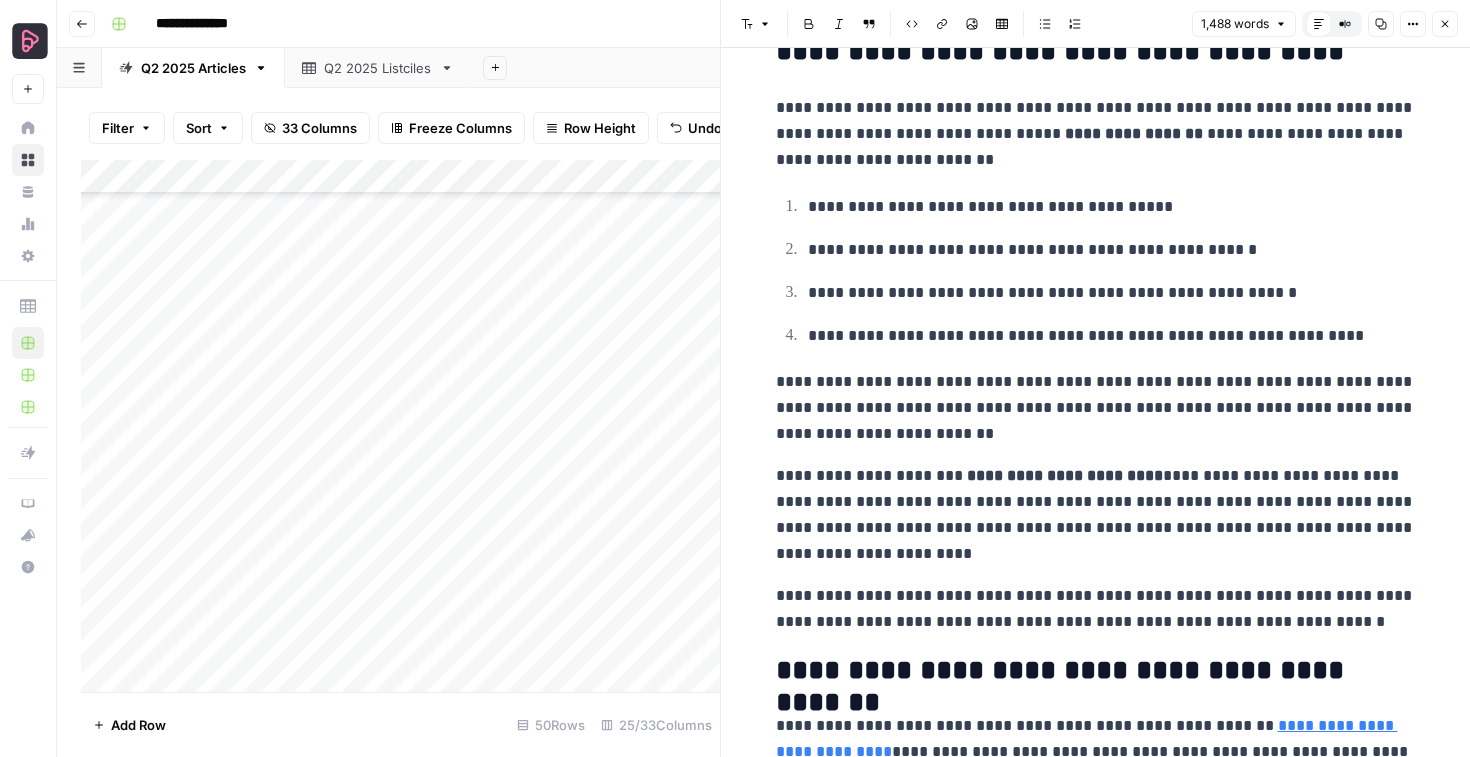 scroll, scrollTop: 3142, scrollLeft: 0, axis: vertical 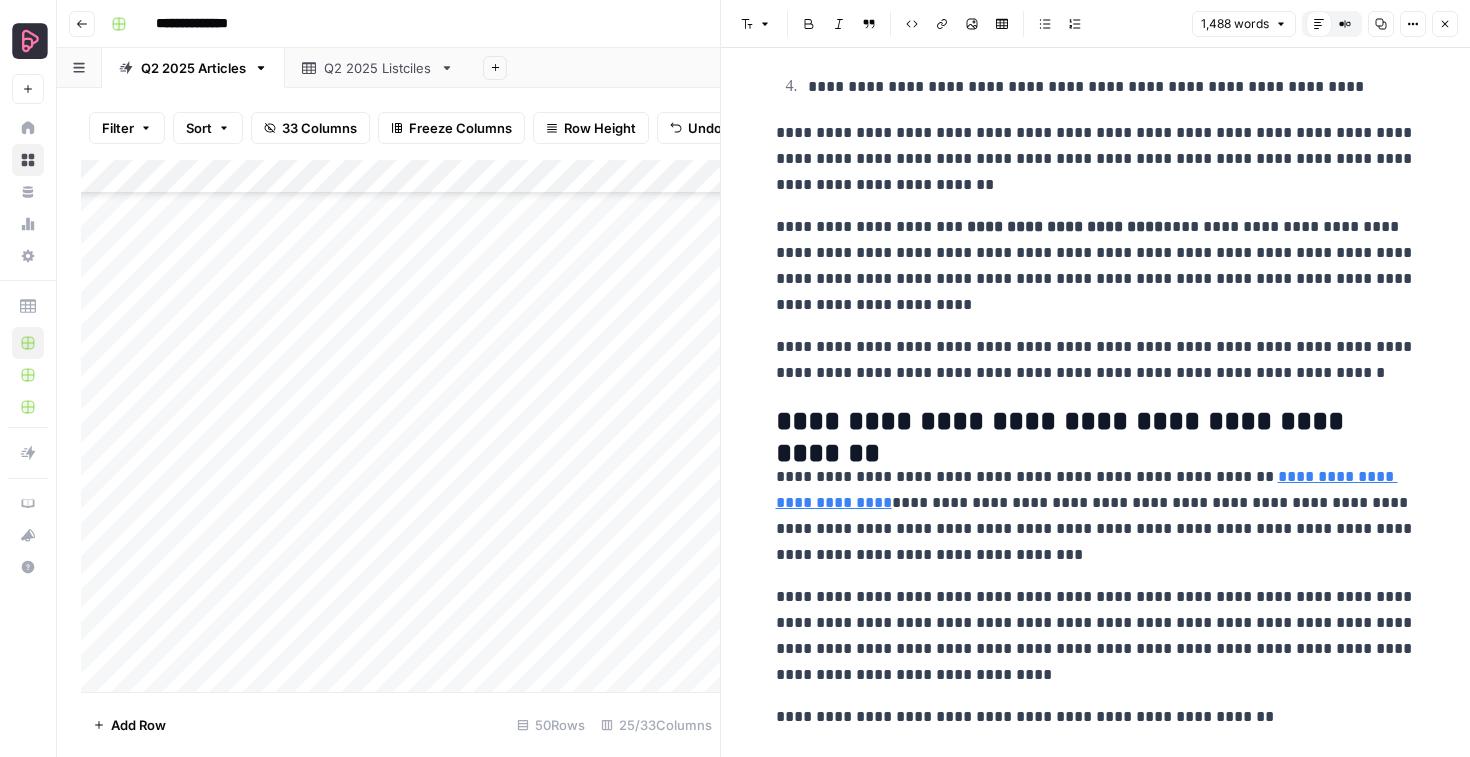 click on "**********" at bounding box center [1096, 516] 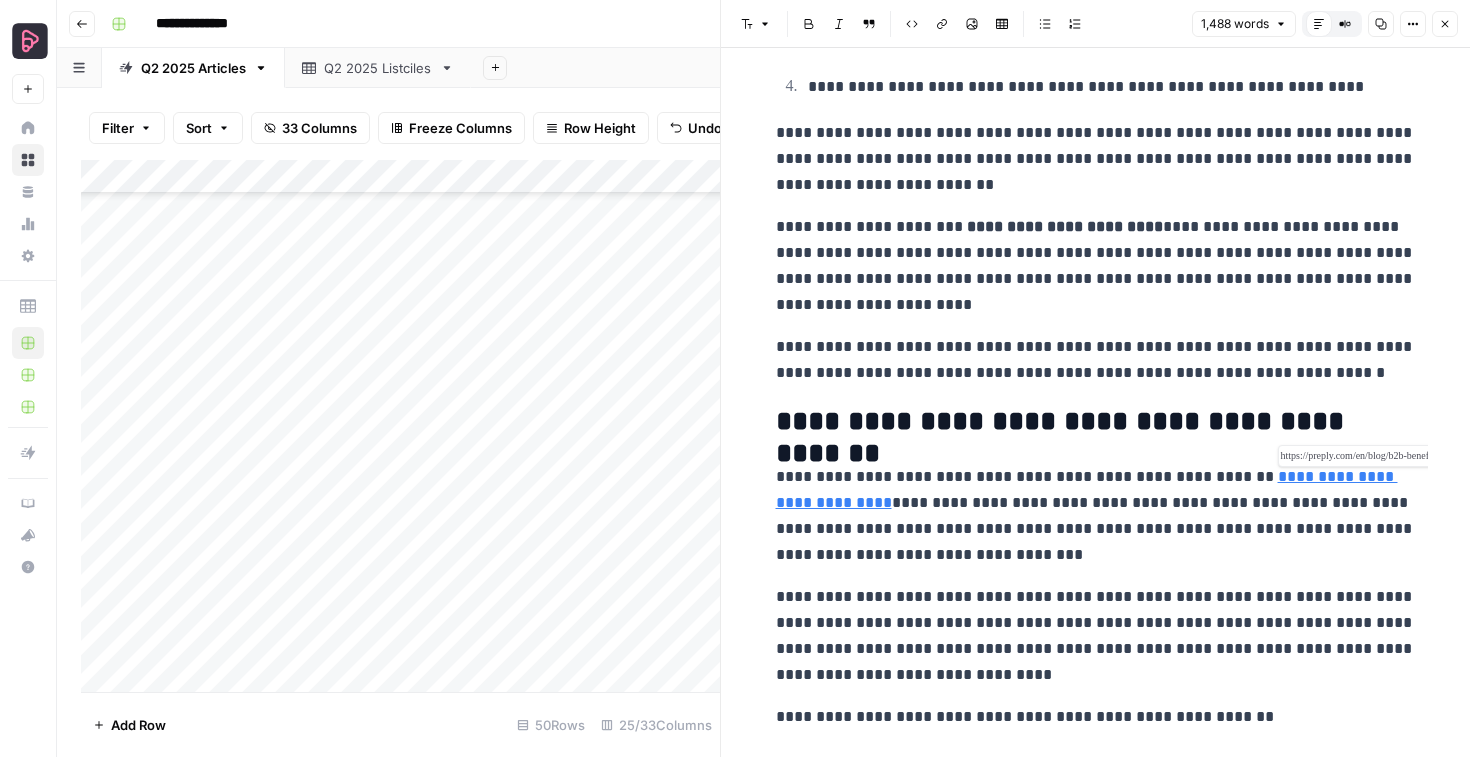 scroll, scrollTop: 3142, scrollLeft: 0, axis: vertical 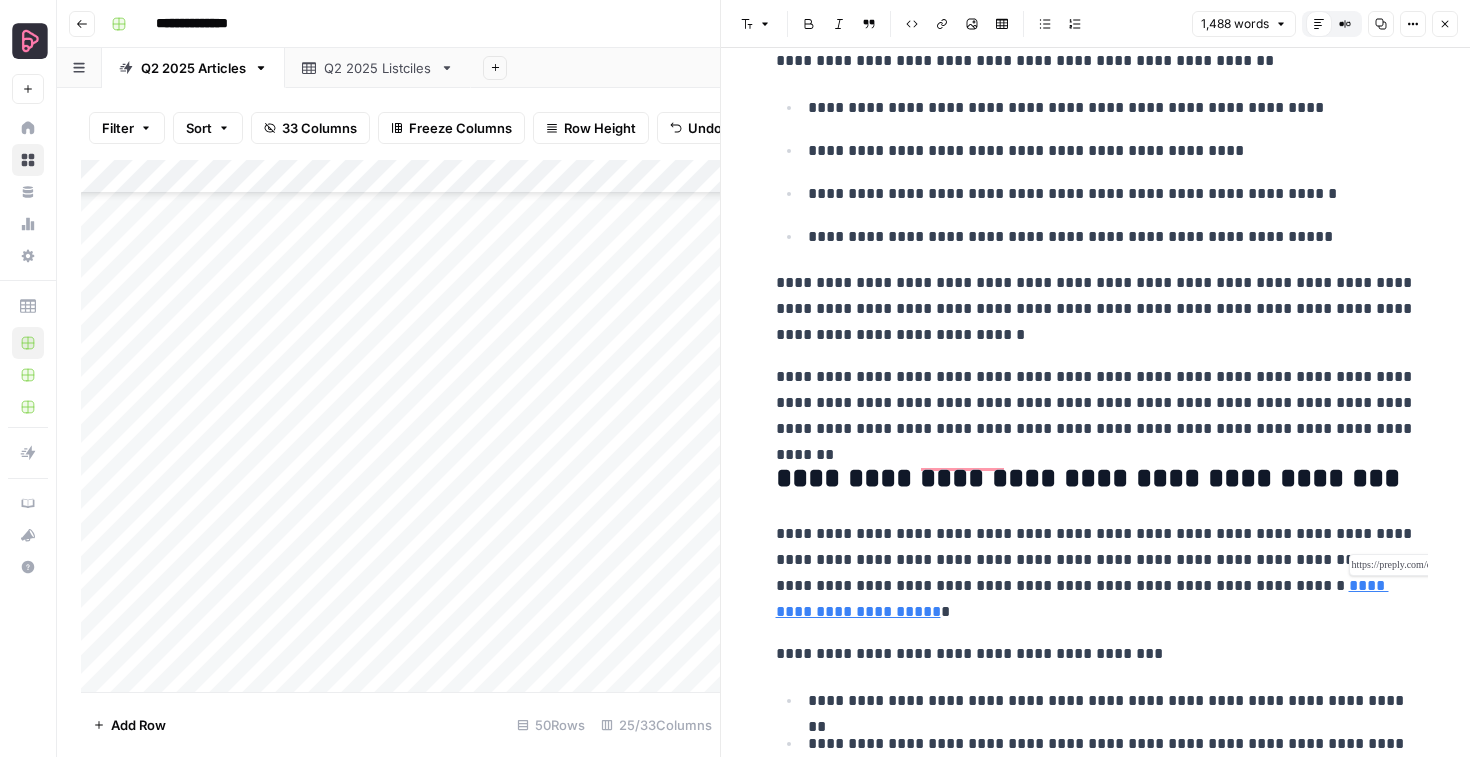 click on "**********" at bounding box center [1082, 598] 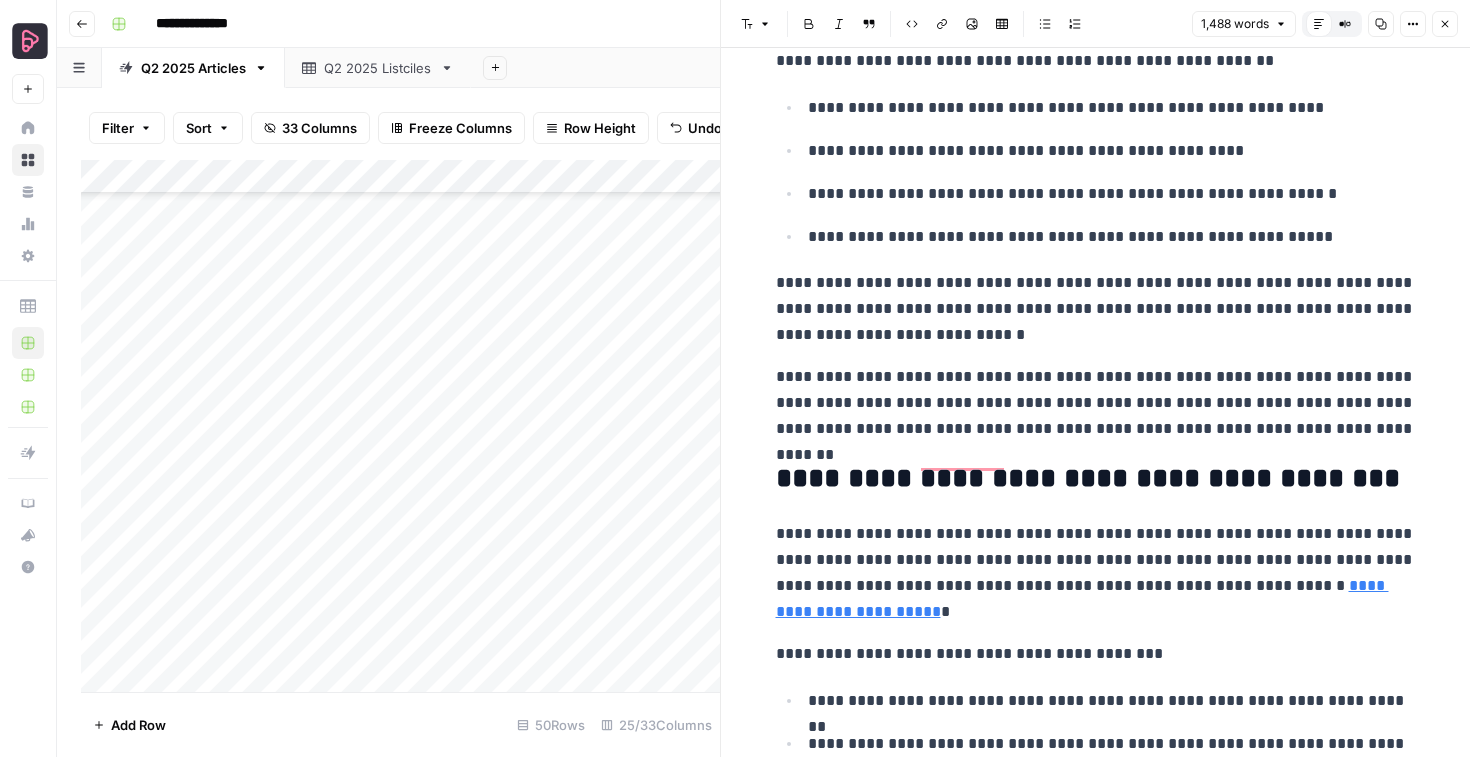 scroll, scrollTop: 3923, scrollLeft: 0, axis: vertical 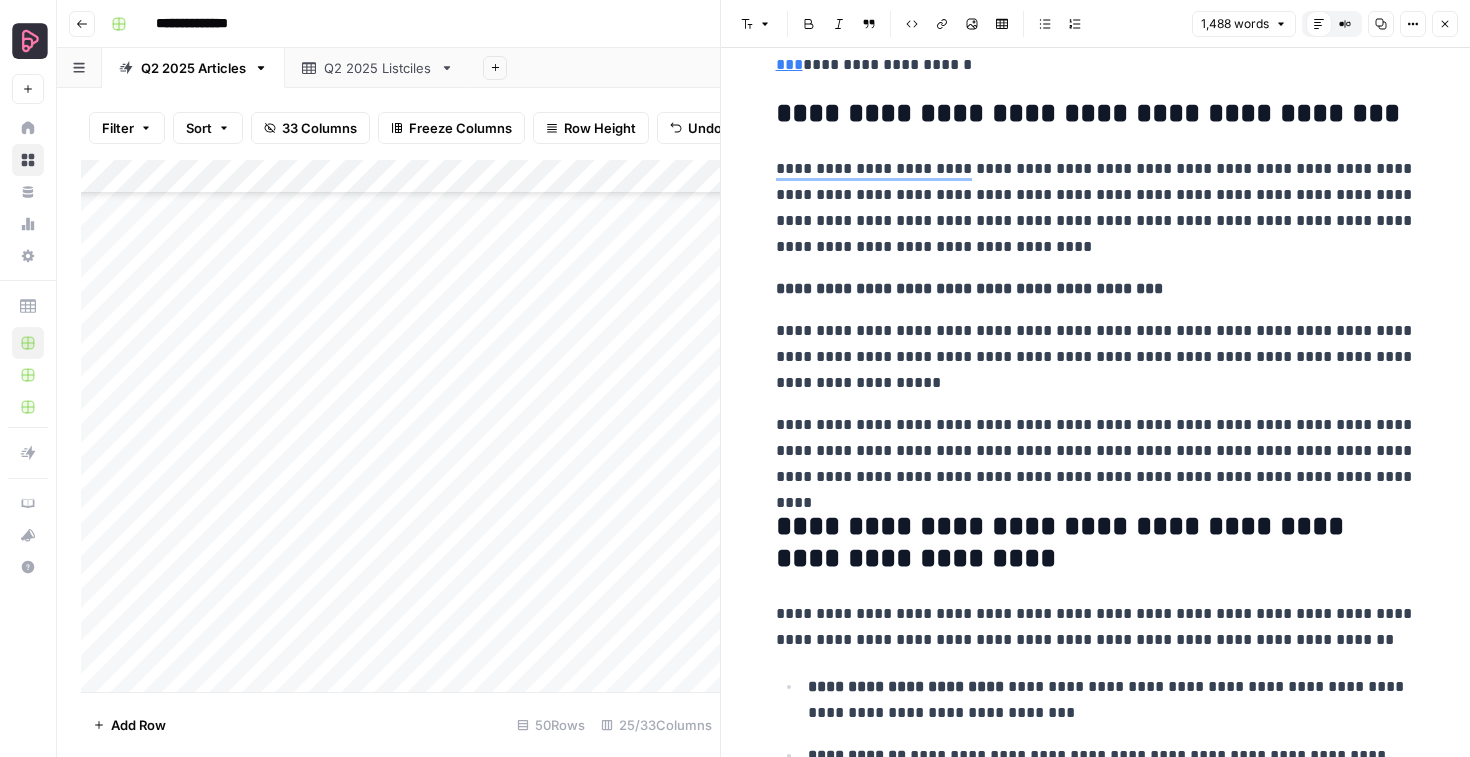 click on "Close" at bounding box center [1445, 24] 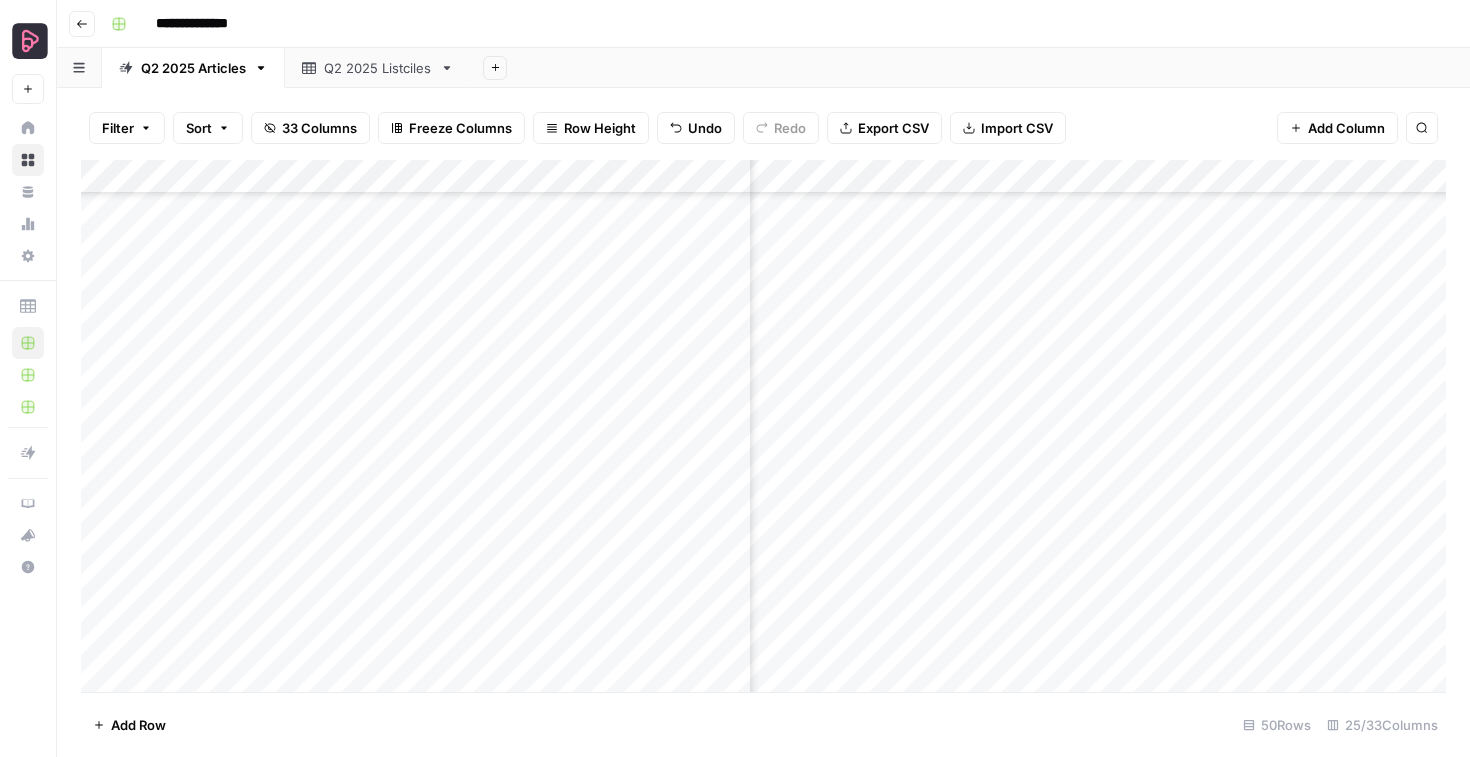 click on "Add Column" at bounding box center [763, 426] 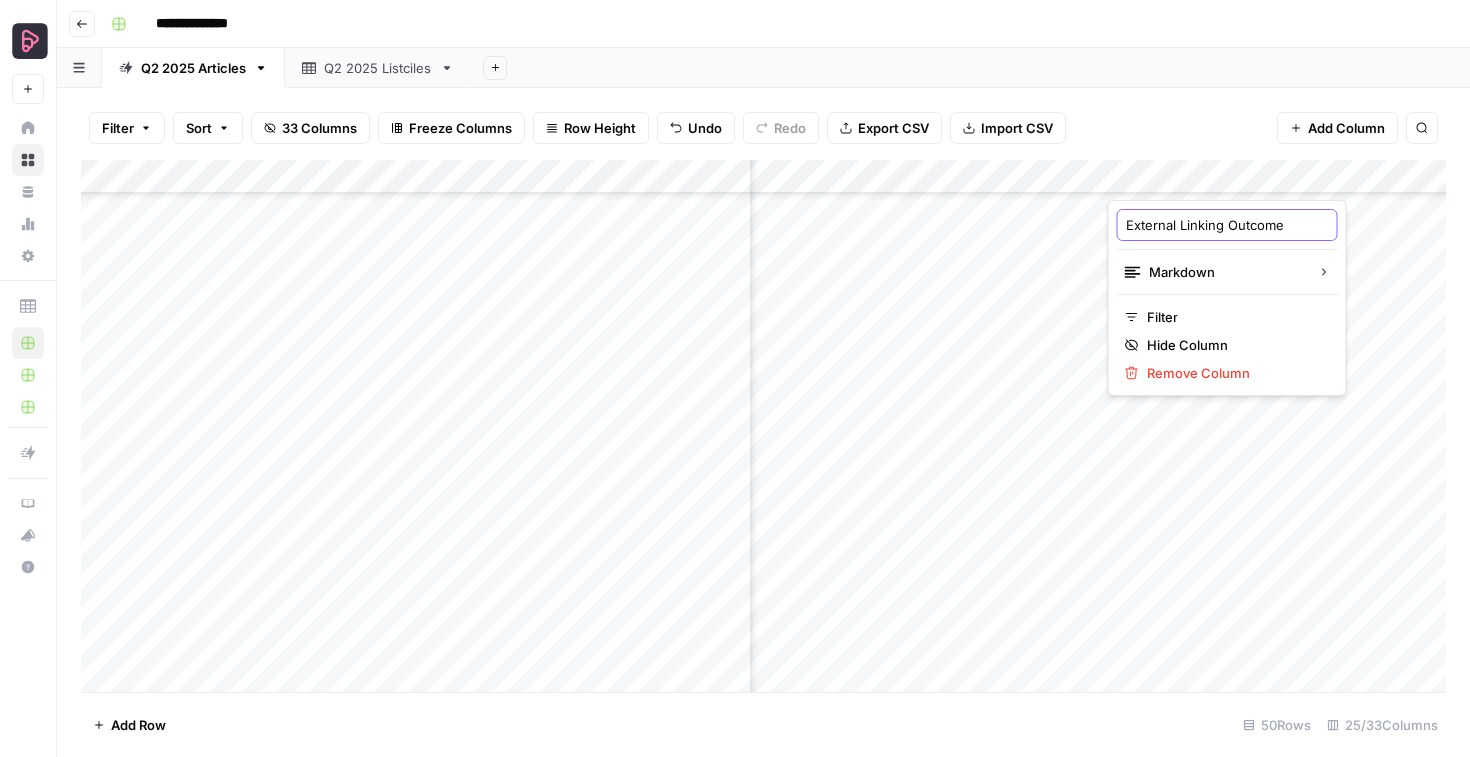 click on "External Linking Outcome" at bounding box center [1227, 225] 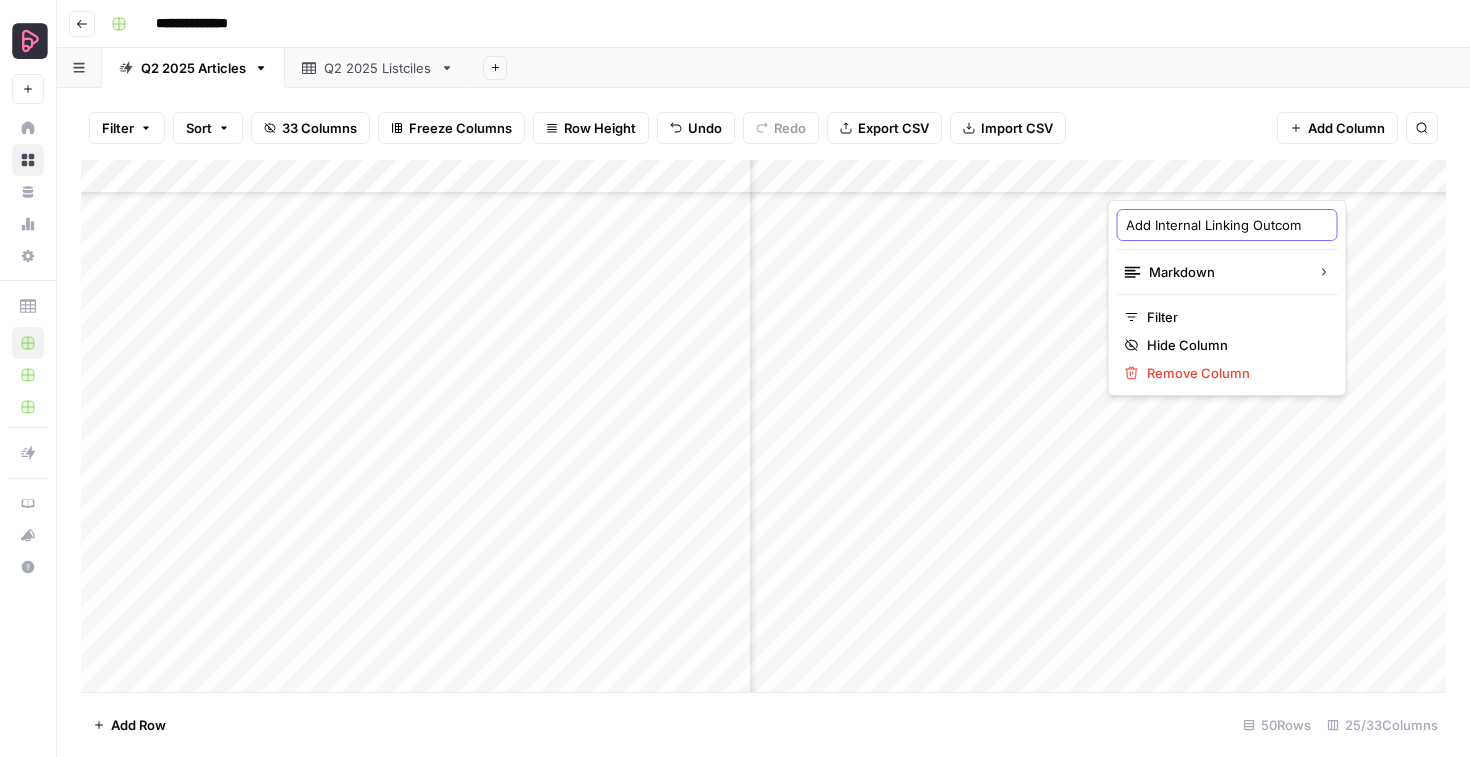type on "Add Internal Linking Outcome" 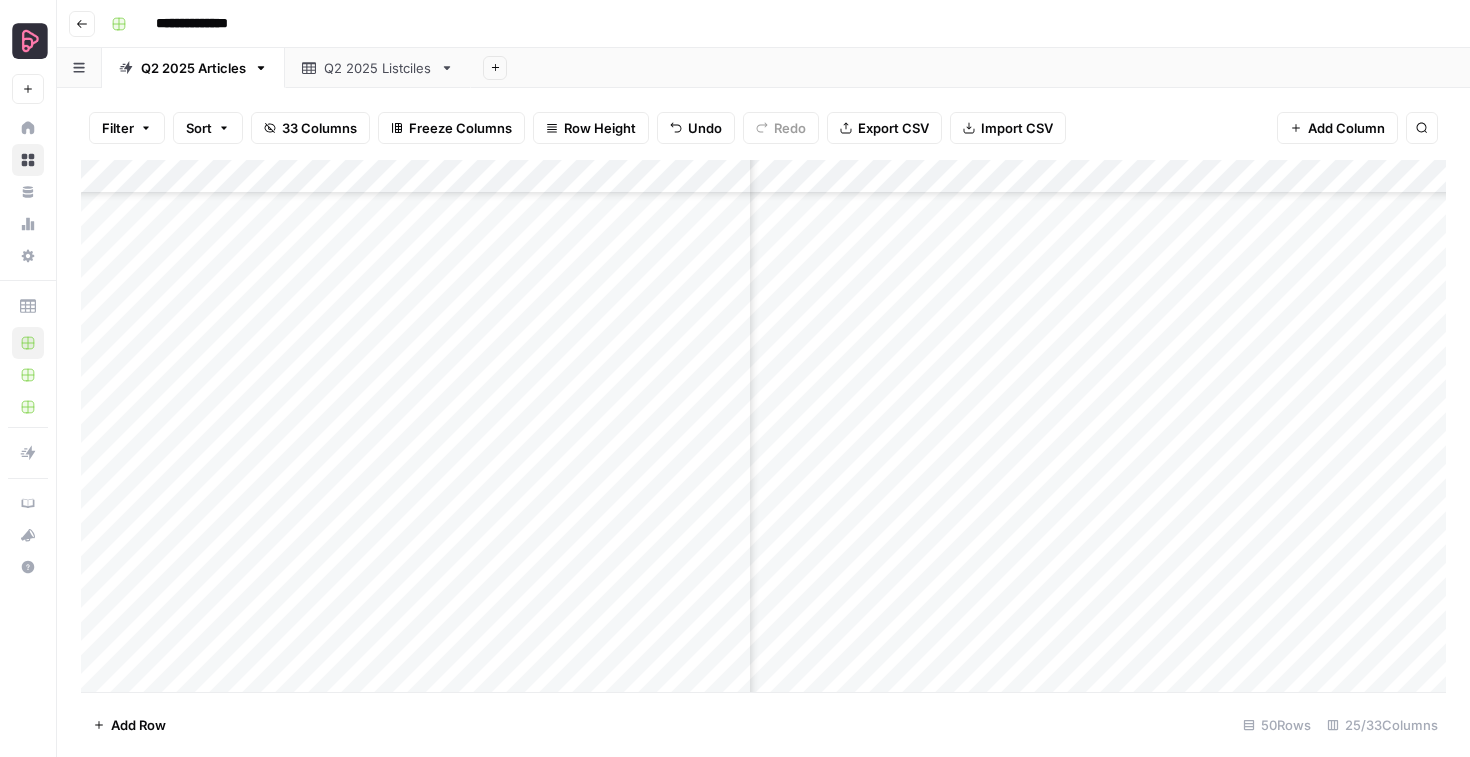 click on "Add Column" at bounding box center (763, 426) 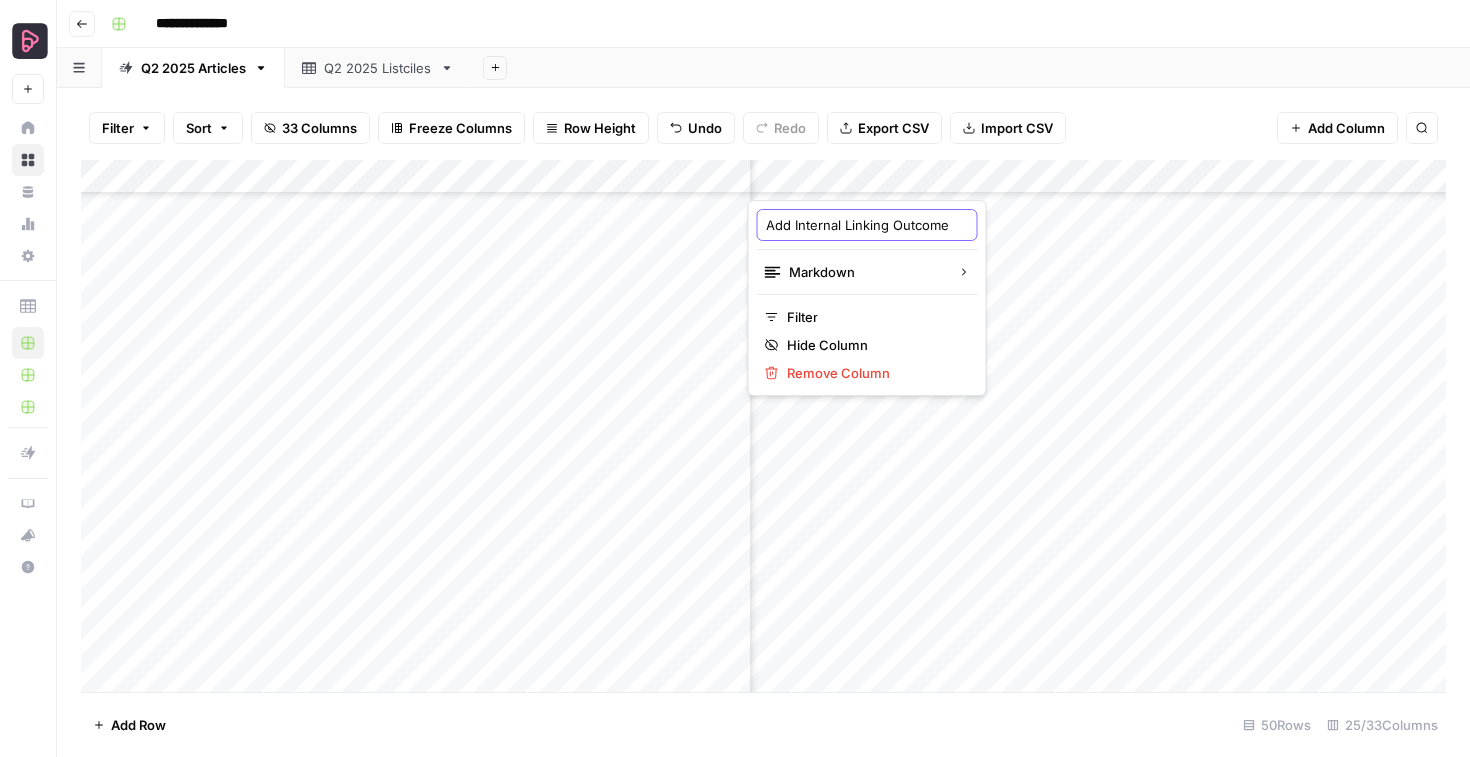drag, startPoint x: 842, startPoint y: 226, endPoint x: 763, endPoint y: 227, distance: 79.00633 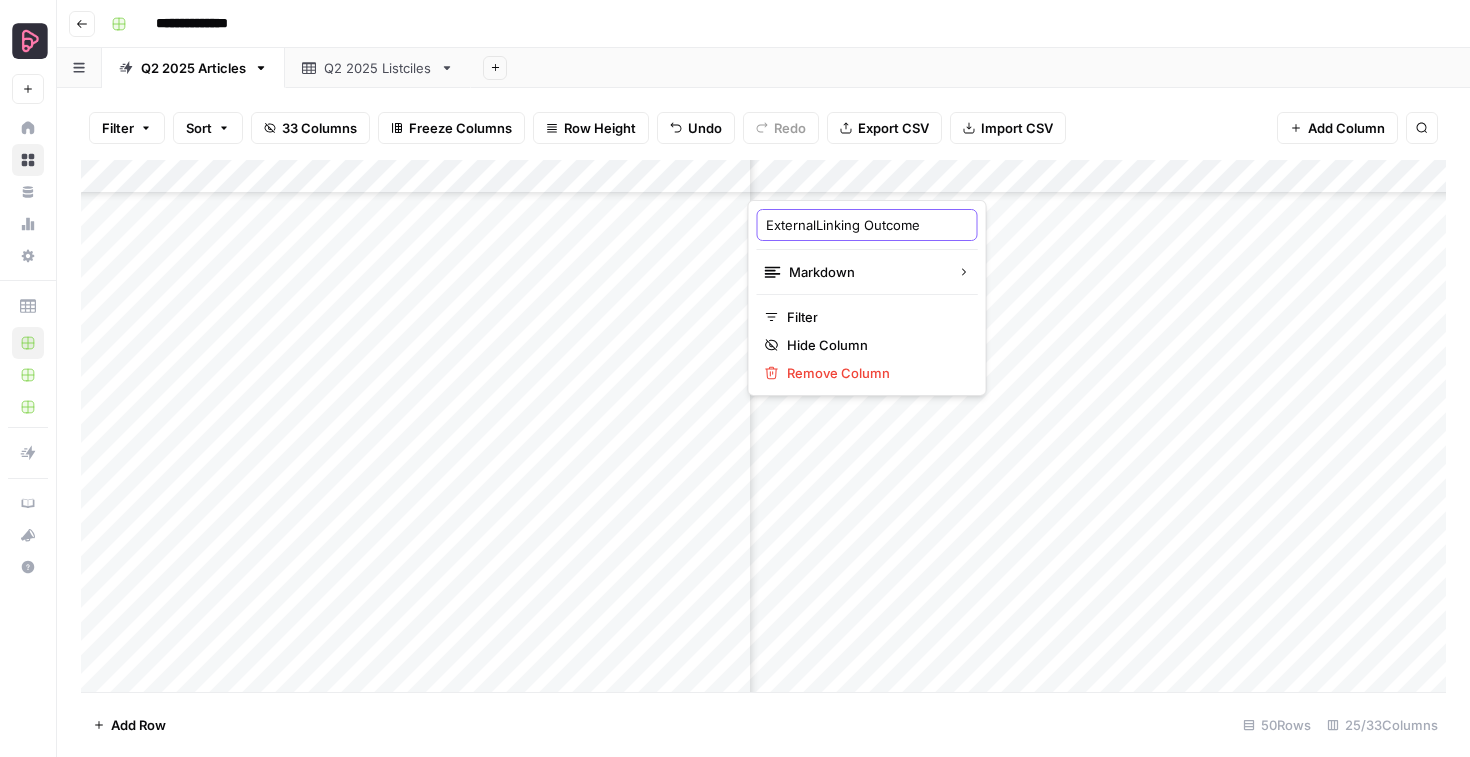 type on "External Linking Outcome" 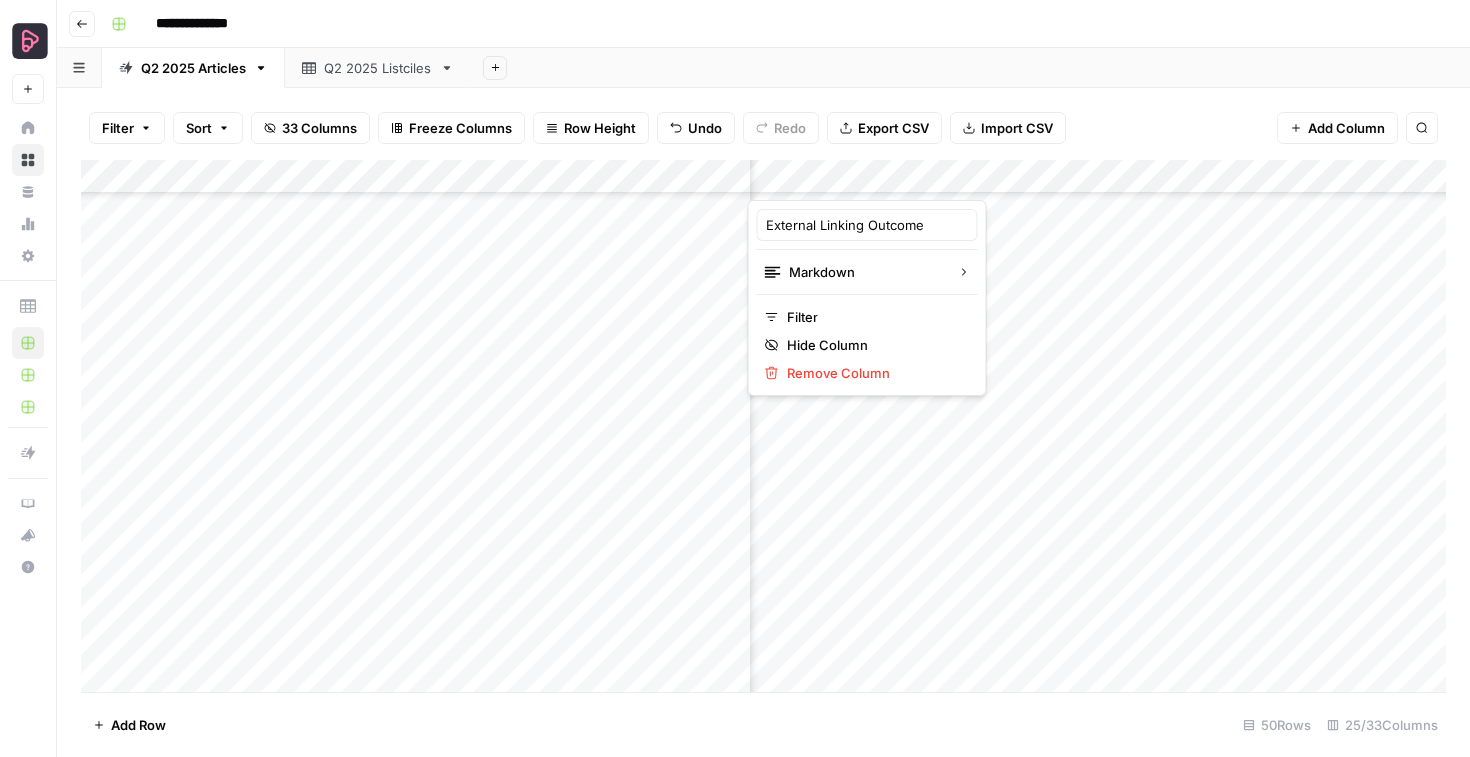 click on "Add Sheet" at bounding box center (970, 68) 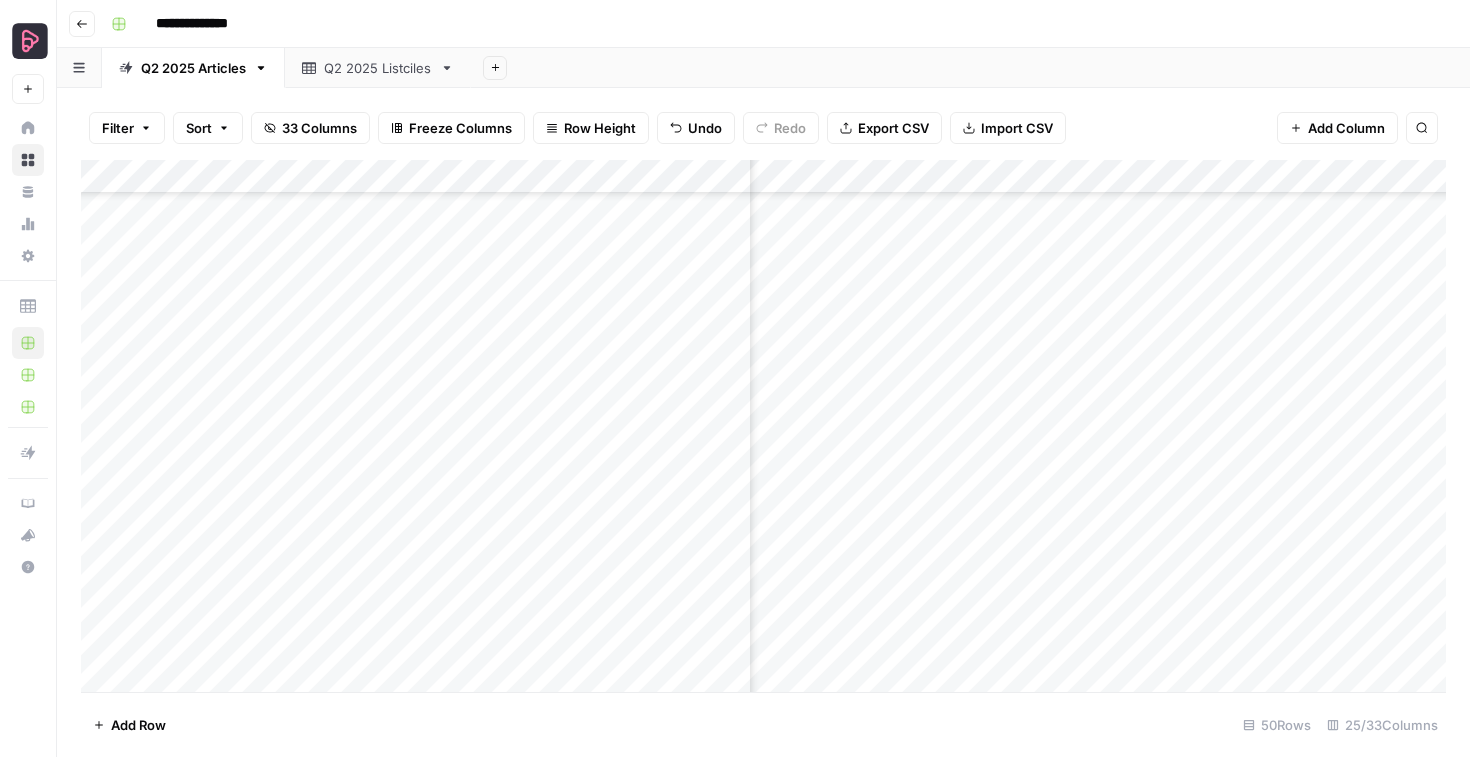 drag, startPoint x: 1305, startPoint y: 175, endPoint x: 1089, endPoint y: 183, distance: 216.1481 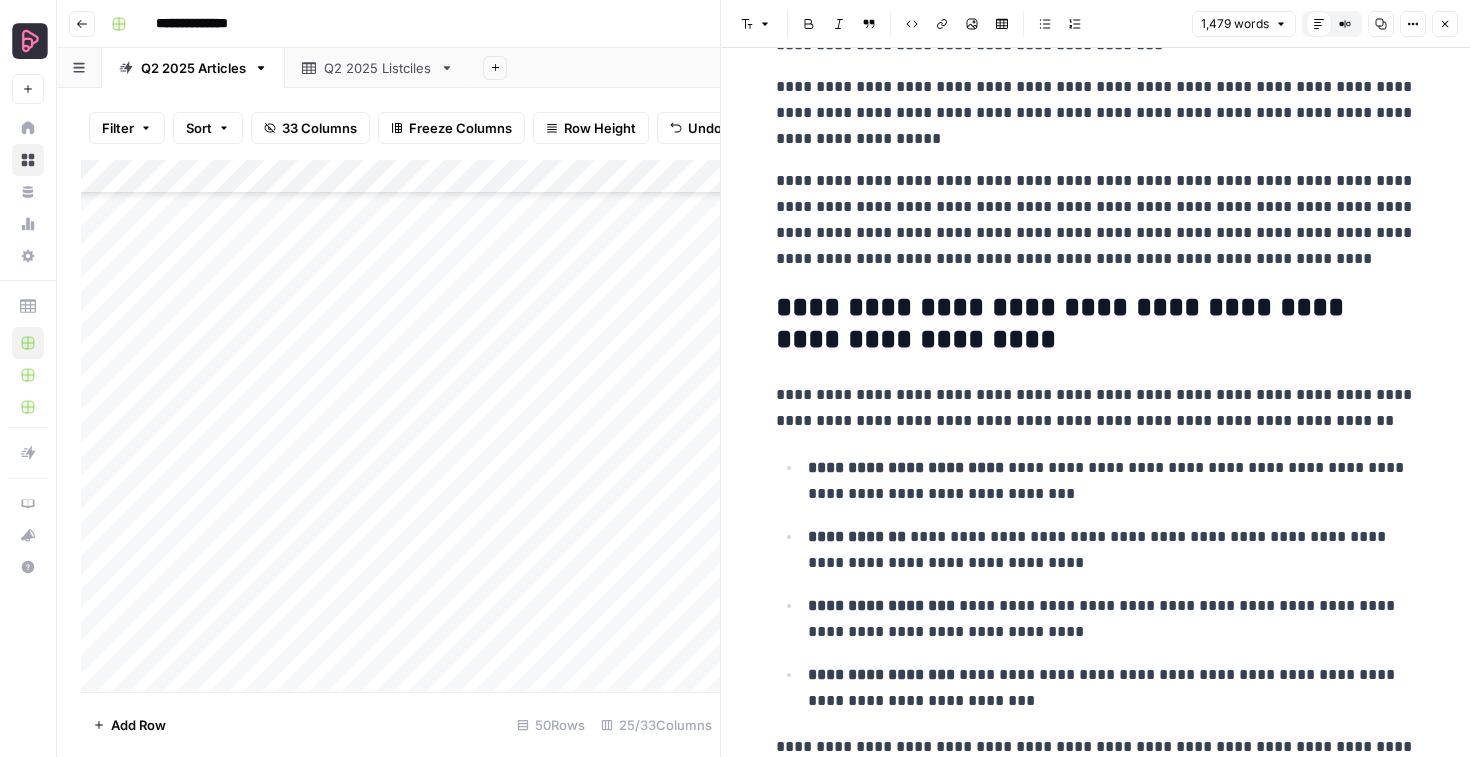 scroll, scrollTop: 774, scrollLeft: 0, axis: vertical 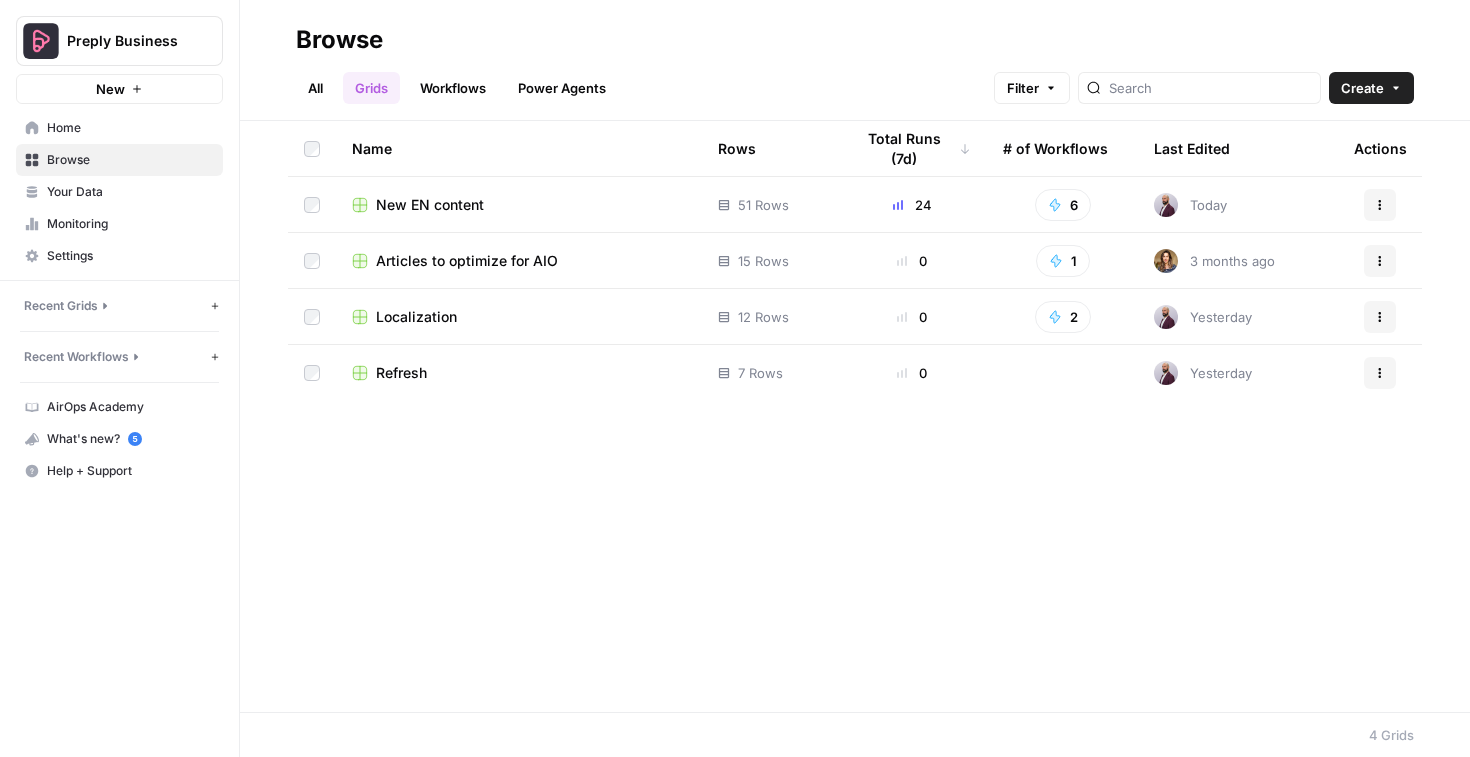 click on "Workflows" at bounding box center [453, 88] 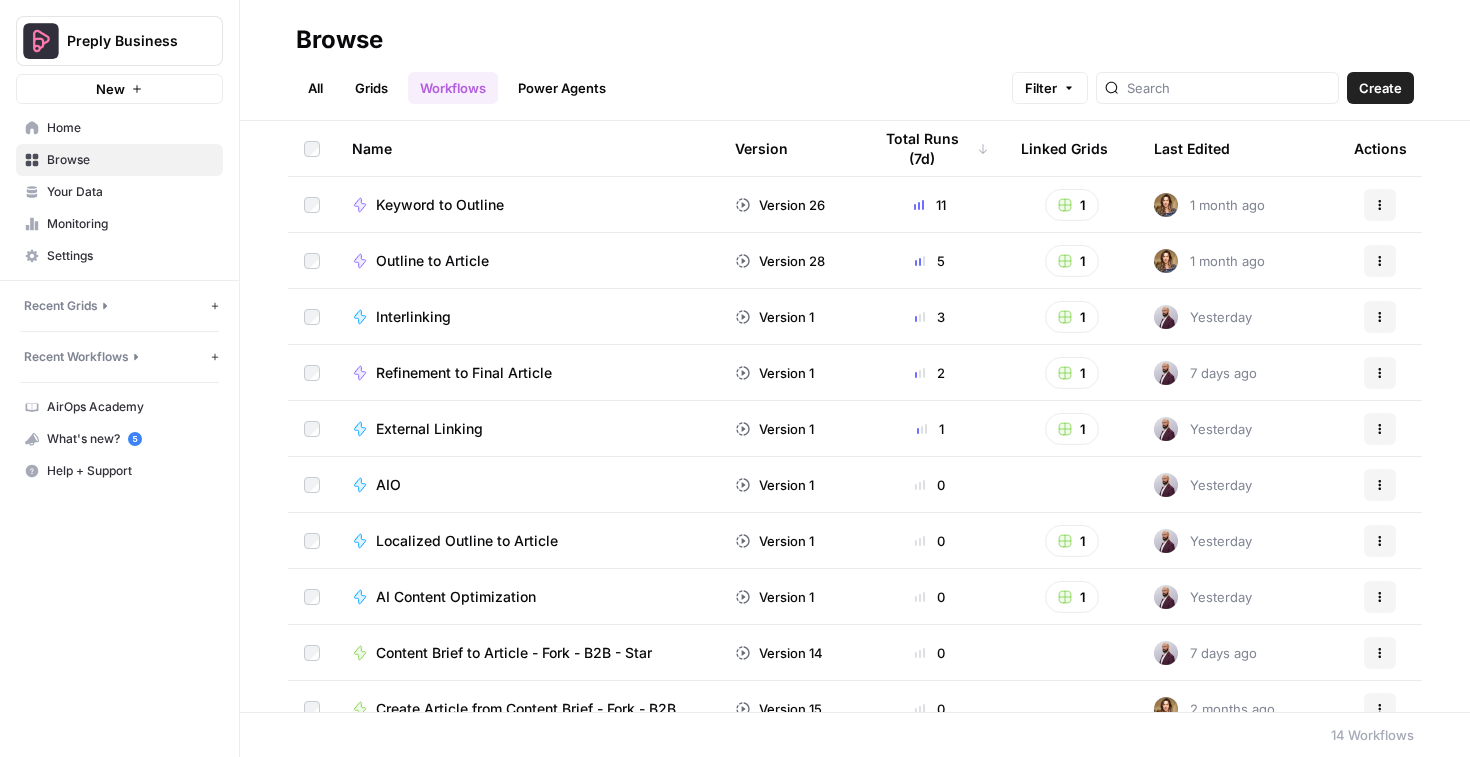 click on "Refinement to Final Article" at bounding box center [464, 373] 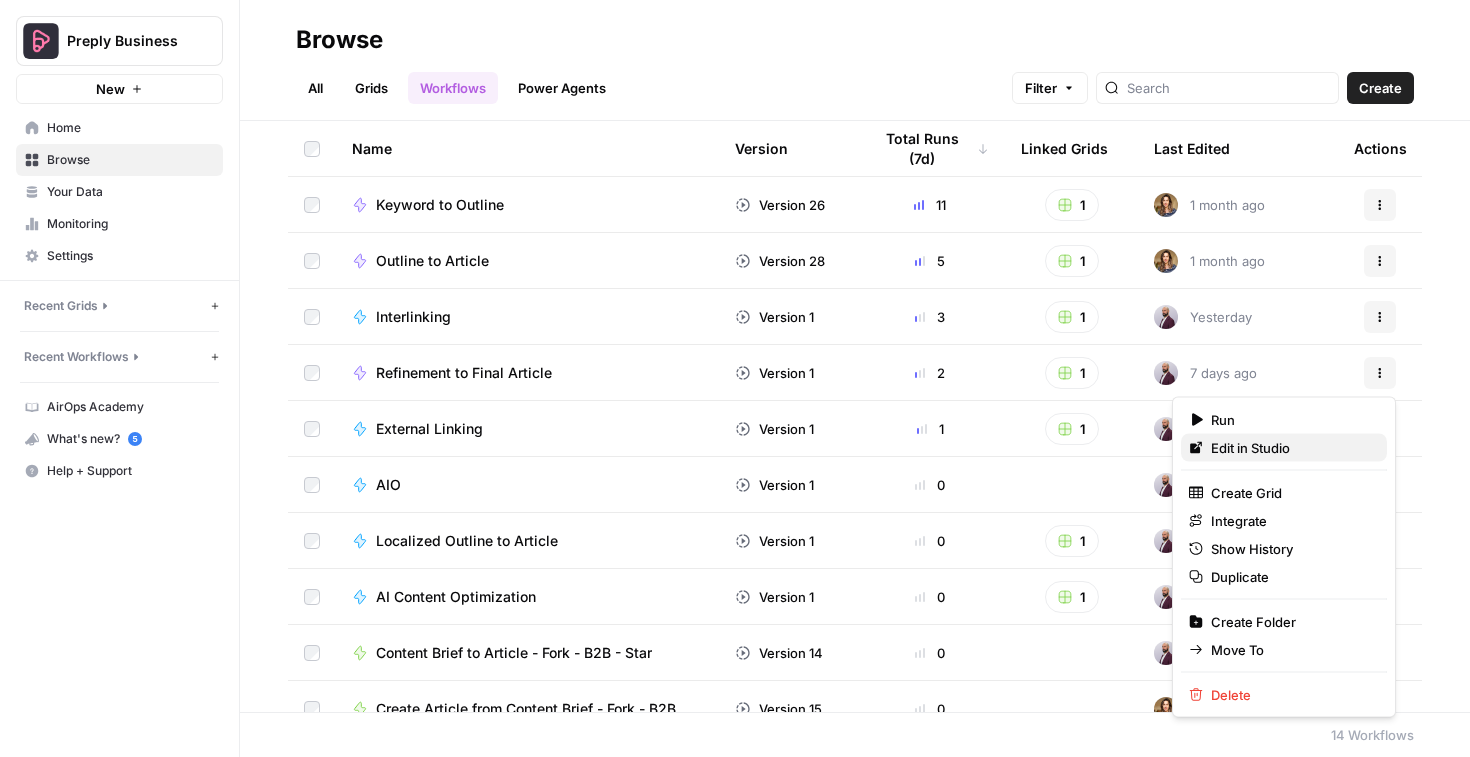 click on "Edit in Studio" at bounding box center (1250, 448) 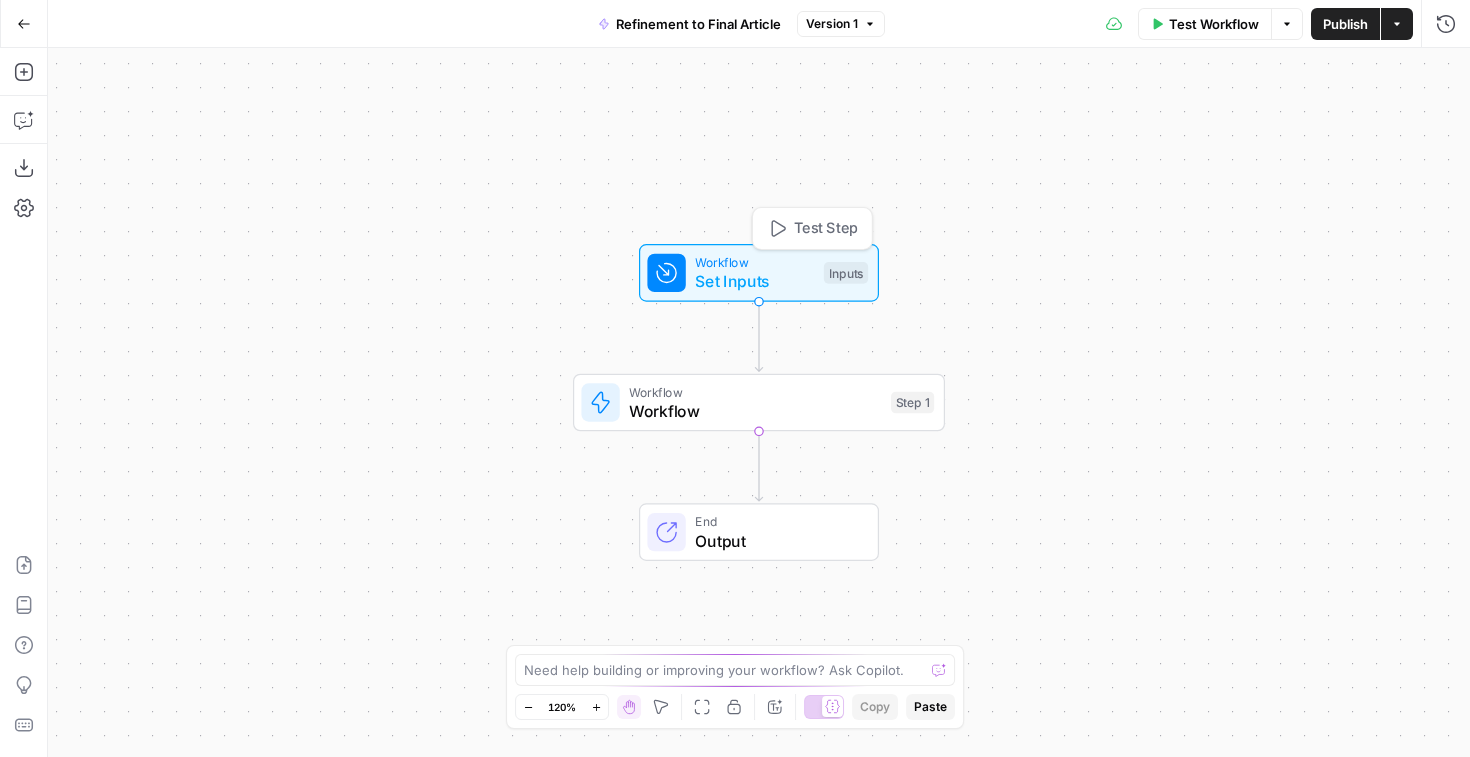 click on "Set Inputs" at bounding box center (754, 281) 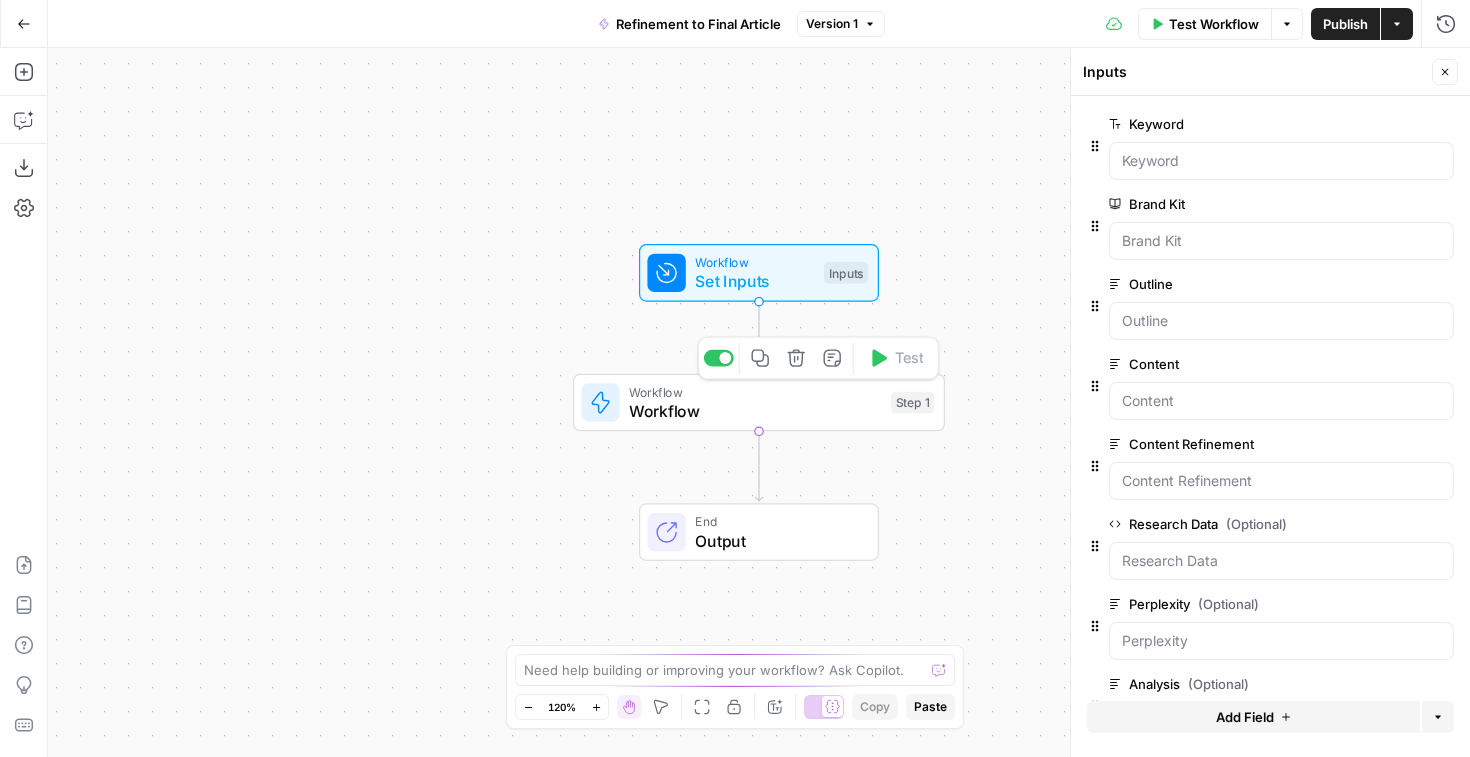 click on "Workflow" at bounding box center [755, 411] 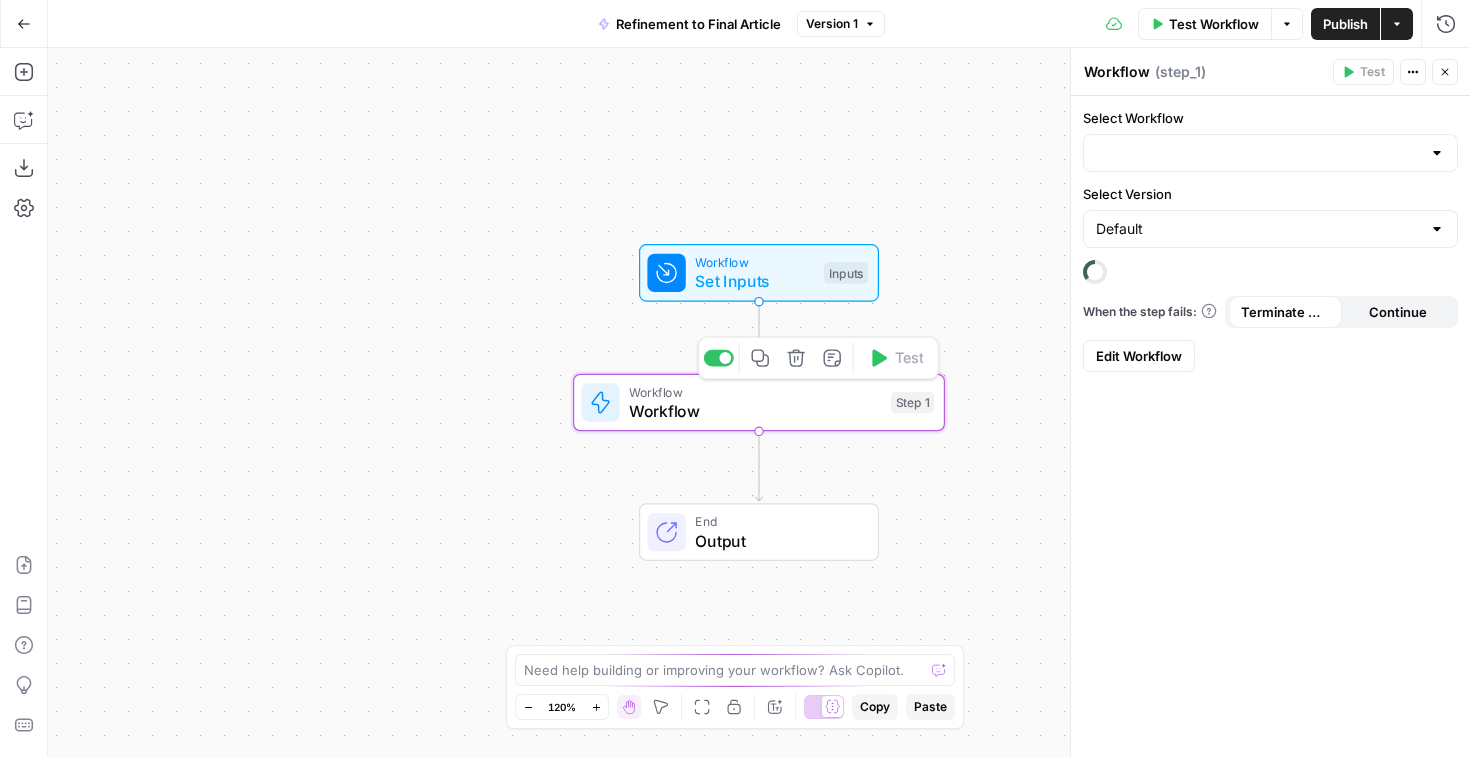 type on "Content Brief to Article - Fork - B2B - Star" 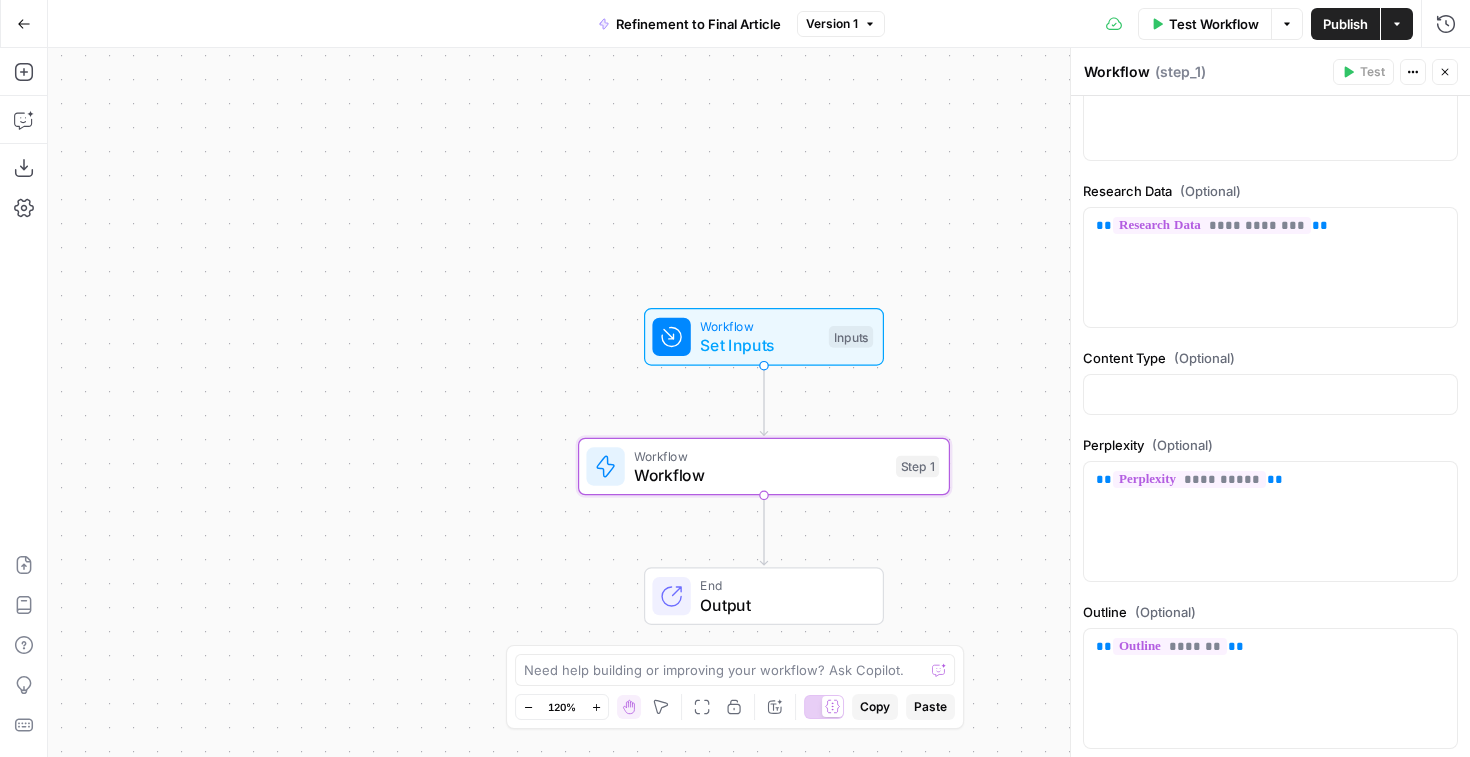 scroll, scrollTop: 514, scrollLeft: 0, axis: vertical 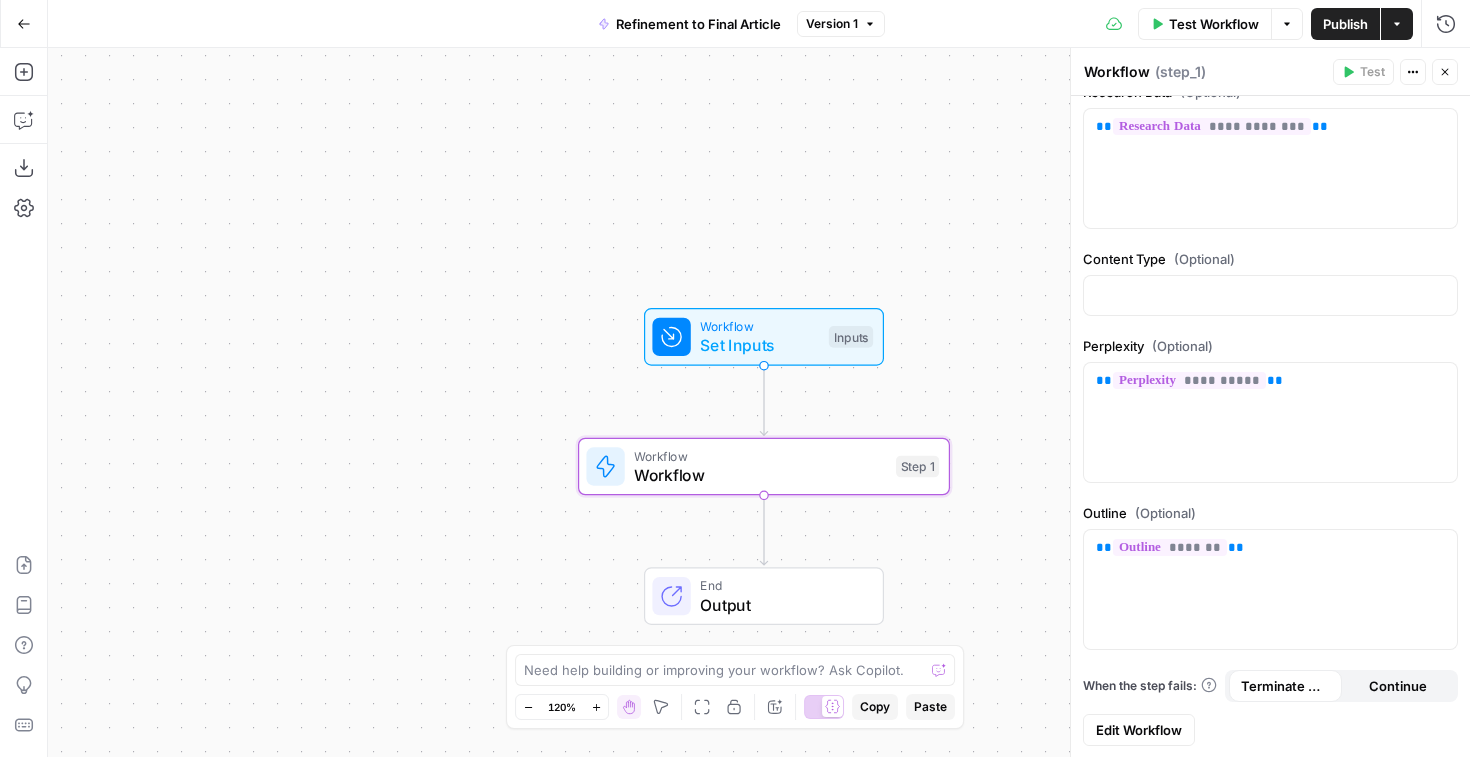 click on "Edit Workflow" at bounding box center [1139, 730] 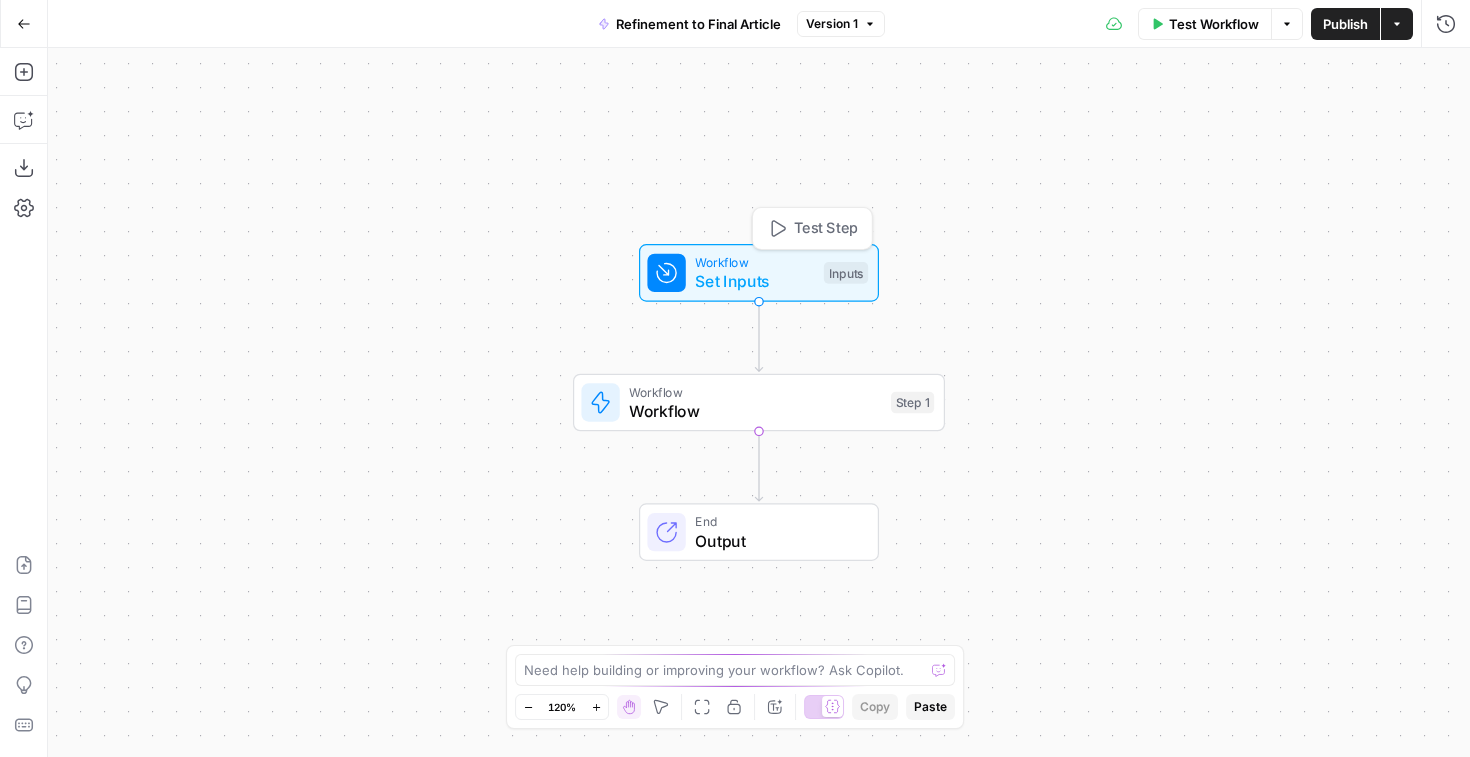 click on "Inputs" at bounding box center (846, 273) 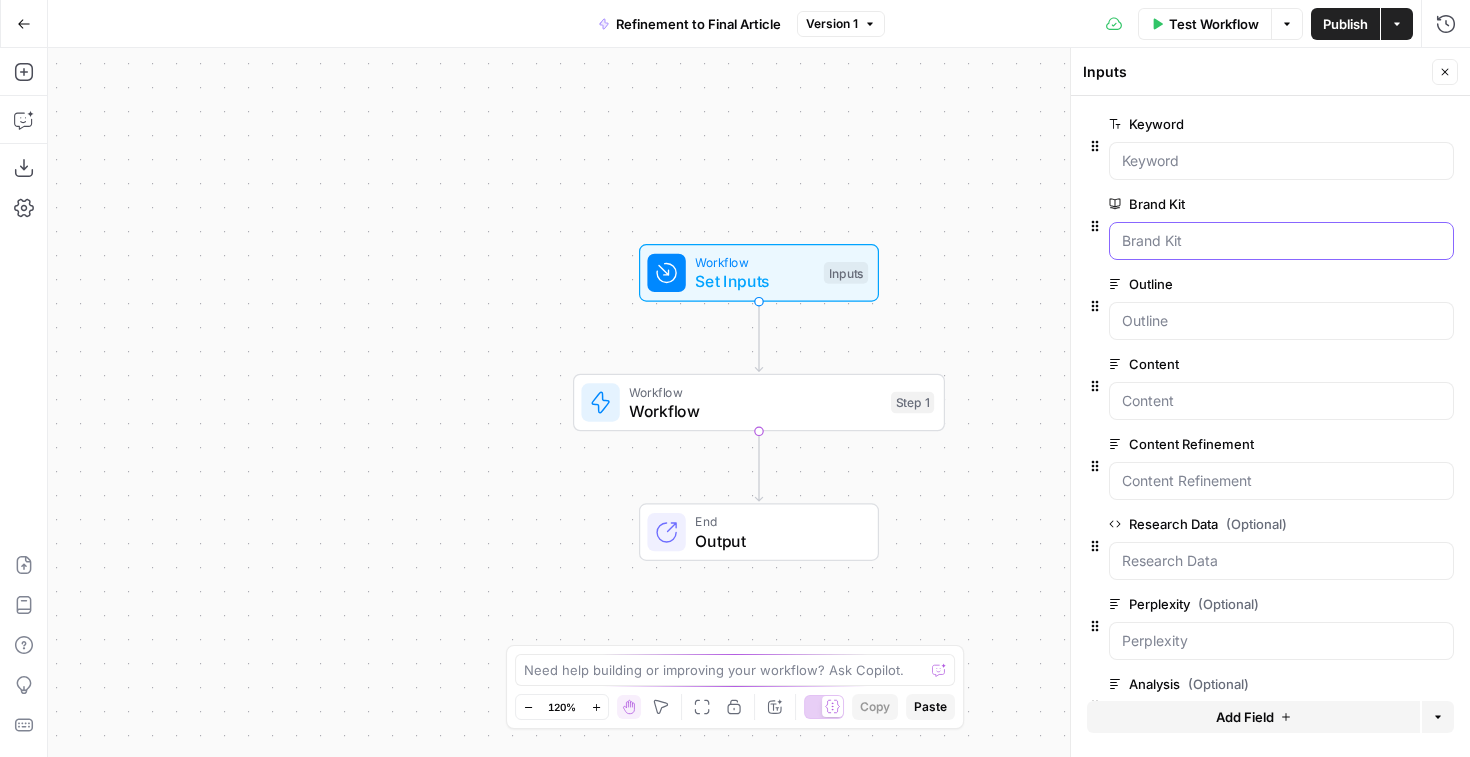 click on "Brand Kit" at bounding box center [1281, 241] 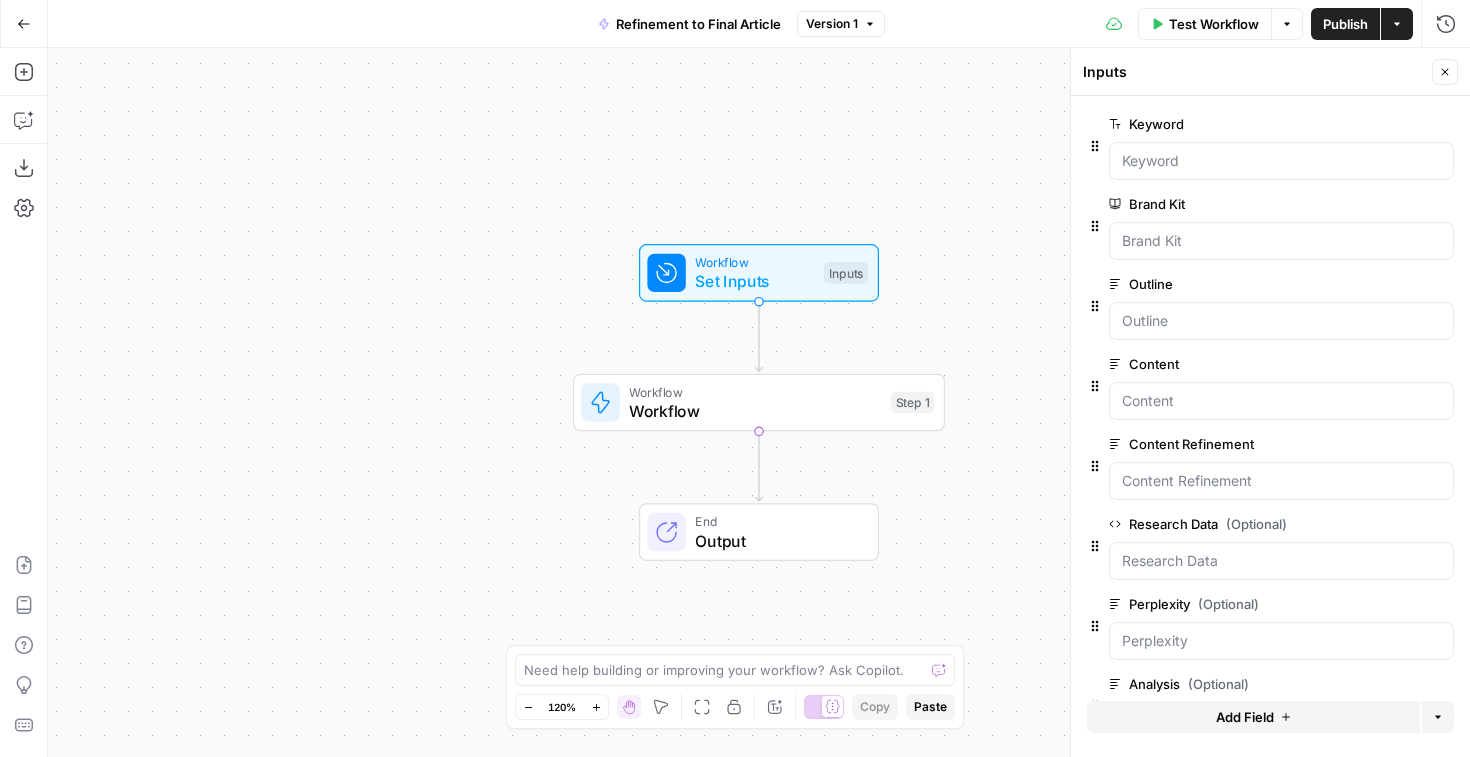 click on "Keyword edit field Delete group Brand Kit edit field Delete group Outline edit field Delete group Content edit field Delete group Content Refinement edit field Delete group Research Data   (Optional) edit field Delete group Perplexity   (Optional) edit field Delete group Analysis   (Optional) edit field Delete group Add Field Options" at bounding box center (1270, 426) 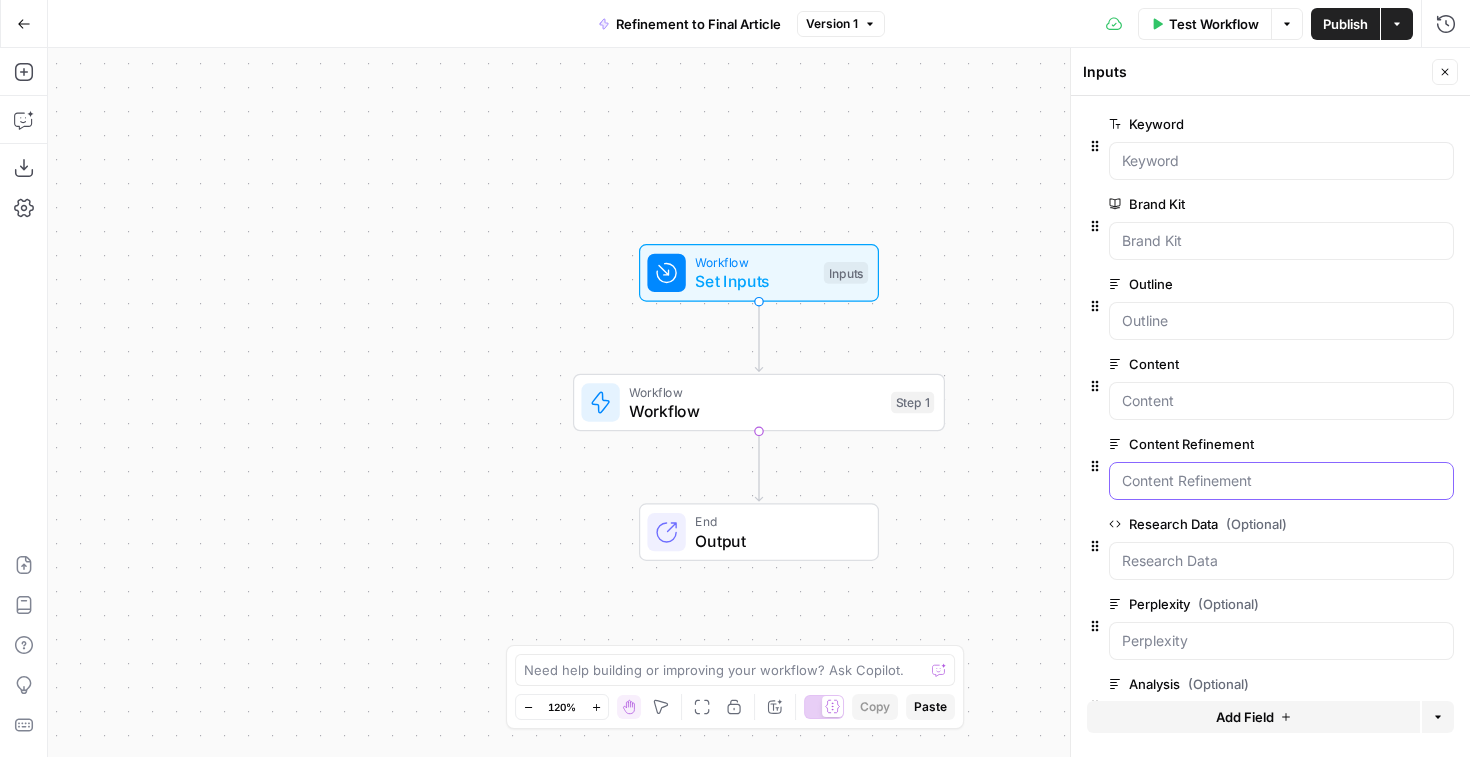 click on "Content Refinement" at bounding box center (1281, 481) 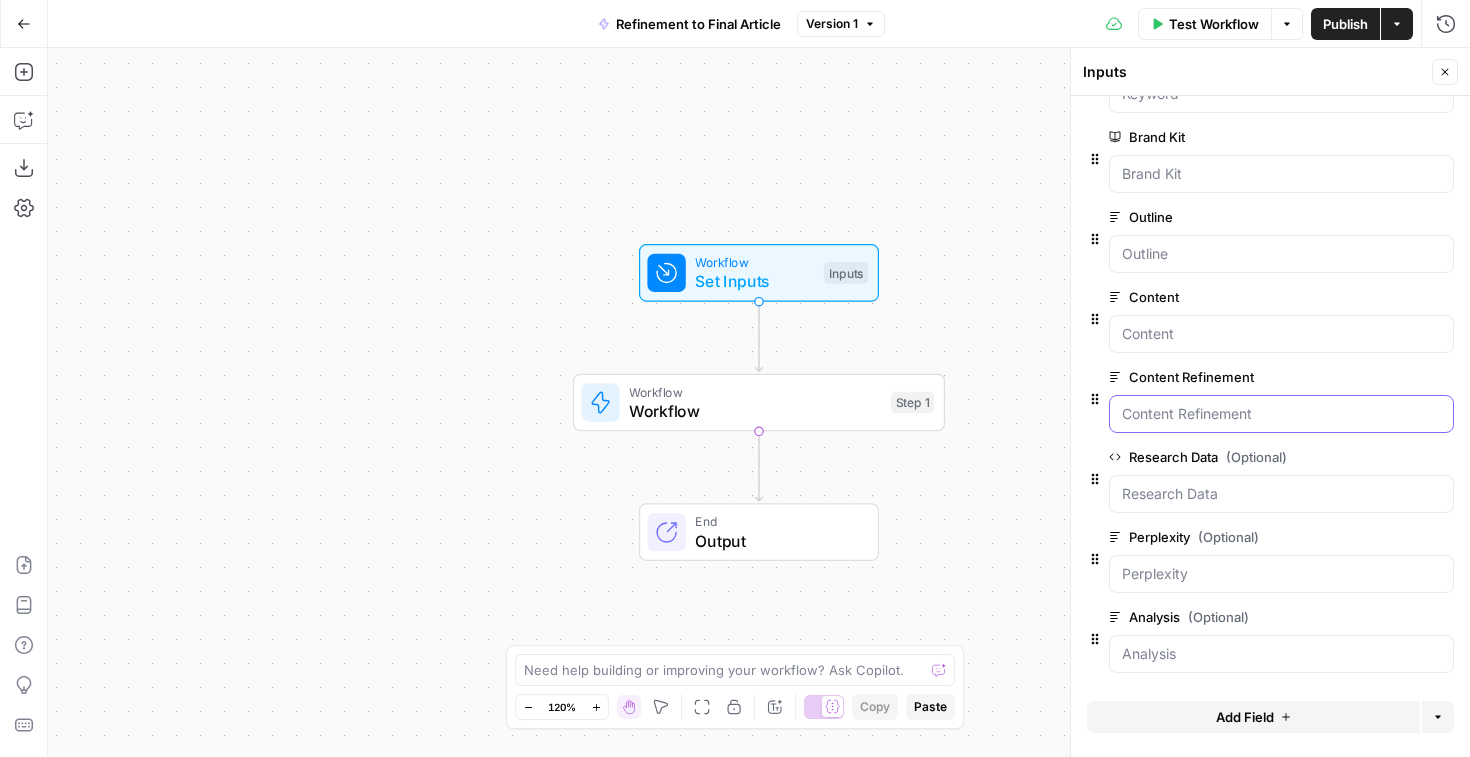 scroll, scrollTop: 0, scrollLeft: 0, axis: both 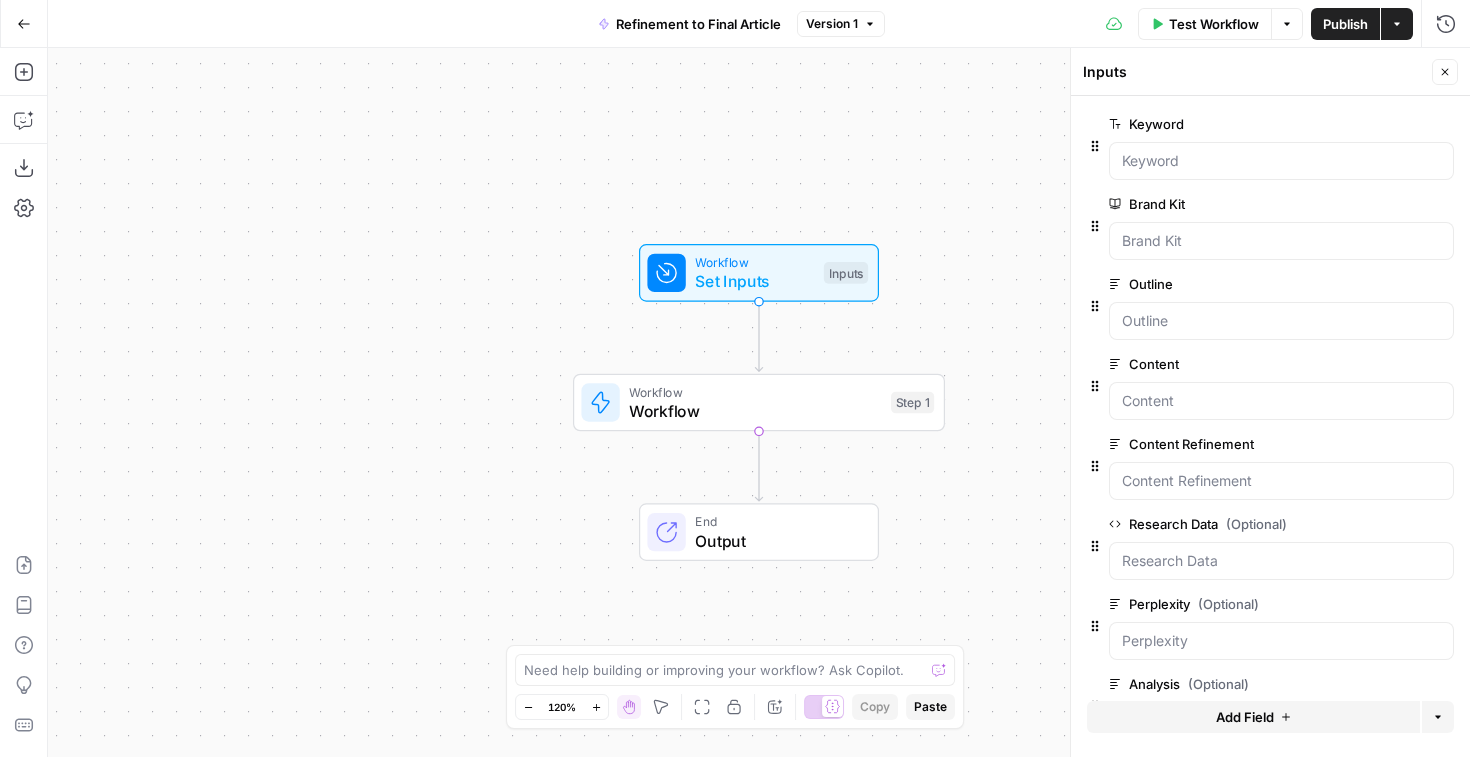 click on "Add Field" at bounding box center (1245, 717) 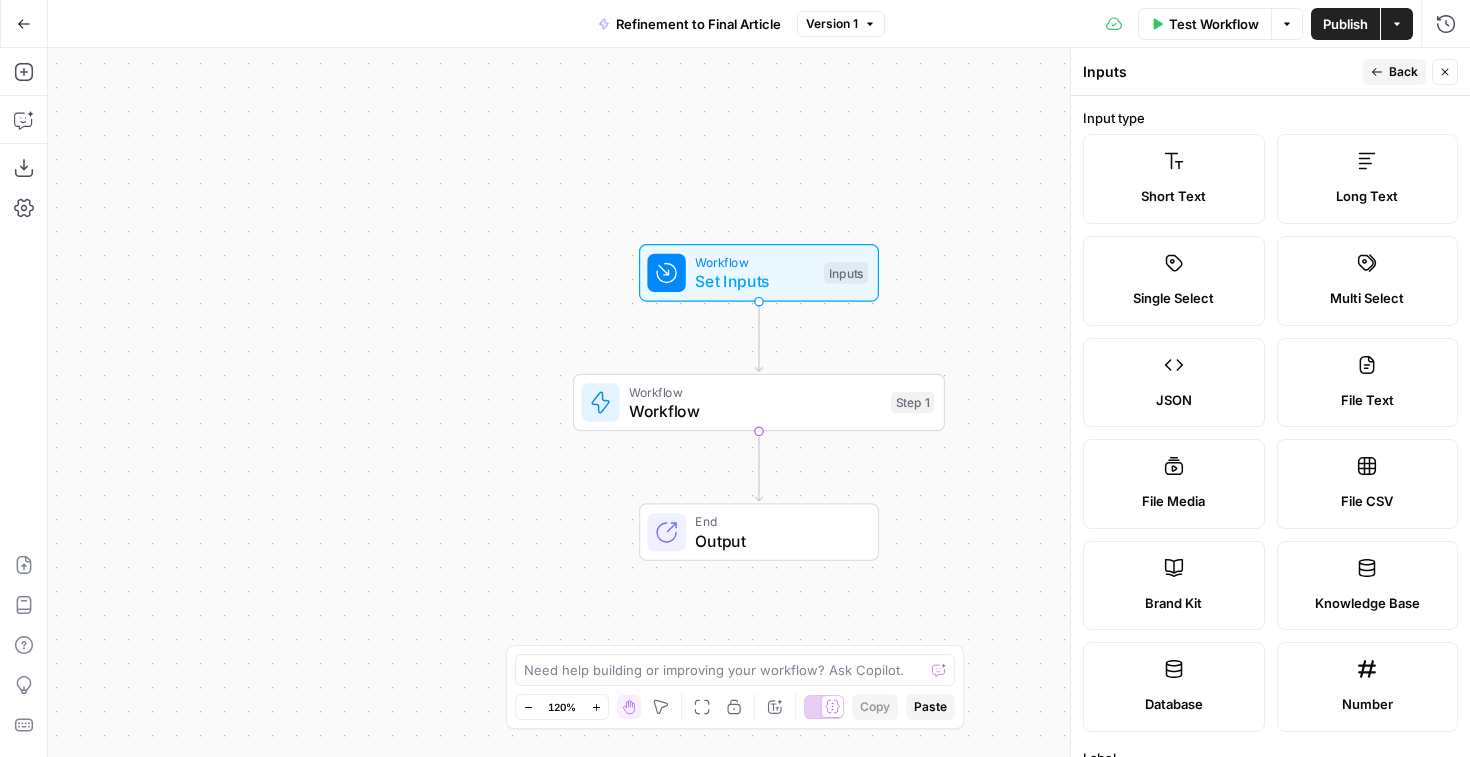 click on "Long Text" at bounding box center (1368, 179) 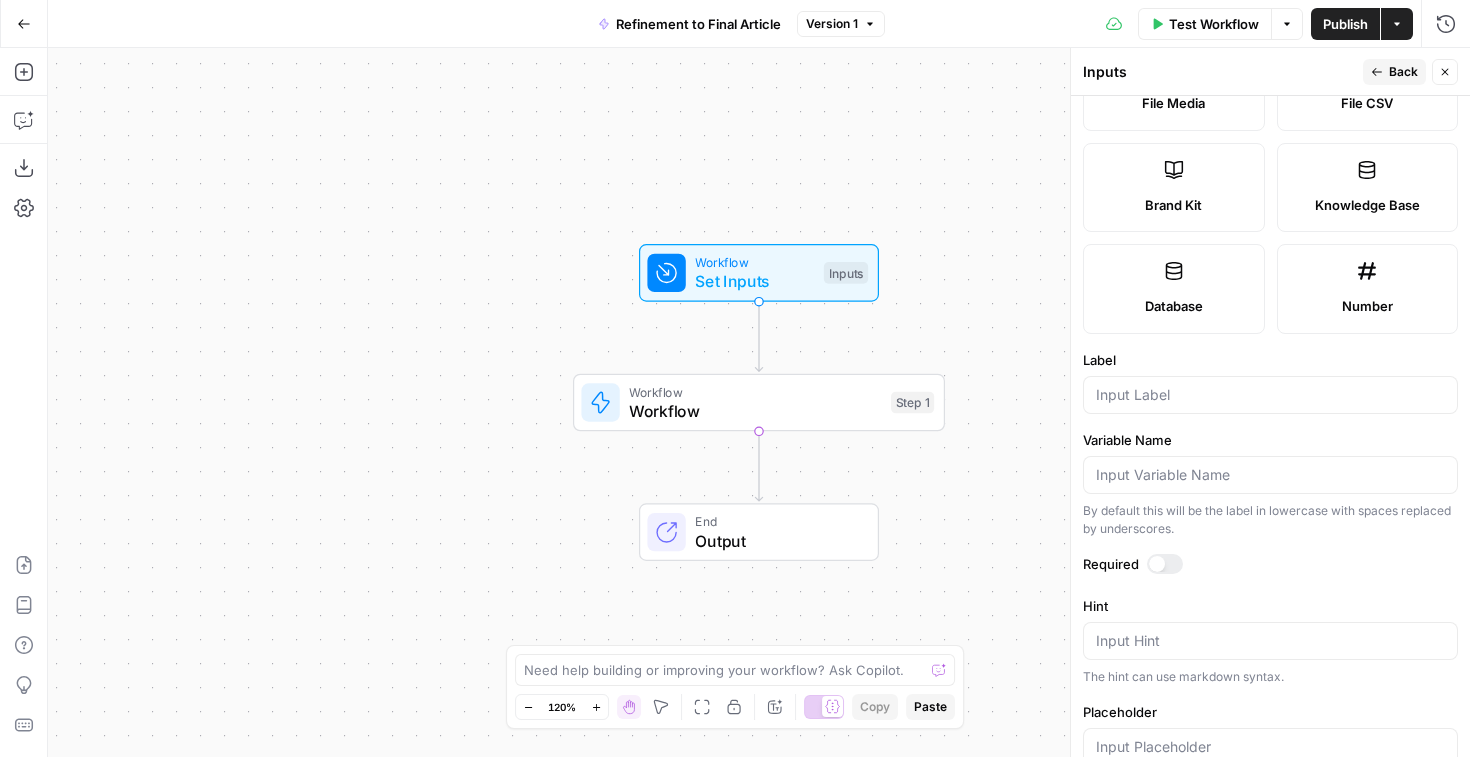 scroll, scrollTop: 359, scrollLeft: 0, axis: vertical 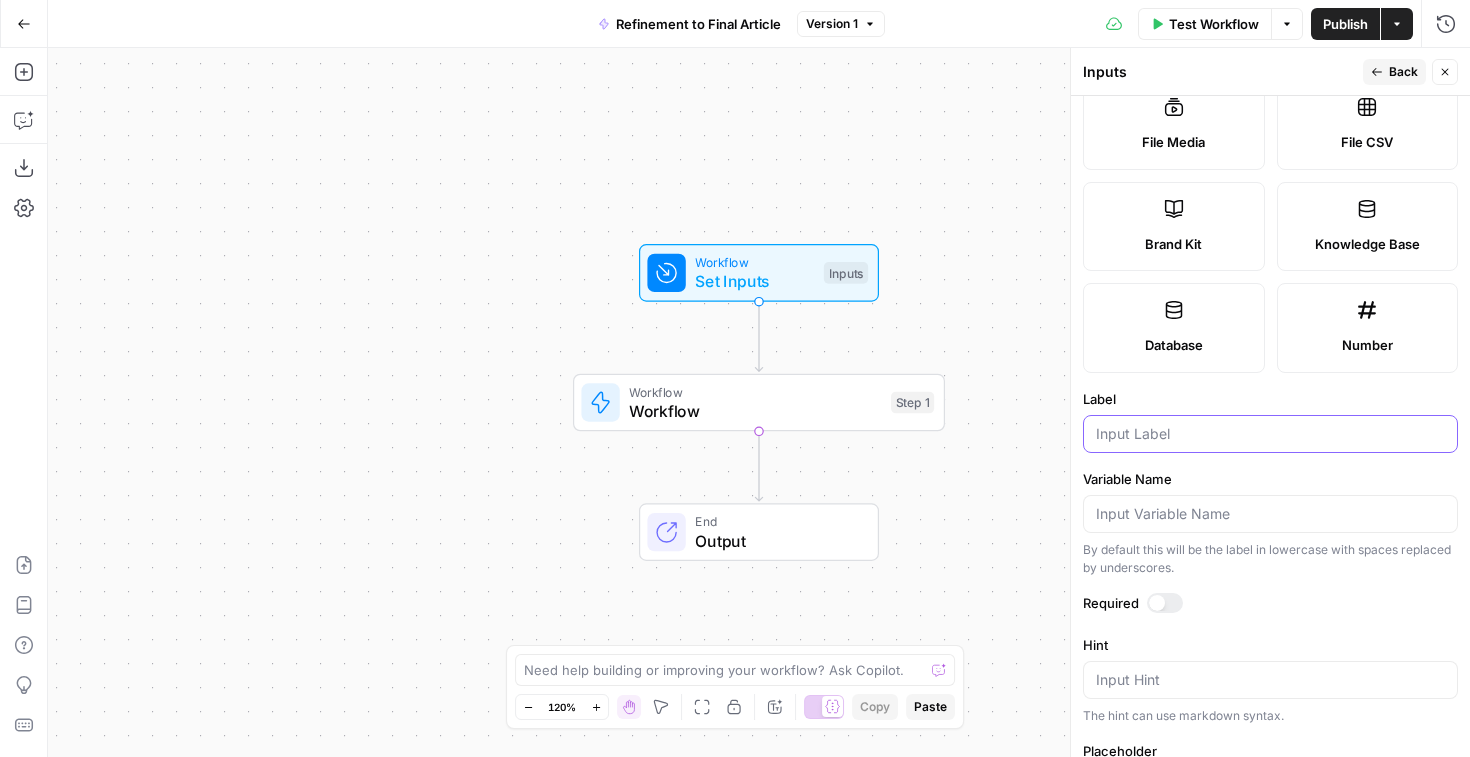 click on "Label" at bounding box center [1270, 434] 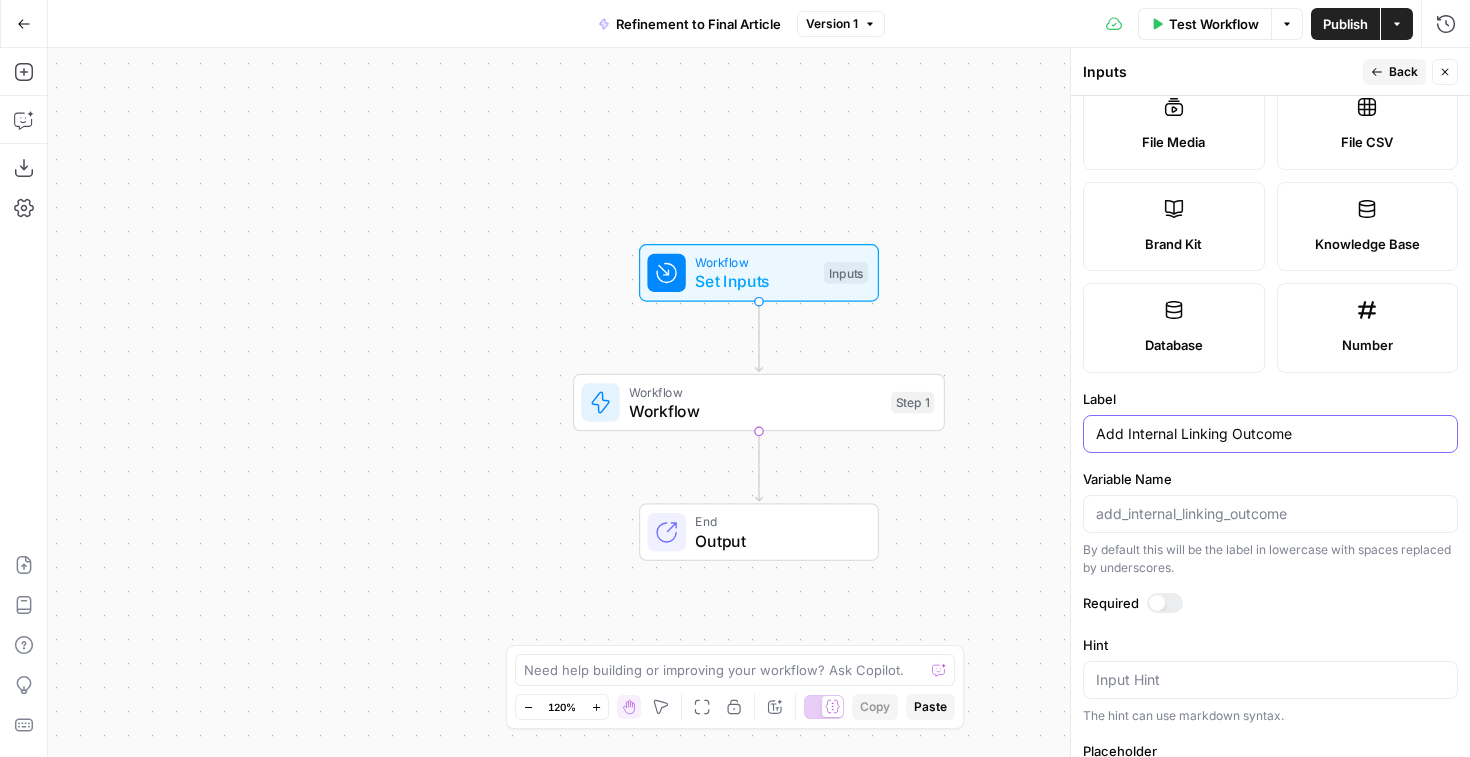 type on "Add Internal Linking Outcome" 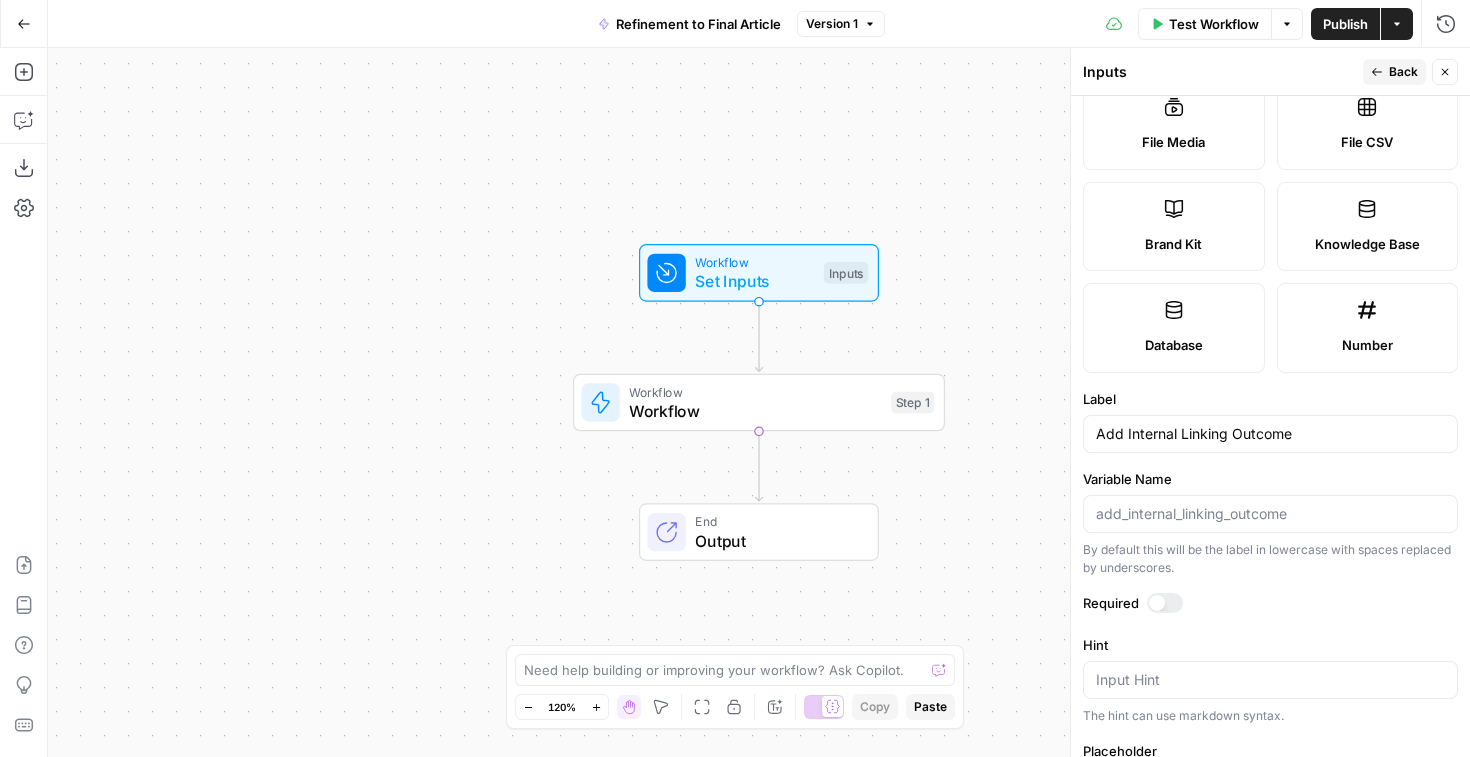 click at bounding box center [1165, 603] 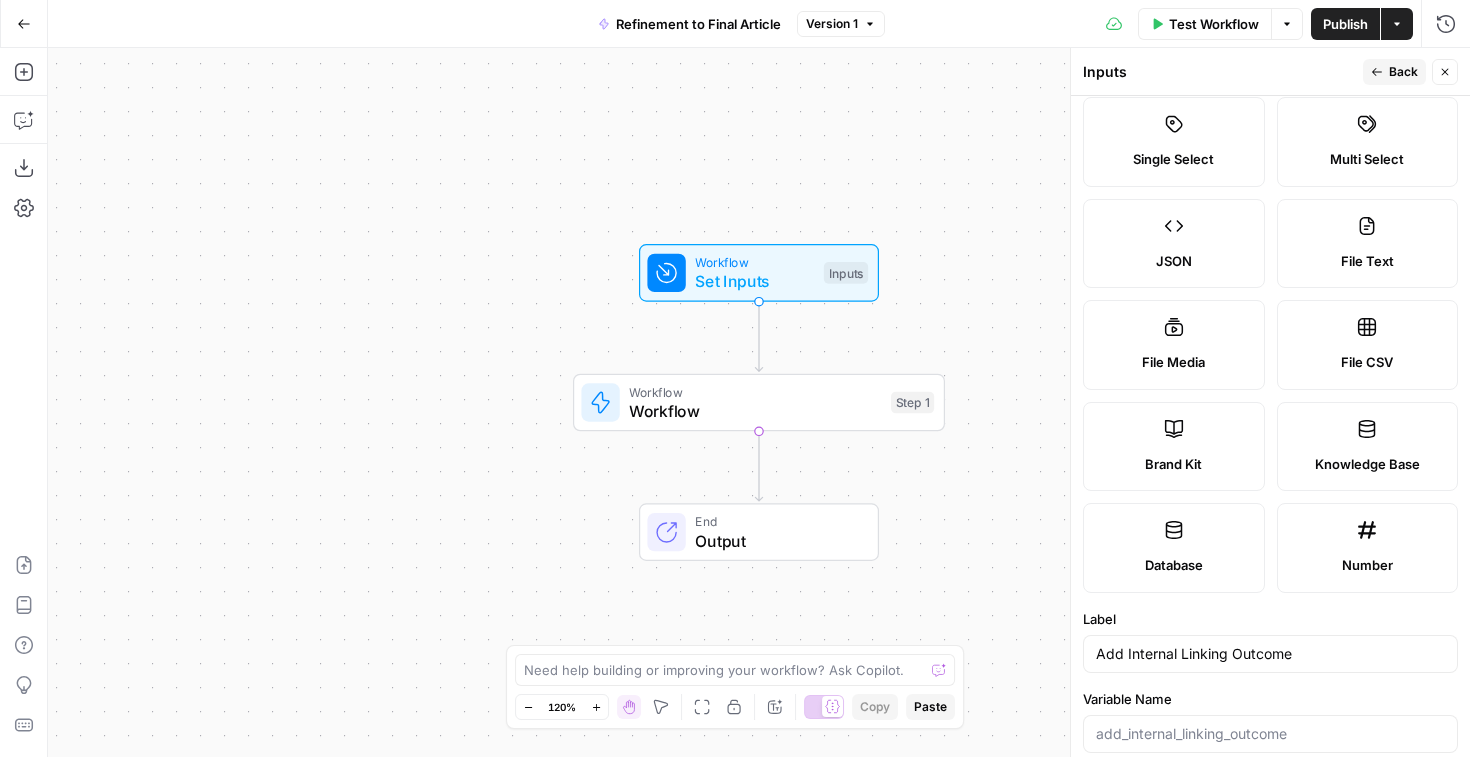 scroll, scrollTop: 0, scrollLeft: 0, axis: both 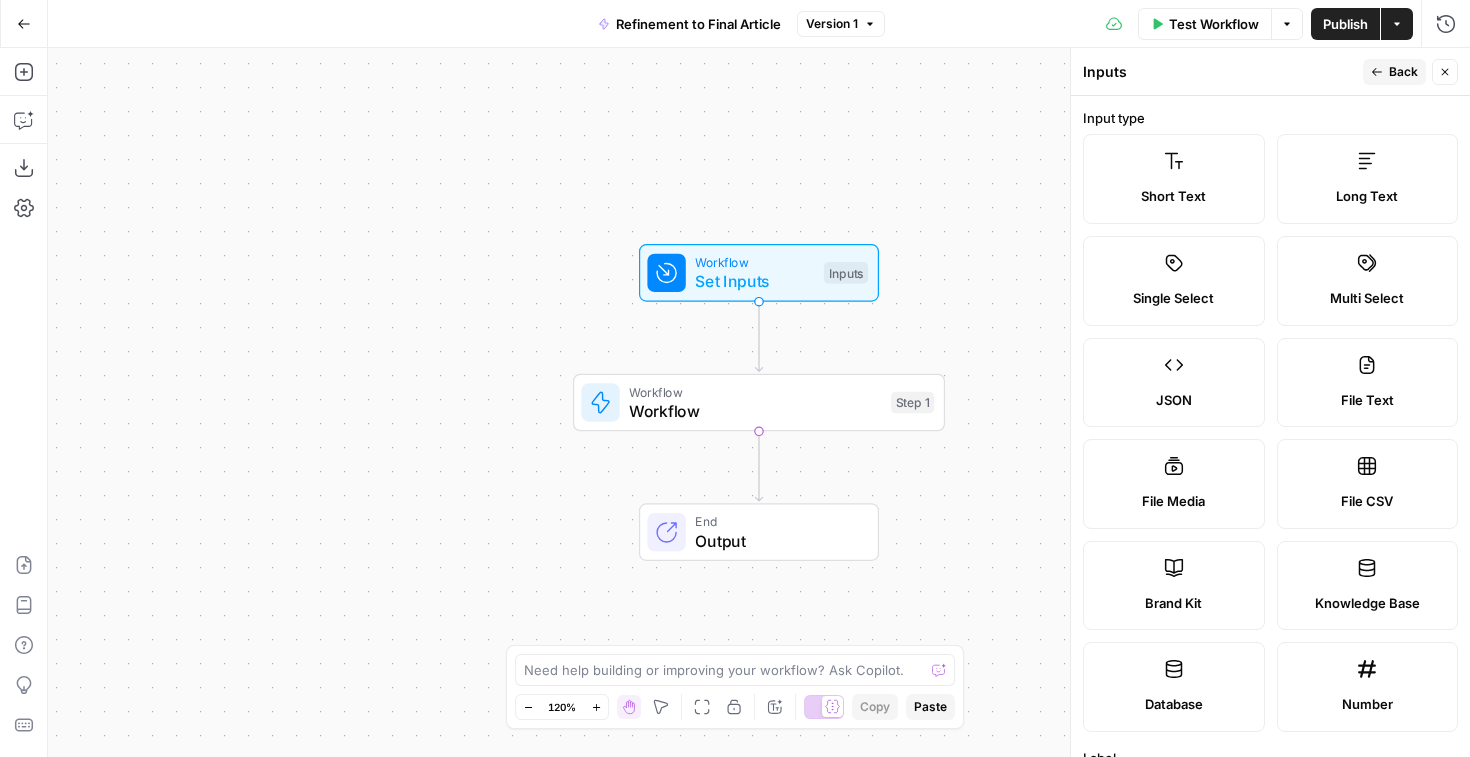click on "Back" at bounding box center (1403, 72) 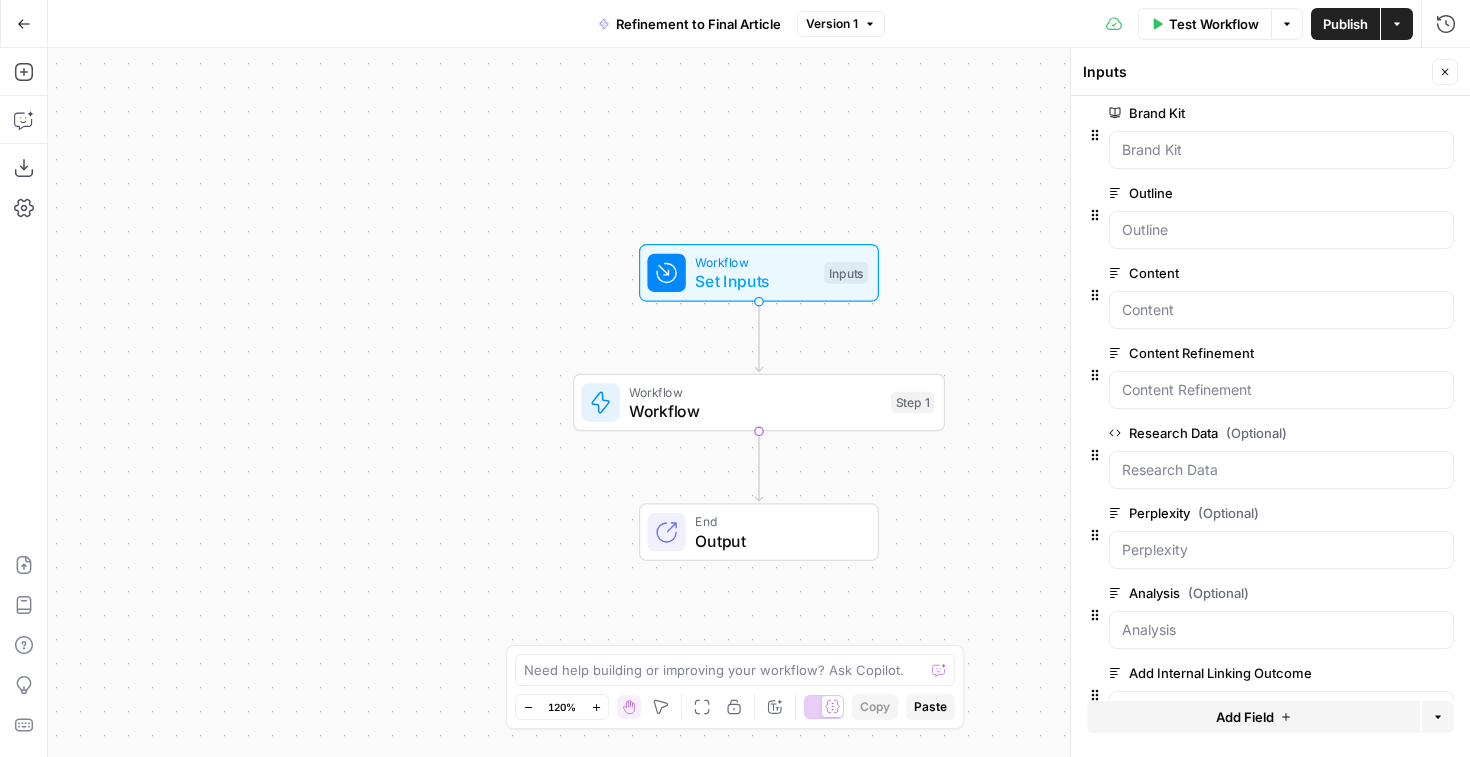 scroll, scrollTop: 147, scrollLeft: 0, axis: vertical 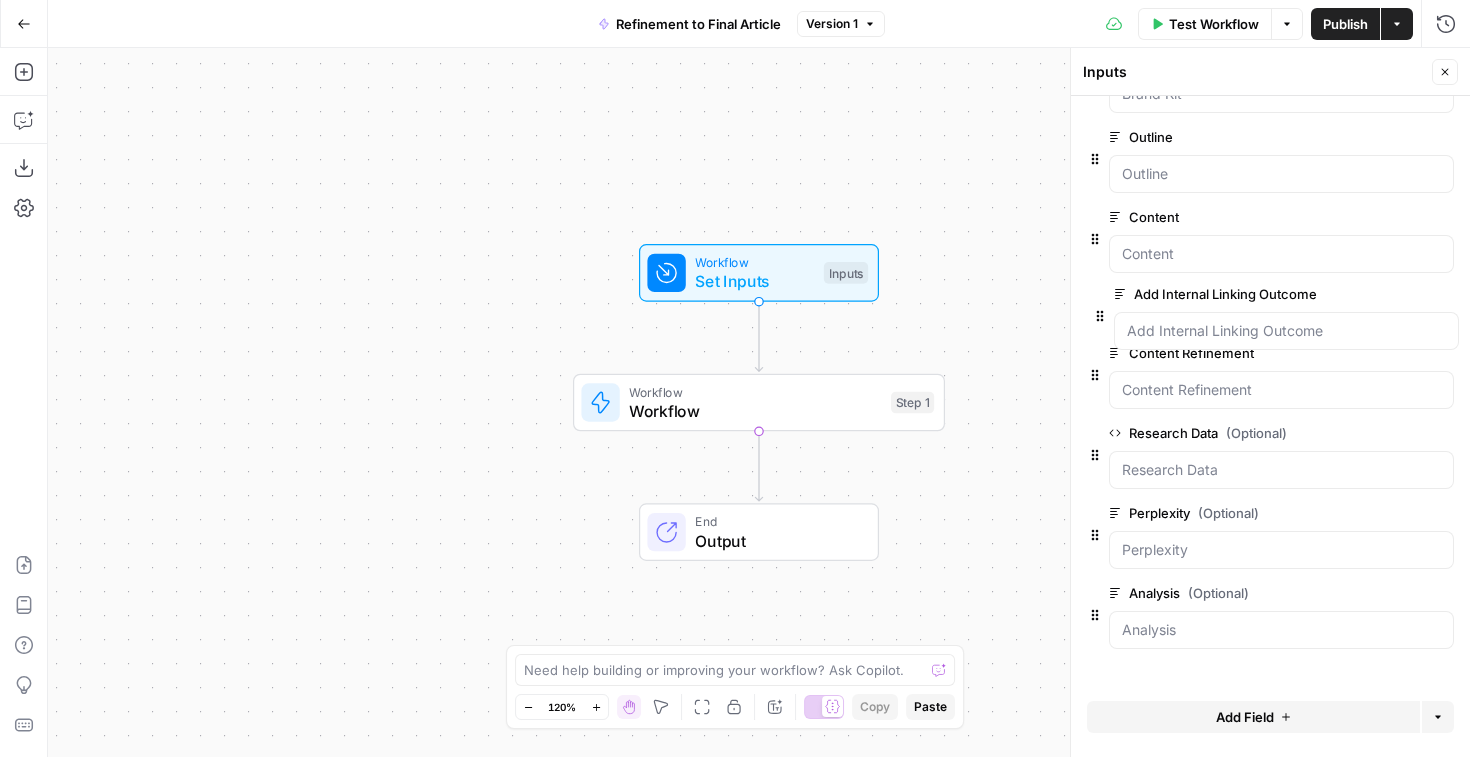 drag, startPoint x: 1093, startPoint y: 635, endPoint x: 1098, endPoint y: 306, distance: 329.038 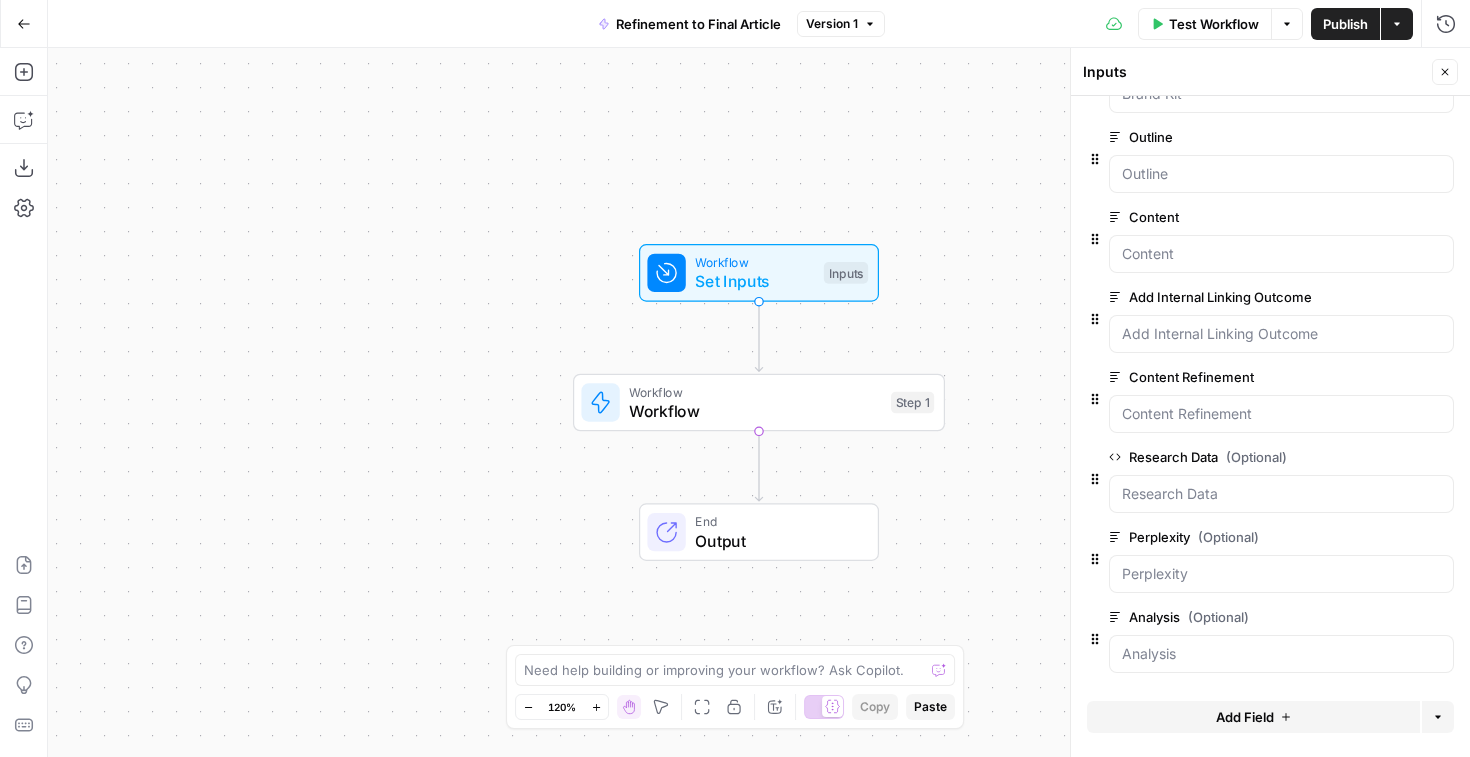 click on "edit field" at bounding box center [1379, 217] 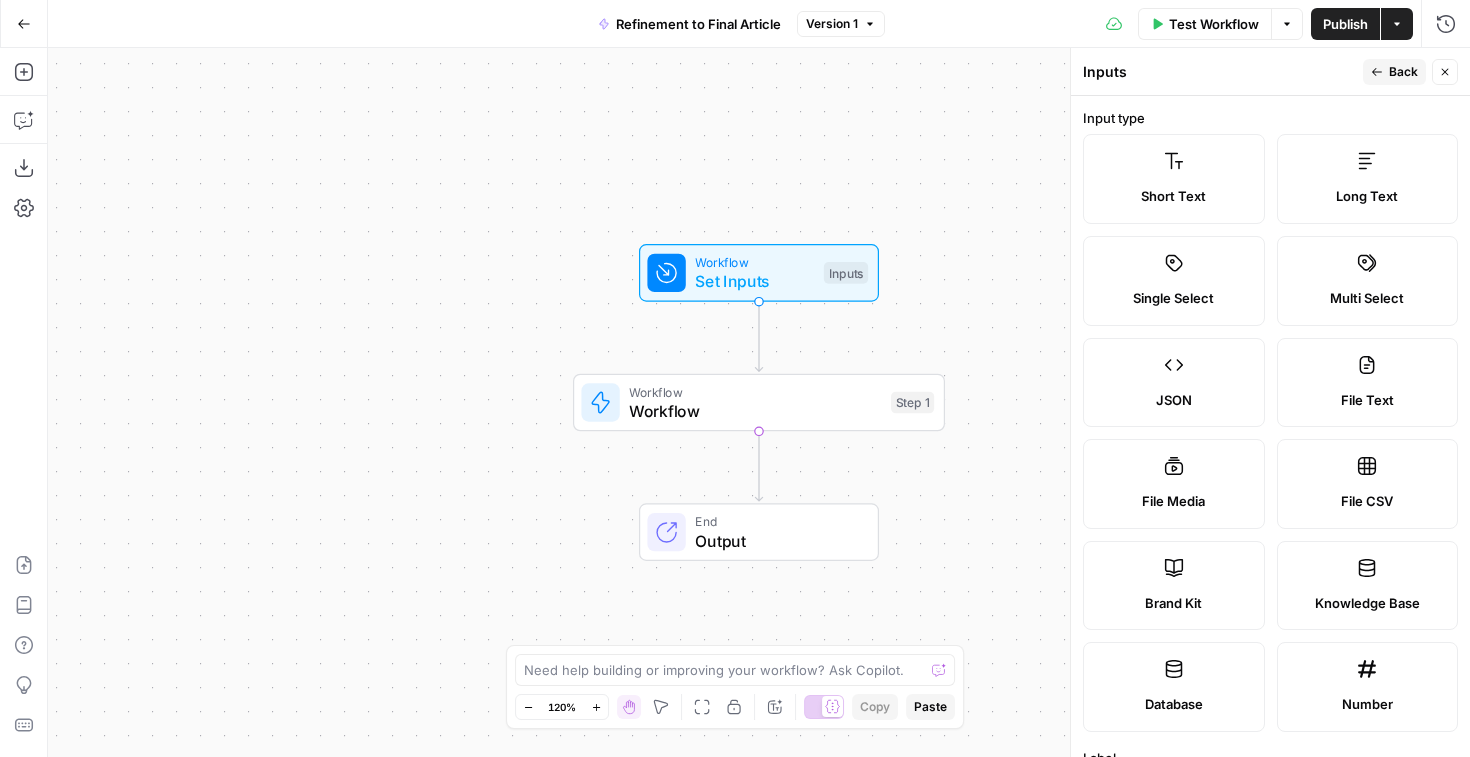 click on "Back" at bounding box center [1394, 72] 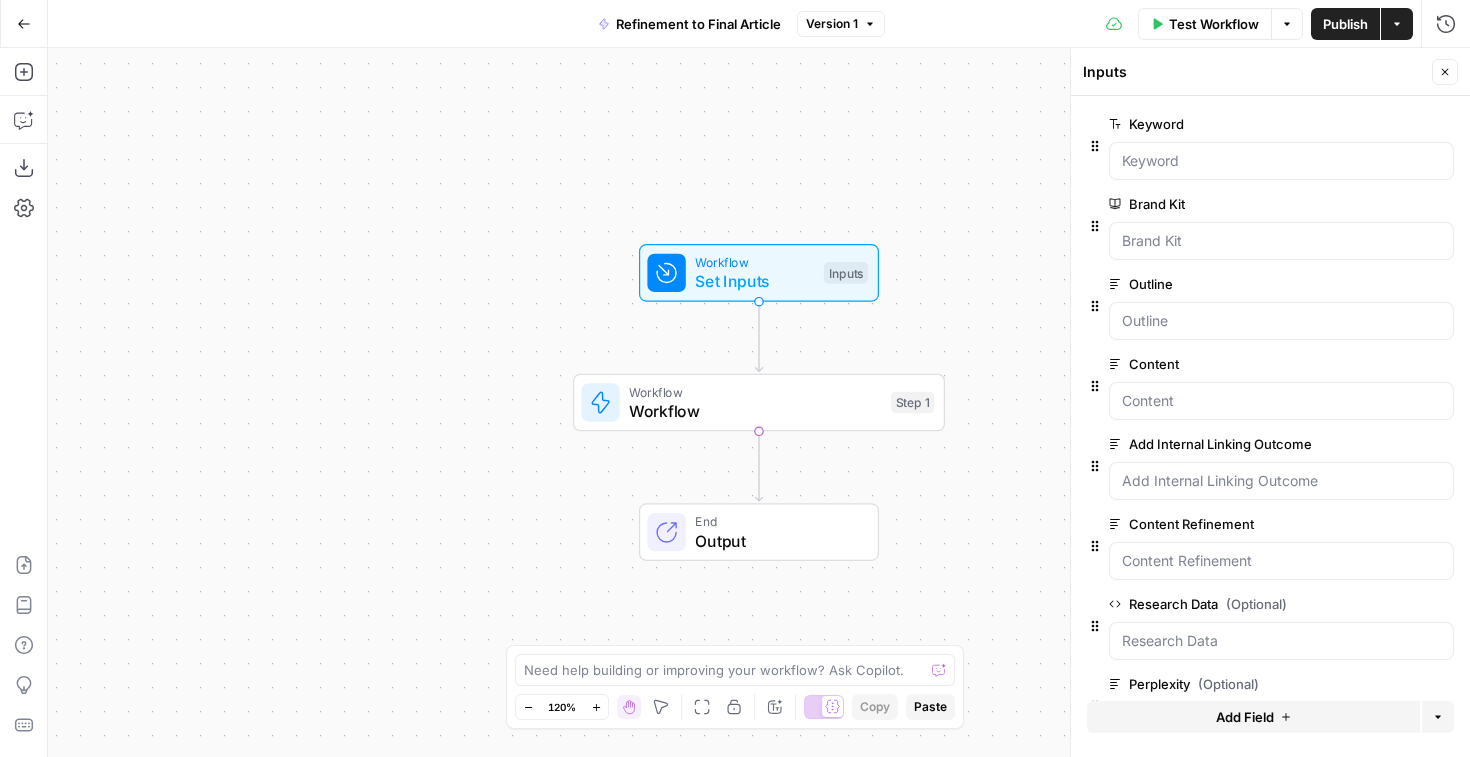 click 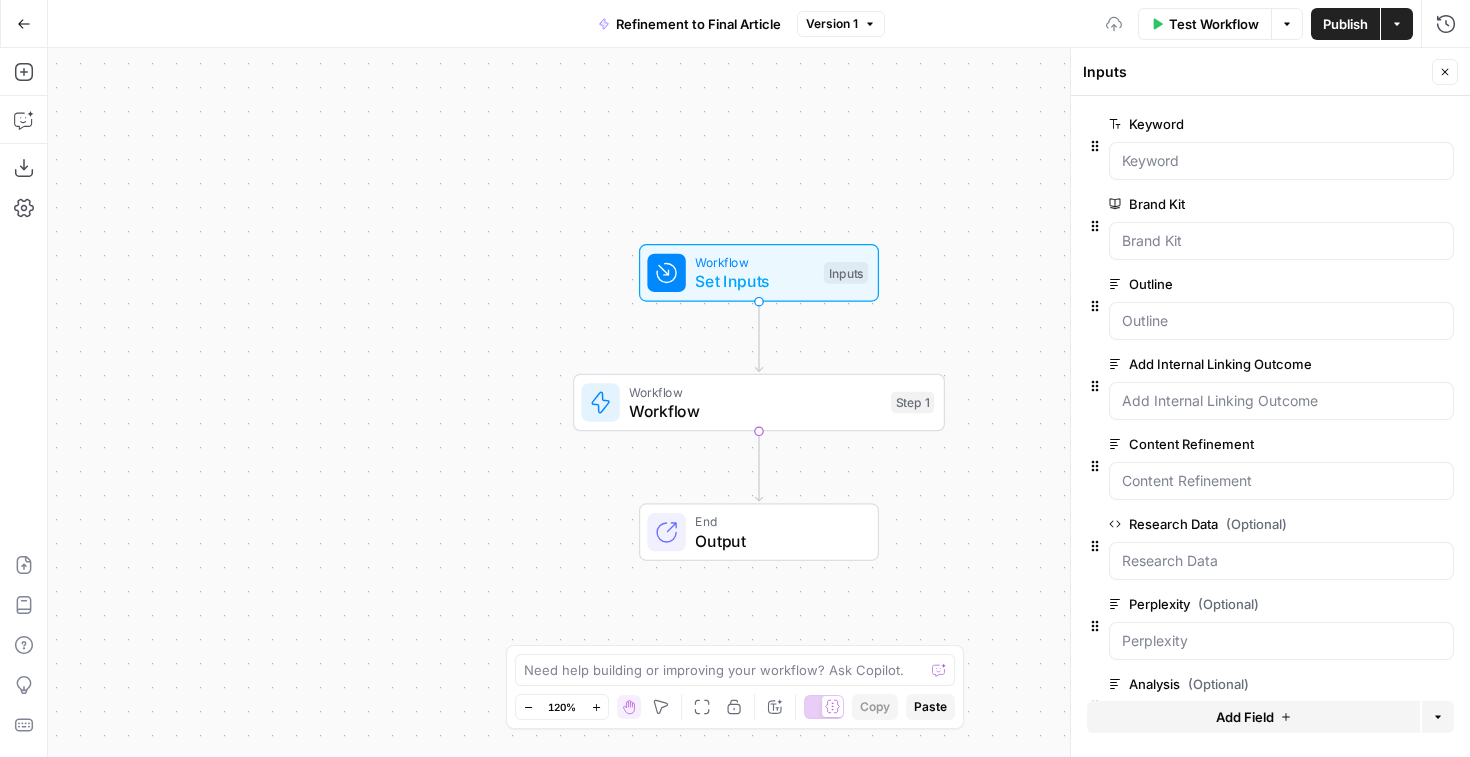 scroll, scrollTop: 67, scrollLeft: 0, axis: vertical 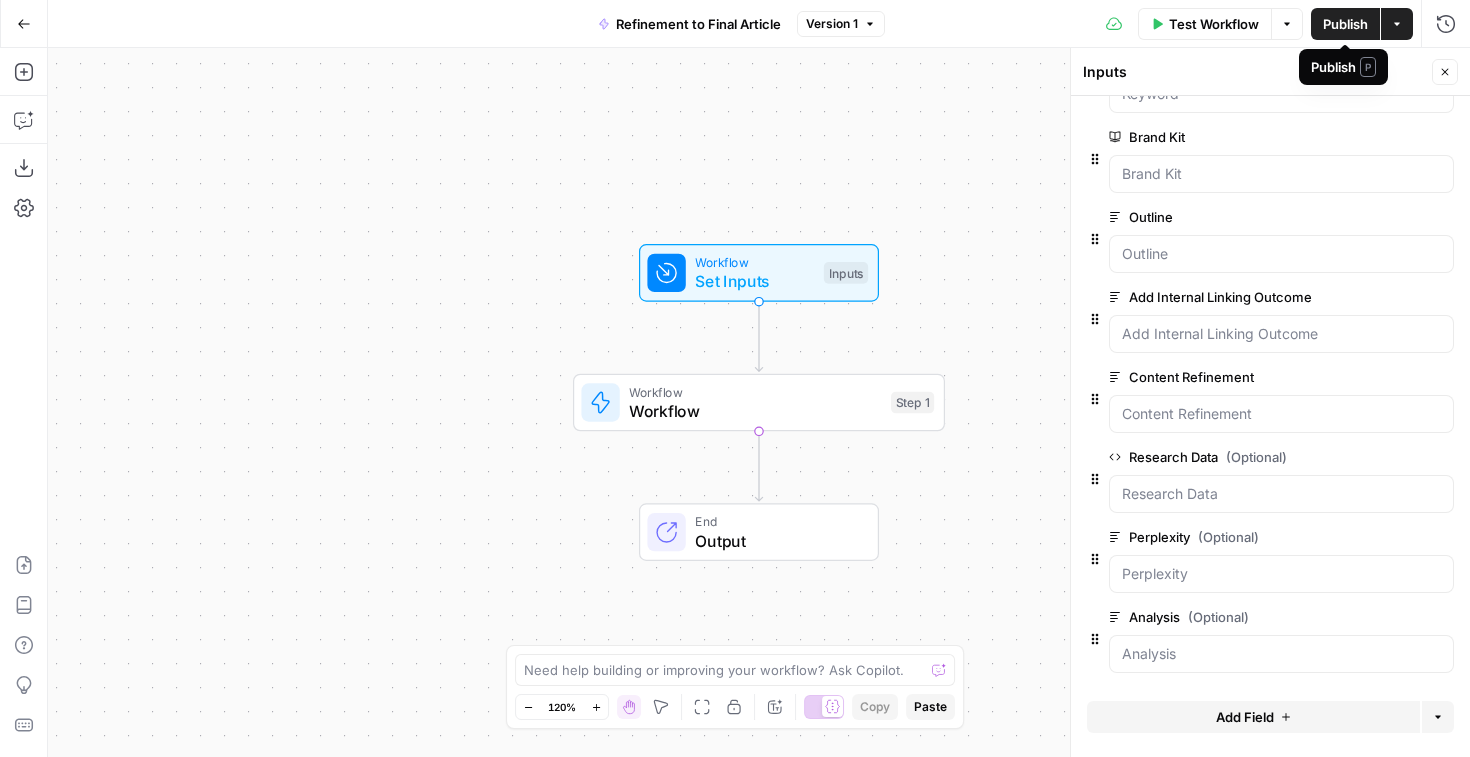 click on "Publish" at bounding box center (1345, 24) 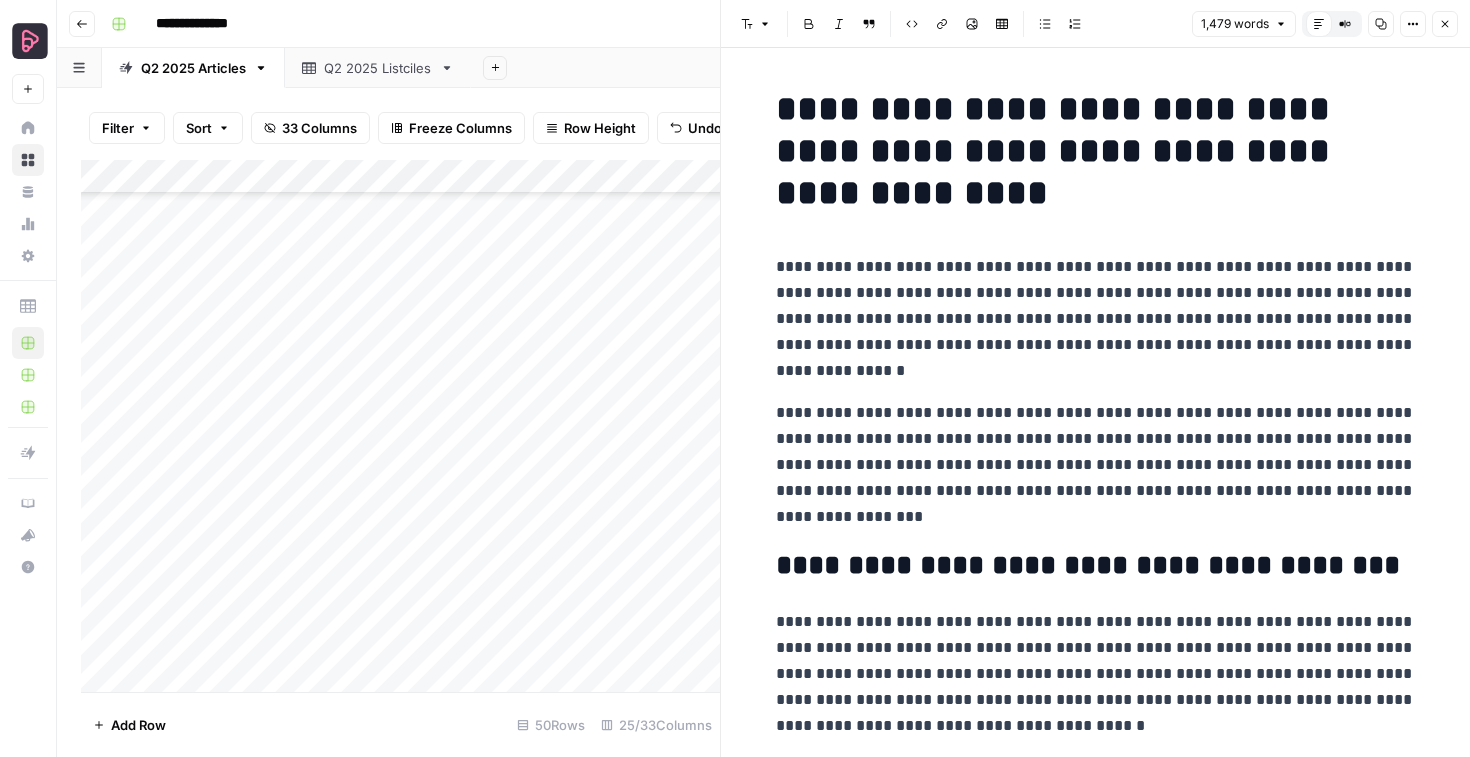 scroll, scrollTop: 0, scrollLeft: 0, axis: both 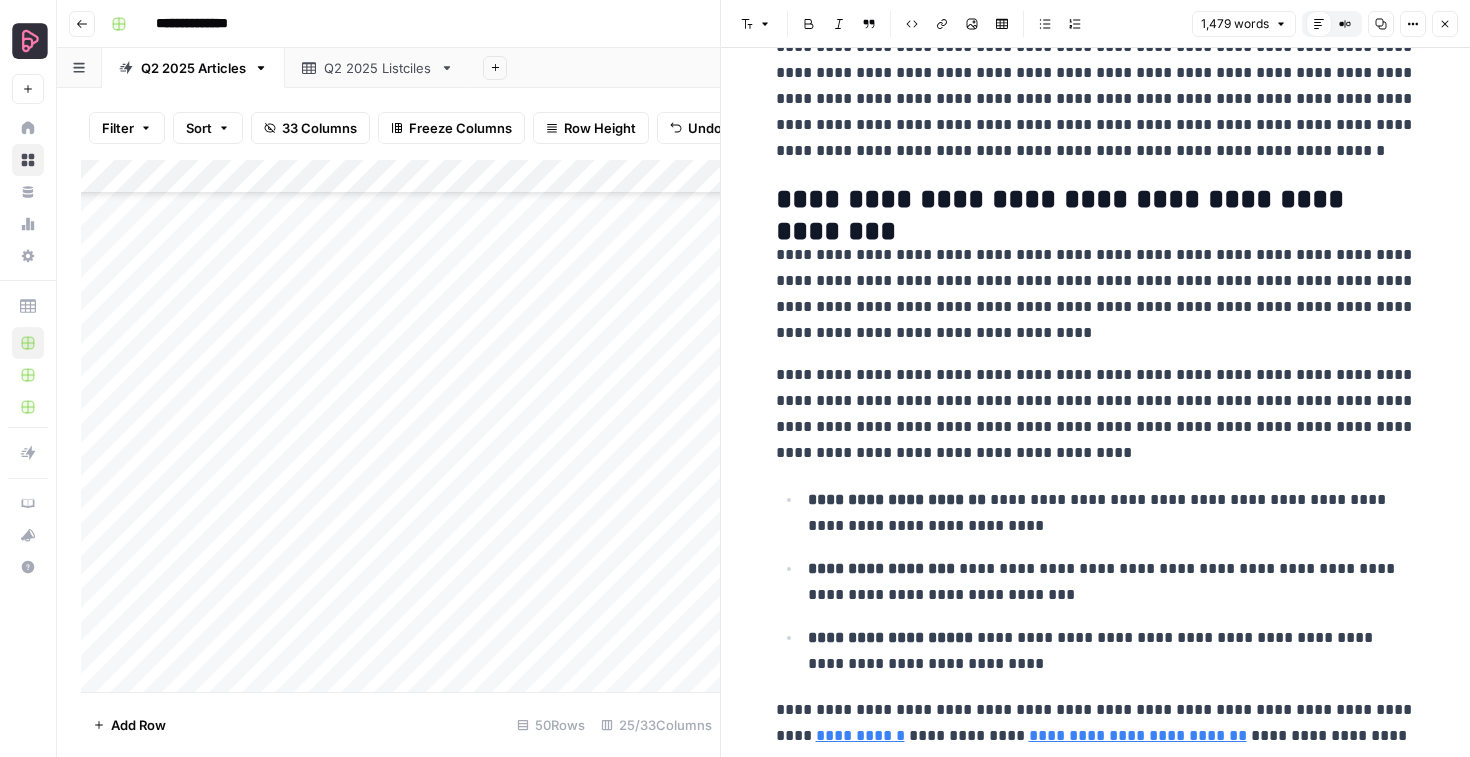 click 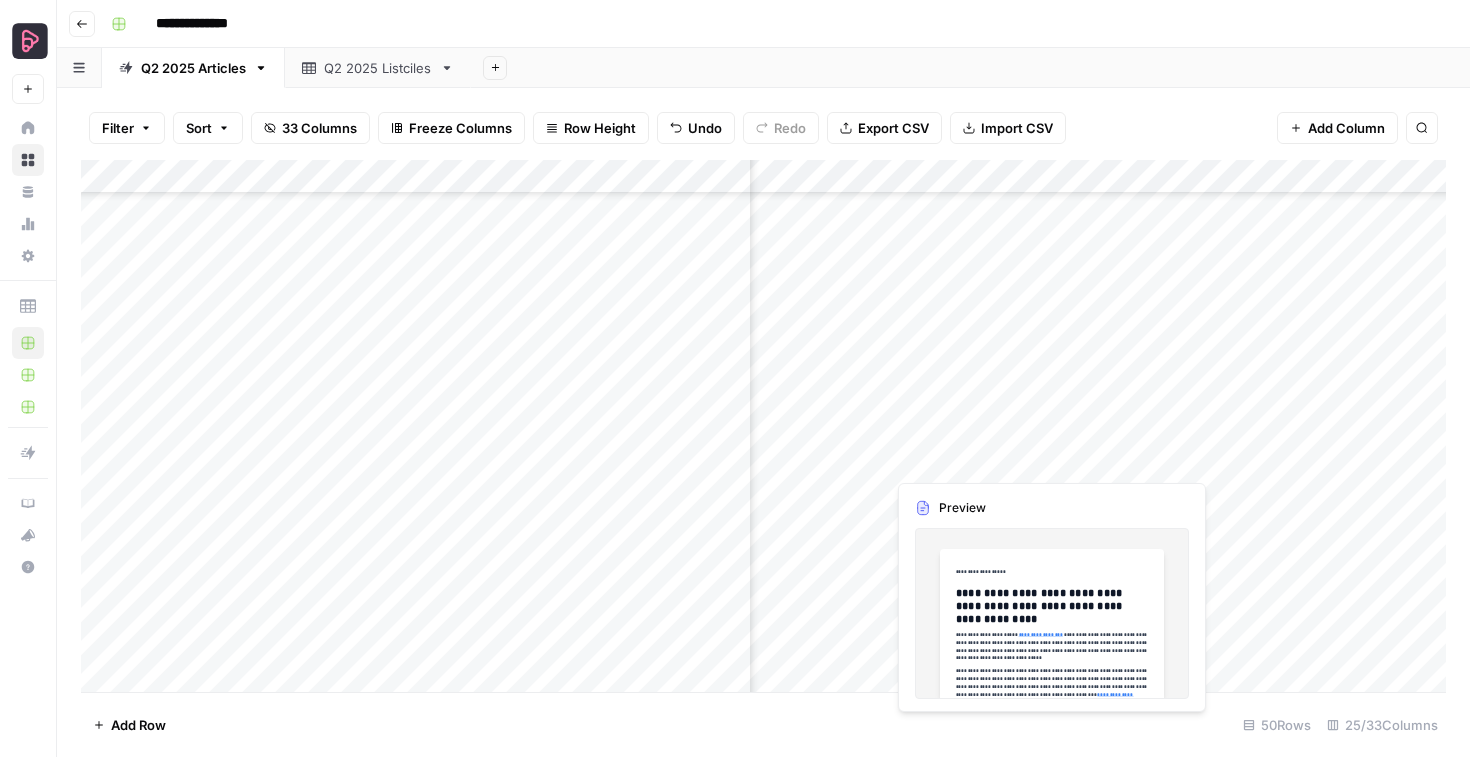 click on "Add Column" at bounding box center (763, 426) 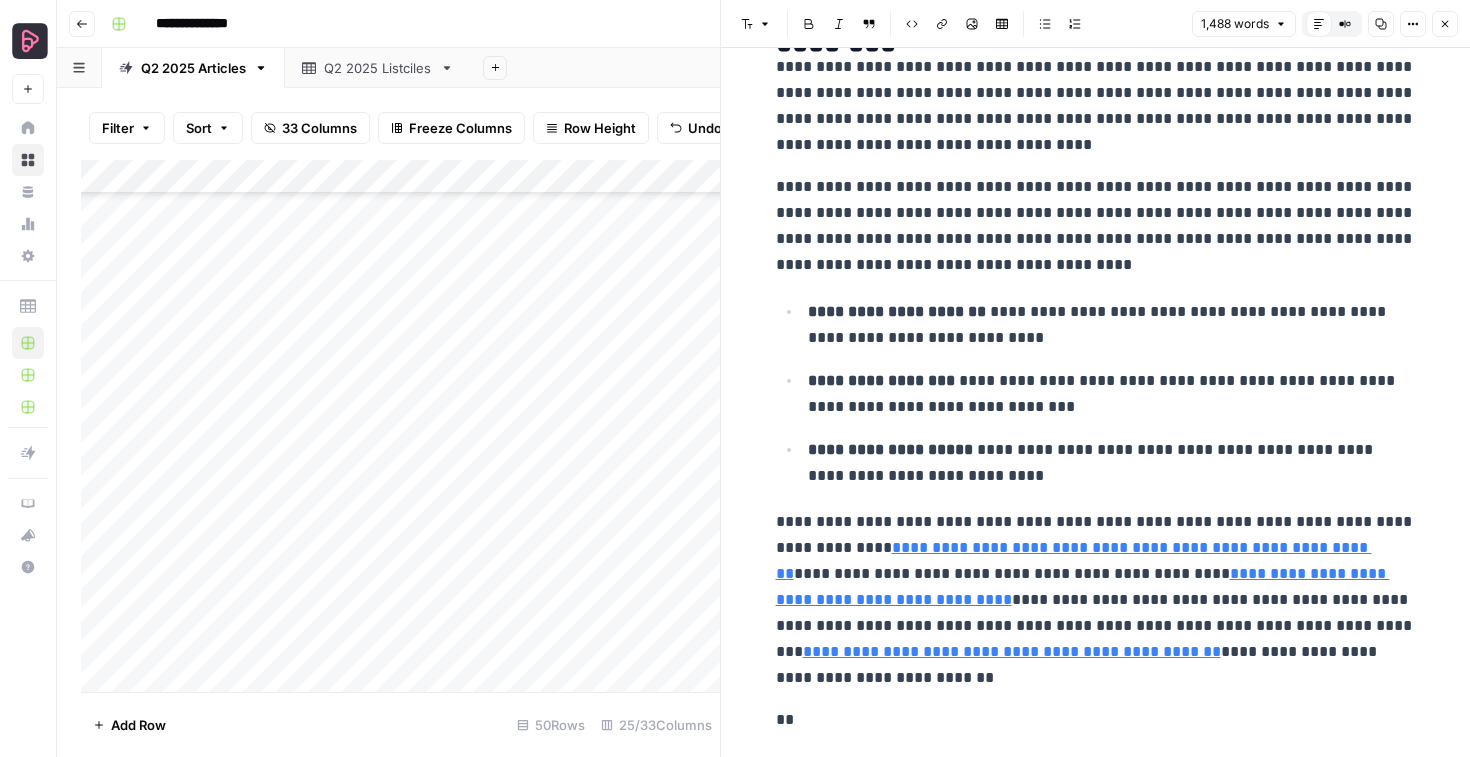 scroll, scrollTop: 5634, scrollLeft: 0, axis: vertical 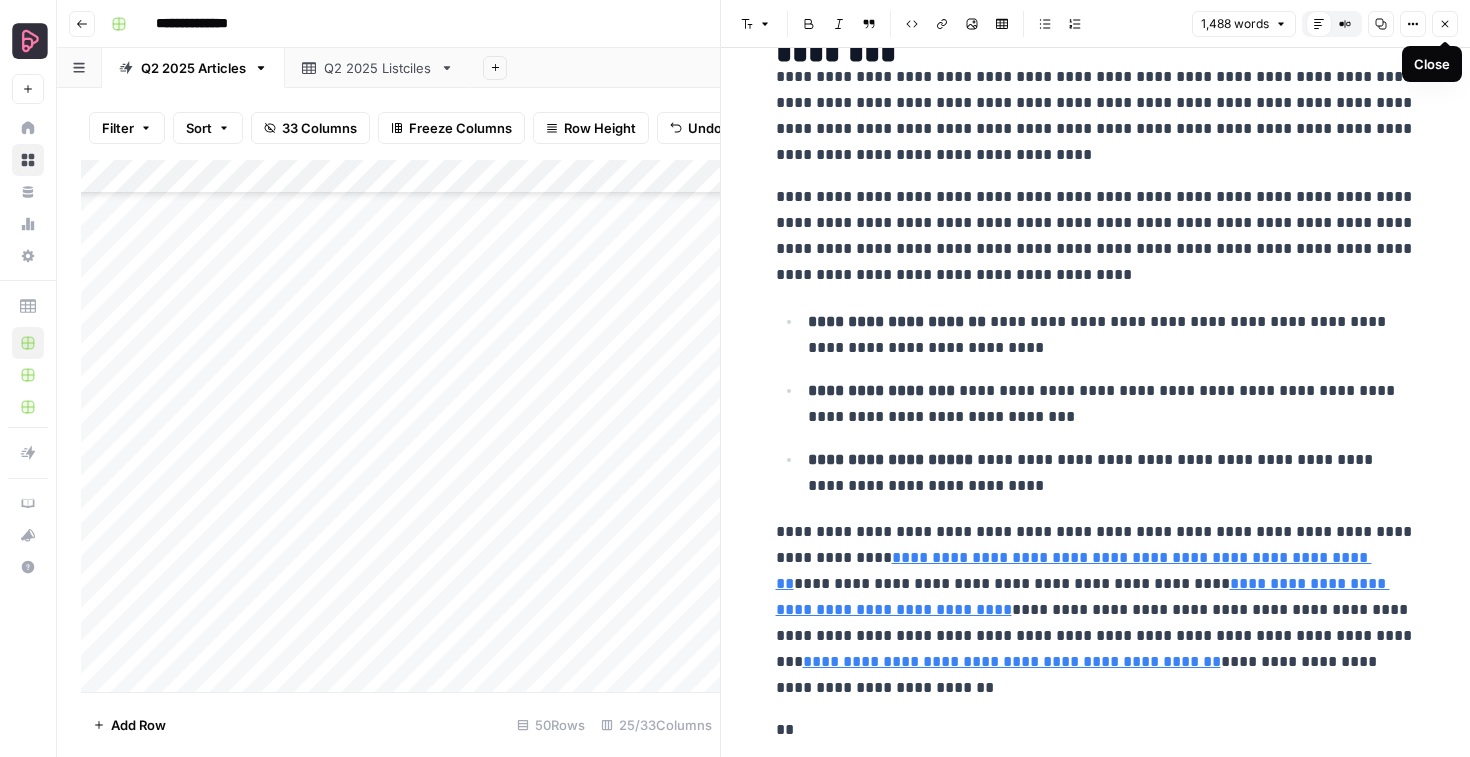 click 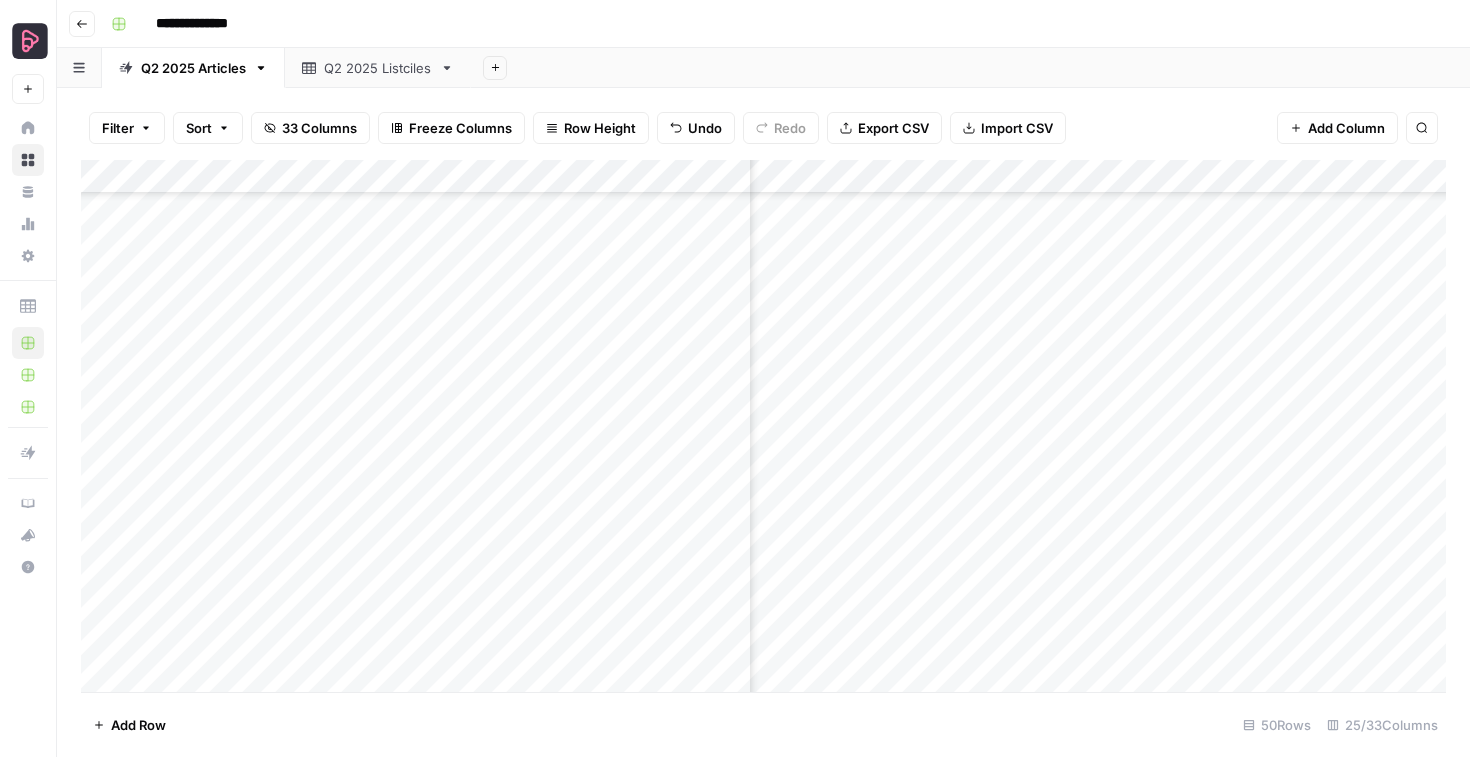 scroll, scrollTop: 974, scrollLeft: 2604, axis: both 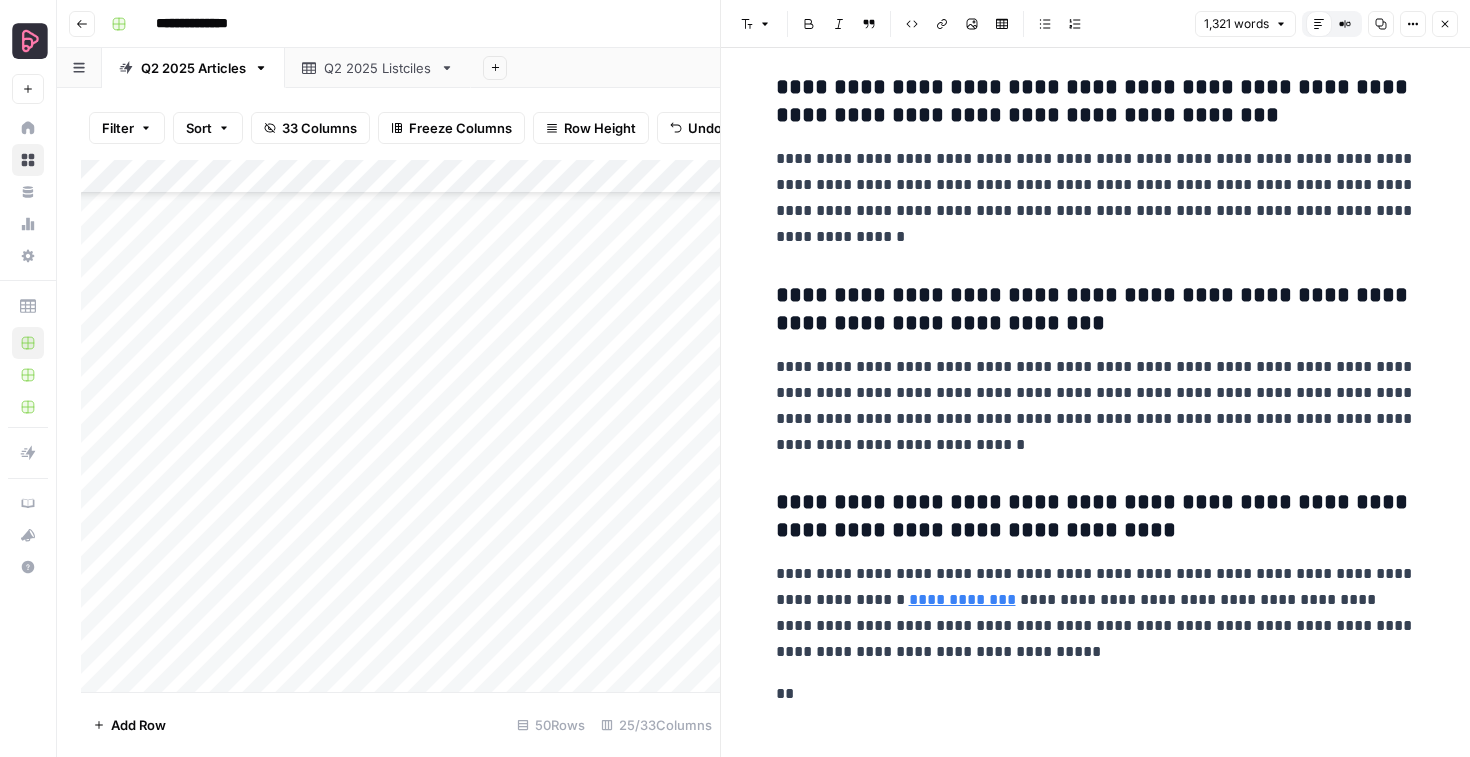 click 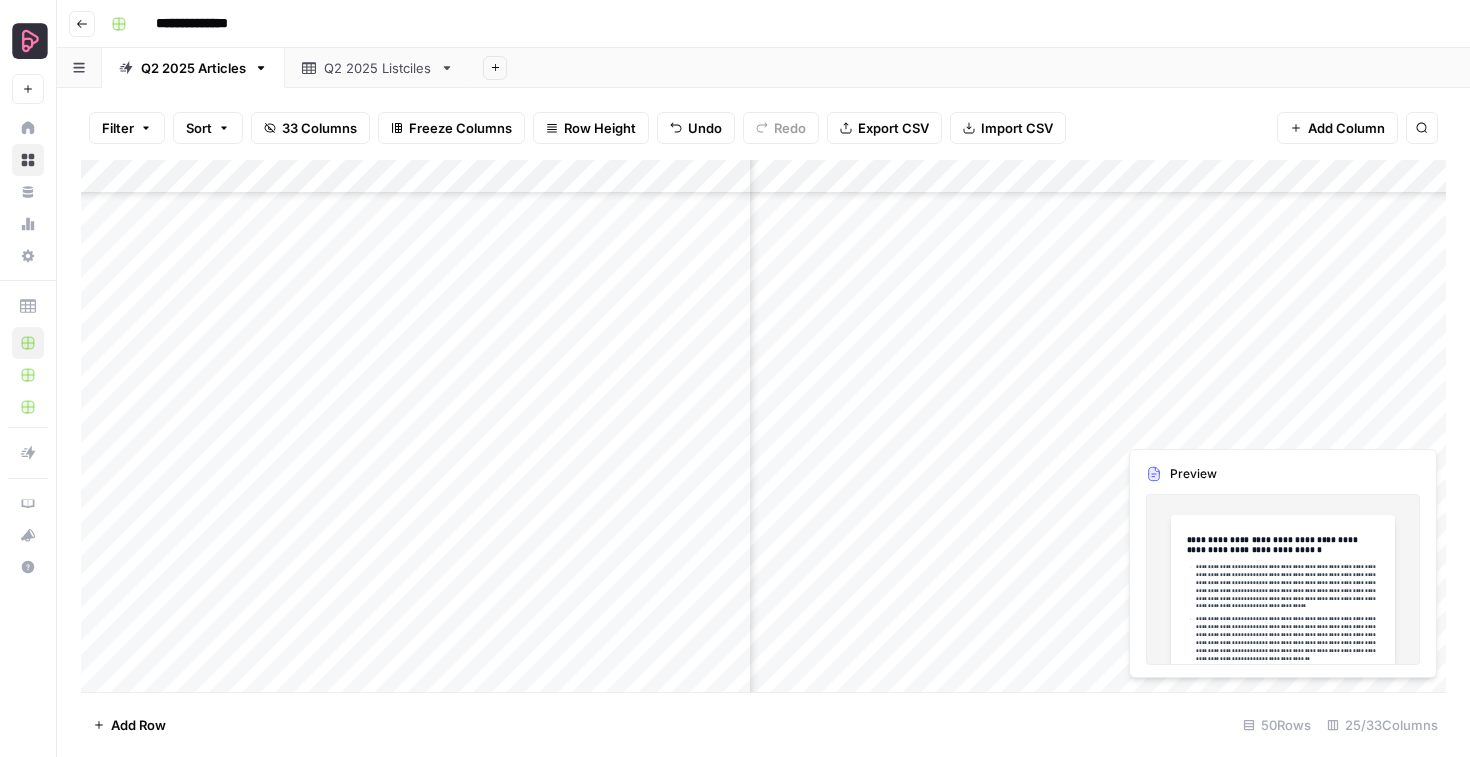 click on "Add Column" at bounding box center (763, 426) 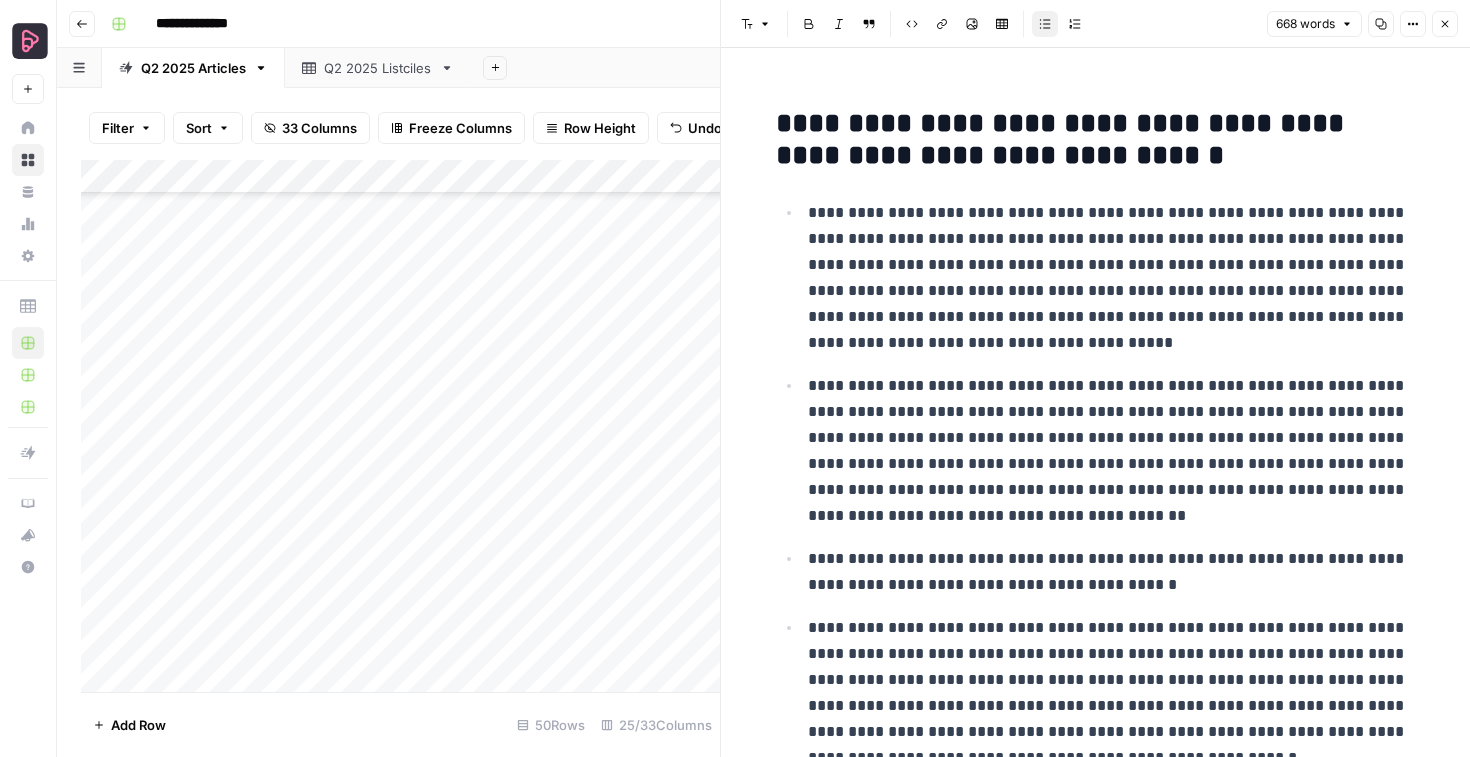 scroll, scrollTop: 574, scrollLeft: 0, axis: vertical 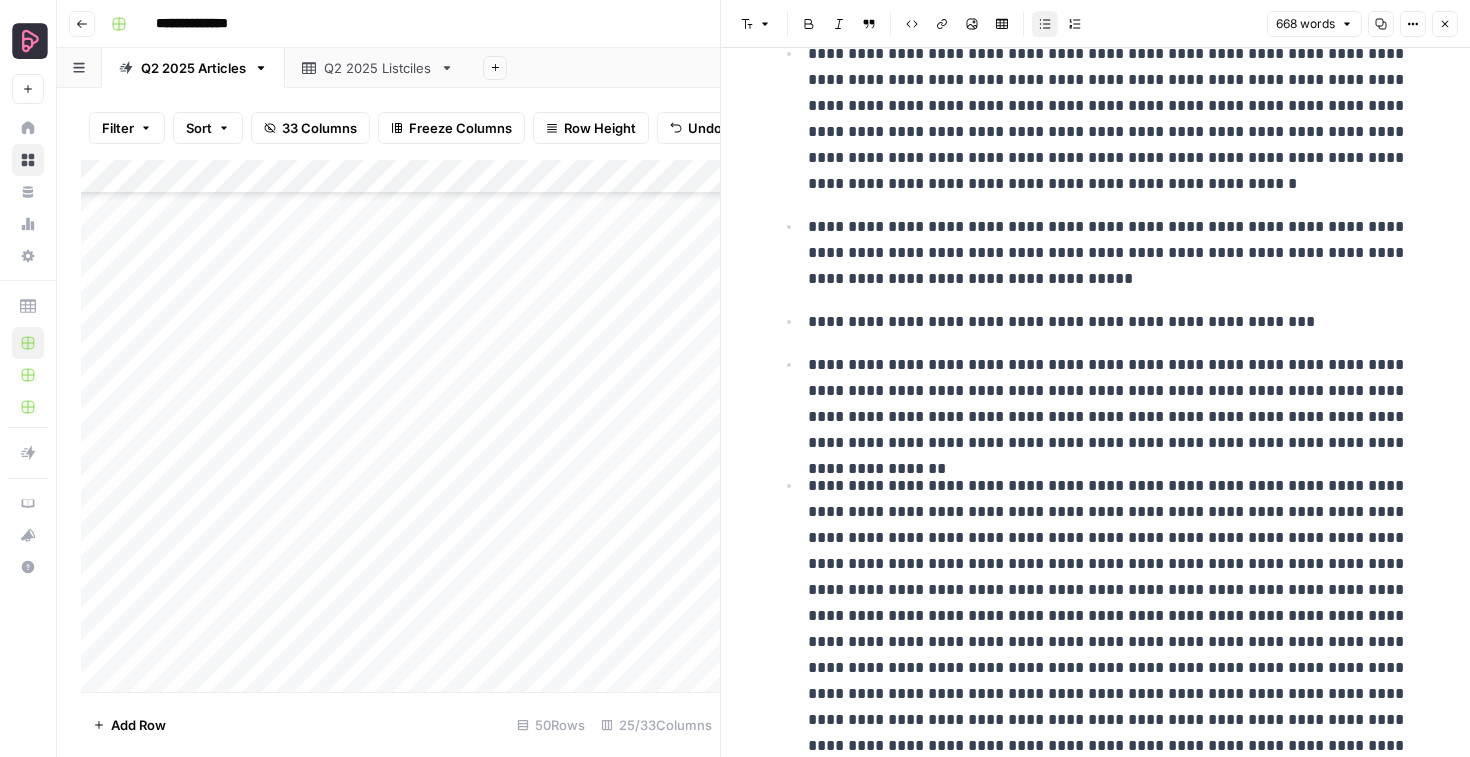 click on "**********" at bounding box center (1112, 404) 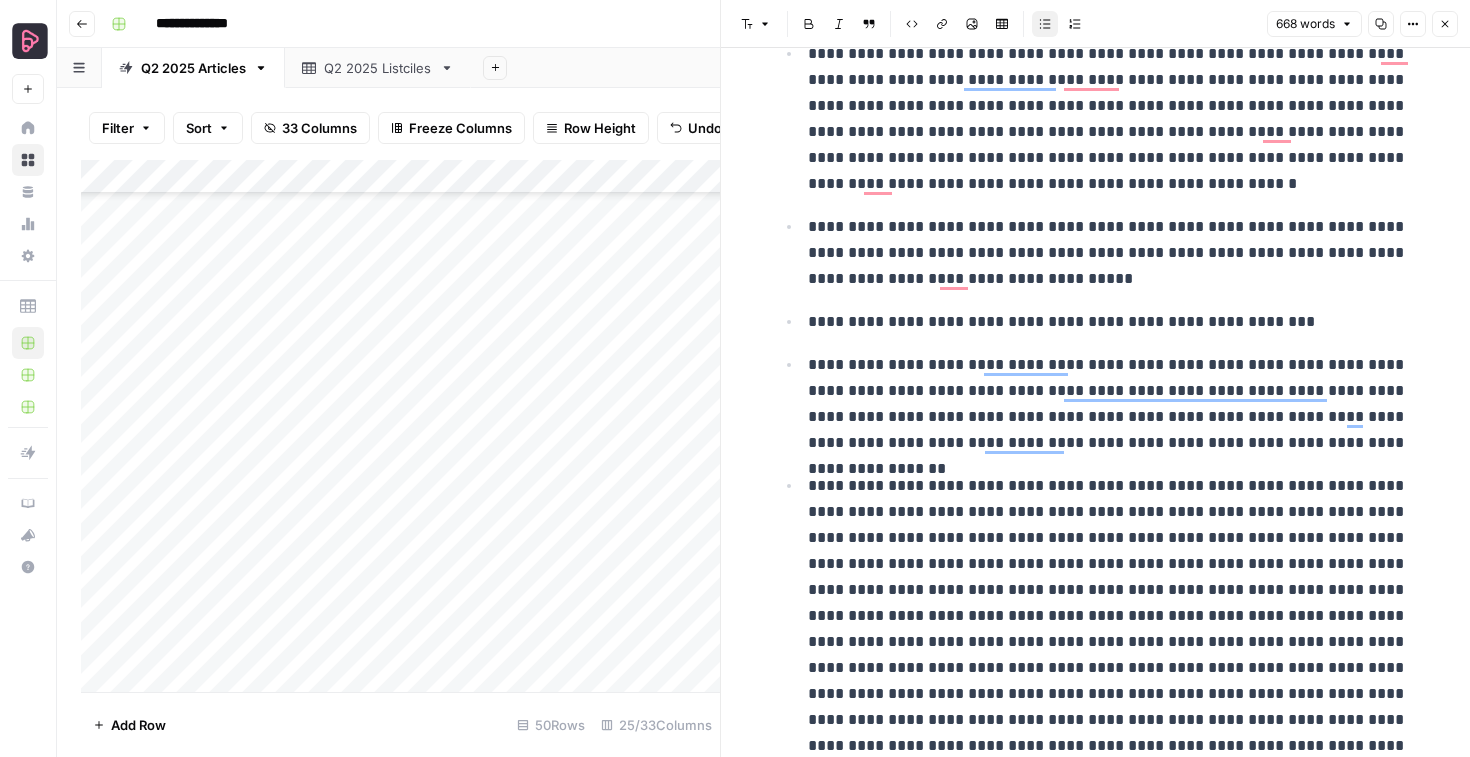 click at bounding box center (1112, 915) 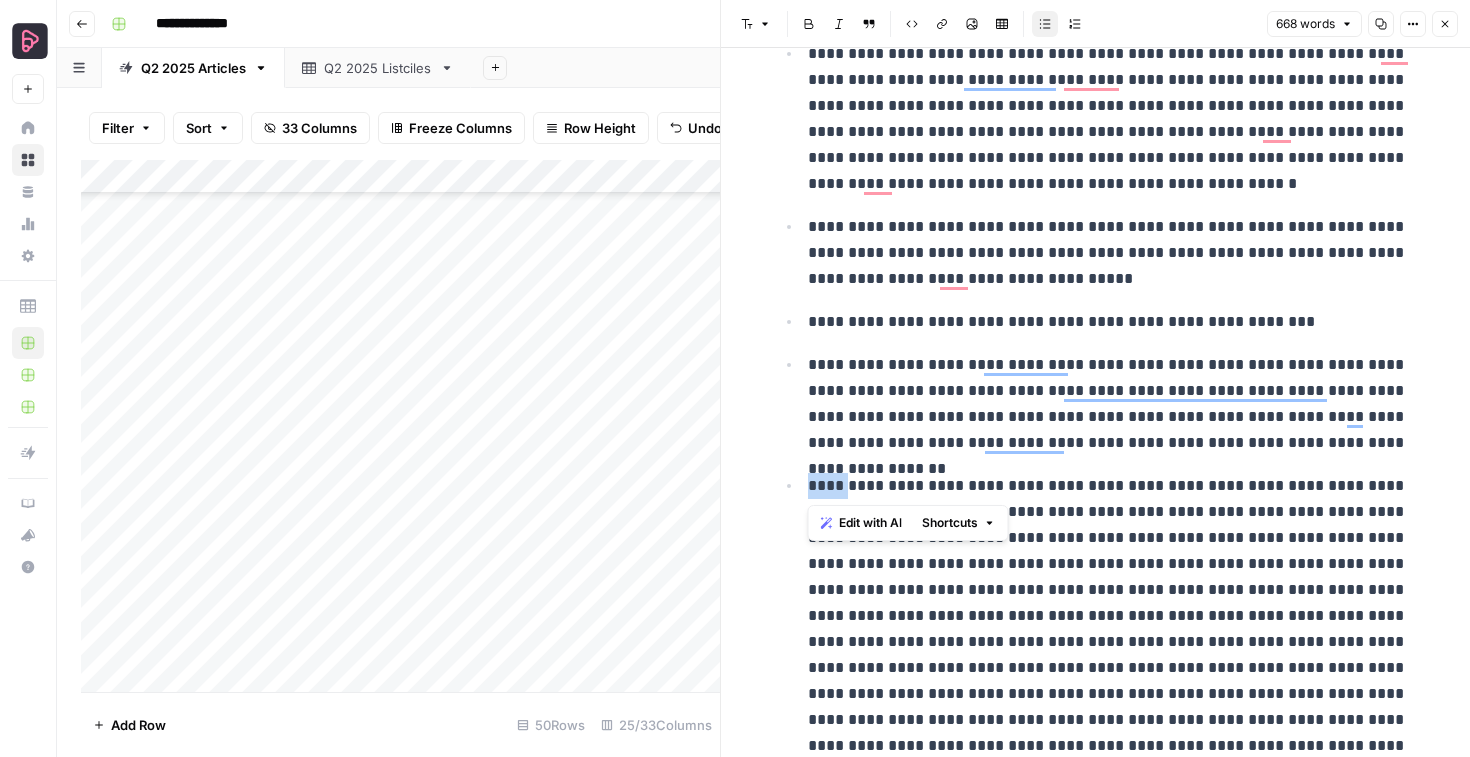 click on "**********" at bounding box center (1112, 404) 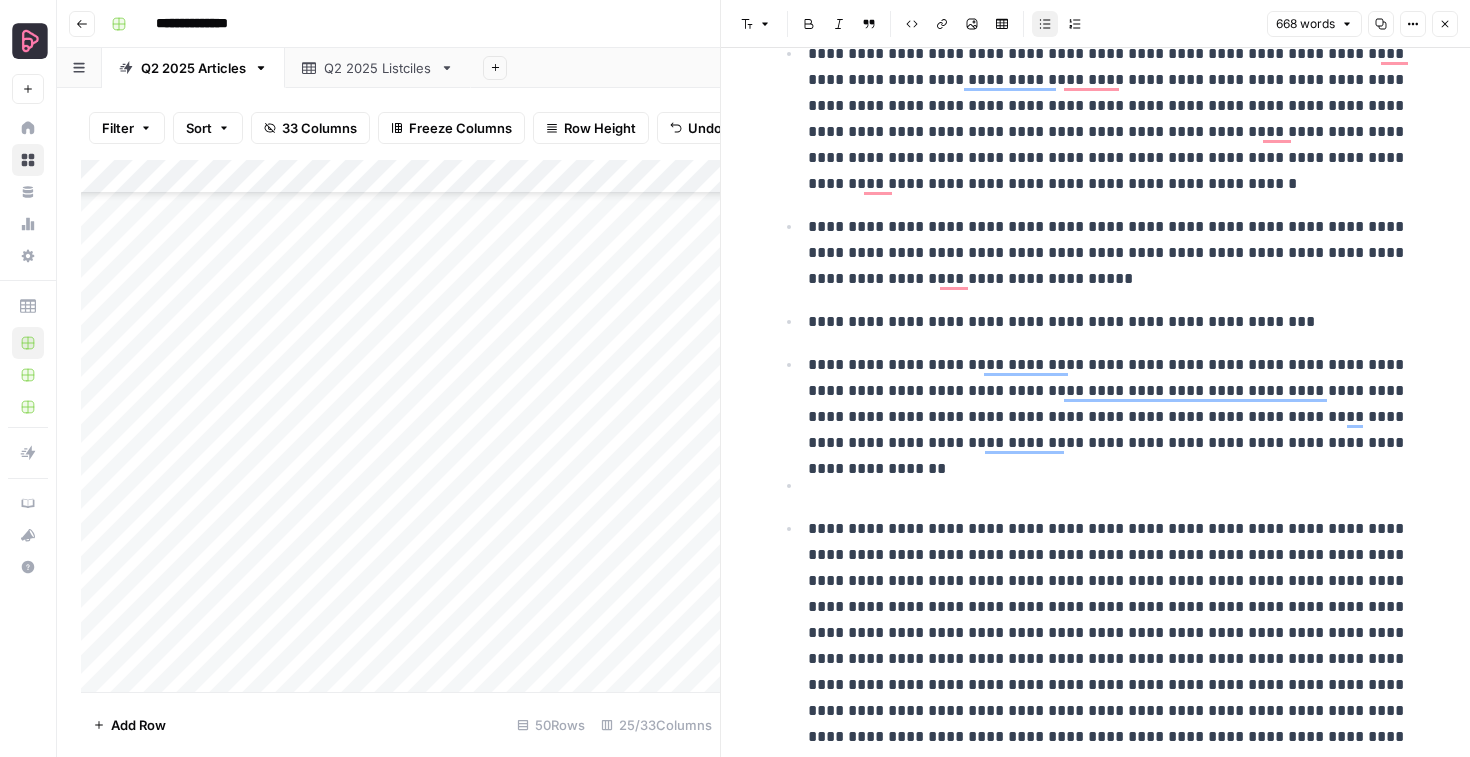 type 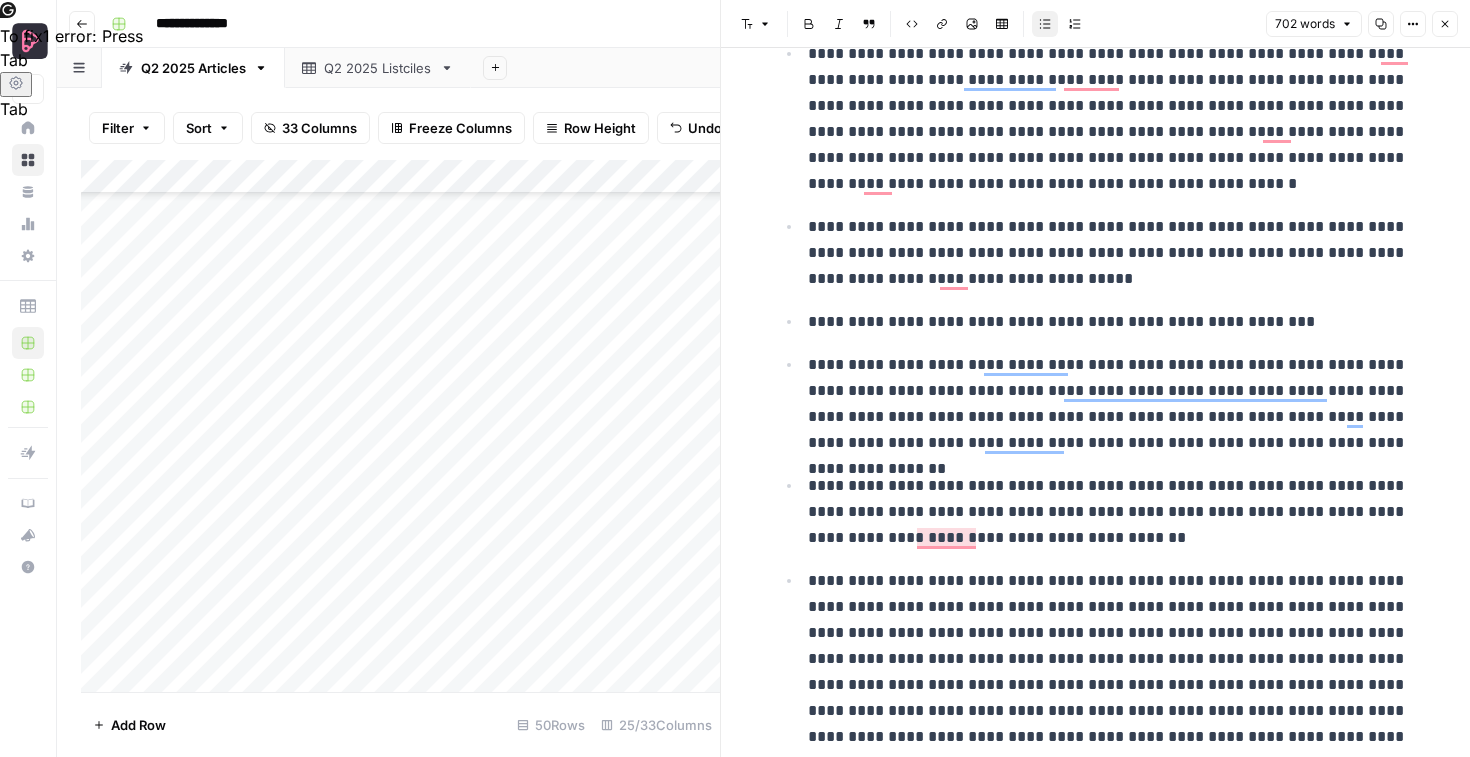 click on "Add Column" at bounding box center [400, 426] 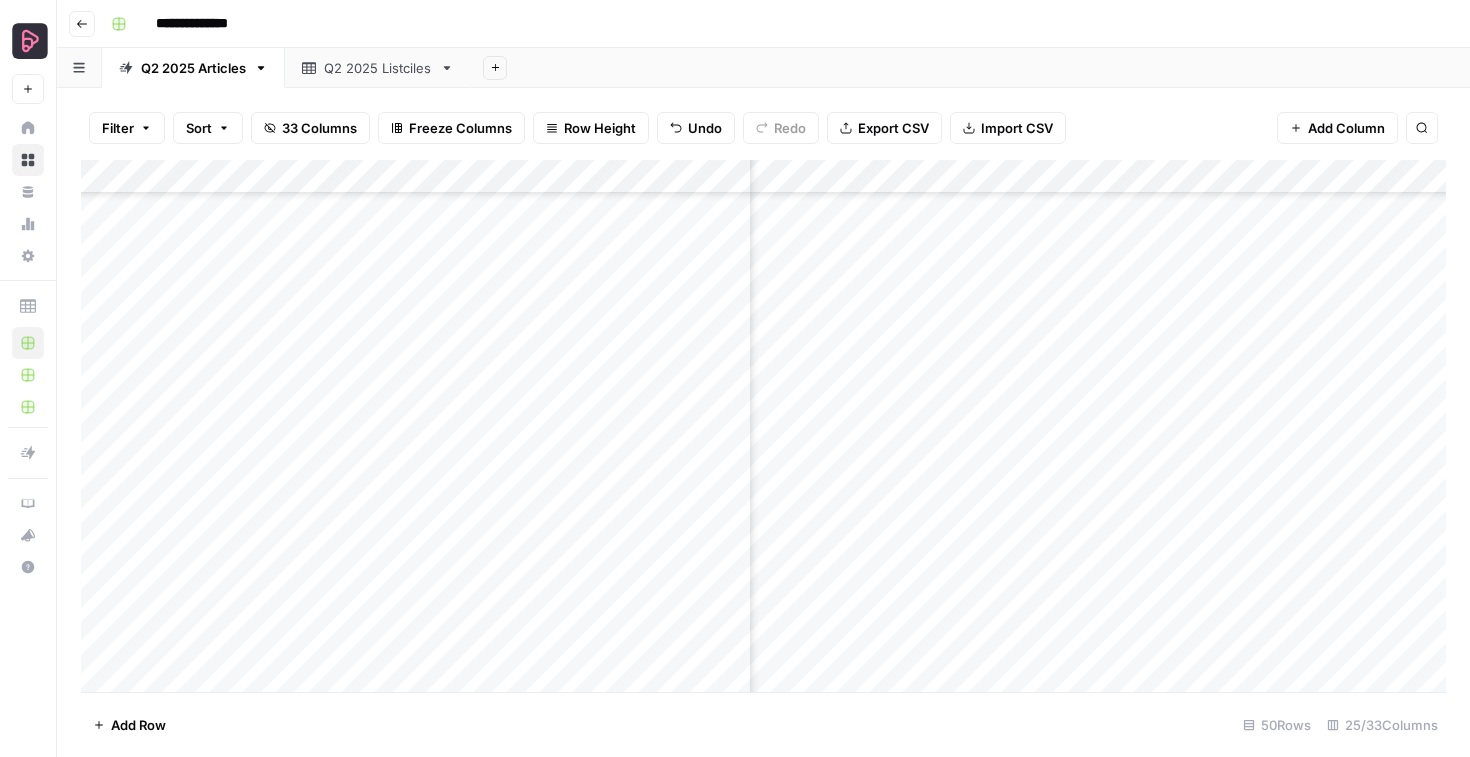 scroll, scrollTop: 974, scrollLeft: 2982, axis: both 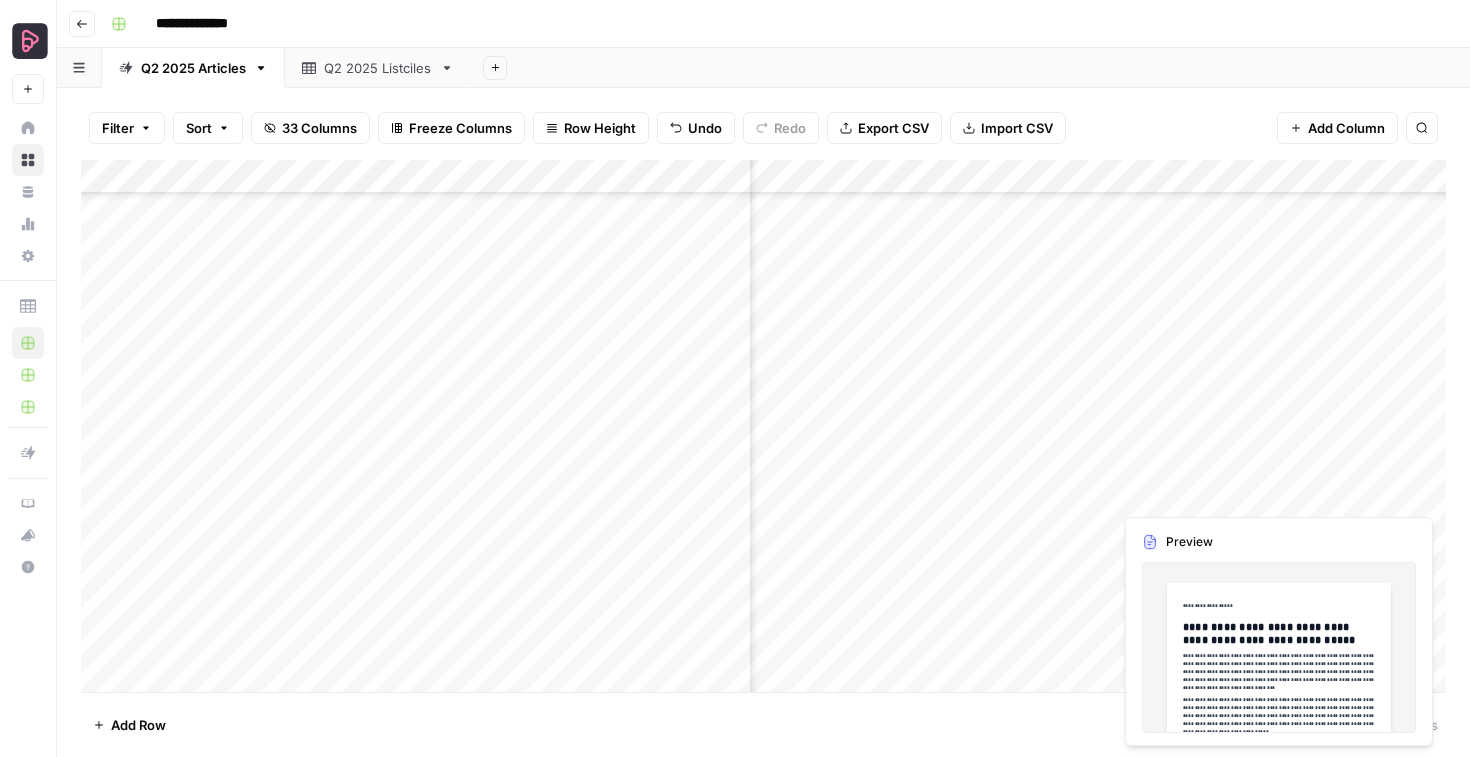 click on "Add Column" at bounding box center (763, 426) 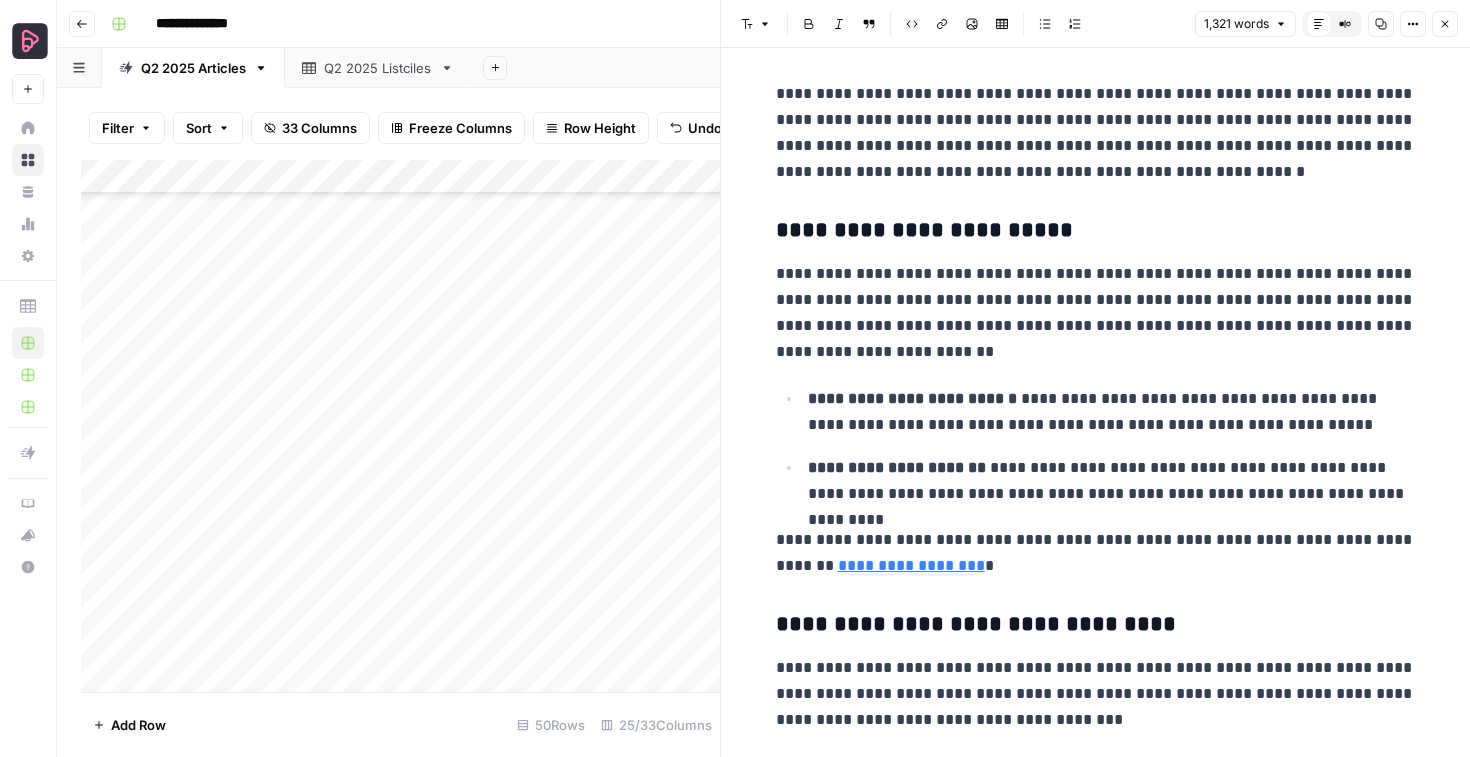 scroll, scrollTop: 574, scrollLeft: 0, axis: vertical 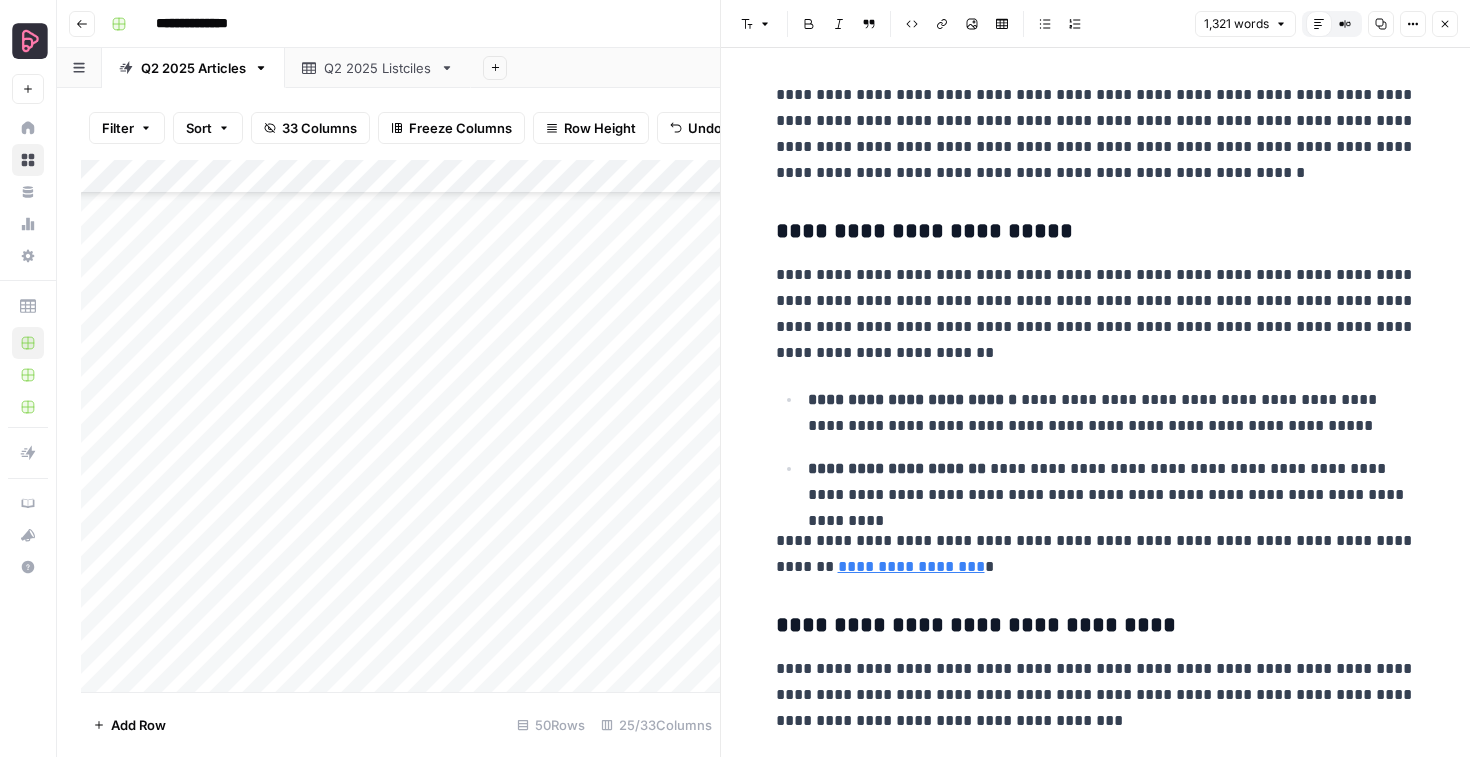 click on "Close" at bounding box center (1445, 24) 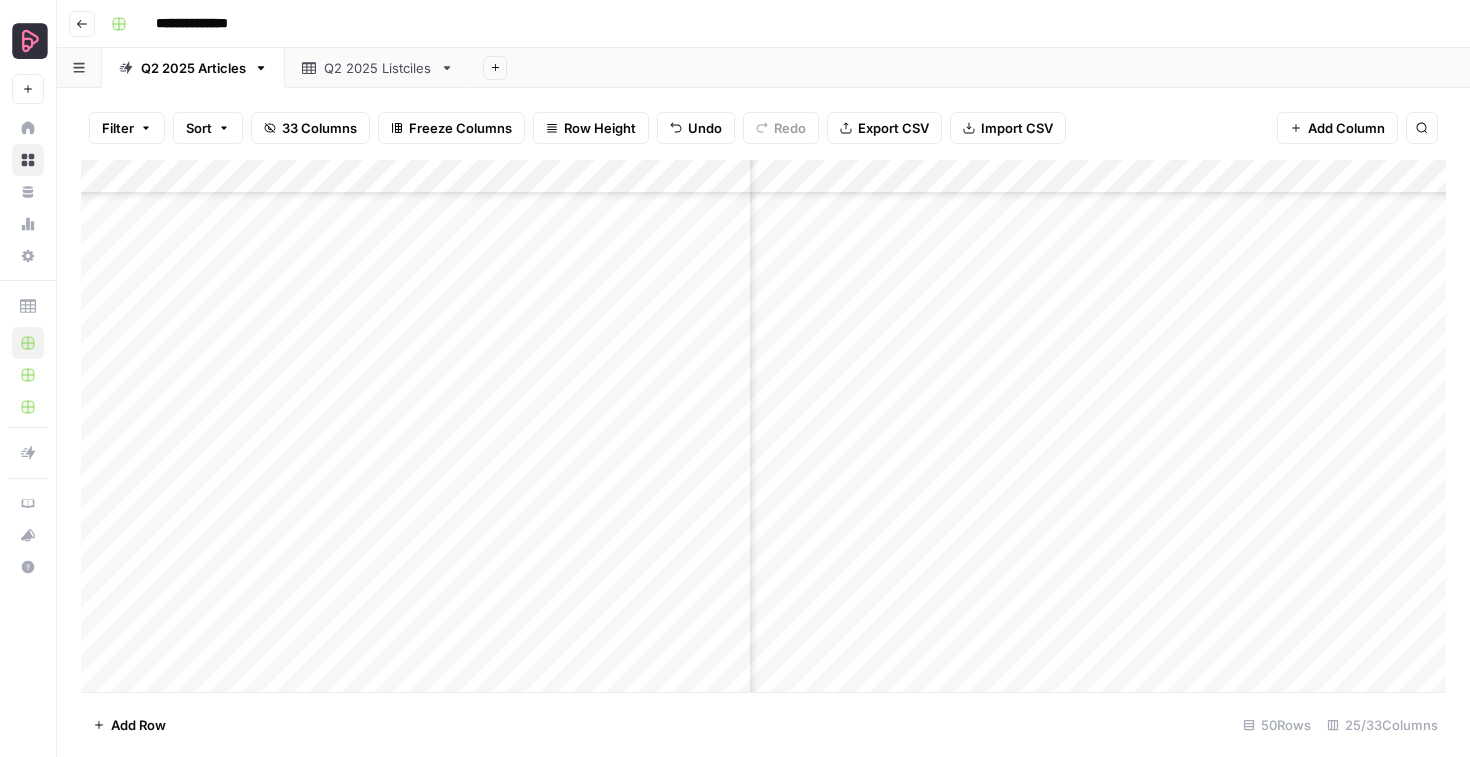 scroll, scrollTop: 974, scrollLeft: 3213, axis: both 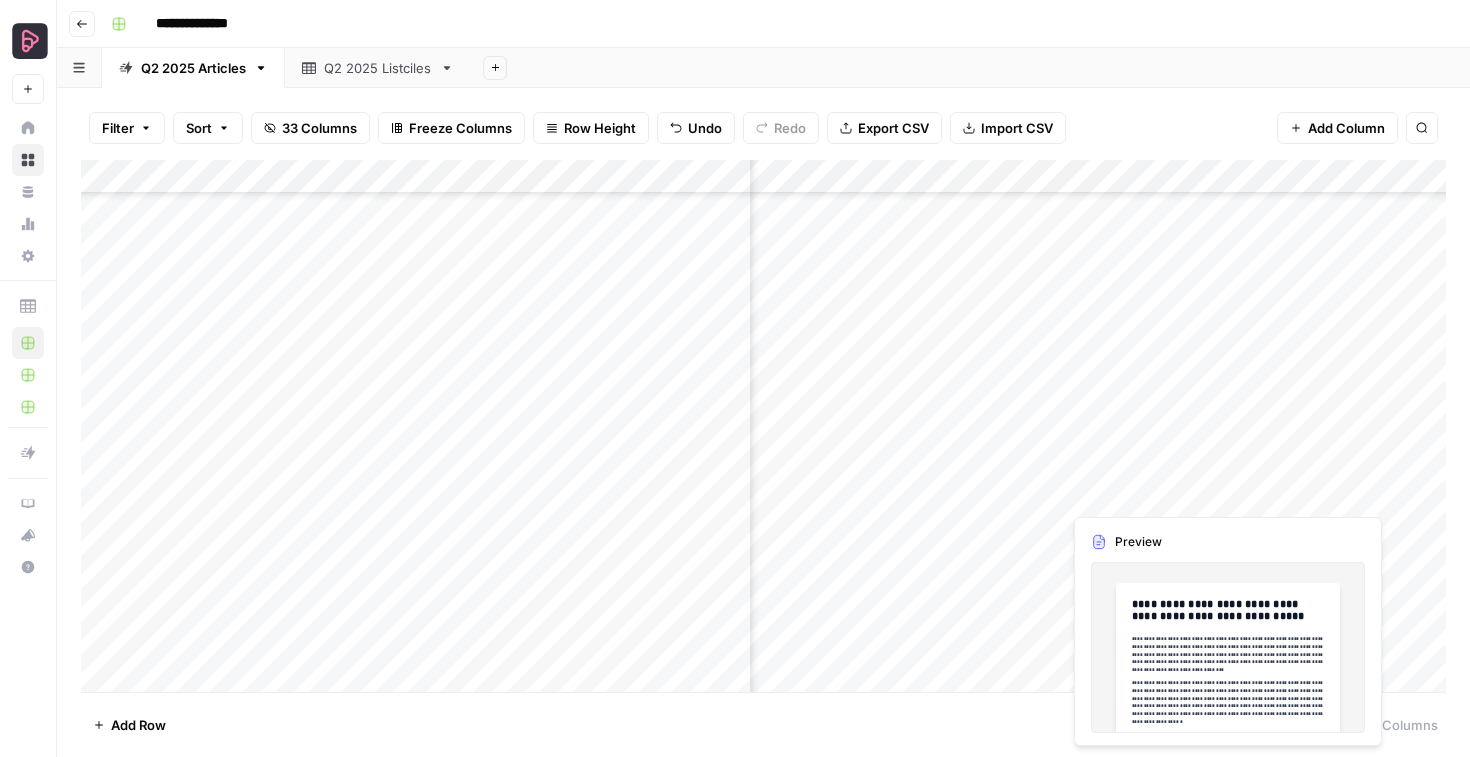 click on "Add Column" at bounding box center [763, 426] 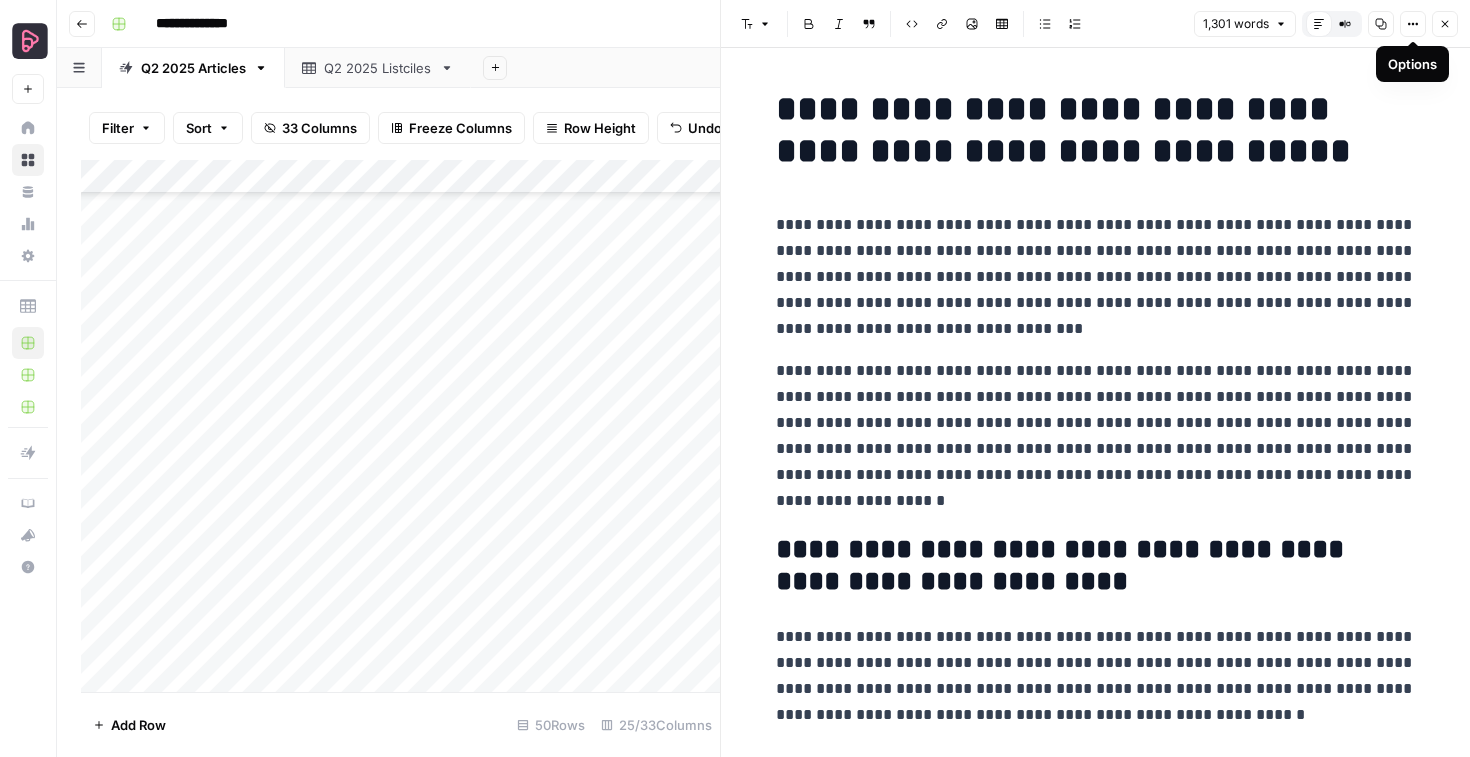 click 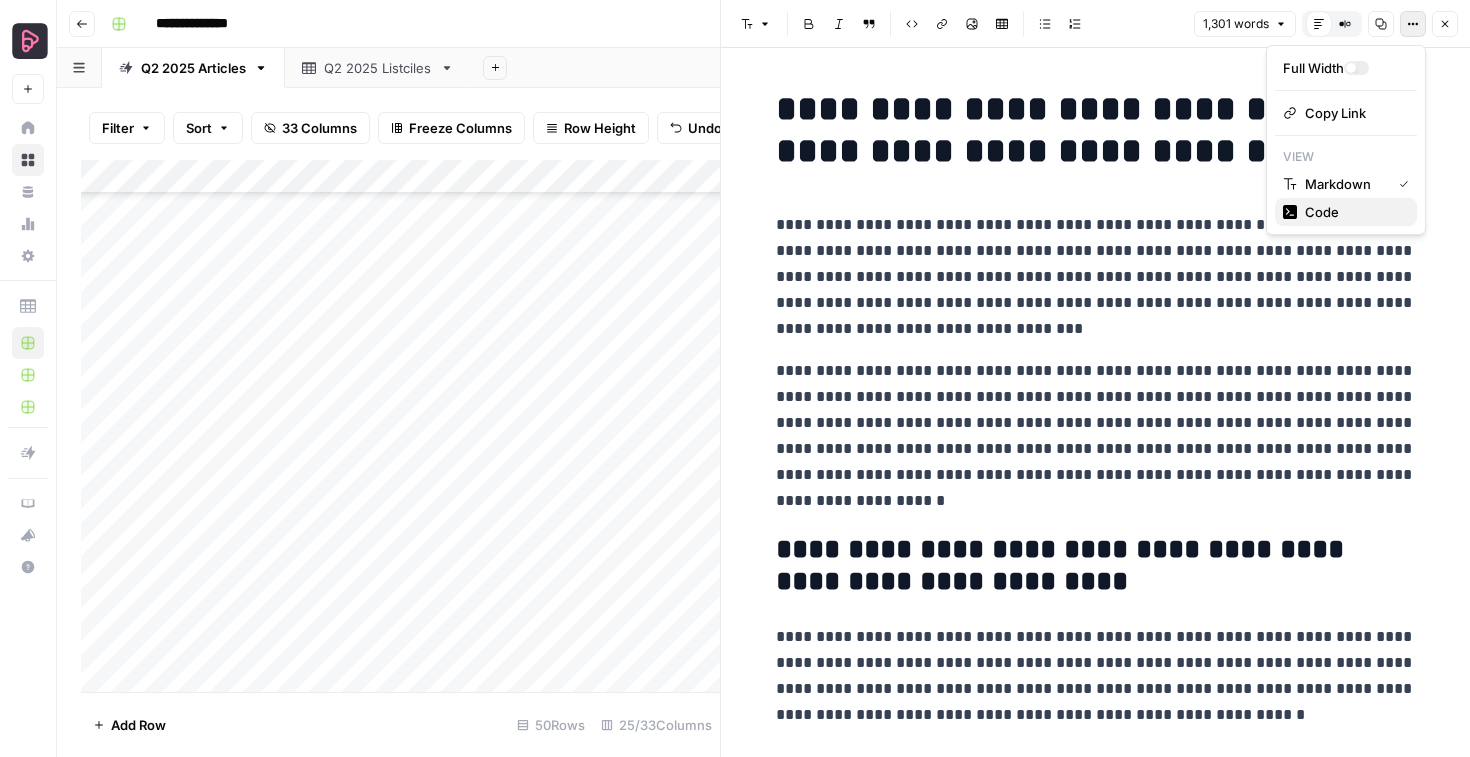 click on "Code" at bounding box center [1322, 212] 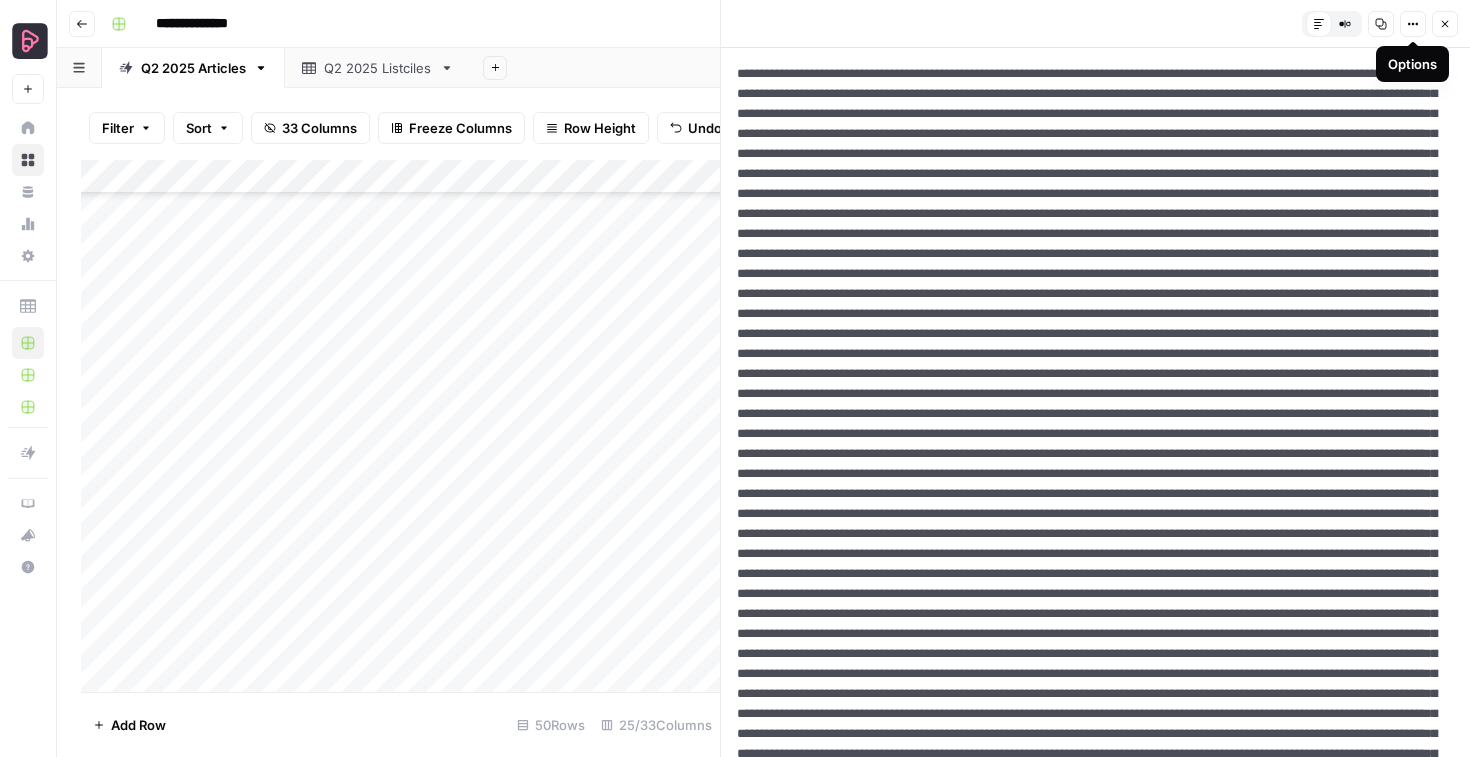 click on "Options" at bounding box center (1413, 24) 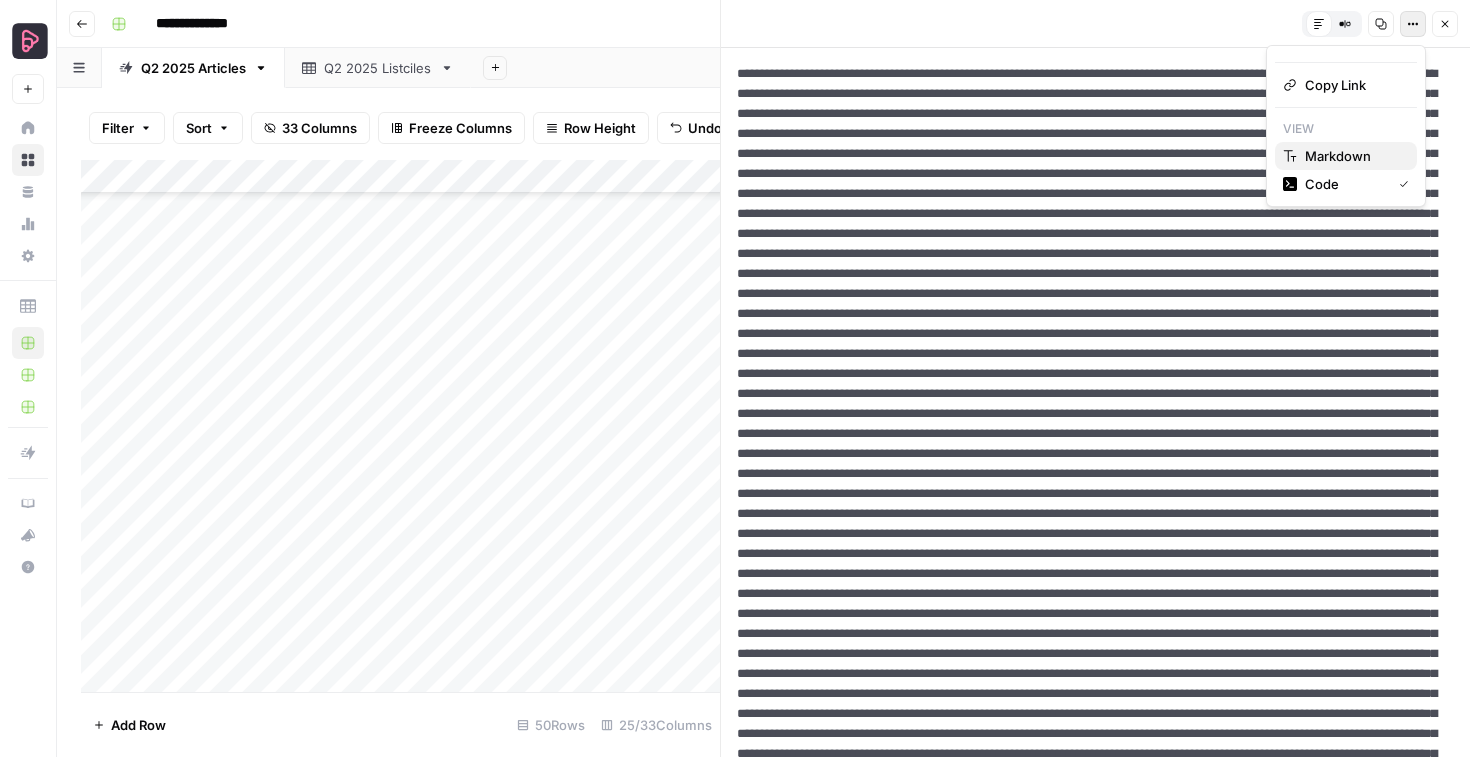 click on "Markdown" at bounding box center (1338, 156) 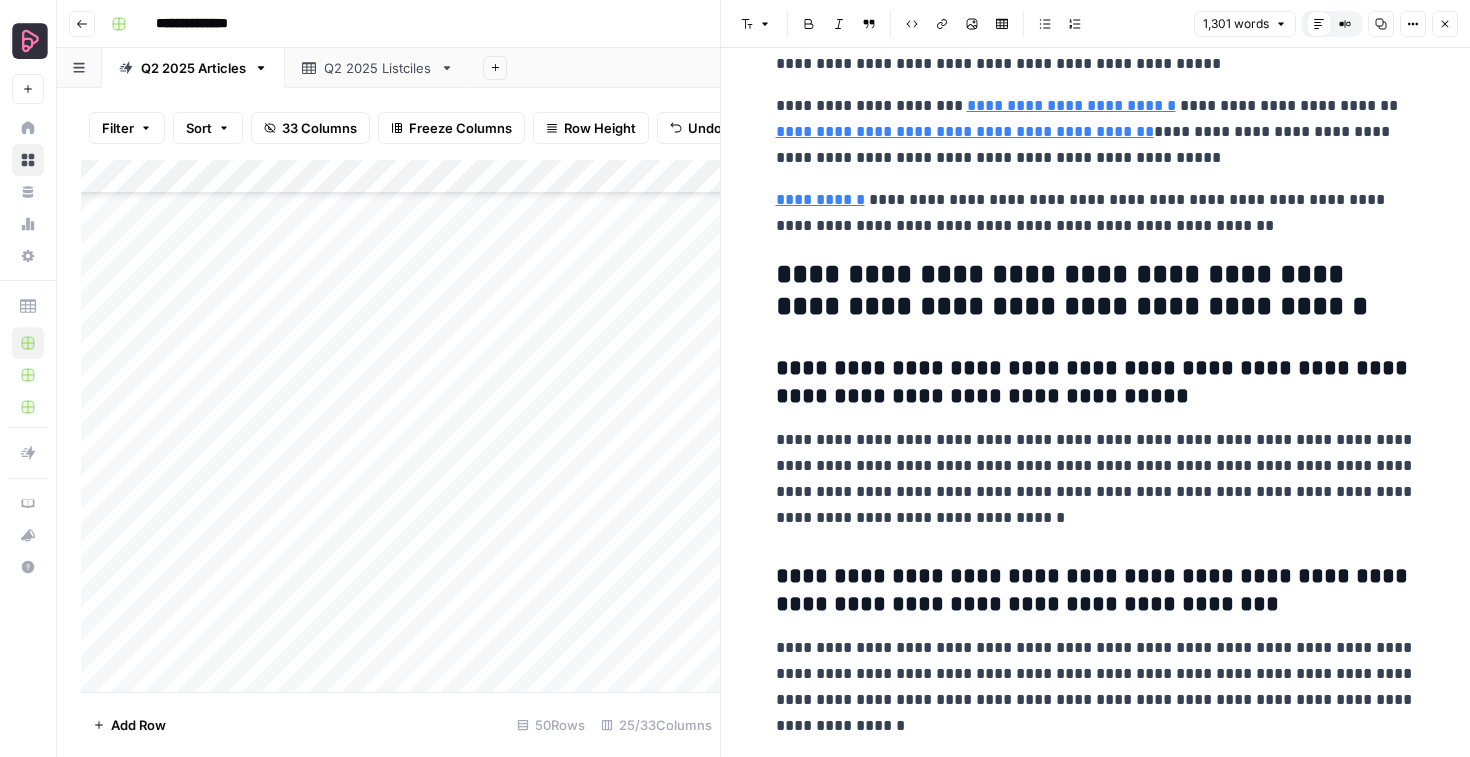 scroll, scrollTop: 5356, scrollLeft: 0, axis: vertical 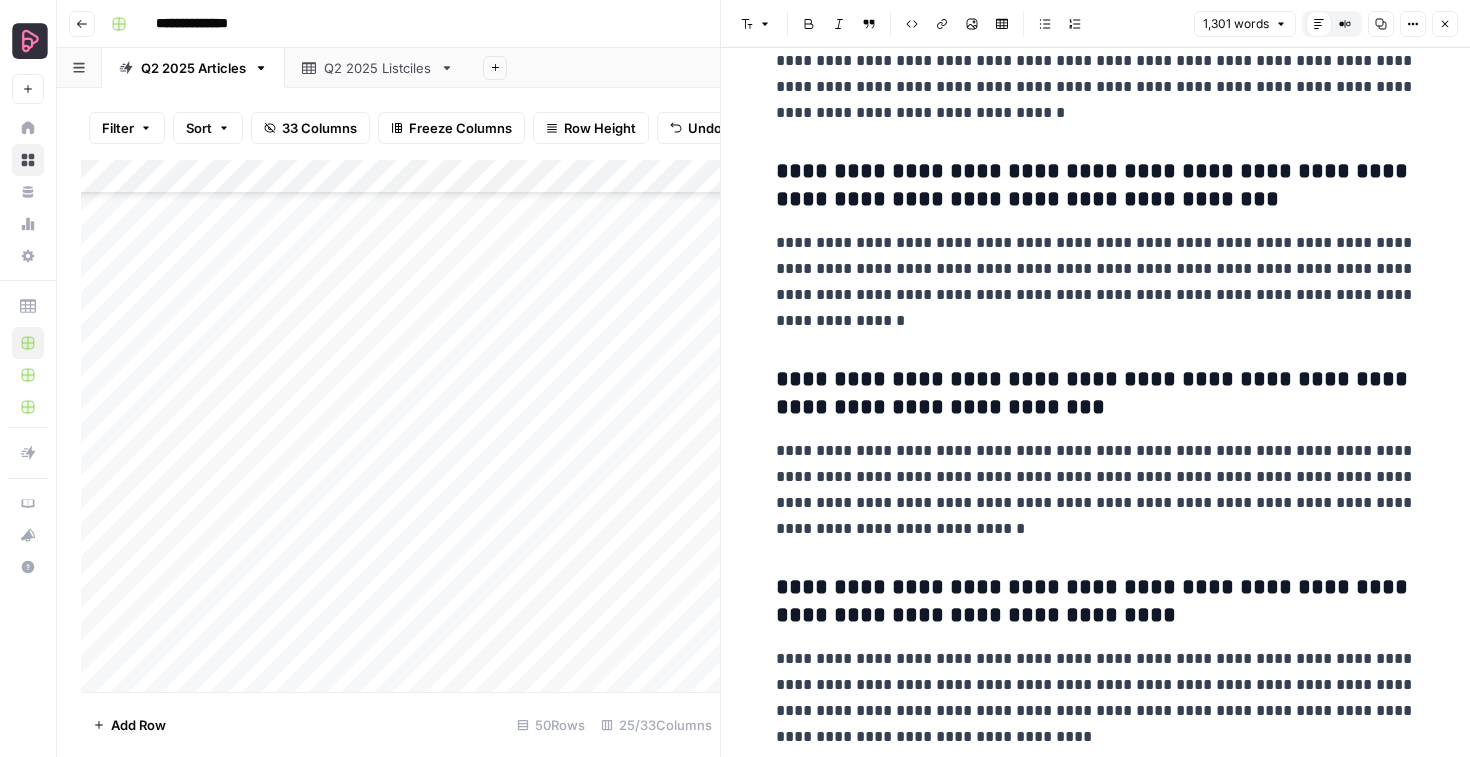 click 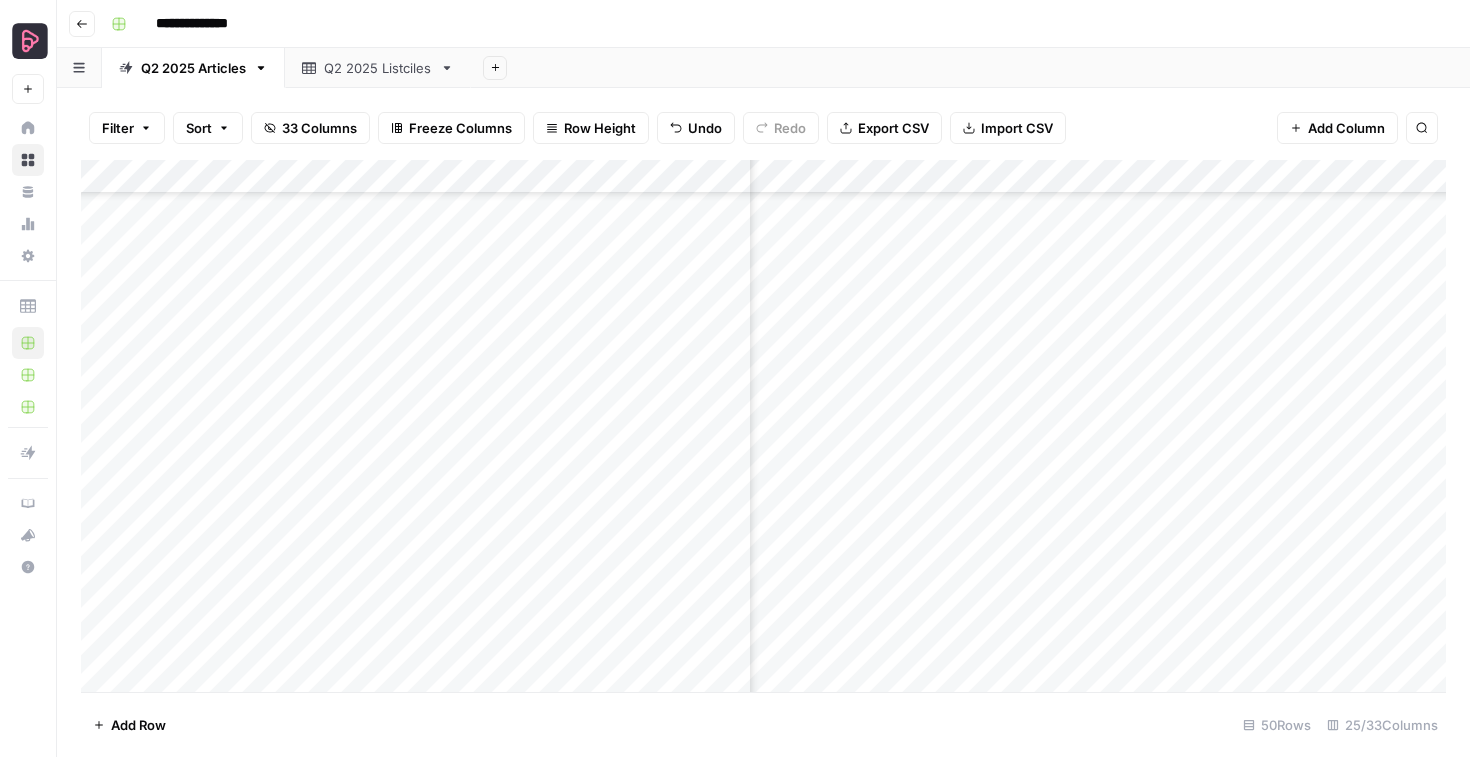 scroll, scrollTop: 1014, scrollLeft: 3035, axis: both 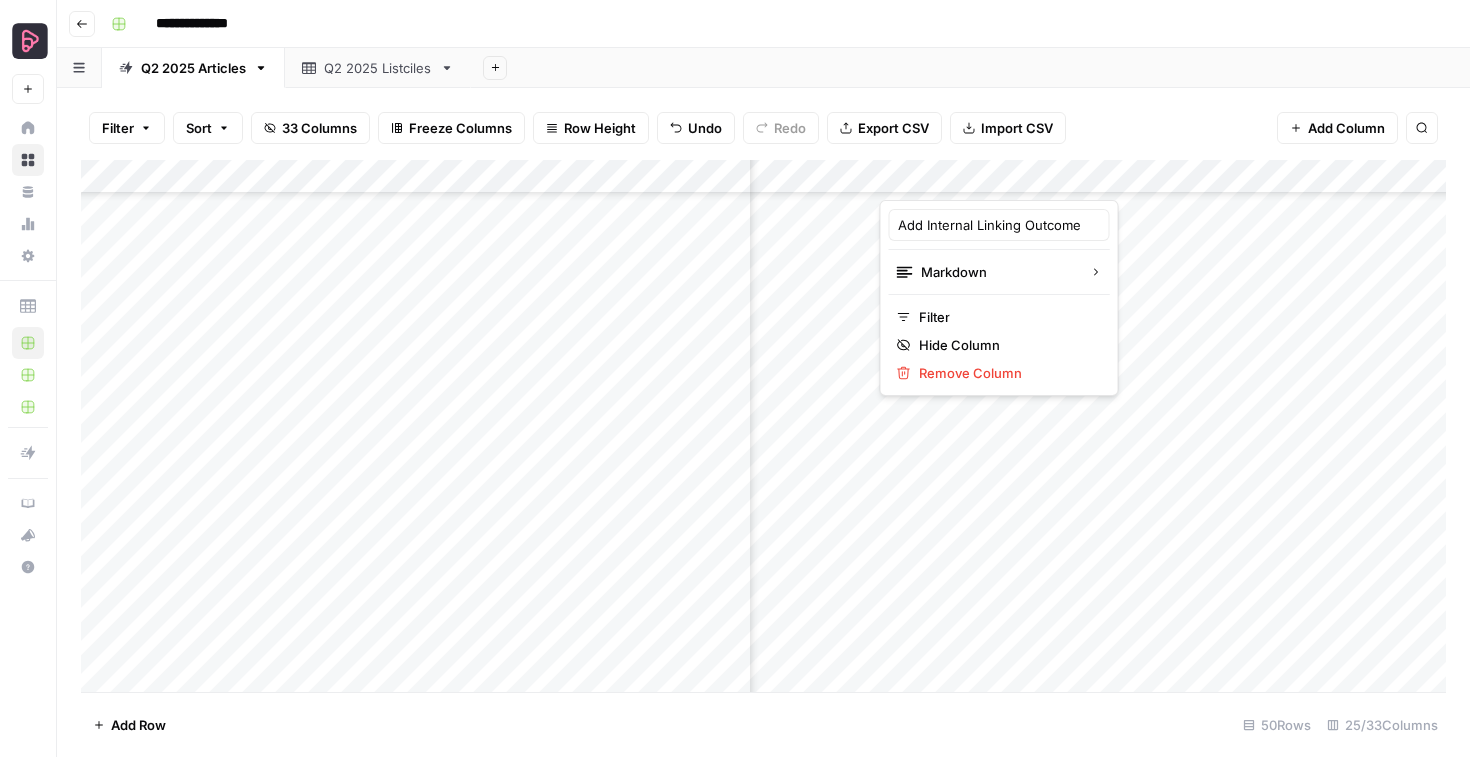 click at bounding box center (970, 180) 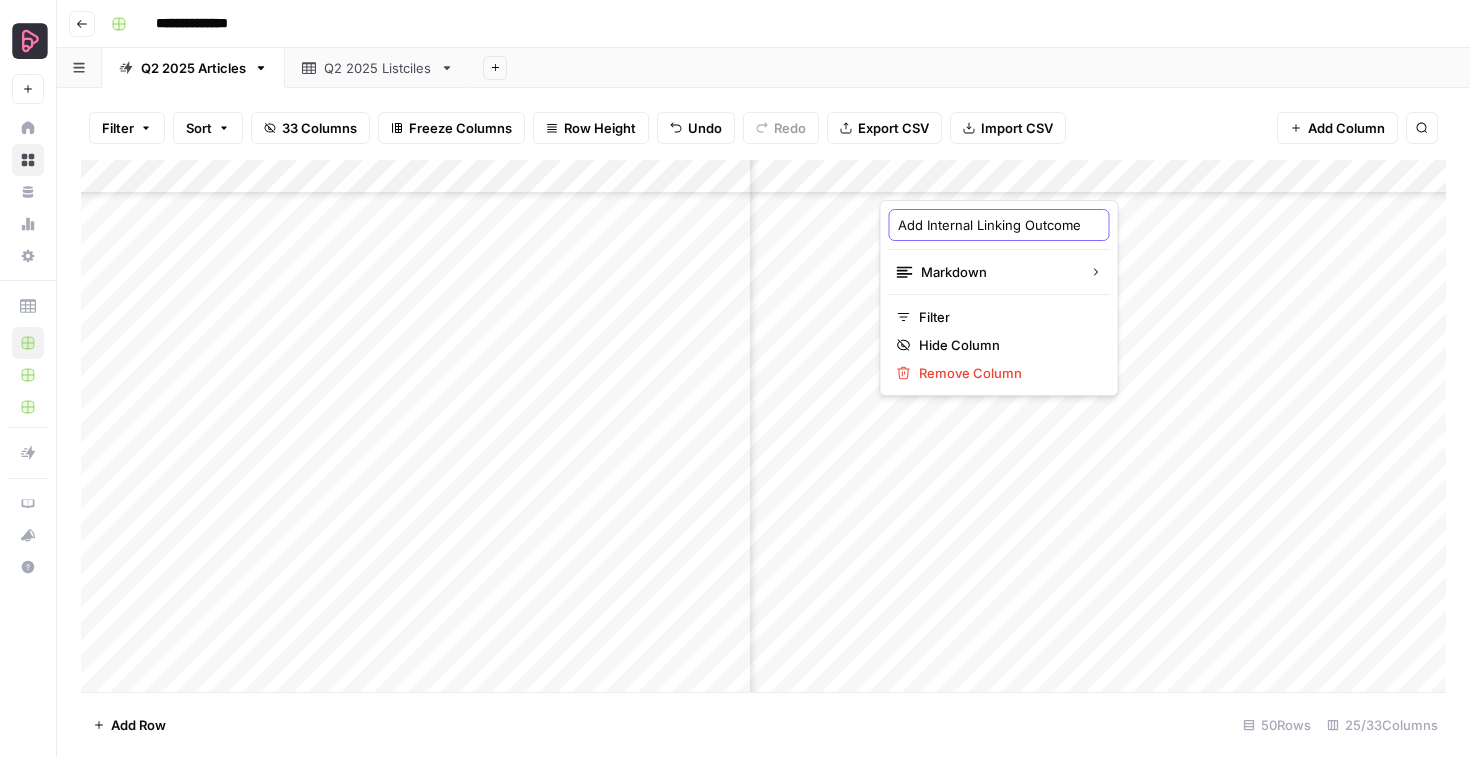 scroll, scrollTop: 0, scrollLeft: 34, axis: horizontal 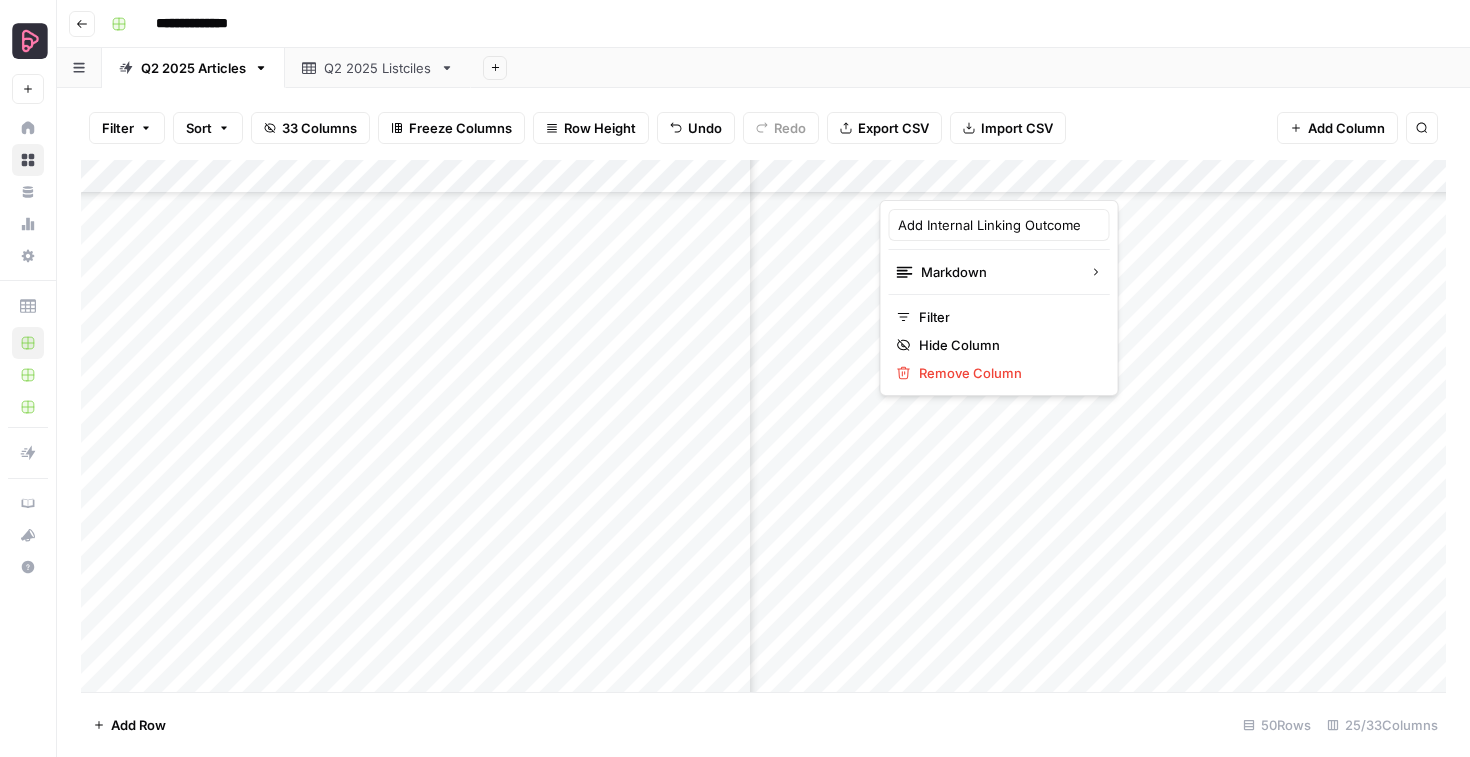 click on "**********" at bounding box center (776, 24) 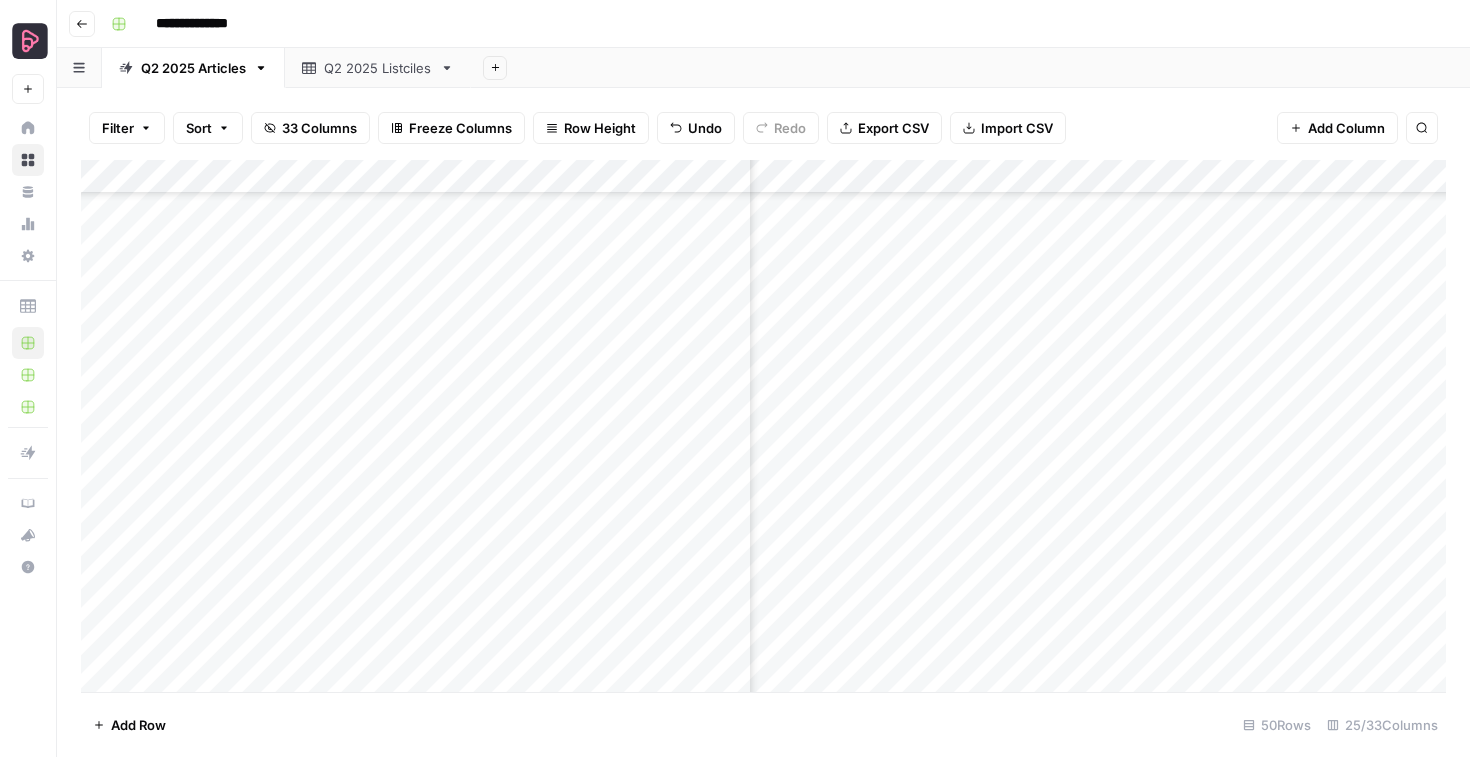 scroll, scrollTop: 1013, scrollLeft: 3512, axis: both 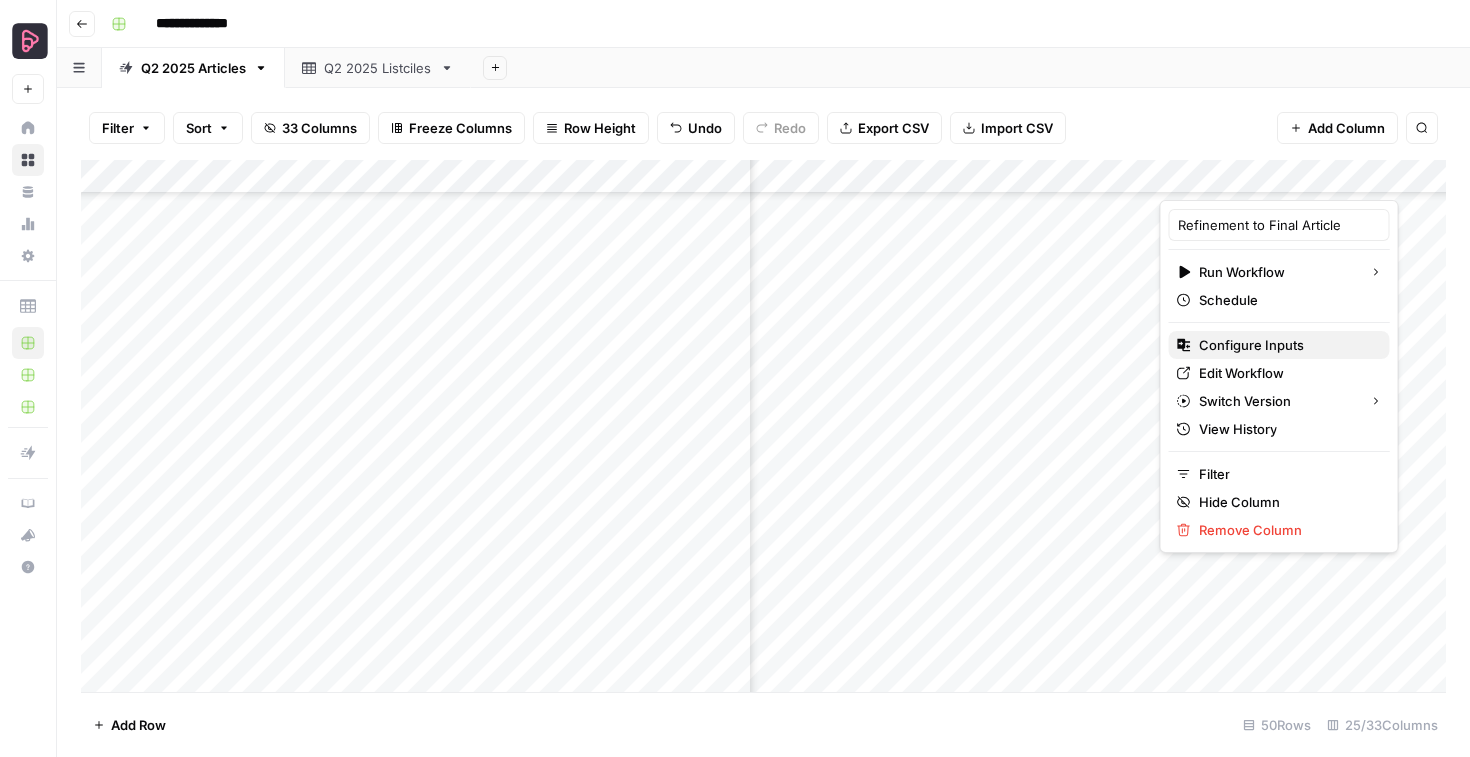 click on "Configure Inputs" at bounding box center (1279, 345) 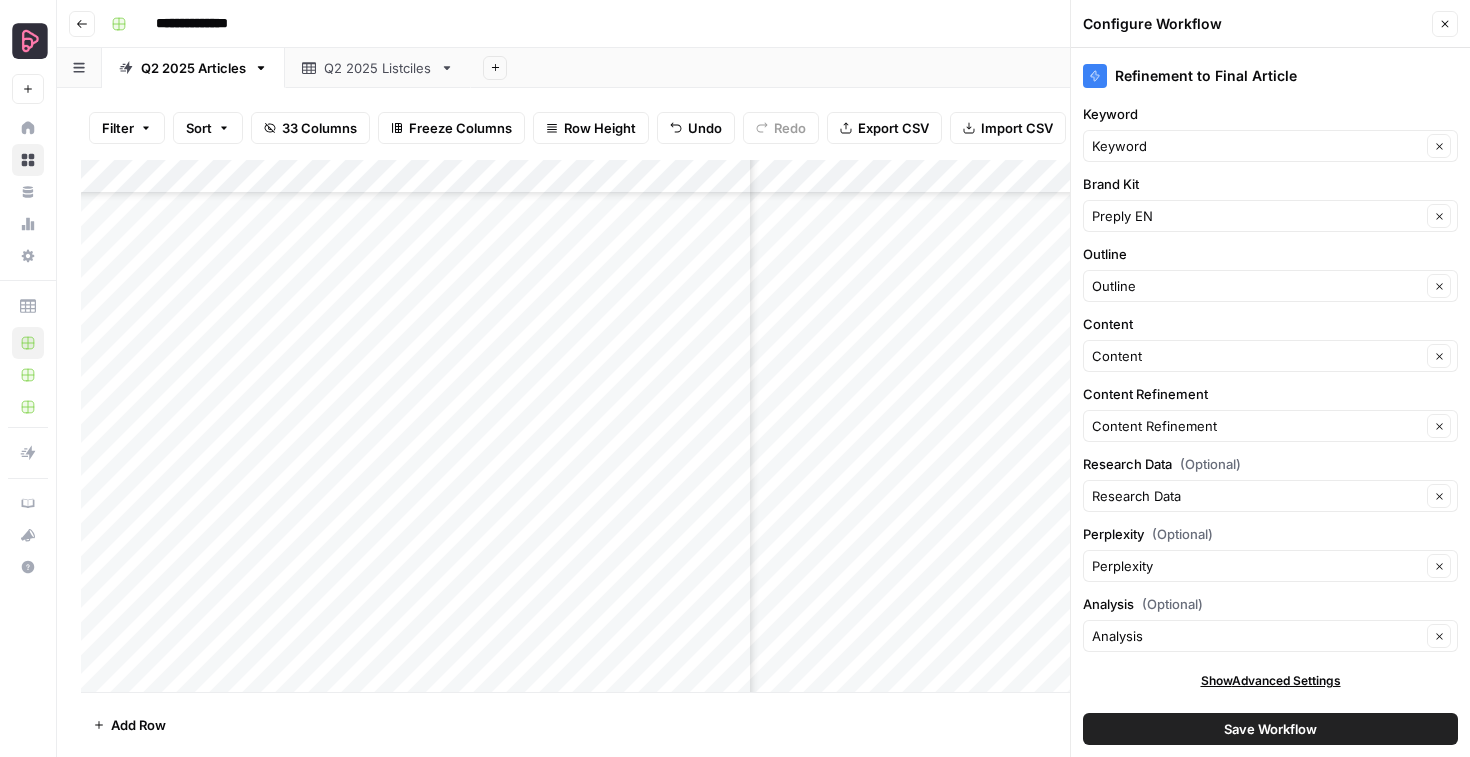 click on "Add Column" at bounding box center (763, 426) 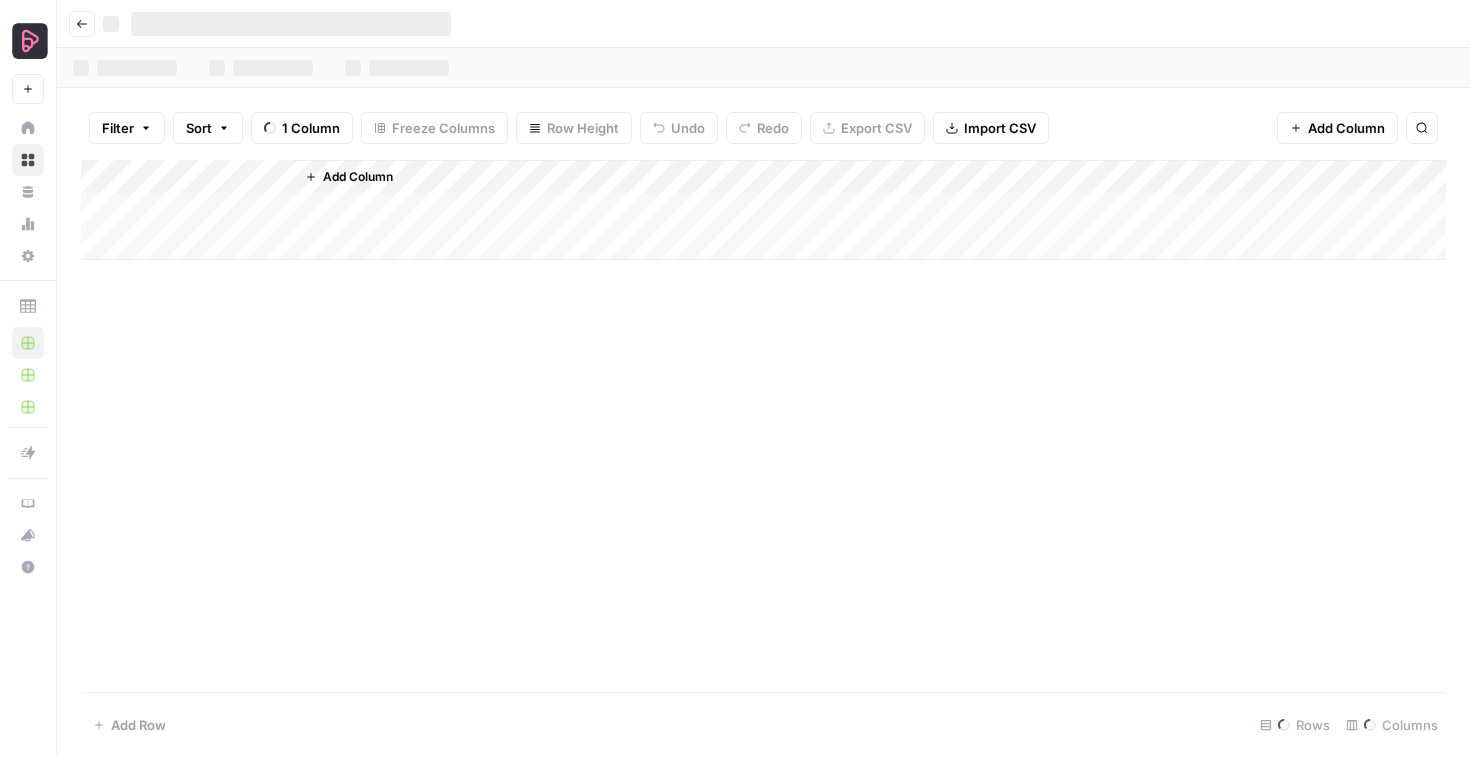 scroll, scrollTop: 0, scrollLeft: 0, axis: both 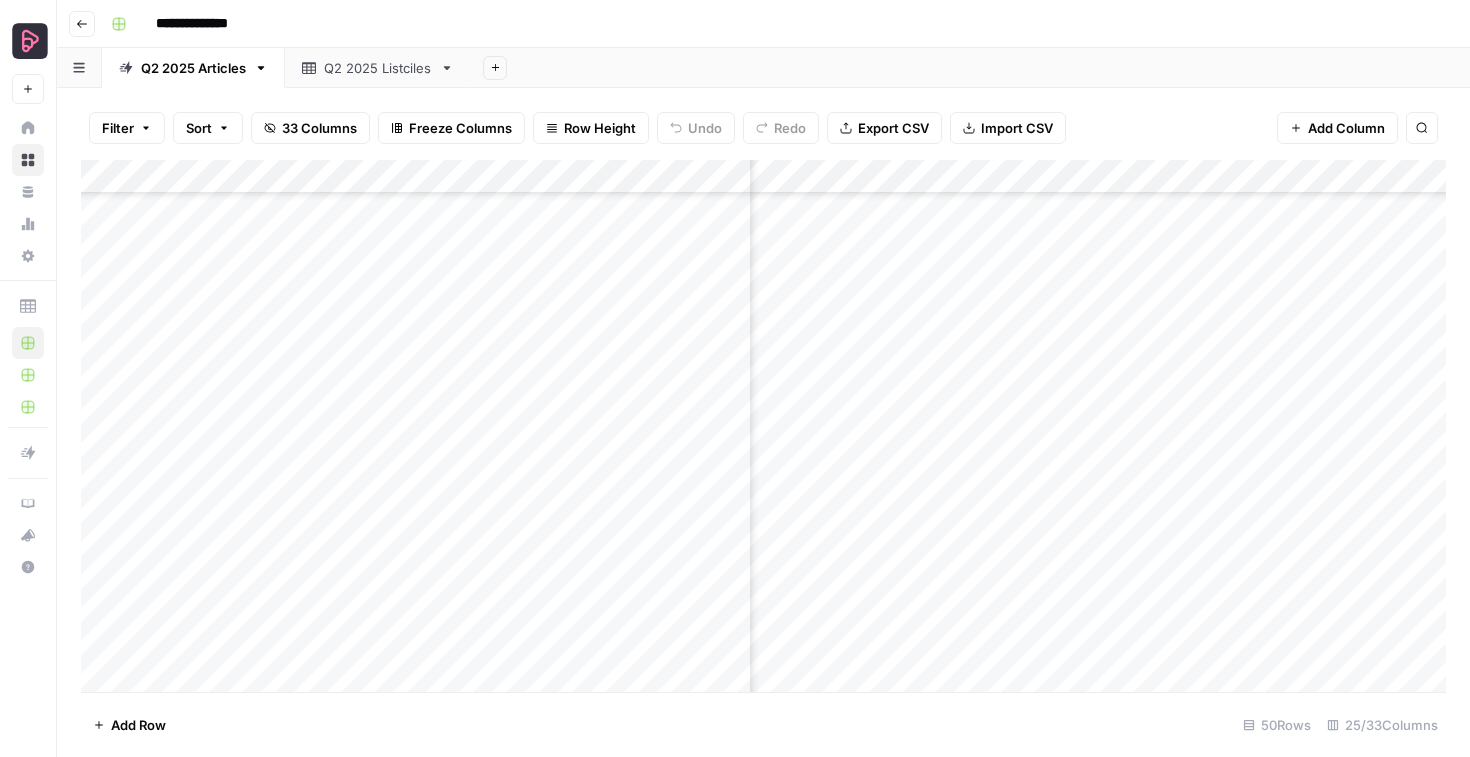 click on "Add Column" at bounding box center [763, 426] 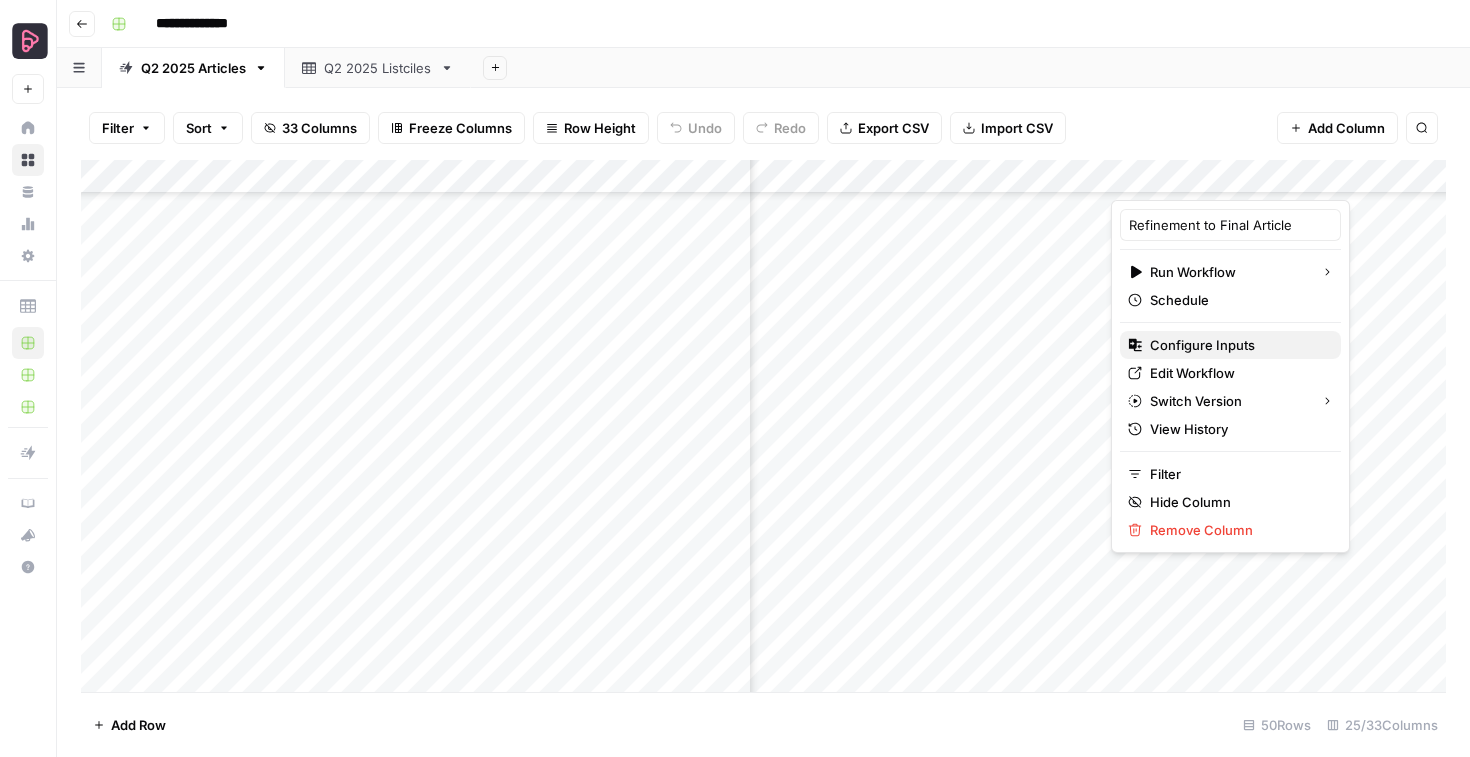 click on "Configure Inputs" at bounding box center (1202, 345) 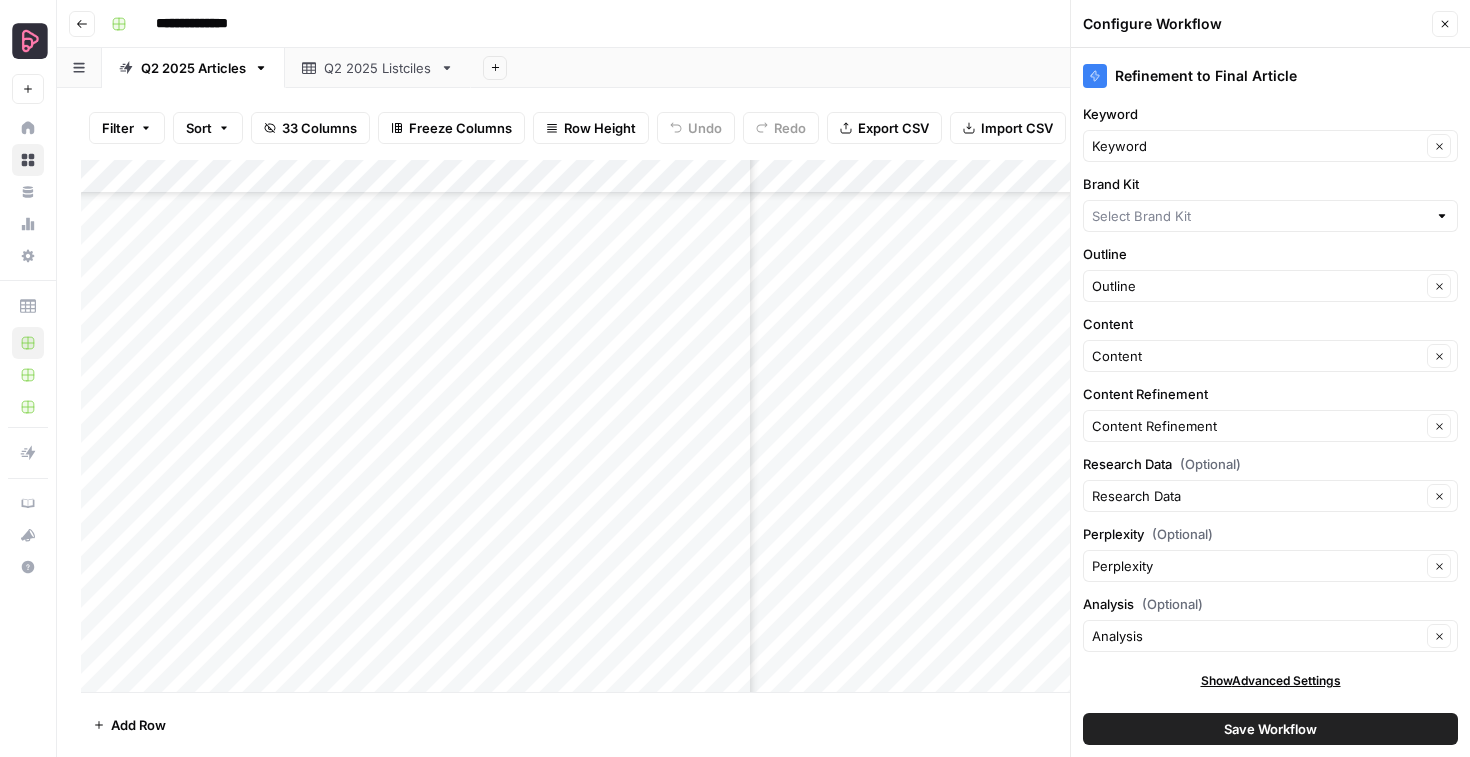 type on "Preply EN" 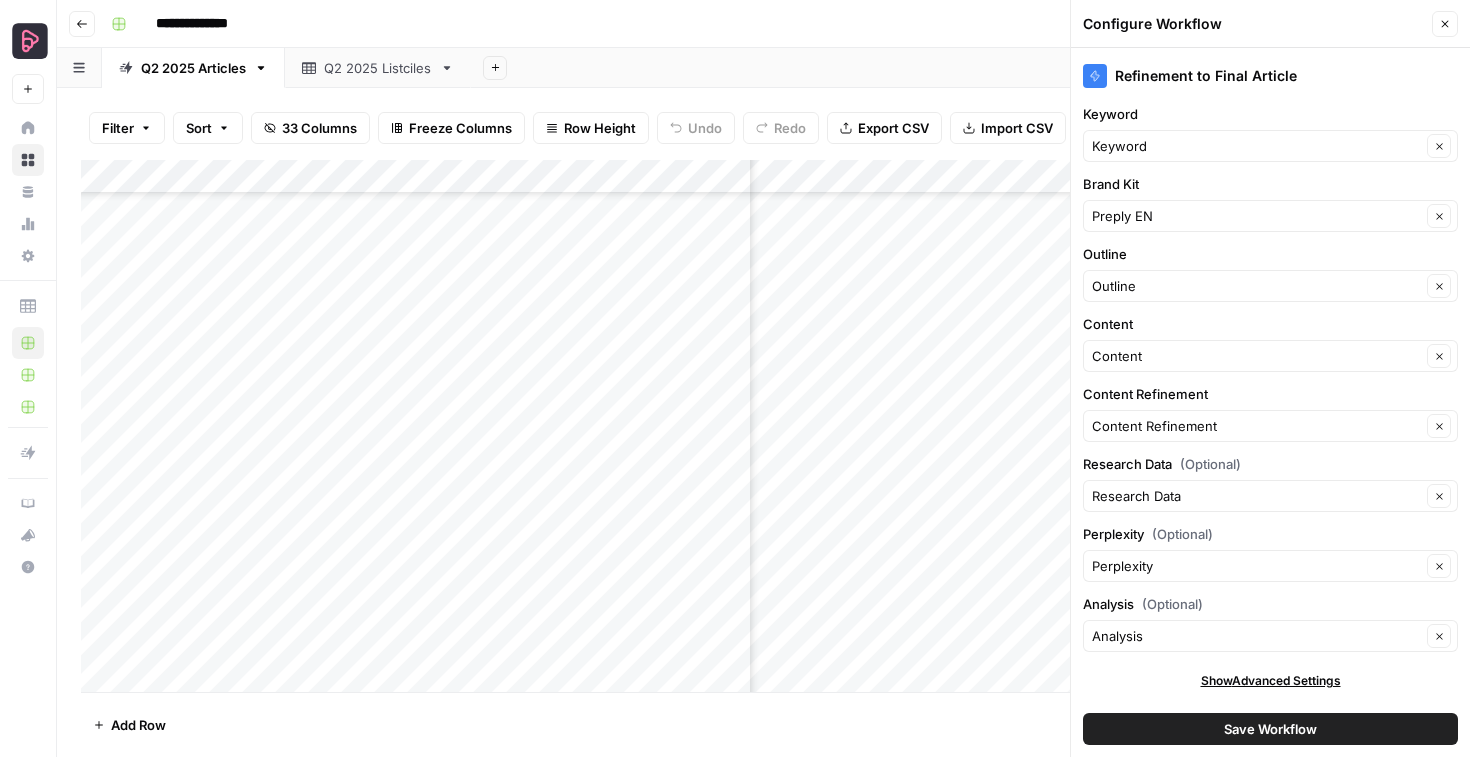 click 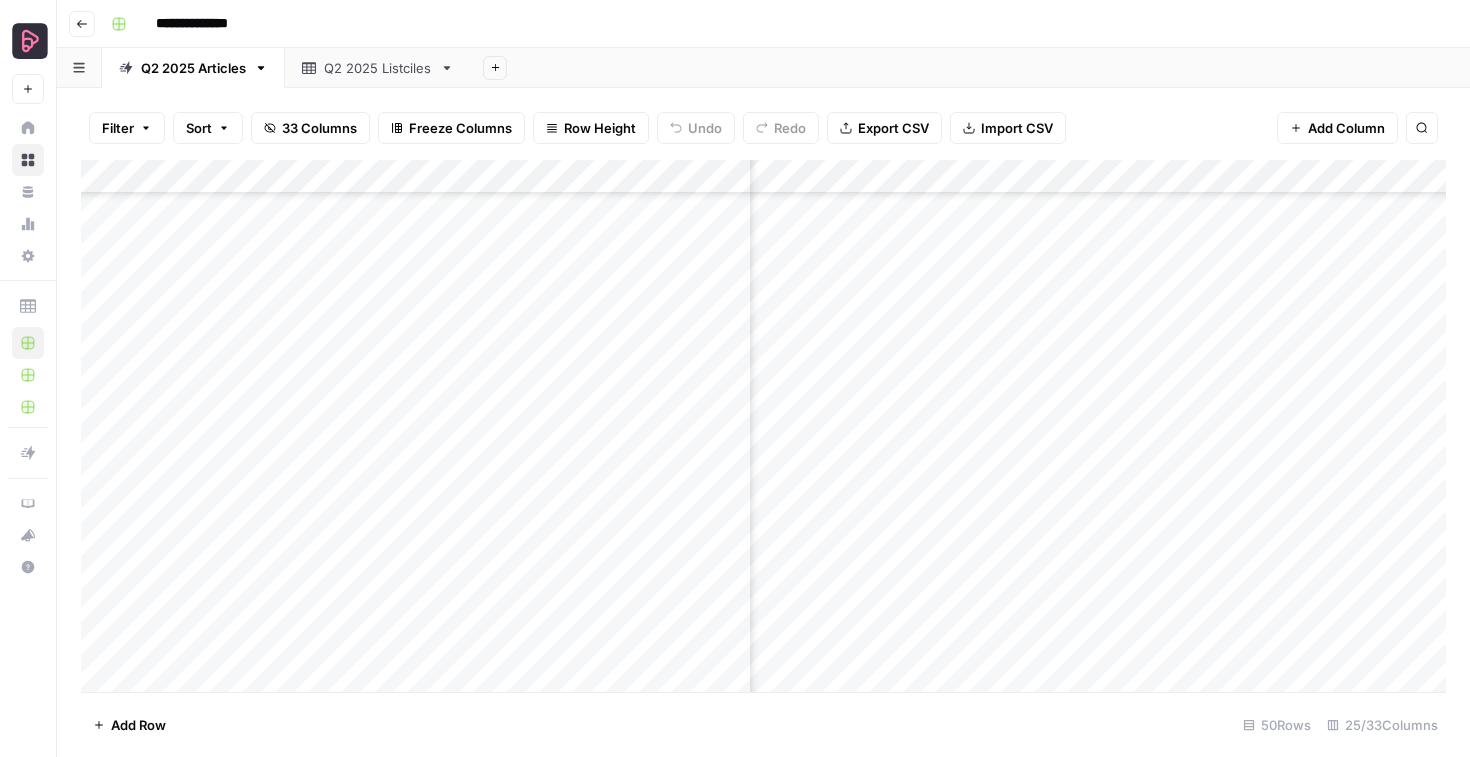click on "Add Column" at bounding box center [763, 426] 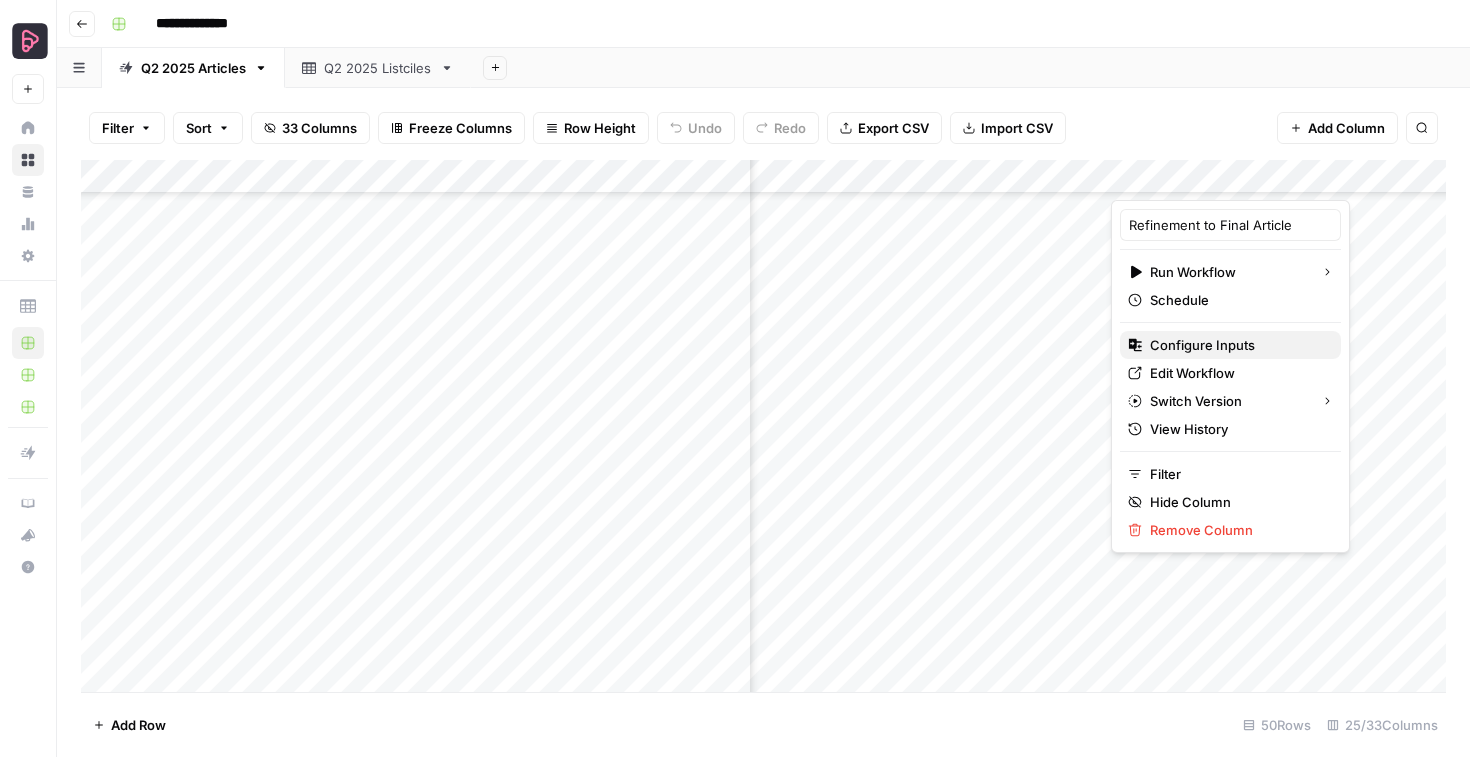 click on "Configure Inputs" at bounding box center [1202, 345] 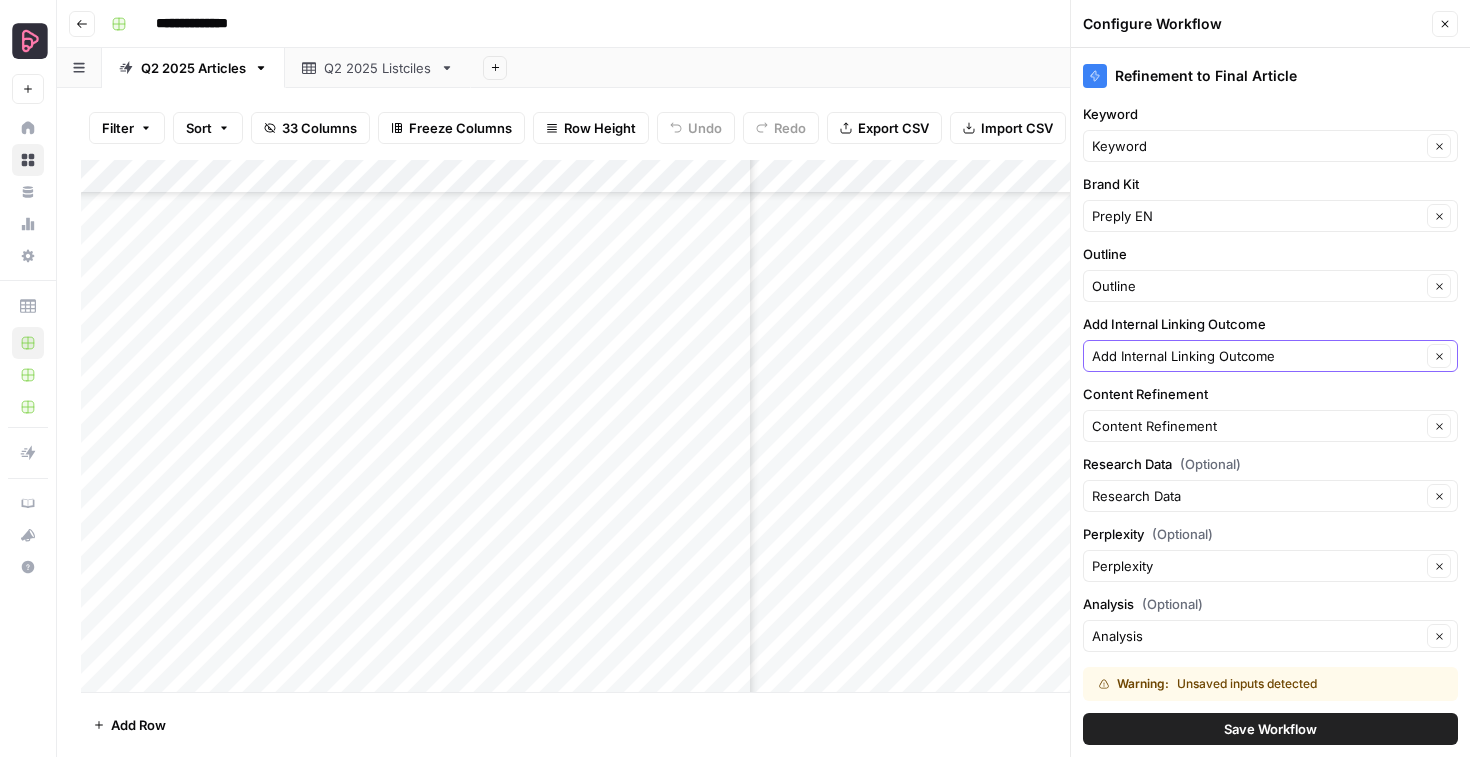 click on "Add Internal Linking Outcome" at bounding box center (1256, 356) 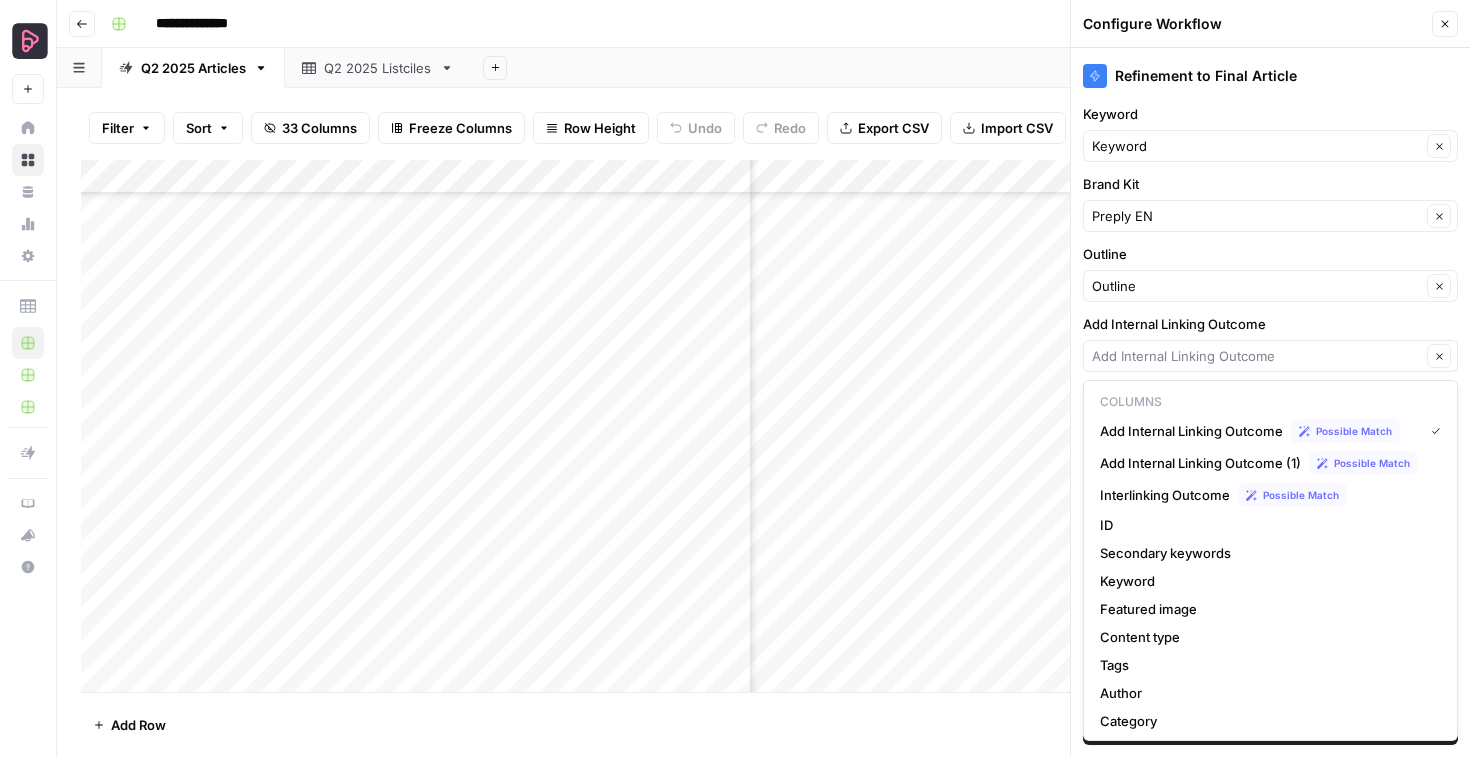 type on "Add Internal Linking Outcome" 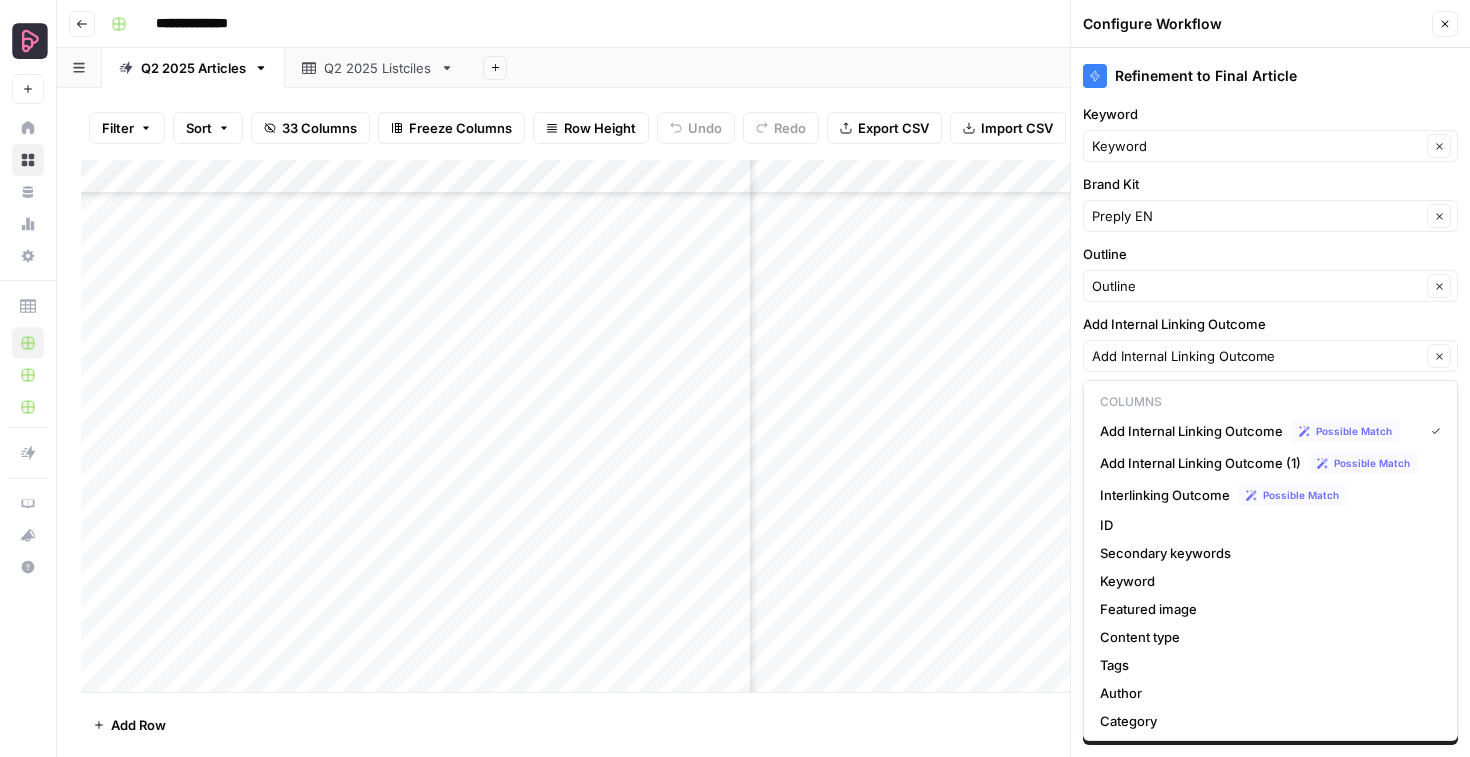 click on "Add Internal Linking Outcome" at bounding box center [1270, 324] 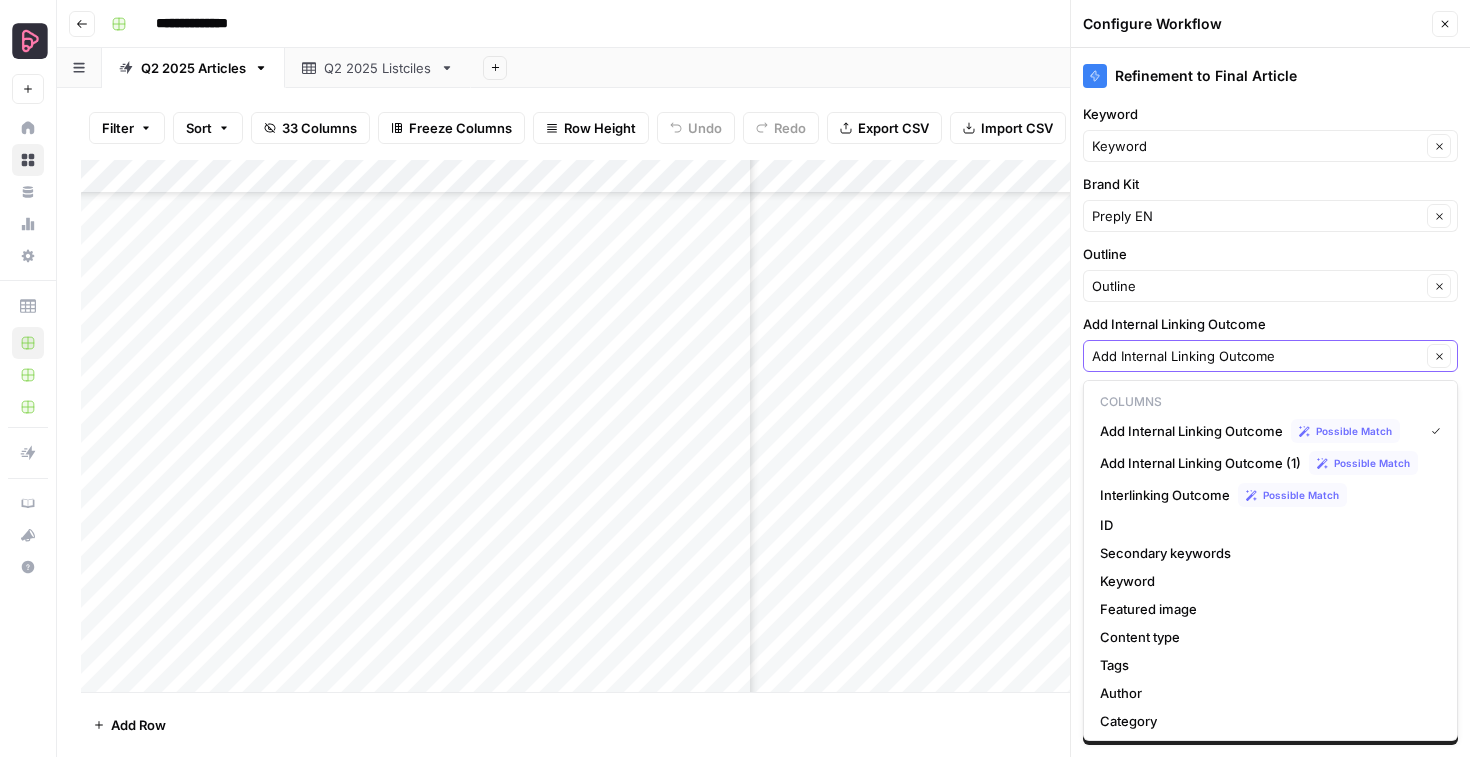 click on "Add Internal Linking Outcome" at bounding box center (1256, 356) 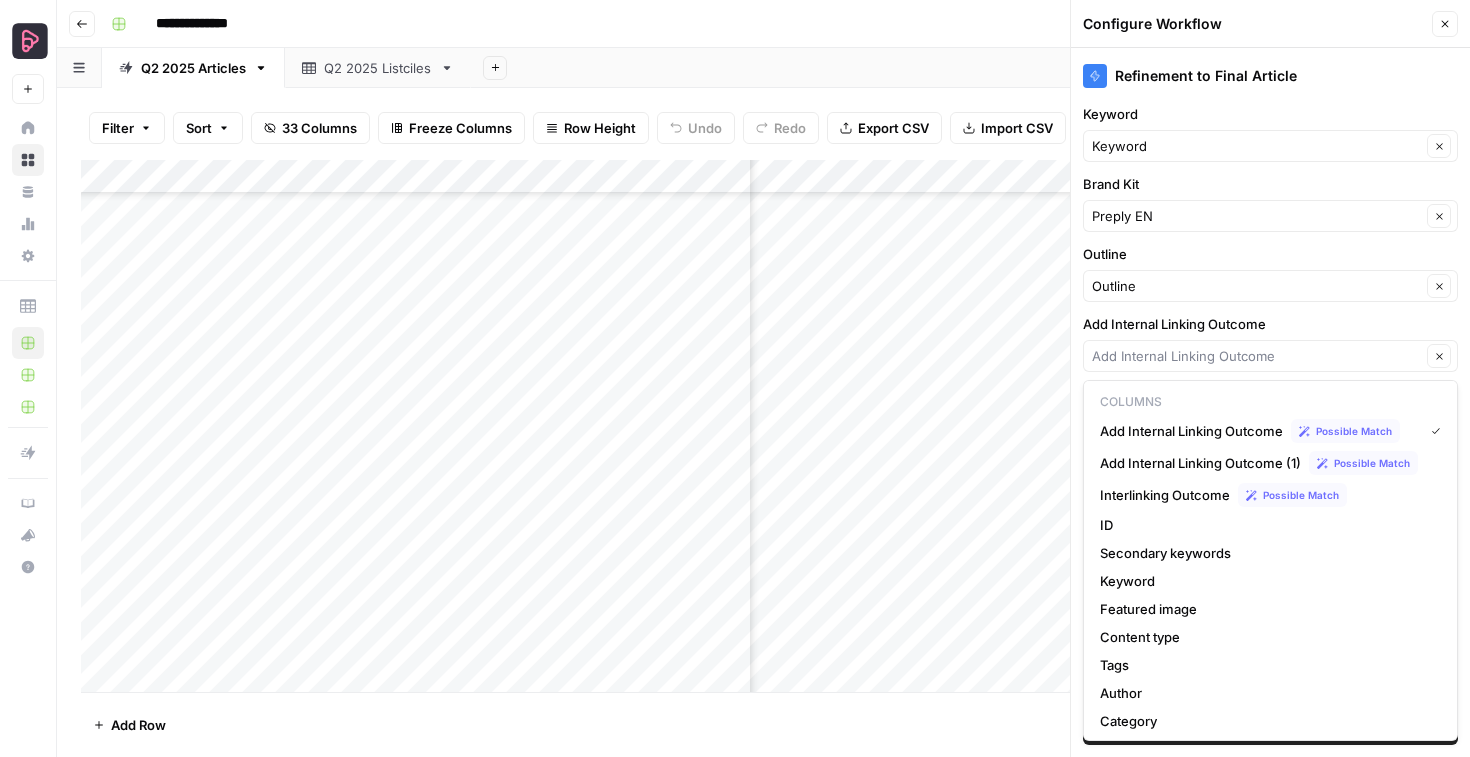 click on "Add Column" at bounding box center (763, 426) 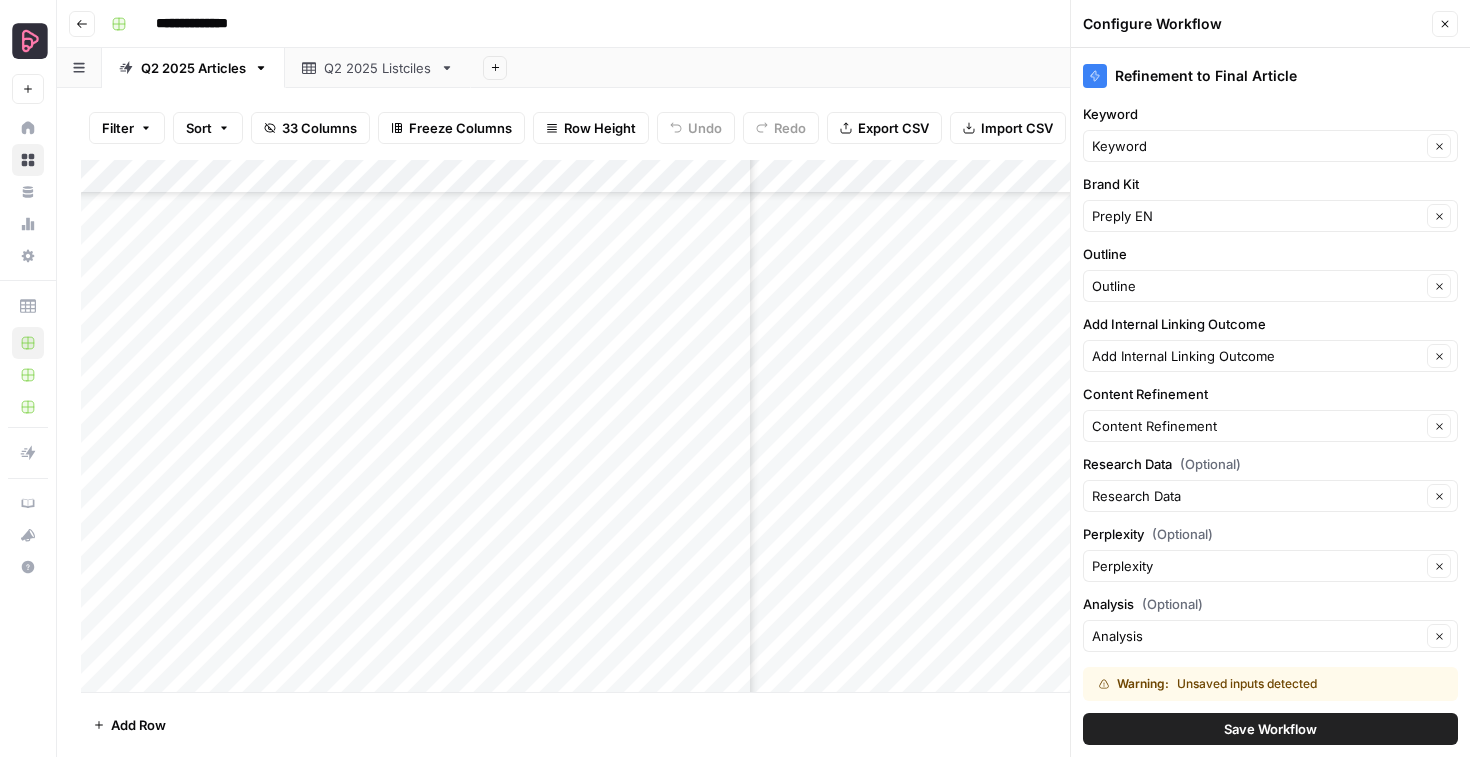 scroll, scrollTop: 1116, scrollLeft: 3108, axis: both 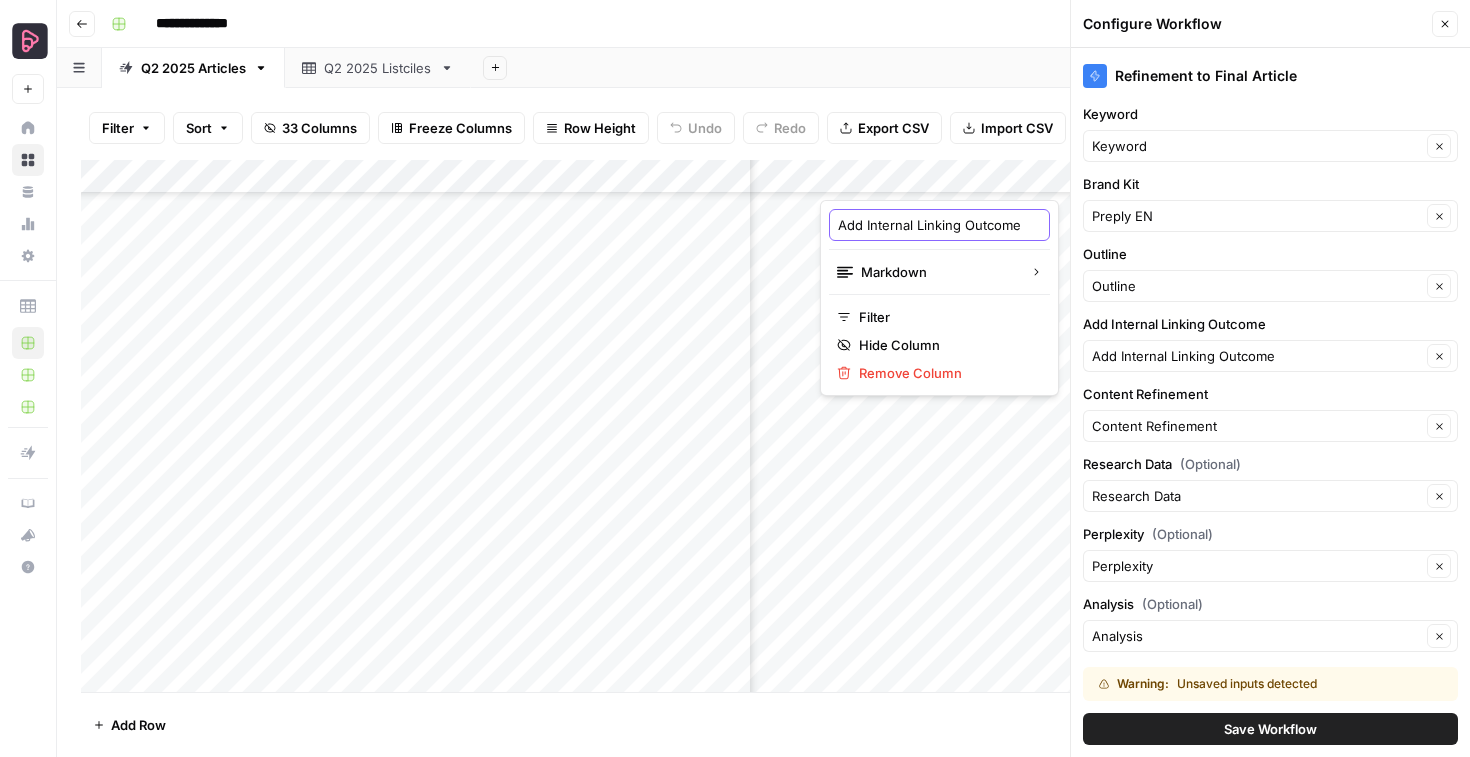 drag, startPoint x: 956, startPoint y: 228, endPoint x: 1049, endPoint y: 228, distance: 93 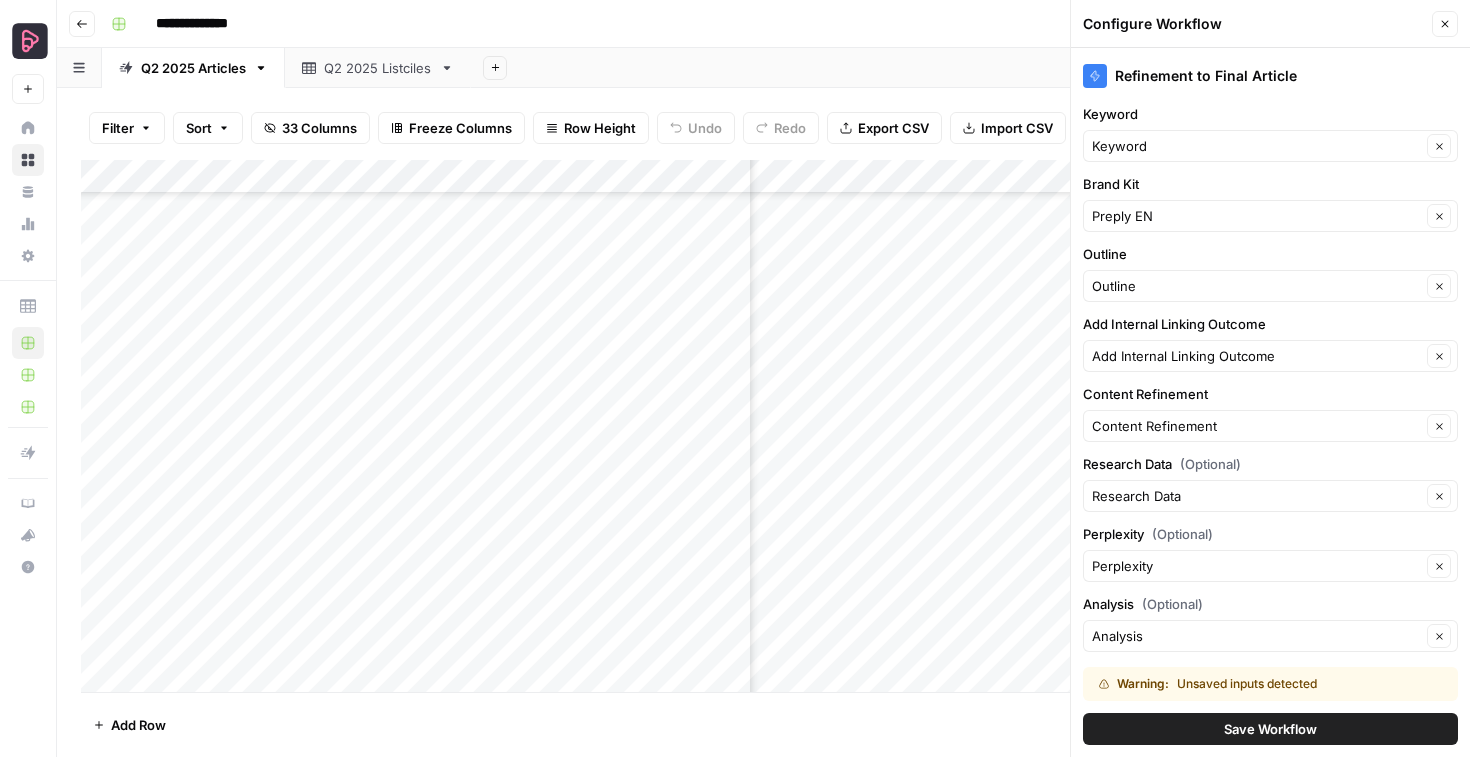 click on "Add Column" at bounding box center [763, 426] 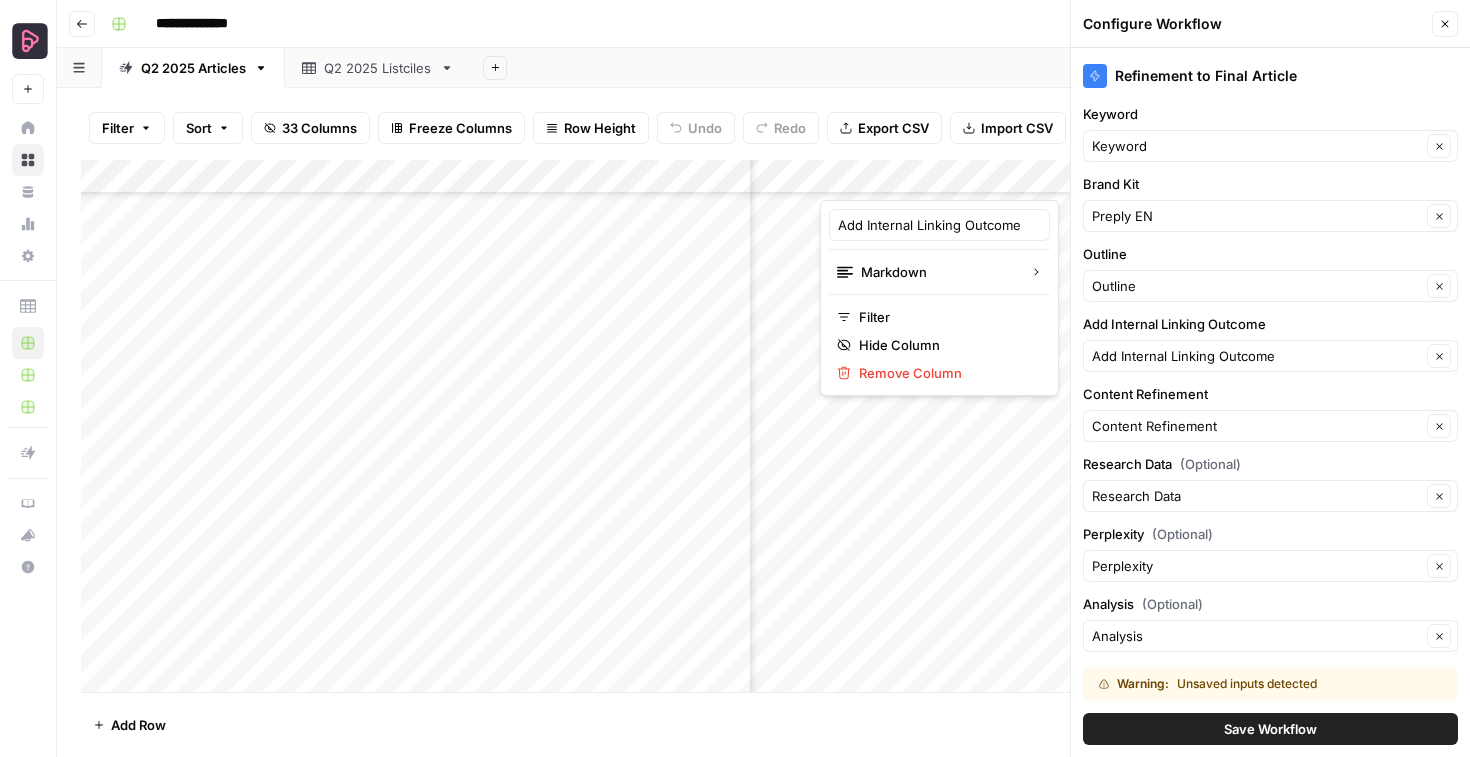 click at bounding box center (910, 180) 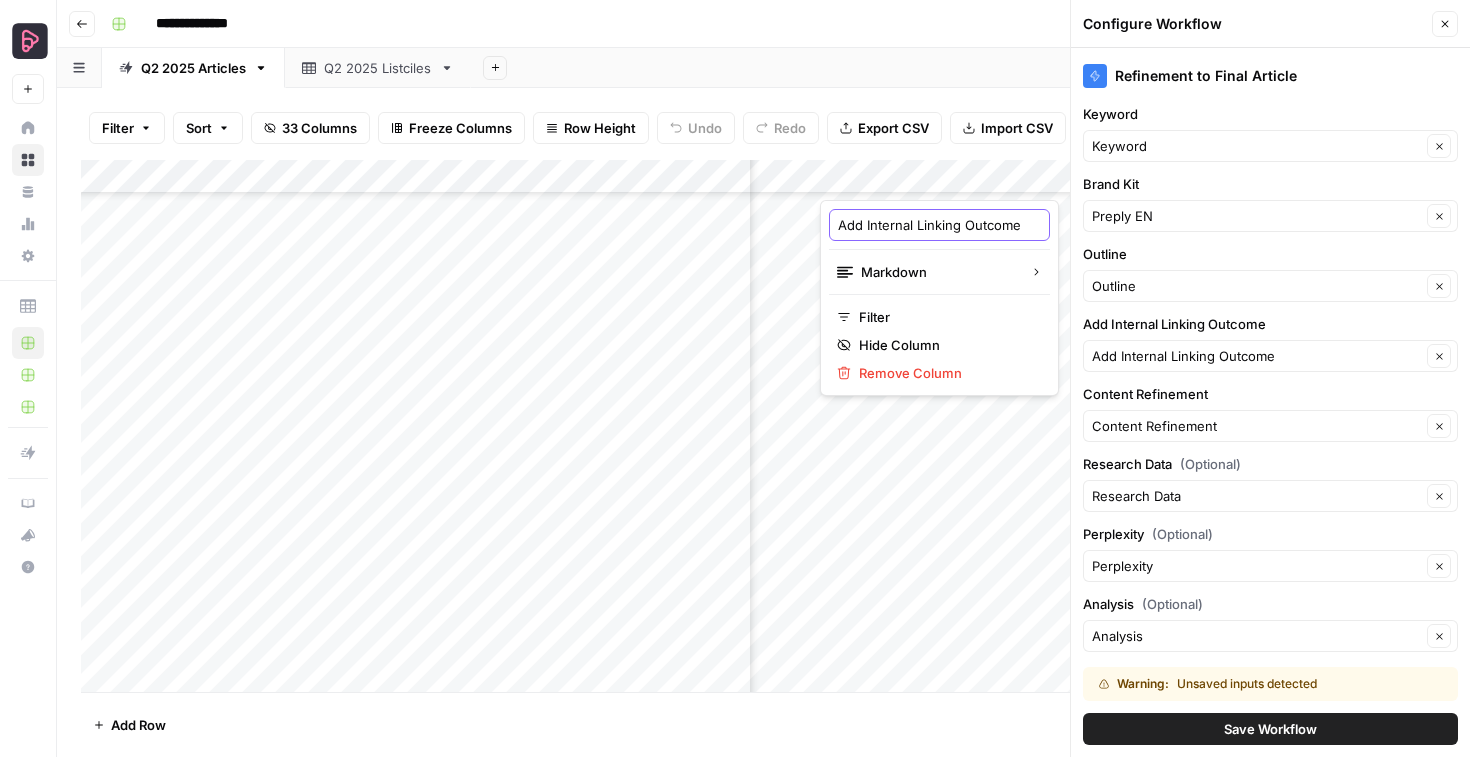 click on "Add Internal Linking Outcome" at bounding box center [939, 225] 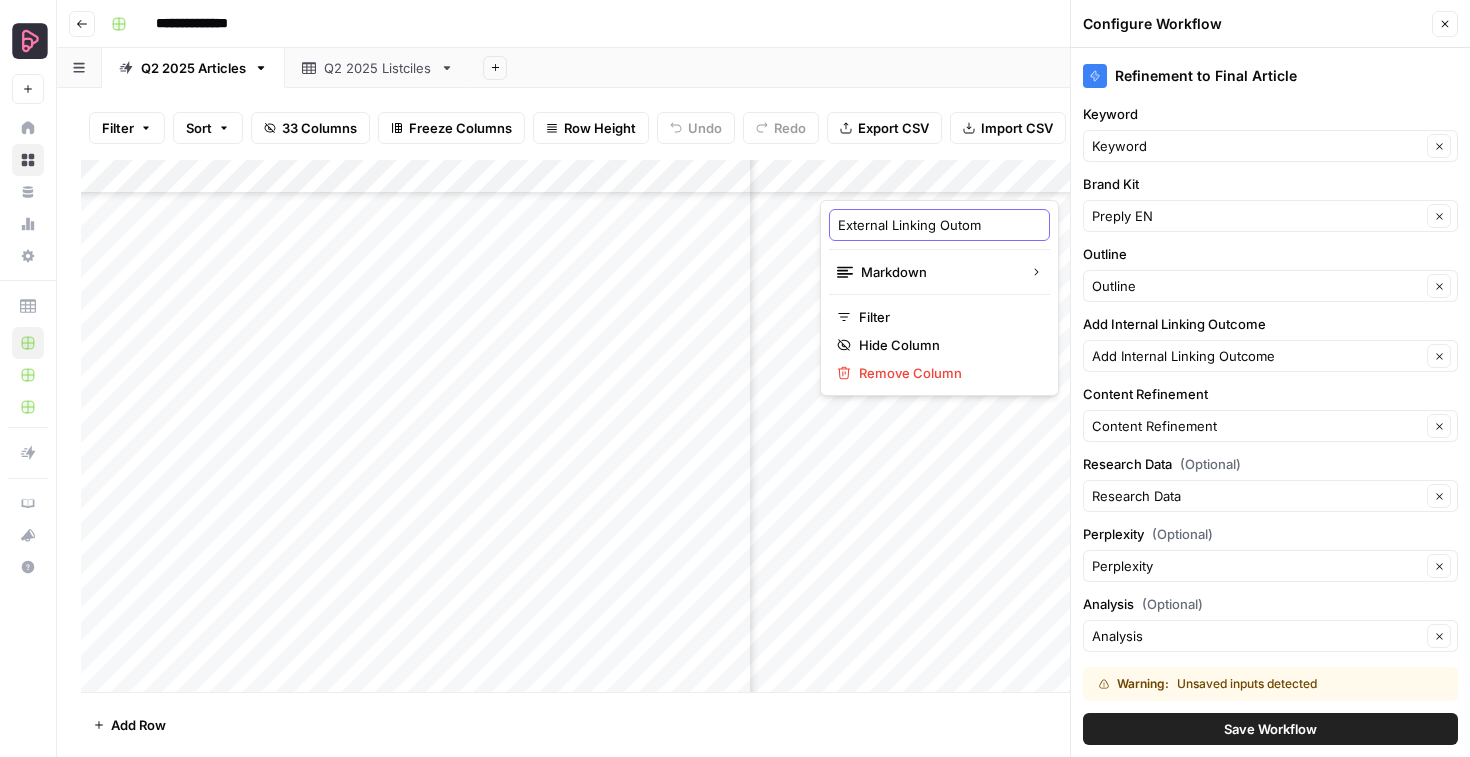 scroll, scrollTop: 0, scrollLeft: 0, axis: both 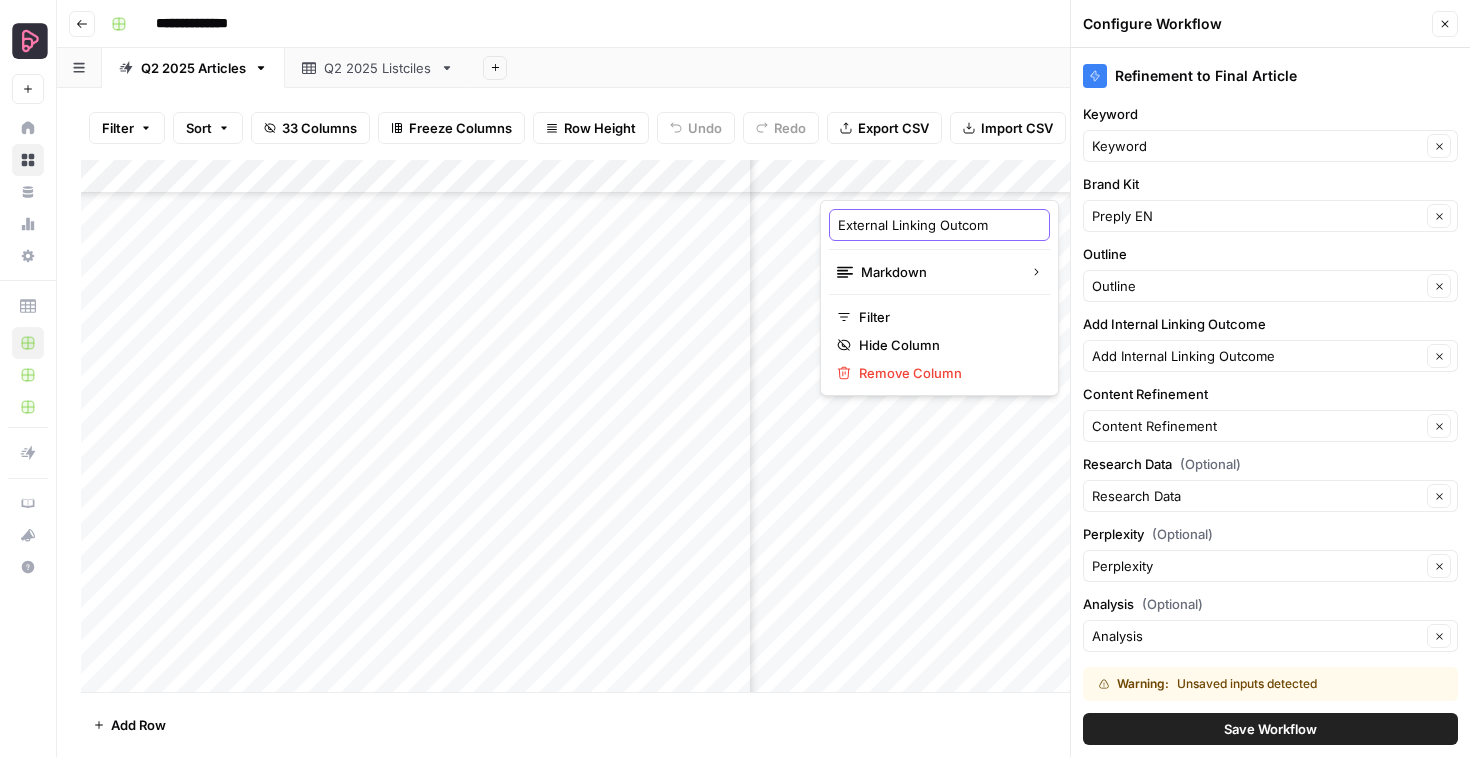 type on "External Linking Outcome" 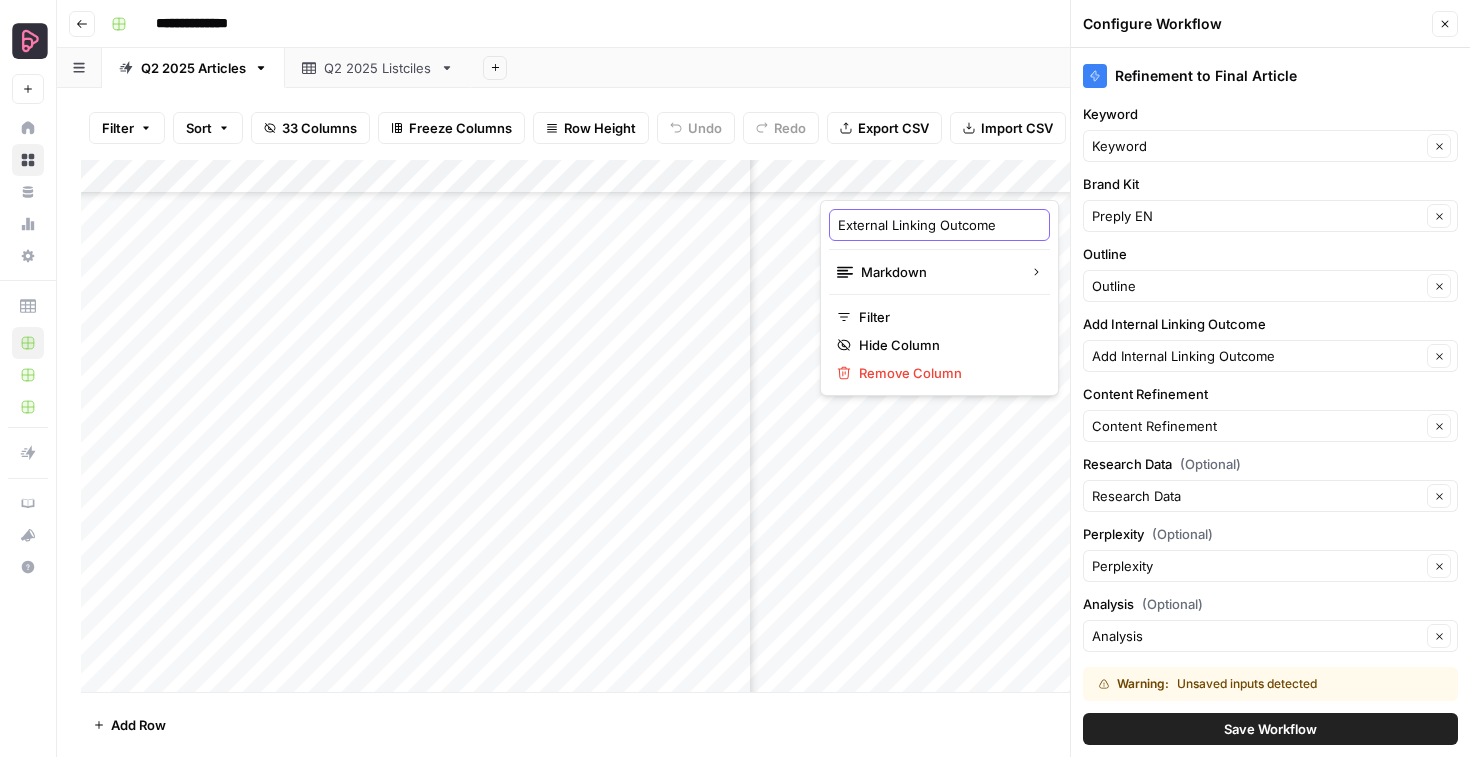 scroll, scrollTop: 0, scrollLeft: 9, axis: horizontal 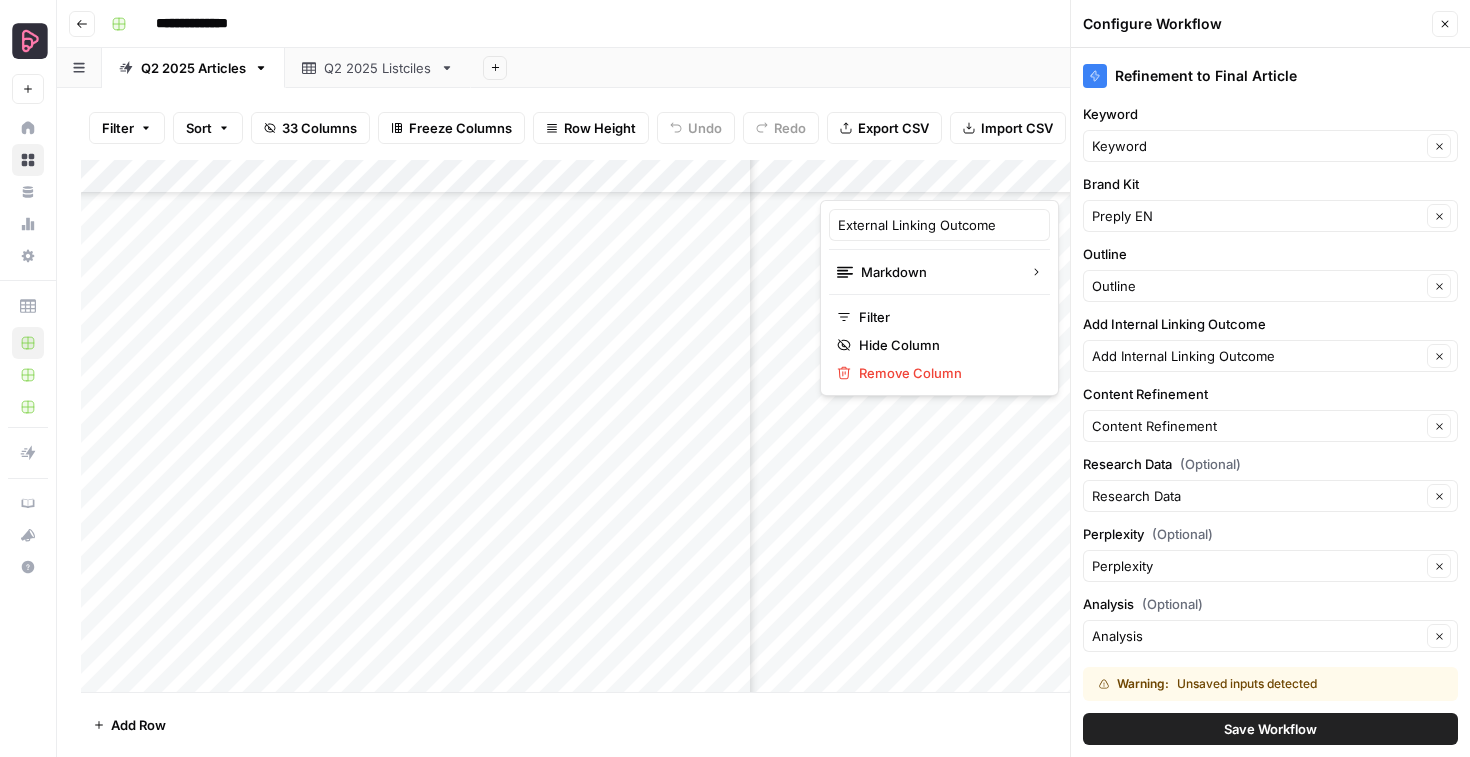 type on "External Linking Outcome" 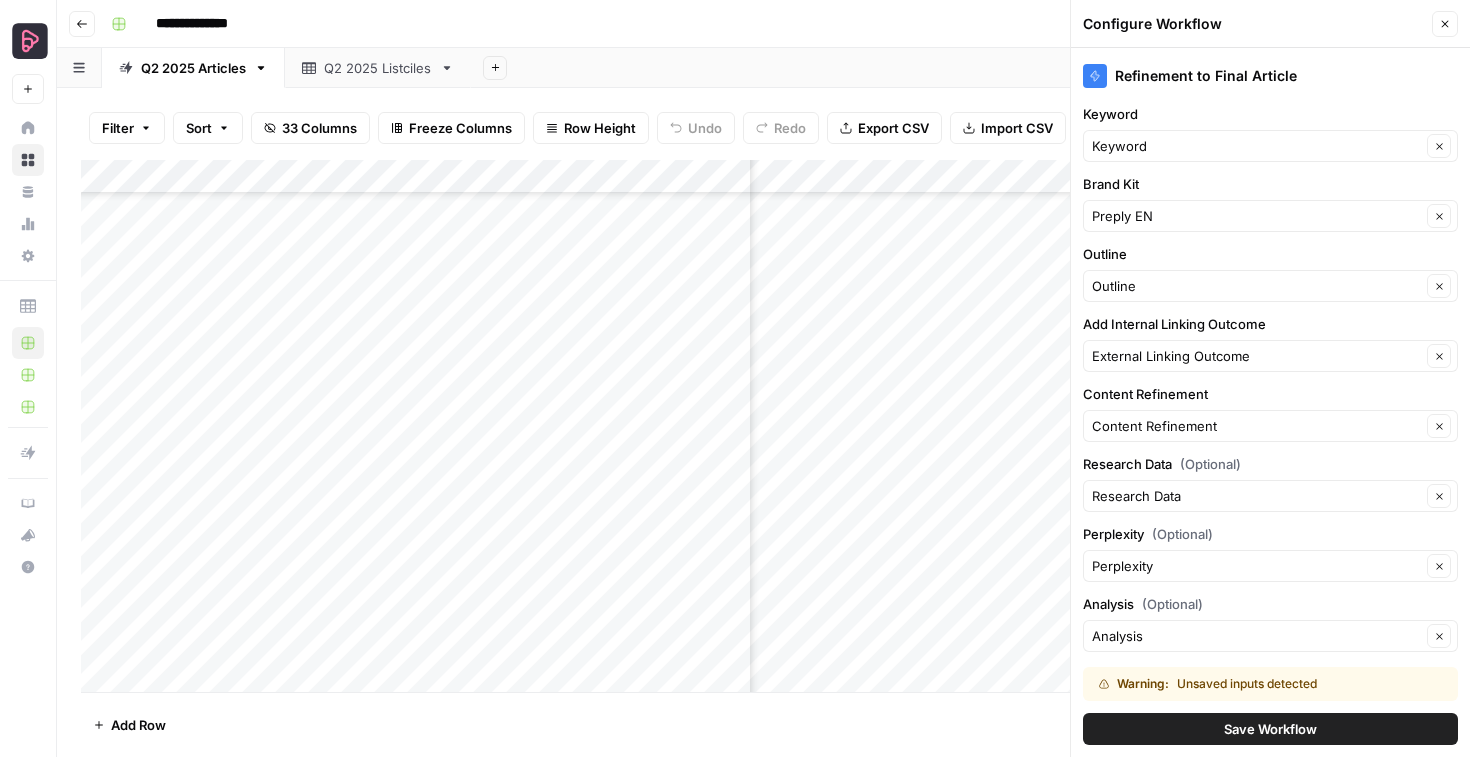 scroll, scrollTop: 1116, scrollLeft: 3131, axis: both 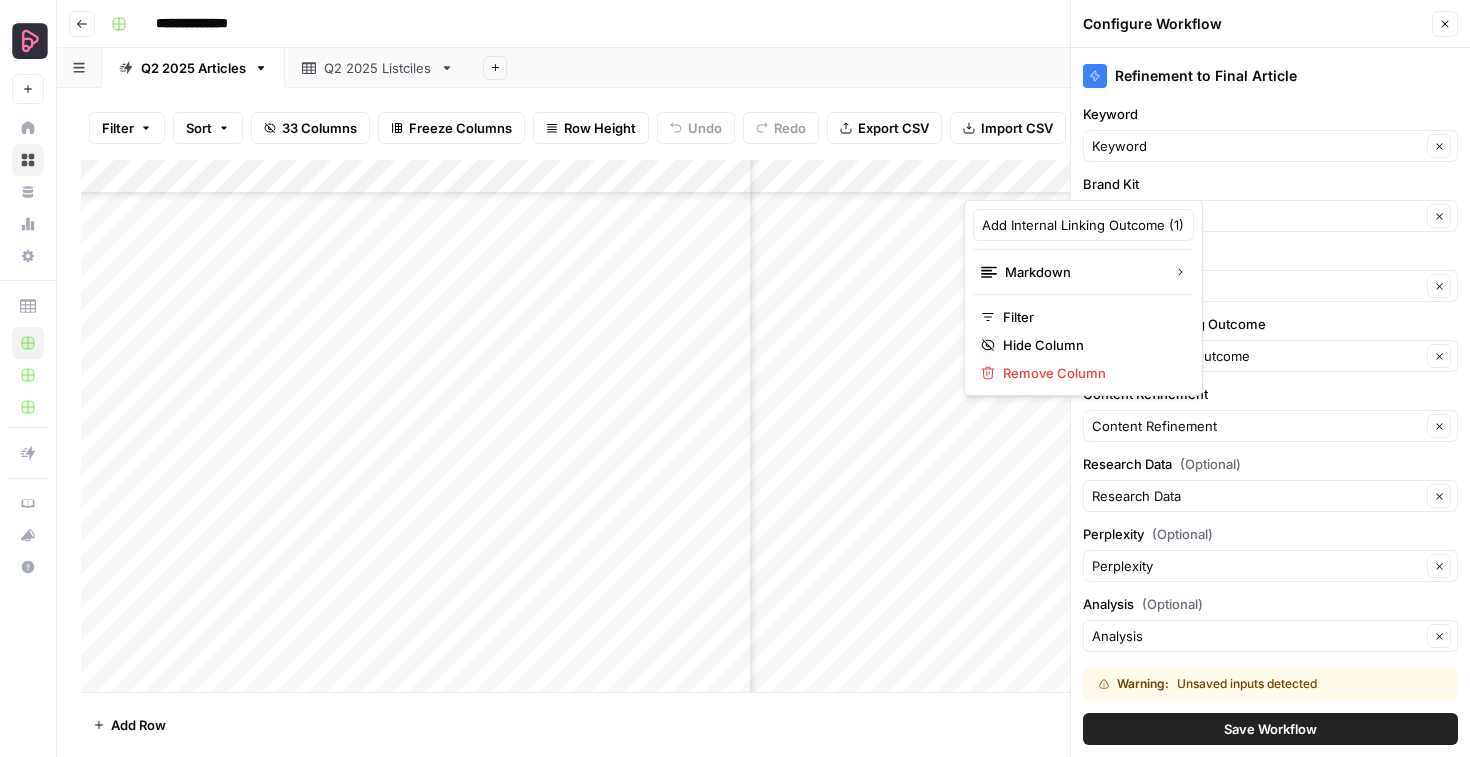 click at bounding box center [1054, 180] 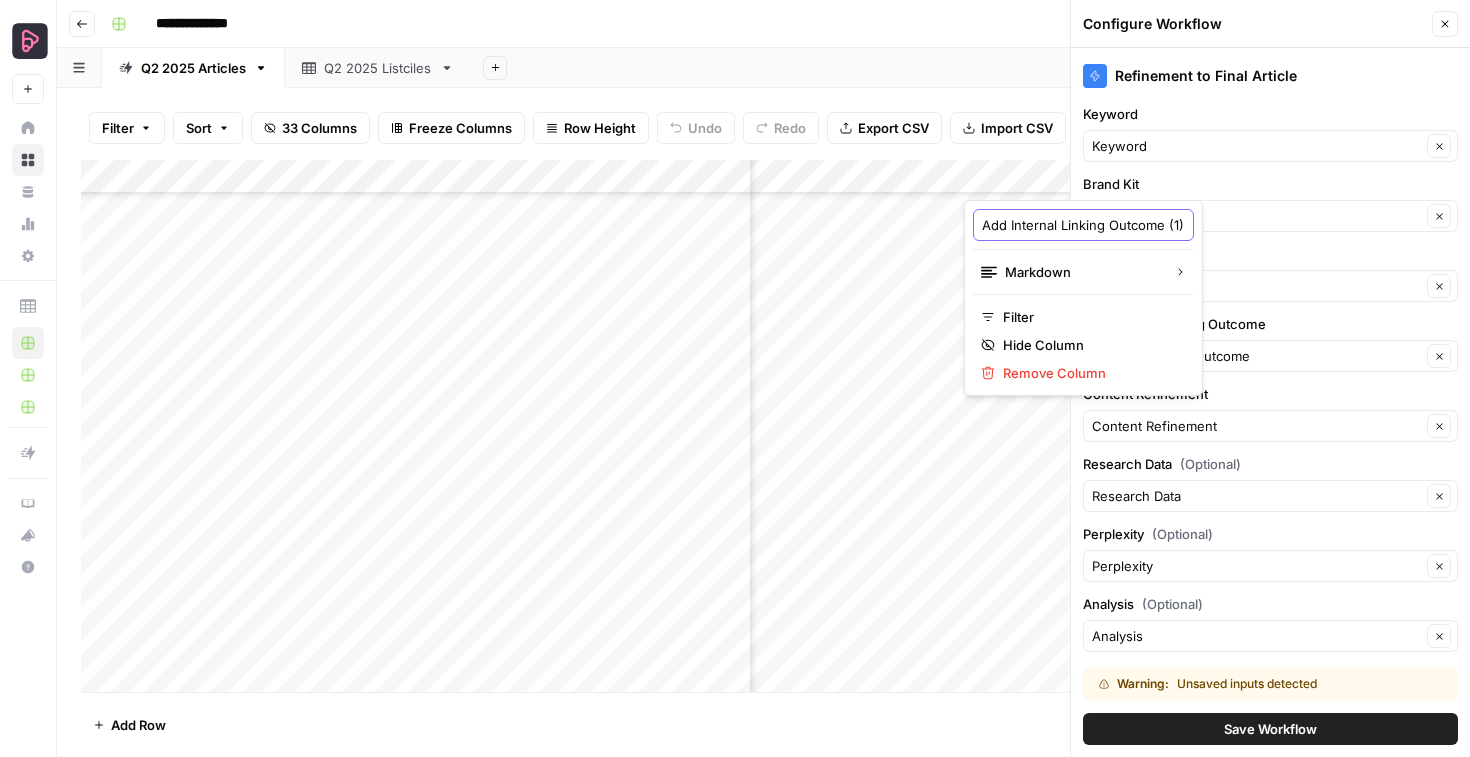 scroll, scrollTop: 0, scrollLeft: 53, axis: horizontal 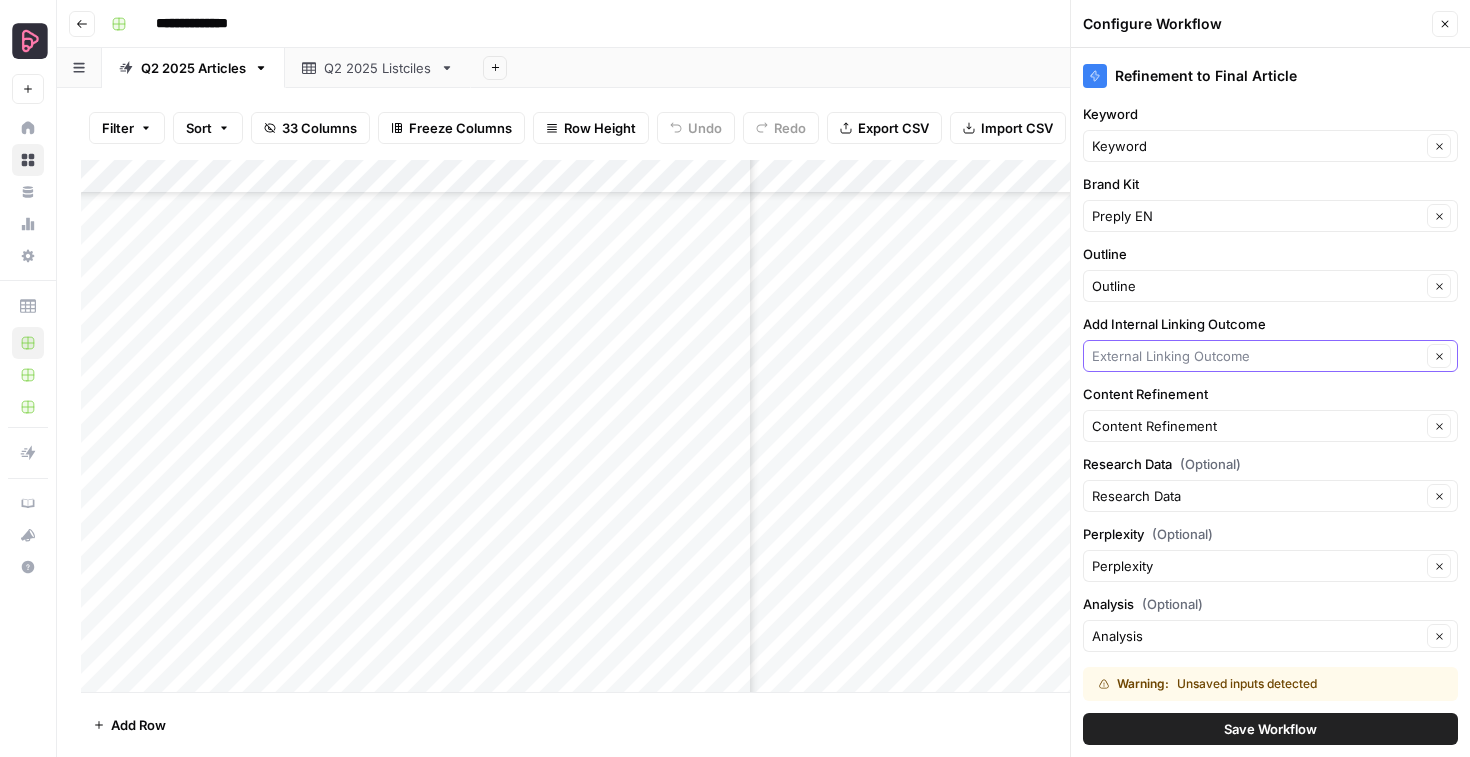 click on "Add Internal Linking Outcome" at bounding box center (1256, 356) 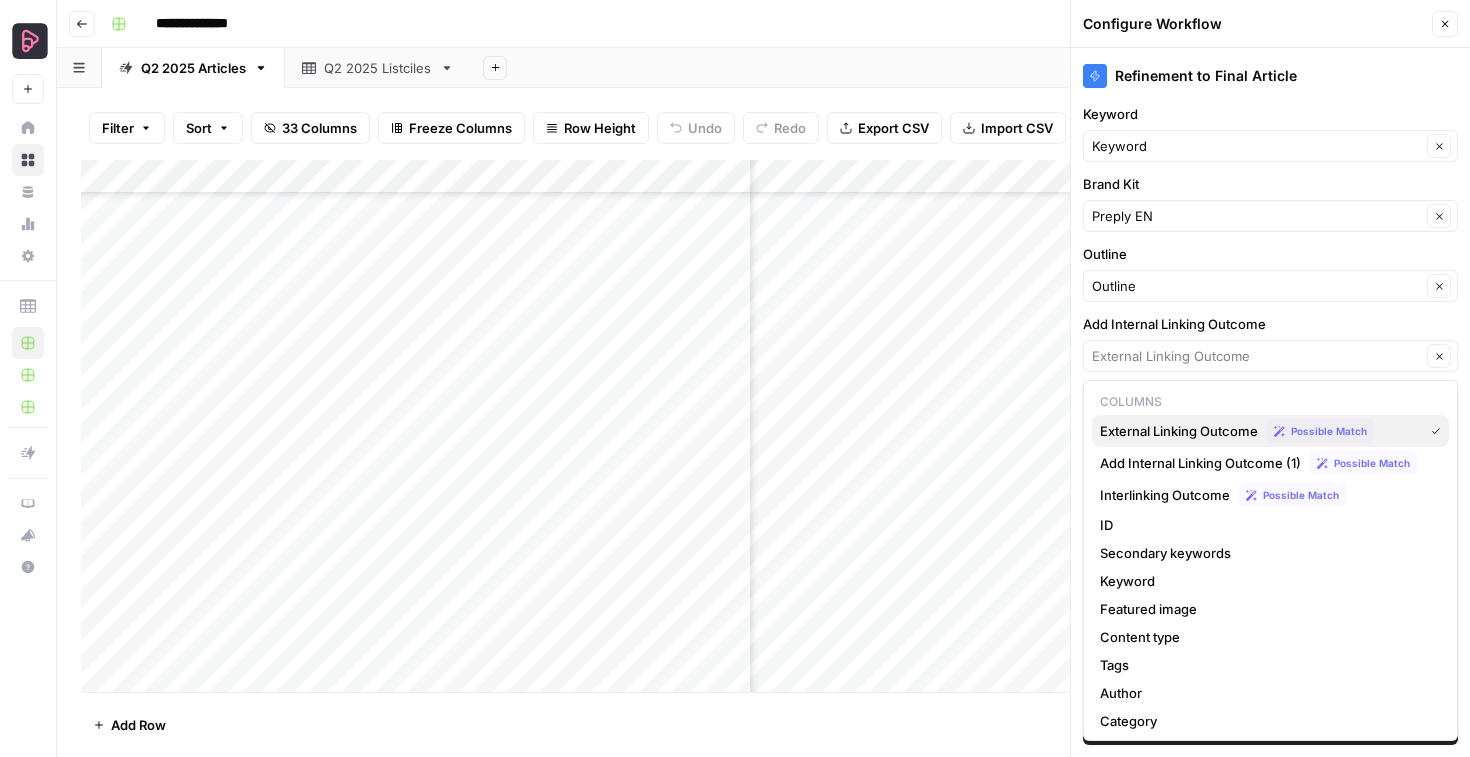 click on "External Linking Outcome" at bounding box center [1179, 431] 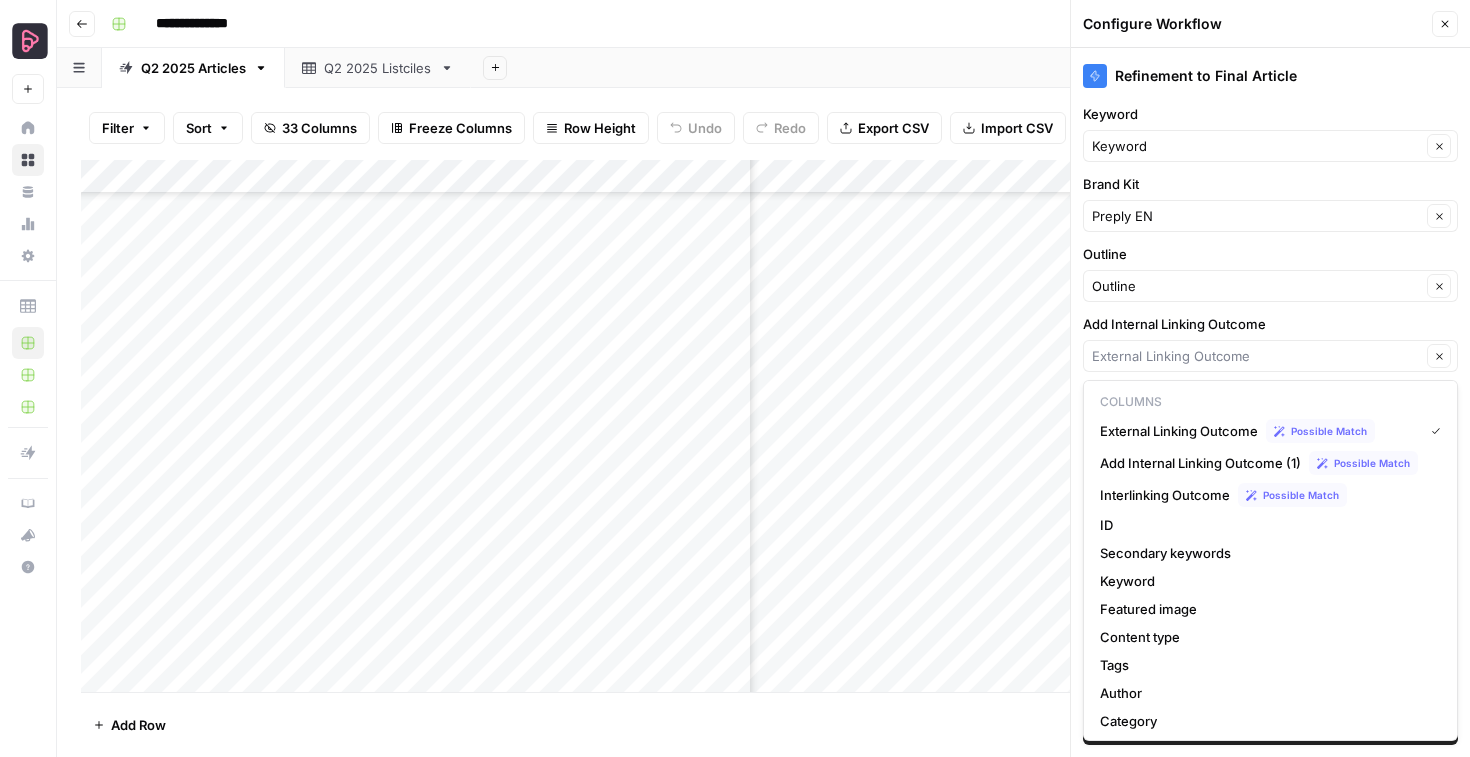 type on "External Linking Outcome" 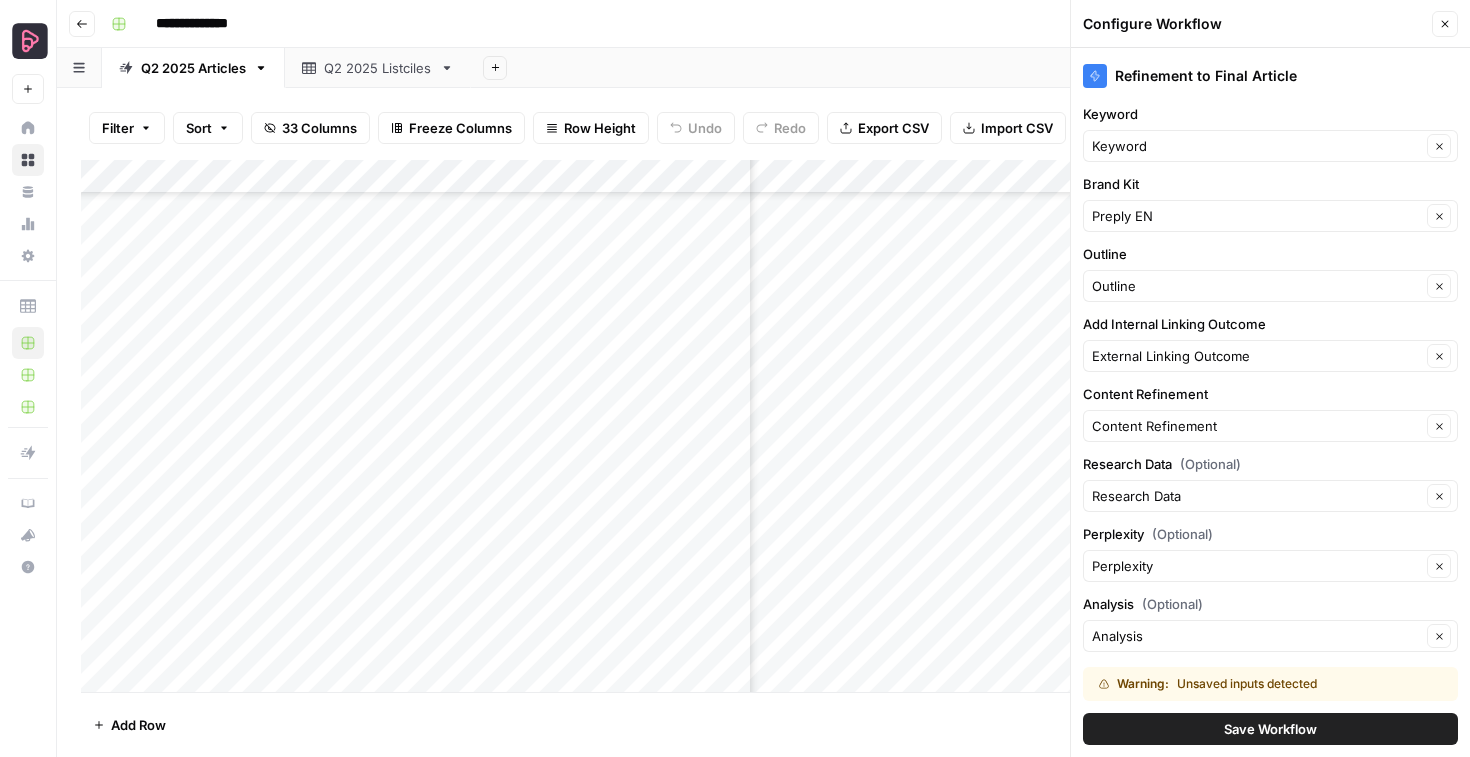 click on "Add Column" at bounding box center [763, 426] 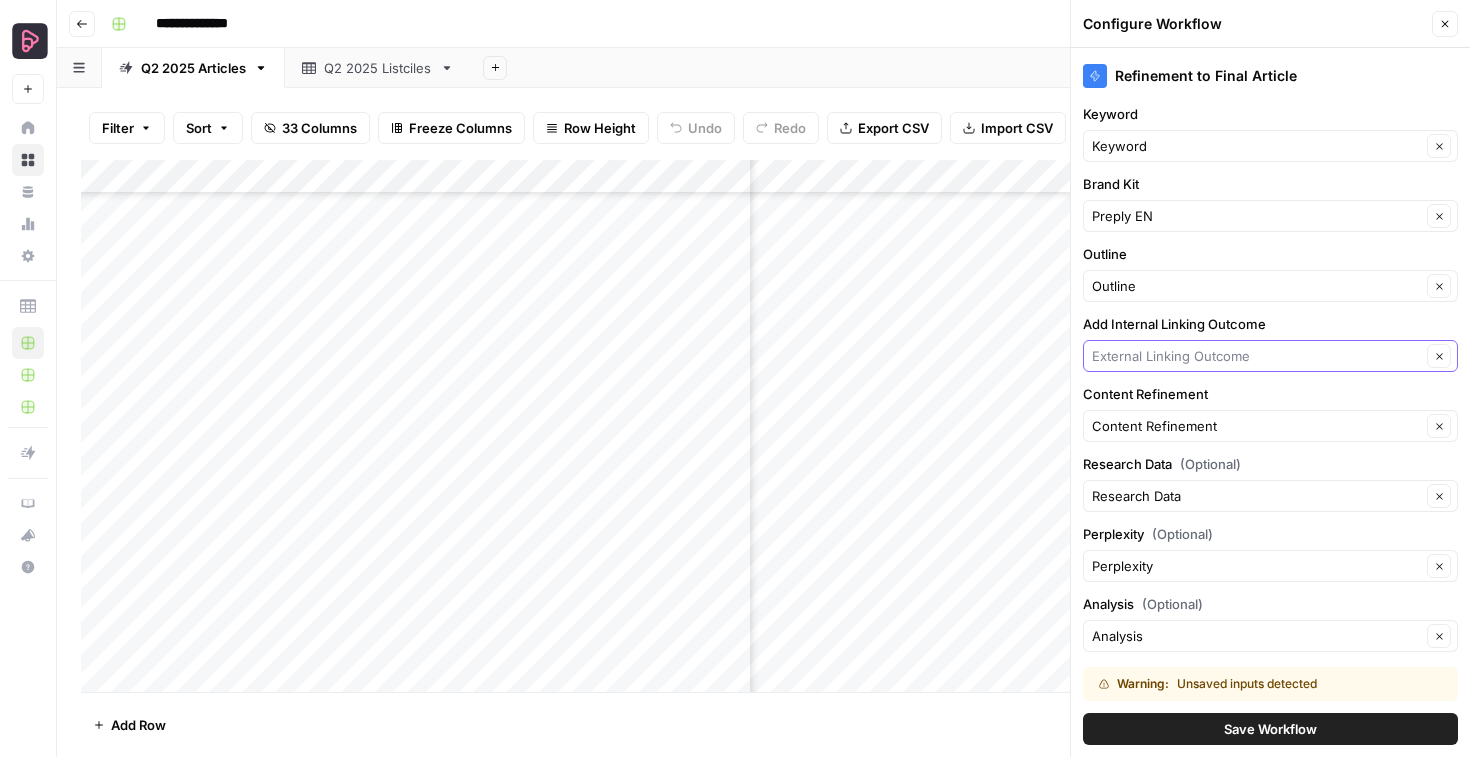 click on "Add Internal Linking Outcome" at bounding box center [1256, 356] 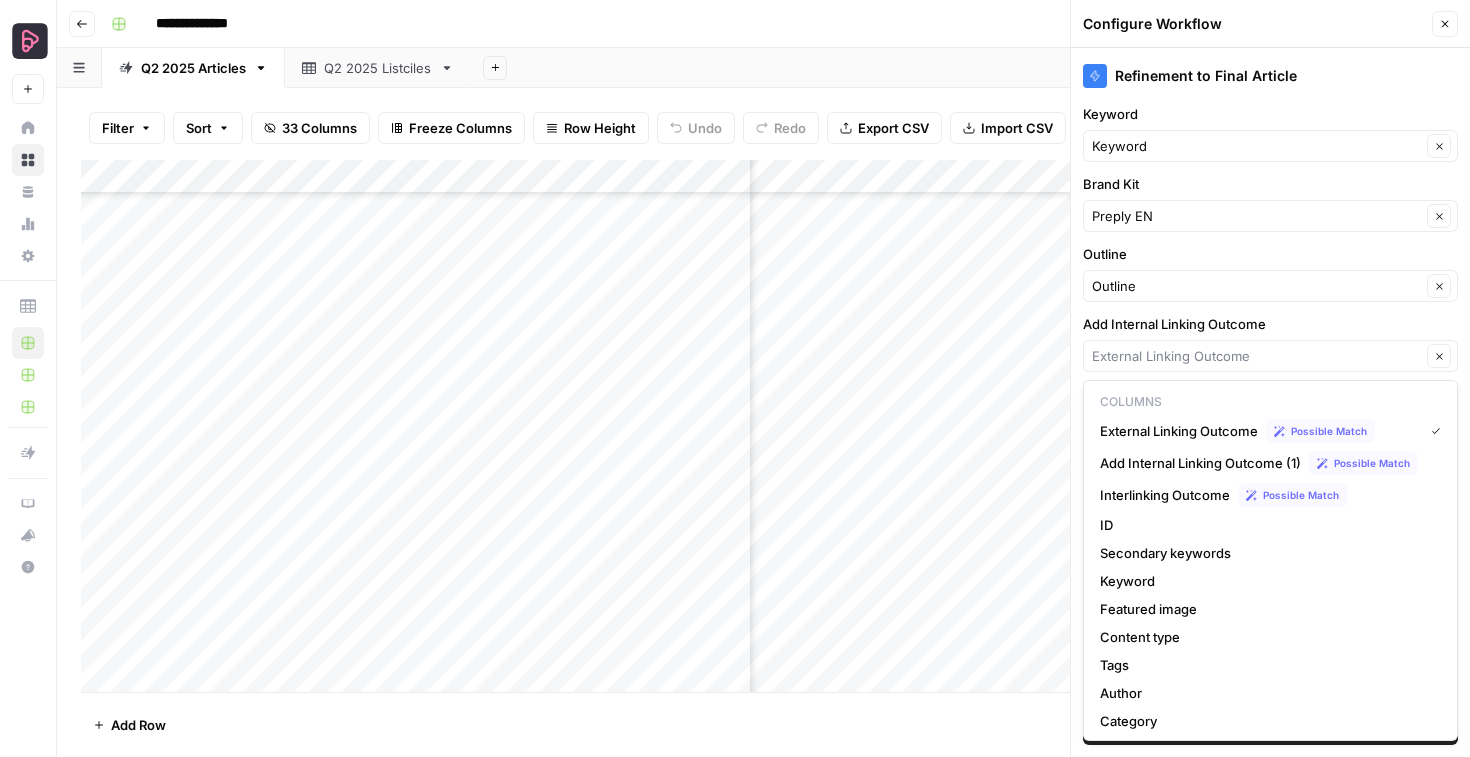 click on "Add Column" at bounding box center (763, 426) 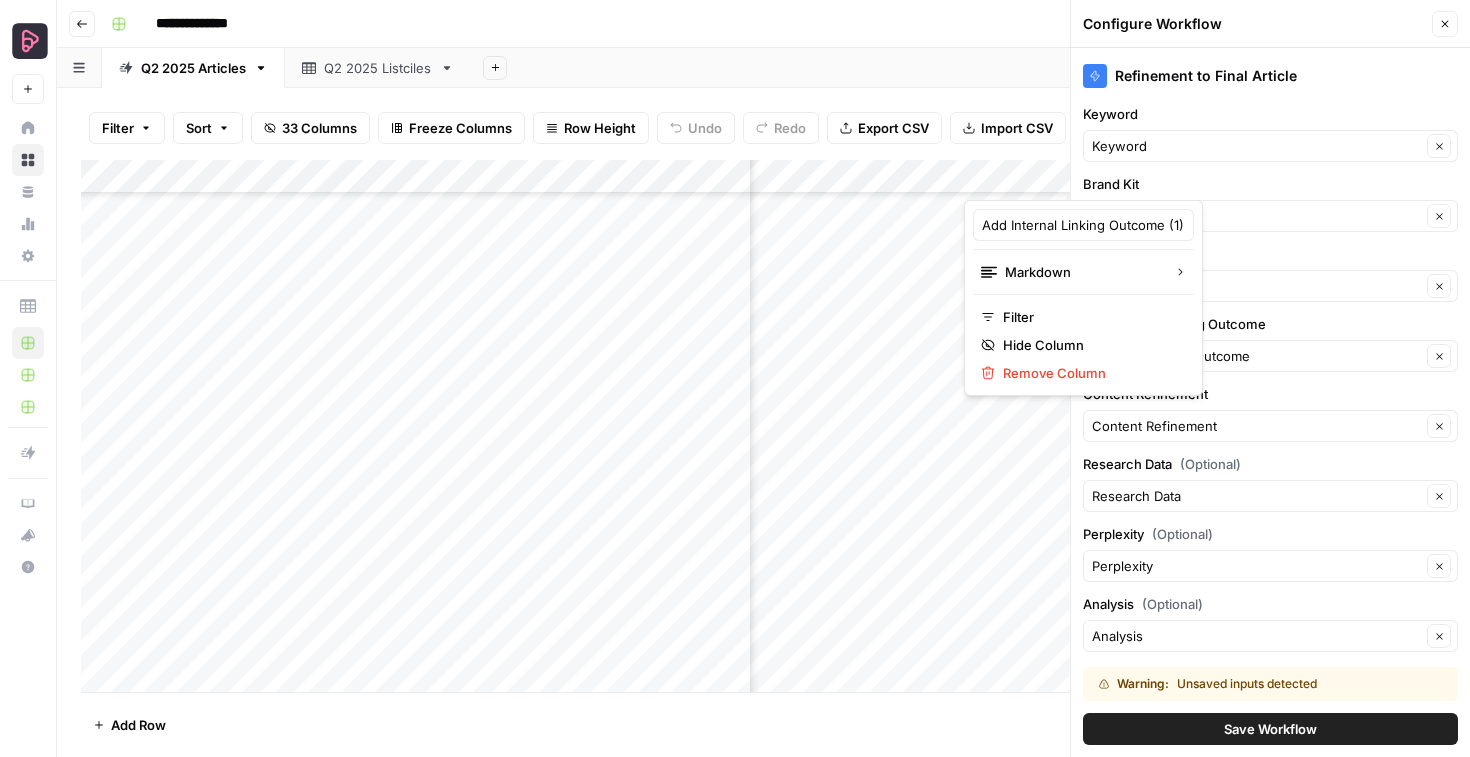 click at bounding box center (1054, 180) 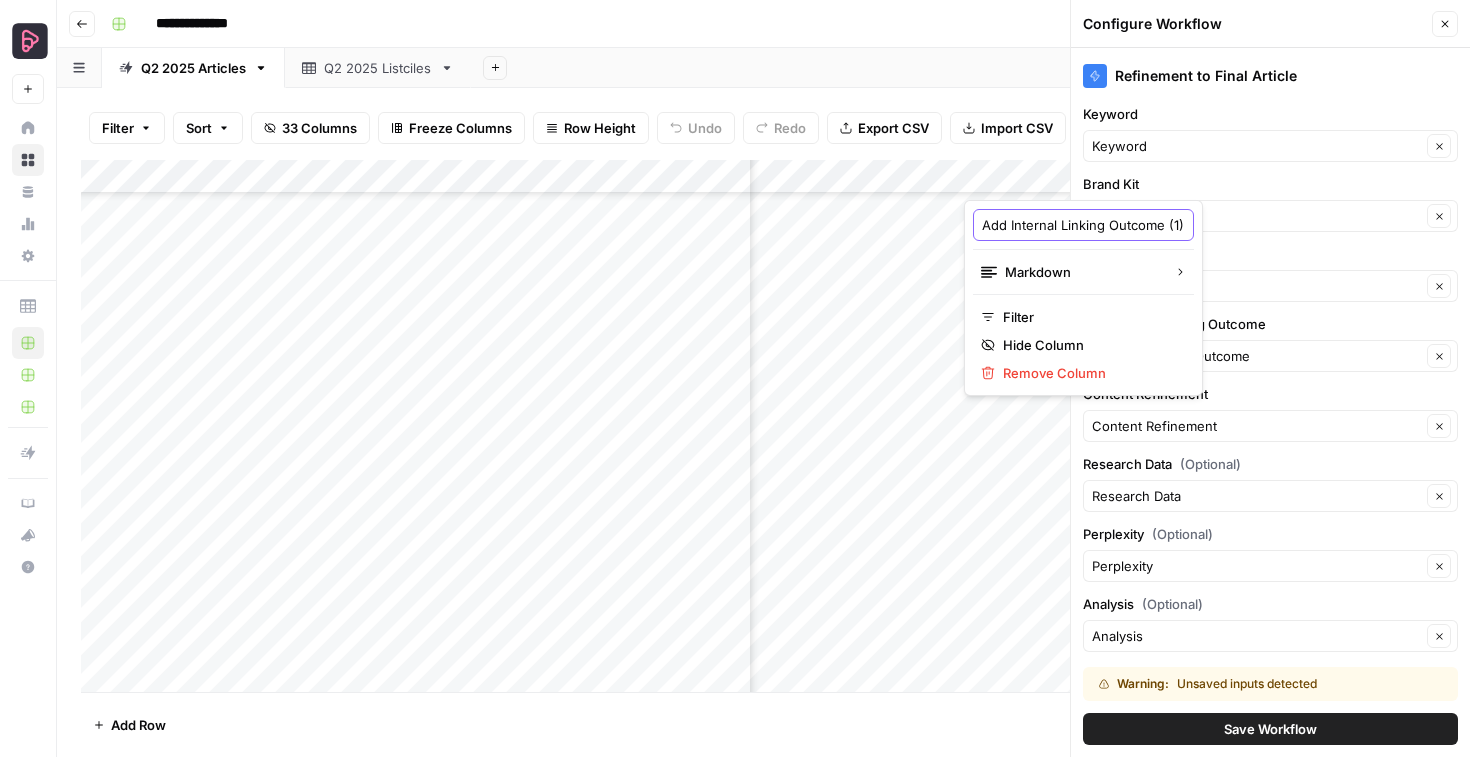 scroll, scrollTop: 0, scrollLeft: 53, axis: horizontal 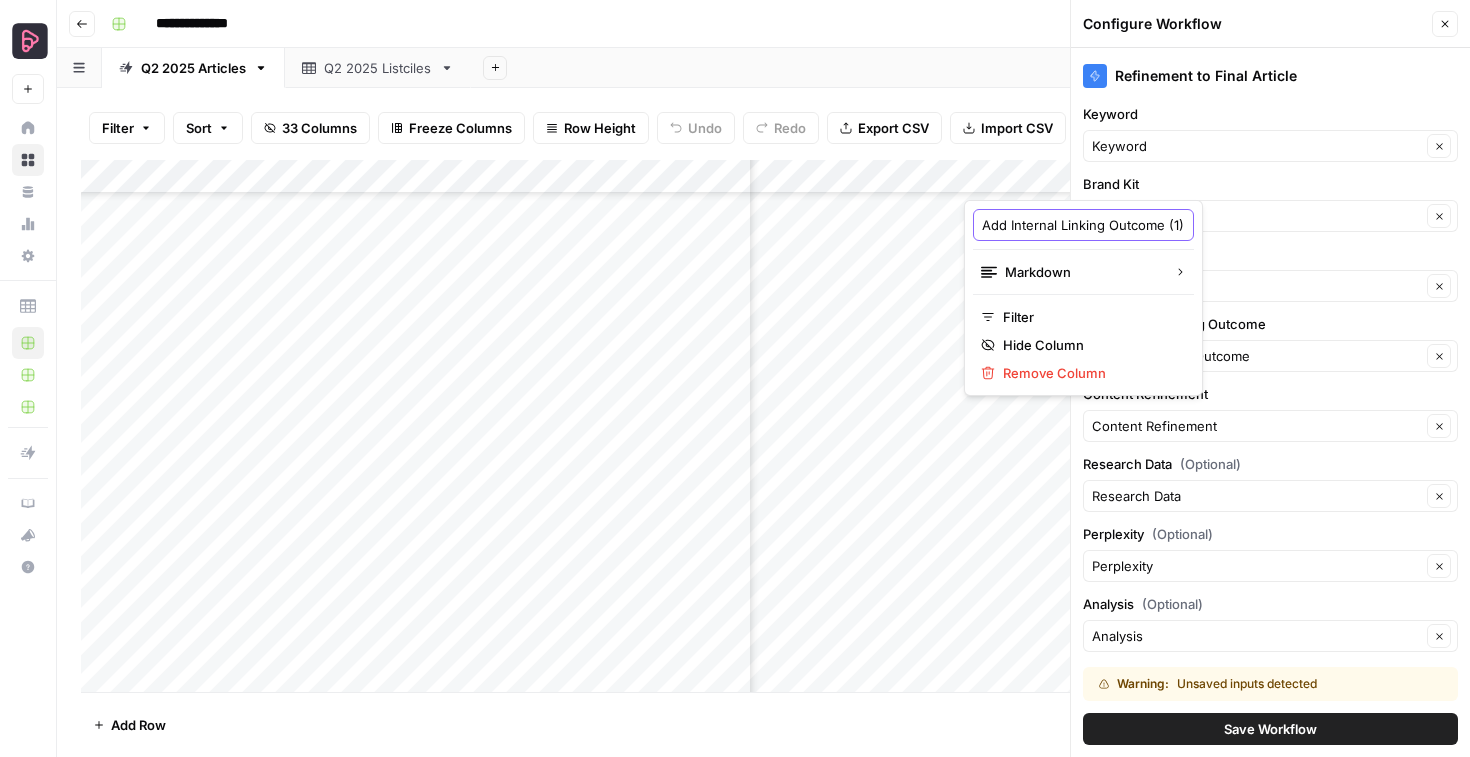 click on "Add Internal Linking Outcome (1)" at bounding box center [1083, 225] 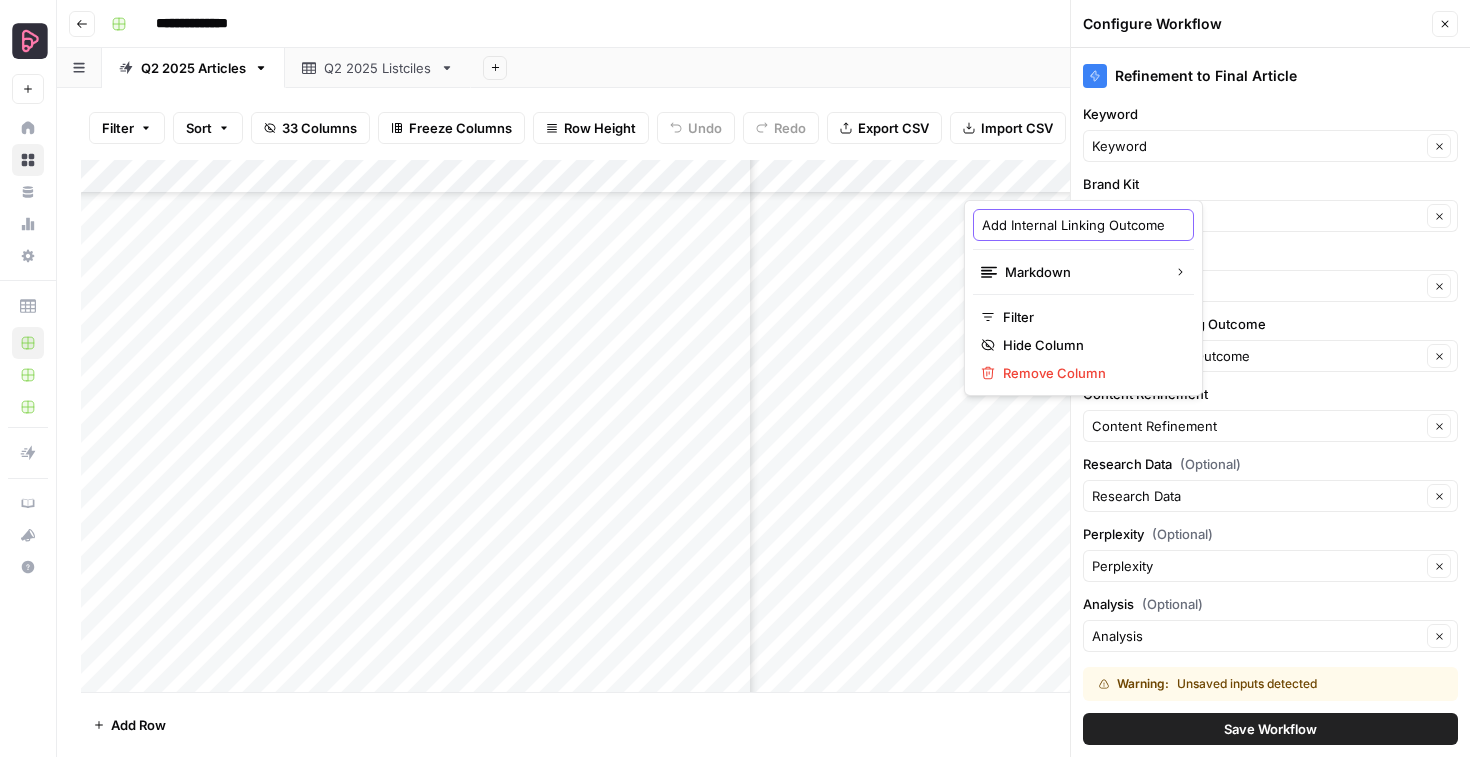 type on "Add Internal Linking Outcome" 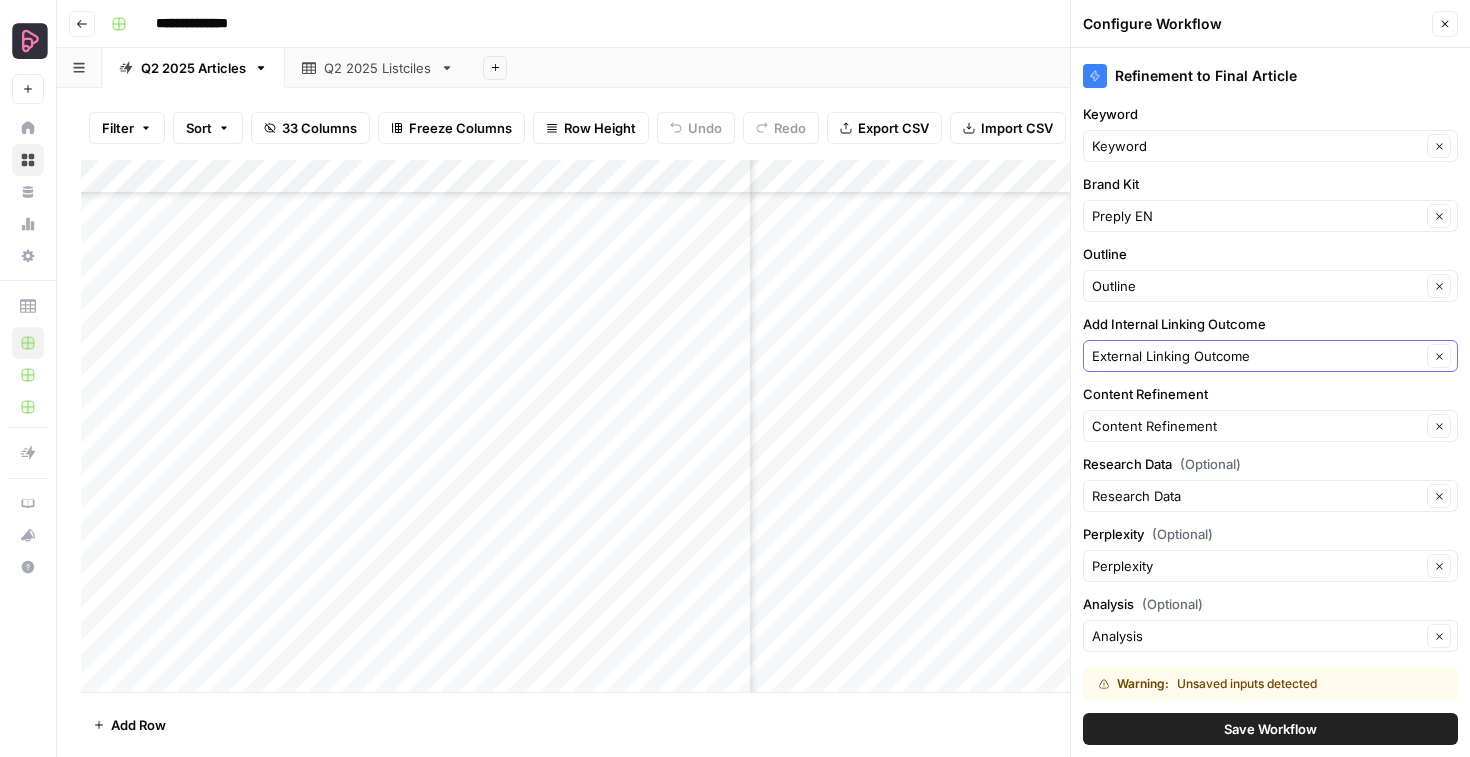 click on "External Linking Outcome" at bounding box center (1256, 356) 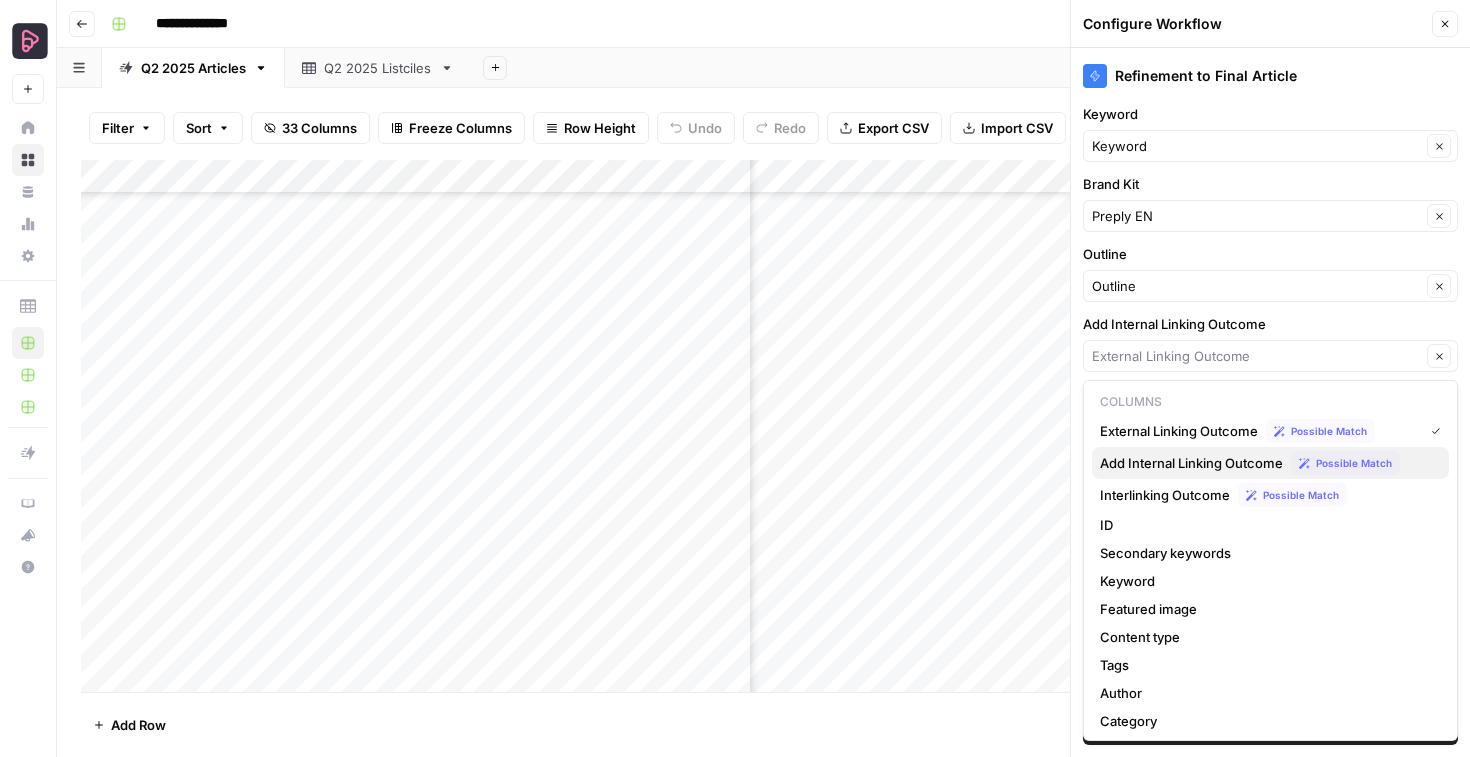 click on "Add Internal Linking Outcome" at bounding box center [1191, 463] 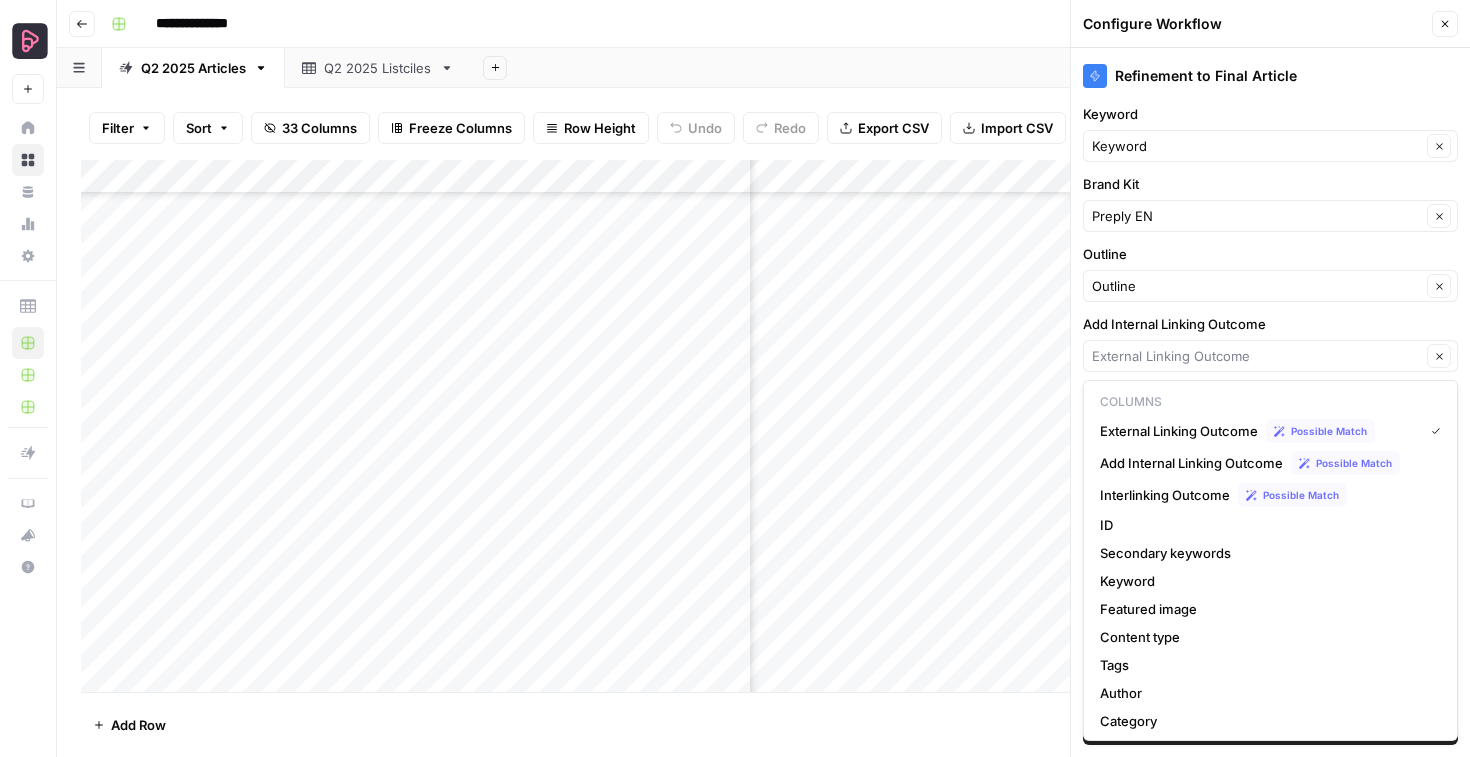 type on "Add Internal Linking Outcome" 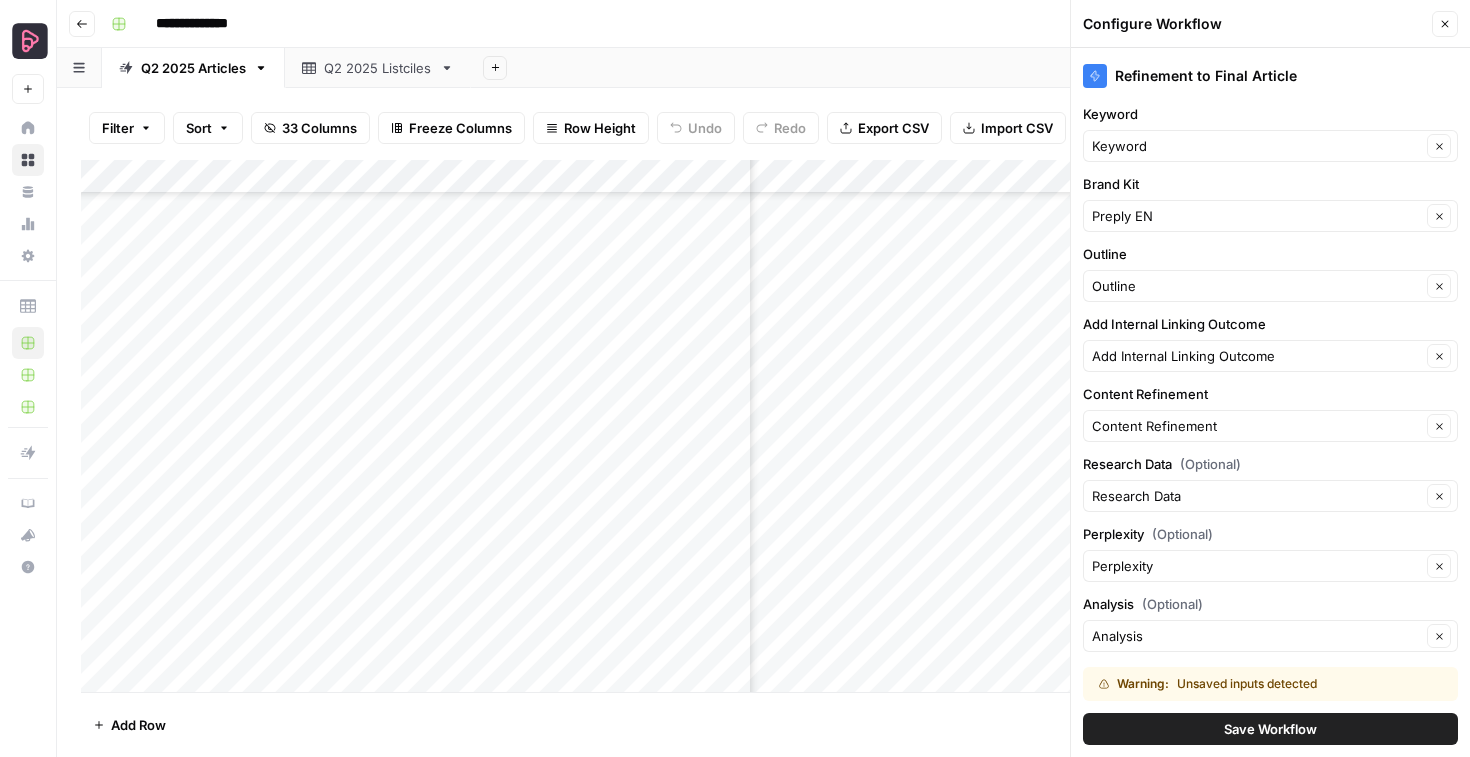 scroll, scrollTop: 43, scrollLeft: 0, axis: vertical 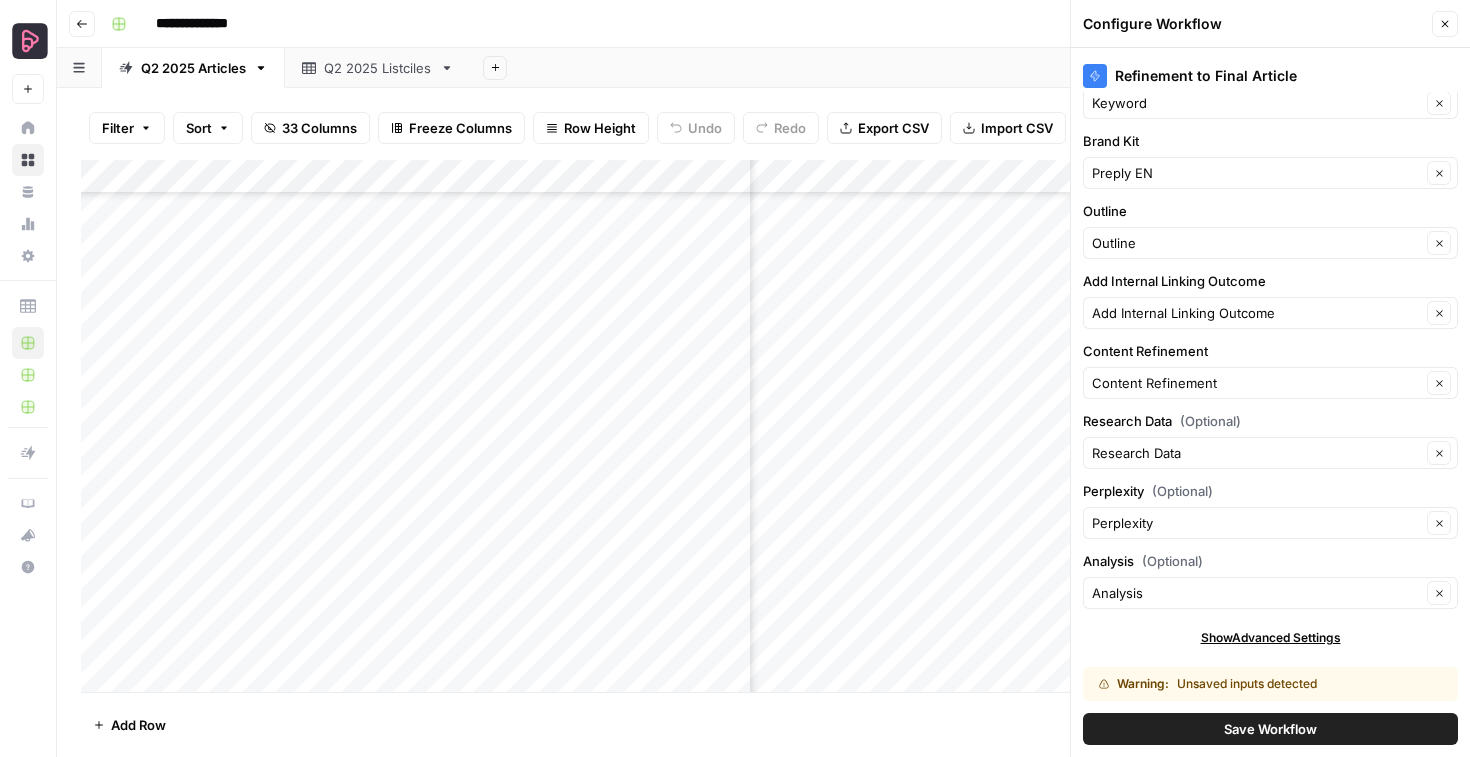 click on "Save Workflow" at bounding box center (1270, 729) 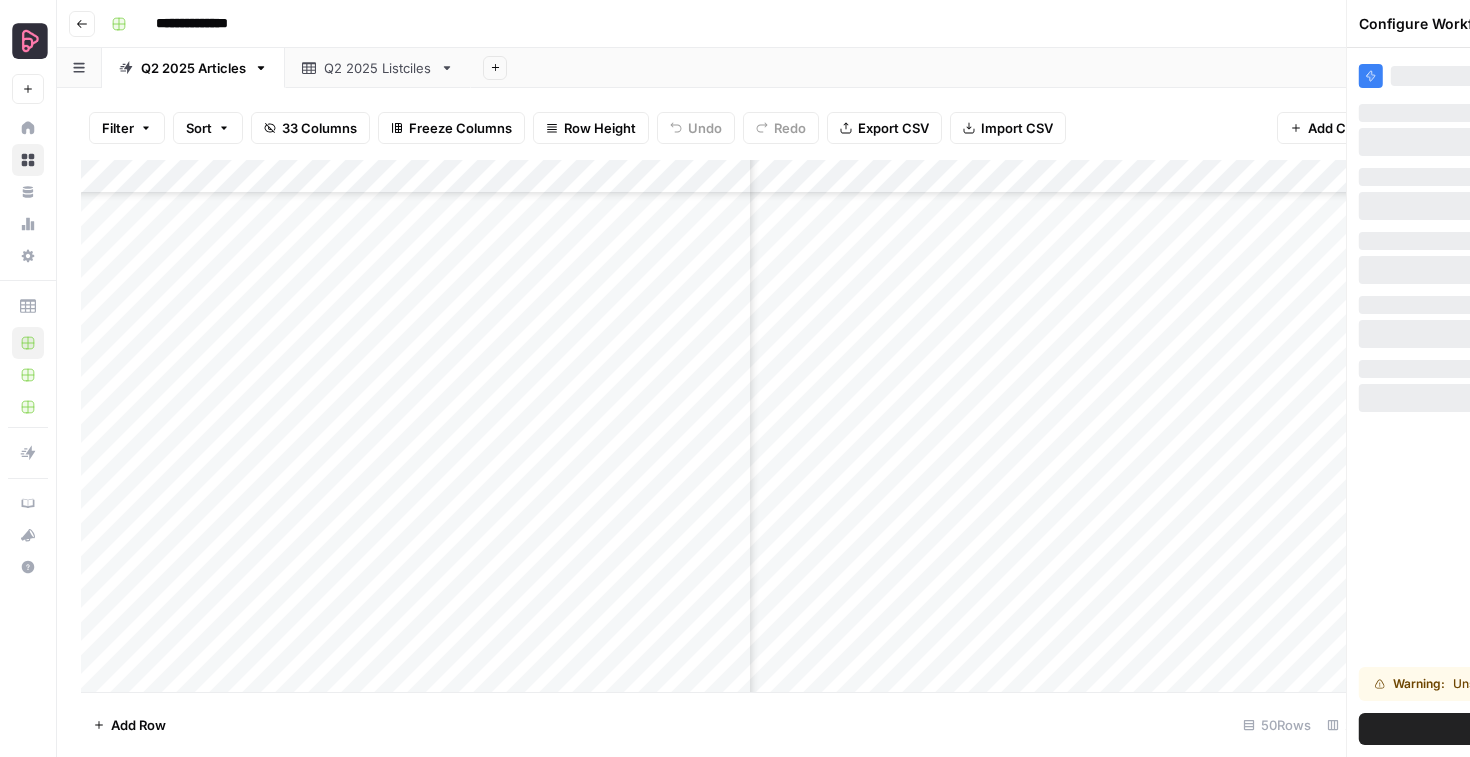 scroll, scrollTop: 0, scrollLeft: 0, axis: both 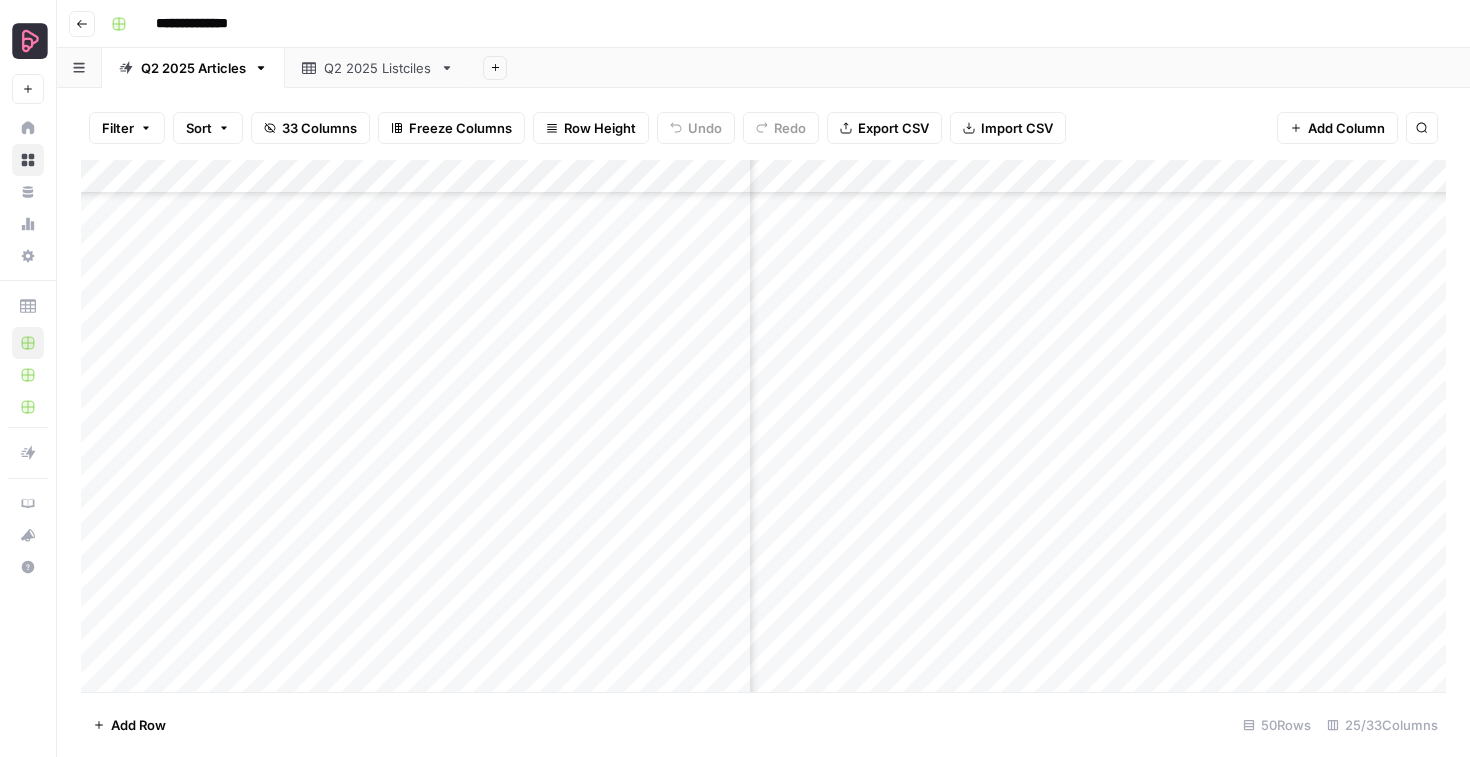 click on "Add Column" at bounding box center (763, 426) 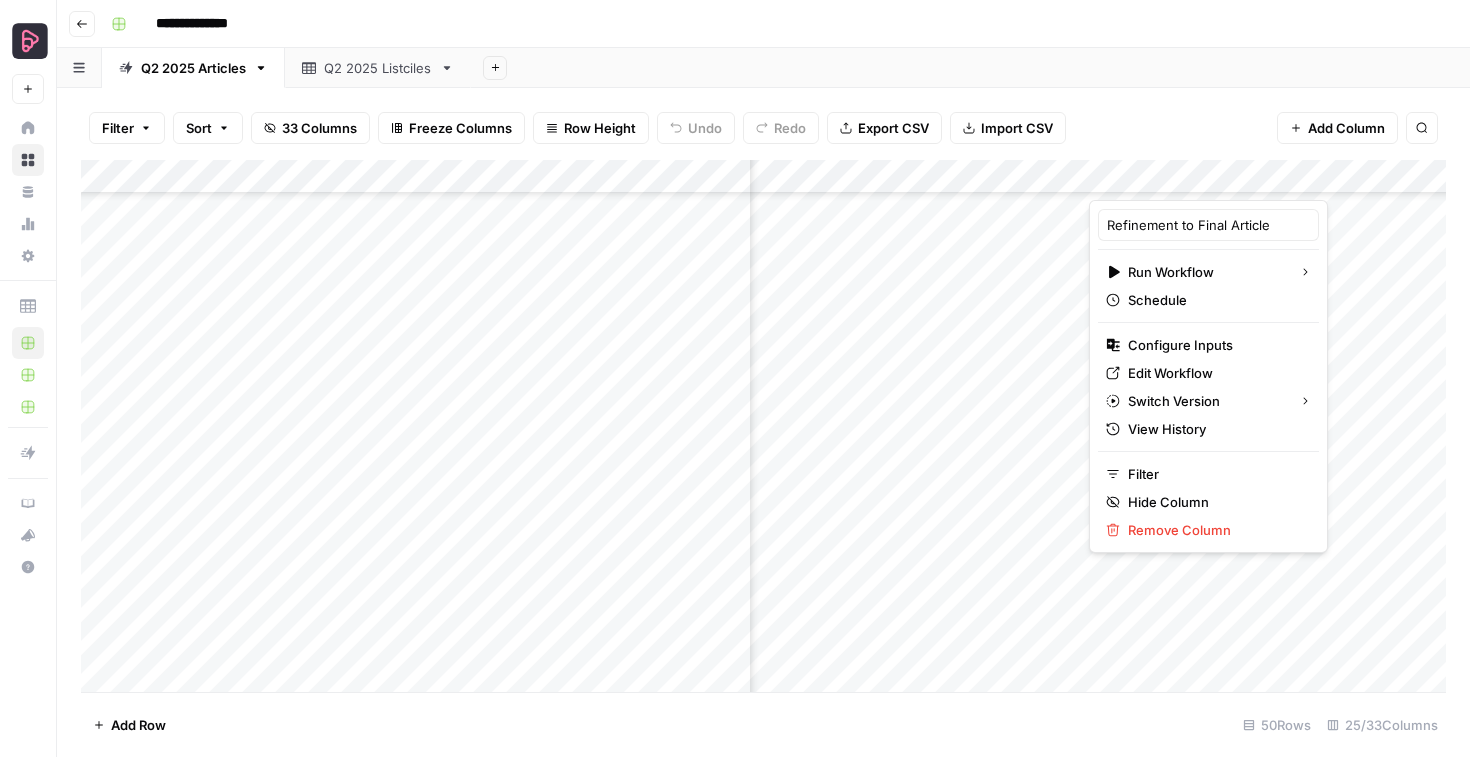 click at bounding box center [1179, 180] 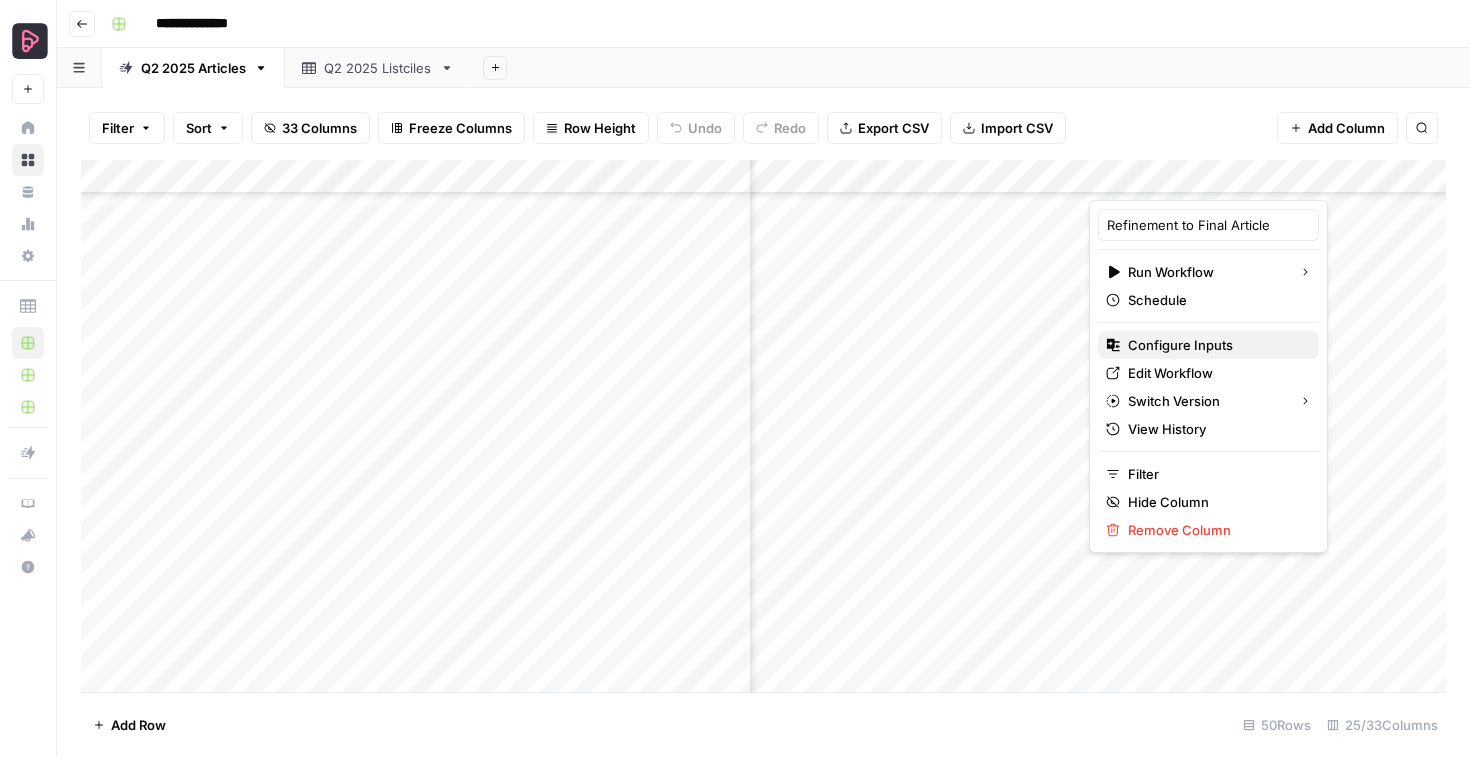 click on "Configure Inputs" at bounding box center (1180, 345) 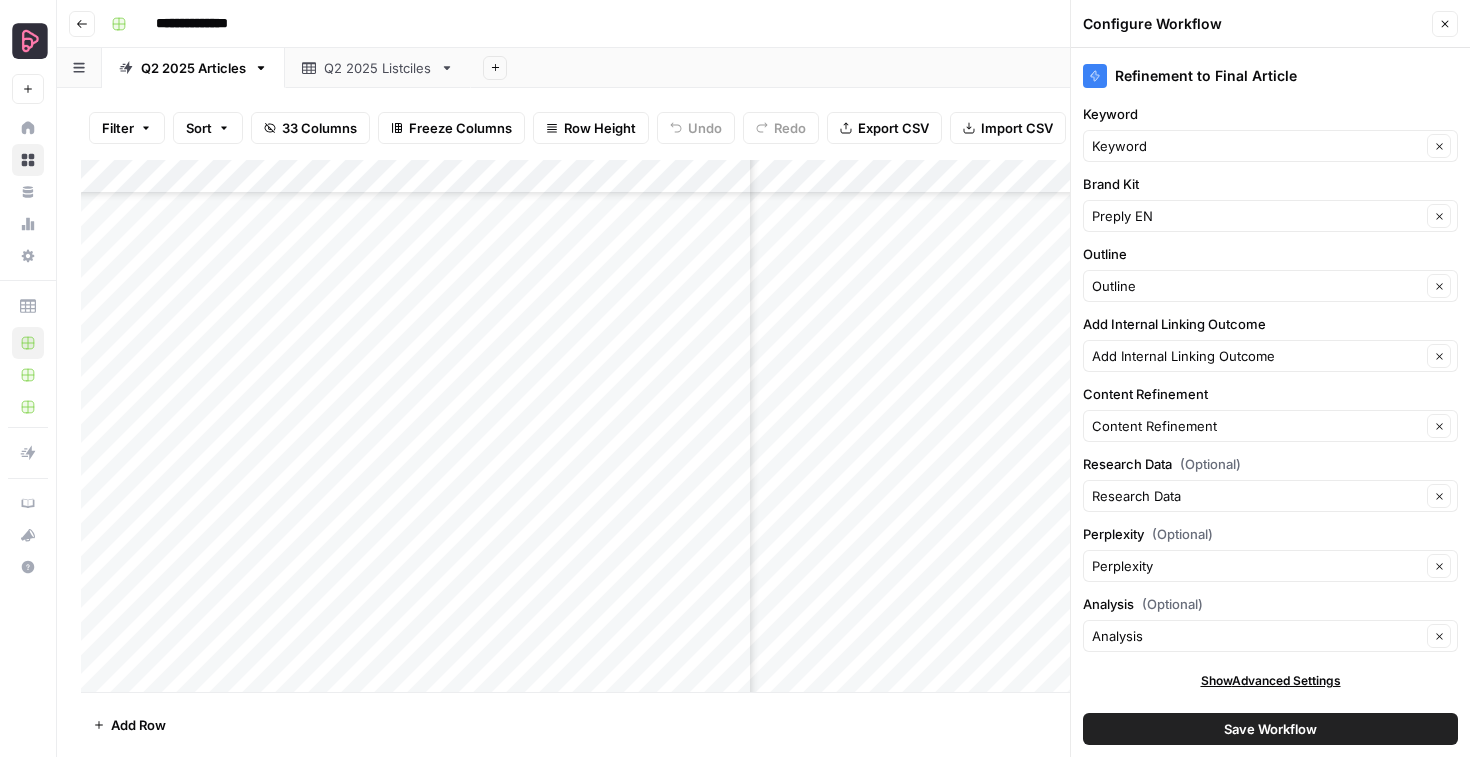 click on "Close" at bounding box center (1445, 24) 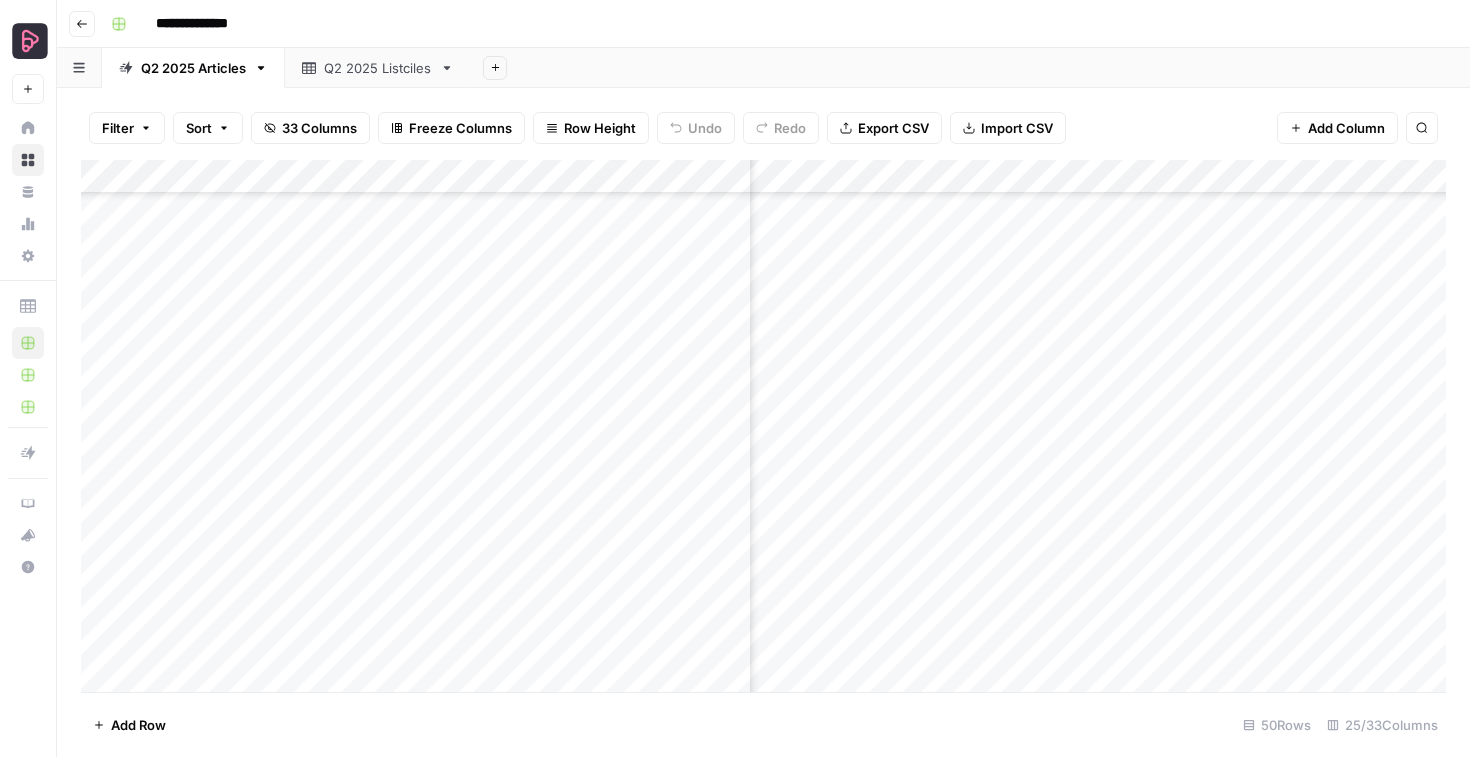 scroll, scrollTop: 1116, scrollLeft: 3334, axis: both 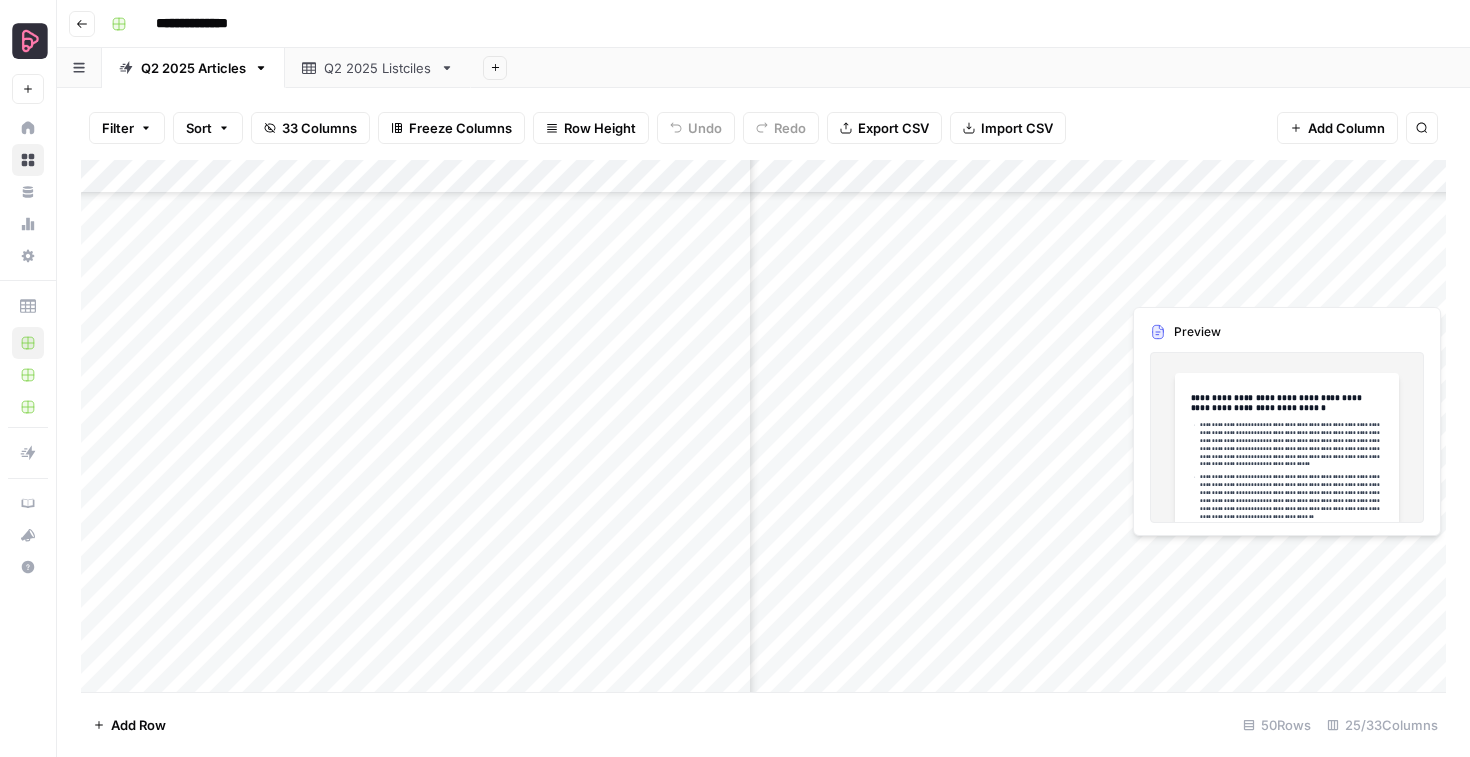 click on "Add Column" at bounding box center (763, 426) 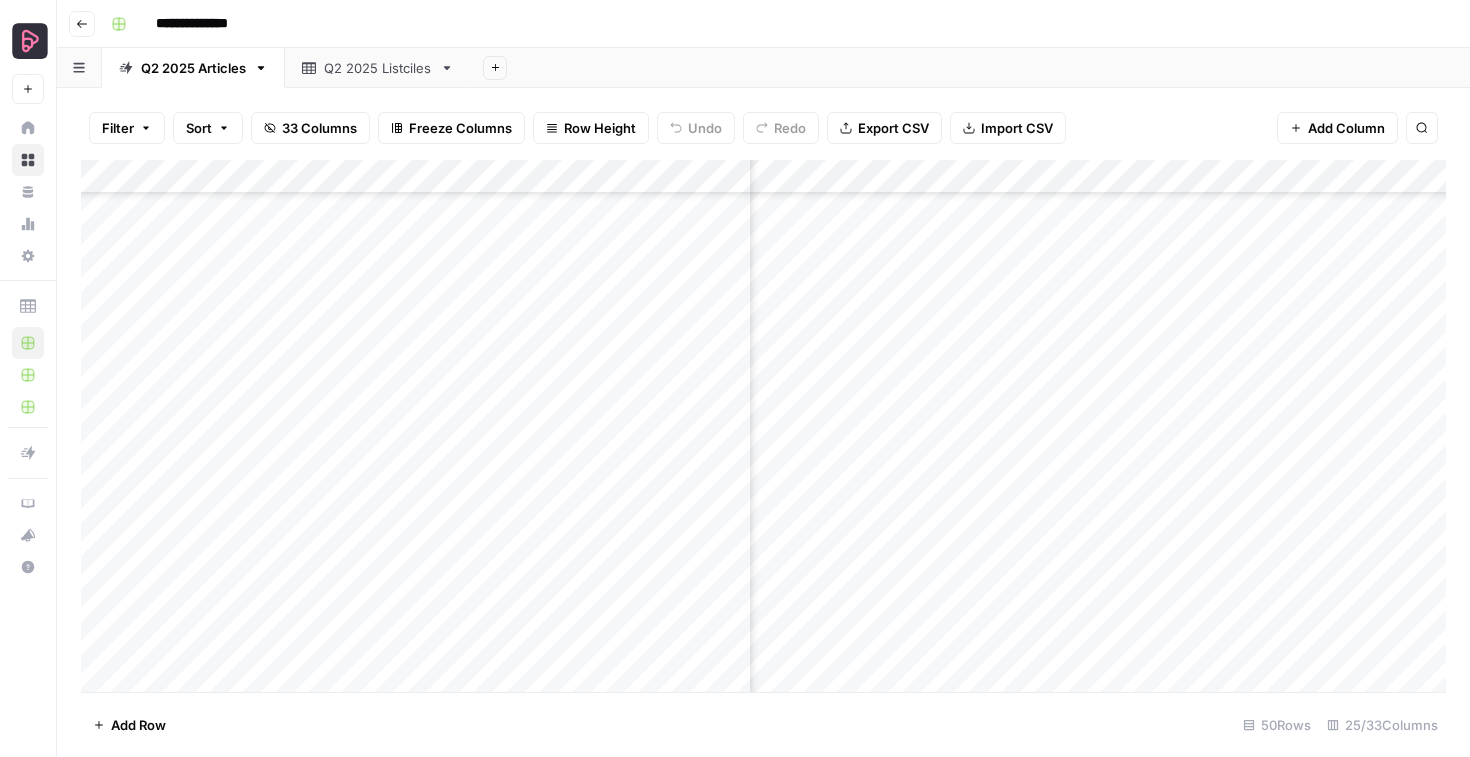 drag, startPoint x: 1336, startPoint y: 297, endPoint x: 1336, endPoint y: 328, distance: 31 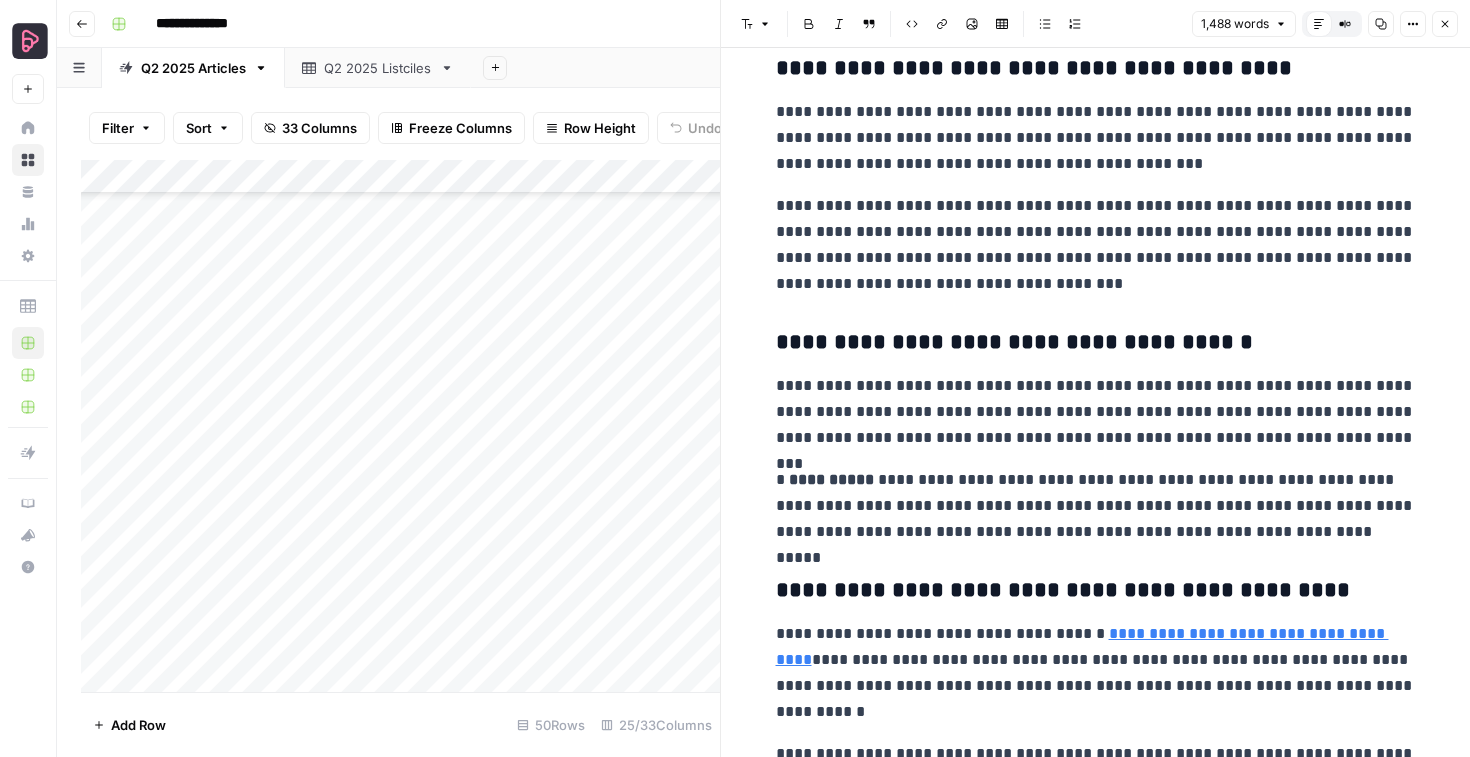 scroll, scrollTop: 1897, scrollLeft: 0, axis: vertical 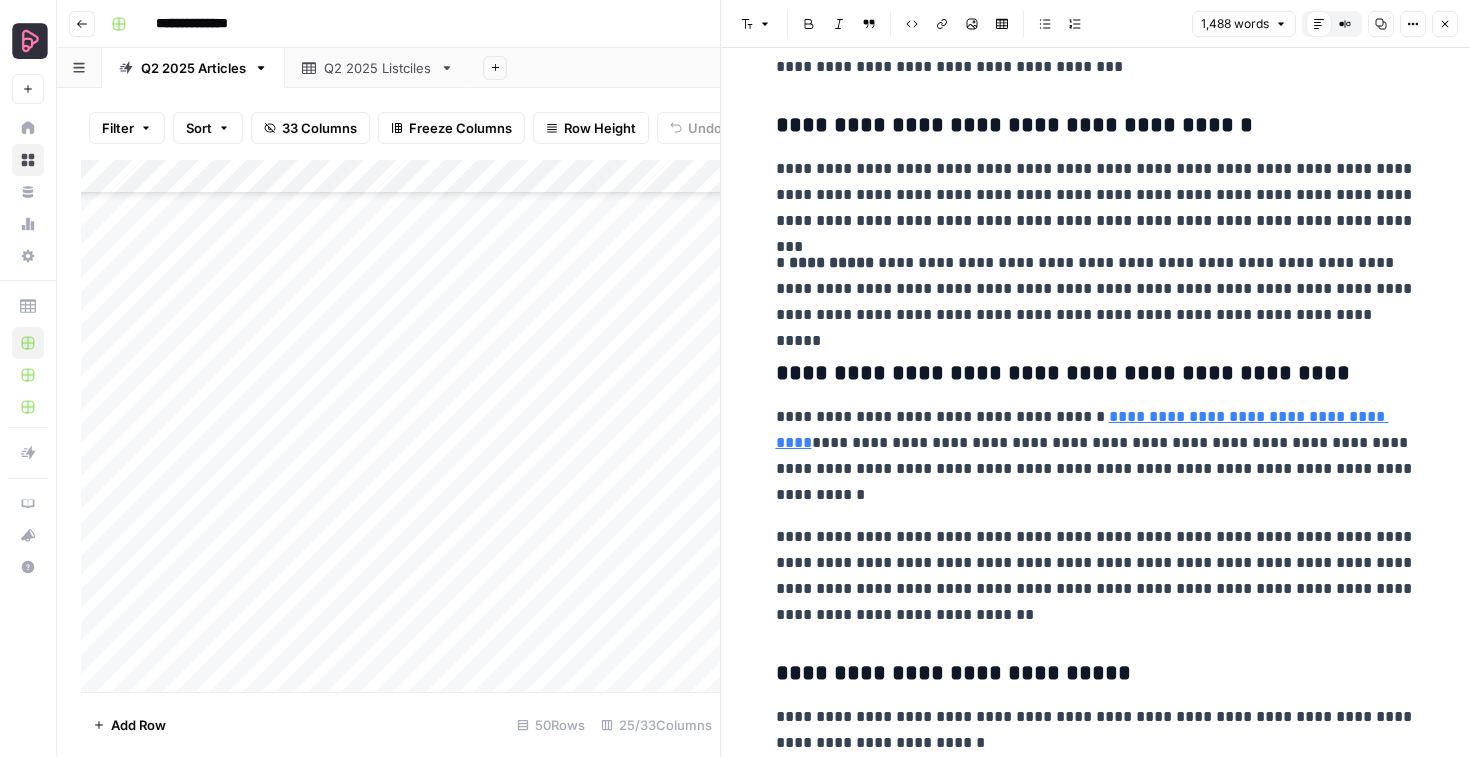 click on "Close" at bounding box center [1445, 24] 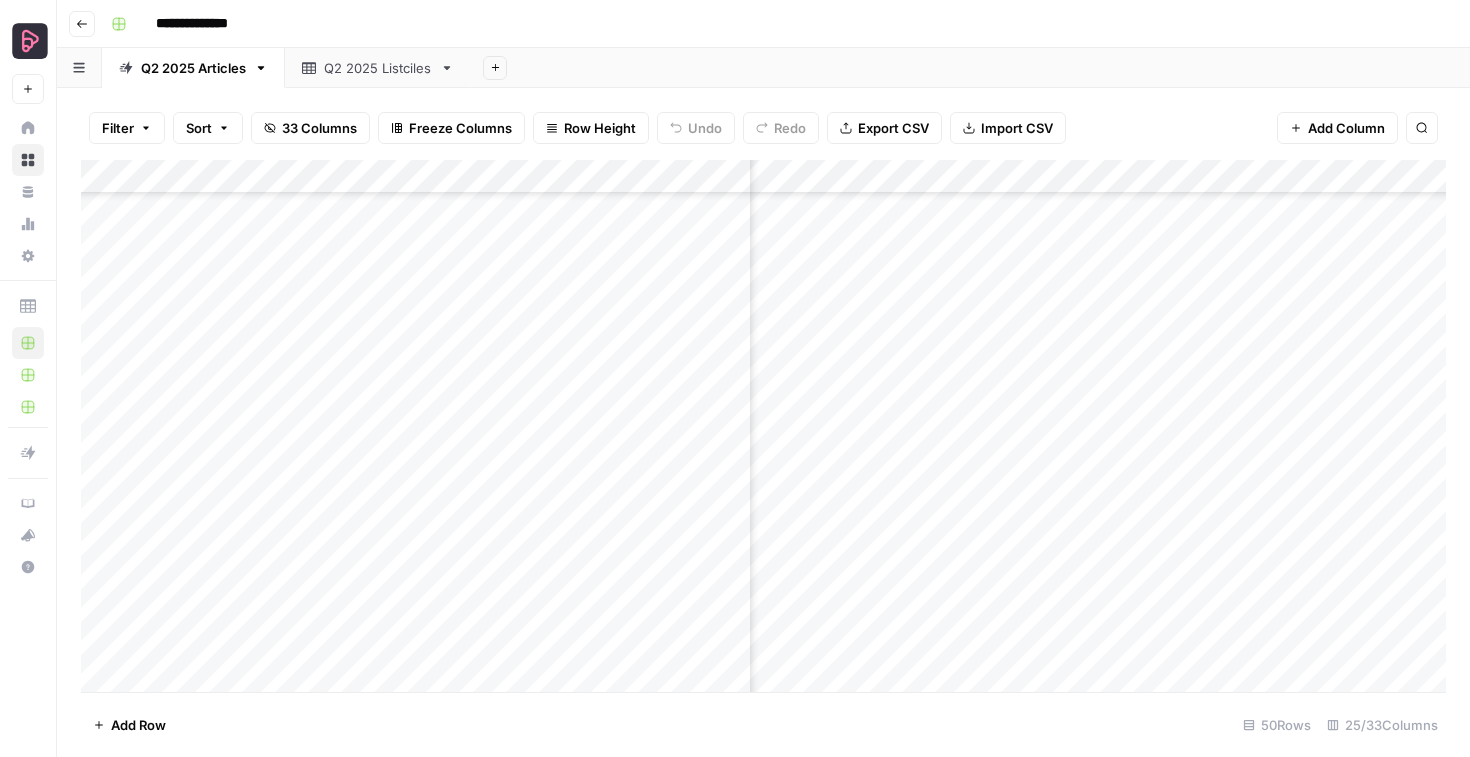 scroll, scrollTop: 1116, scrollLeft: 3634, axis: both 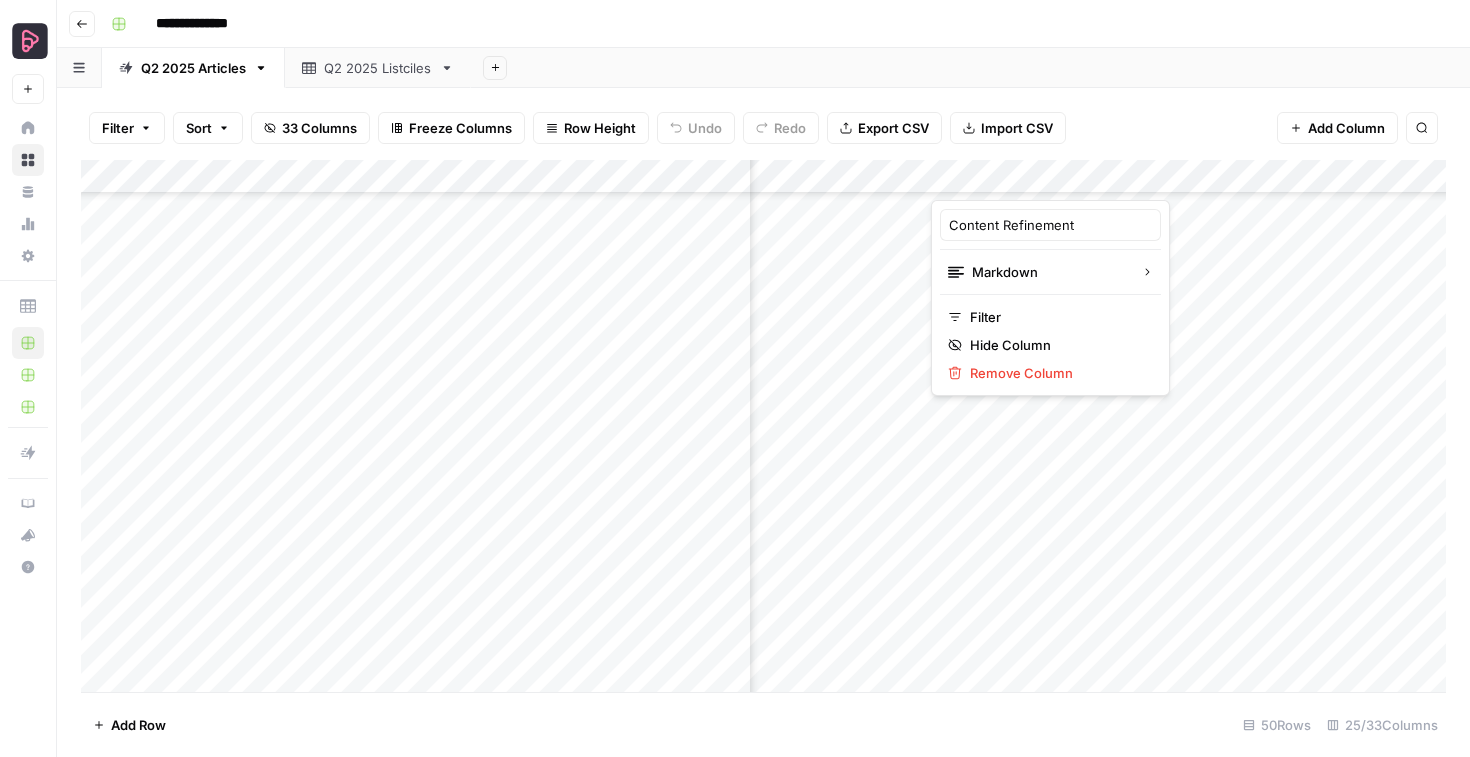 click on "Filter Sort 33 Columns Freeze Columns Row Height Undo Redo Export CSV Import CSV Add Column Search" at bounding box center (763, 128) 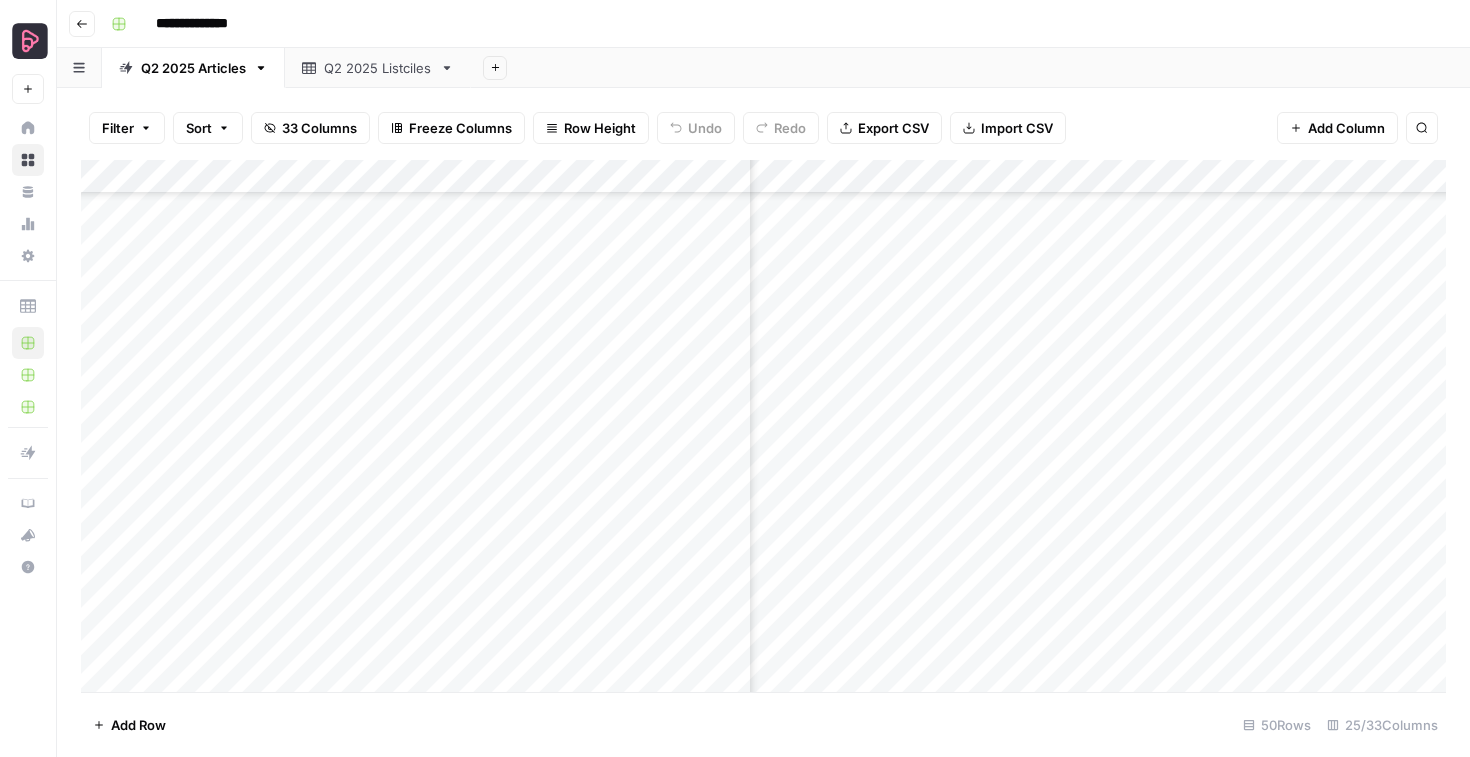 click on "Add Column" at bounding box center (763, 426) 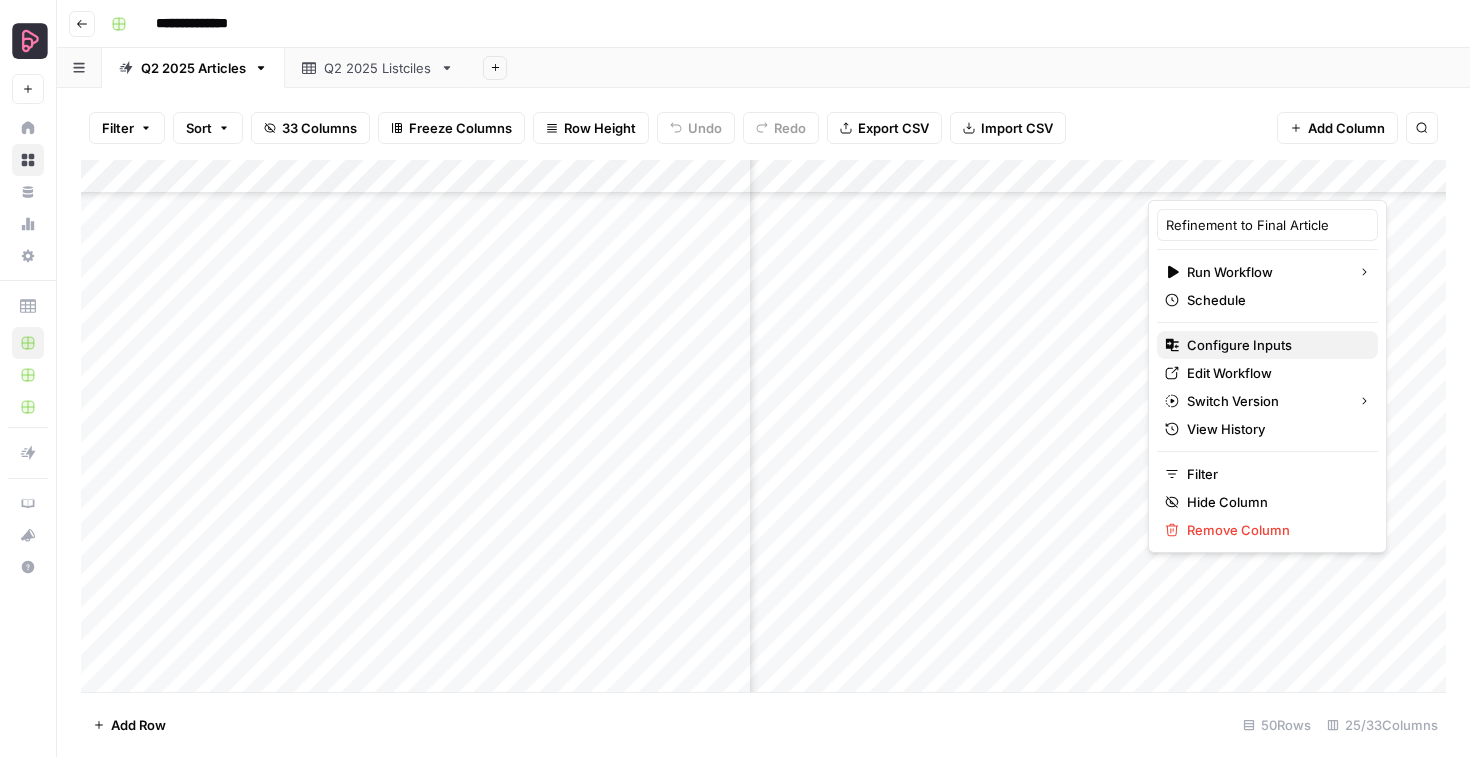 click on "Configure Inputs" at bounding box center (1239, 345) 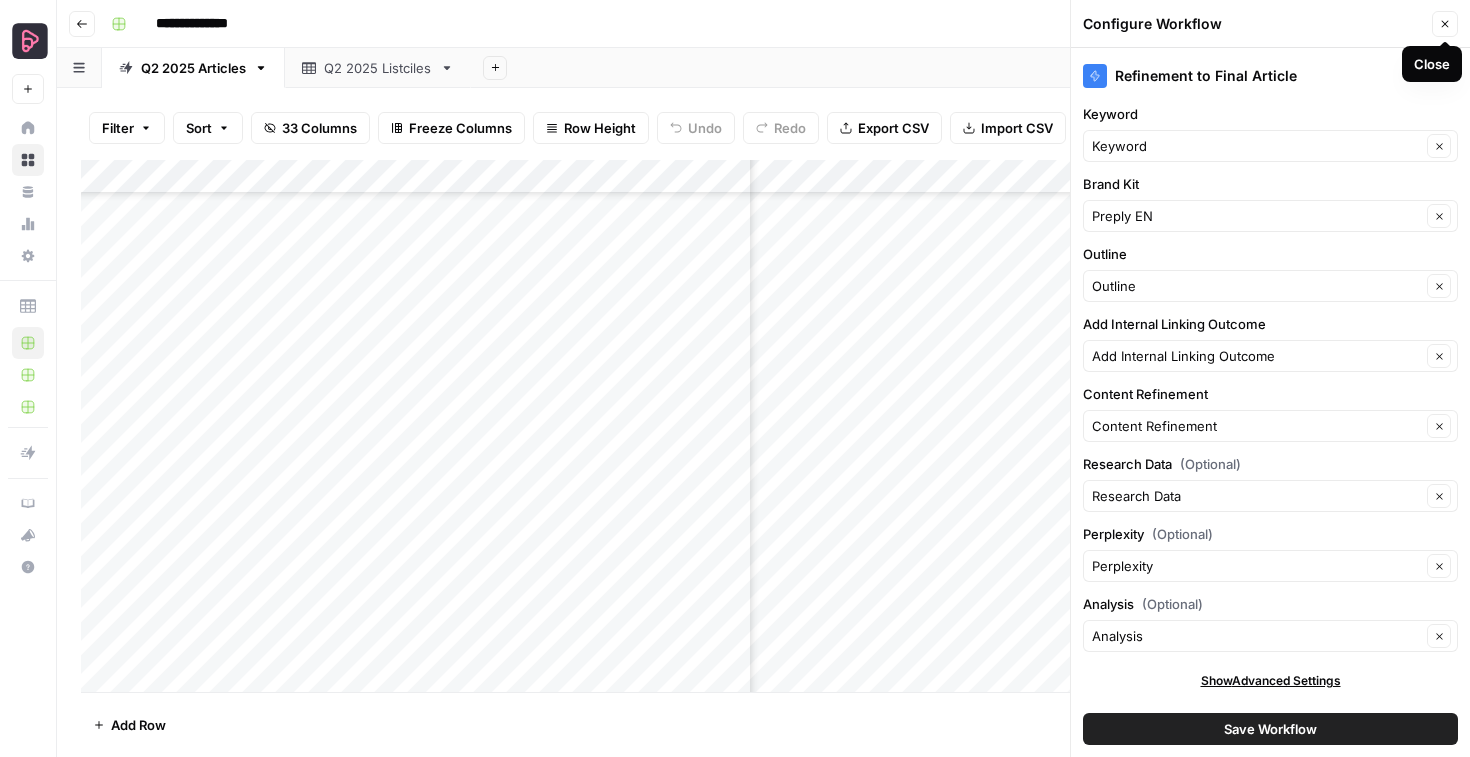 click 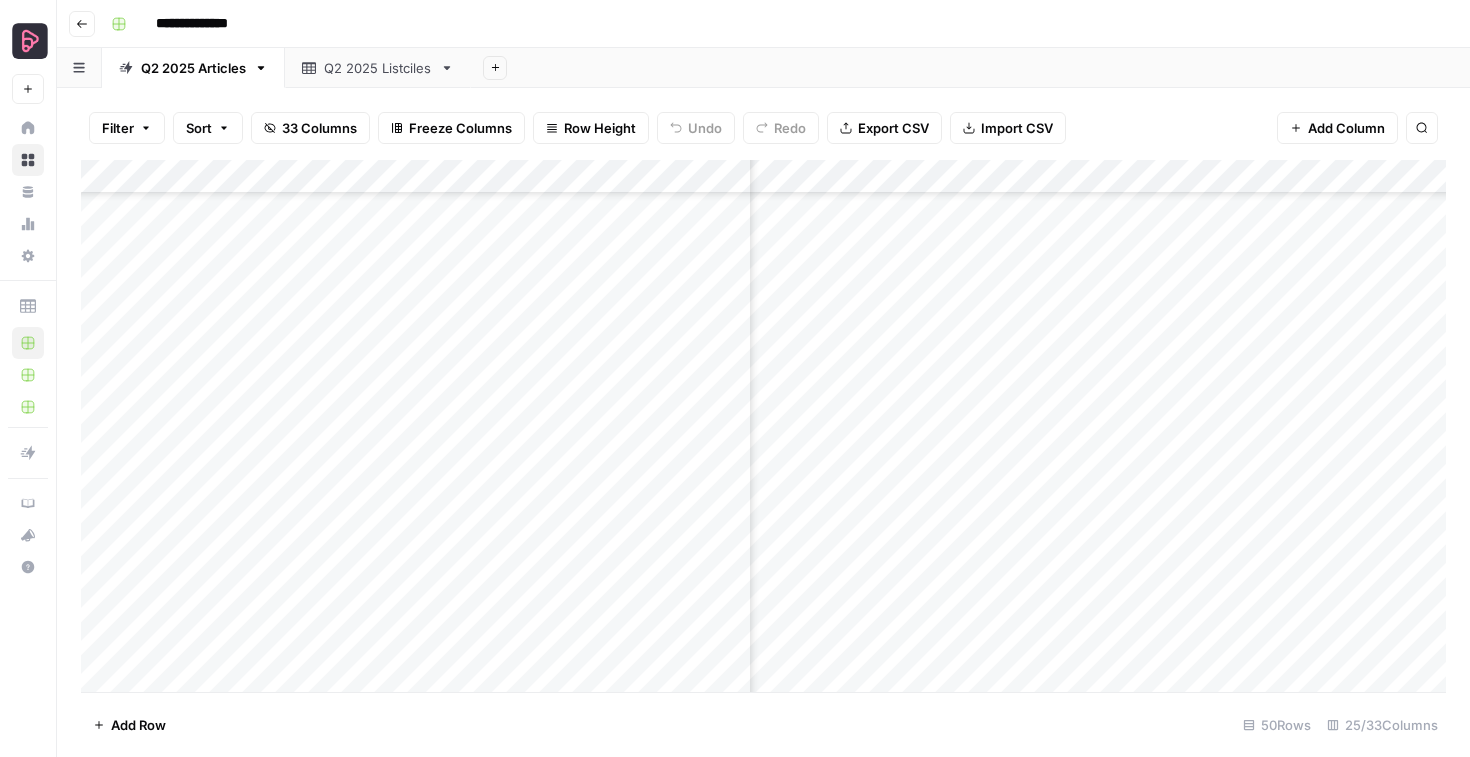 scroll, scrollTop: 1116, scrollLeft: 2835, axis: both 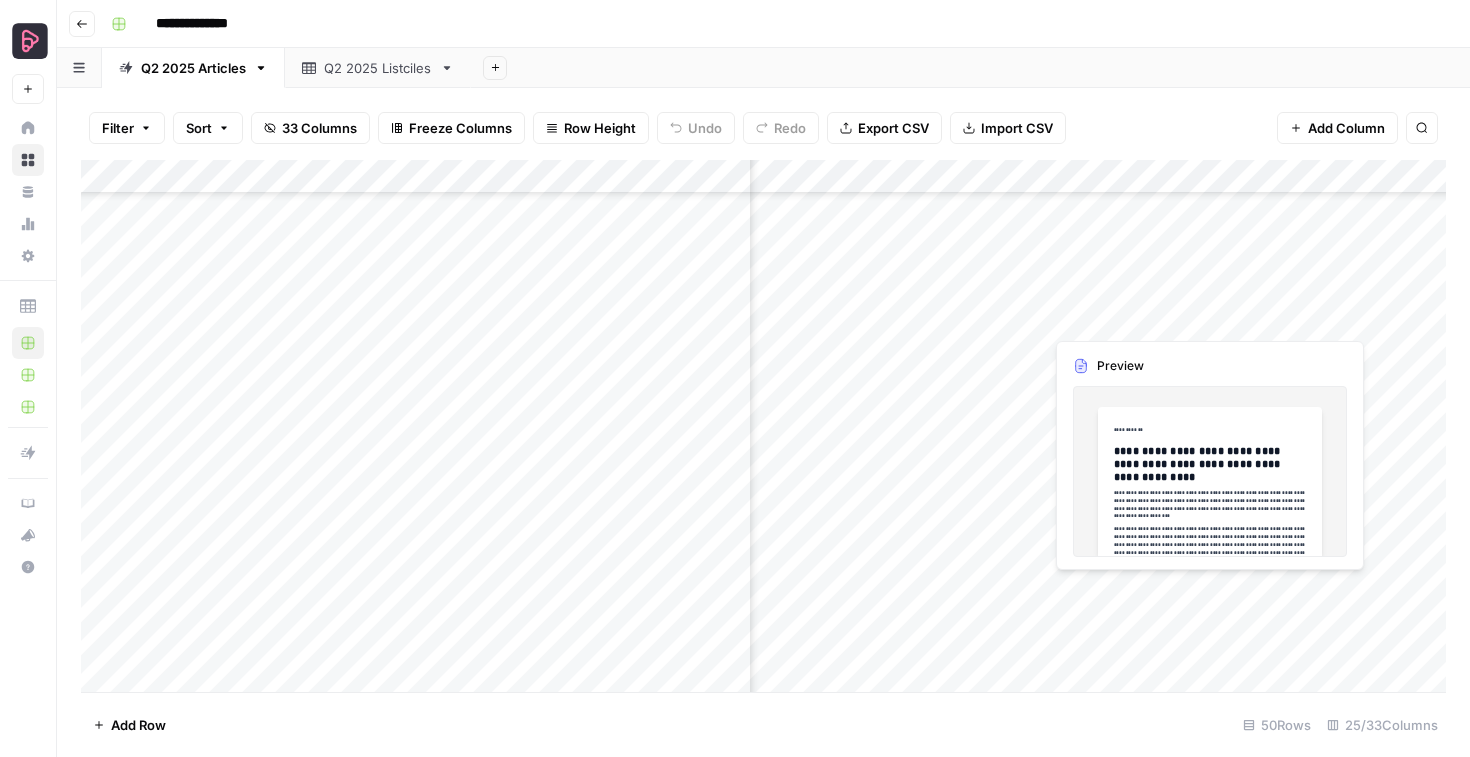 click on "Add Column" at bounding box center (763, 426) 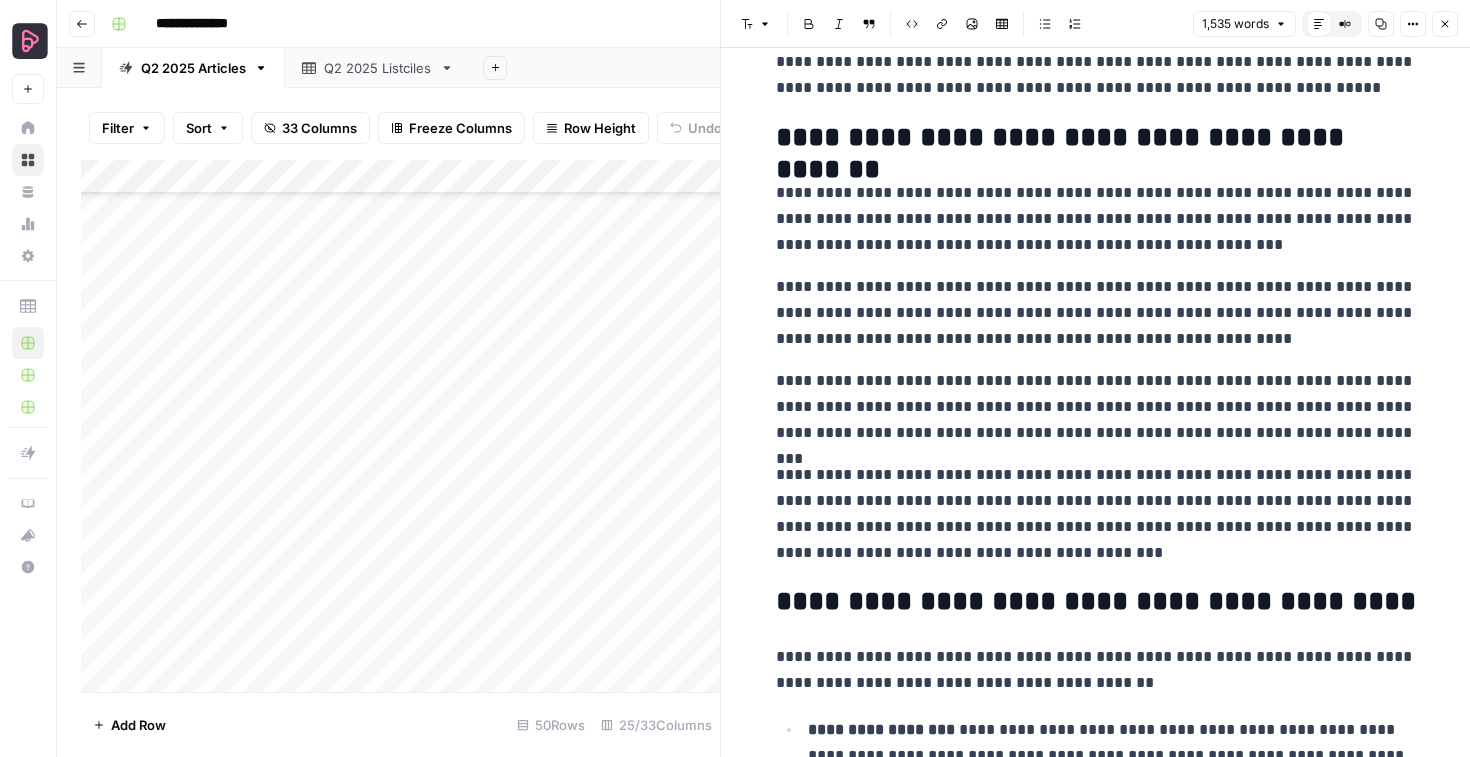 scroll, scrollTop: 3170, scrollLeft: 0, axis: vertical 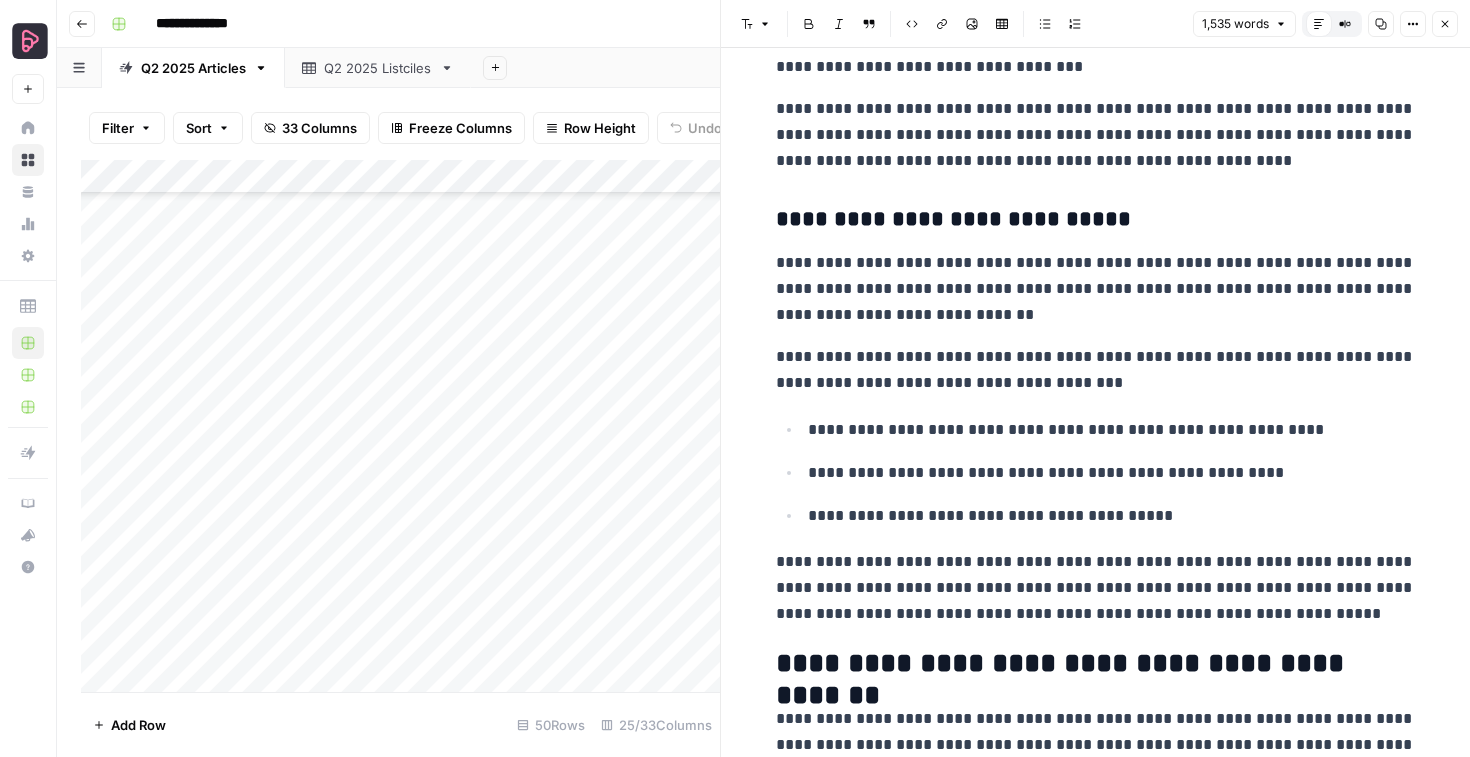 click on "Close" at bounding box center [1445, 24] 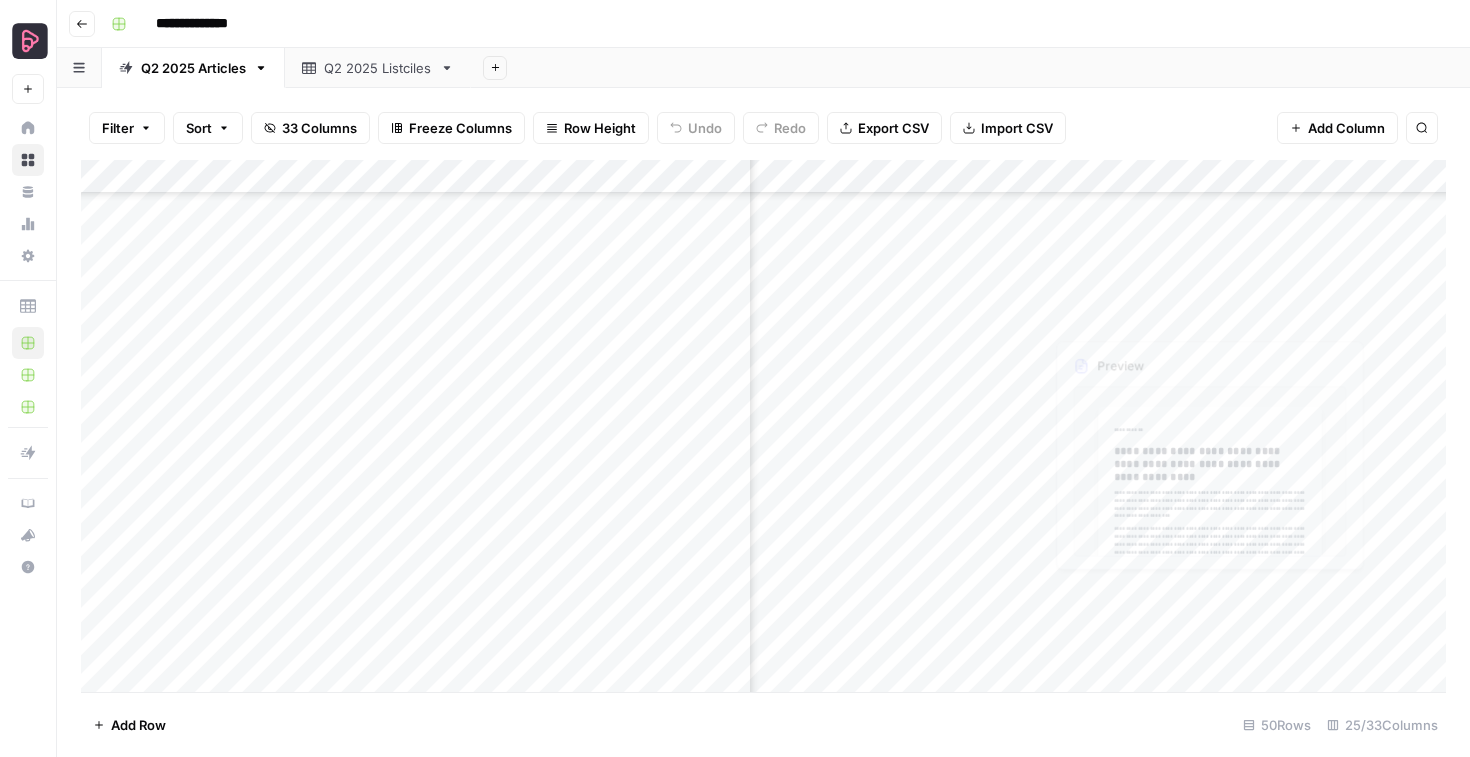 click on "Add Column" at bounding box center (763, 426) 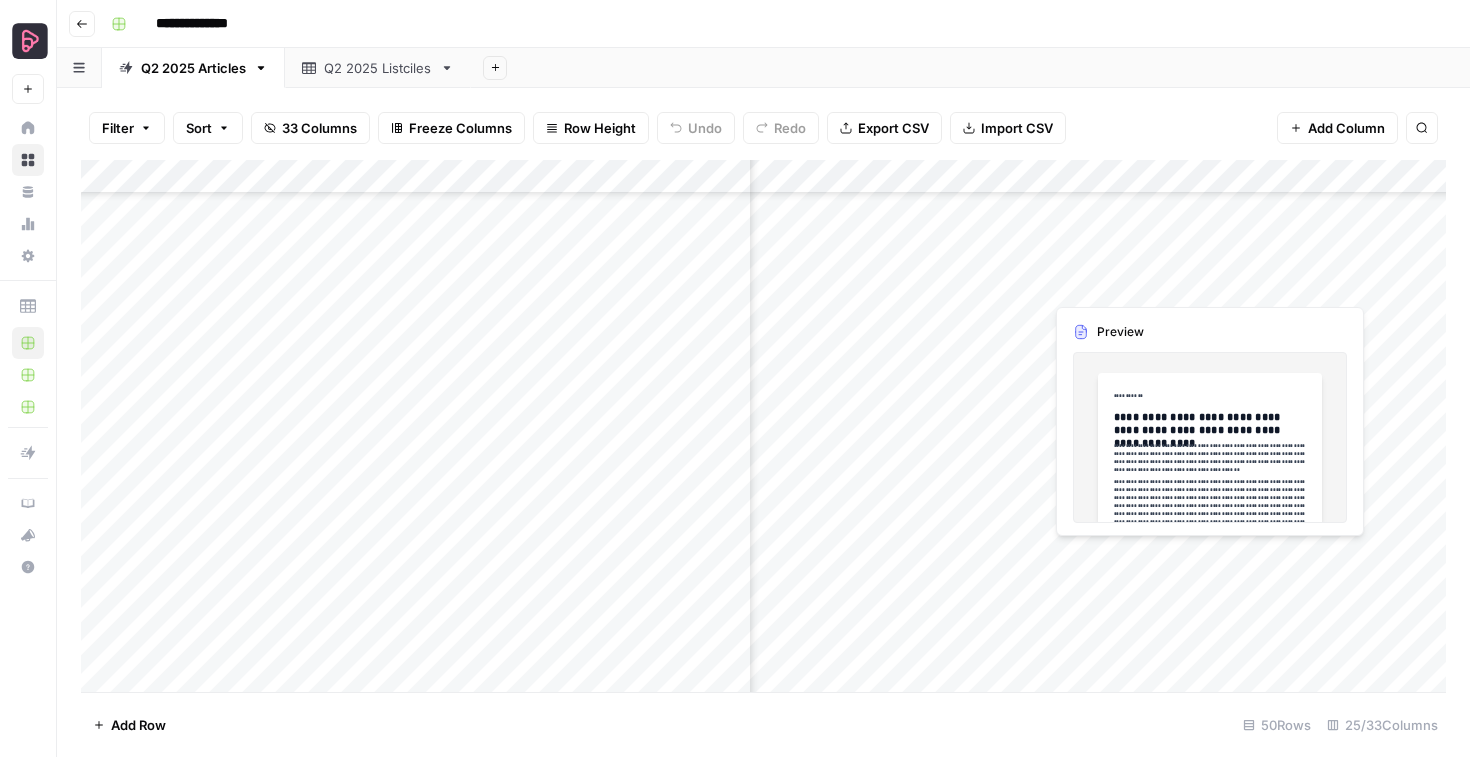 click on "Add Column" at bounding box center [763, 426] 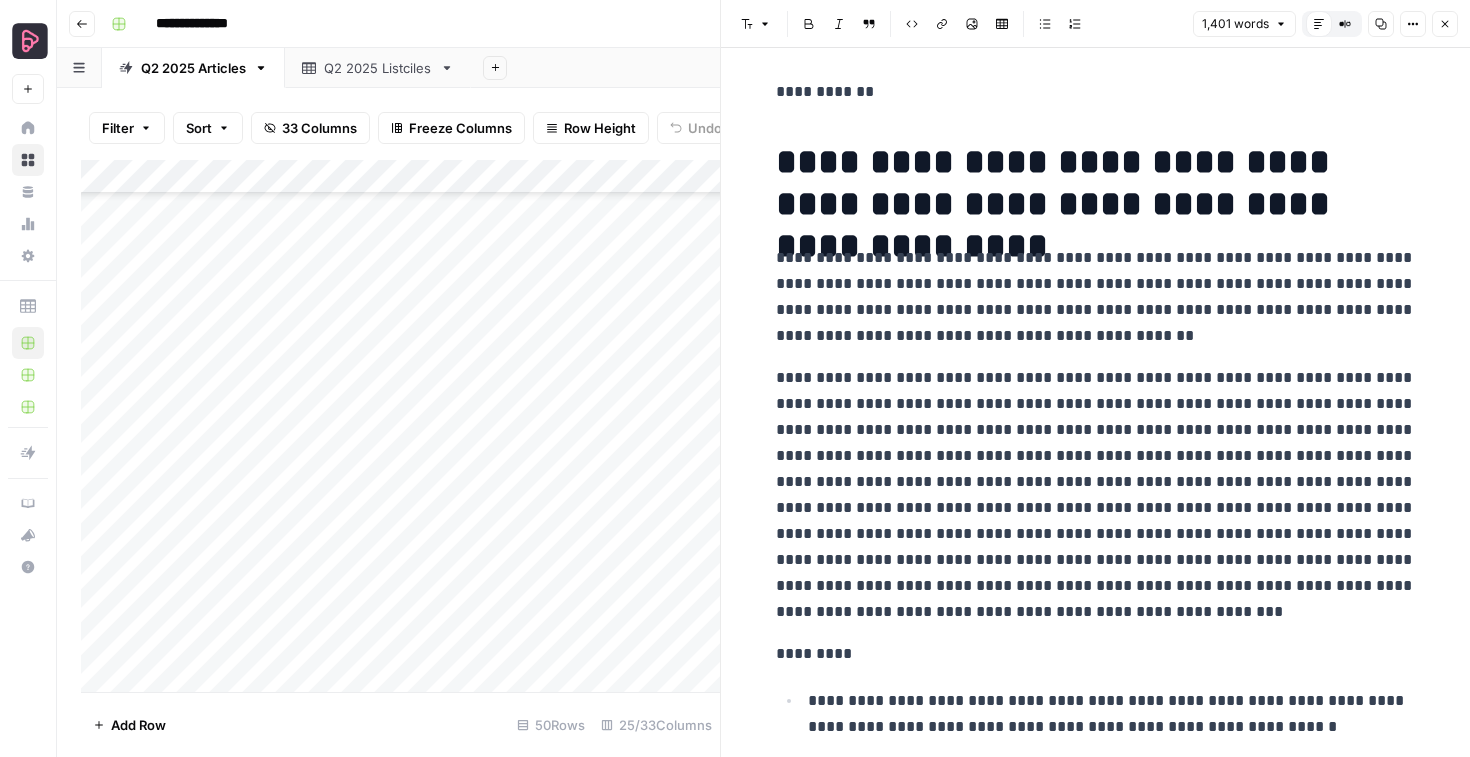 scroll, scrollTop: 0, scrollLeft: 0, axis: both 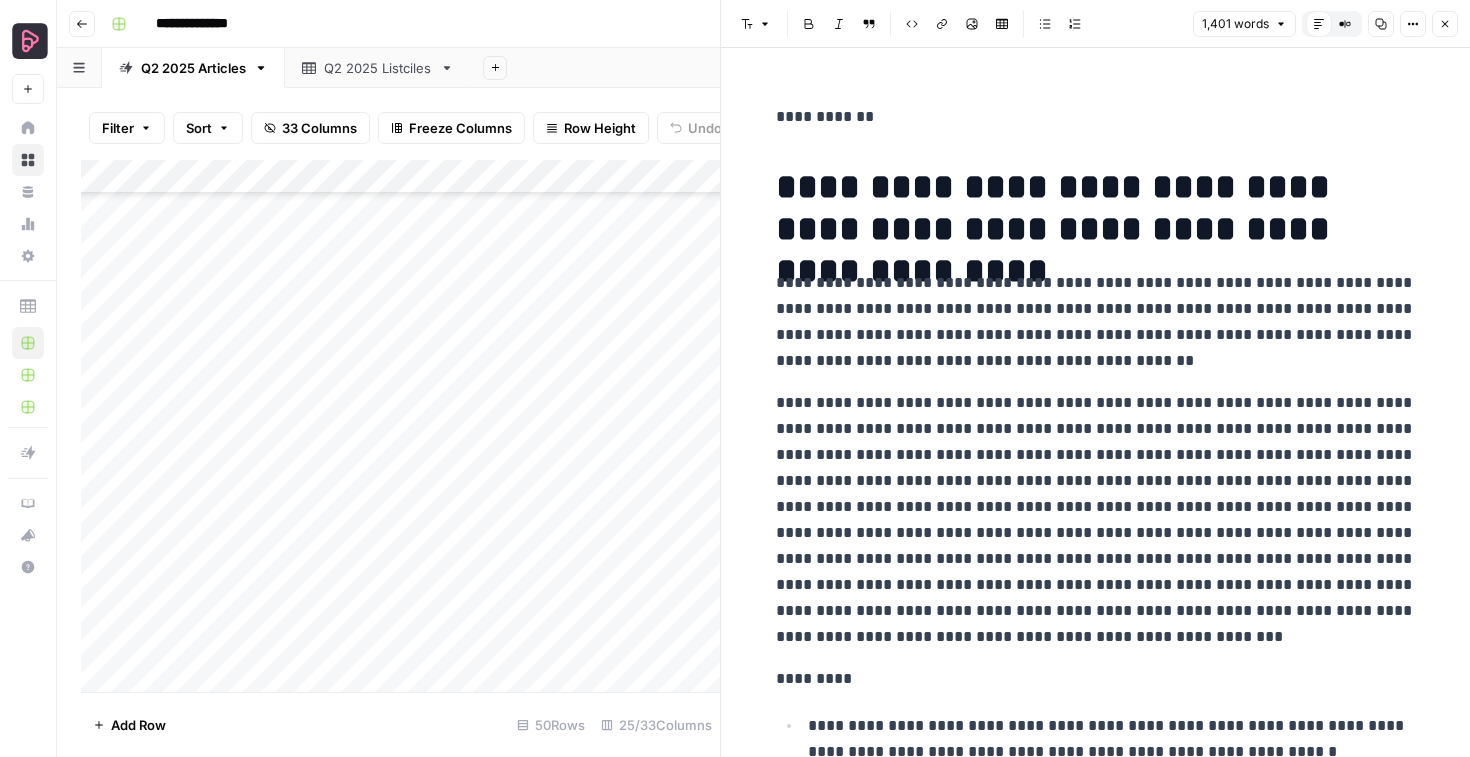 click 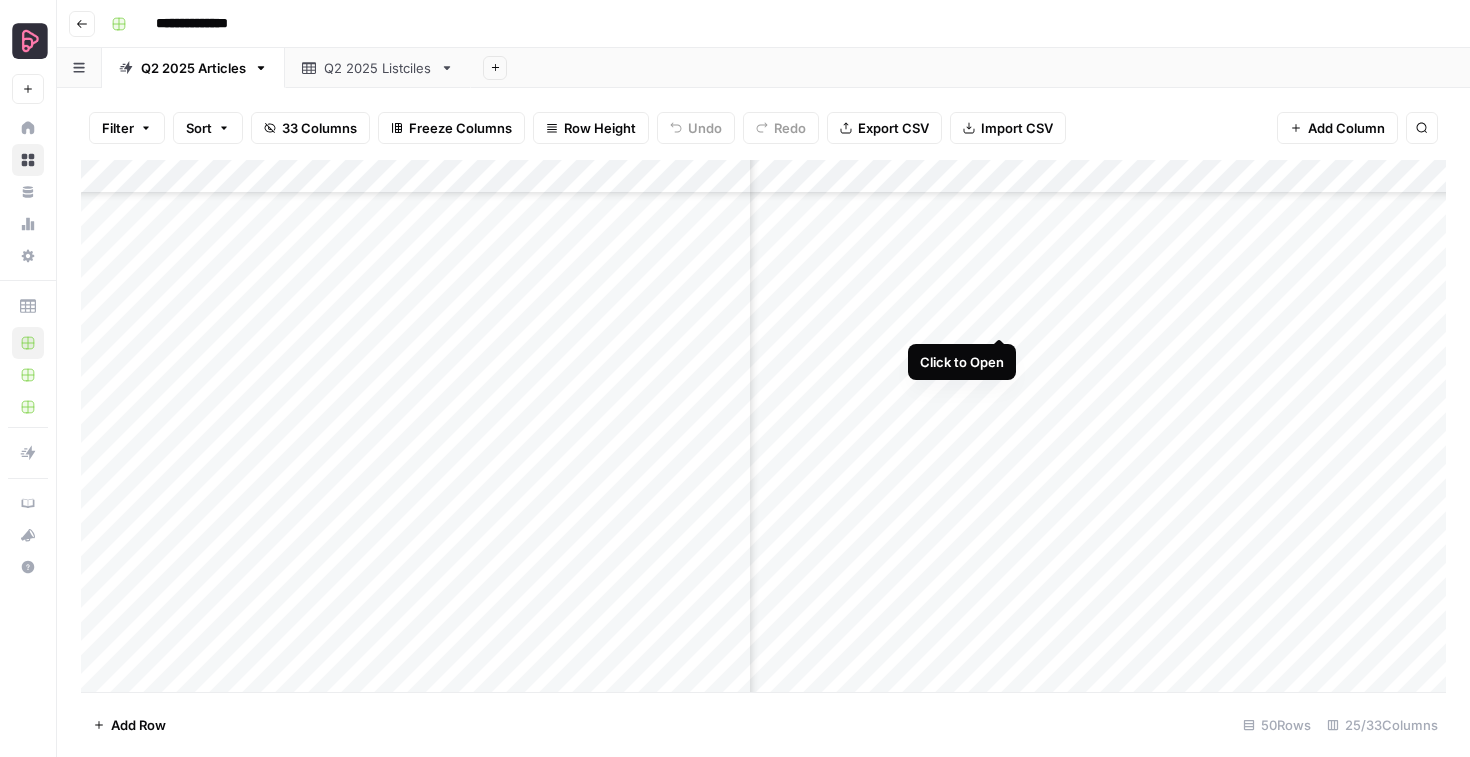 scroll, scrollTop: 1116, scrollLeft: 3655, axis: both 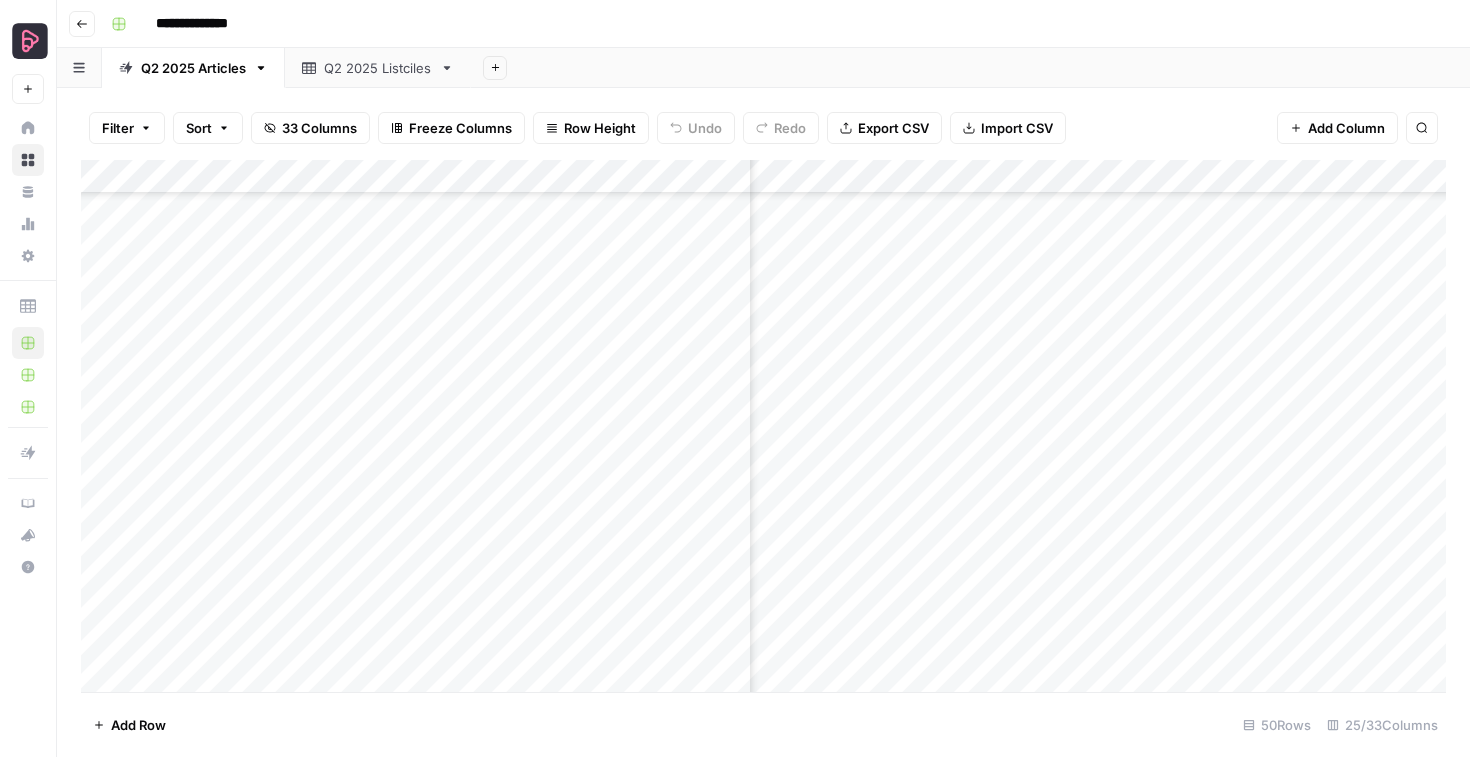 click on "Add Column" at bounding box center (763, 426) 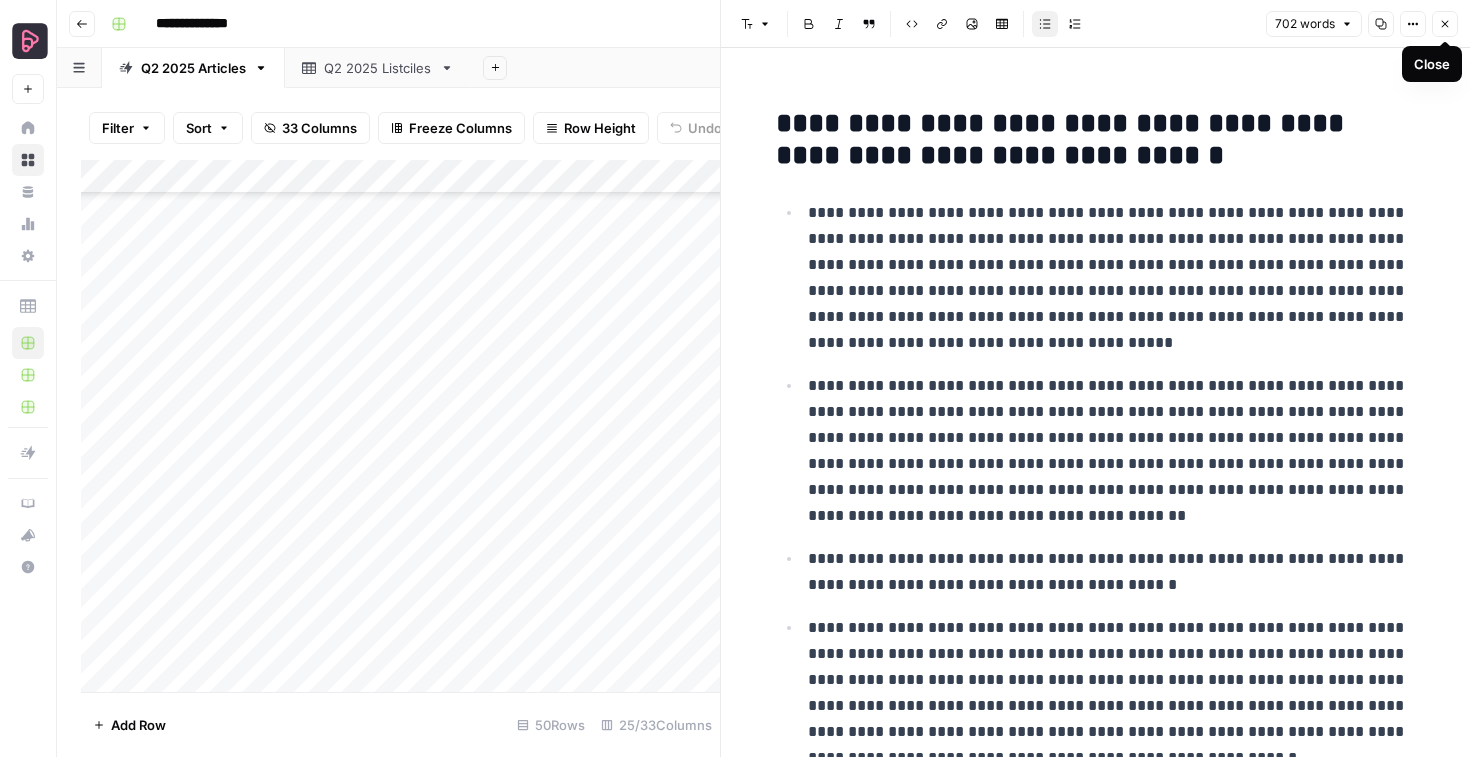 click 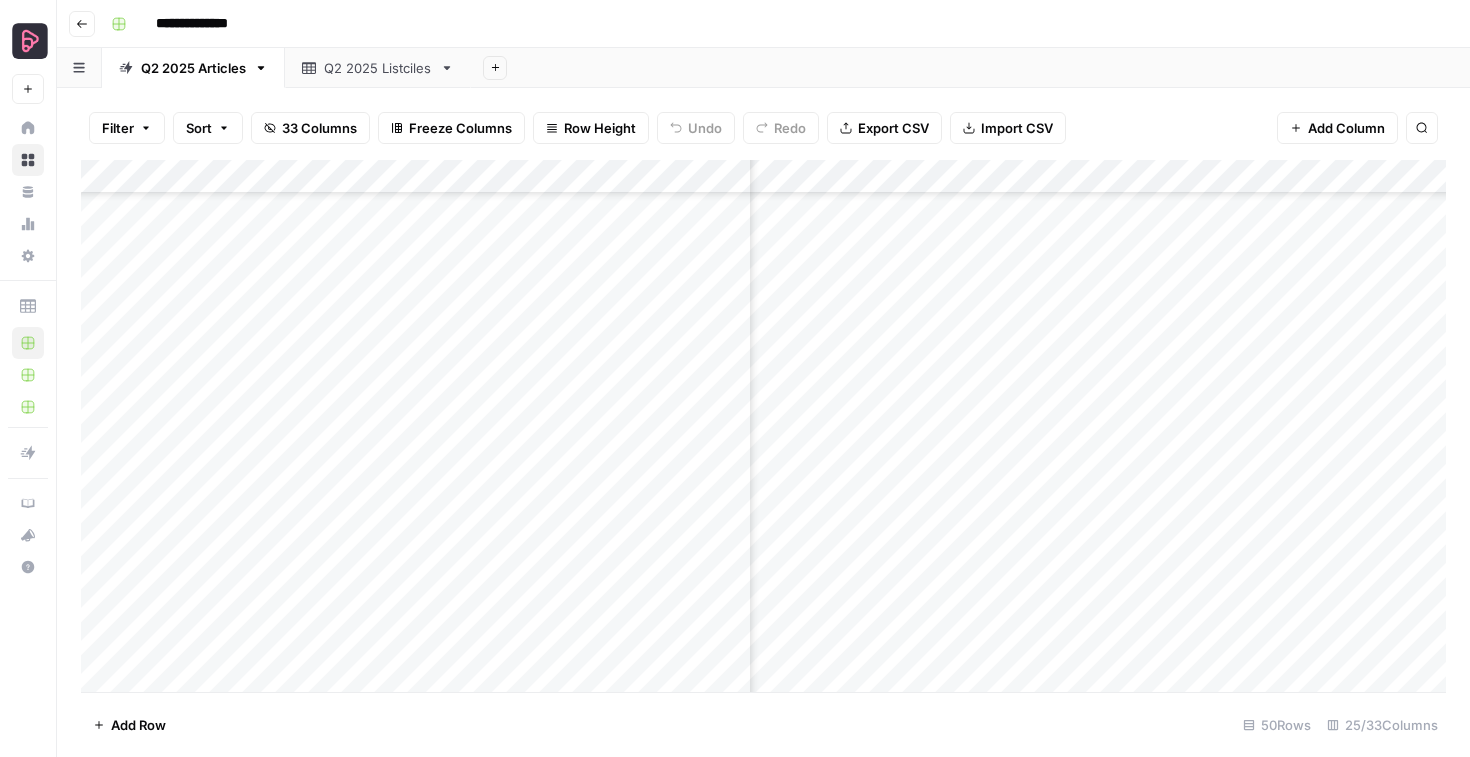 click on "Add Column" at bounding box center (763, 426) 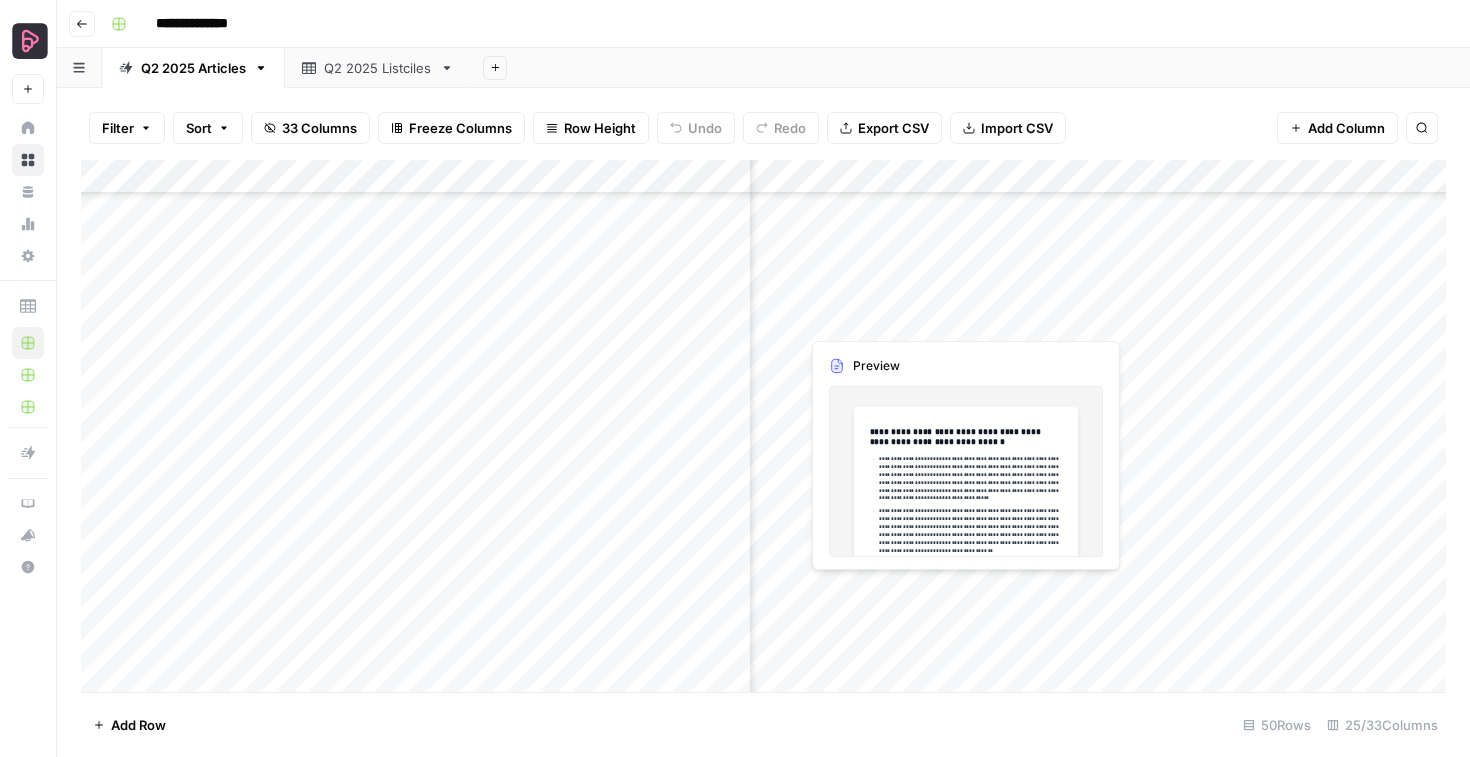 click on "Add Column" at bounding box center (763, 426) 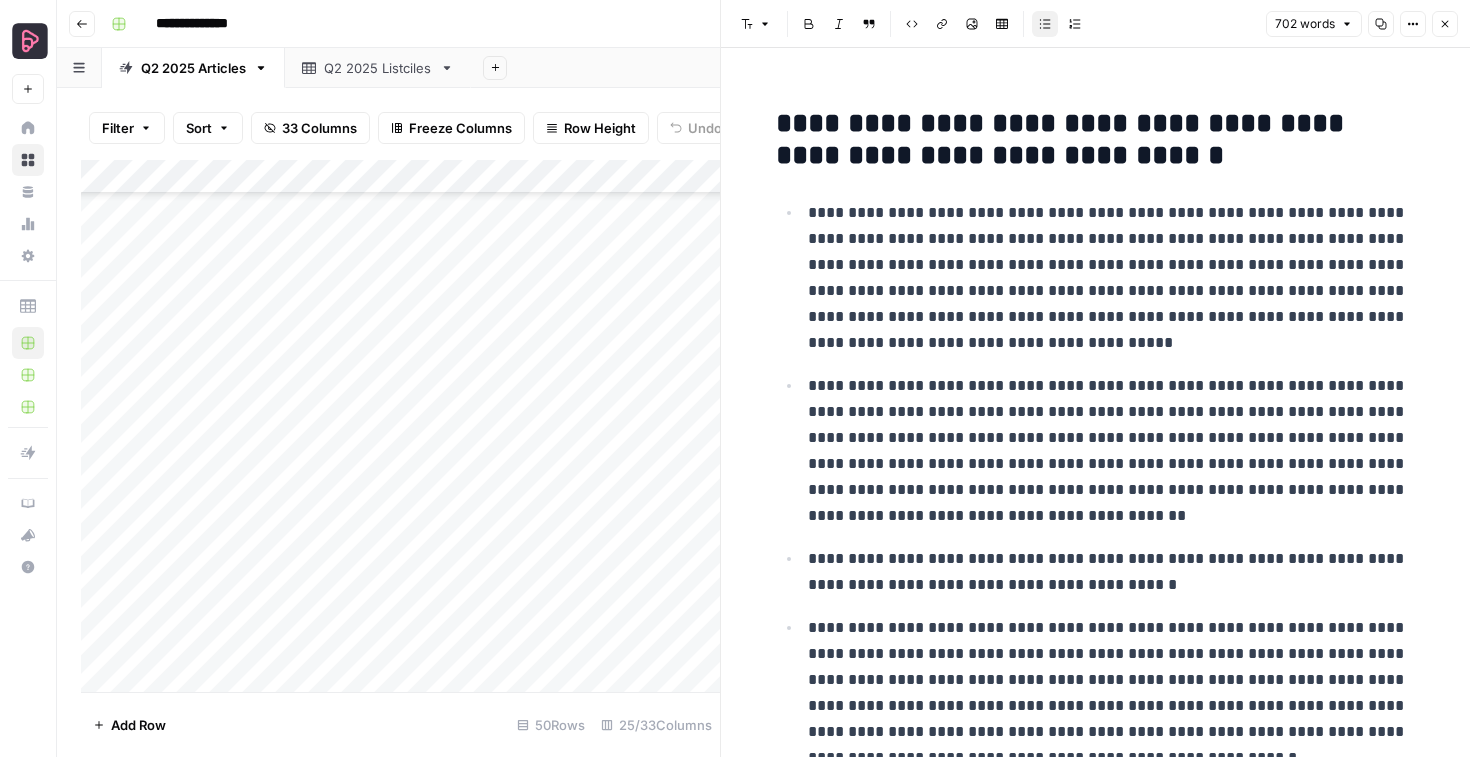 click 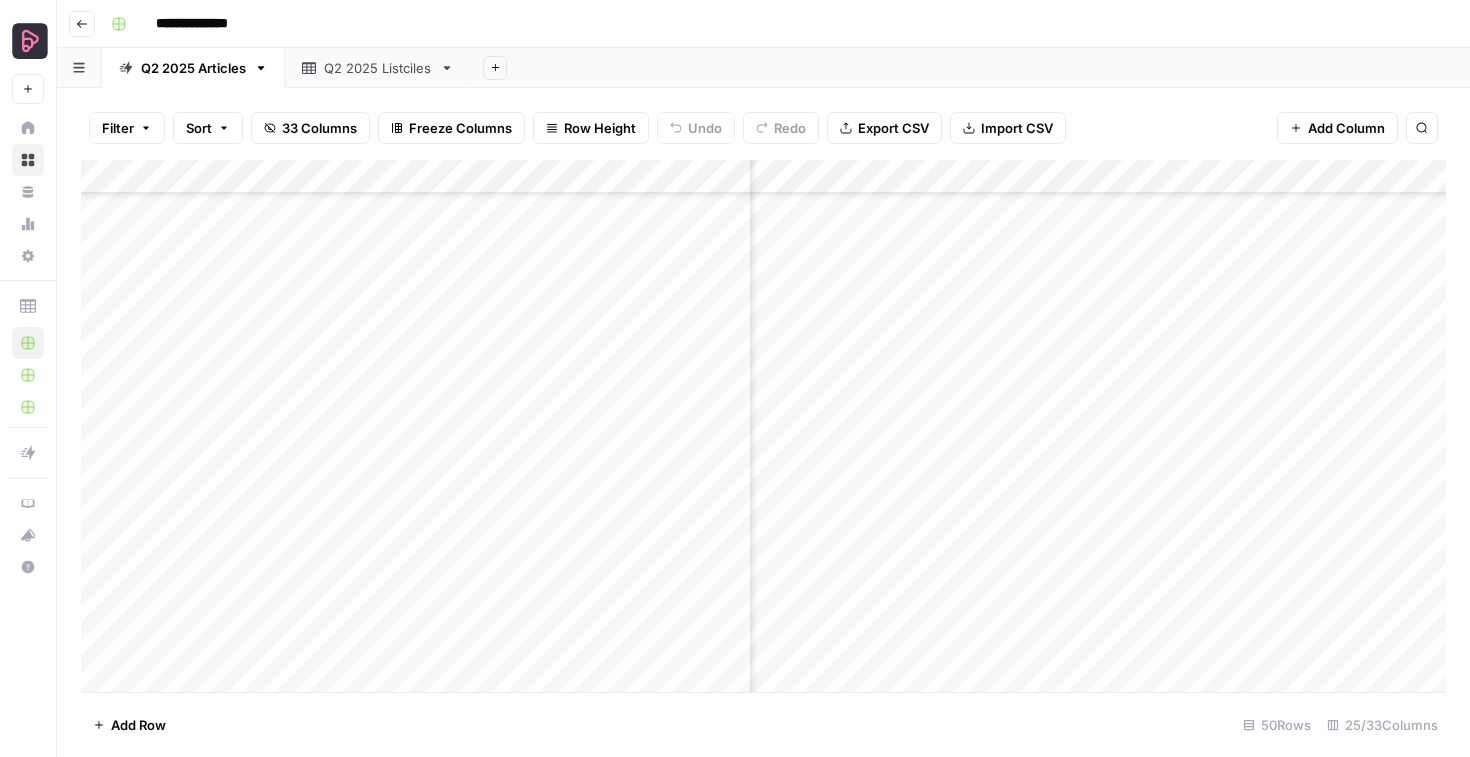 click on "Add Column" at bounding box center (763, 426) 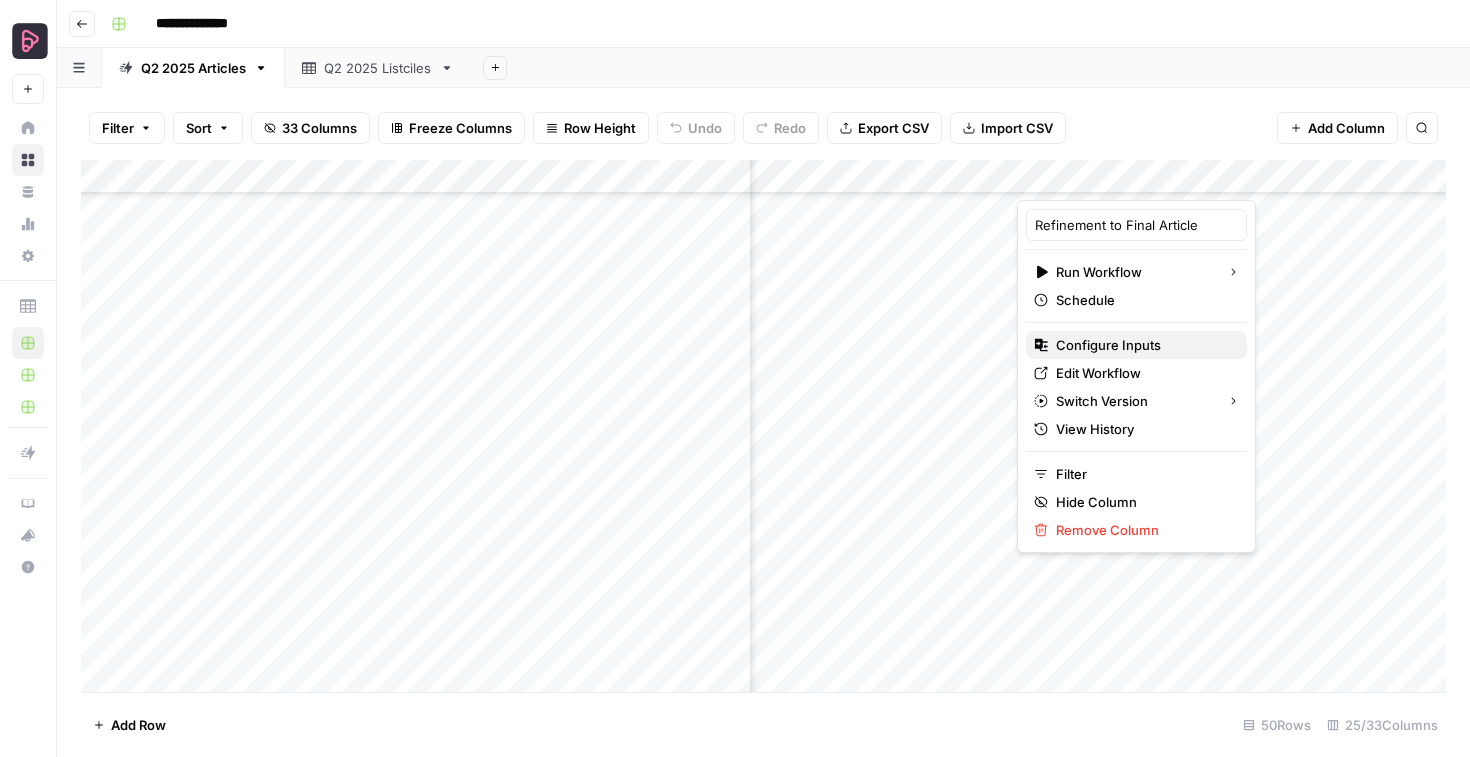 click on "Configure Inputs" at bounding box center (1108, 345) 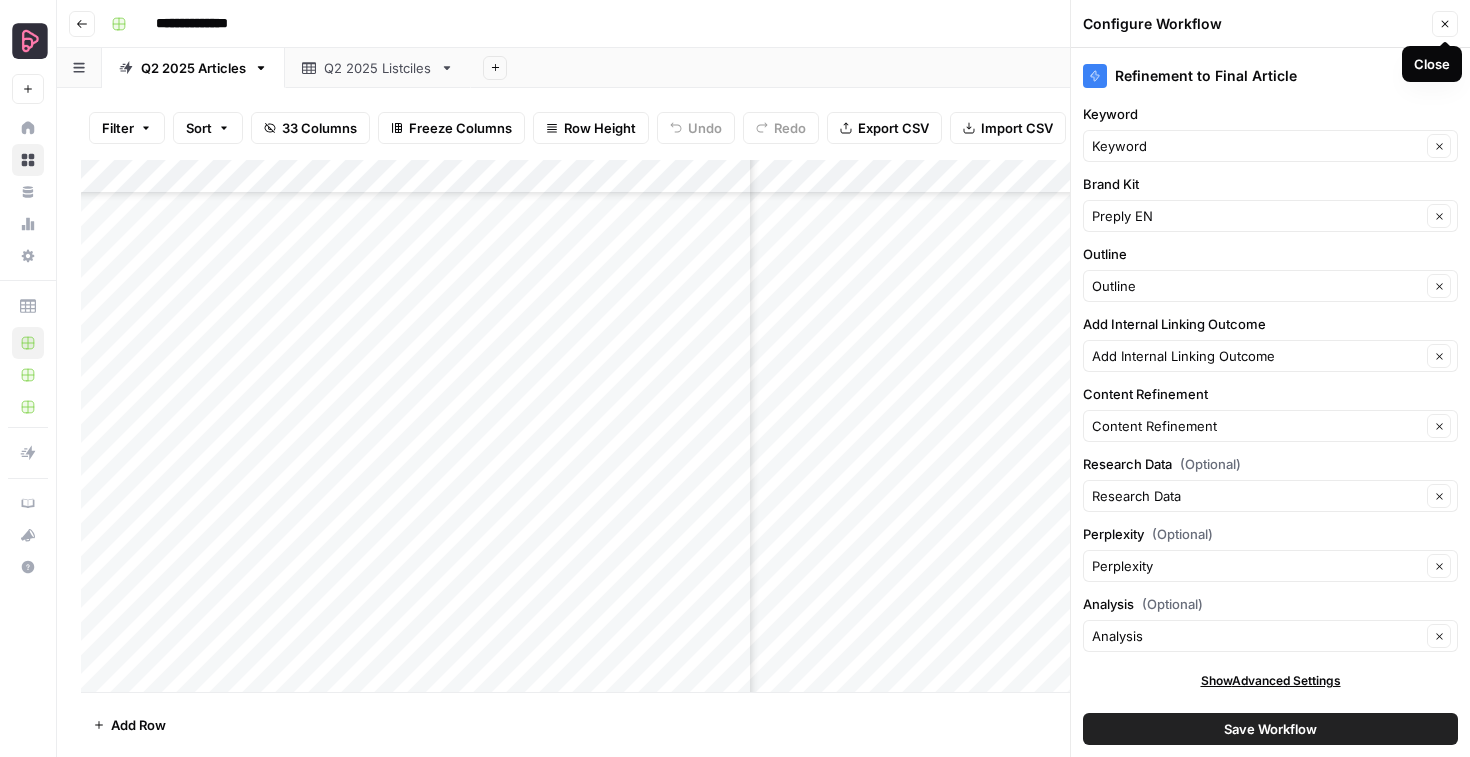 click 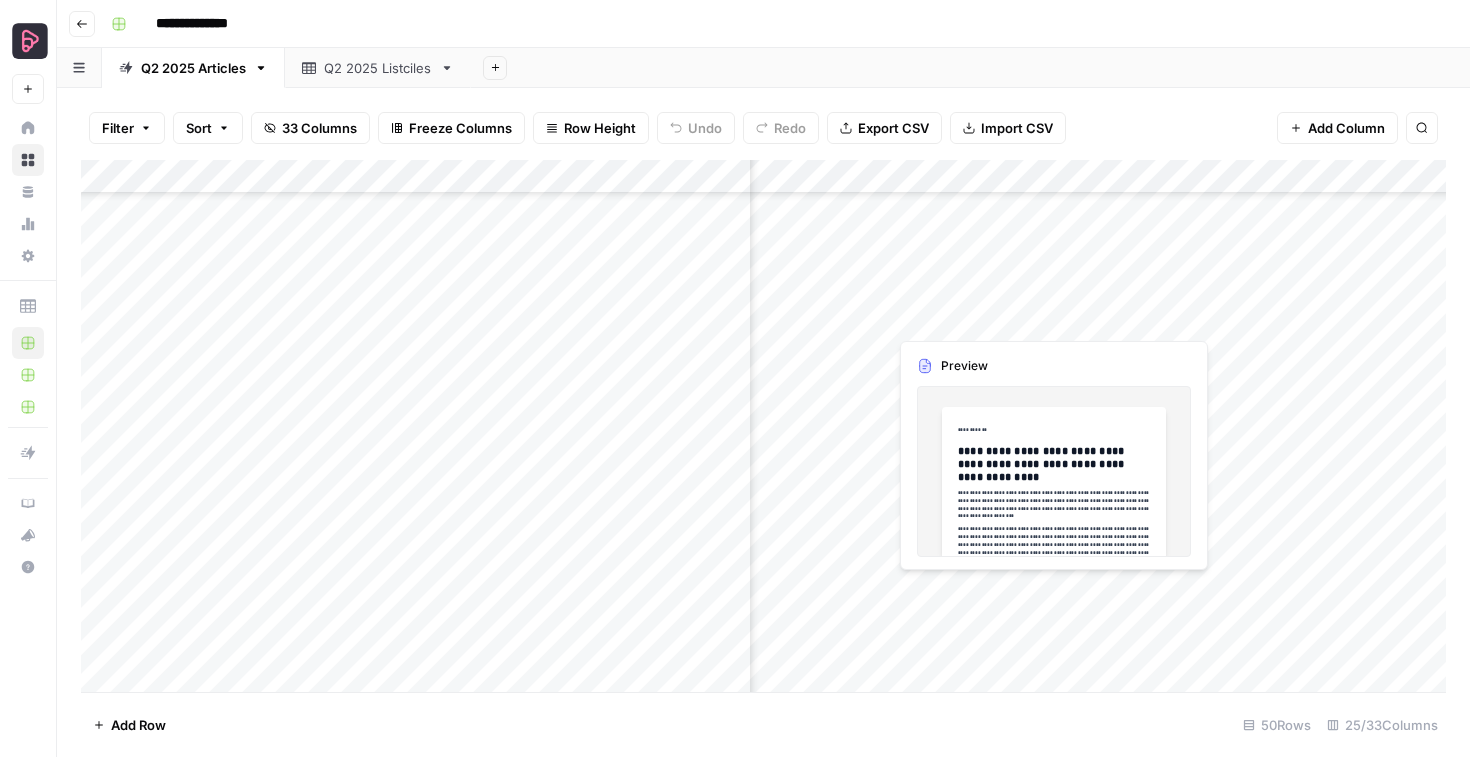 scroll, scrollTop: 1116, scrollLeft: 3789, axis: both 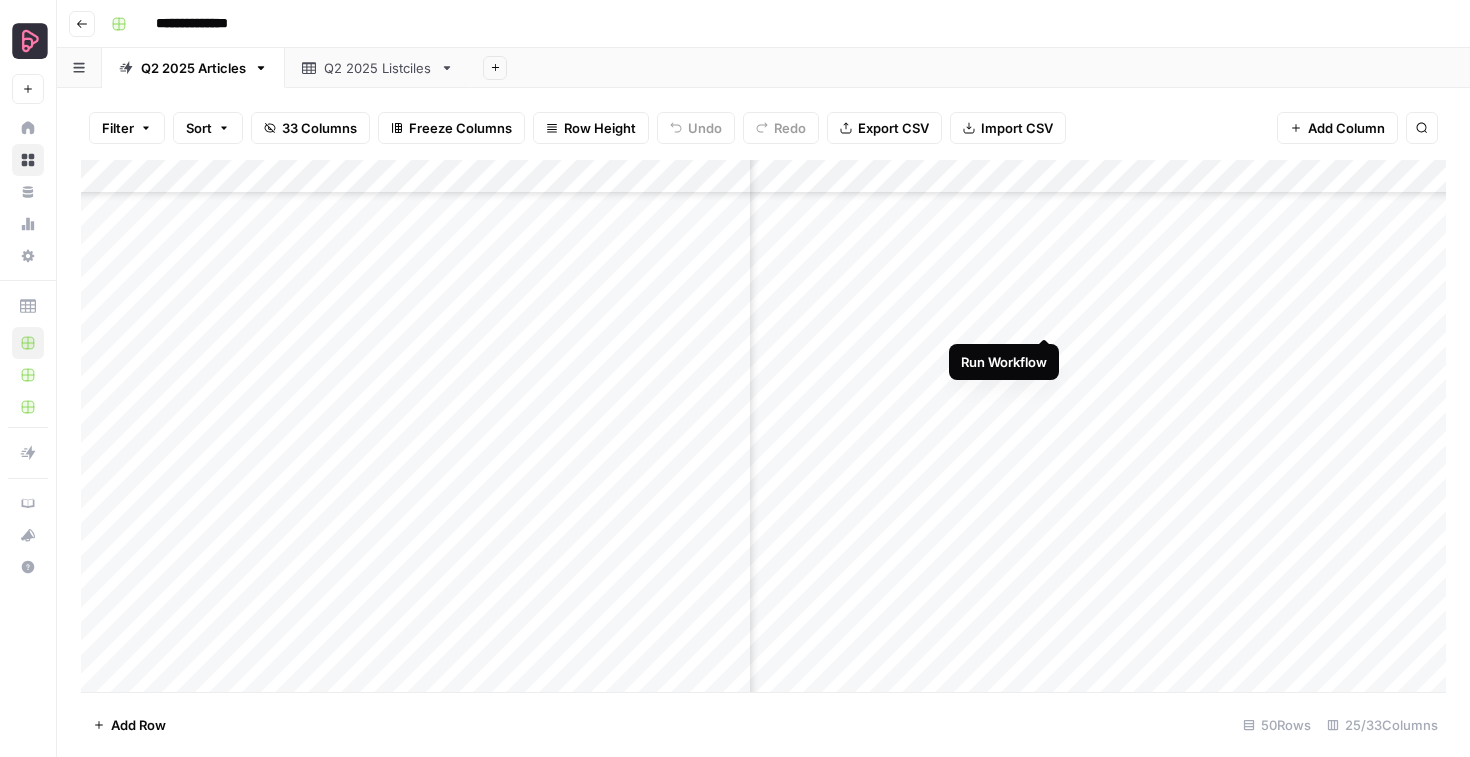 click on "Add Column" at bounding box center (763, 426) 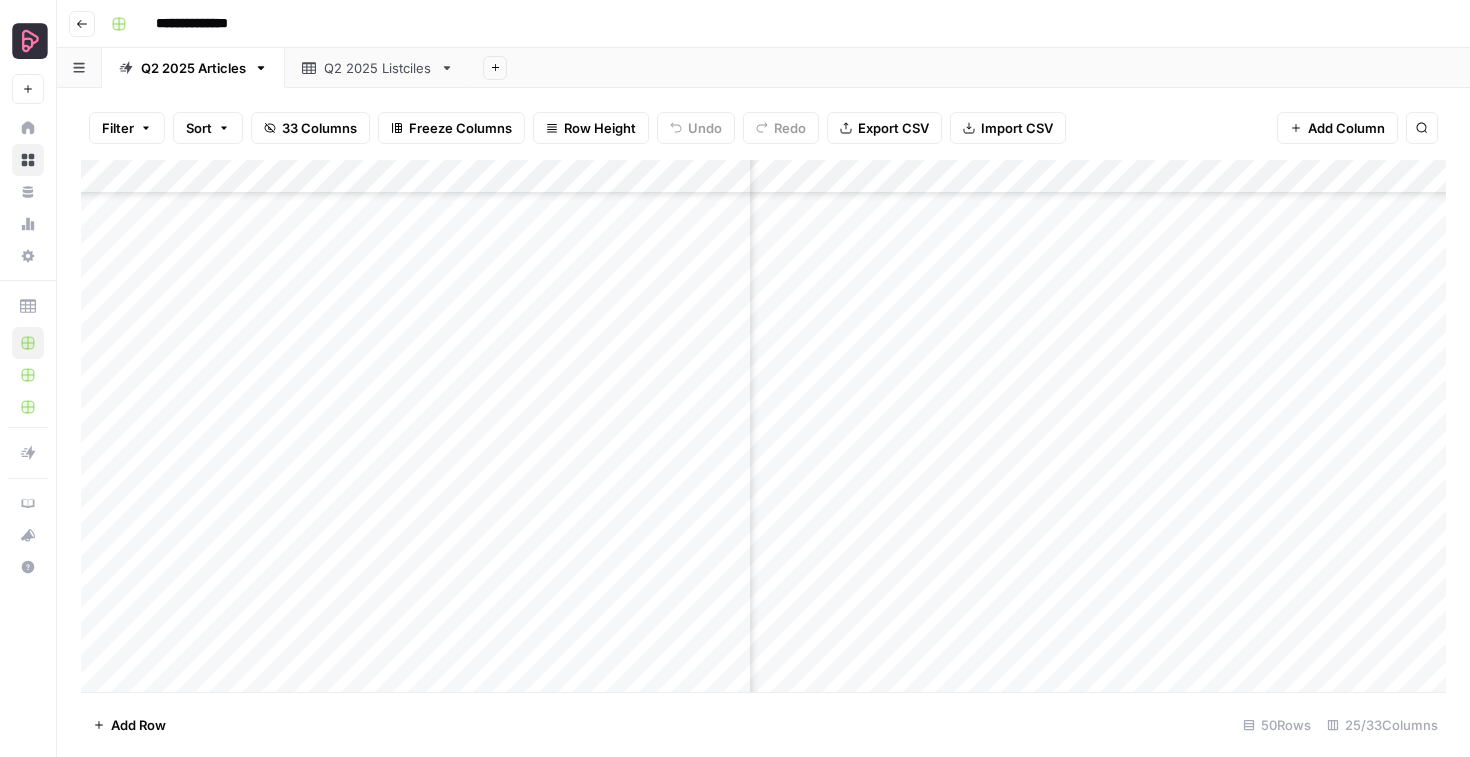 scroll, scrollTop: 1116, scrollLeft: 3658, axis: both 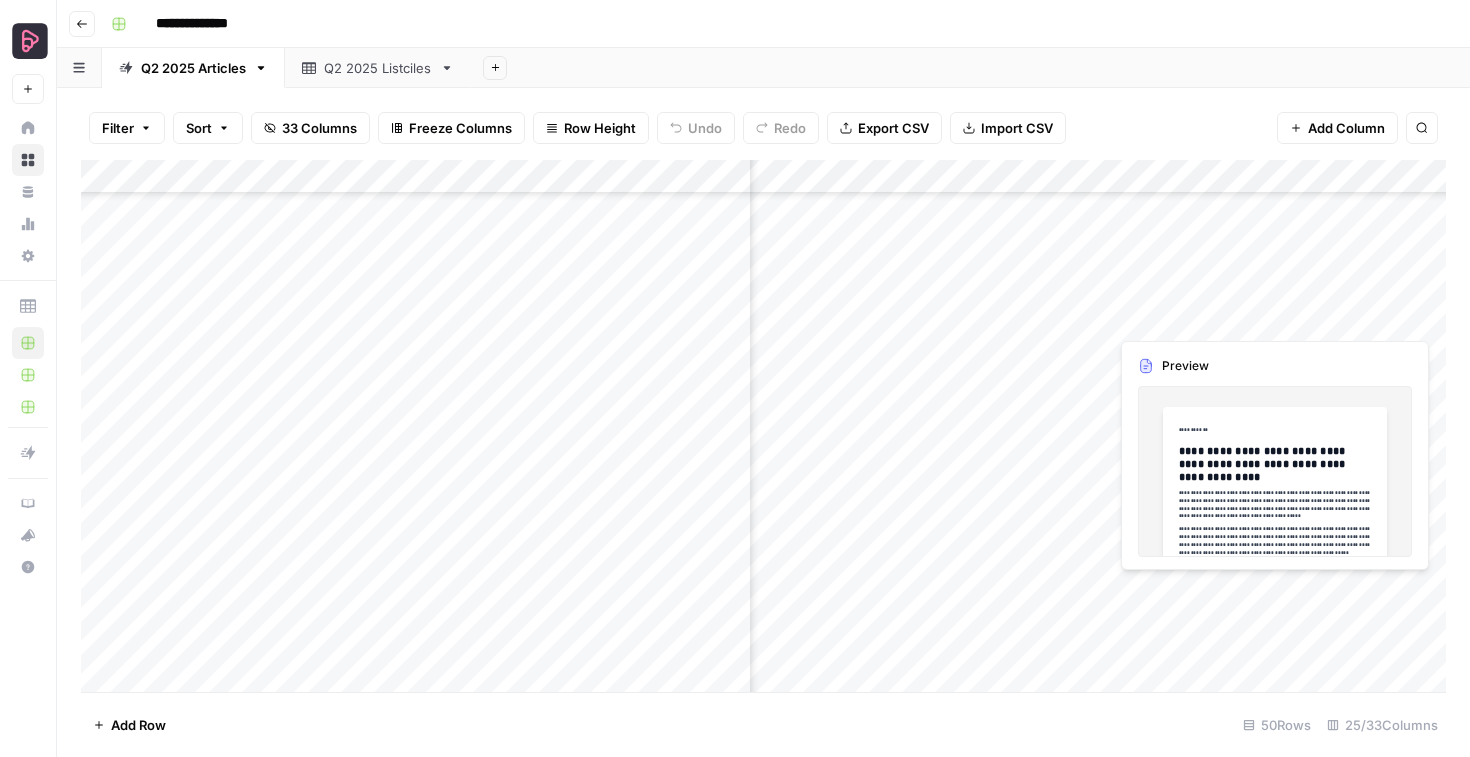 click on "Add Column" at bounding box center (763, 426) 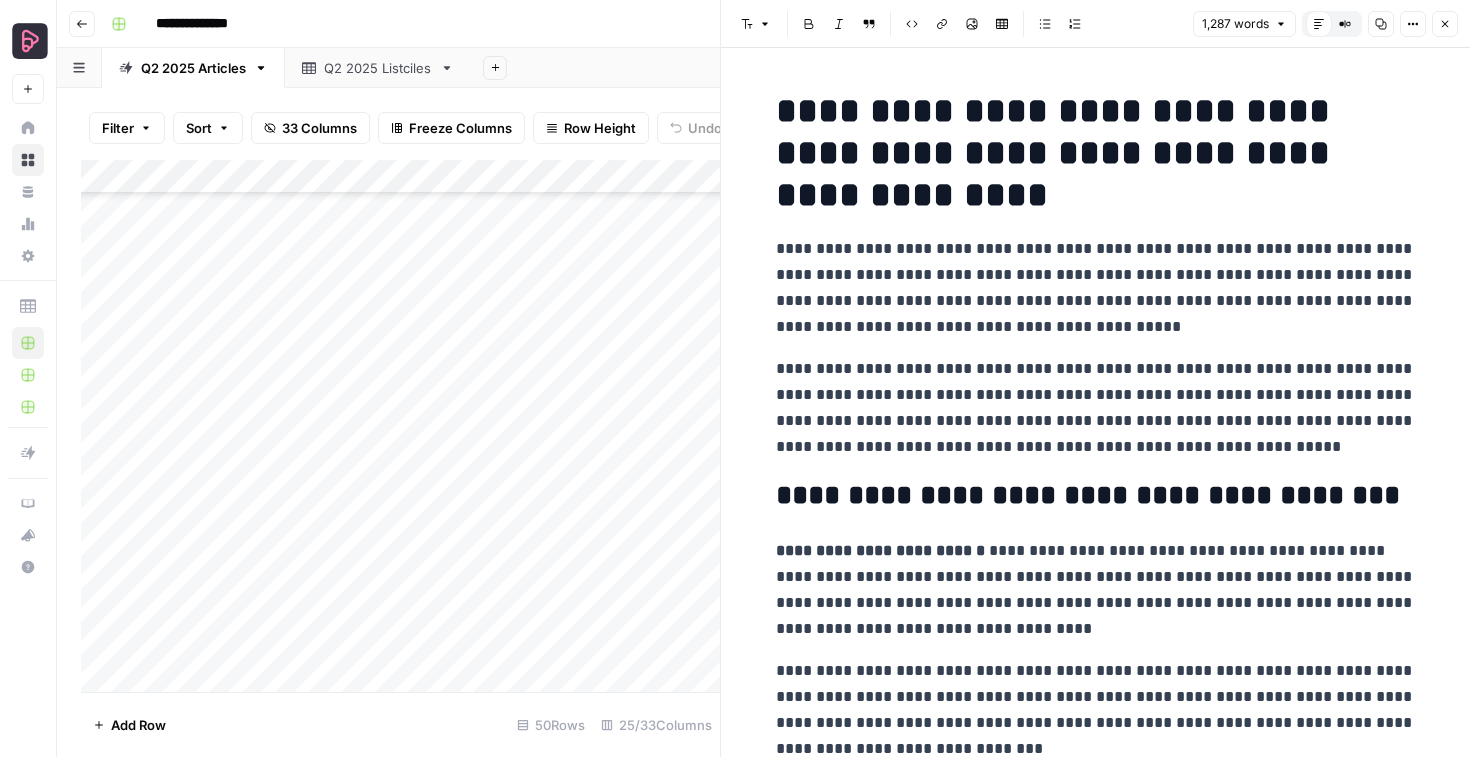 scroll, scrollTop: 0, scrollLeft: 0, axis: both 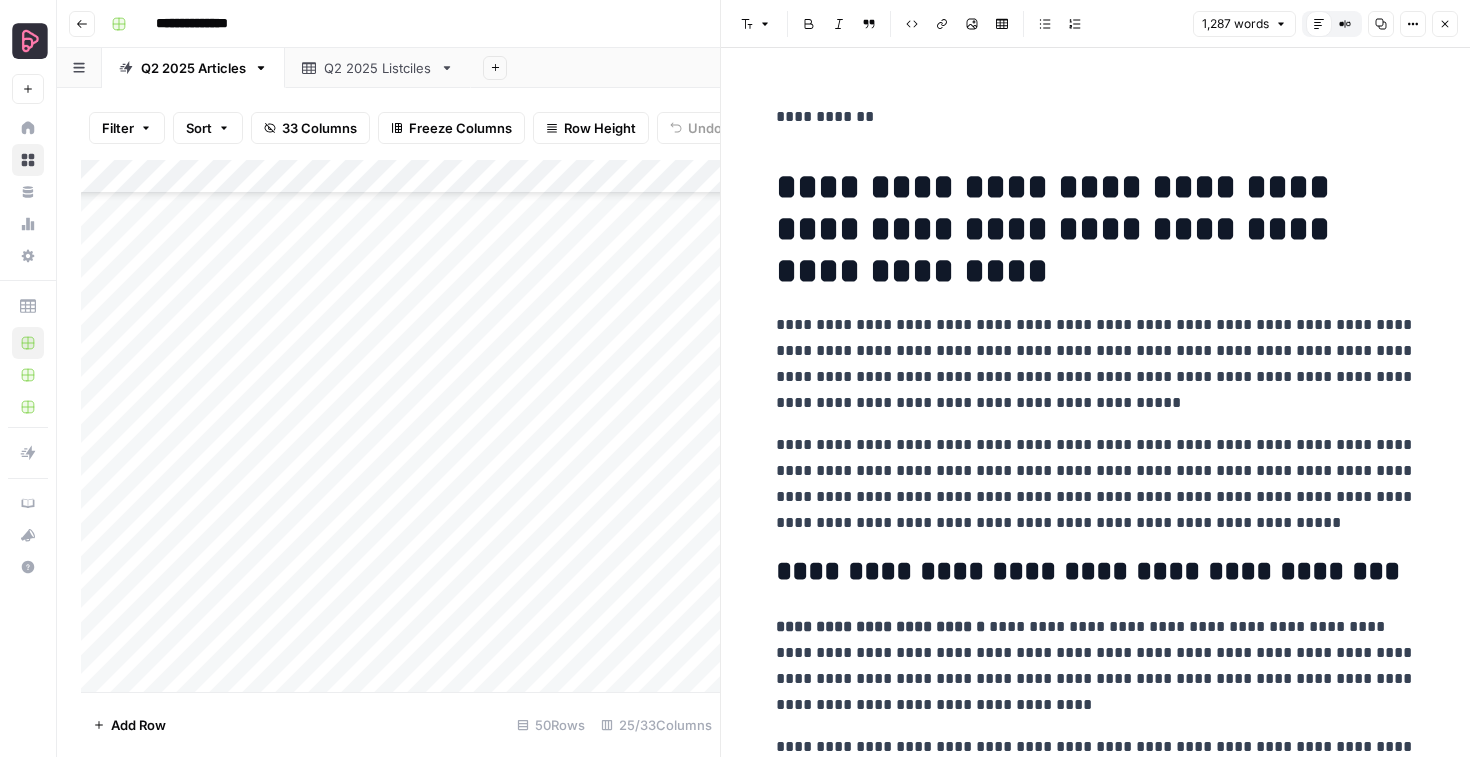 click 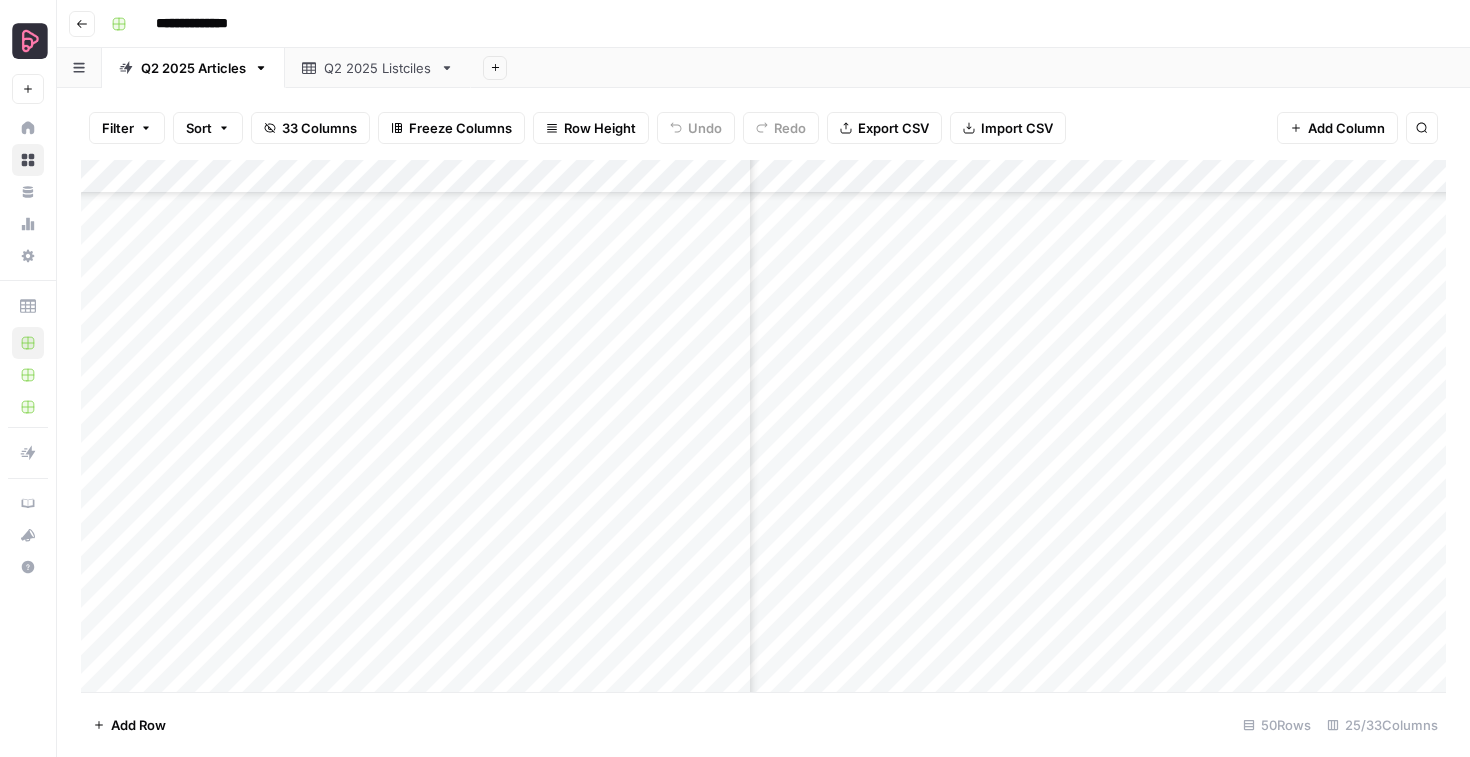 scroll, scrollTop: 1116, scrollLeft: 2981, axis: both 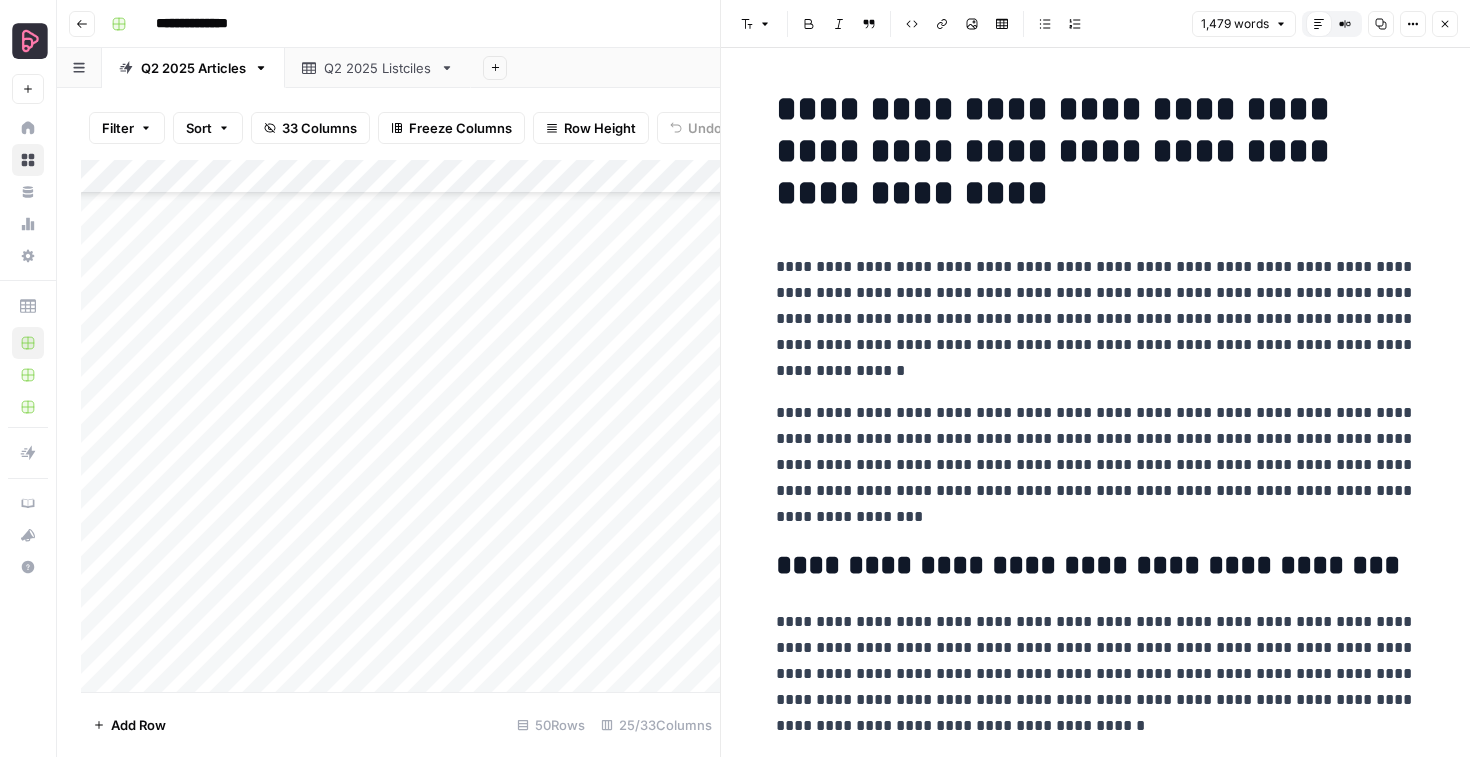 click on "Font style Bold Italic Block quote Code block Link Image Insert Table Bulleted list Numbered list 1,479 words Default Editor Compare Old vs New Content Copy Options Close" at bounding box center (1095, 24) 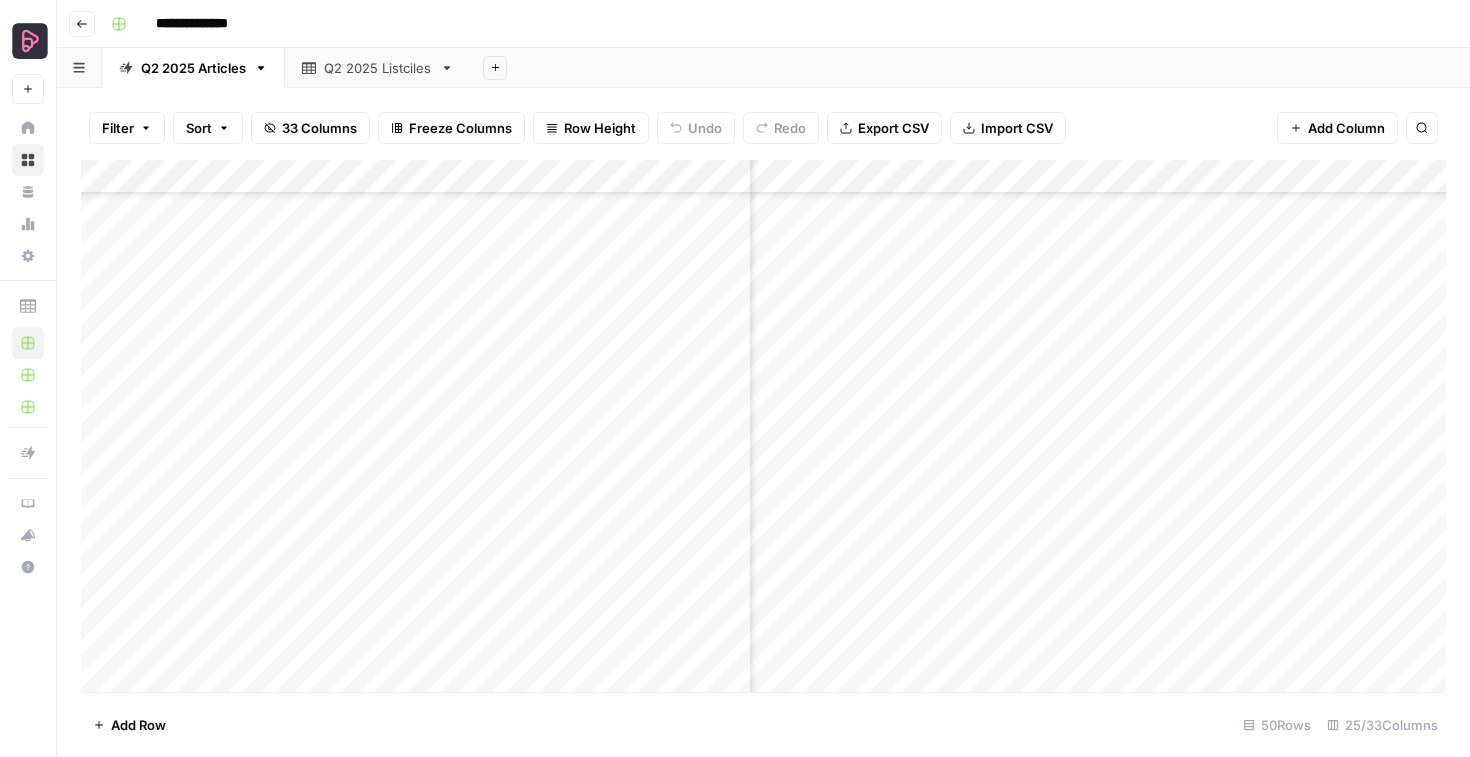 scroll, scrollTop: 1116, scrollLeft: 2781, axis: both 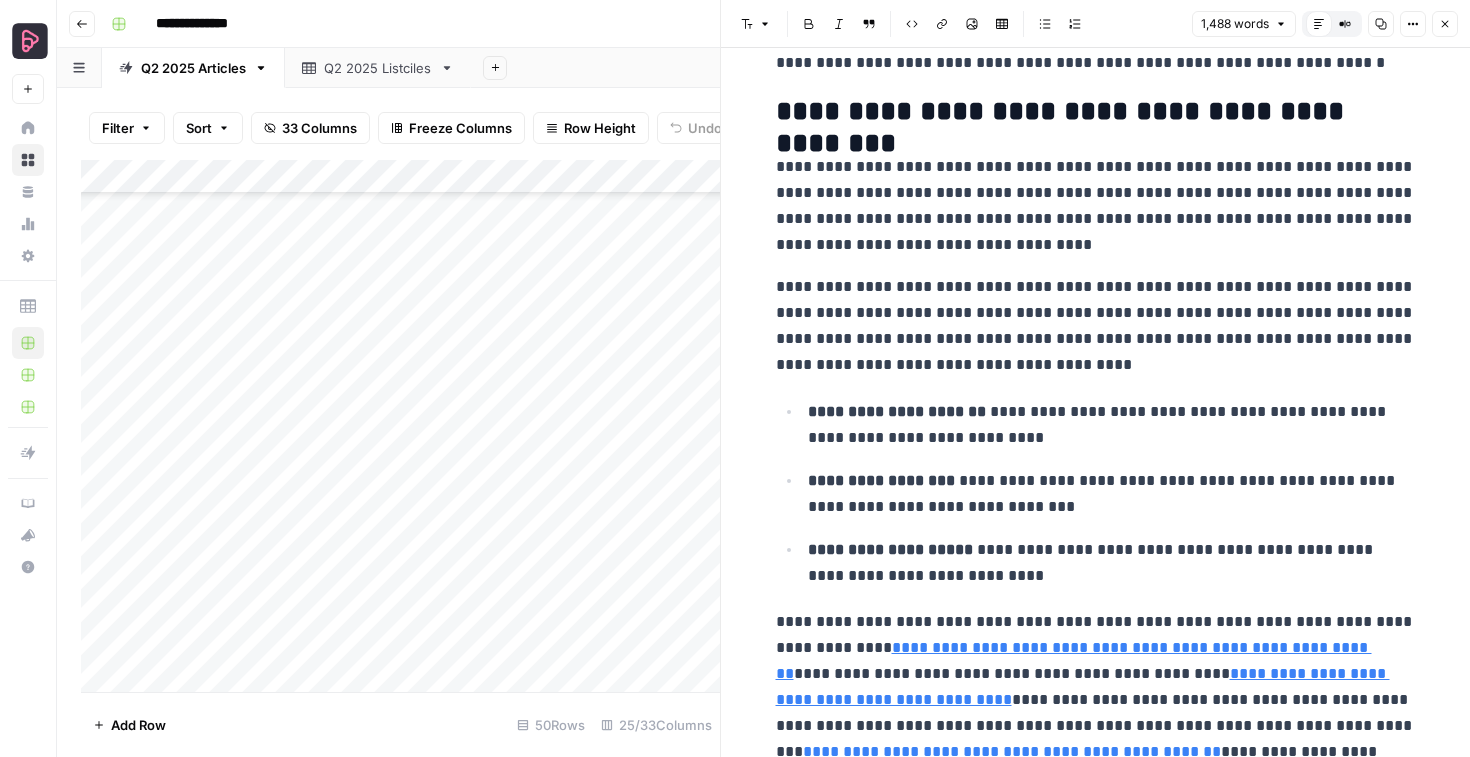 click 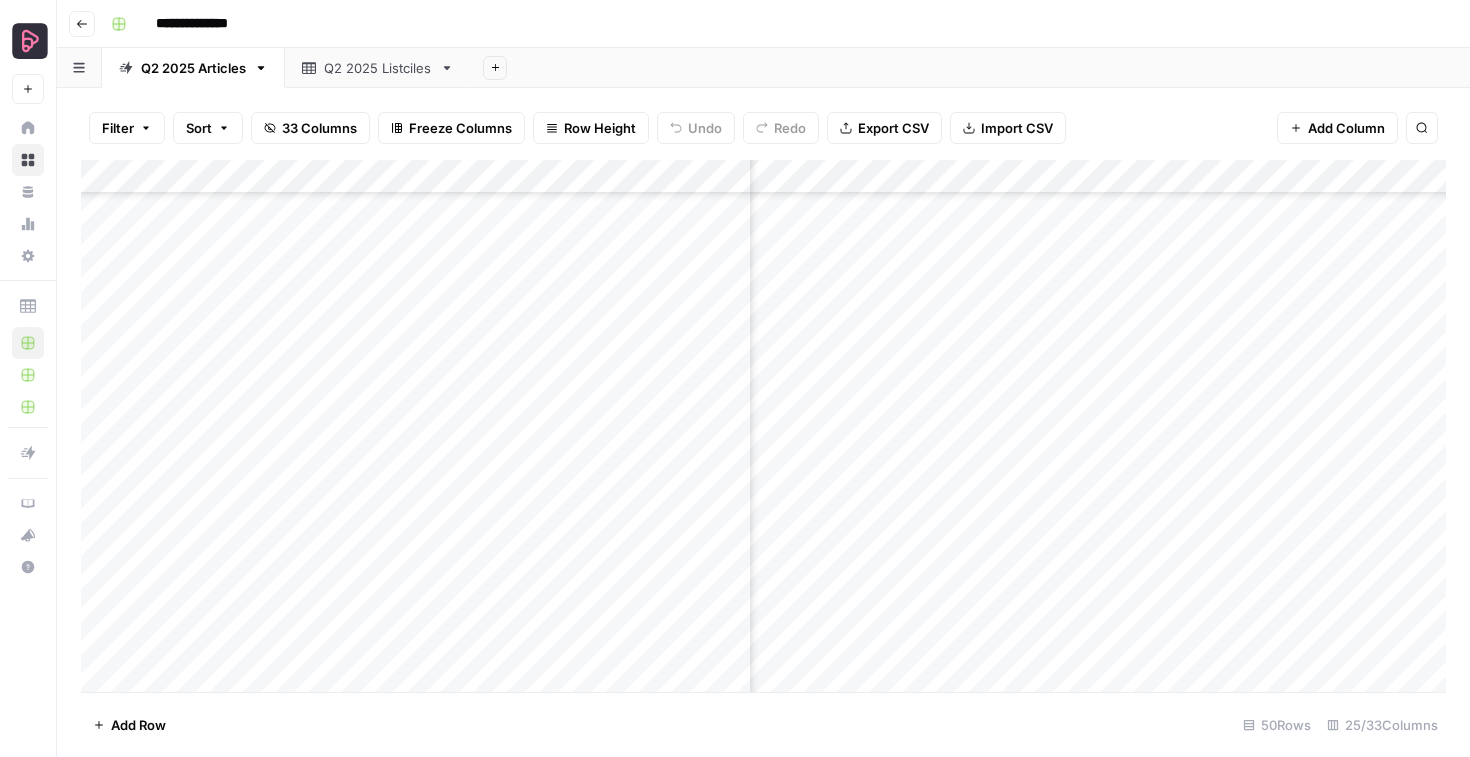 scroll, scrollTop: 1116, scrollLeft: 3475, axis: both 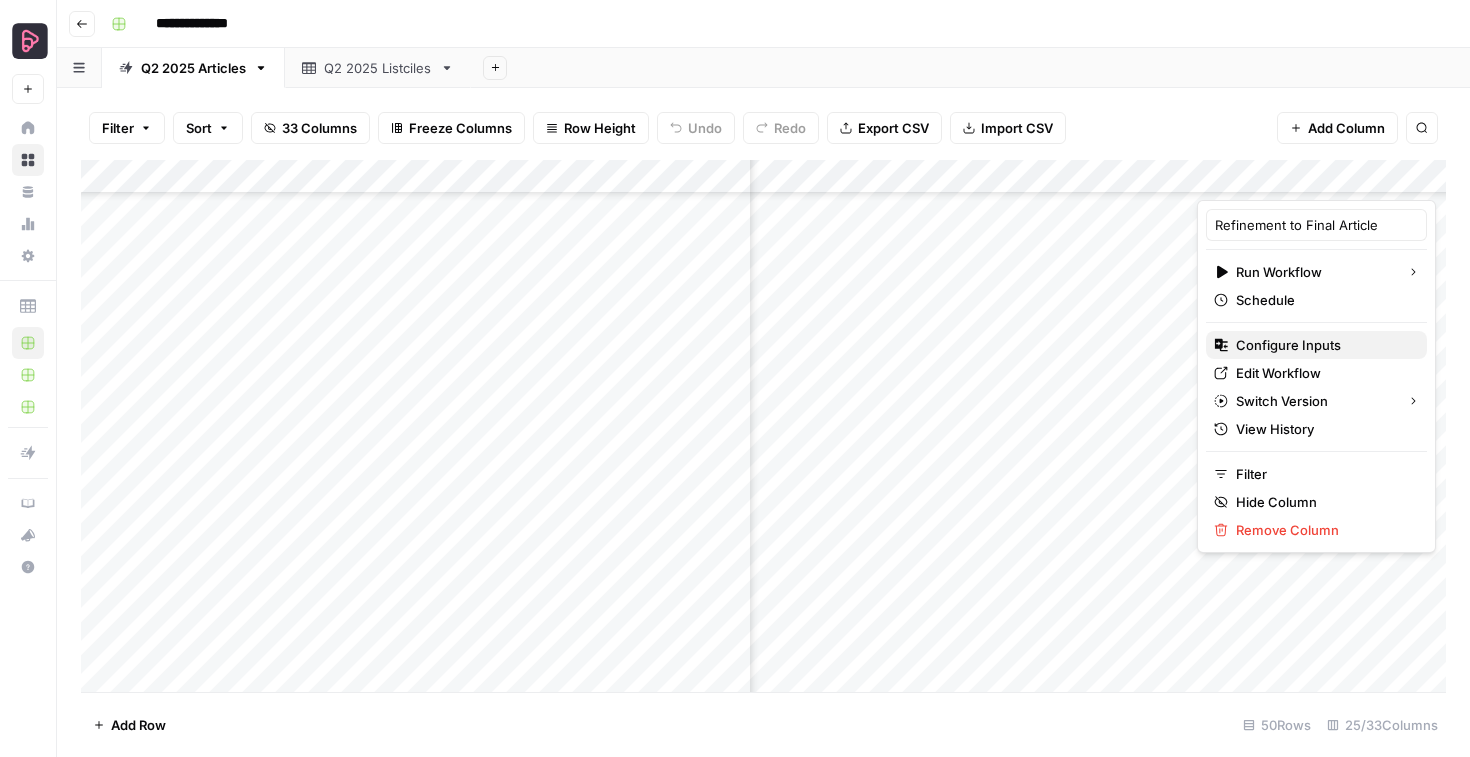 click on "Configure Inputs" at bounding box center (1288, 345) 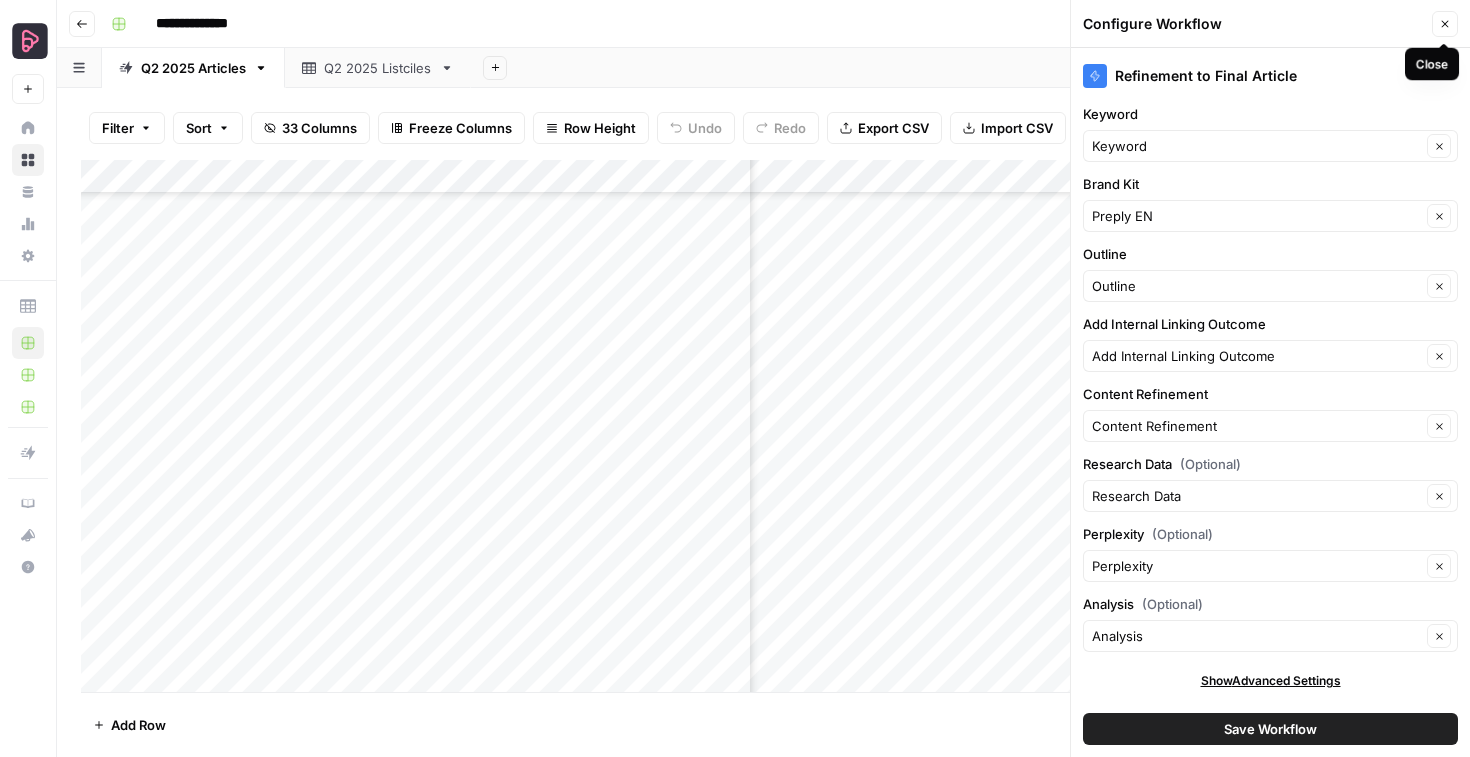 click 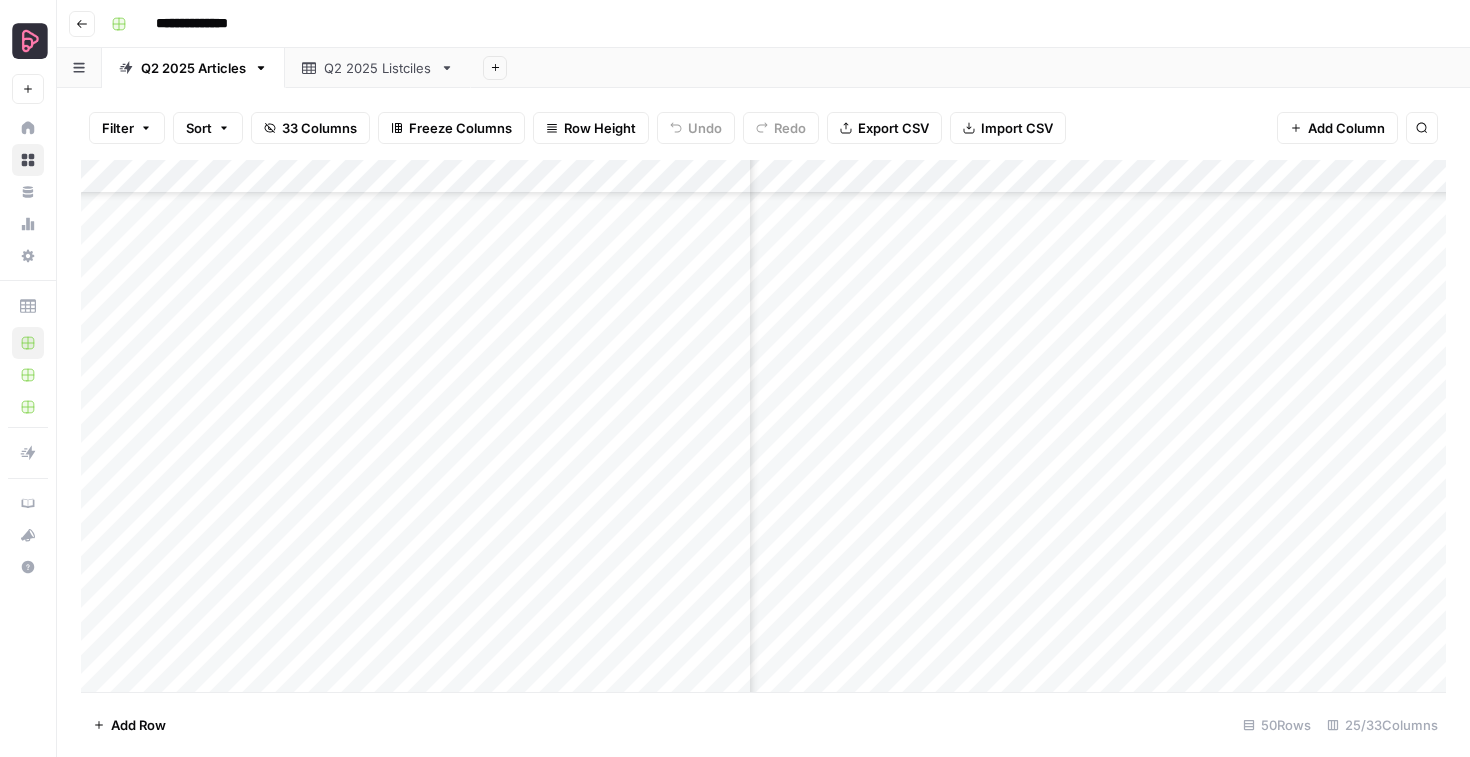 scroll, scrollTop: 1116, scrollLeft: 3514, axis: both 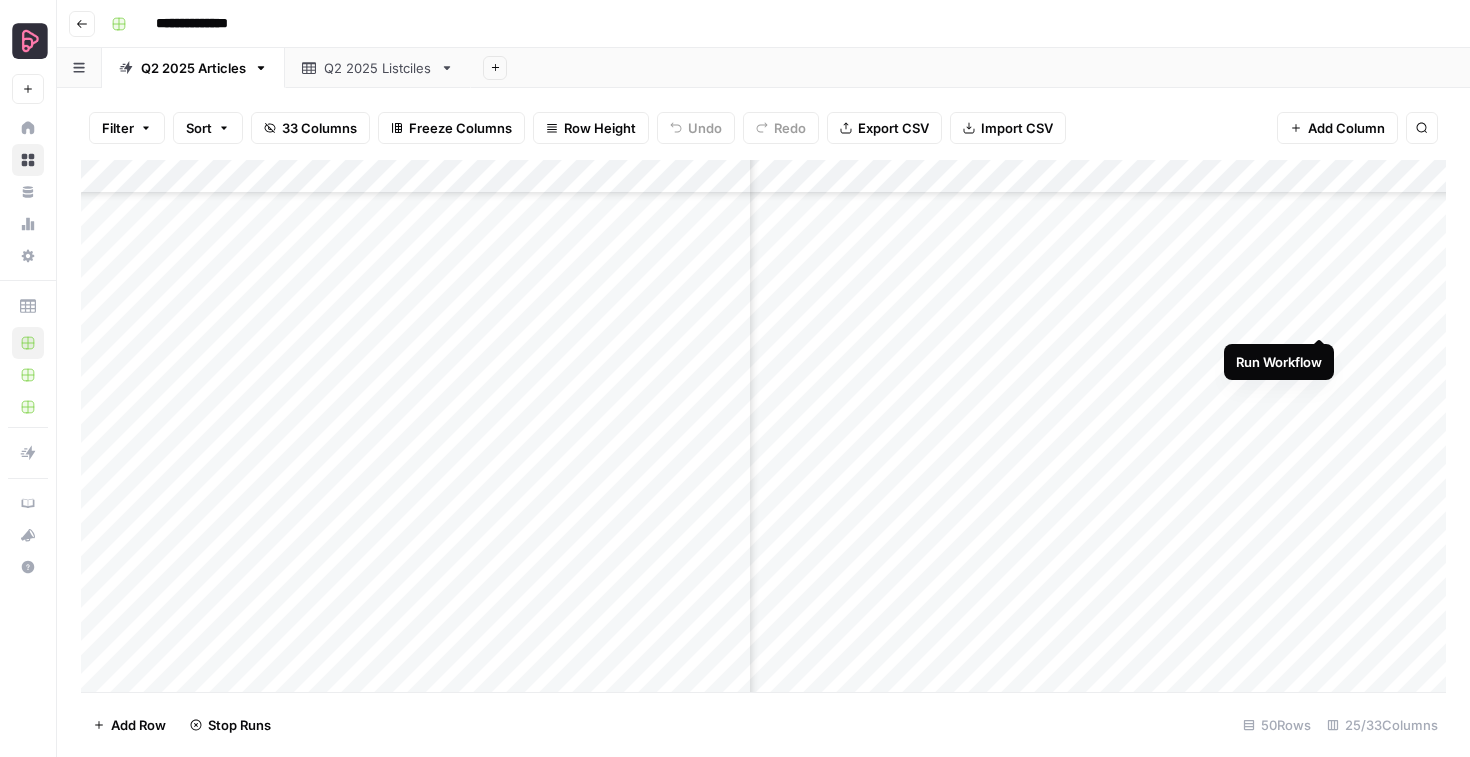 click on "Add Column" at bounding box center (763, 426) 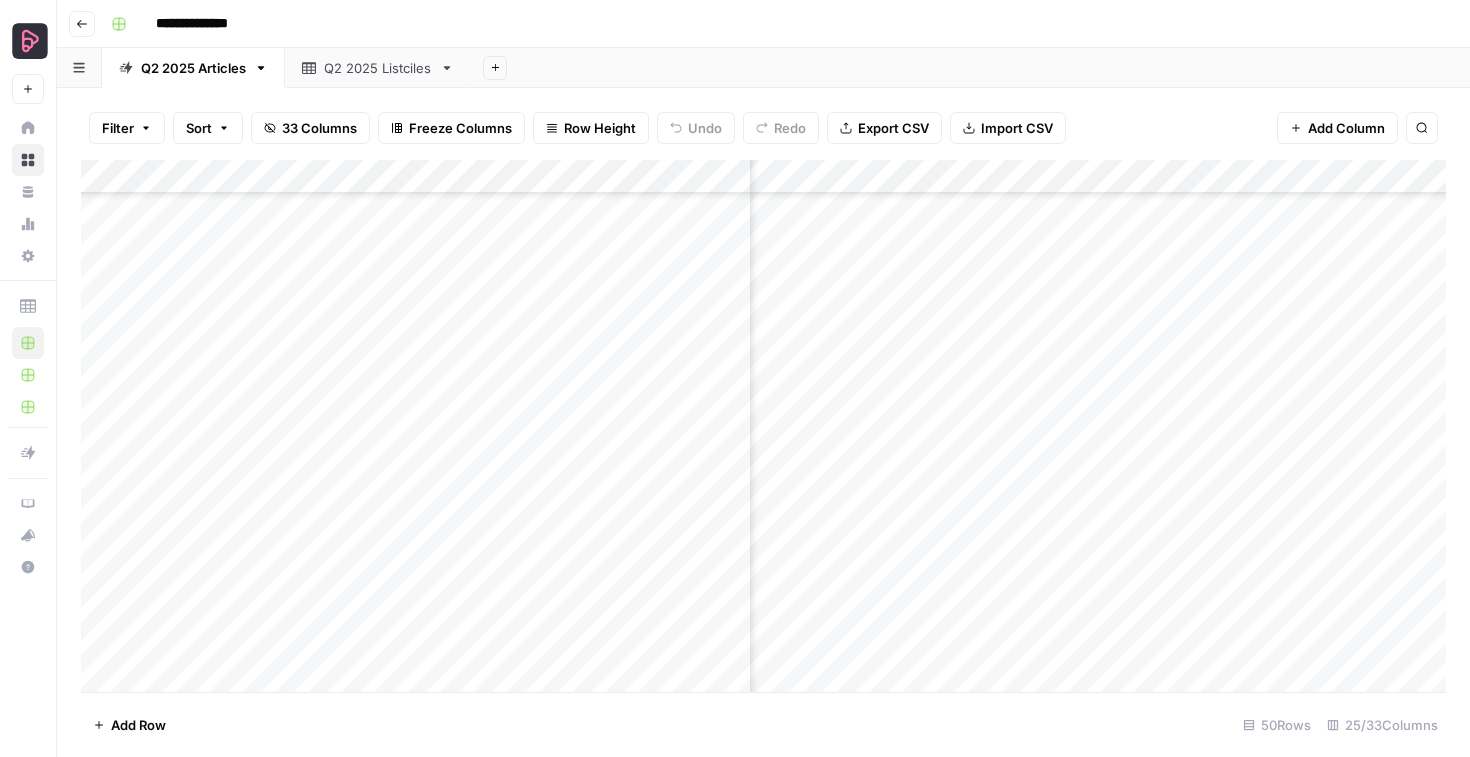 scroll, scrollTop: 1116, scrollLeft: 3887, axis: both 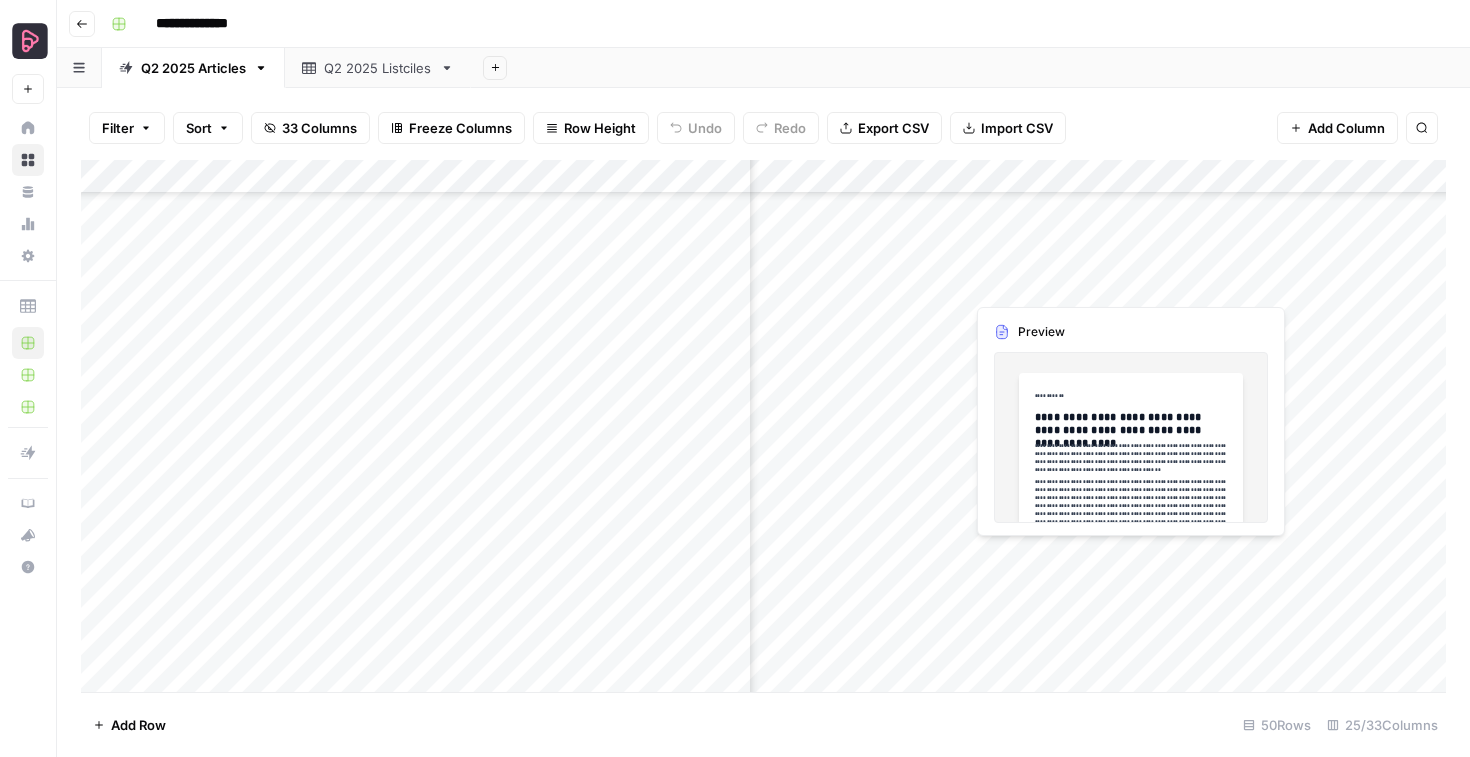 click on "Add Column" at bounding box center (763, 426) 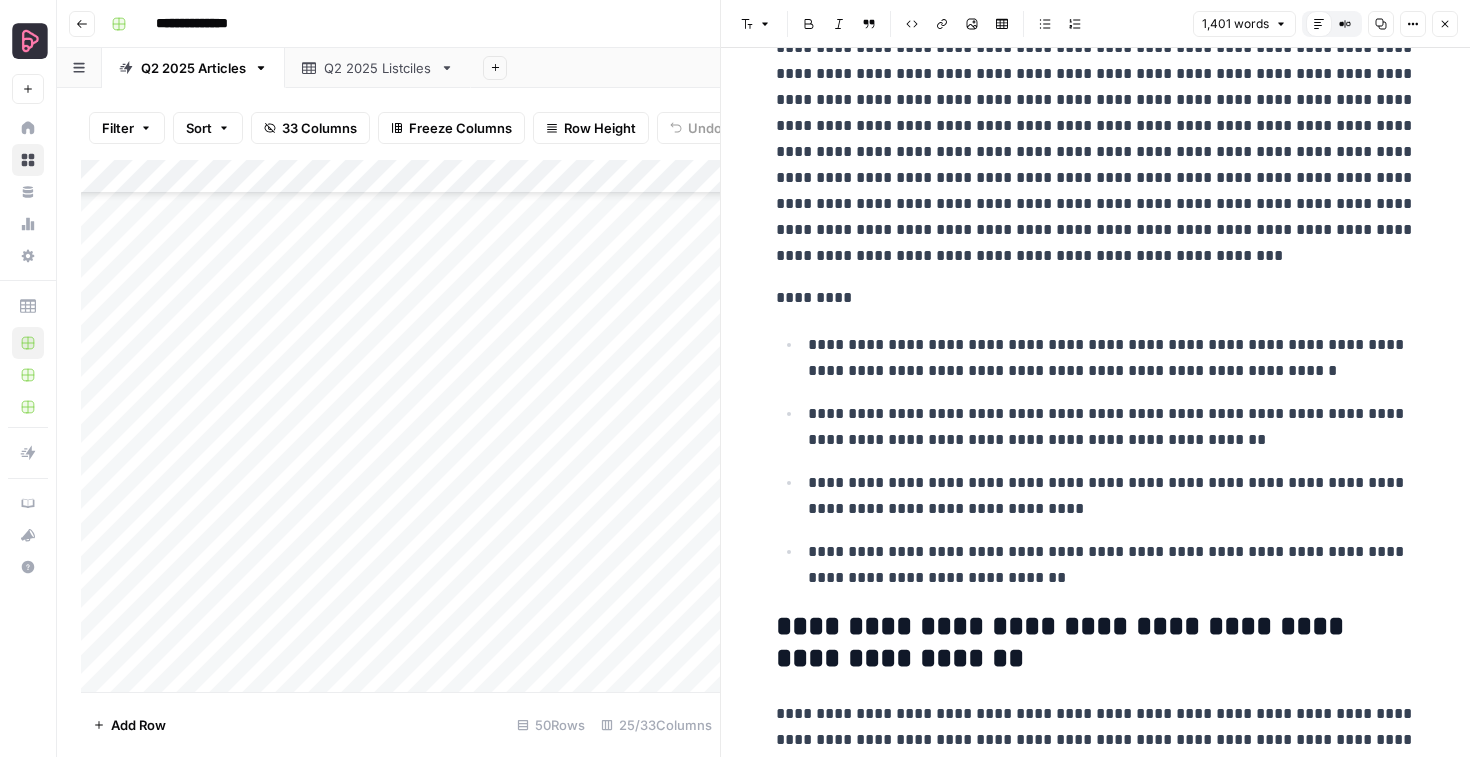 scroll, scrollTop: 385, scrollLeft: 0, axis: vertical 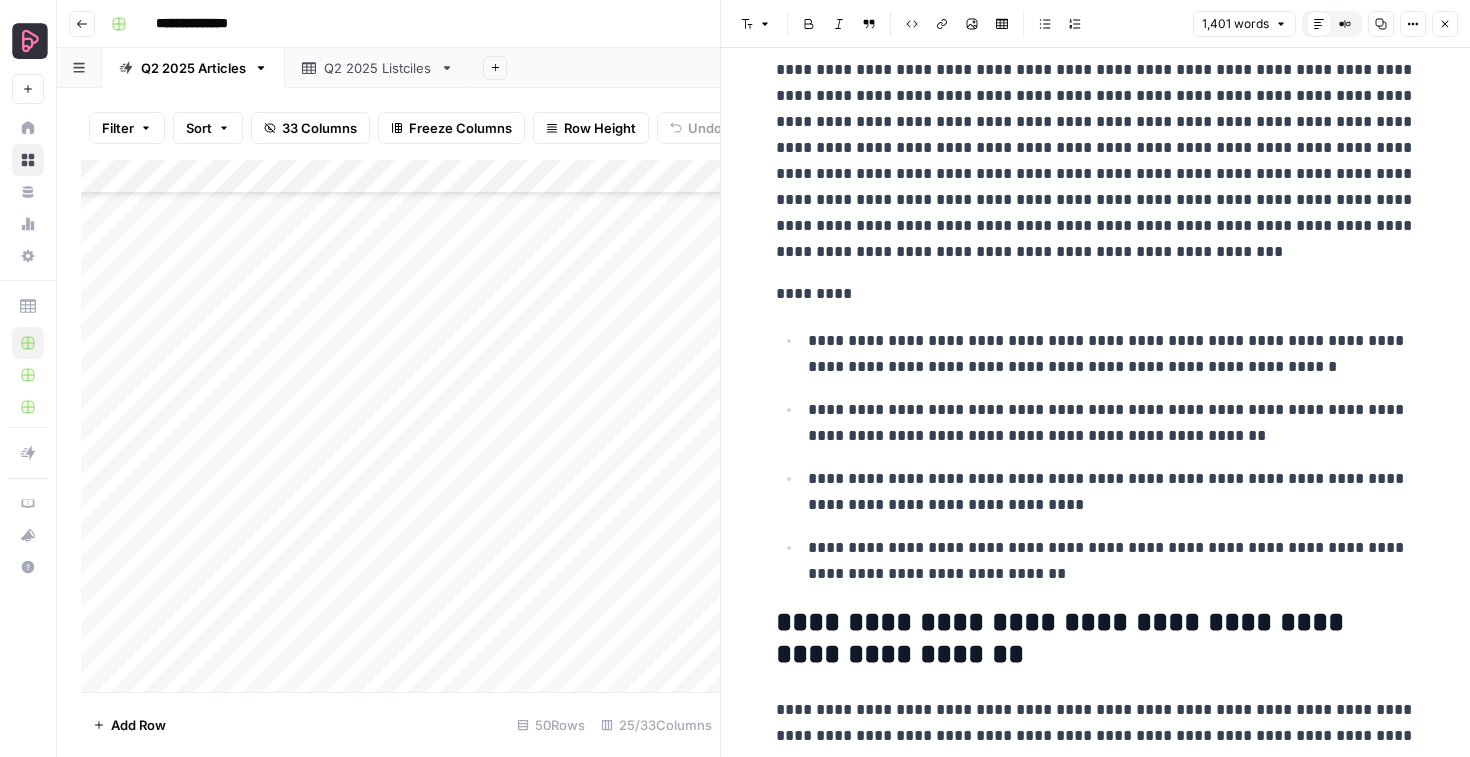 click 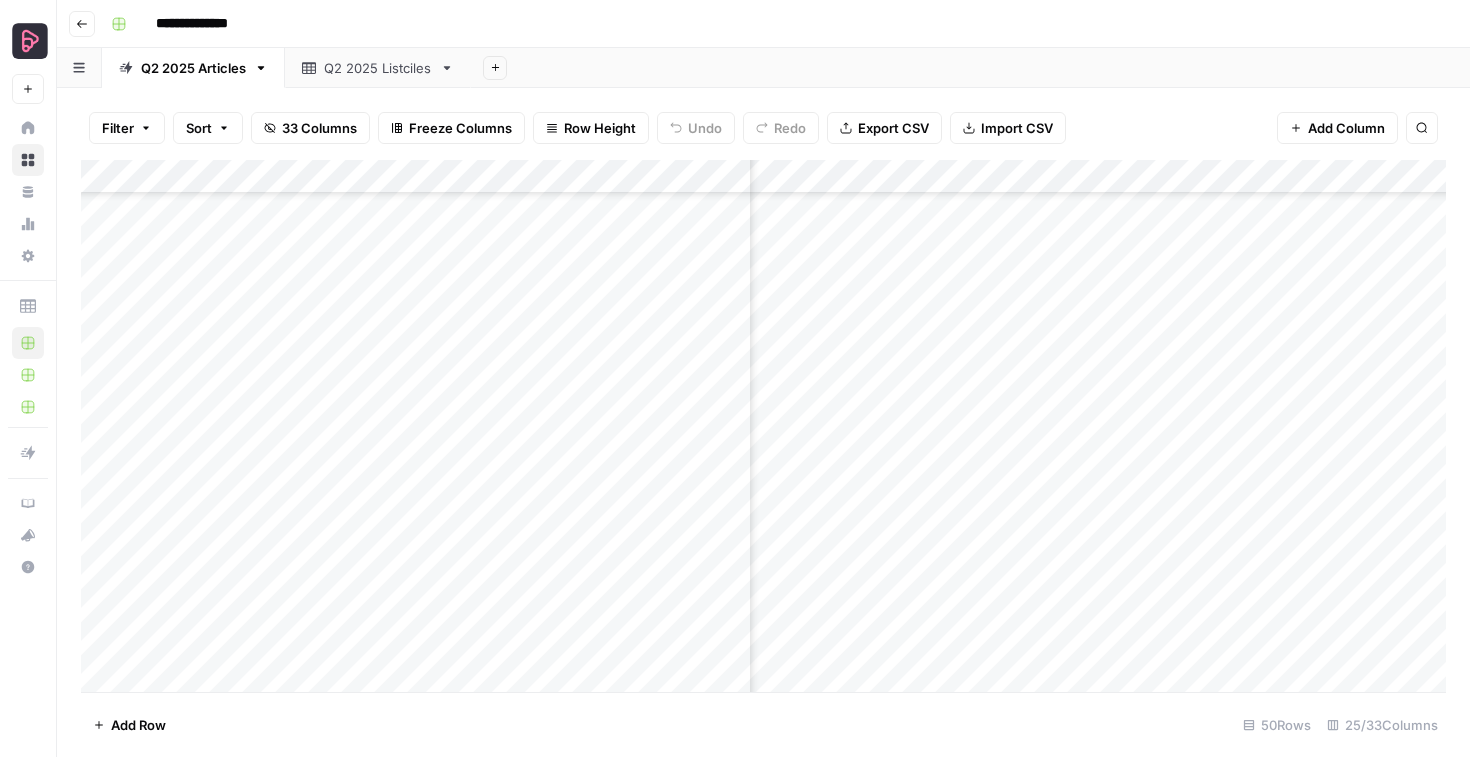 scroll, scrollTop: 956, scrollLeft: 3887, axis: both 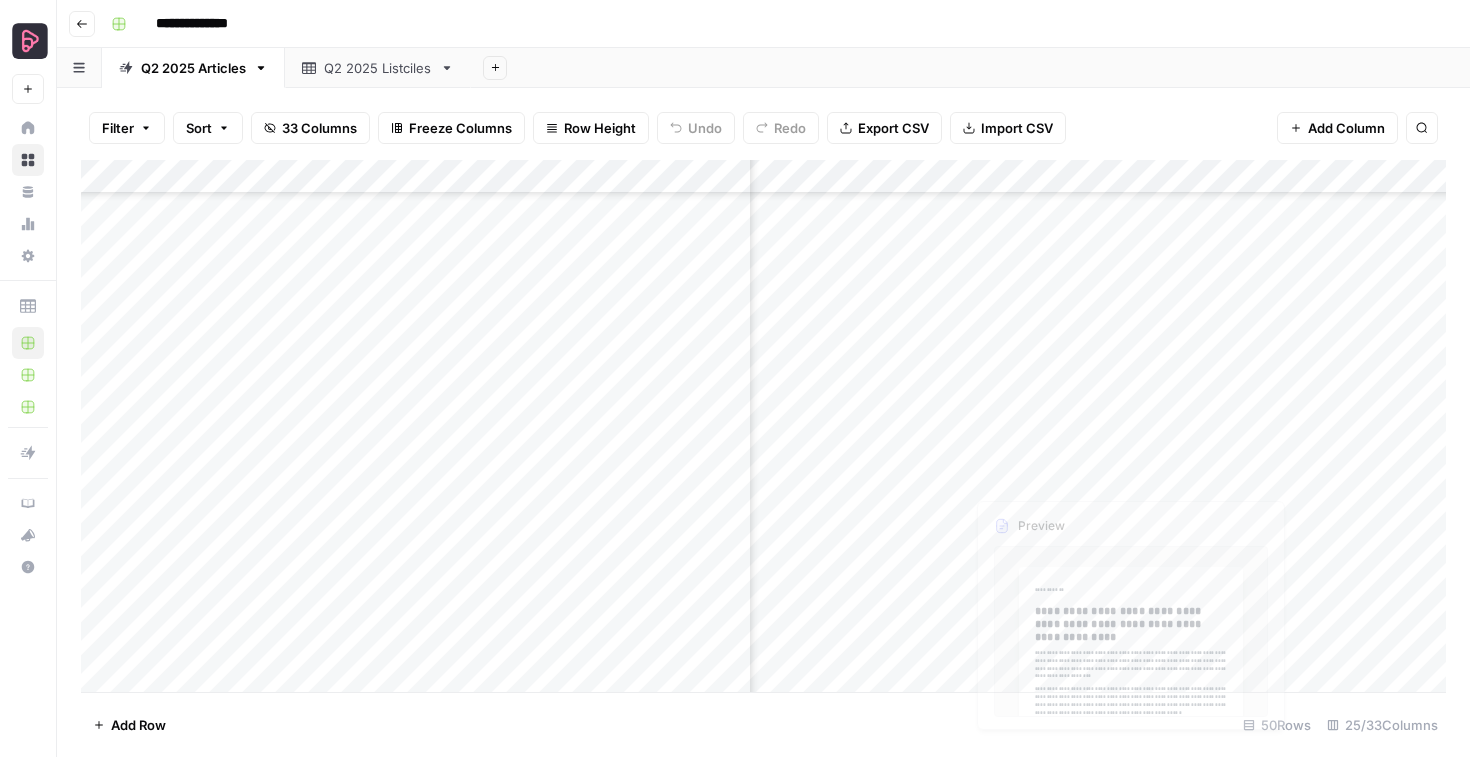 click on "Add Column" at bounding box center [763, 426] 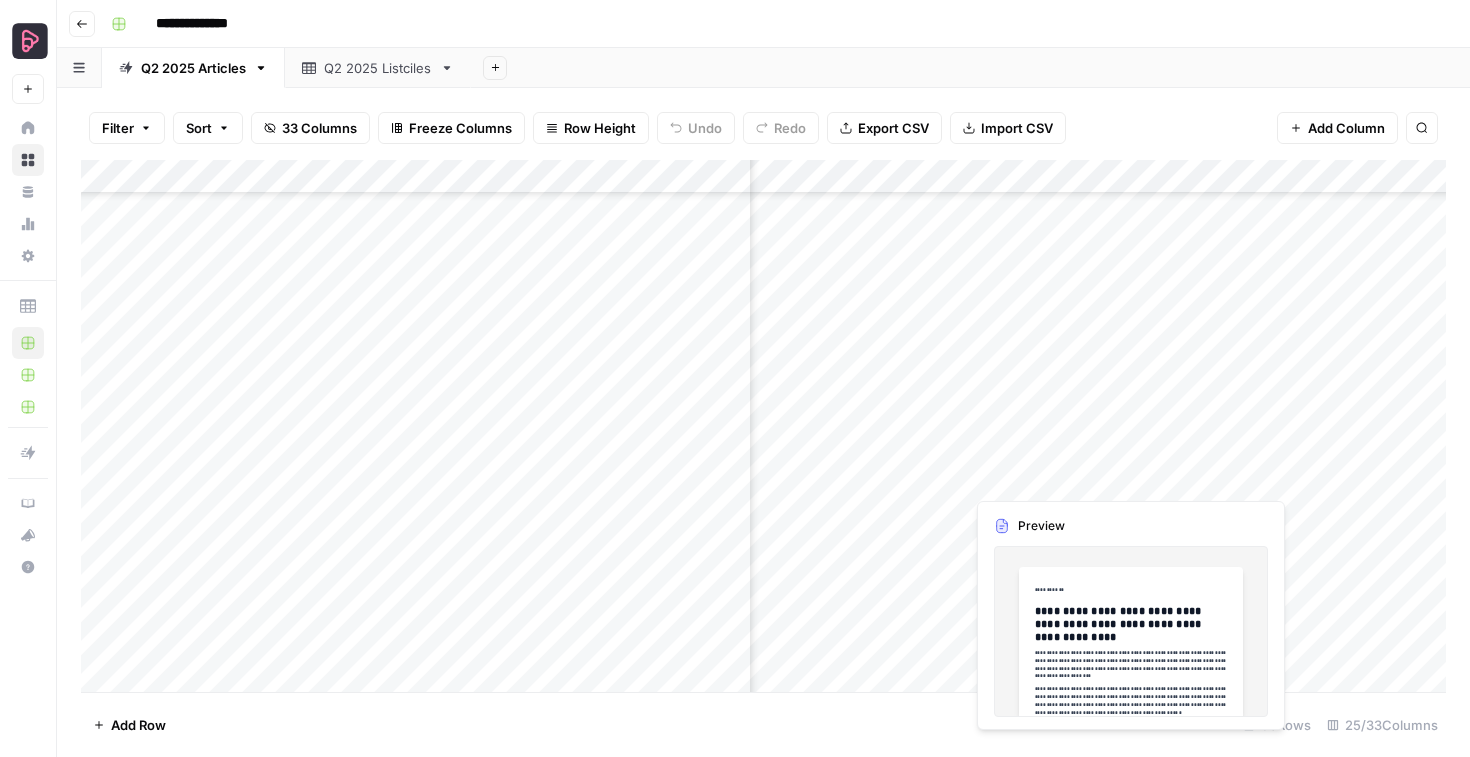 click on "Add Column" at bounding box center (763, 426) 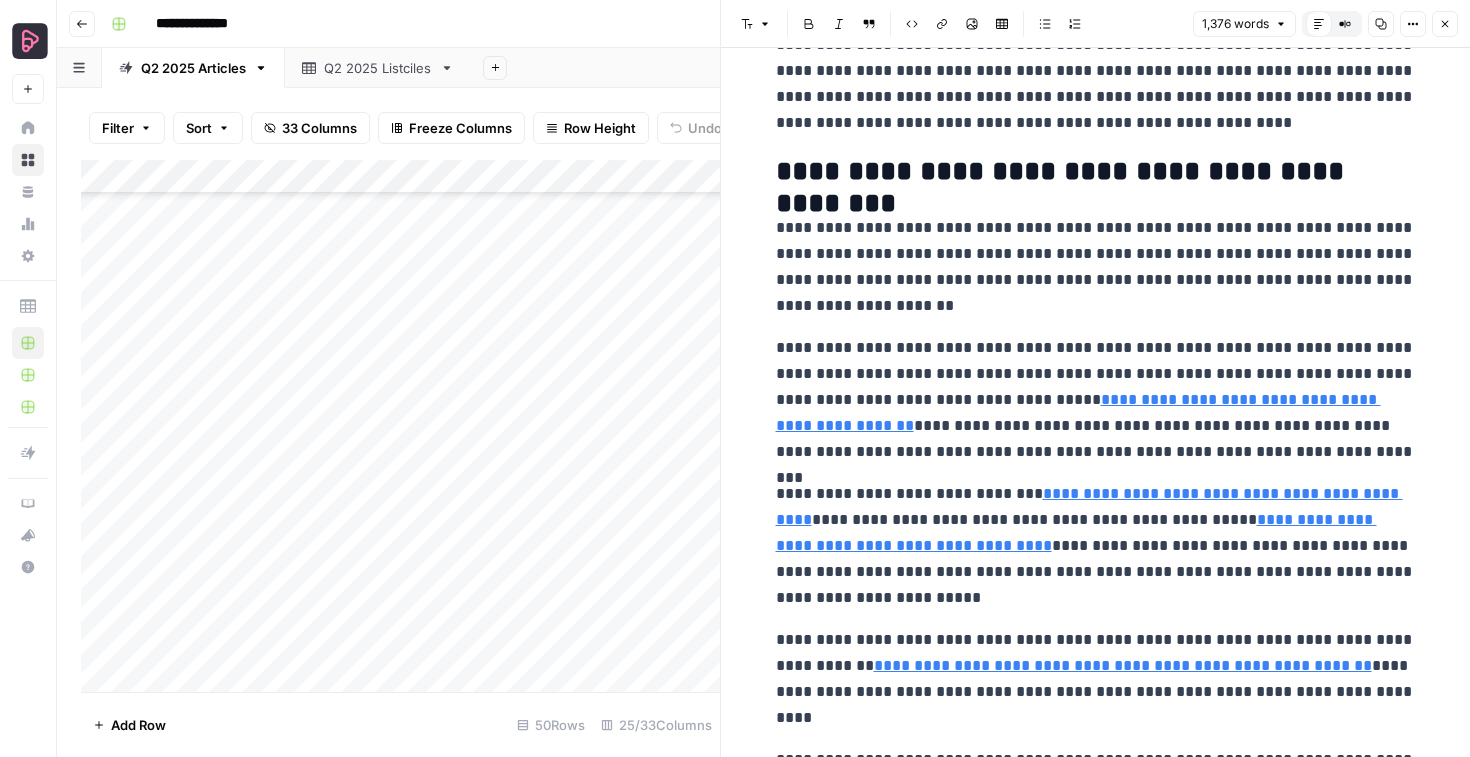 scroll, scrollTop: 5394, scrollLeft: 0, axis: vertical 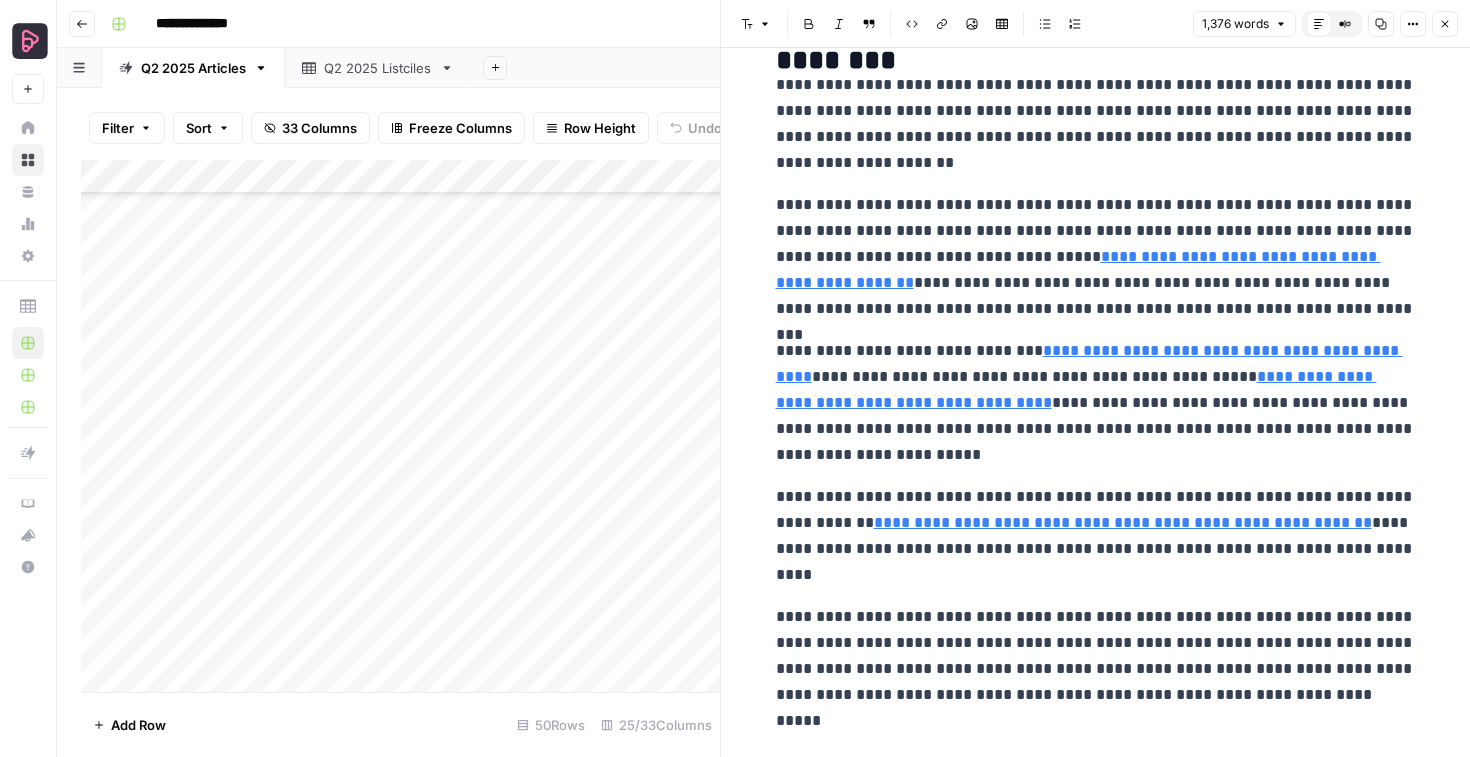 click 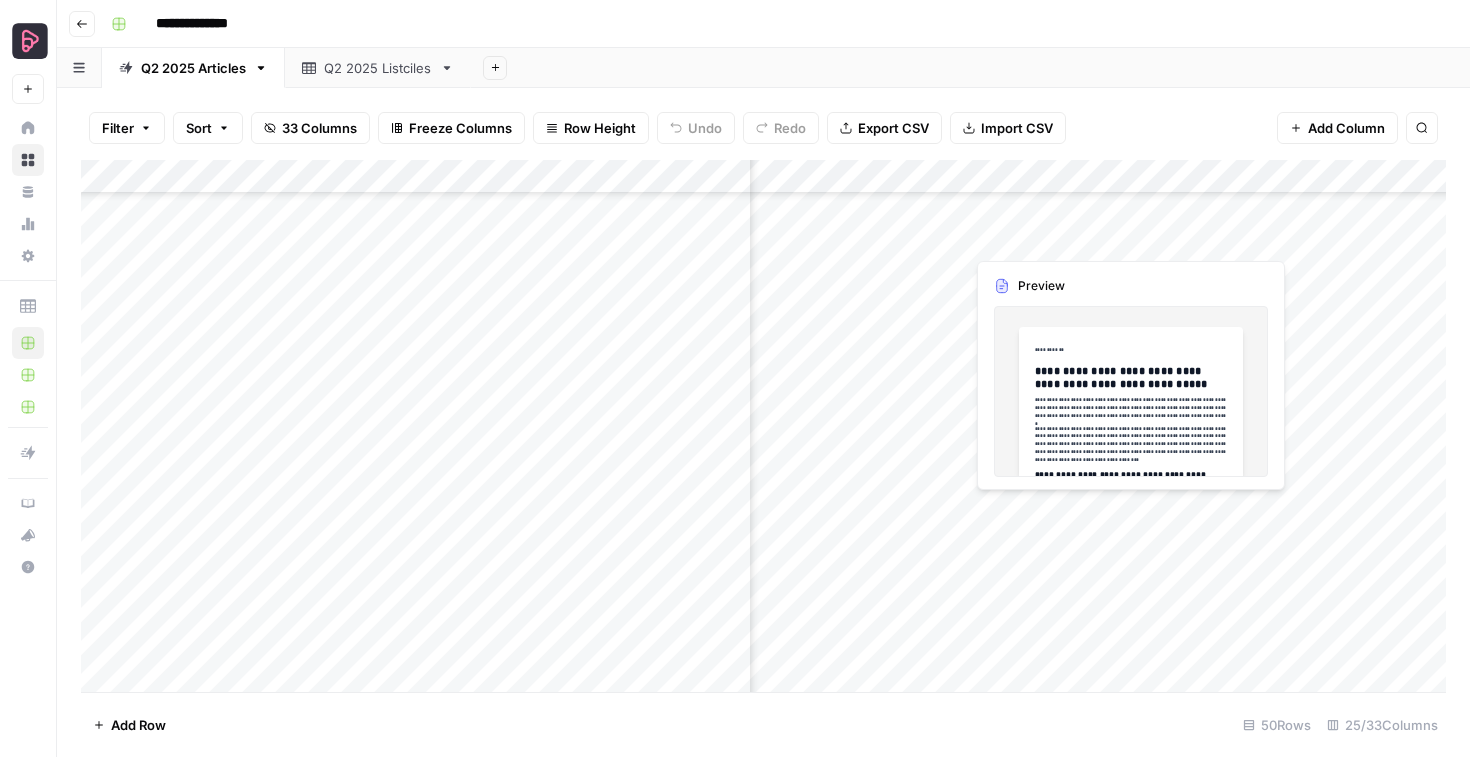 click on "Add Column" at bounding box center [763, 426] 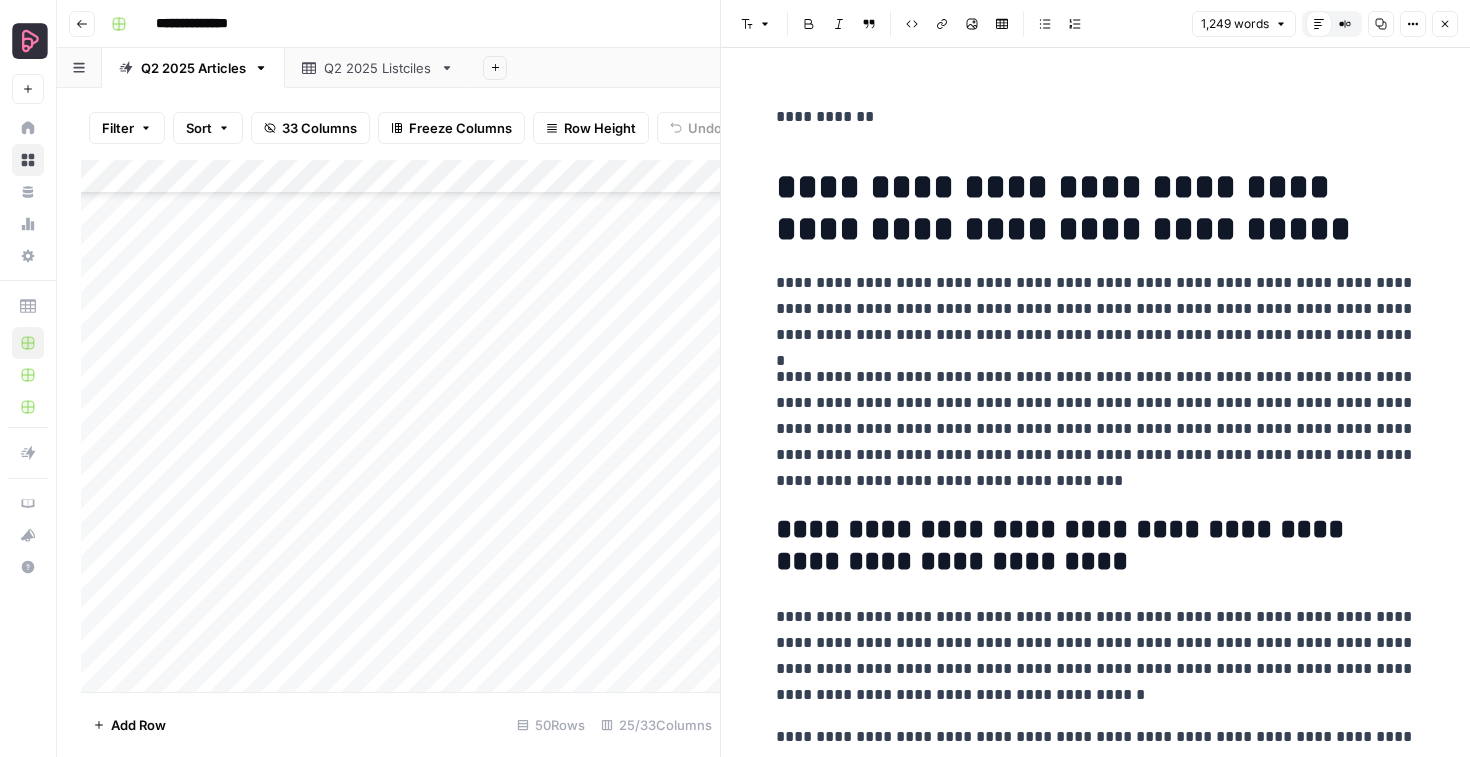 click on "Close" at bounding box center (1445, 24) 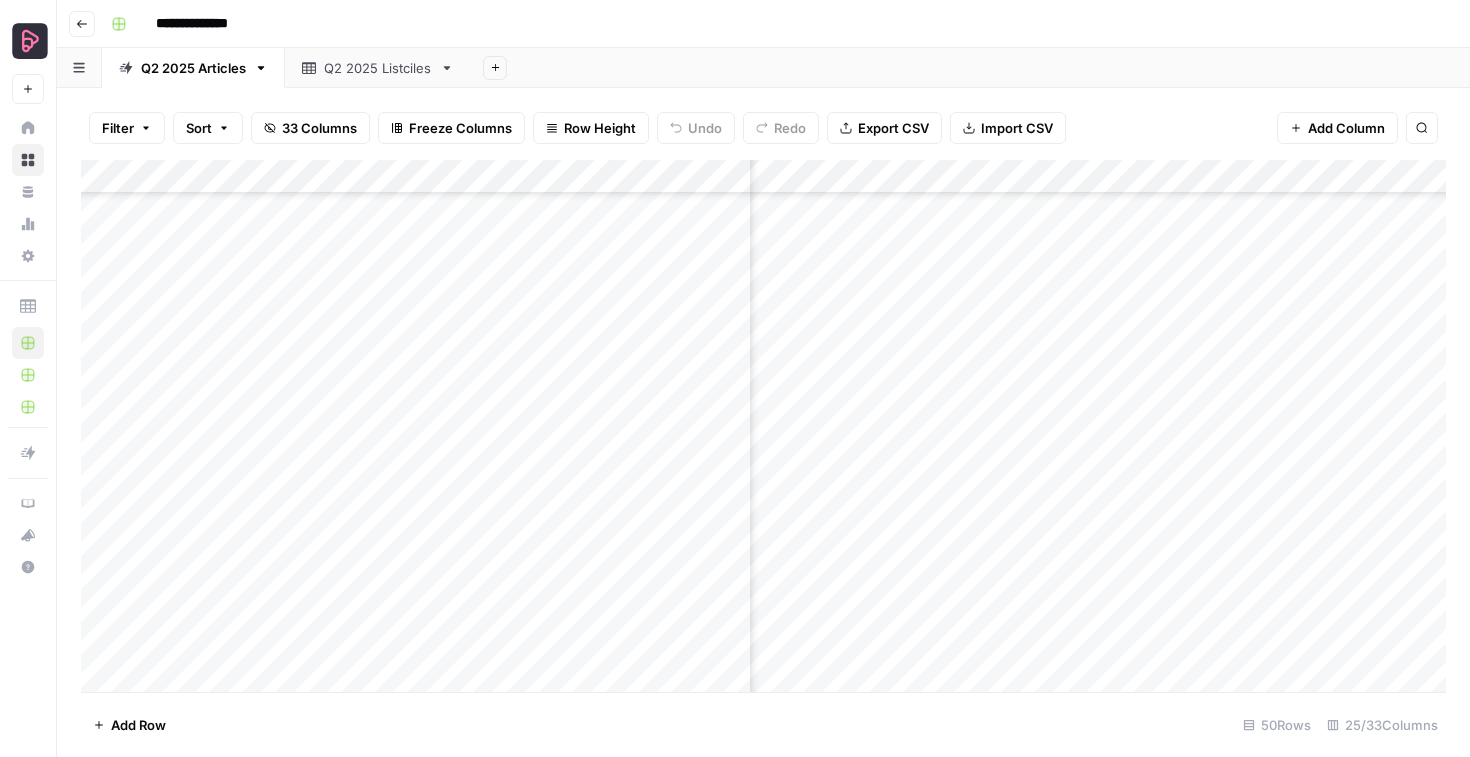 click on "Add Column" at bounding box center [763, 426] 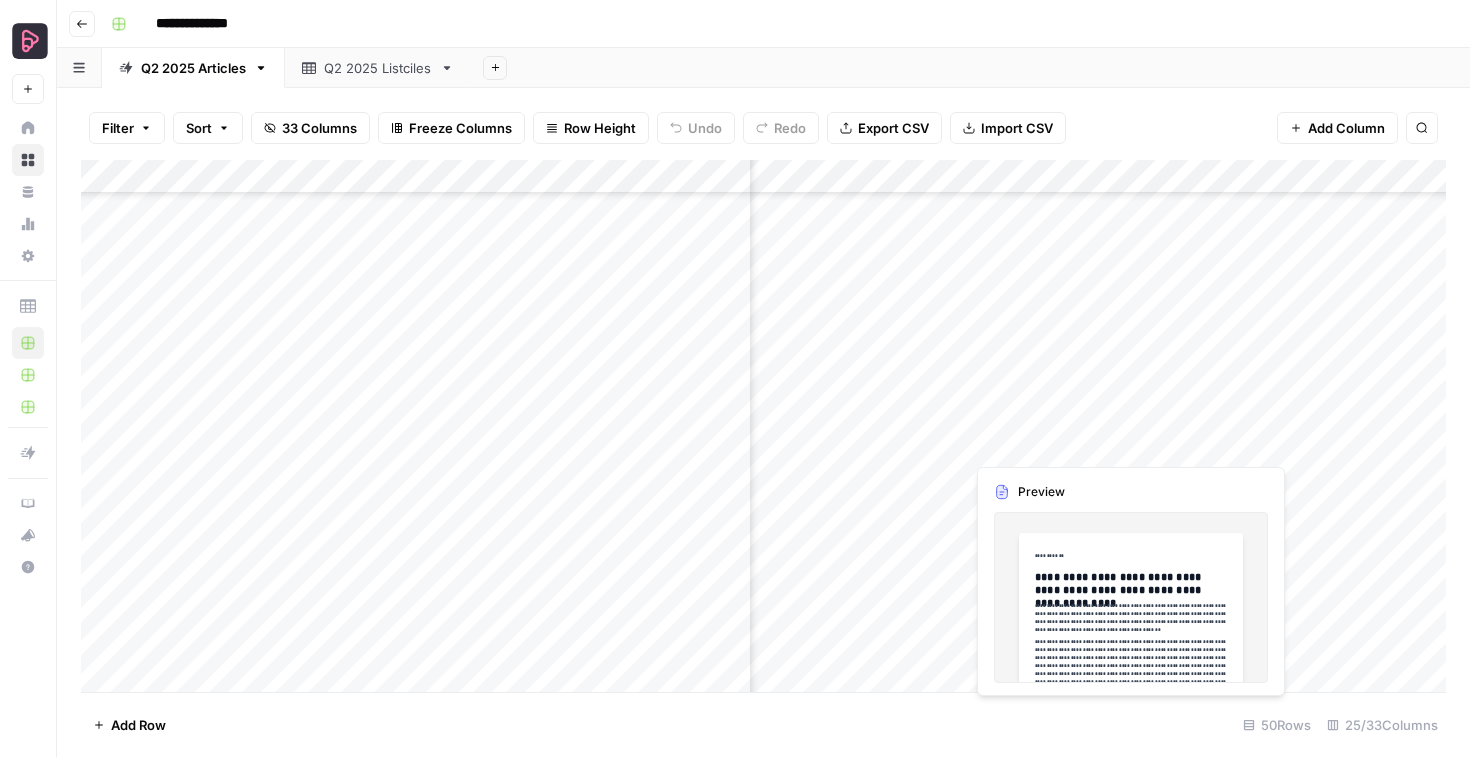 click on "Add Column" at bounding box center [763, 426] 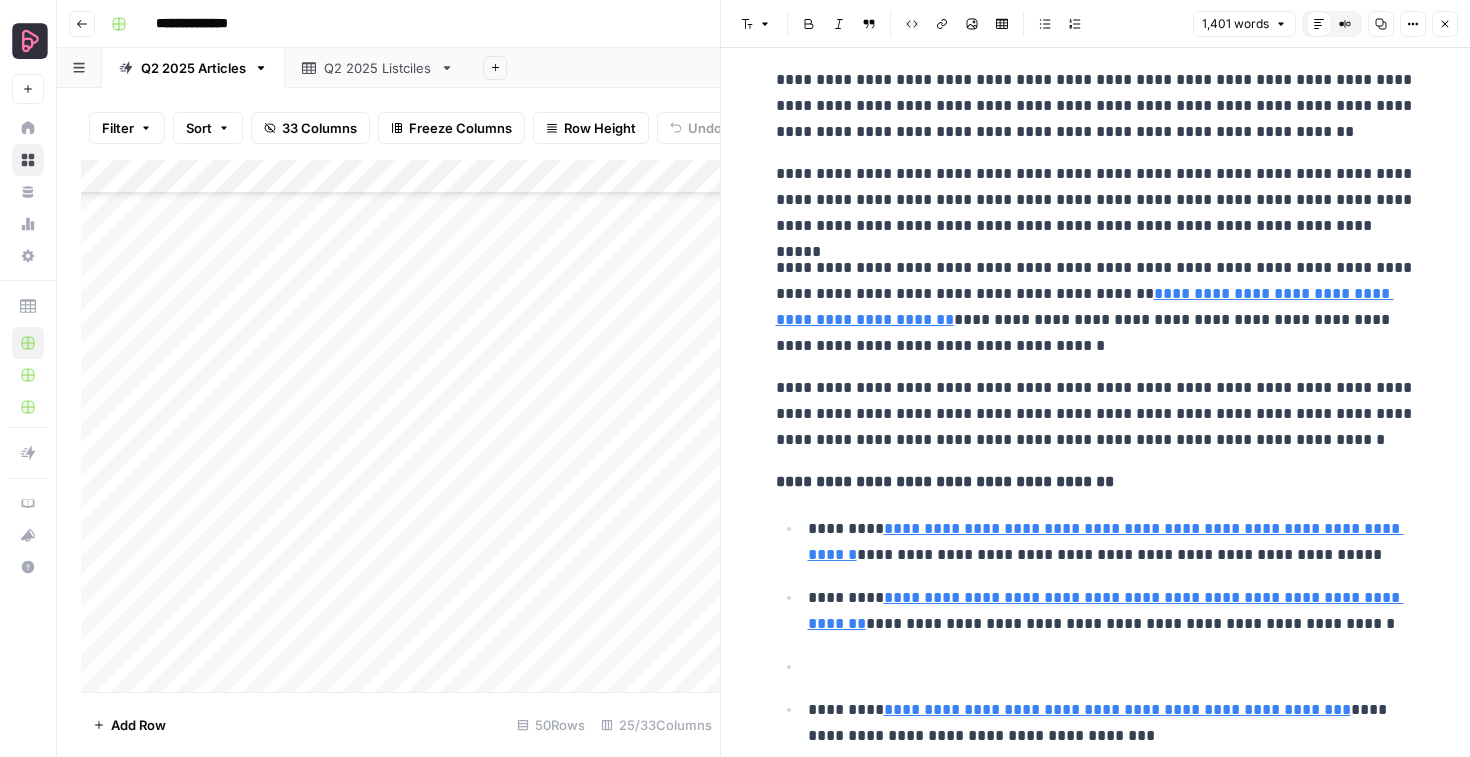 scroll, scrollTop: 4378, scrollLeft: 0, axis: vertical 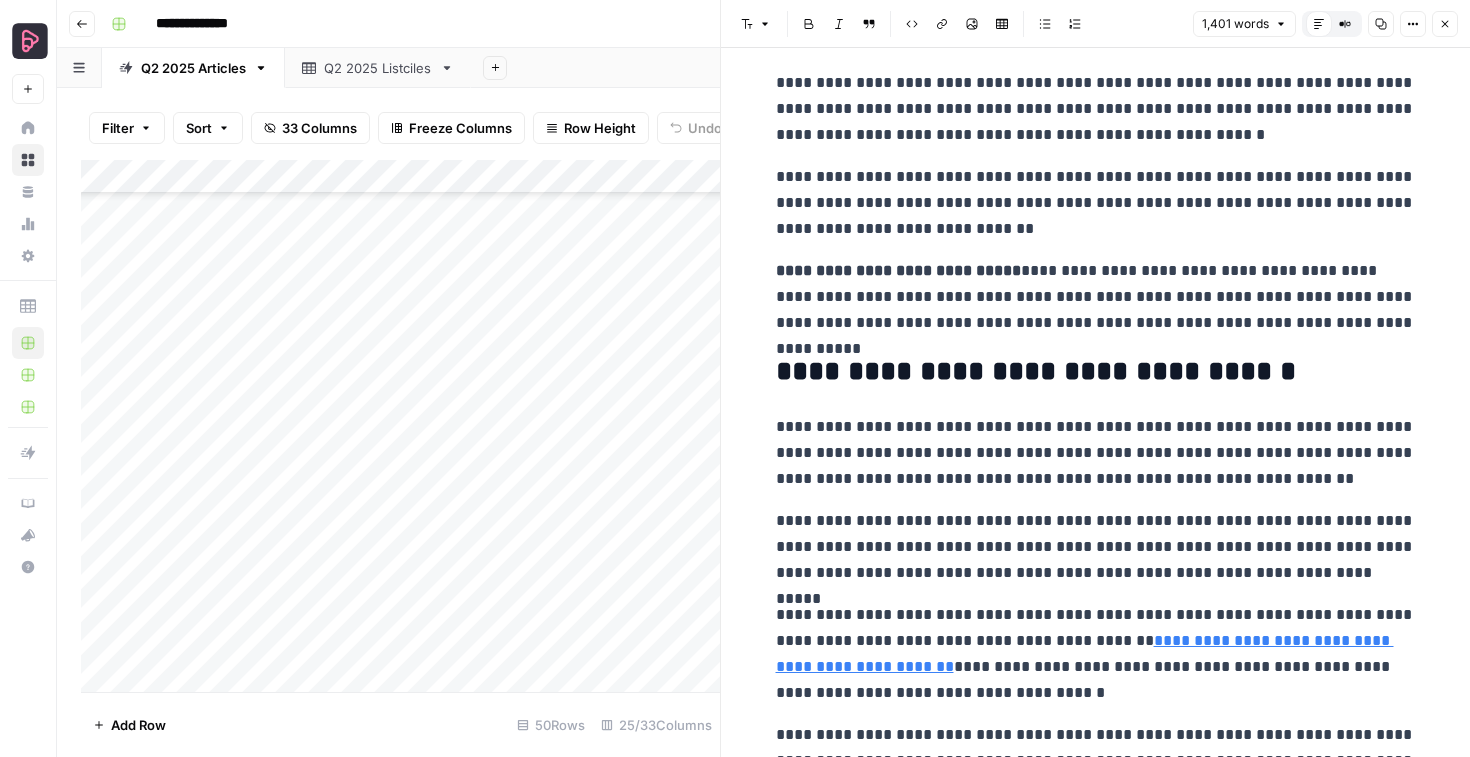 click 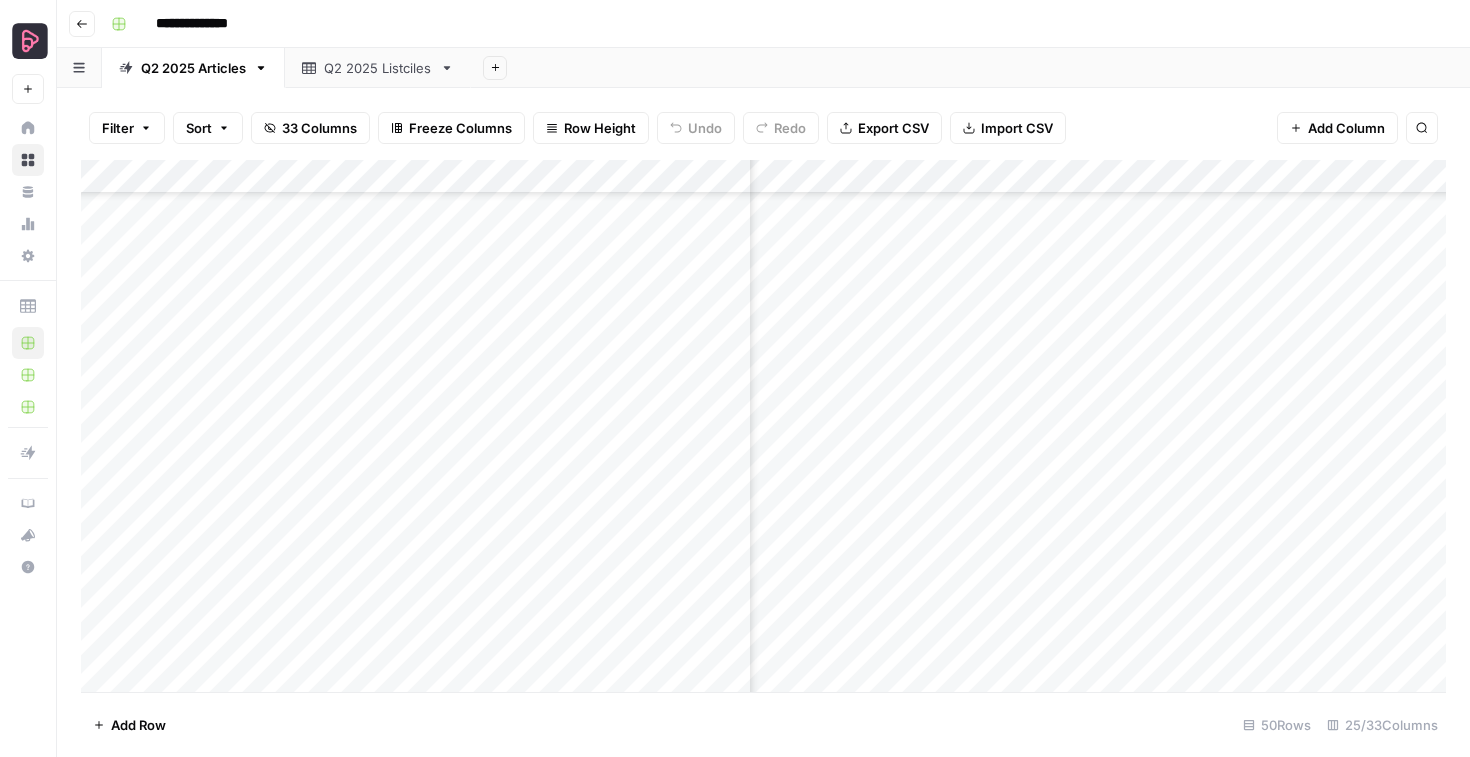 scroll, scrollTop: 956, scrollLeft: 3594, axis: both 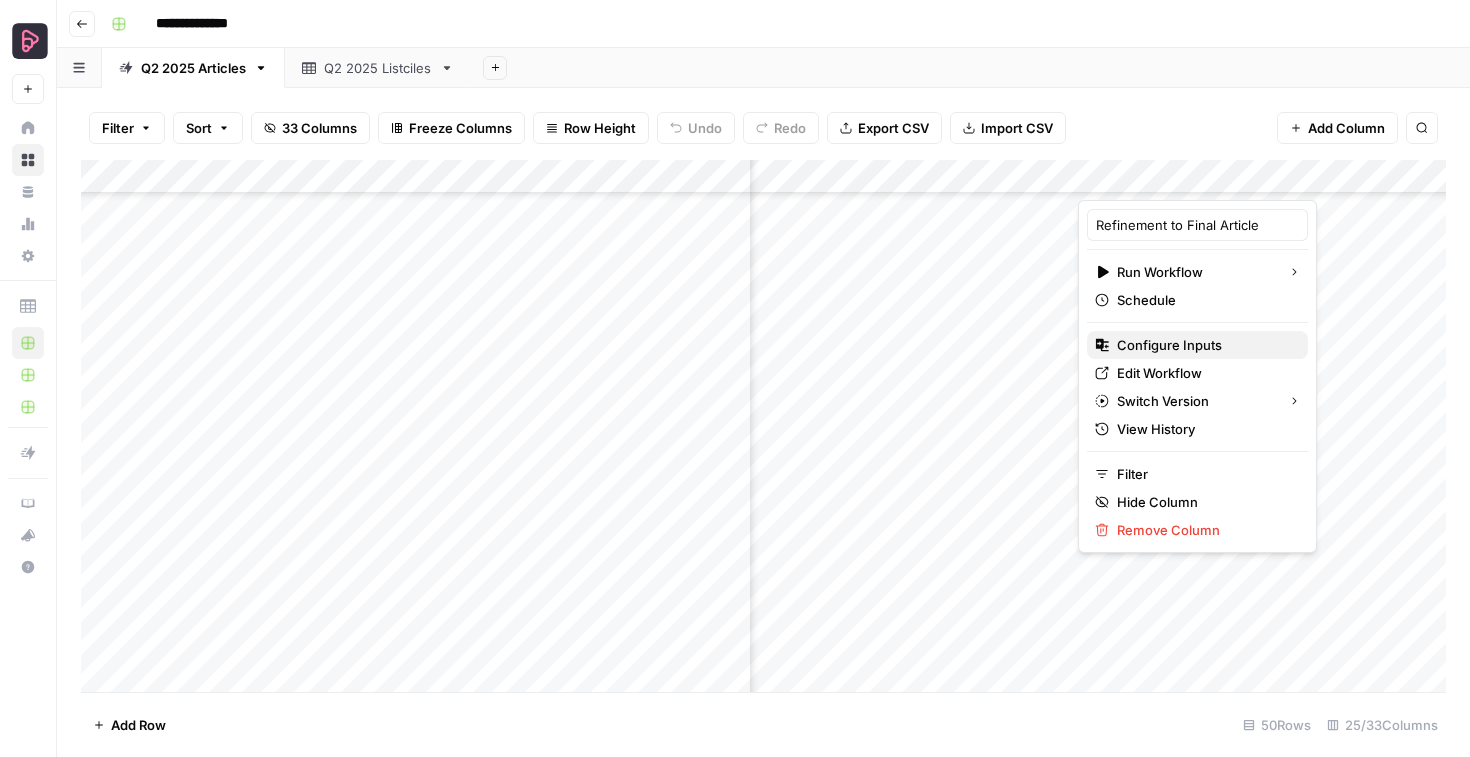 click on "Configure Inputs" at bounding box center (1169, 345) 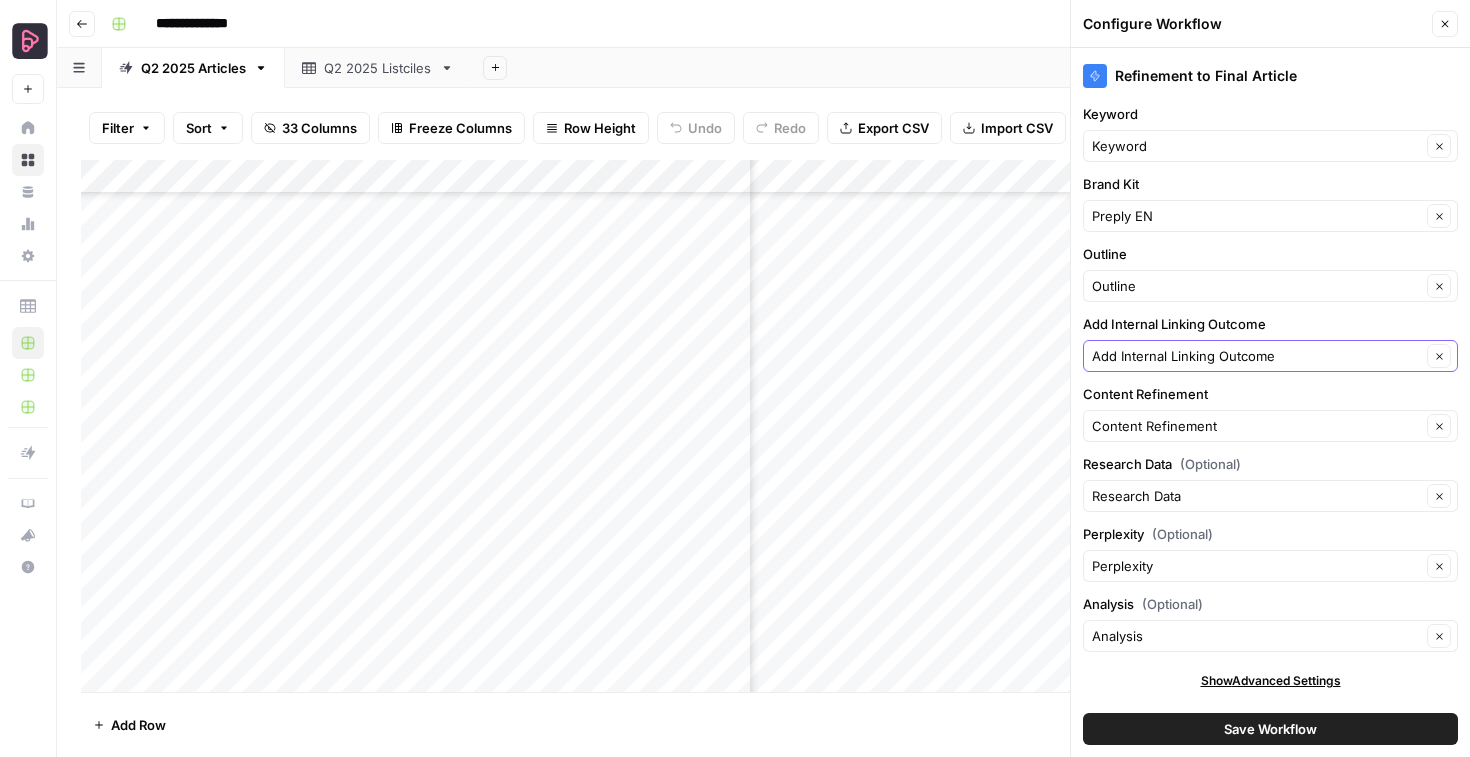 click on "Add Internal Linking Outcome" at bounding box center [1256, 356] 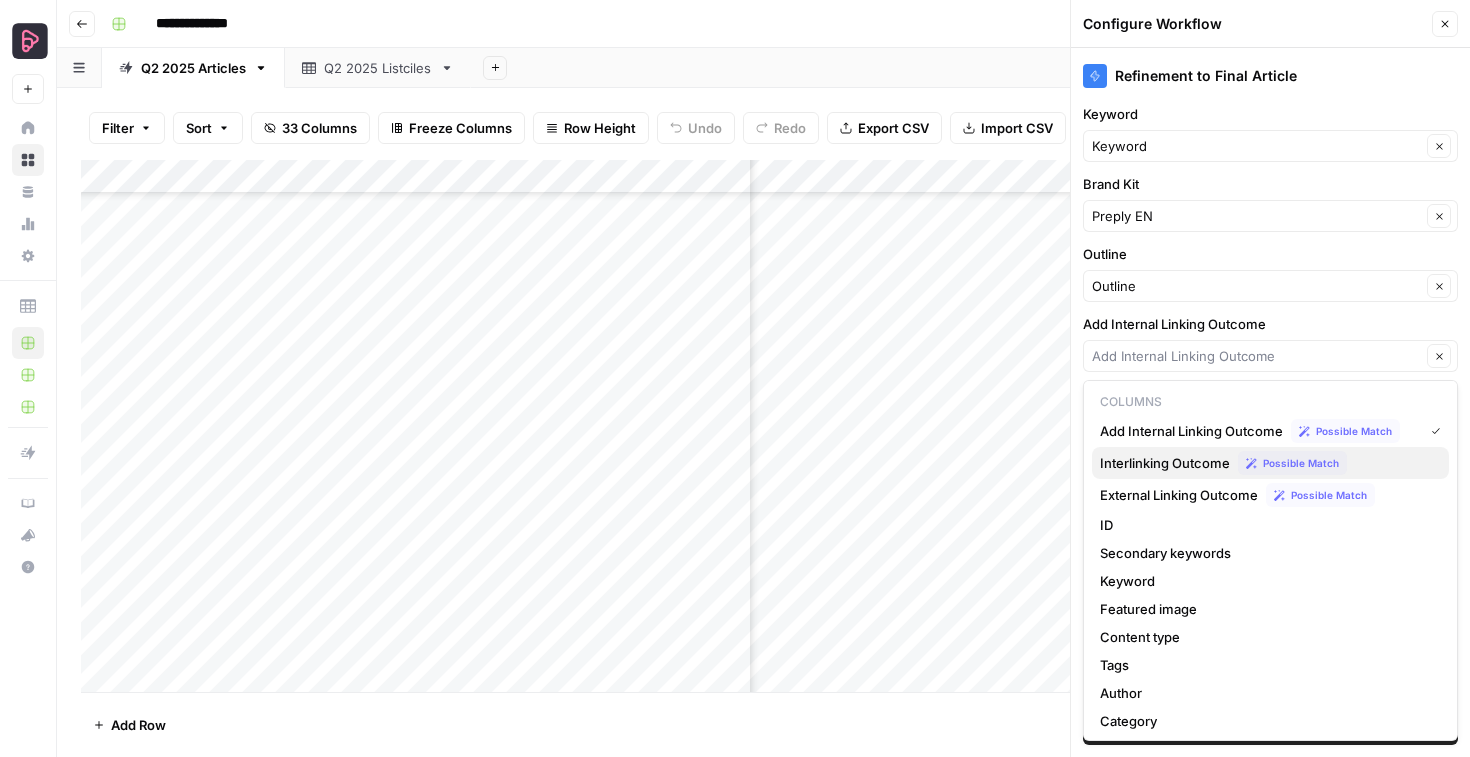 click on "Interlinking Outcome" at bounding box center [1165, 463] 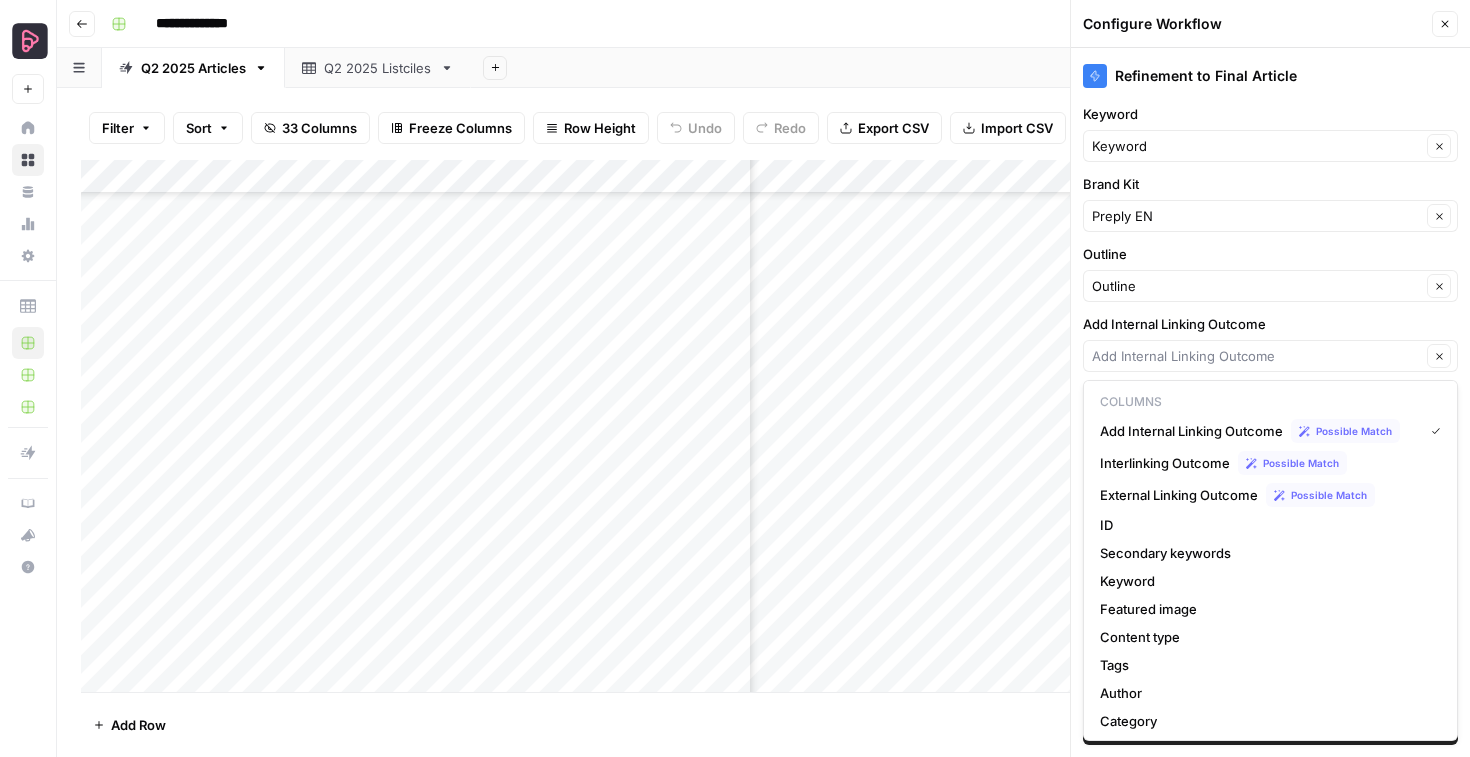 type on "Interlinking Outcome" 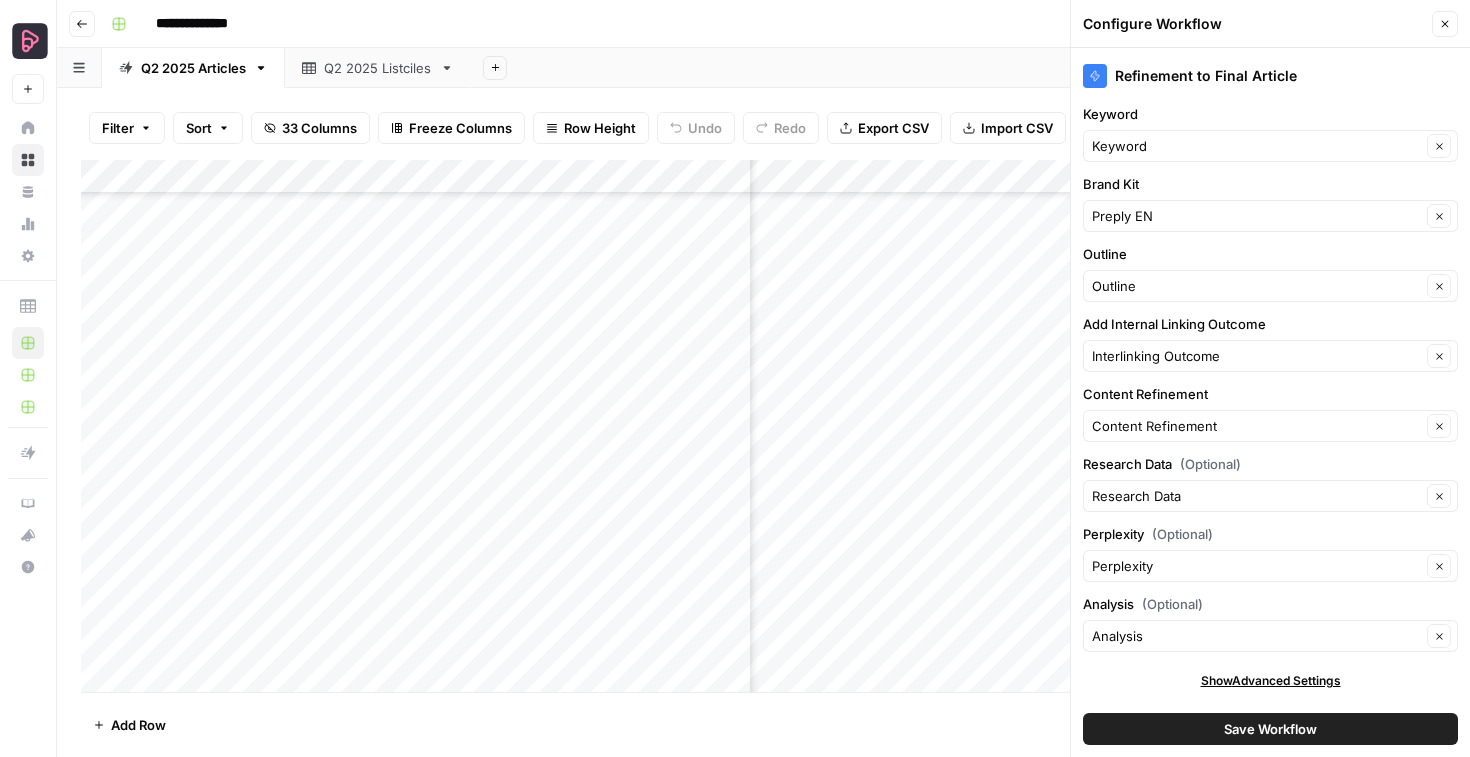 click on "Save Workflow" at bounding box center (1270, 729) 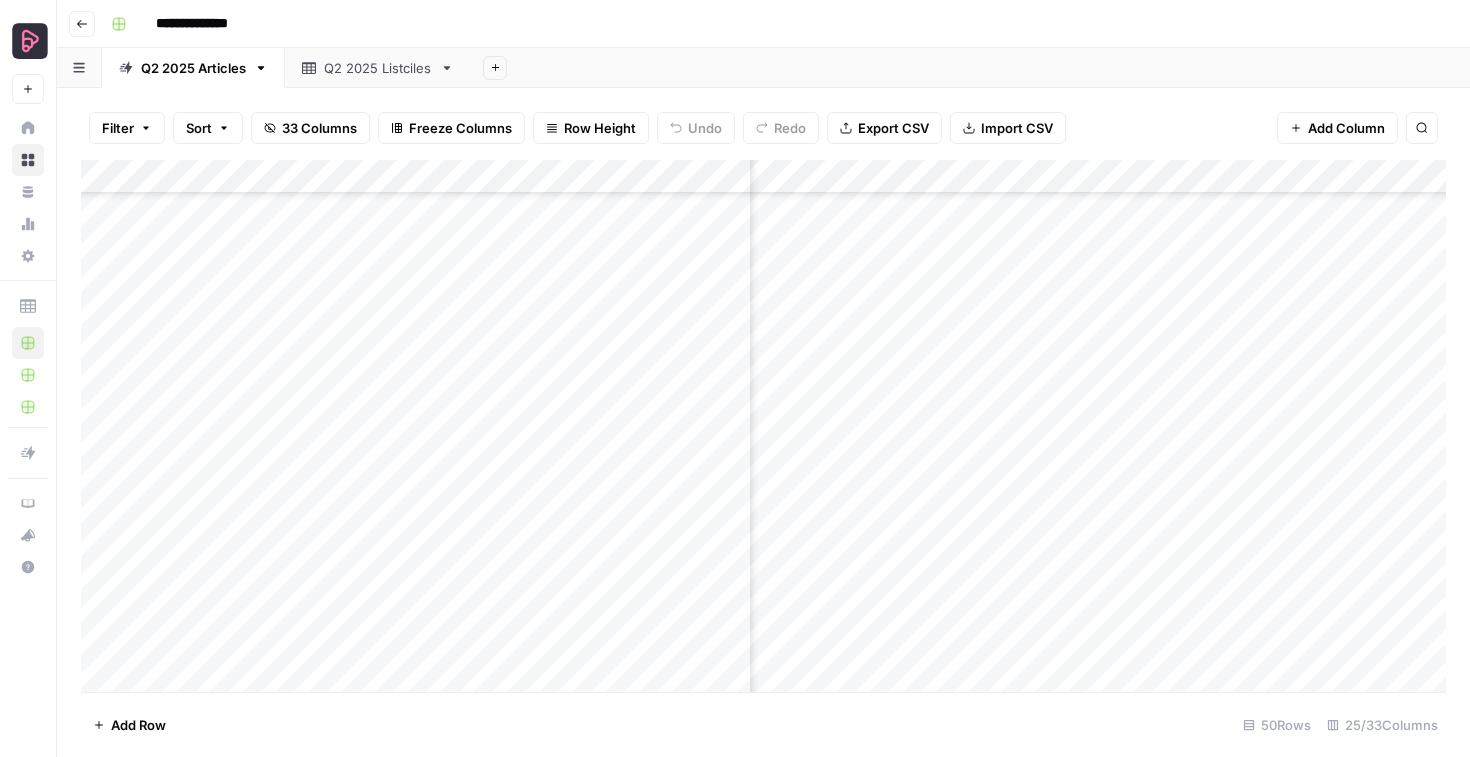 scroll, scrollTop: 956, scrollLeft: 3605, axis: both 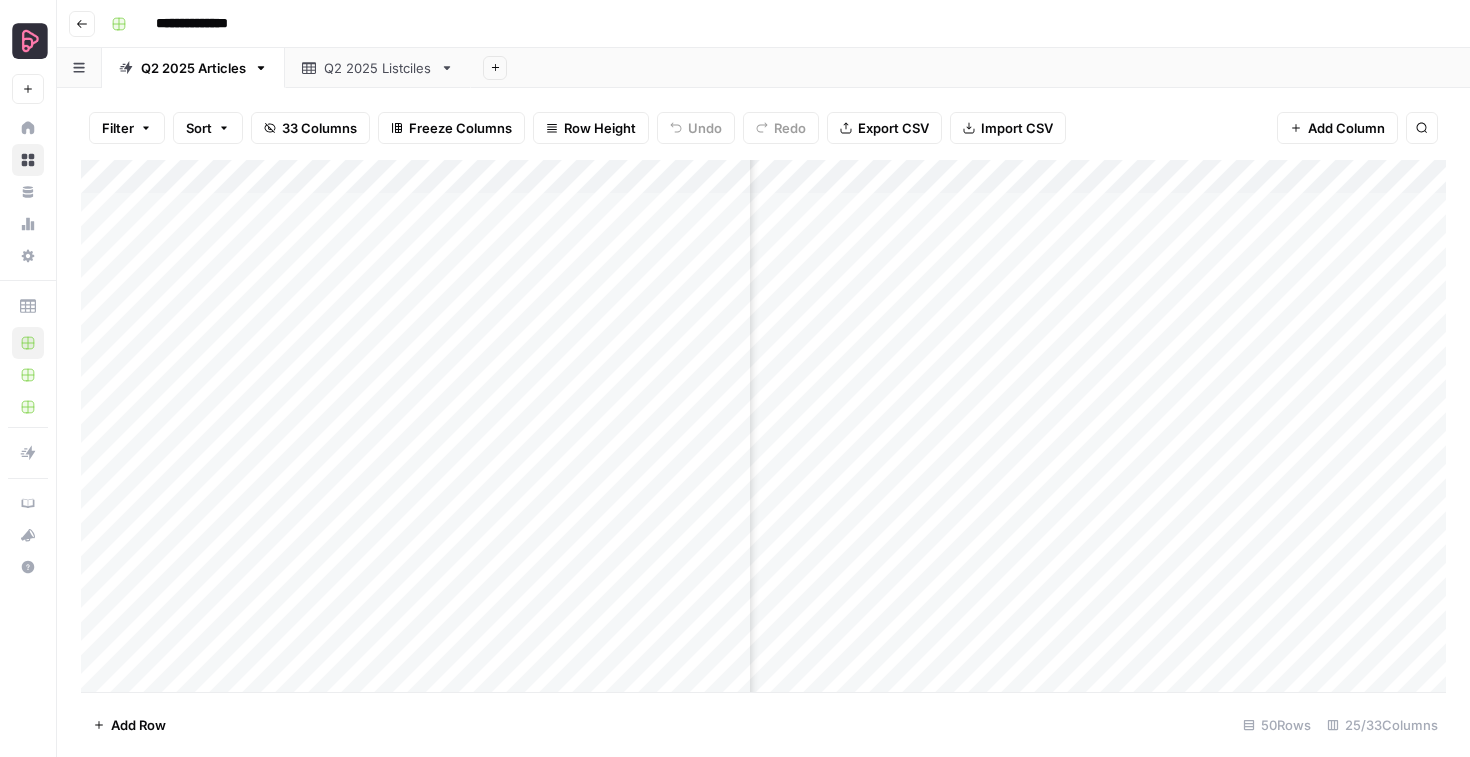 click on "Add Column" at bounding box center (763, 426) 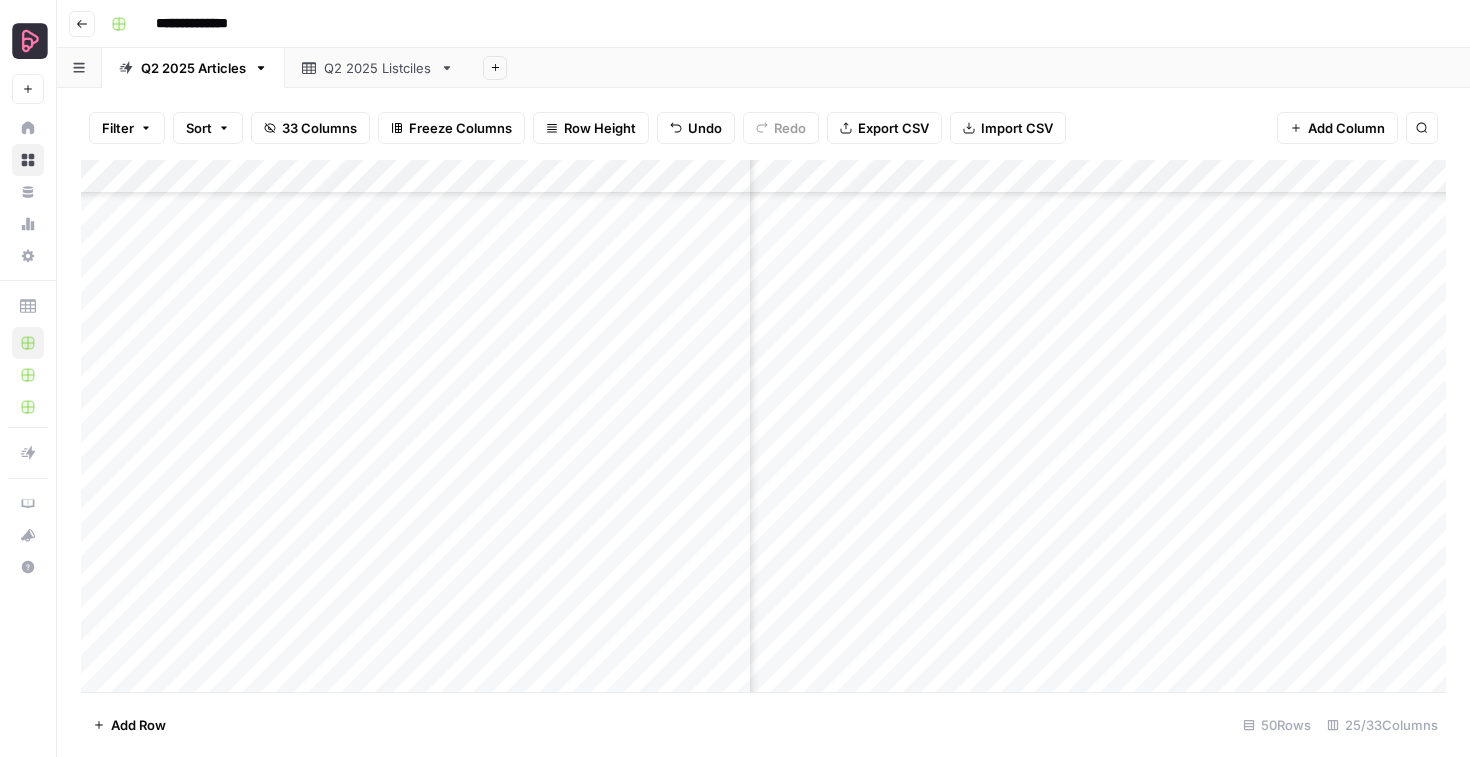 scroll, scrollTop: 1054, scrollLeft: 3181, axis: both 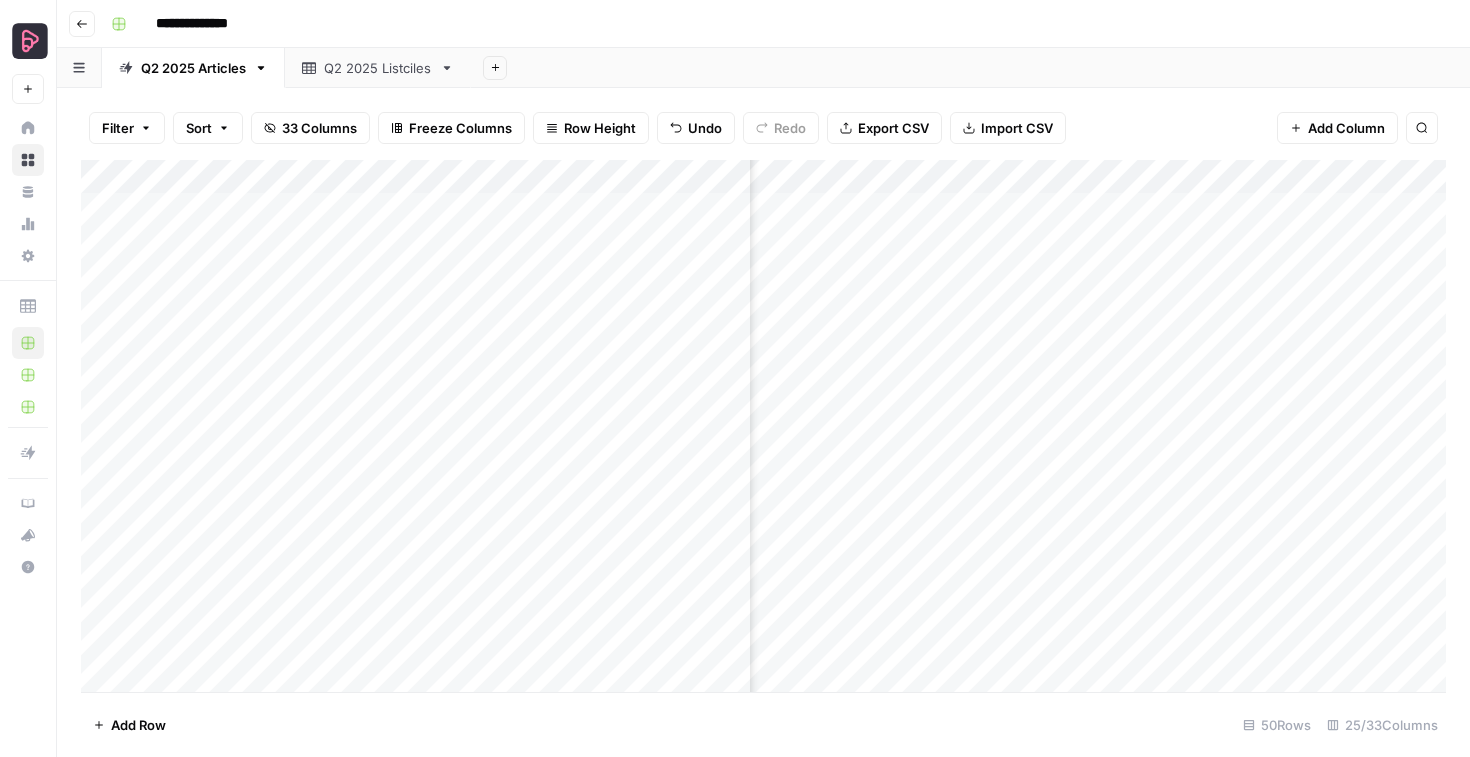 click on "Add Column" at bounding box center [763, 426] 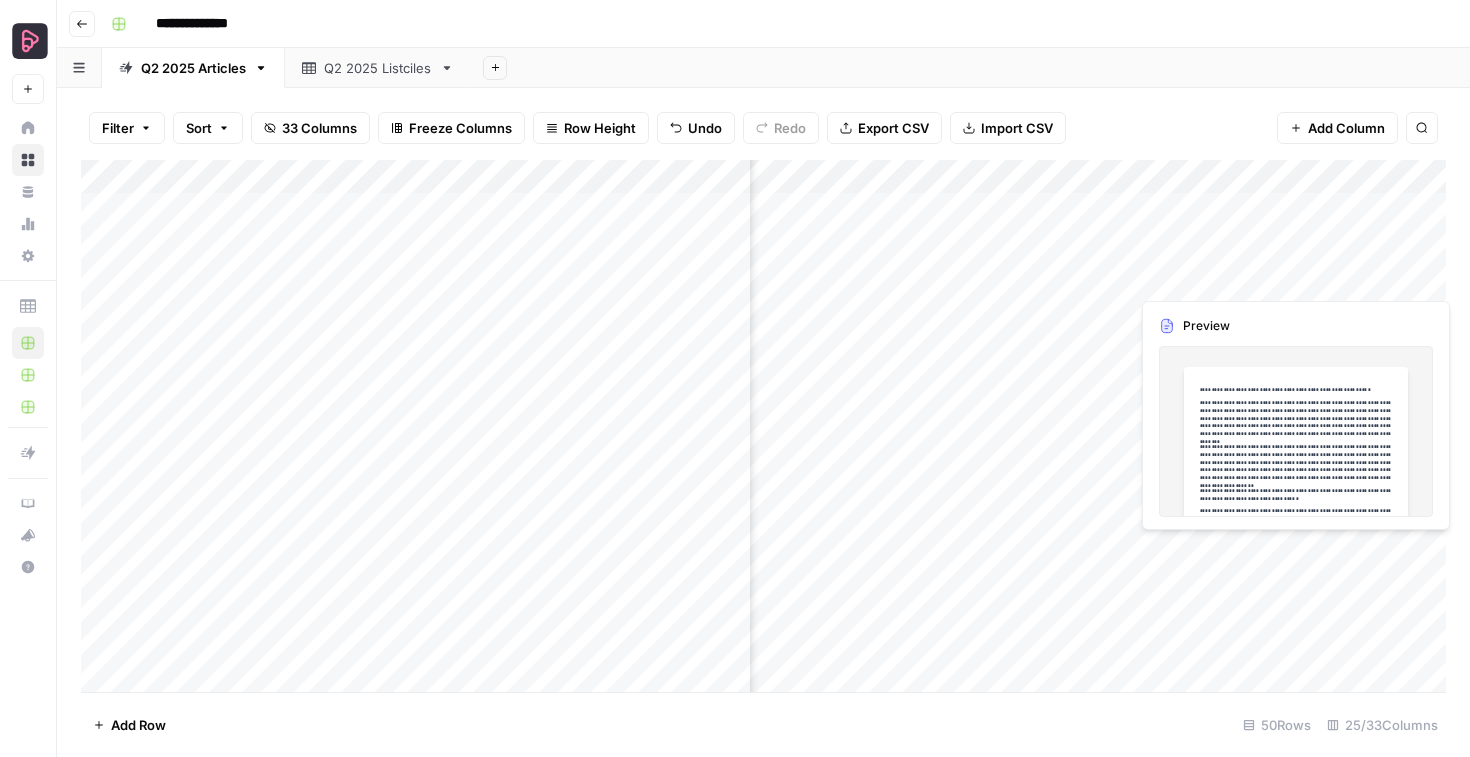 click on "Add Column" at bounding box center [763, 426] 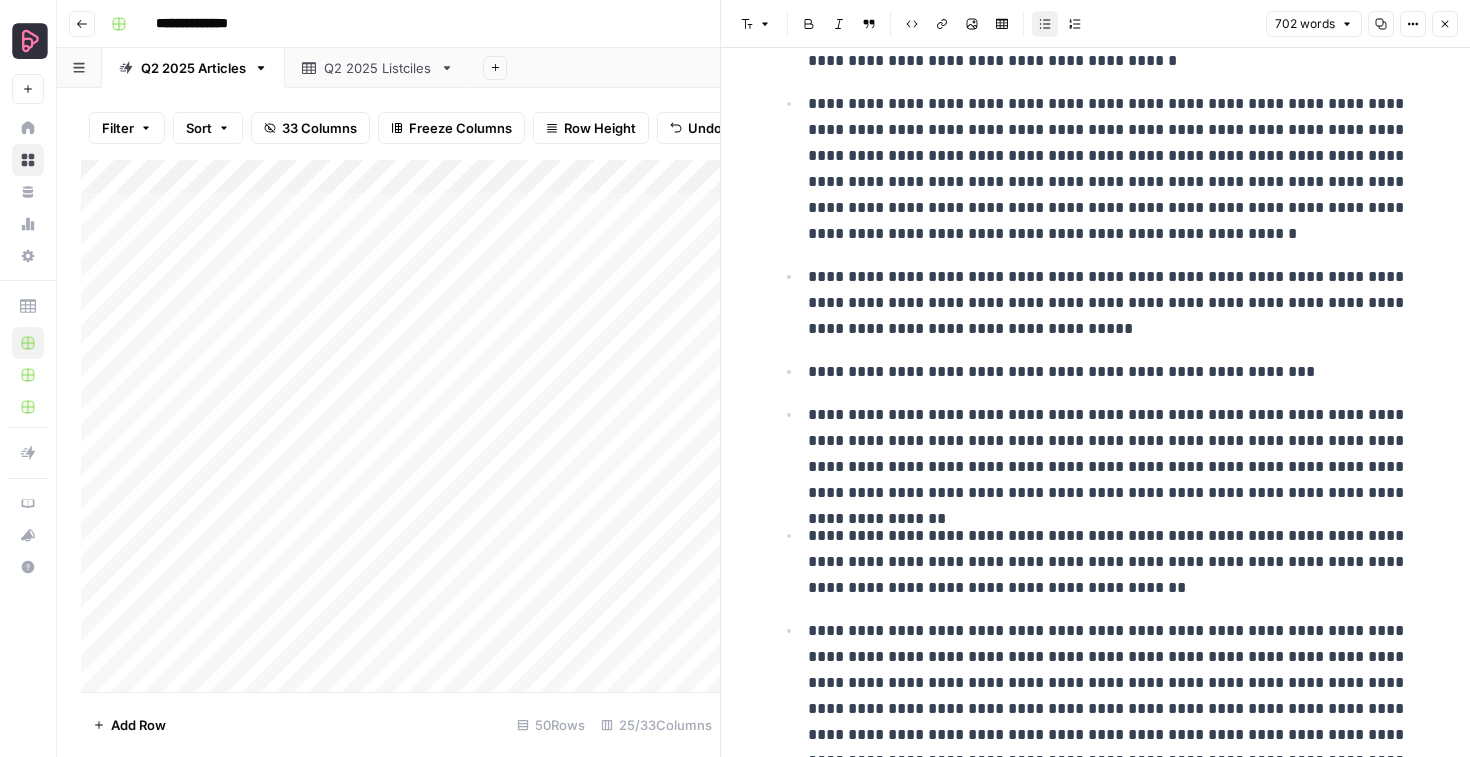 scroll, scrollTop: 582, scrollLeft: 0, axis: vertical 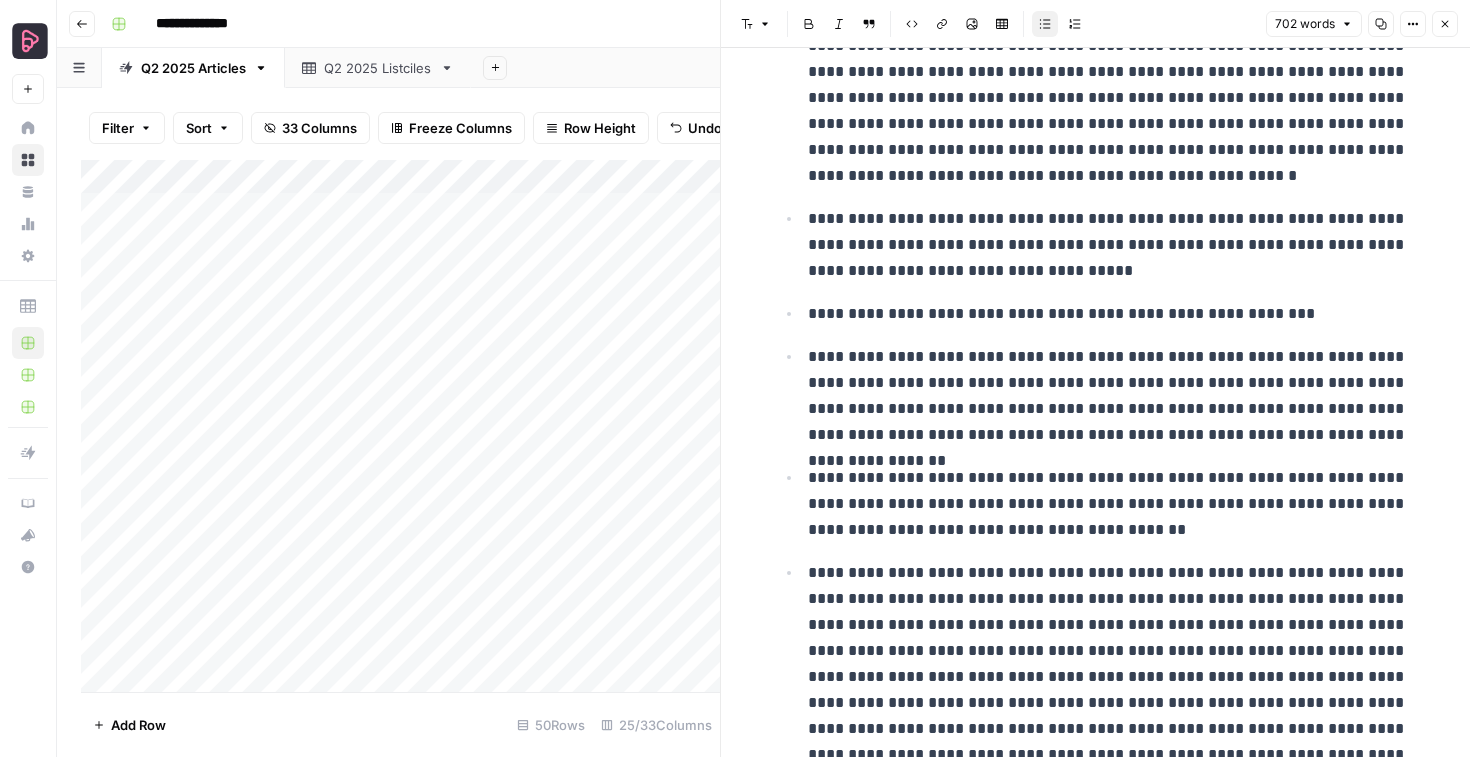 click 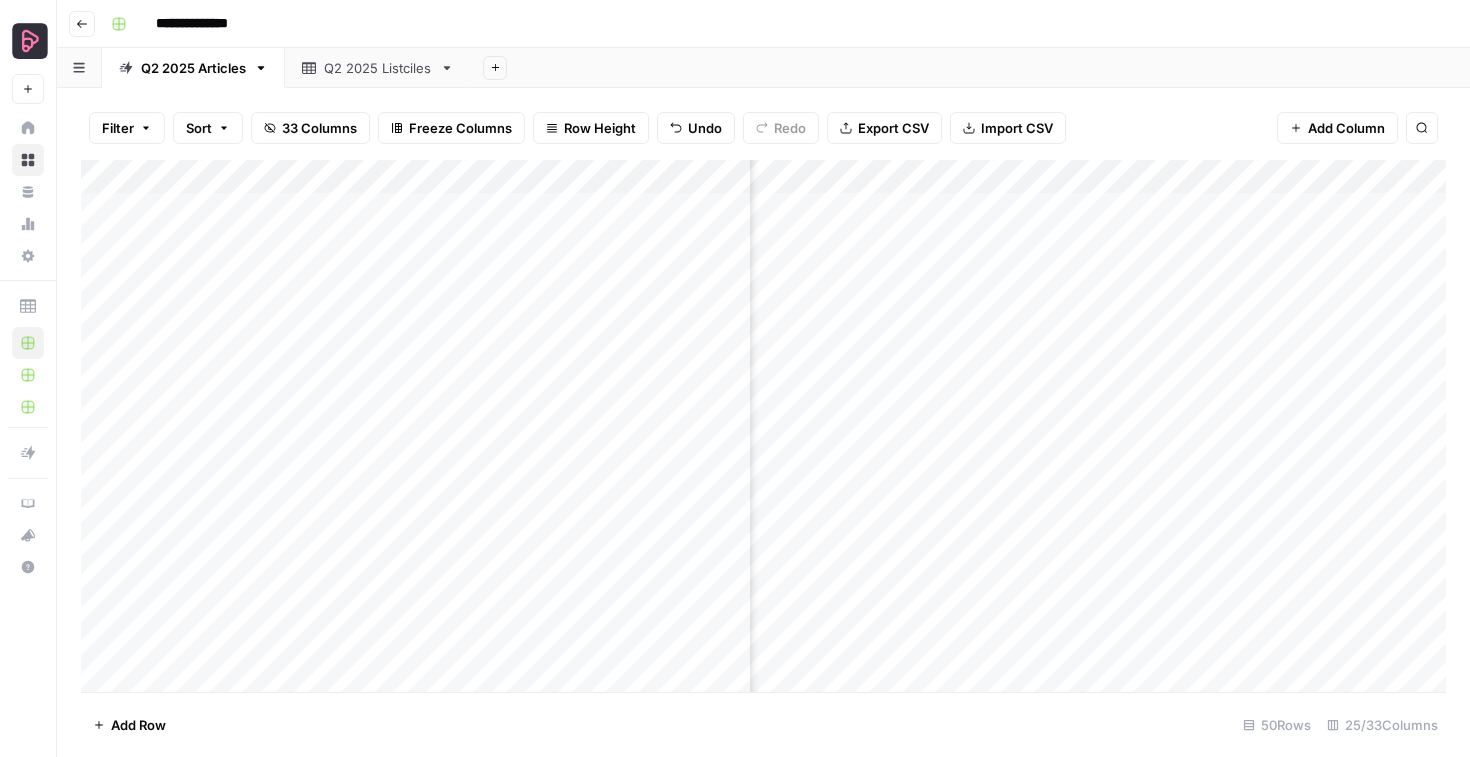 scroll, scrollTop: 0, scrollLeft: 3869, axis: horizontal 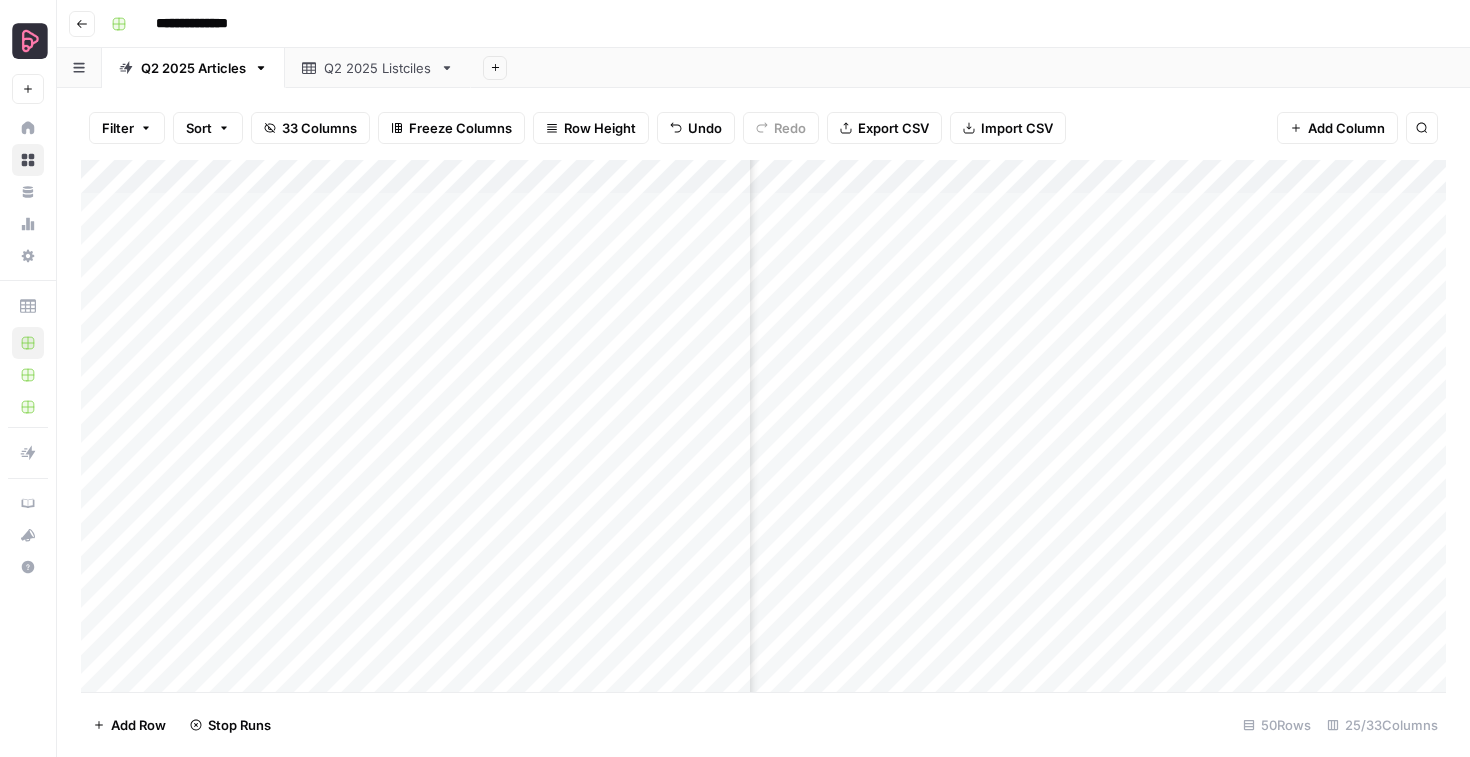 click on "Add Column" at bounding box center (763, 426) 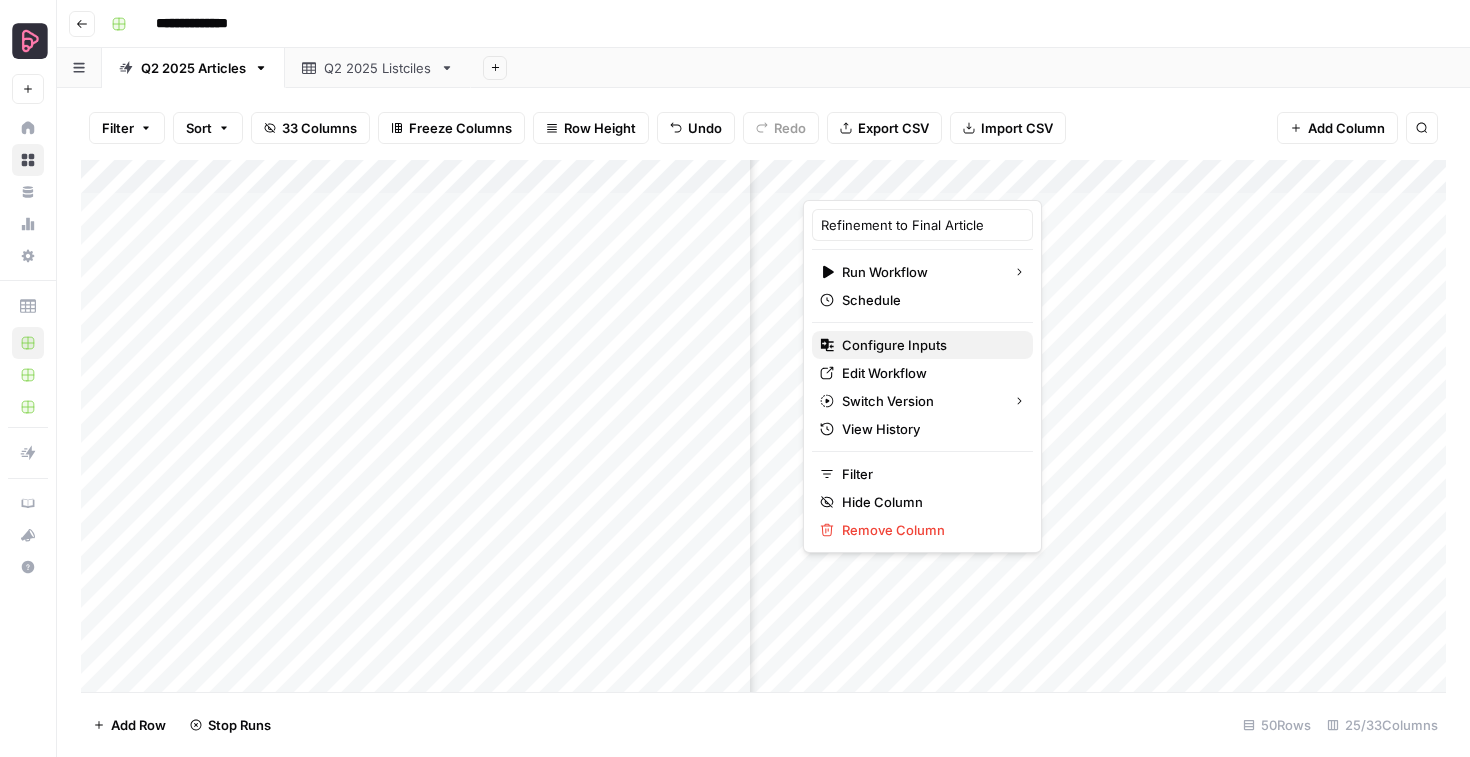 click on "Configure Inputs" at bounding box center [894, 345] 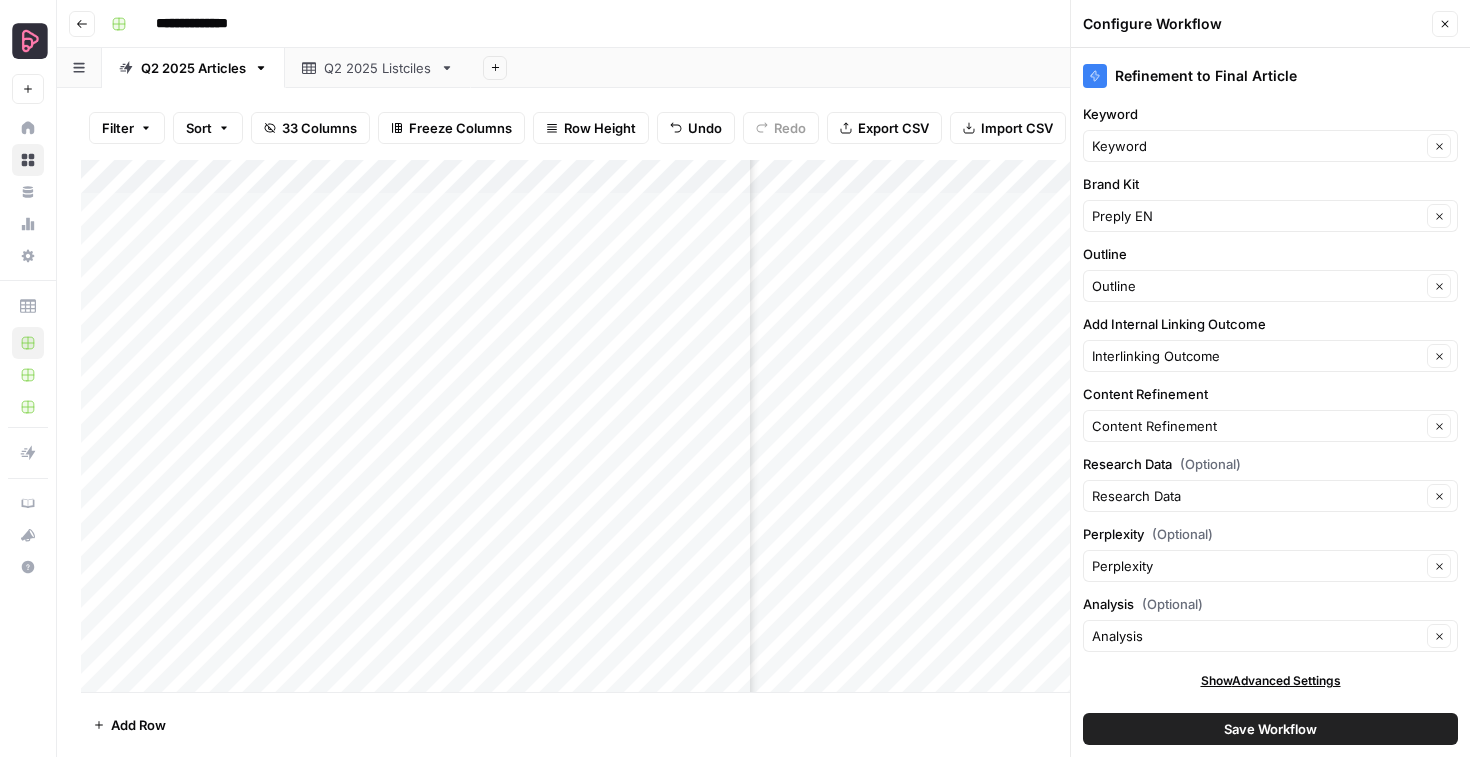 click on "Close" at bounding box center [1445, 24] 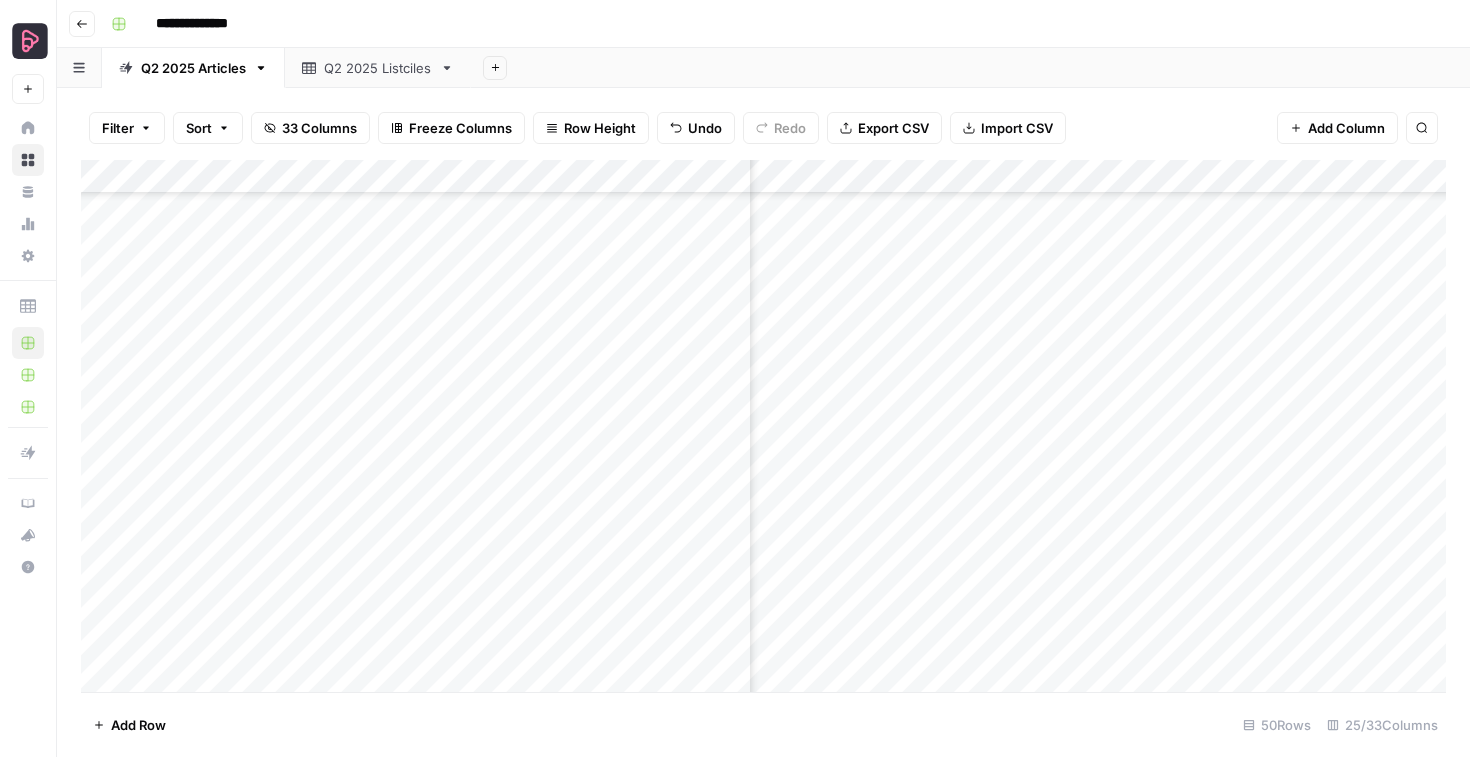 scroll, scrollTop: 1102, scrollLeft: 3869, axis: both 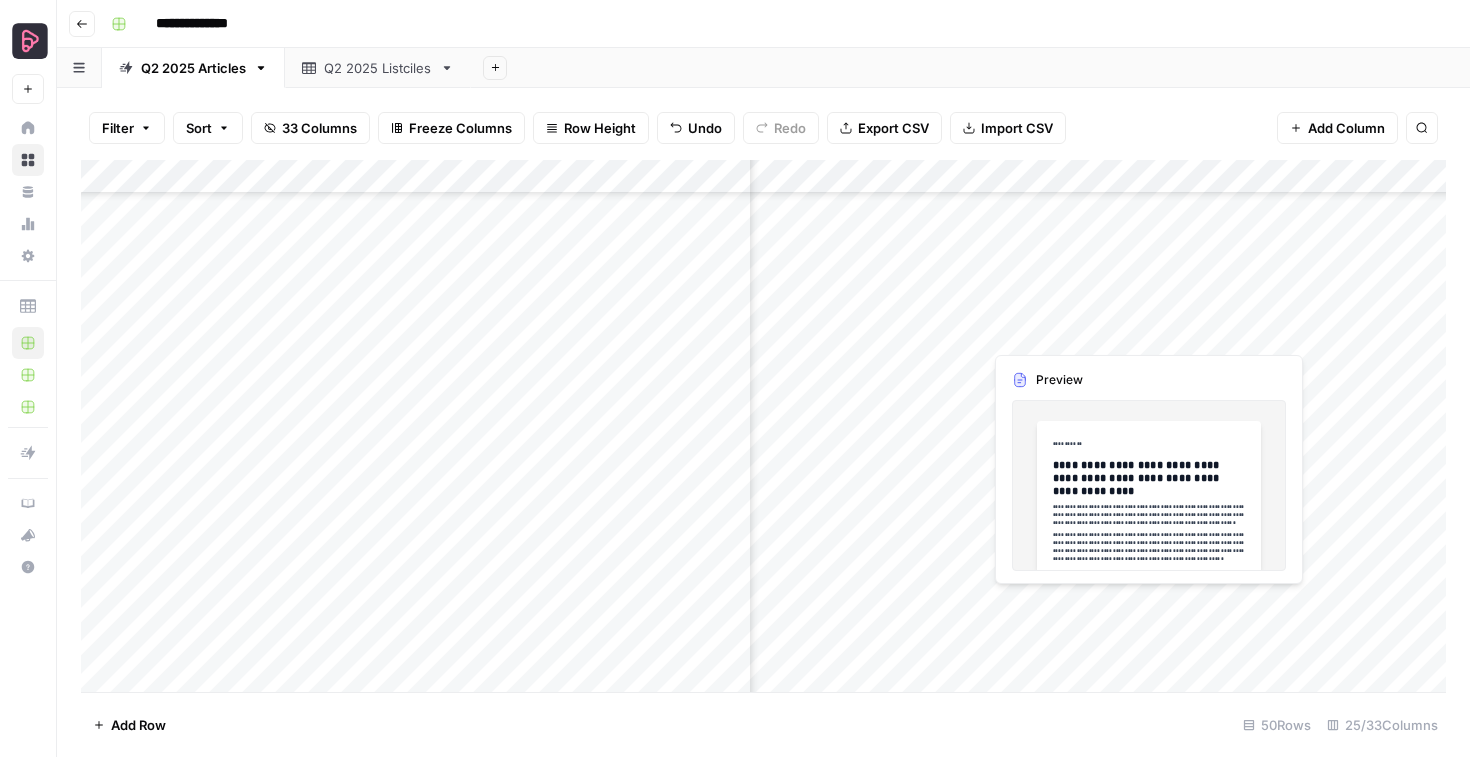 click on "Add Column" at bounding box center [763, 426] 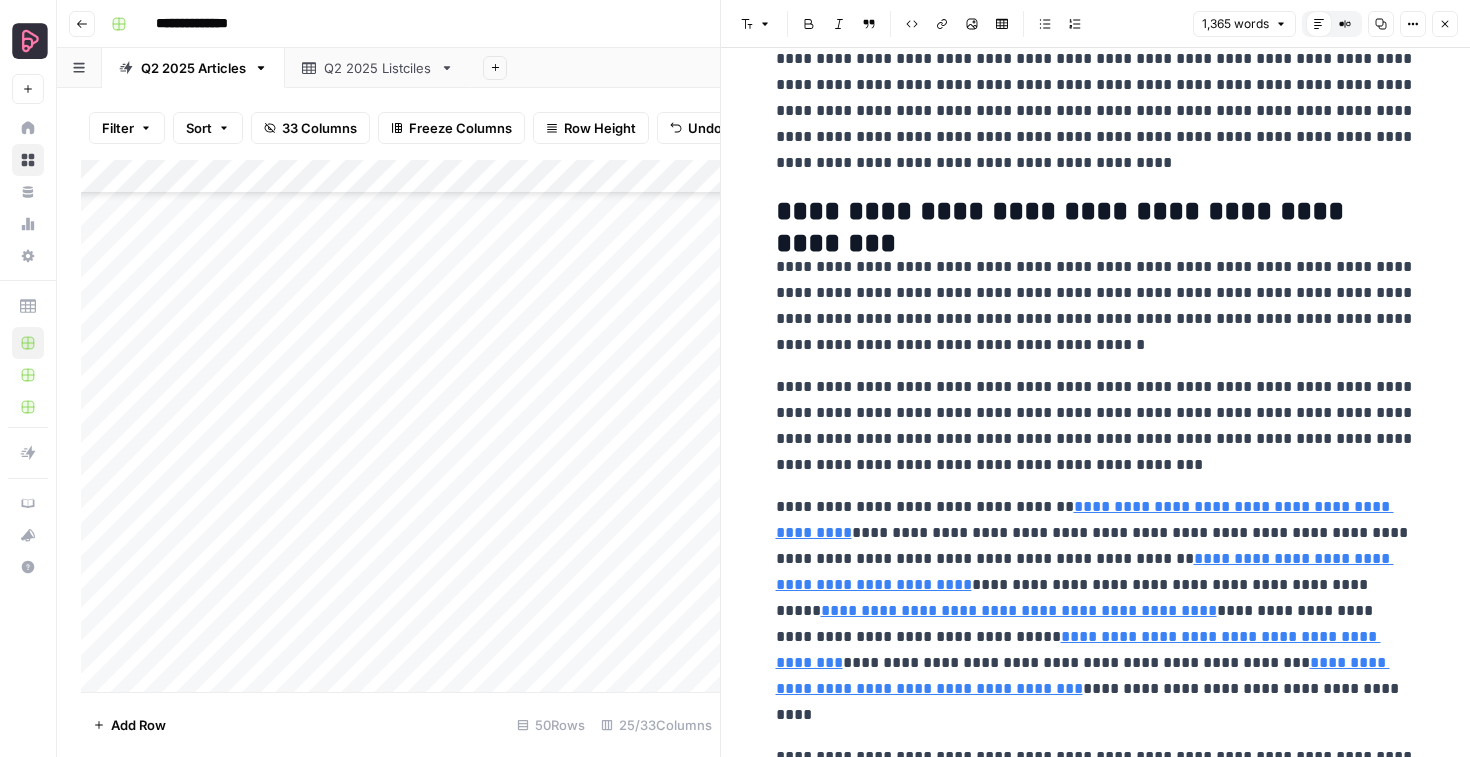 scroll, scrollTop: 5699, scrollLeft: 0, axis: vertical 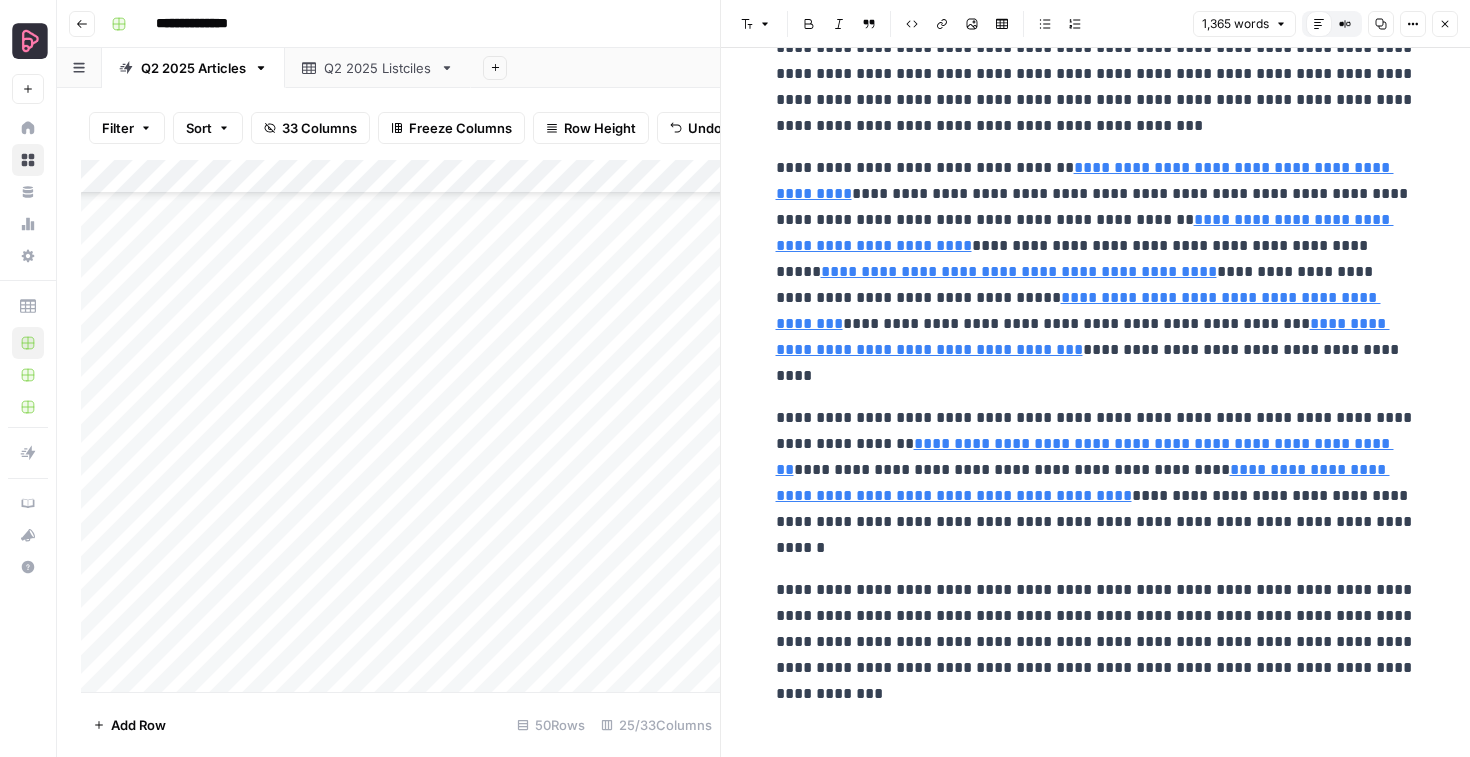 click 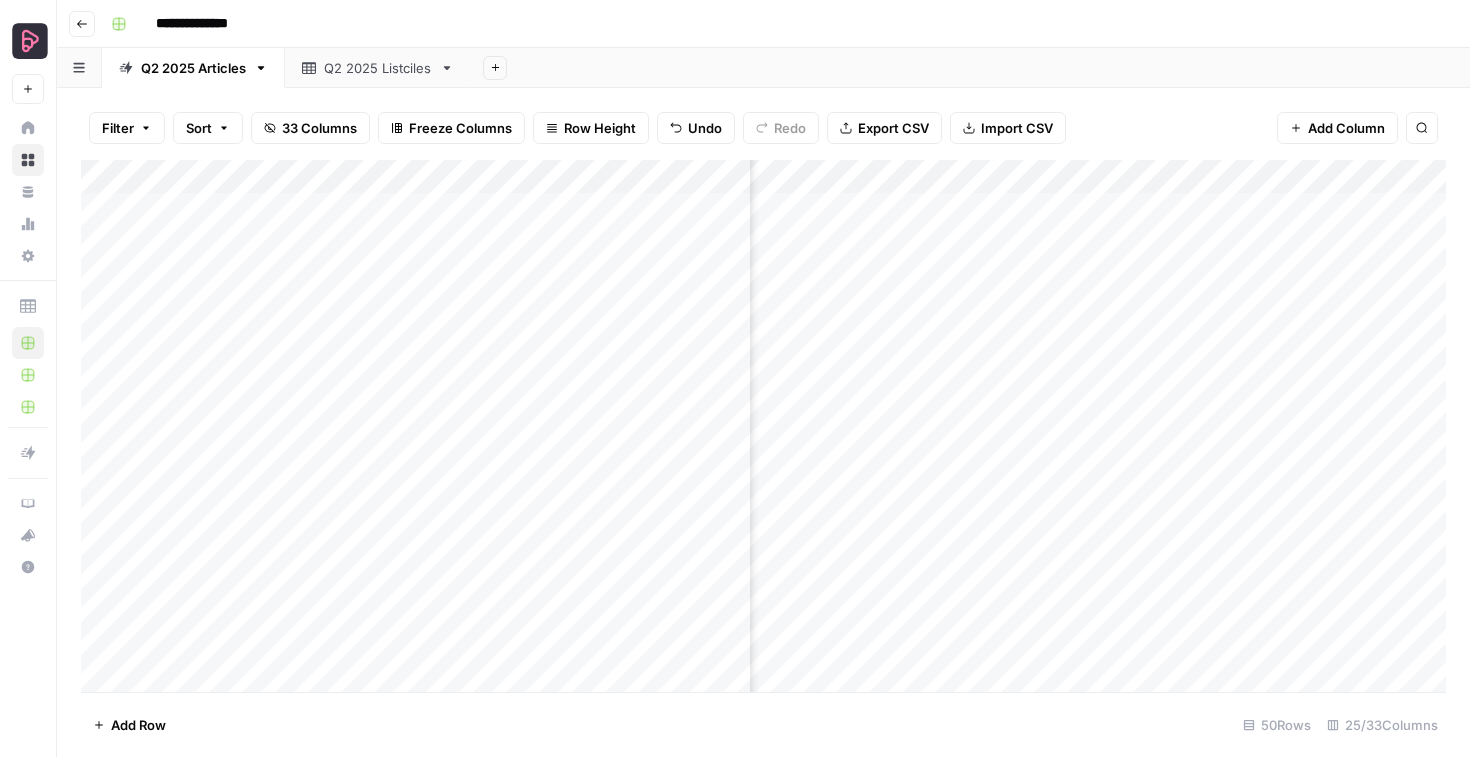 scroll, scrollTop: 0, scrollLeft: 3489, axis: horizontal 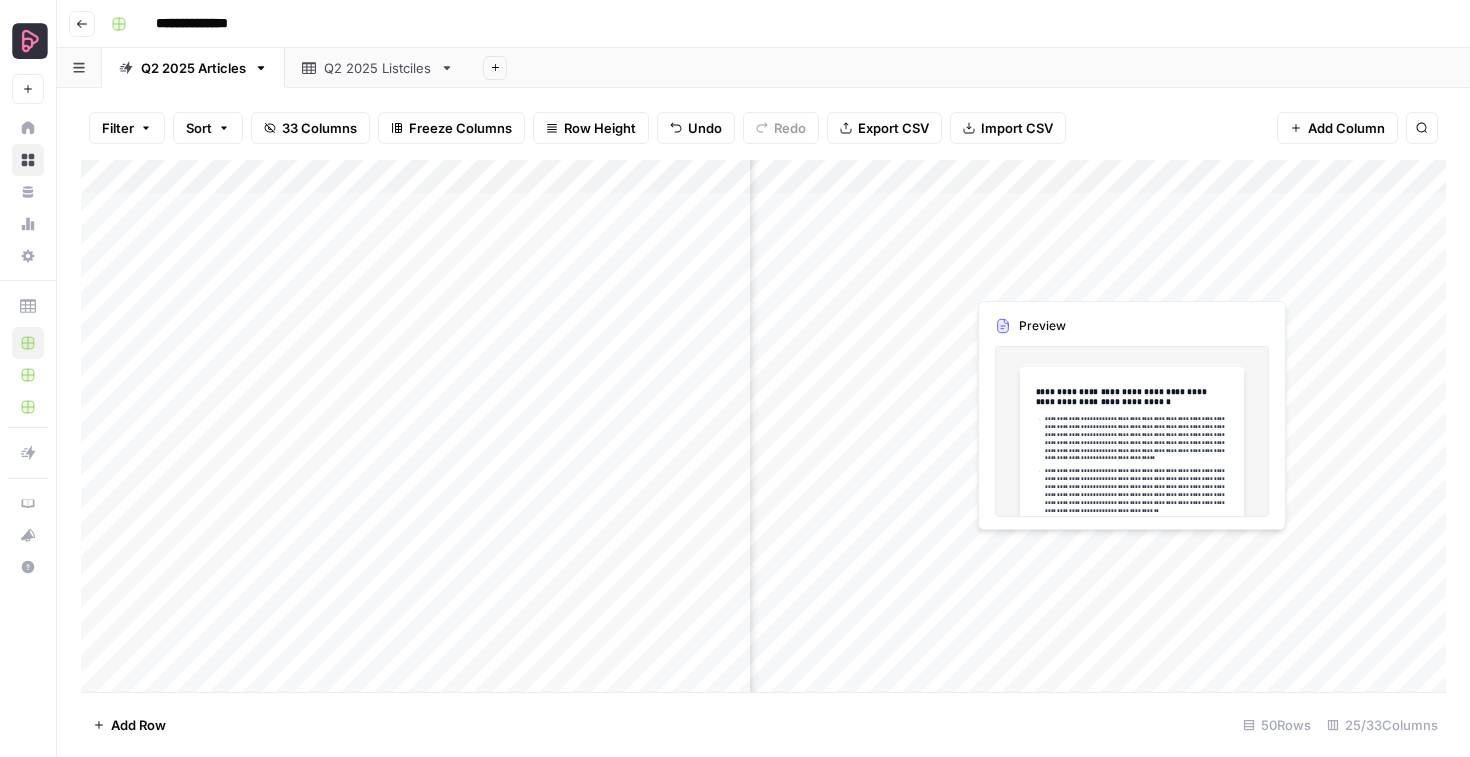 click on "Add Column" at bounding box center [763, 426] 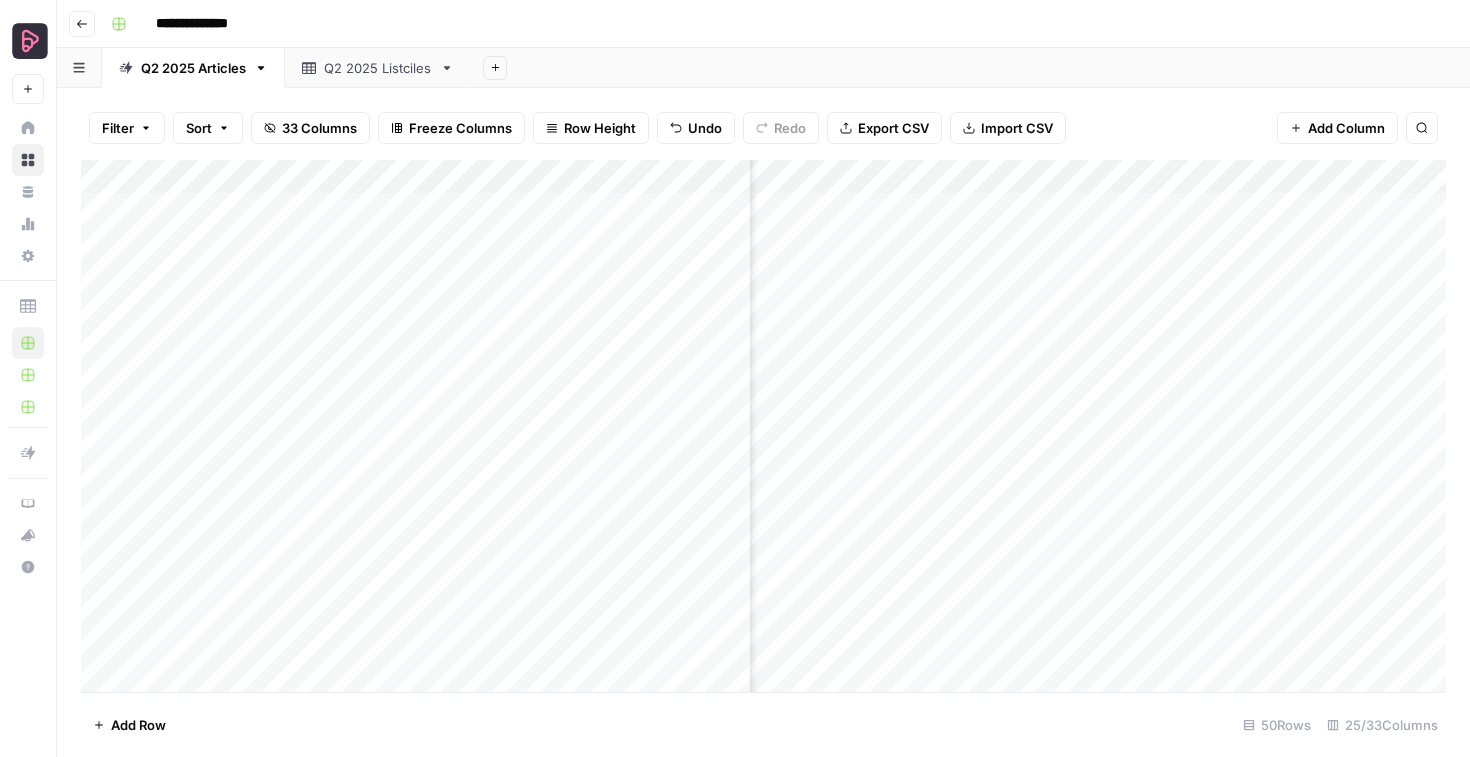 scroll, scrollTop: 0, scrollLeft: 3824, axis: horizontal 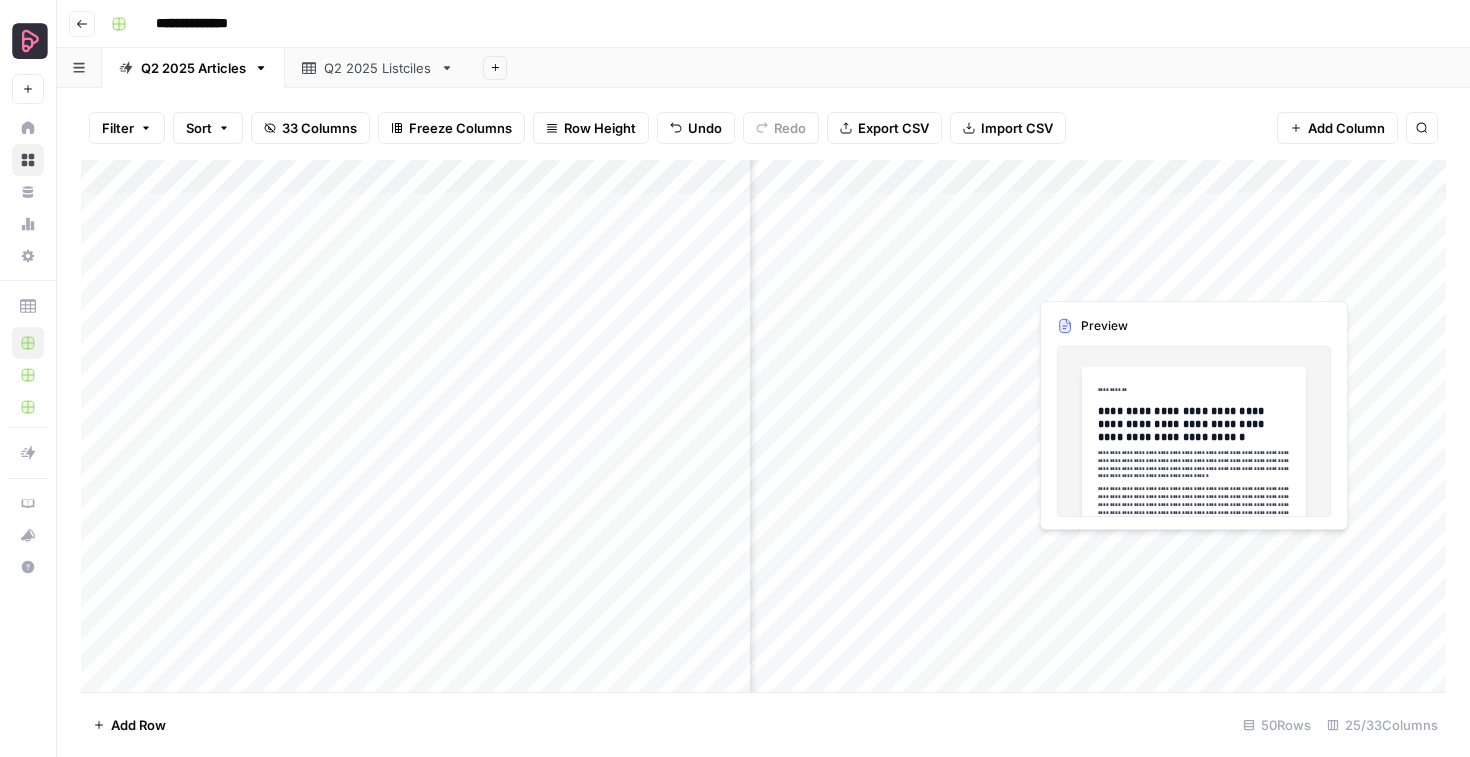 click on "Add Column" at bounding box center (763, 426) 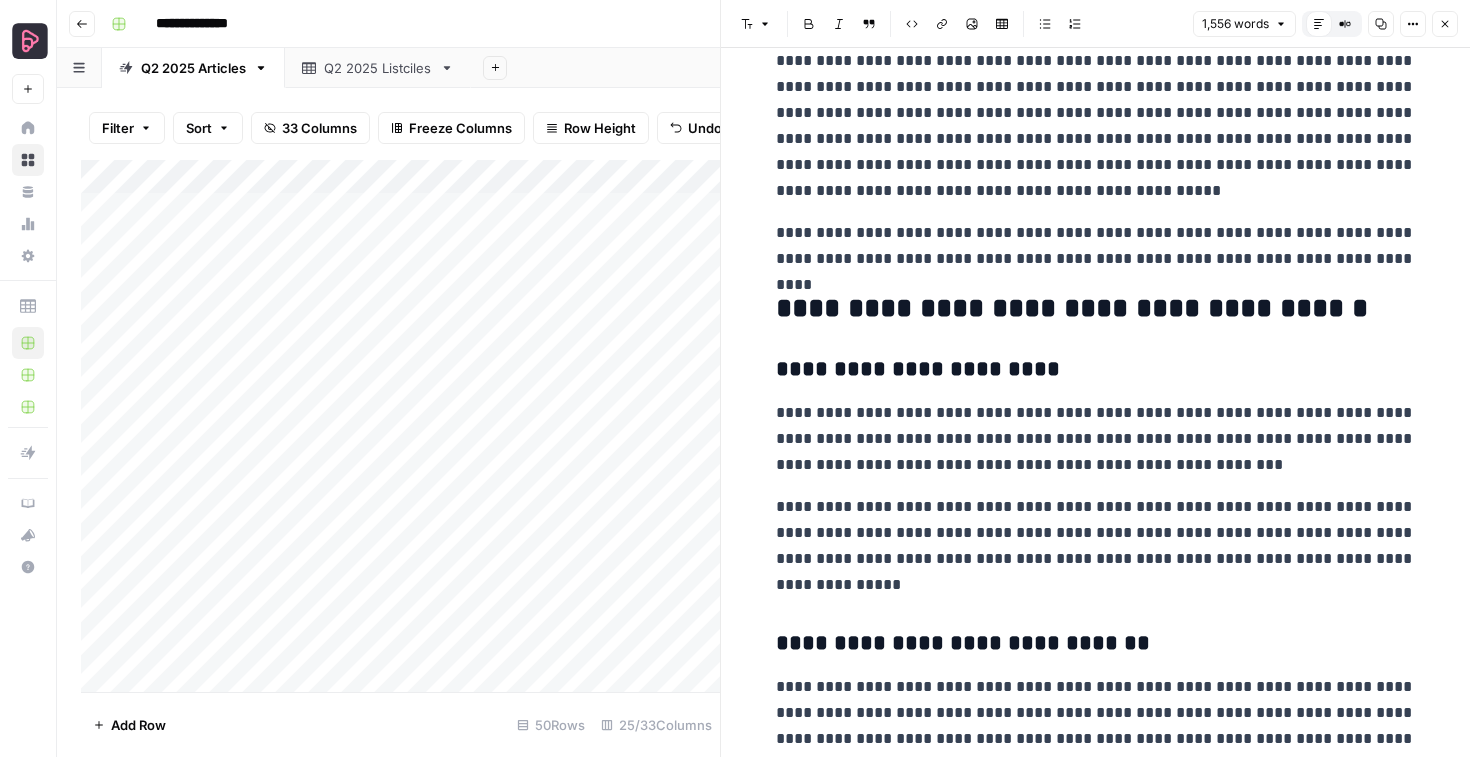 scroll, scrollTop: 1828, scrollLeft: 0, axis: vertical 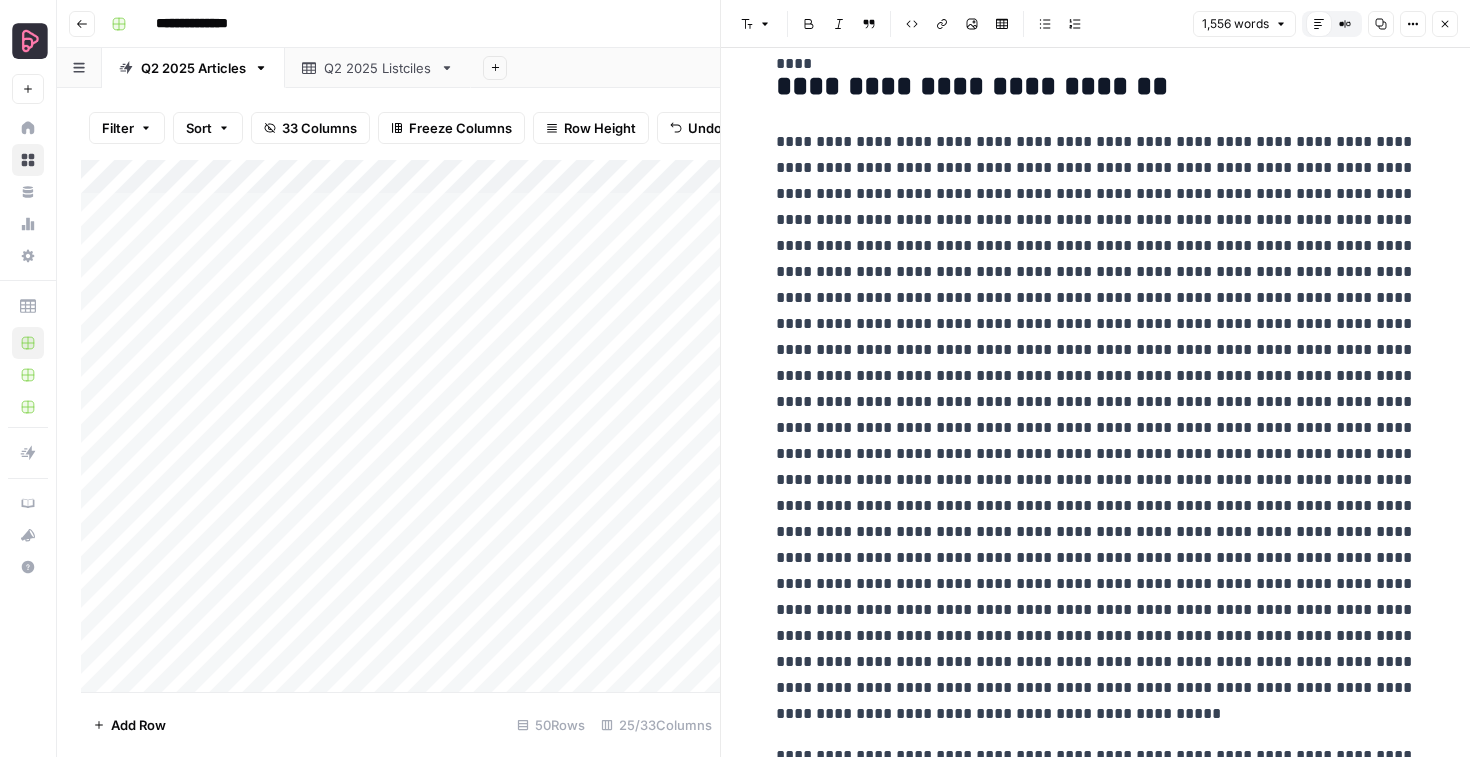 click on "Close" at bounding box center [1445, 24] 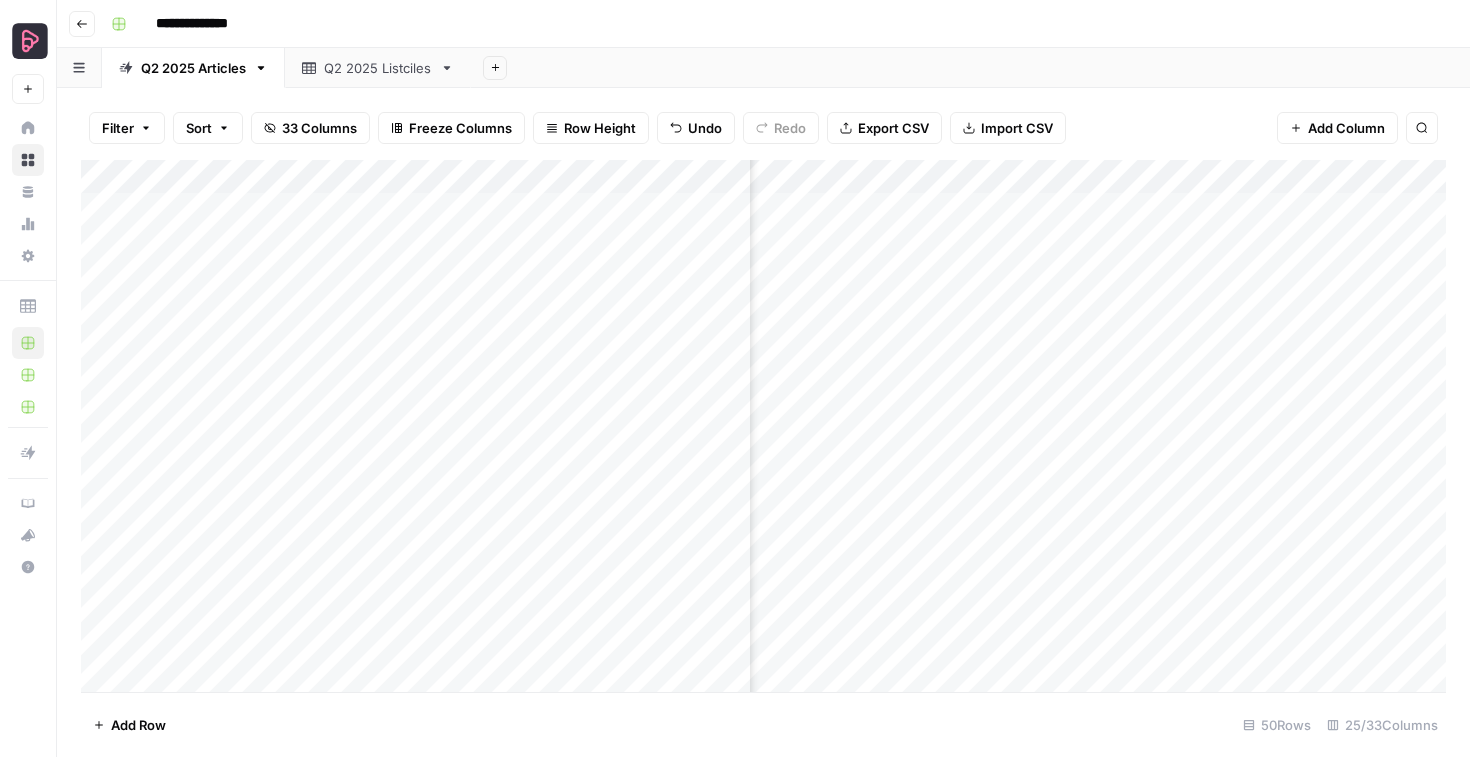 scroll, scrollTop: 0, scrollLeft: 2566, axis: horizontal 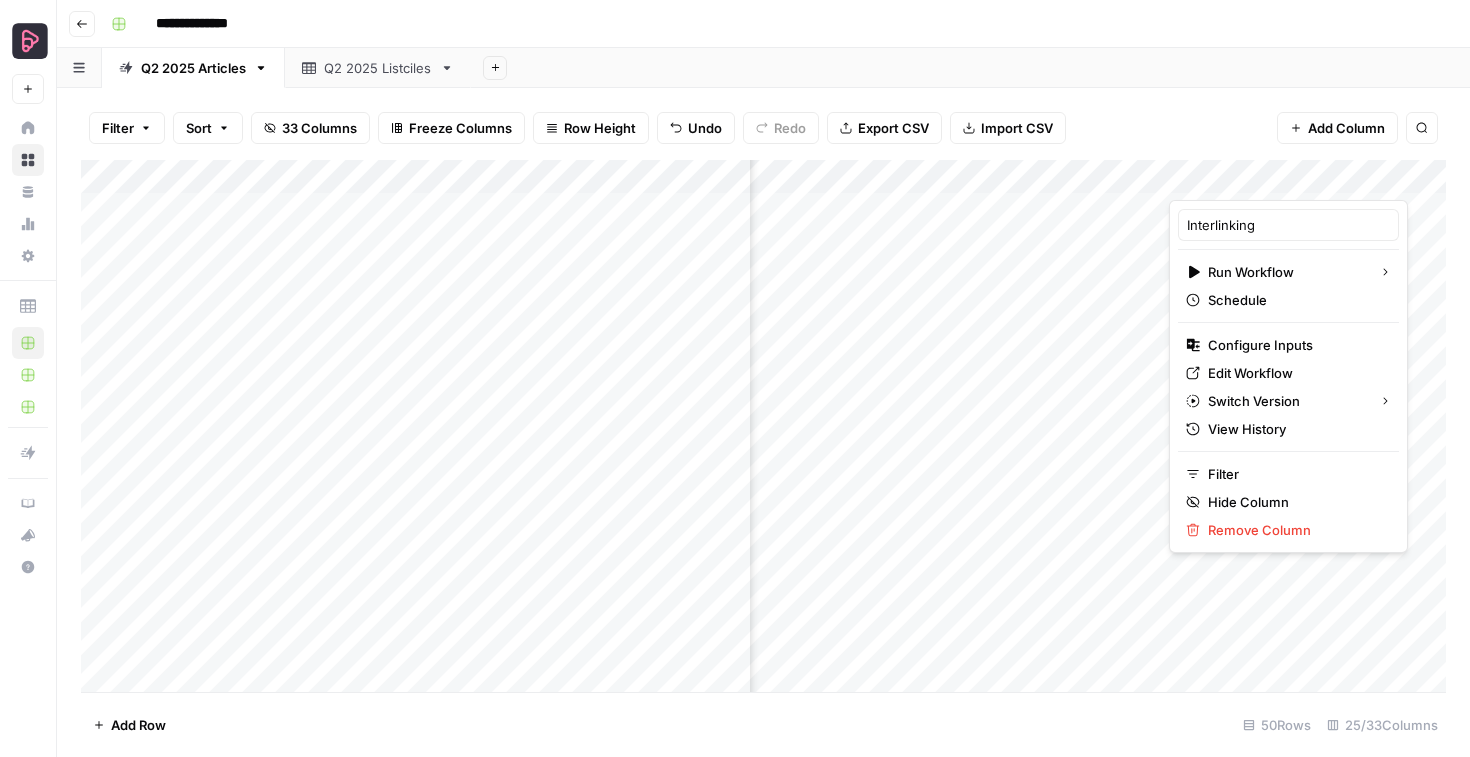 click on "Filter Sort 33 Columns Freeze Columns Row Height Undo Redo Export CSV Import CSV Add Column Search" at bounding box center [763, 128] 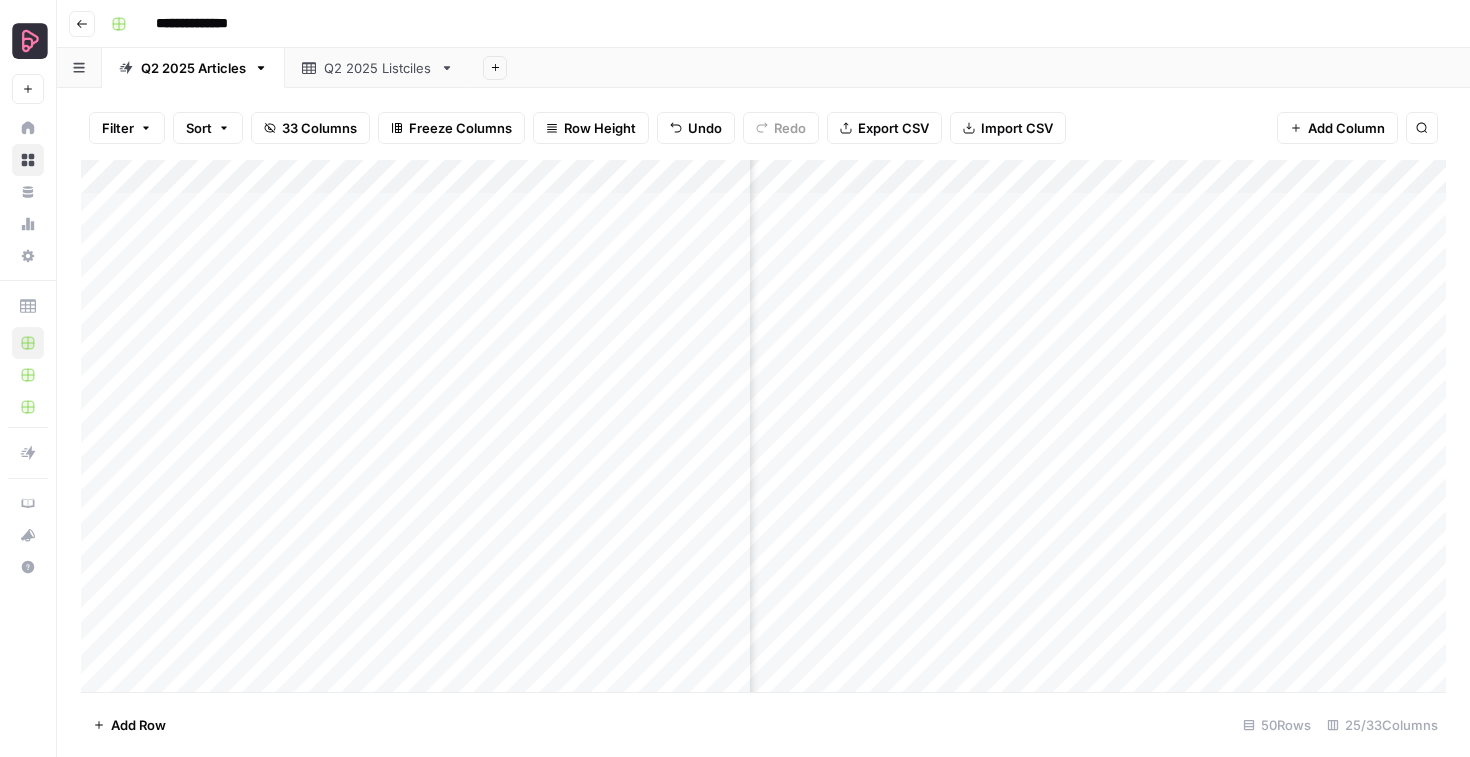 click on "Add Column" at bounding box center [763, 426] 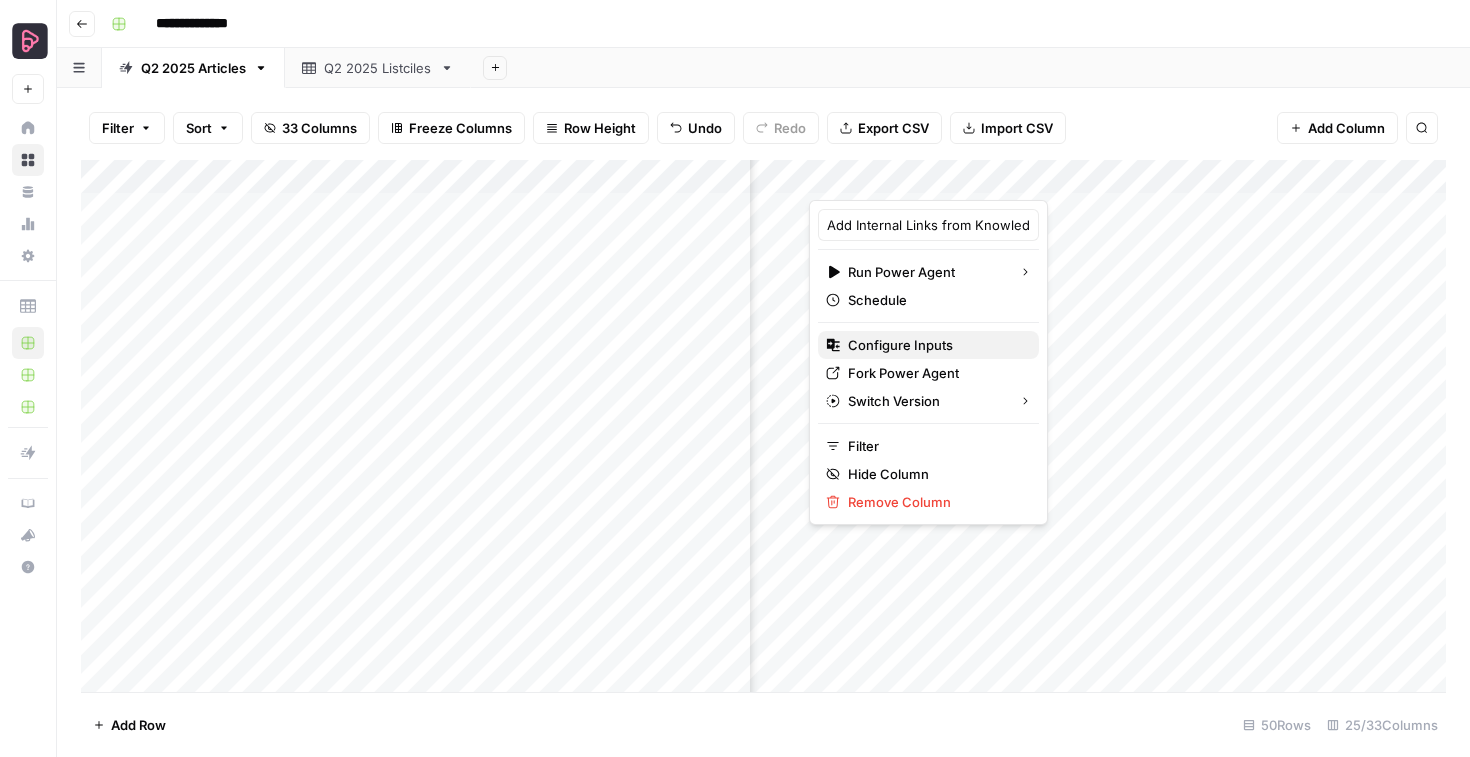 click on "Configure Inputs" at bounding box center [900, 345] 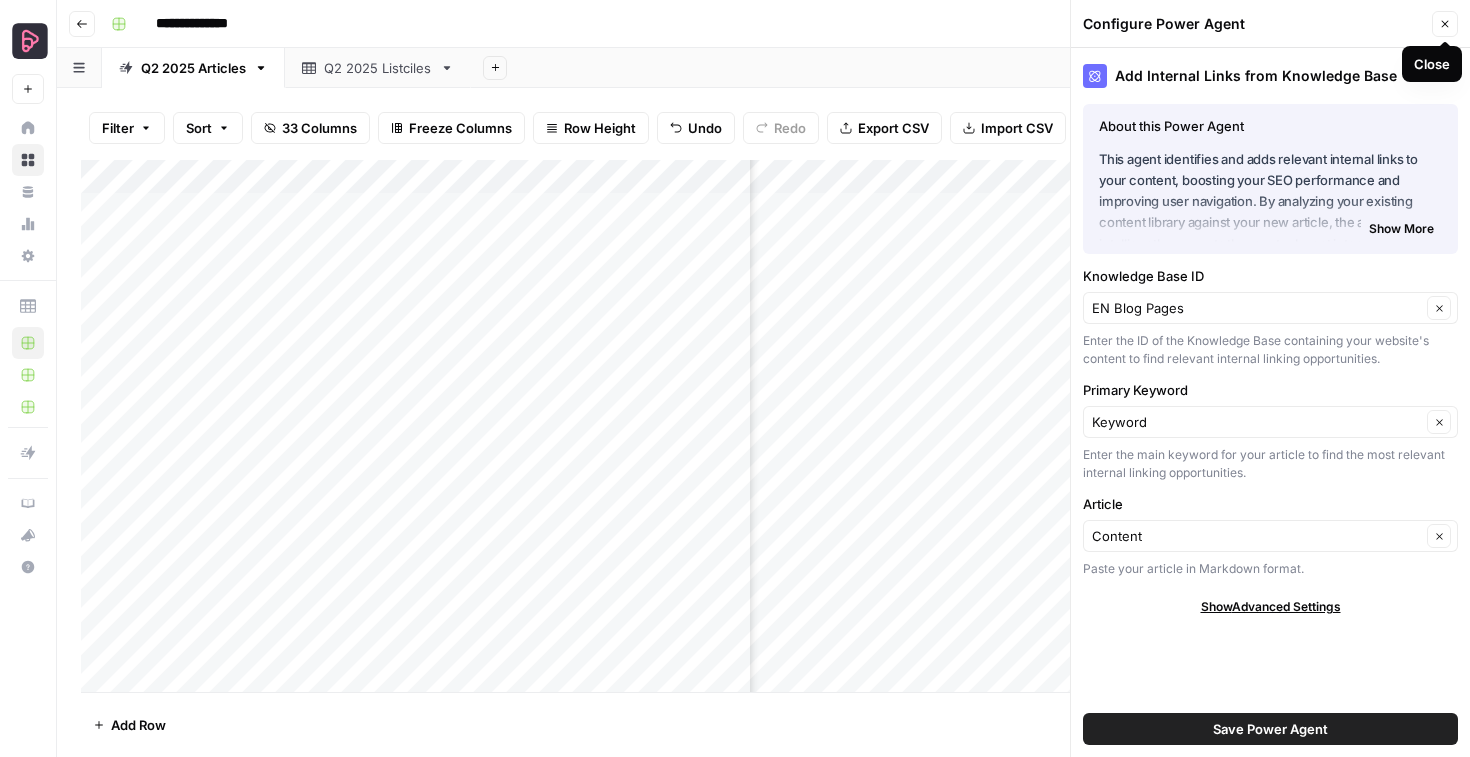 click 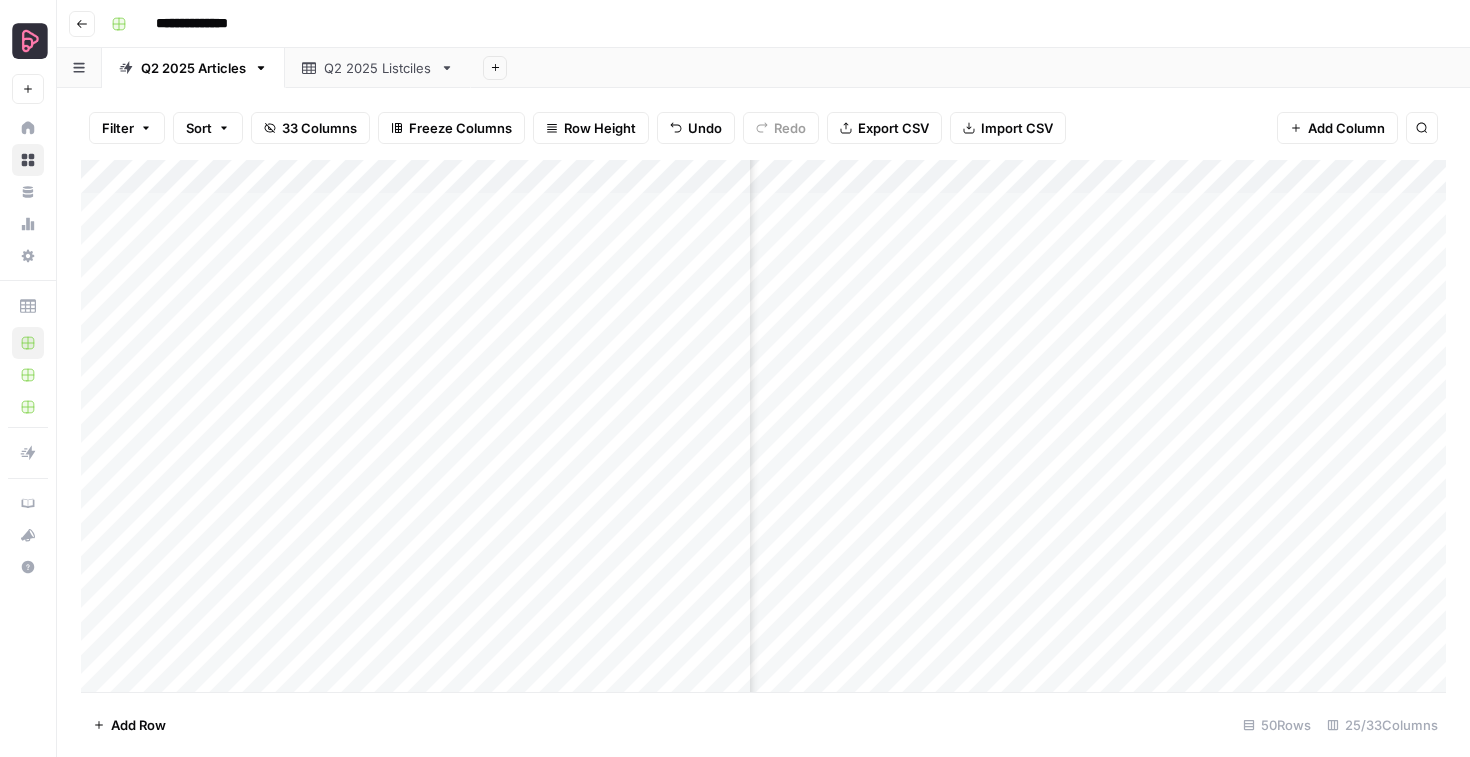 click on "Add Column" at bounding box center (763, 426) 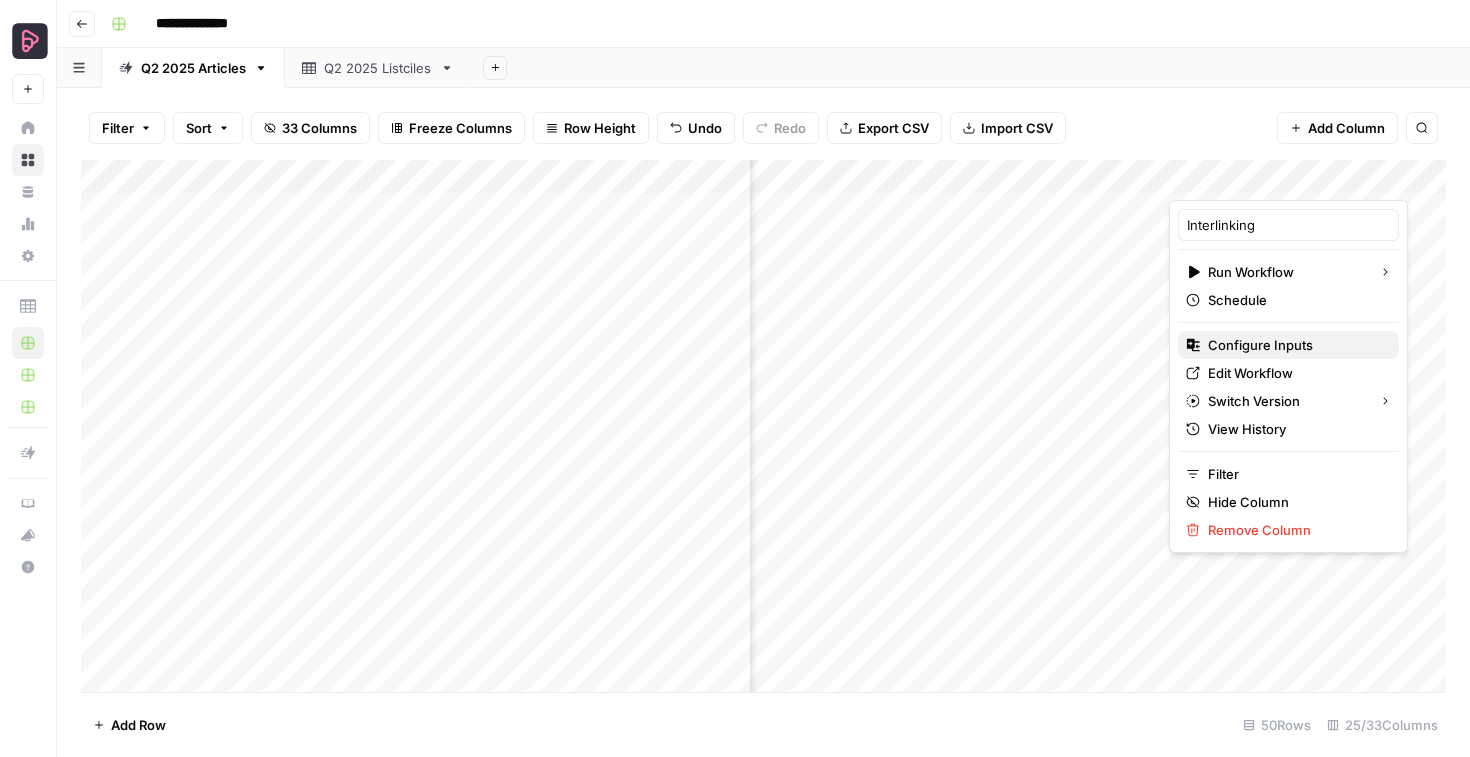 click on "Configure Inputs" at bounding box center (1260, 345) 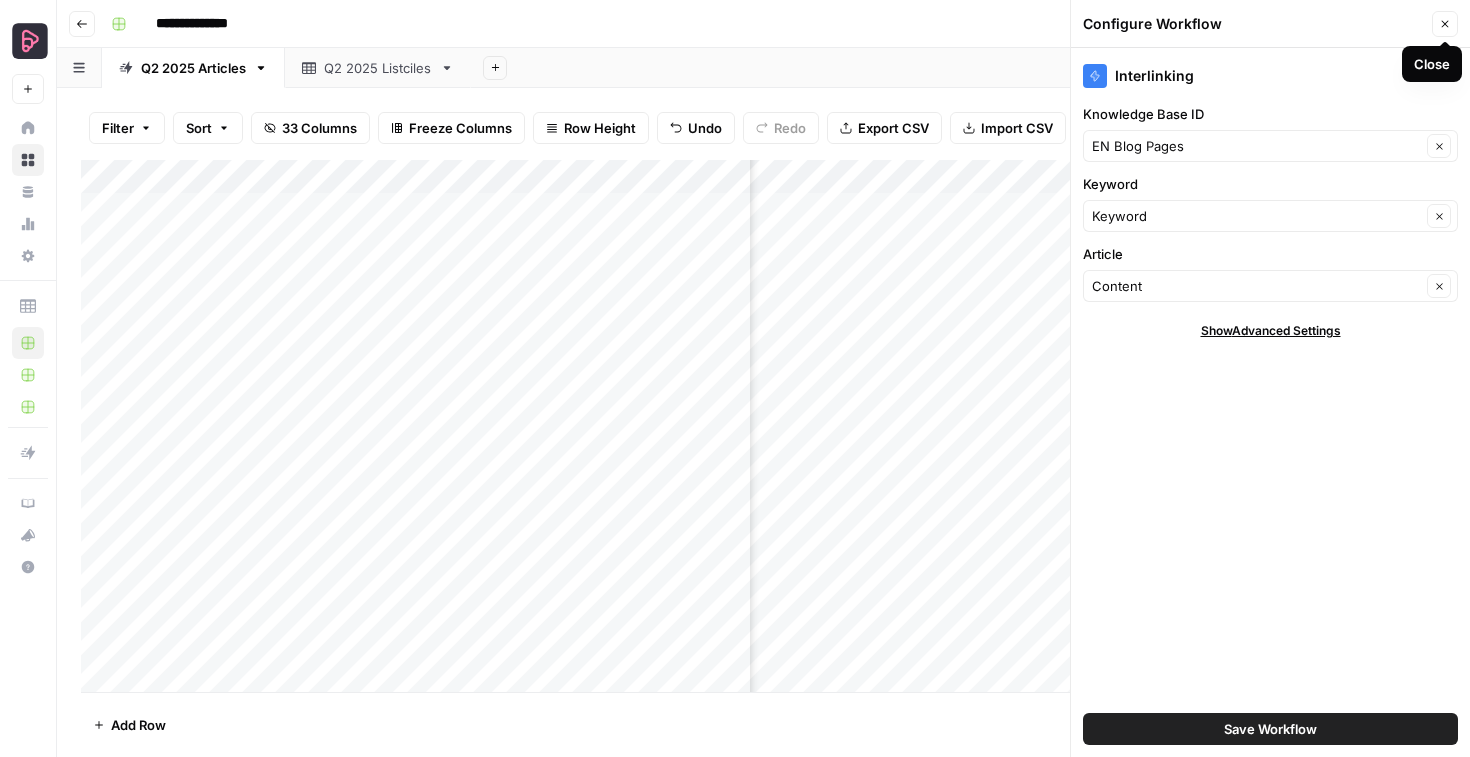 click 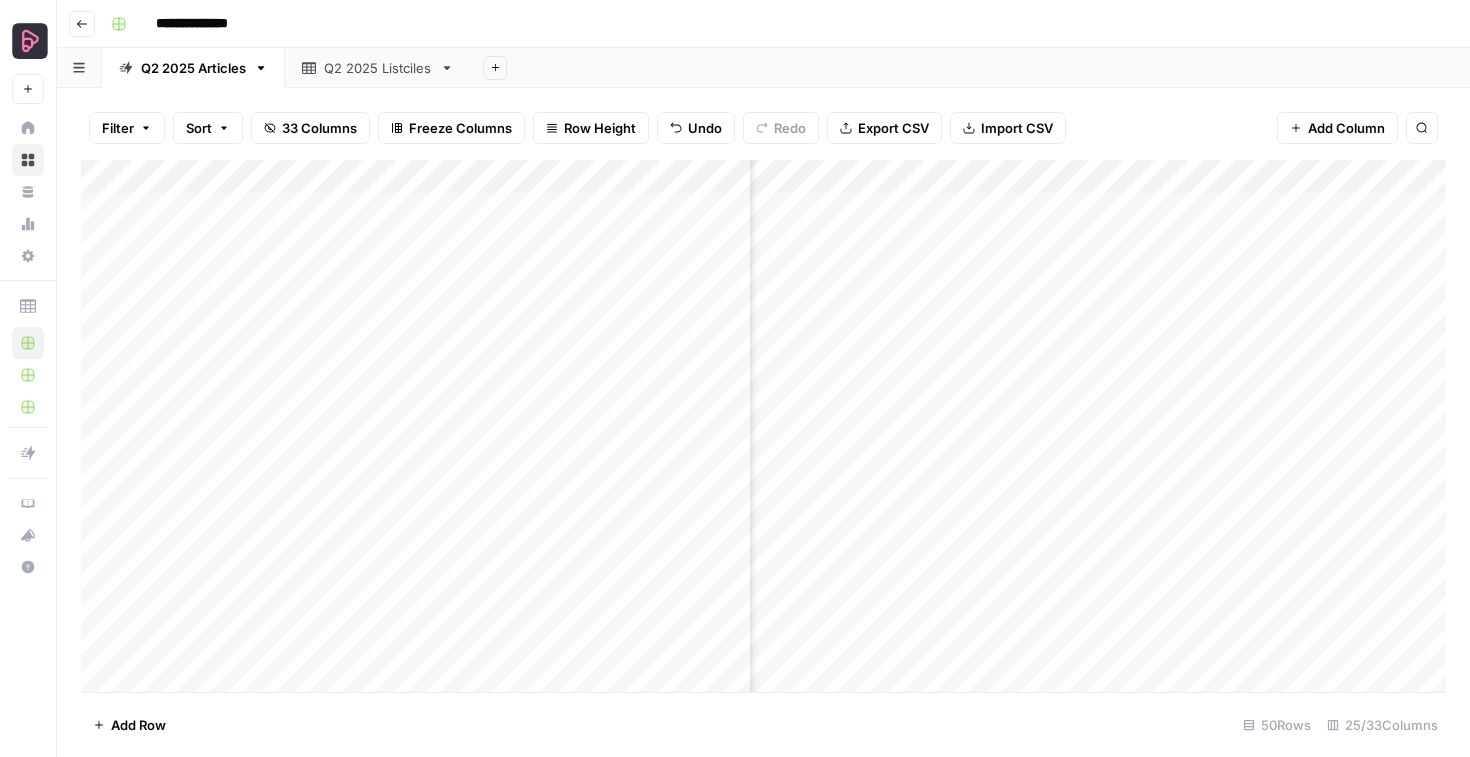 click on "Add Column" at bounding box center (763, 426) 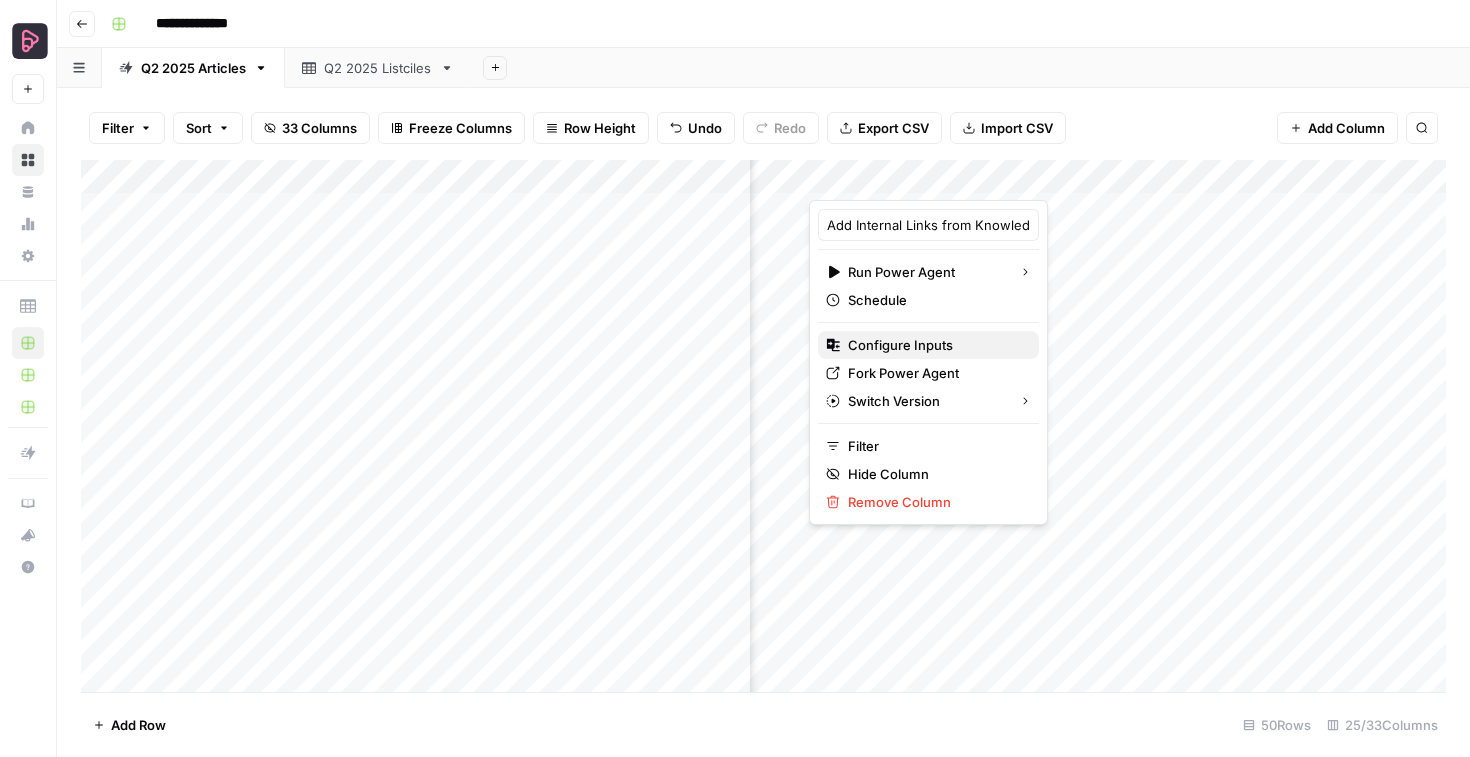 click on "Configure Inputs" at bounding box center [900, 345] 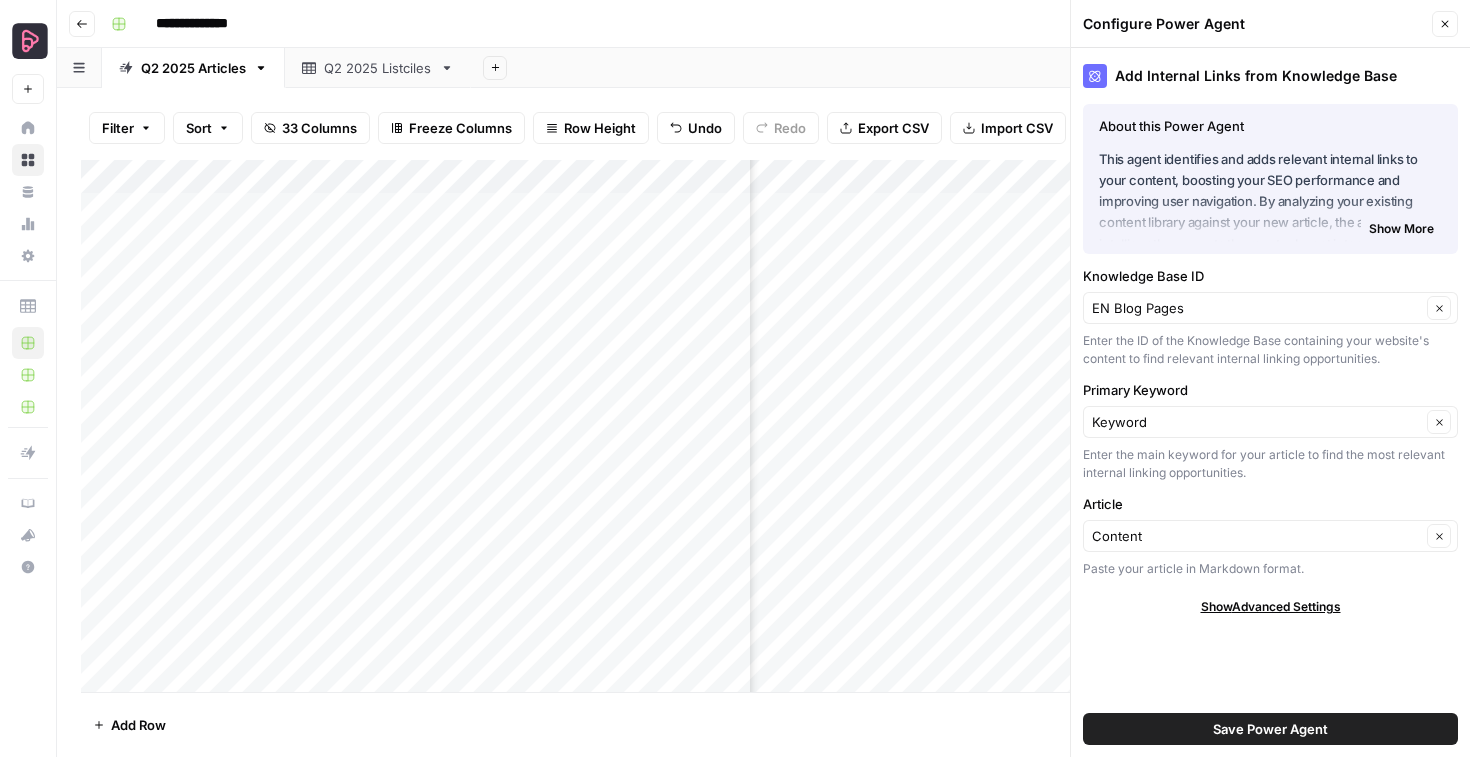 click 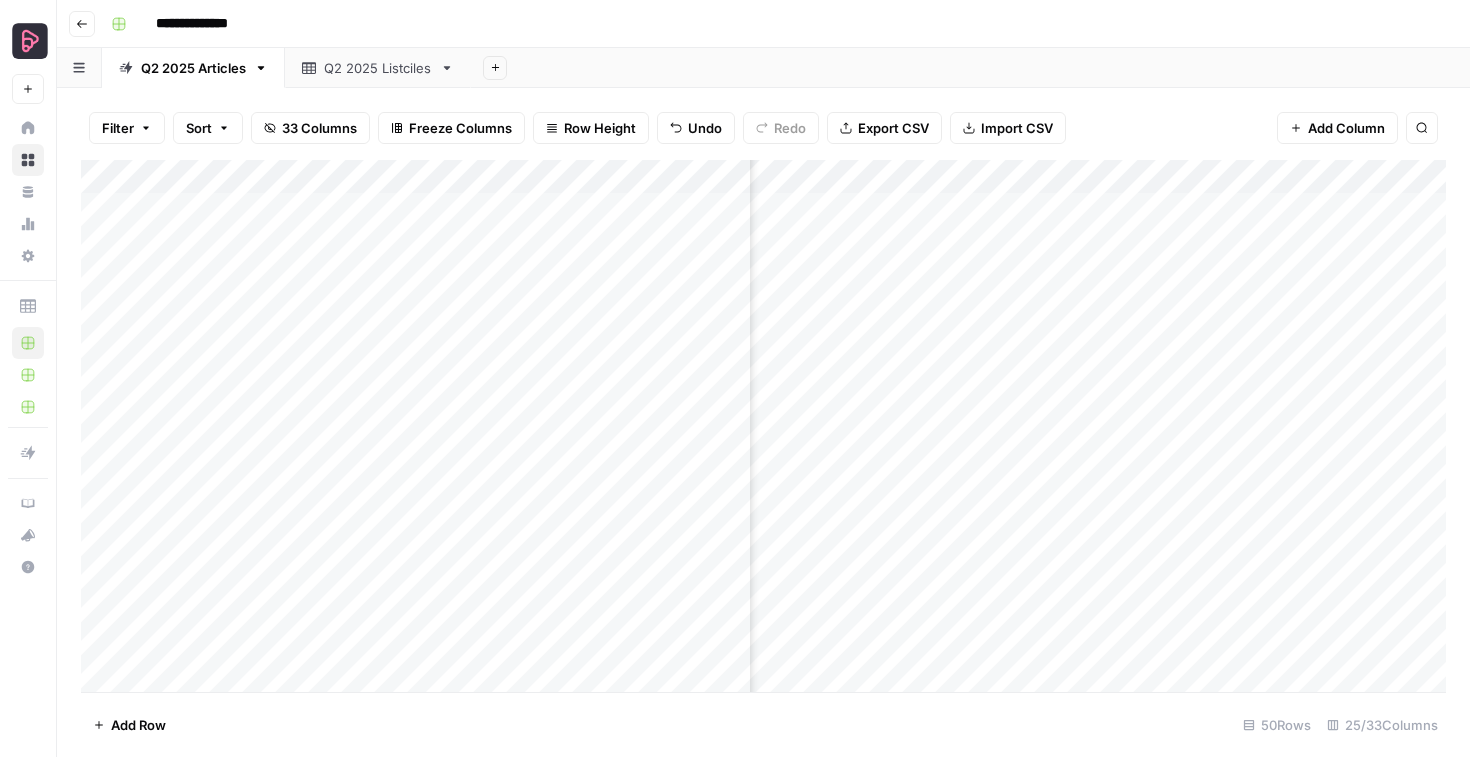 scroll, scrollTop: 1, scrollLeft: 2593, axis: both 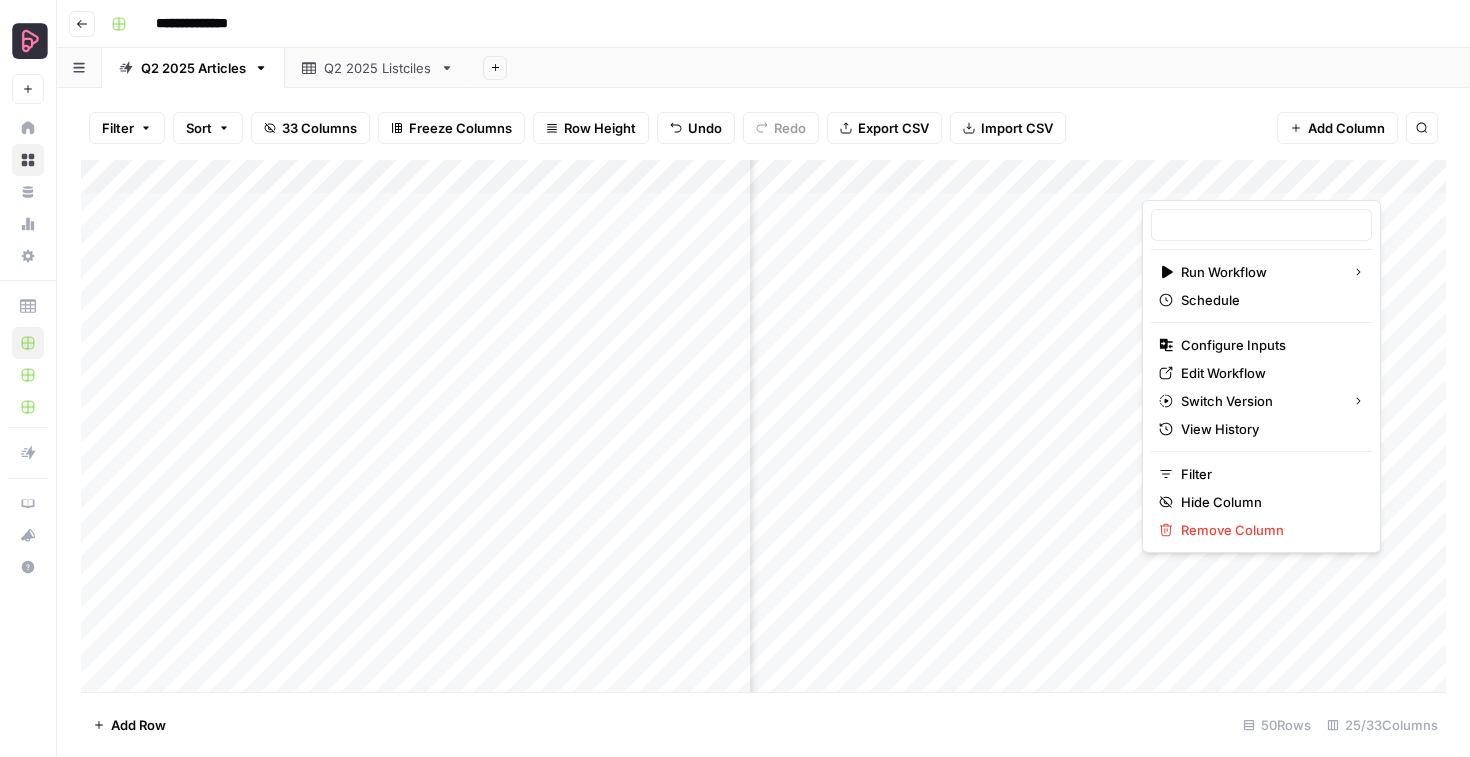type on "Interlinking" 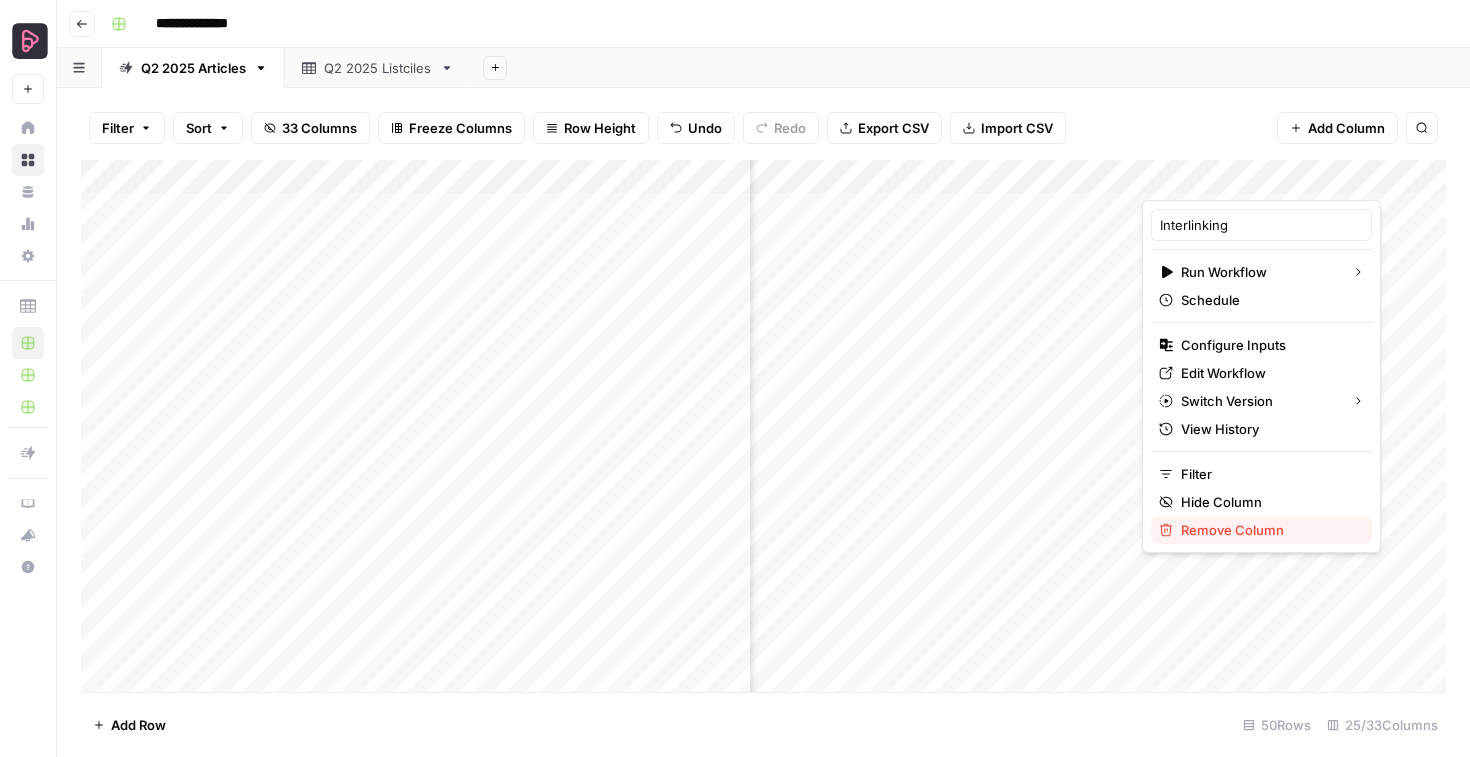 click on "Remove Column" at bounding box center (1232, 530) 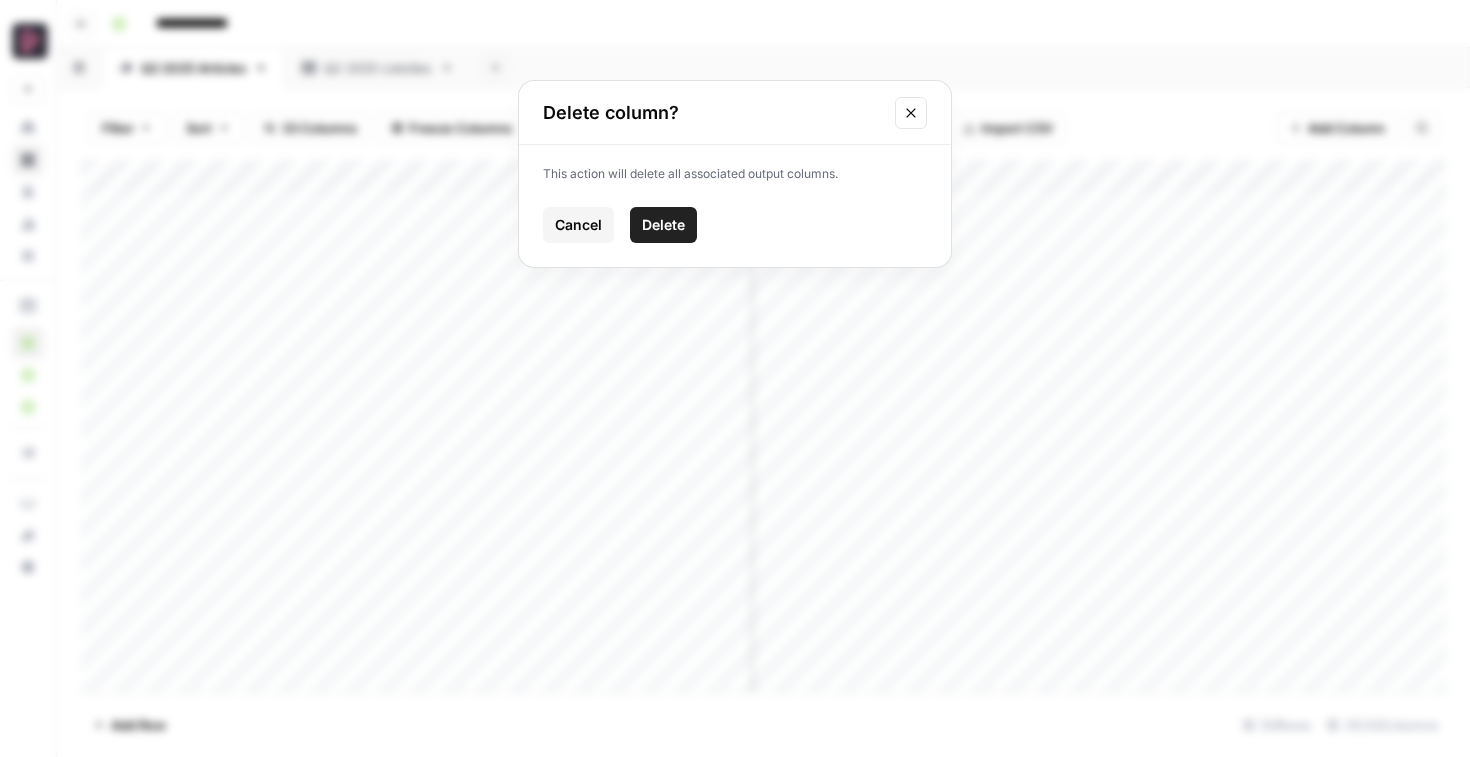 click on "Delete" at bounding box center [663, 225] 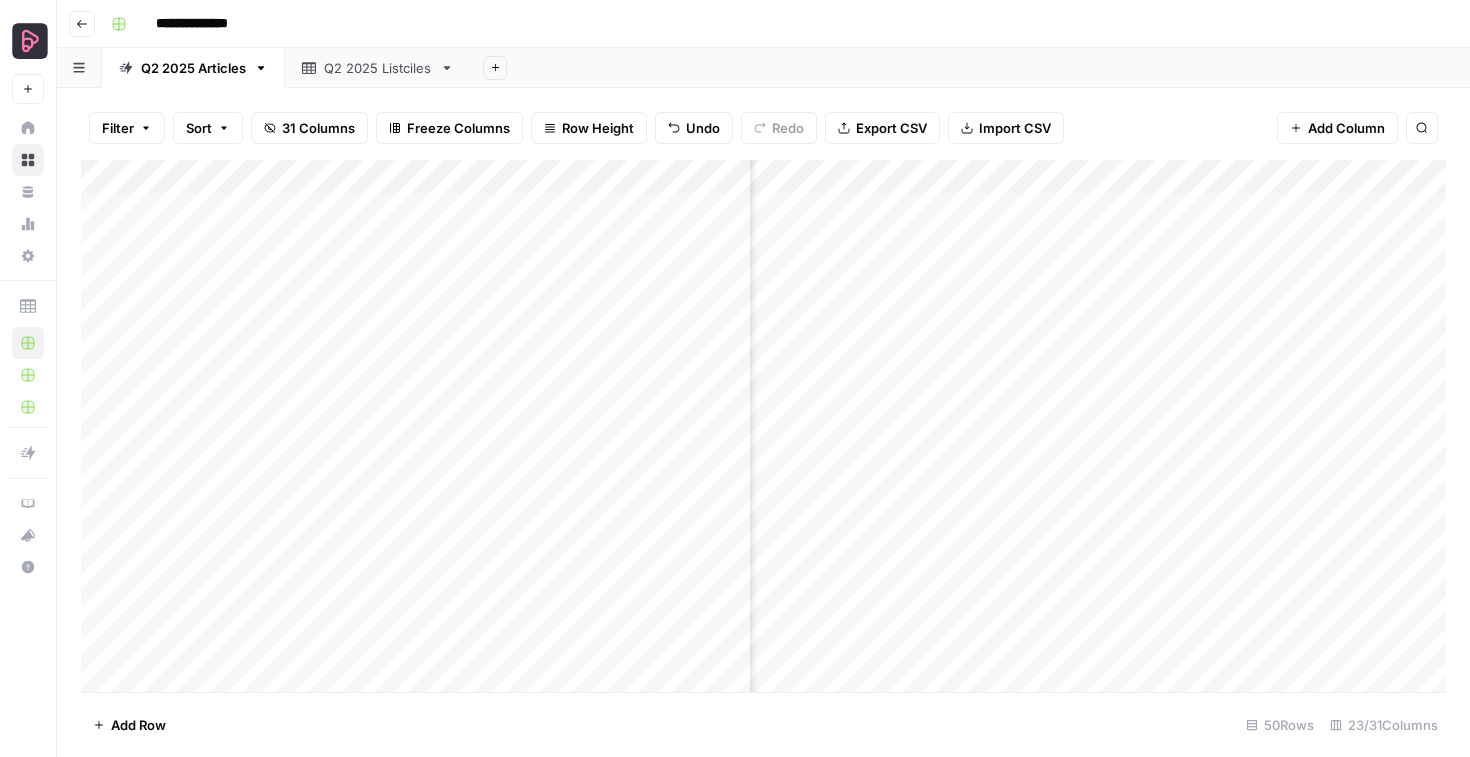 scroll, scrollTop: 1, scrollLeft: 2636, axis: both 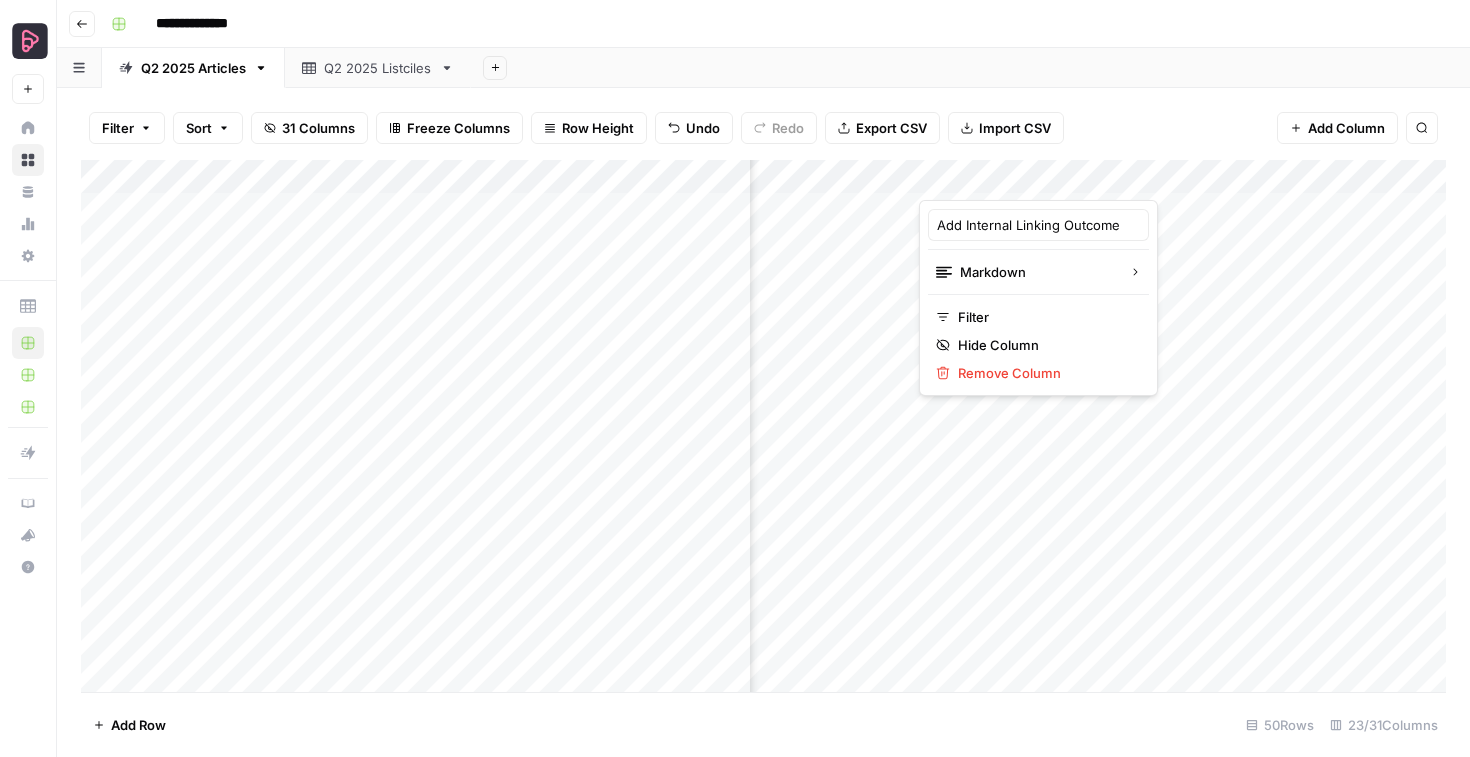 click on "Filter Sort 31 Columns Freeze Columns Row Height Undo Redo Export CSV Import CSV Add Column Search" at bounding box center (763, 128) 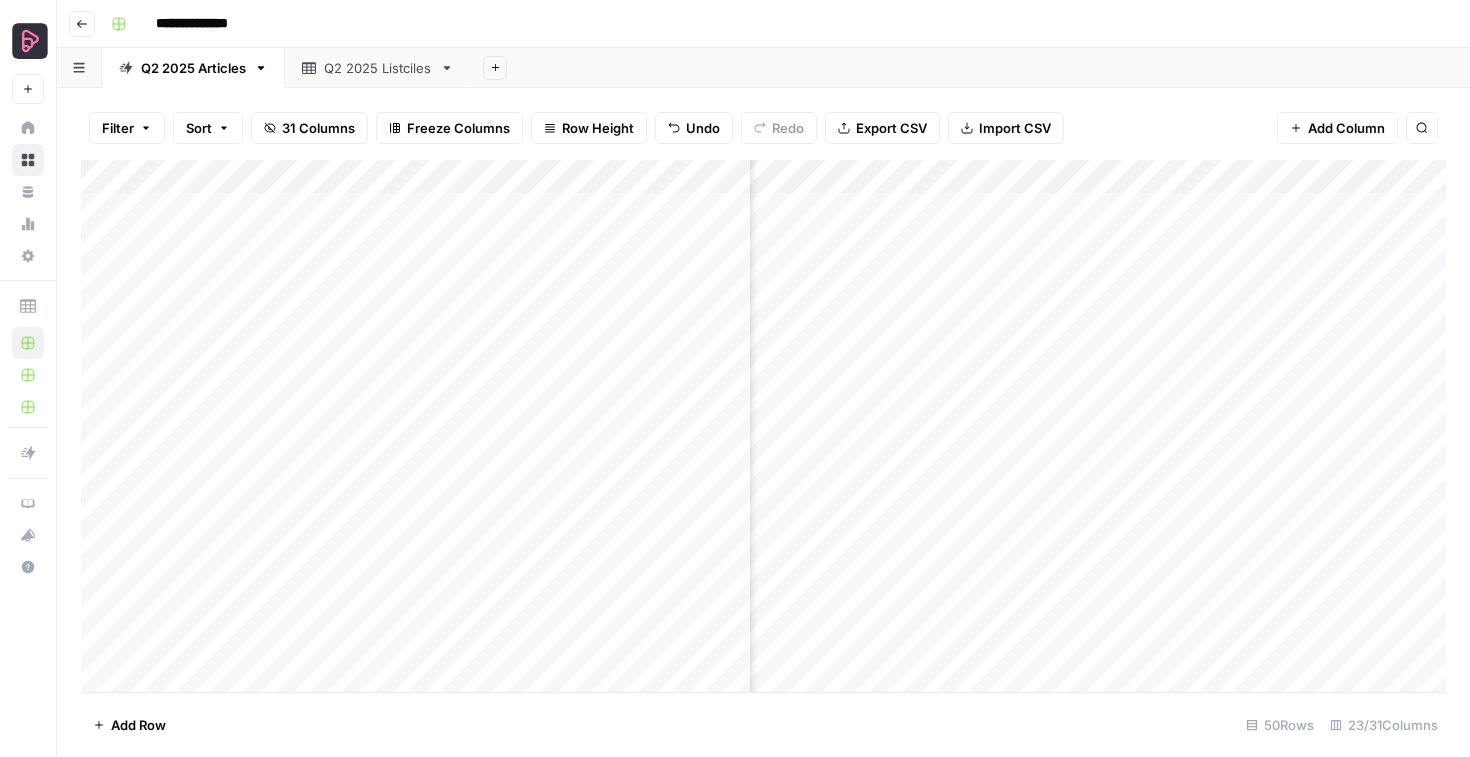 scroll, scrollTop: 1, scrollLeft: 2802, axis: both 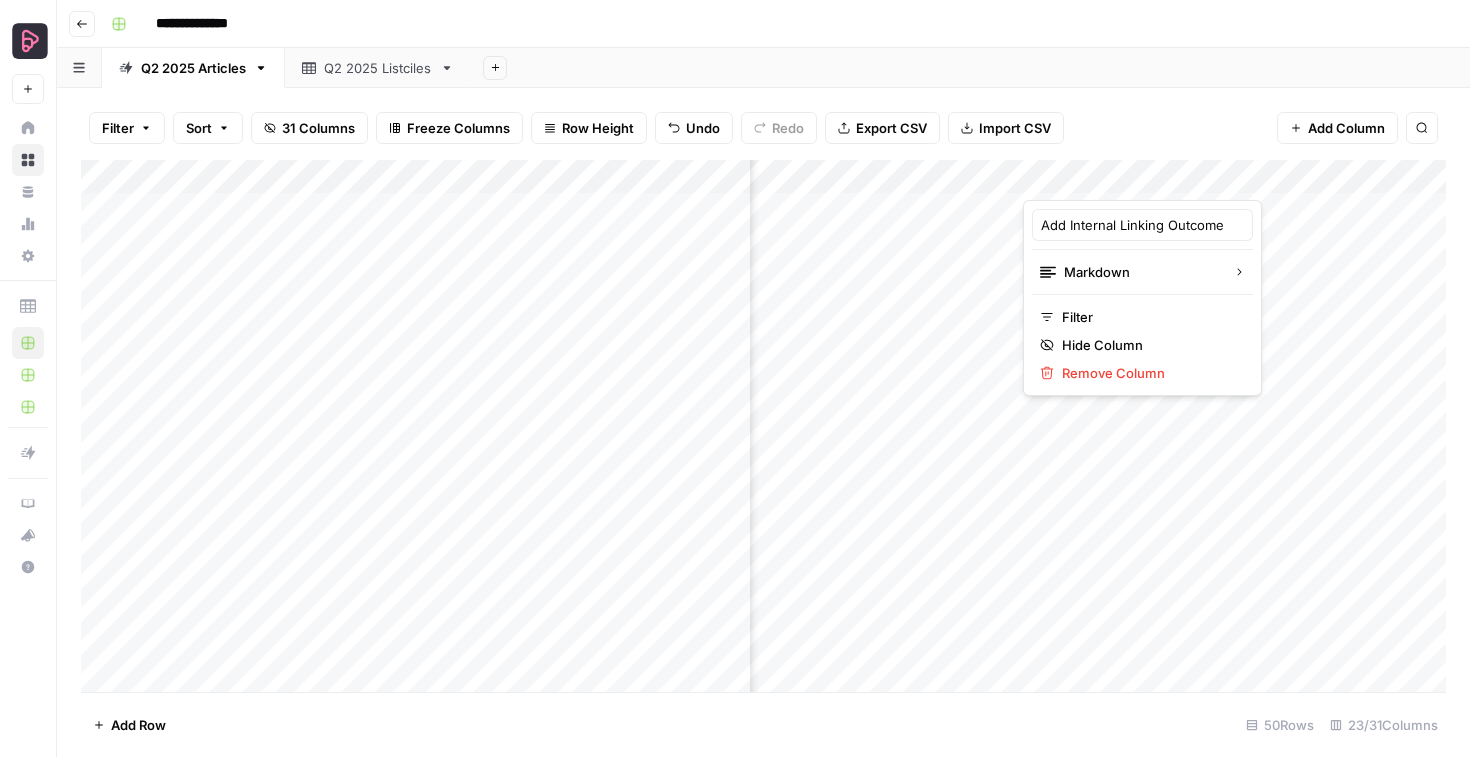click on "Filter Sort 31 Columns Freeze Columns Row Height Undo Redo Export CSV Import CSV Add Column Search" at bounding box center (763, 128) 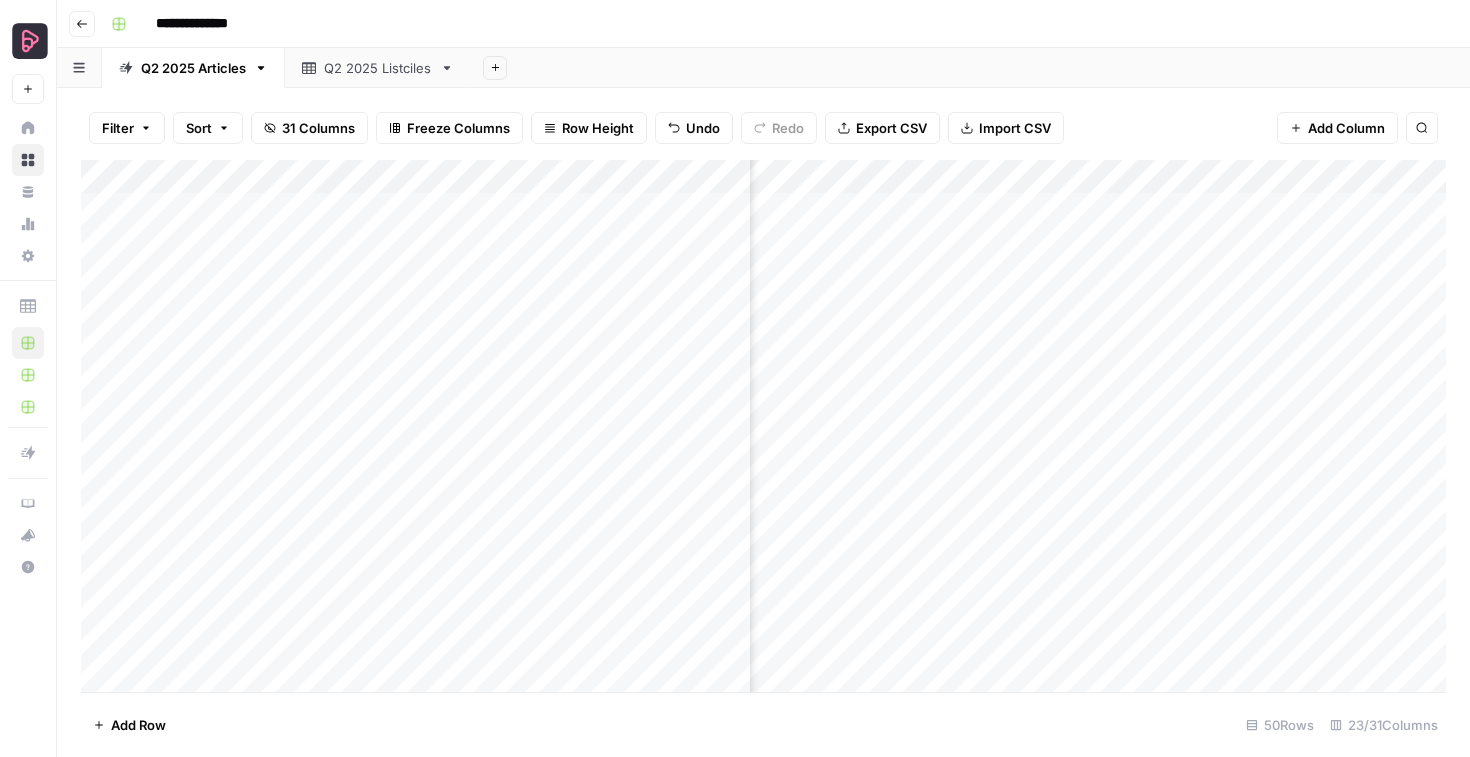 scroll, scrollTop: 1, scrollLeft: 3201, axis: both 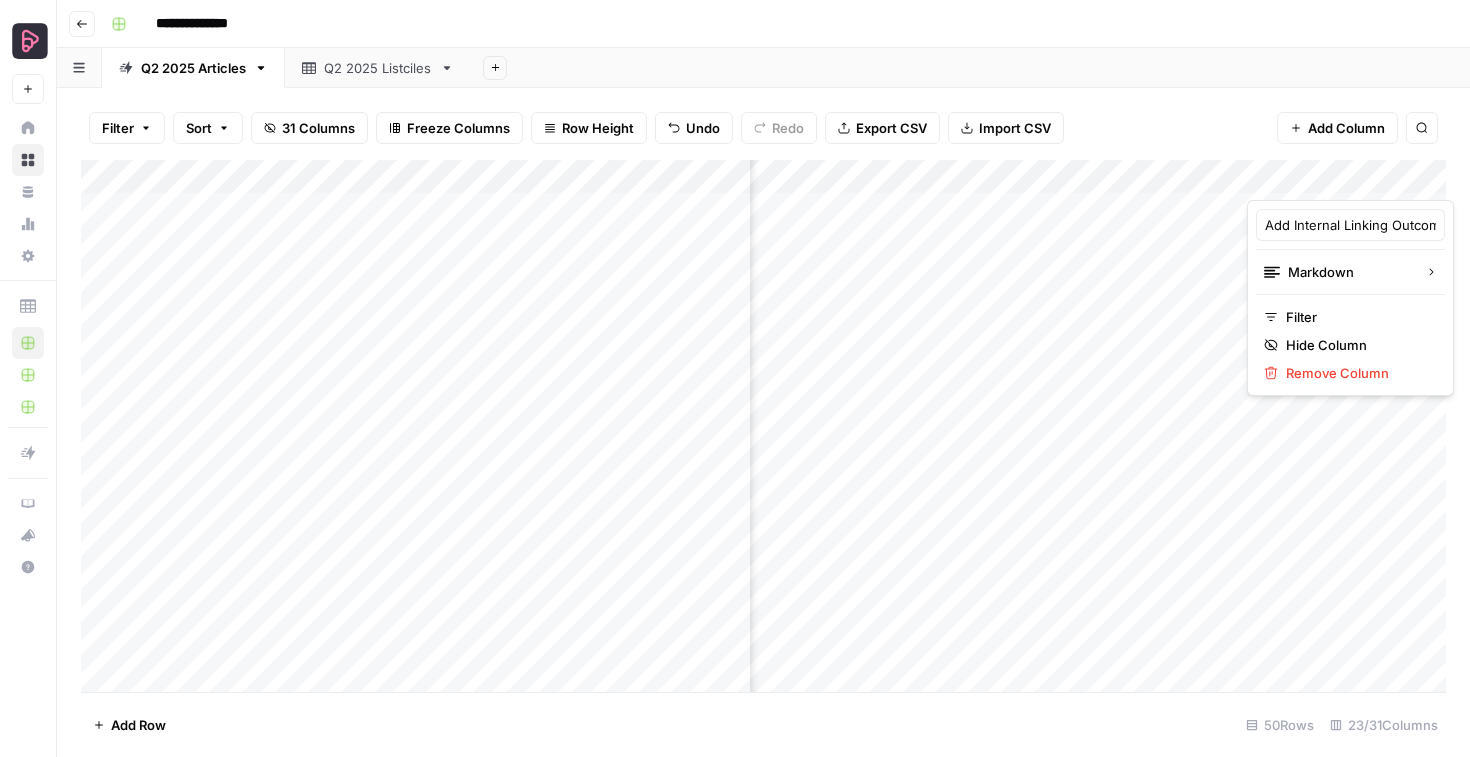 click on "Add Column" at bounding box center [763, 426] 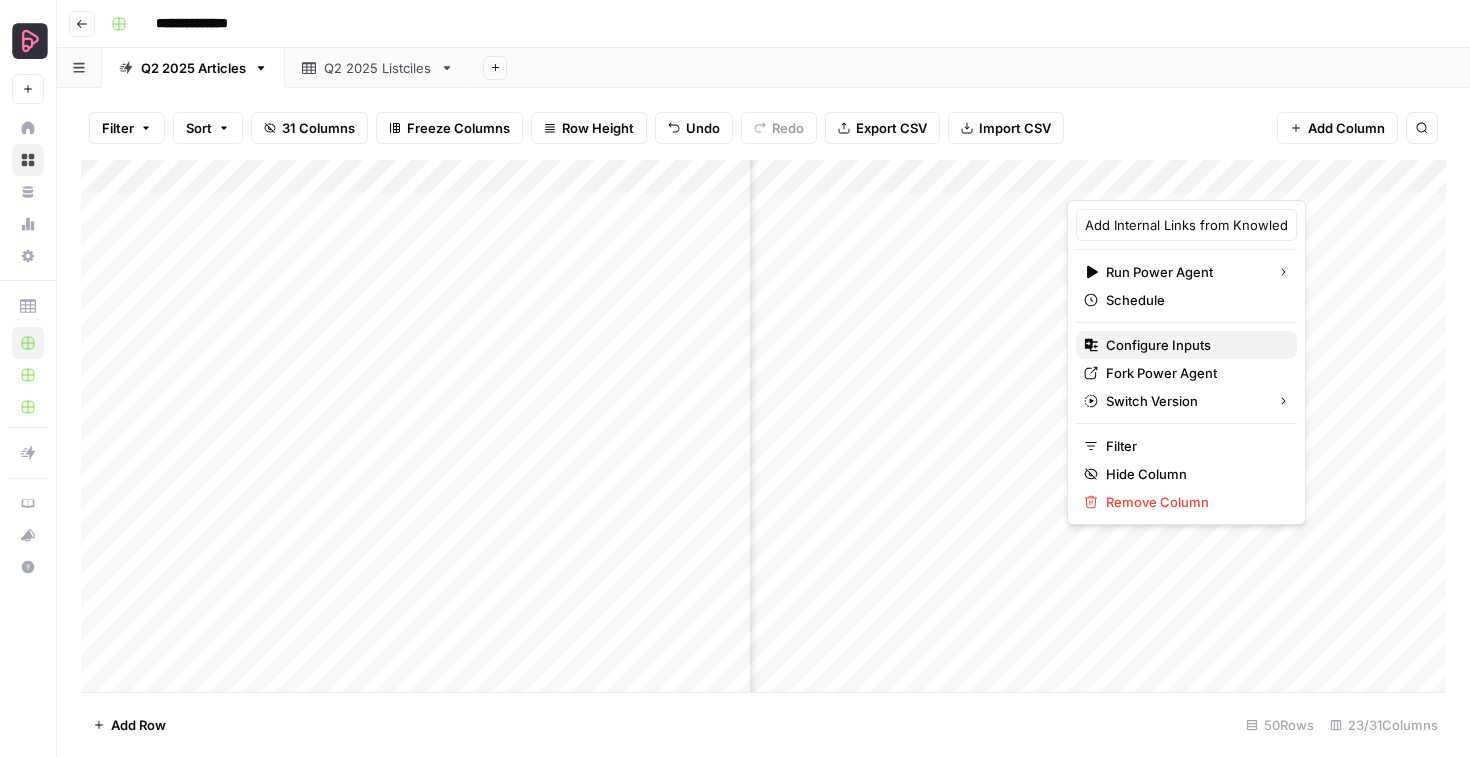 click on "Configure Inputs" at bounding box center (1158, 345) 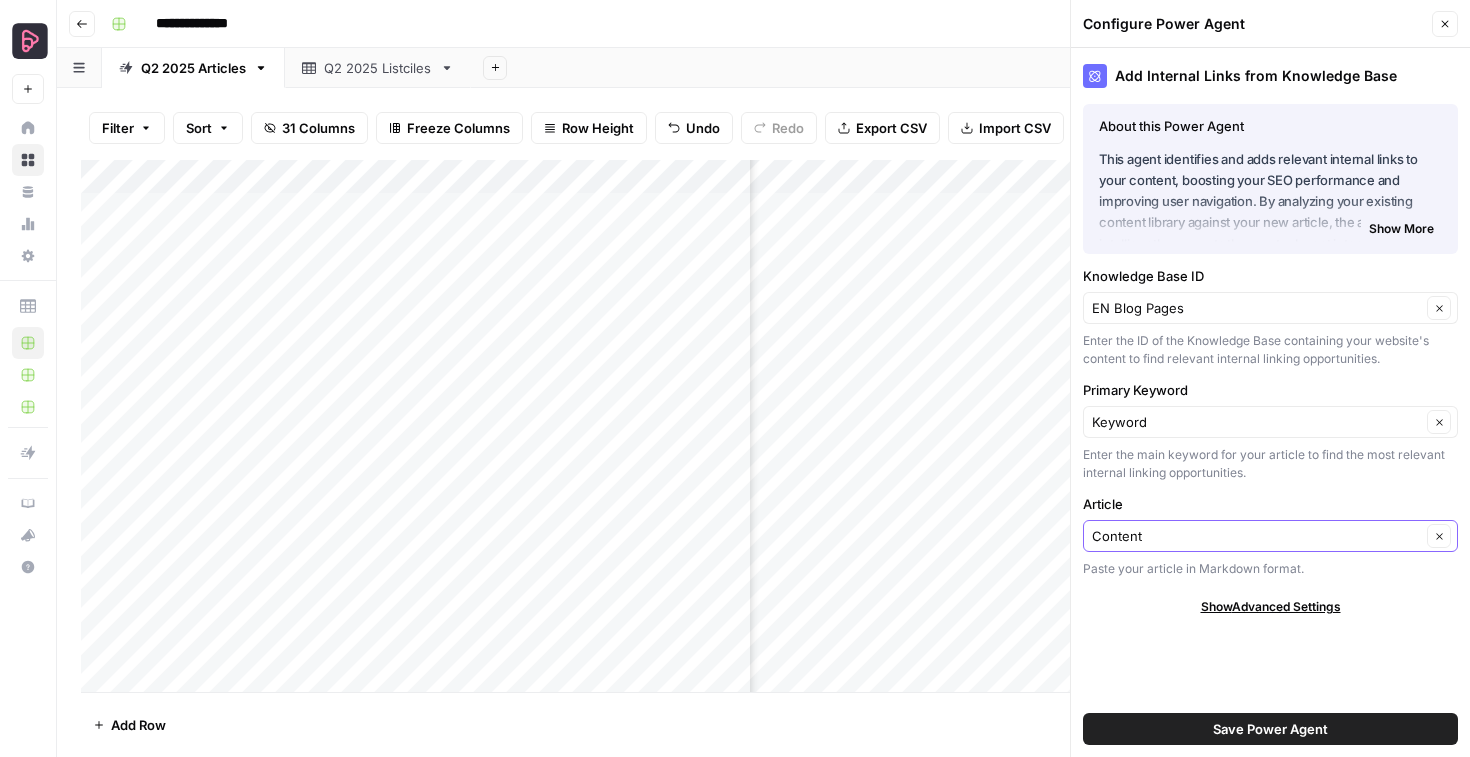 click on "Content" at bounding box center [1256, 536] 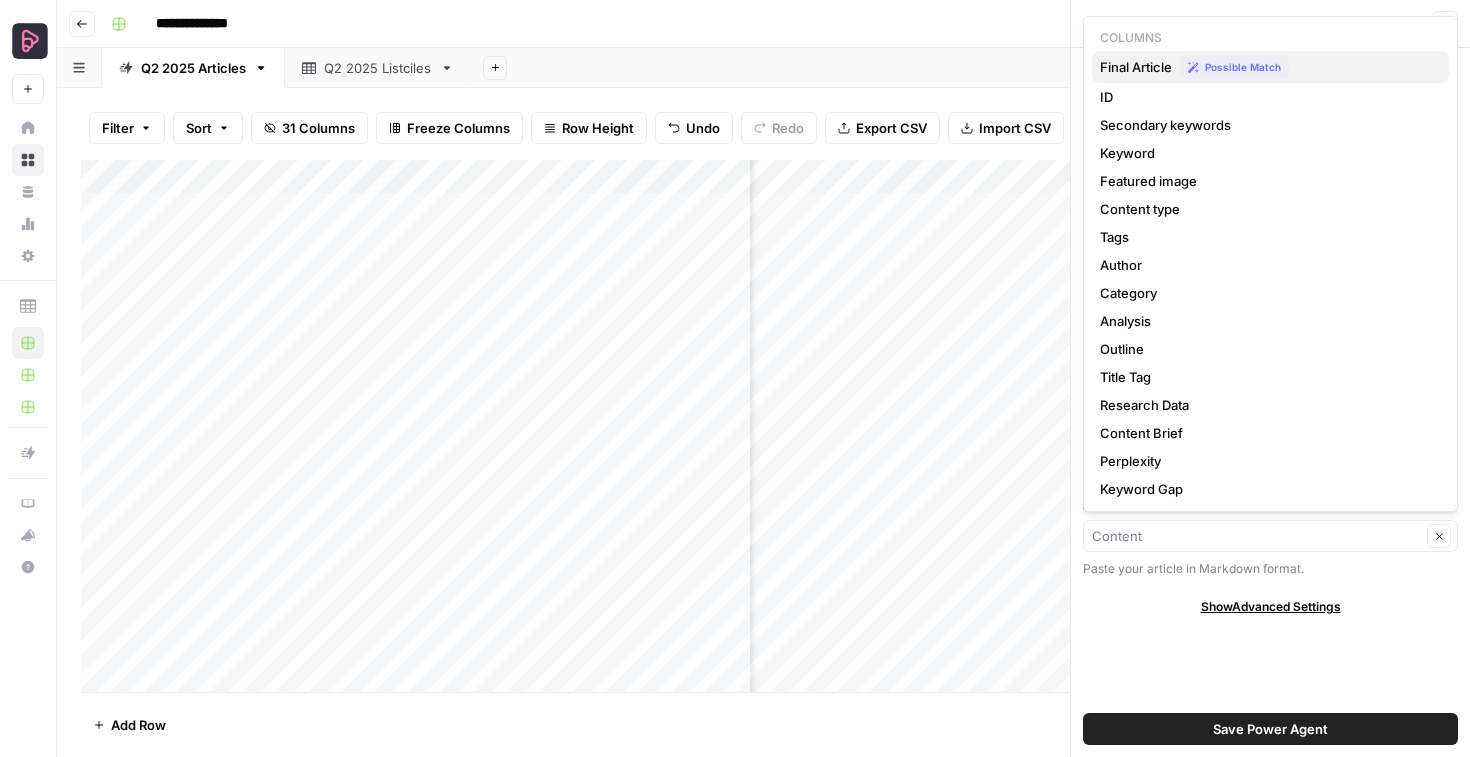 click on "Final Article" at bounding box center [1136, 67] 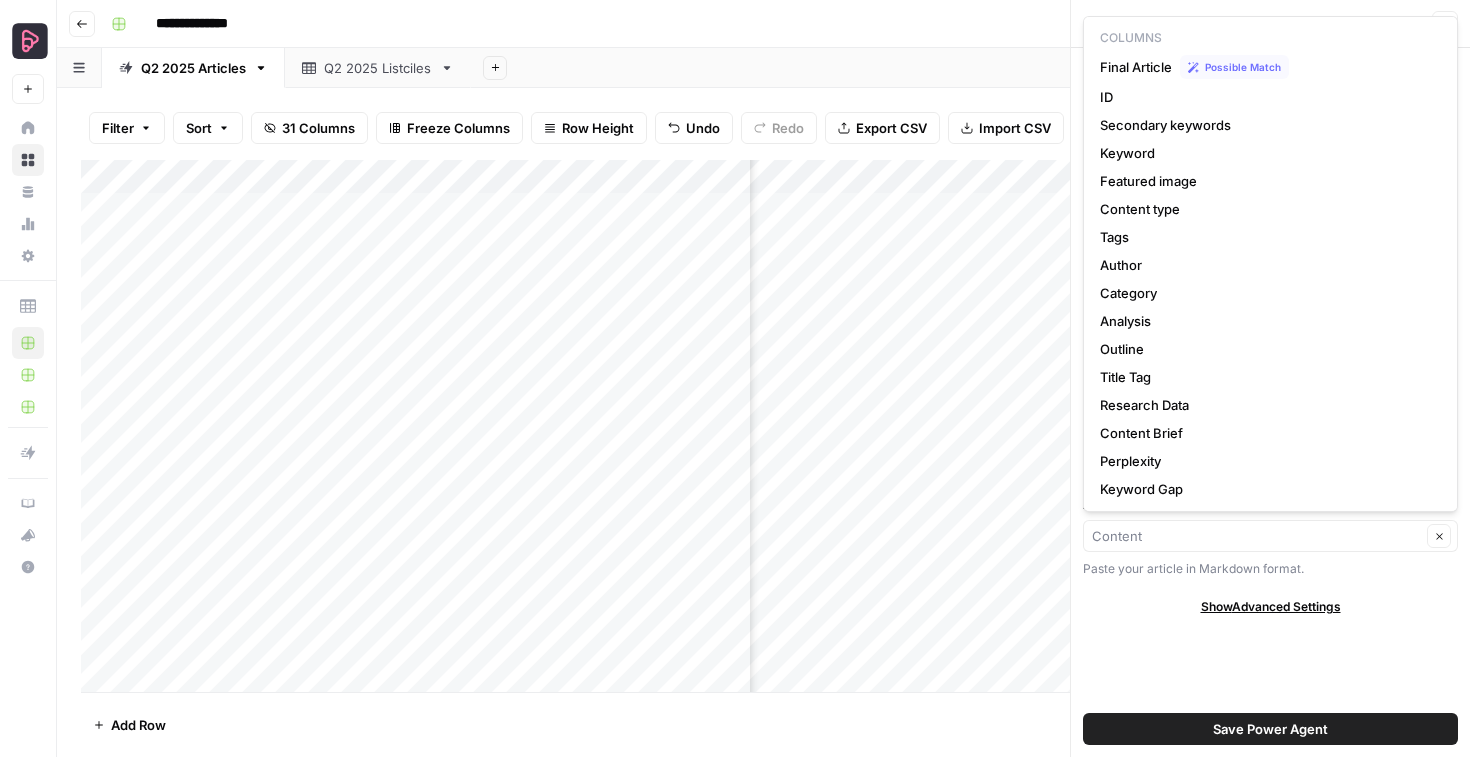 type on "Final Article" 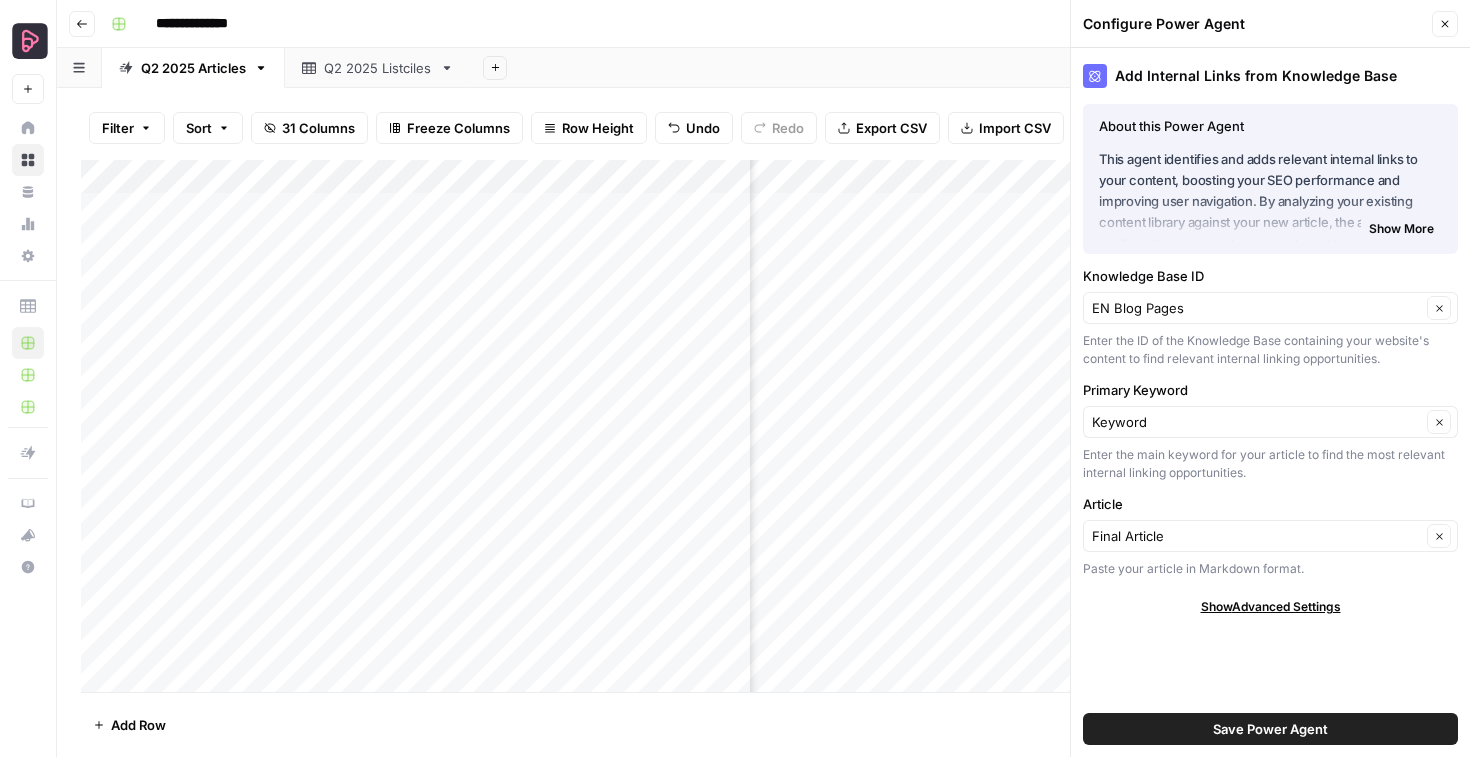 click on "Add Sheet" at bounding box center [970, 68] 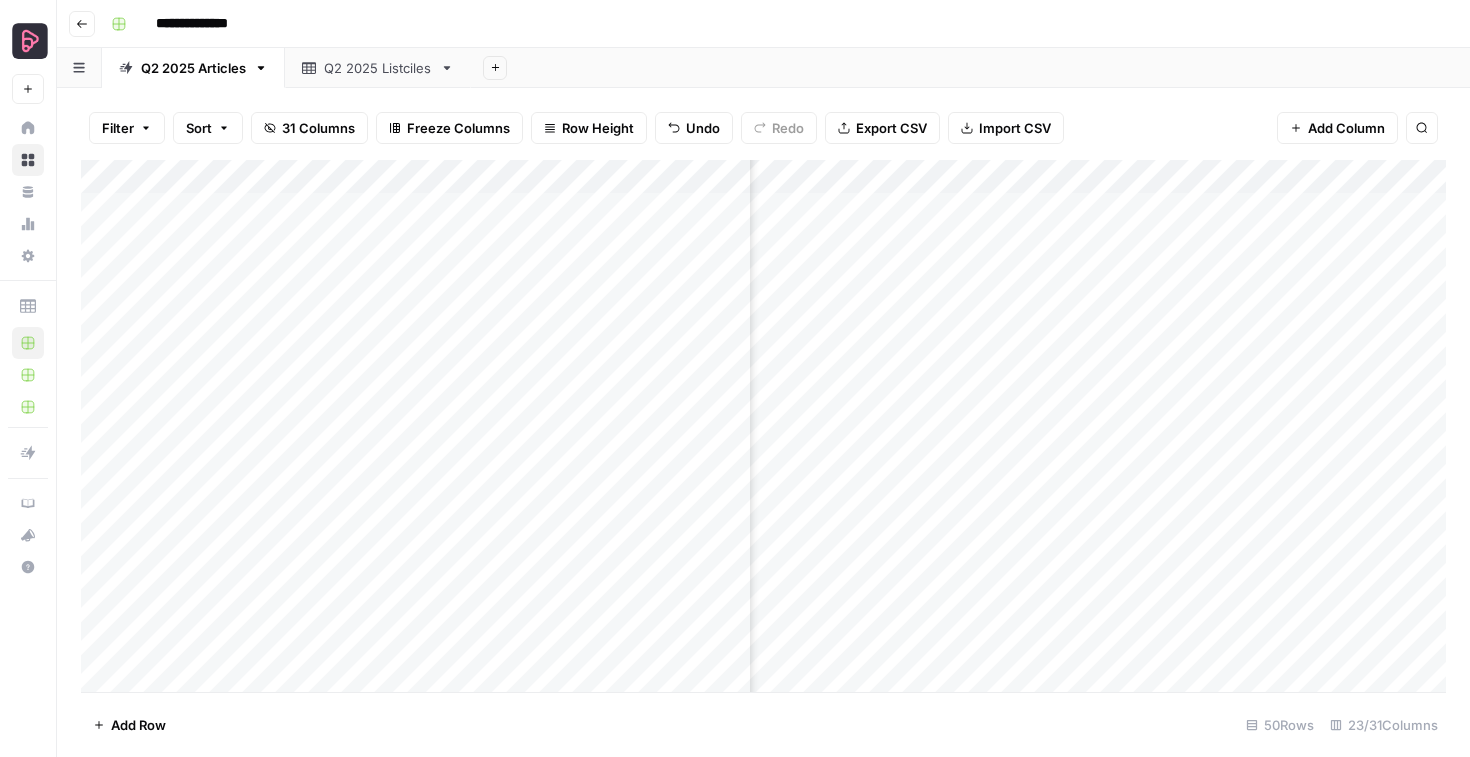 scroll, scrollTop: 2, scrollLeft: 2780, axis: both 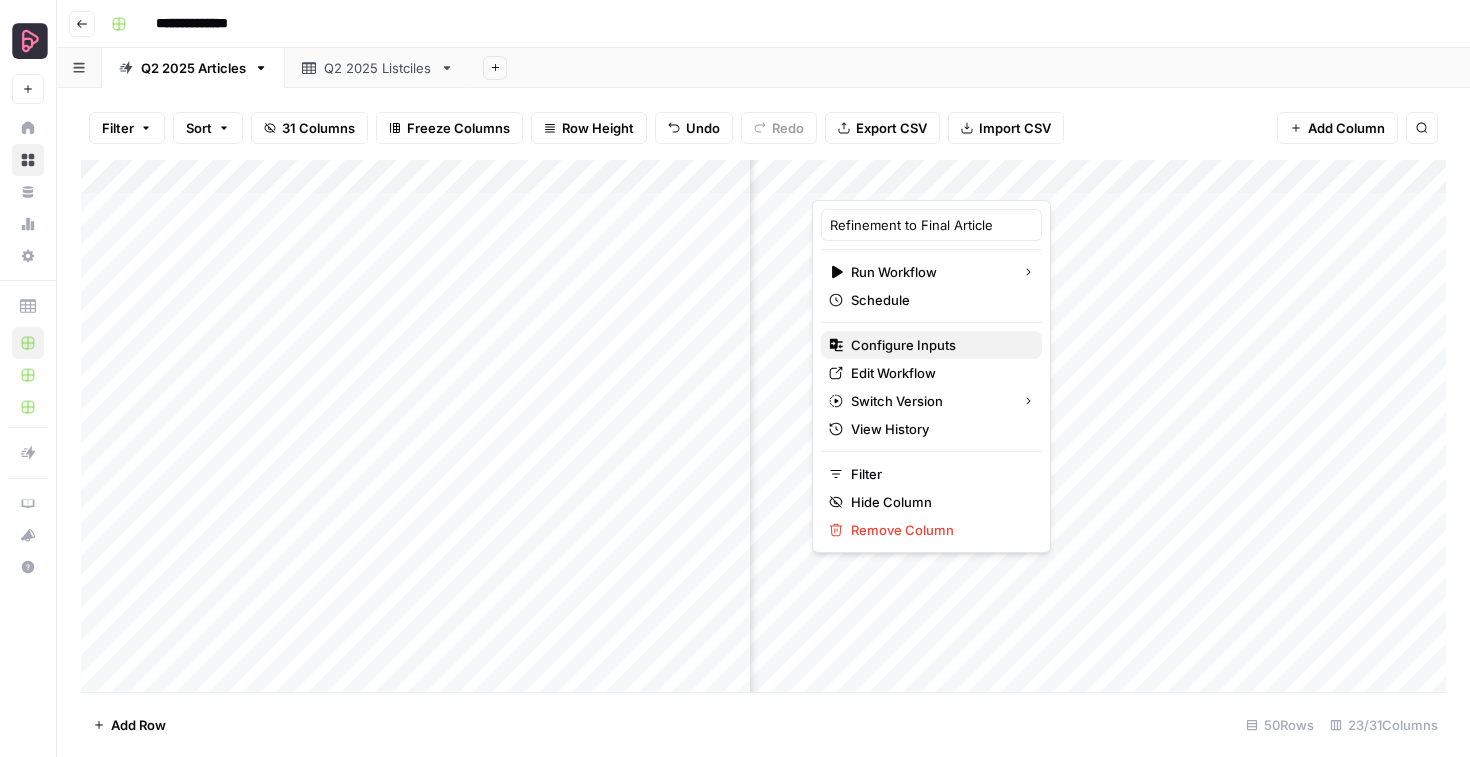 click on "Configure Inputs" at bounding box center (903, 345) 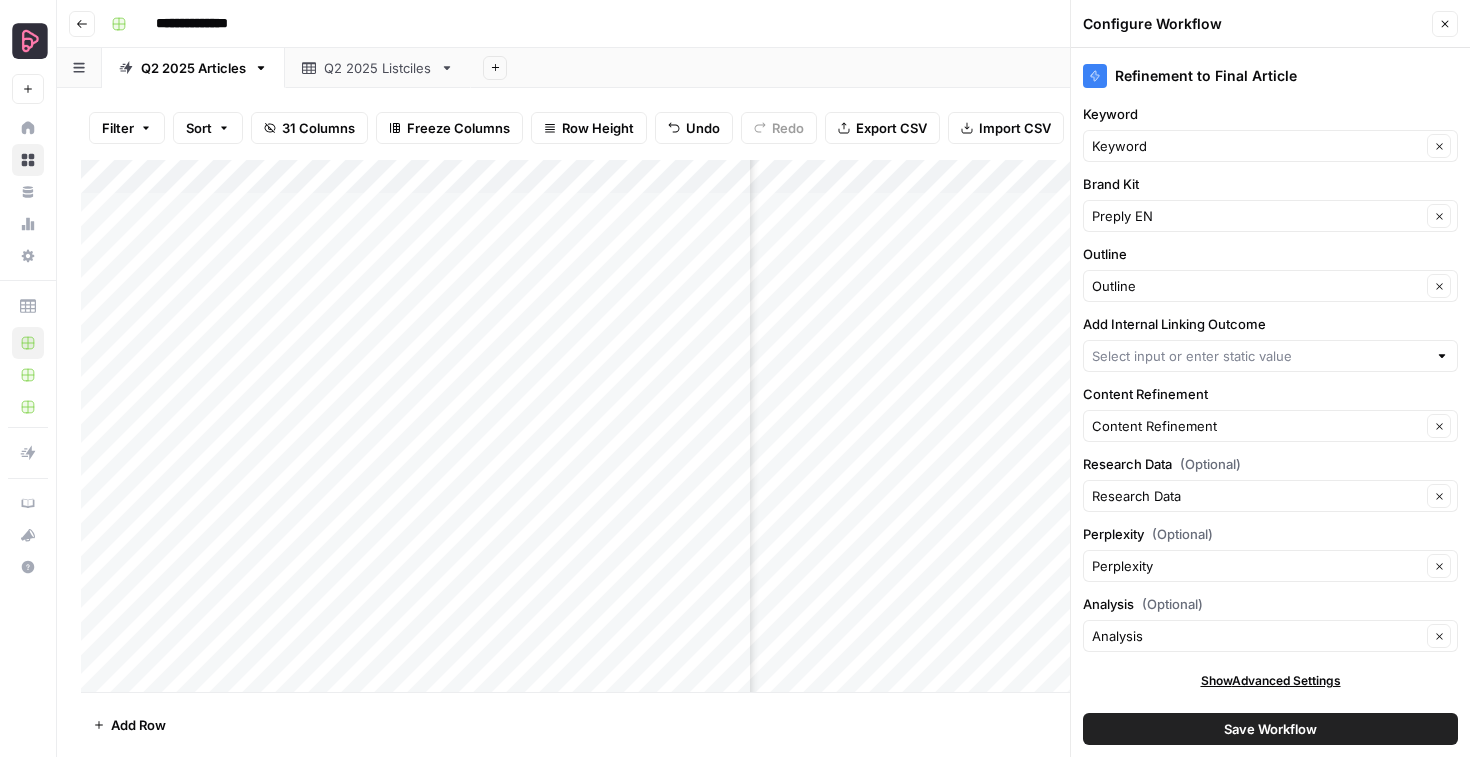 click on "Add Internal Linking Outcome" at bounding box center (1270, 324) 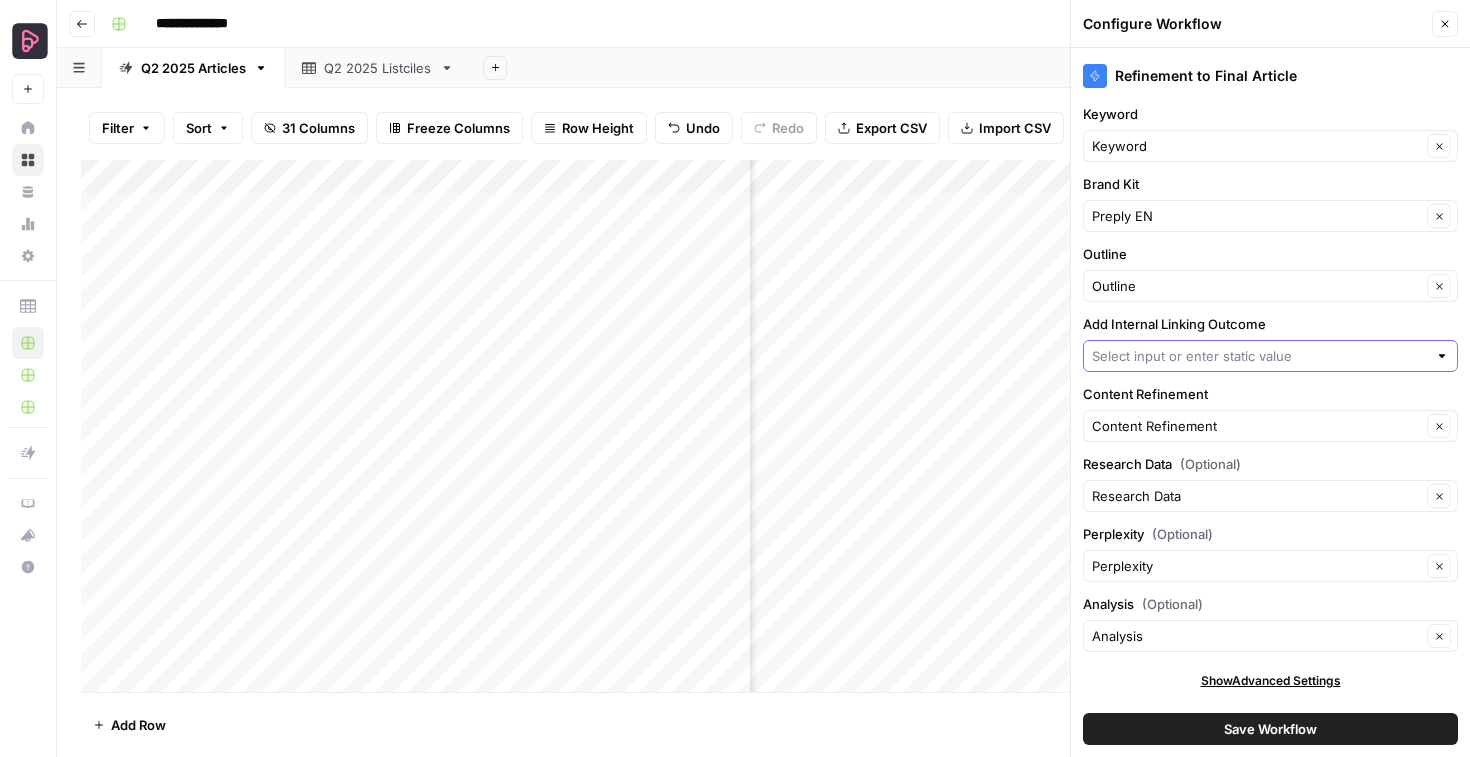 click on "Add Internal Linking Outcome" at bounding box center [1259, 356] 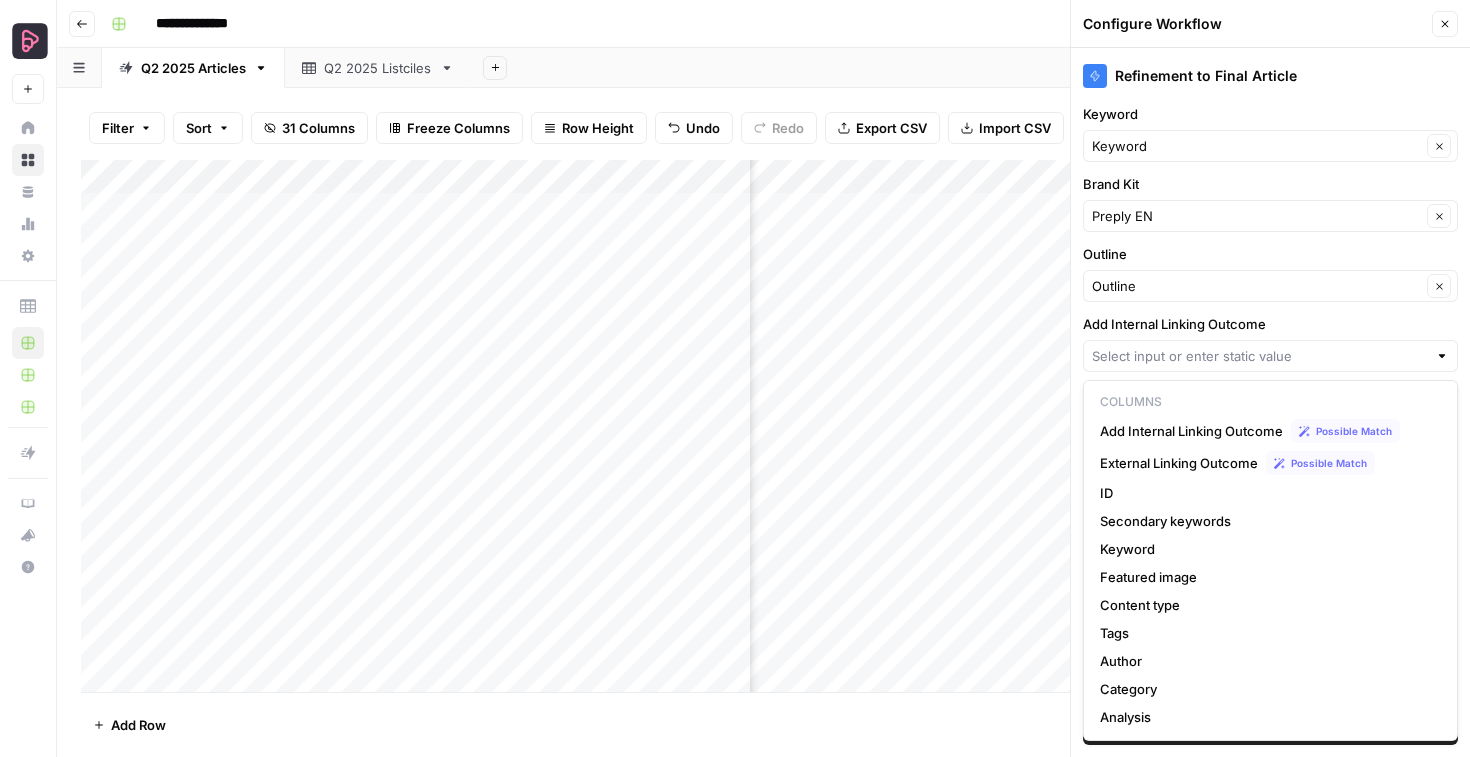 click on "Add Internal Linking Outcome" at bounding box center [1270, 324] 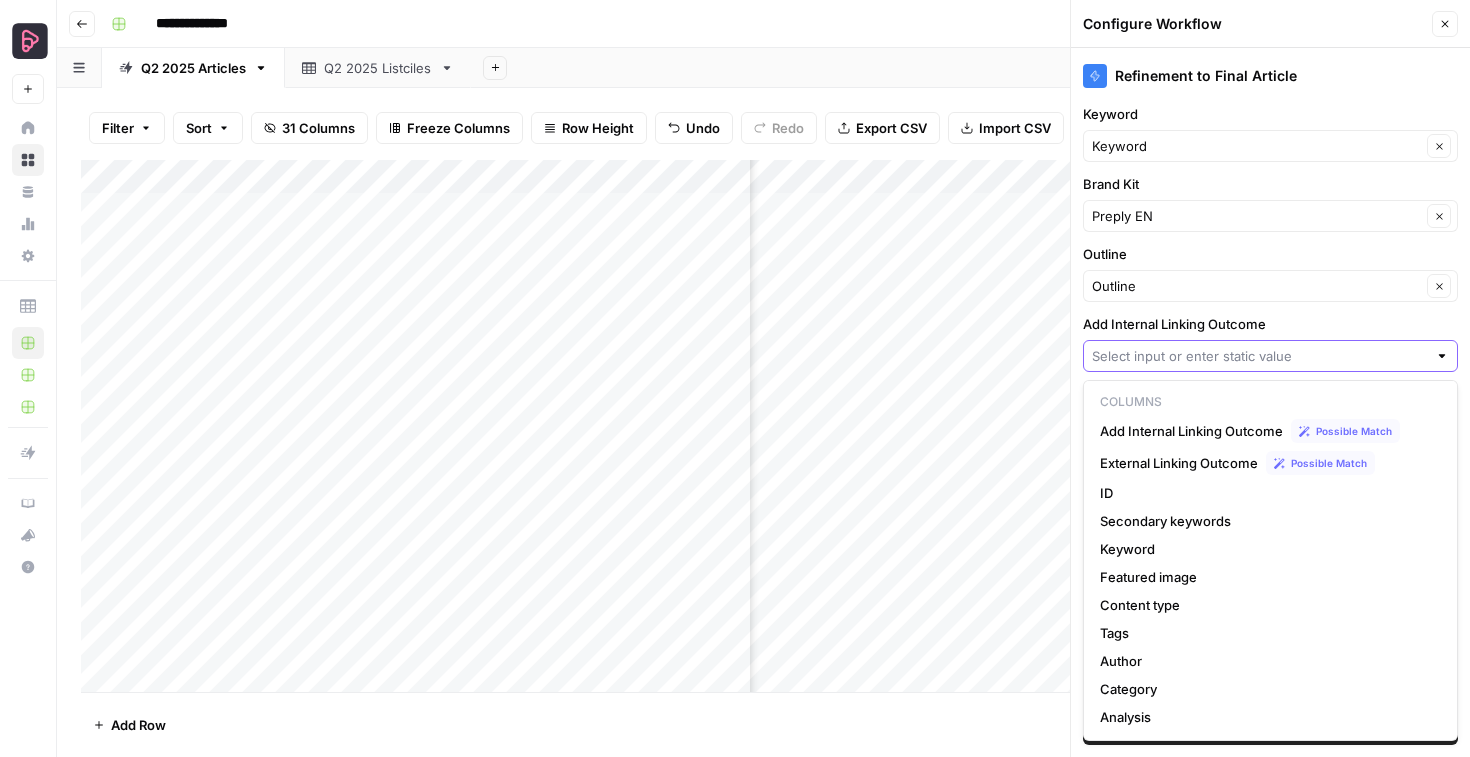 click on "Add Internal Linking Outcome" at bounding box center [1259, 356] 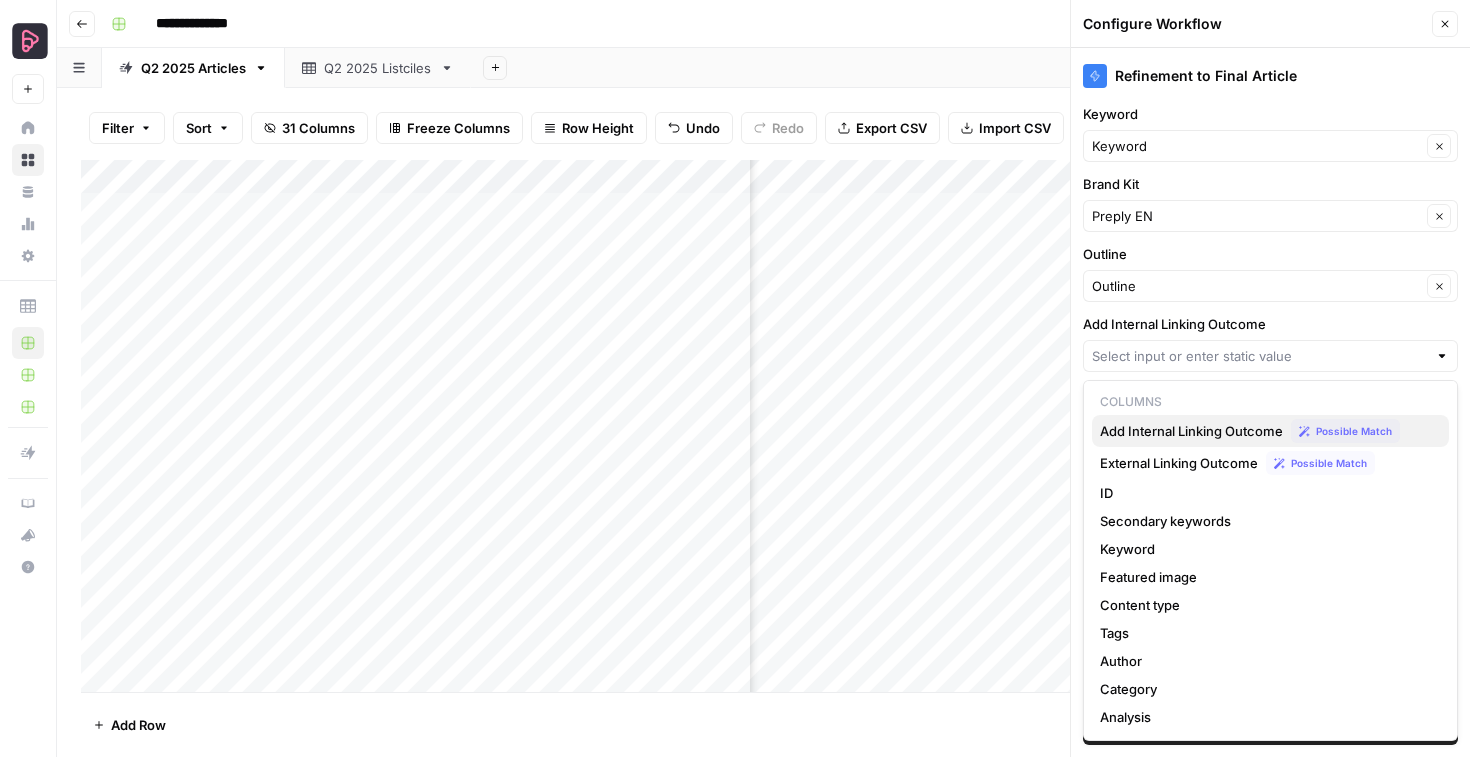 click on "Add Internal Linking Outcome" at bounding box center [1191, 431] 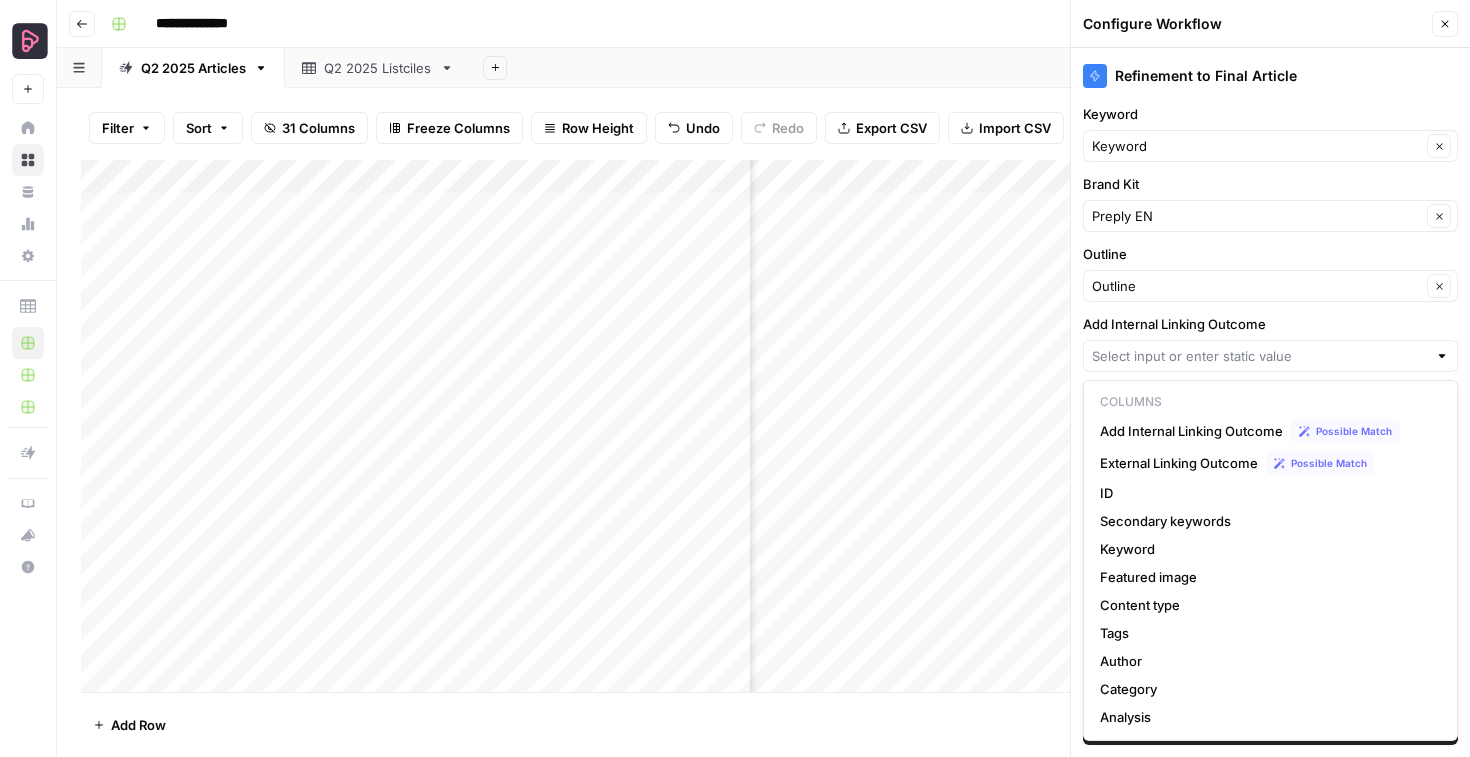 type on "Add Internal Linking Outcome" 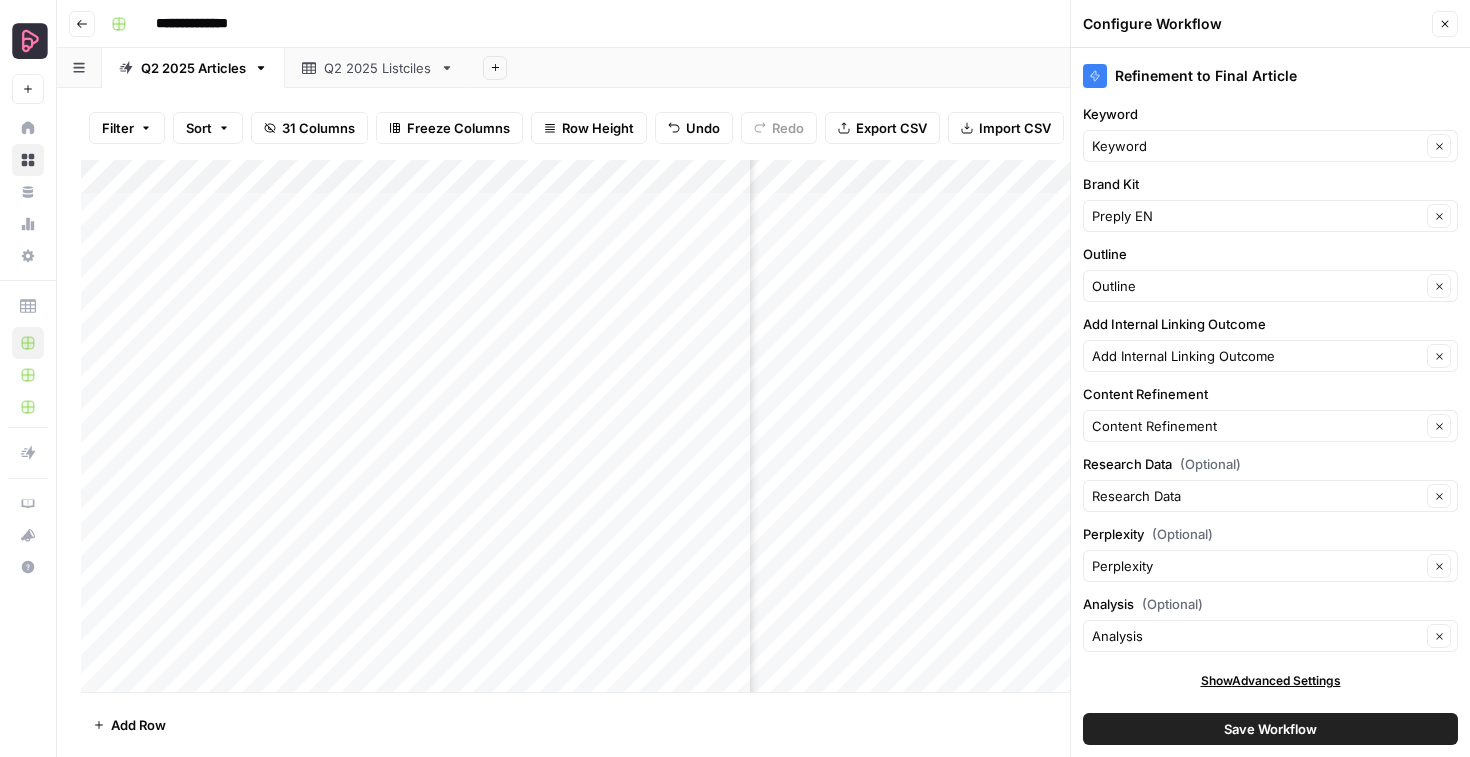 click 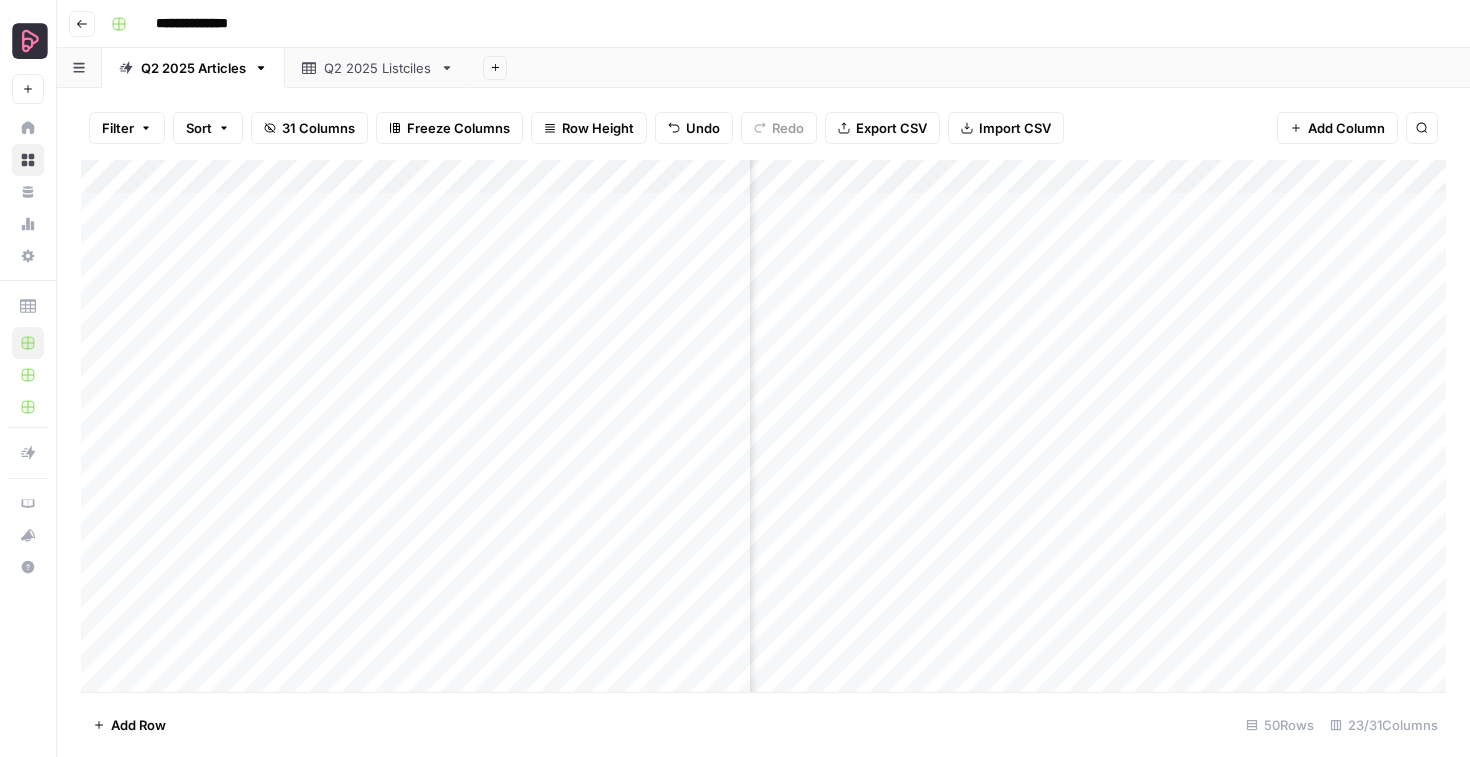 scroll, scrollTop: 2, scrollLeft: 2079, axis: both 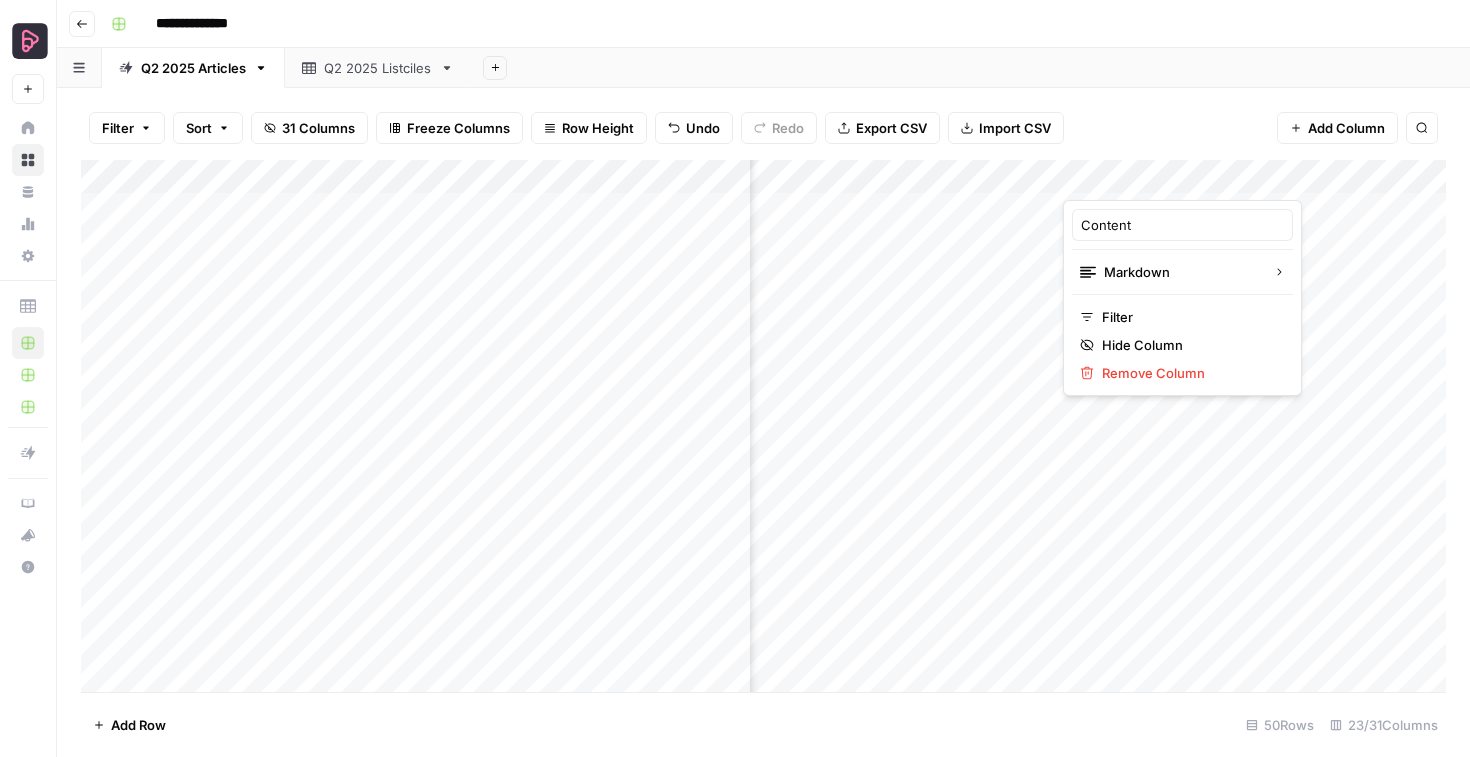click at bounding box center (1180, 180) 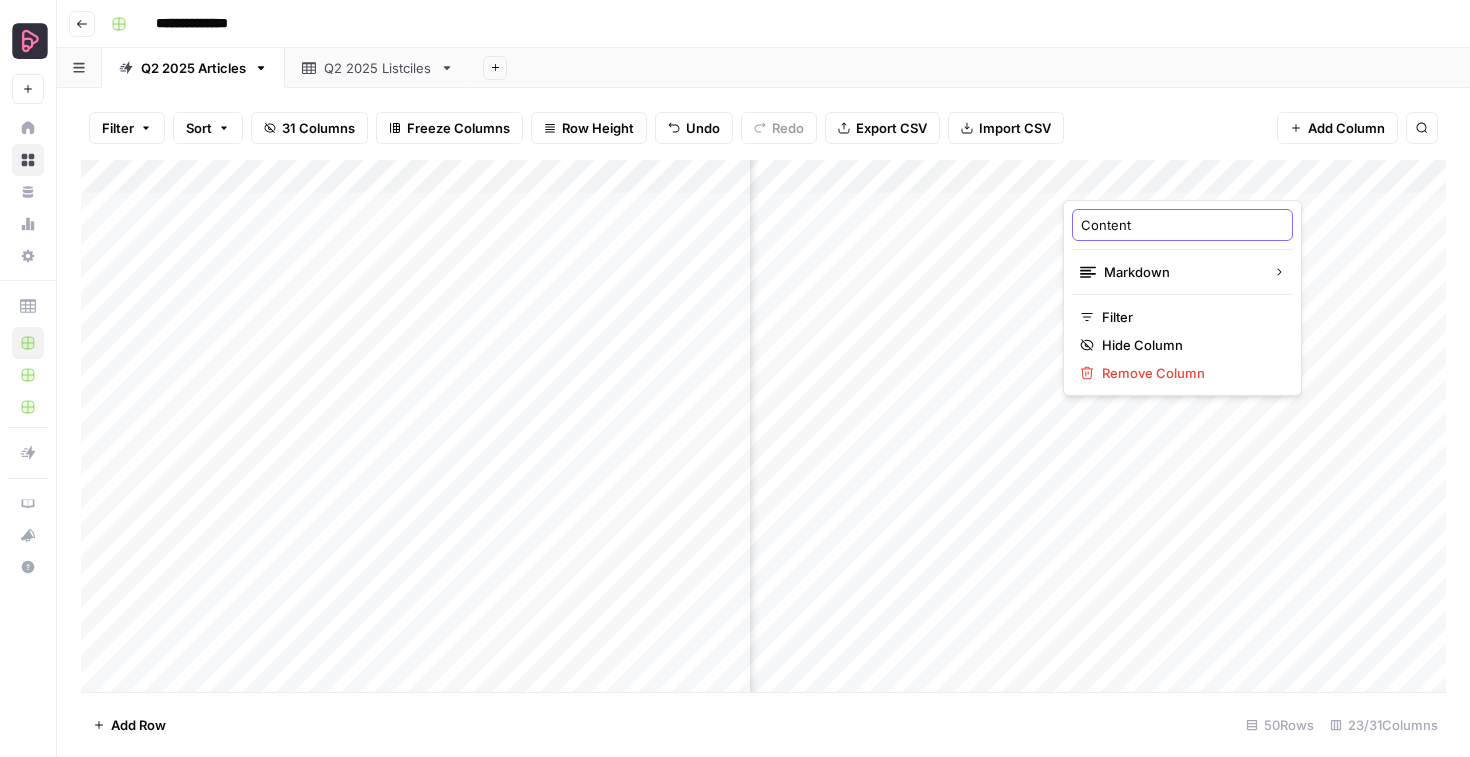 click on "Content" at bounding box center [1182, 225] 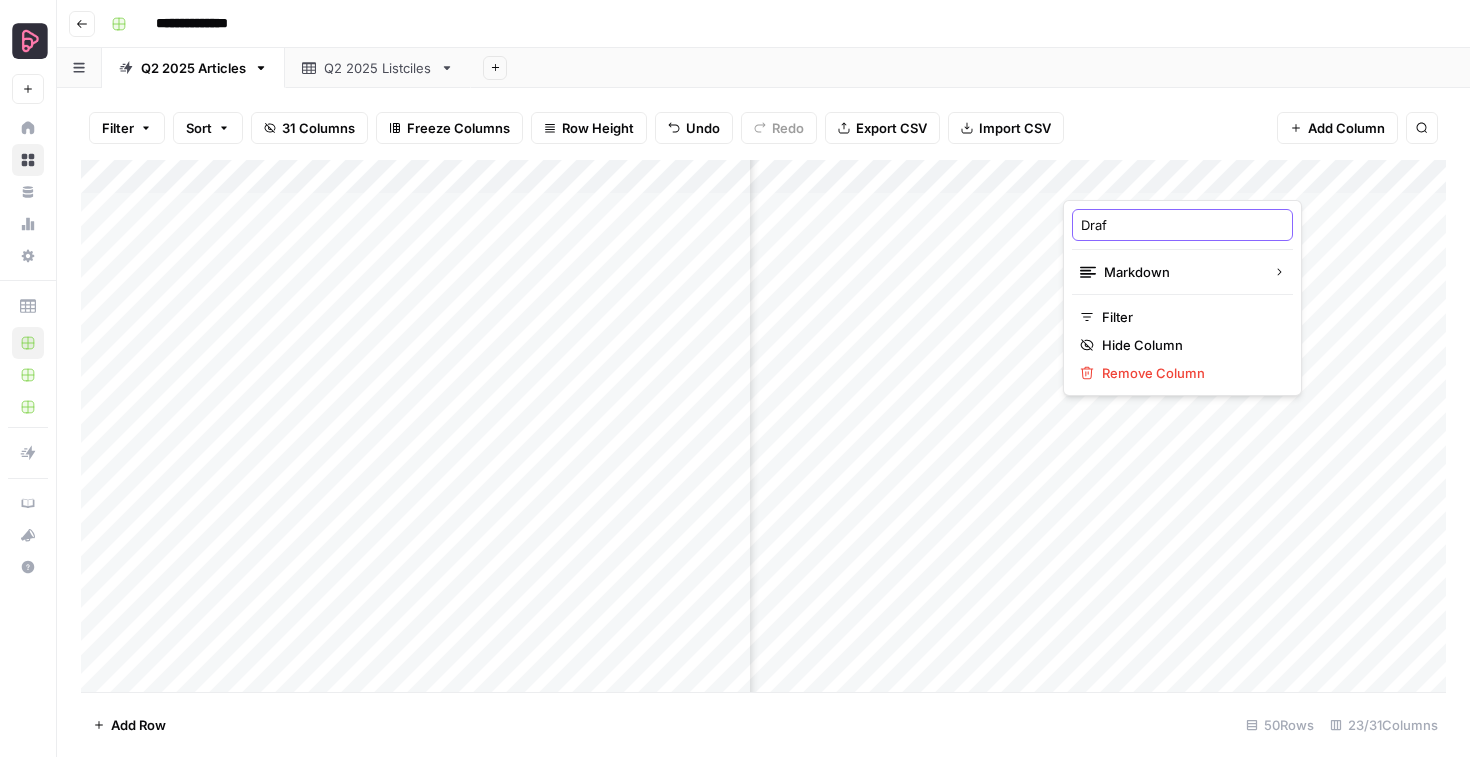 type on "Draft" 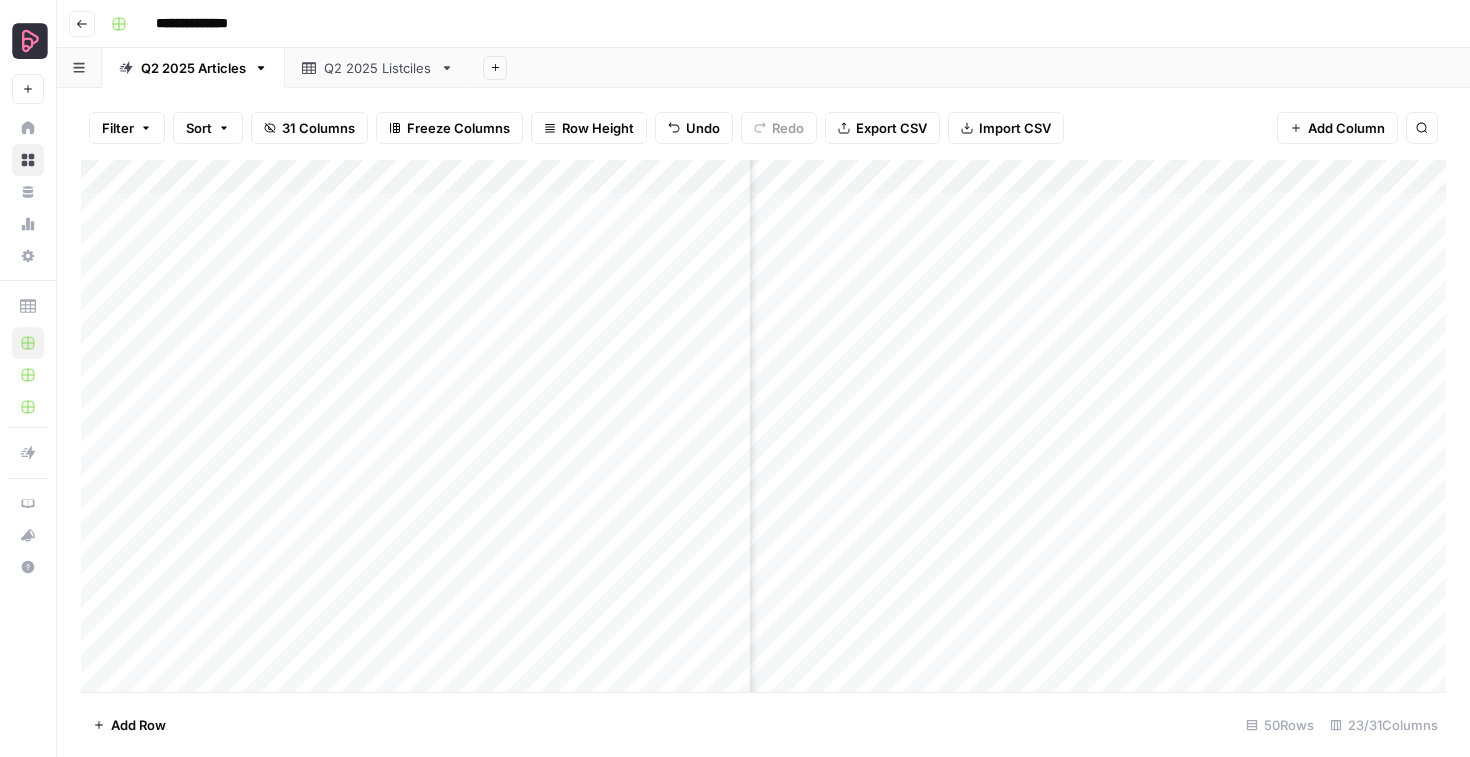 click on "Filter Sort 31 Columns Freeze Columns Row Height Undo Redo Export CSV Import CSV Add Column Search" at bounding box center [763, 128] 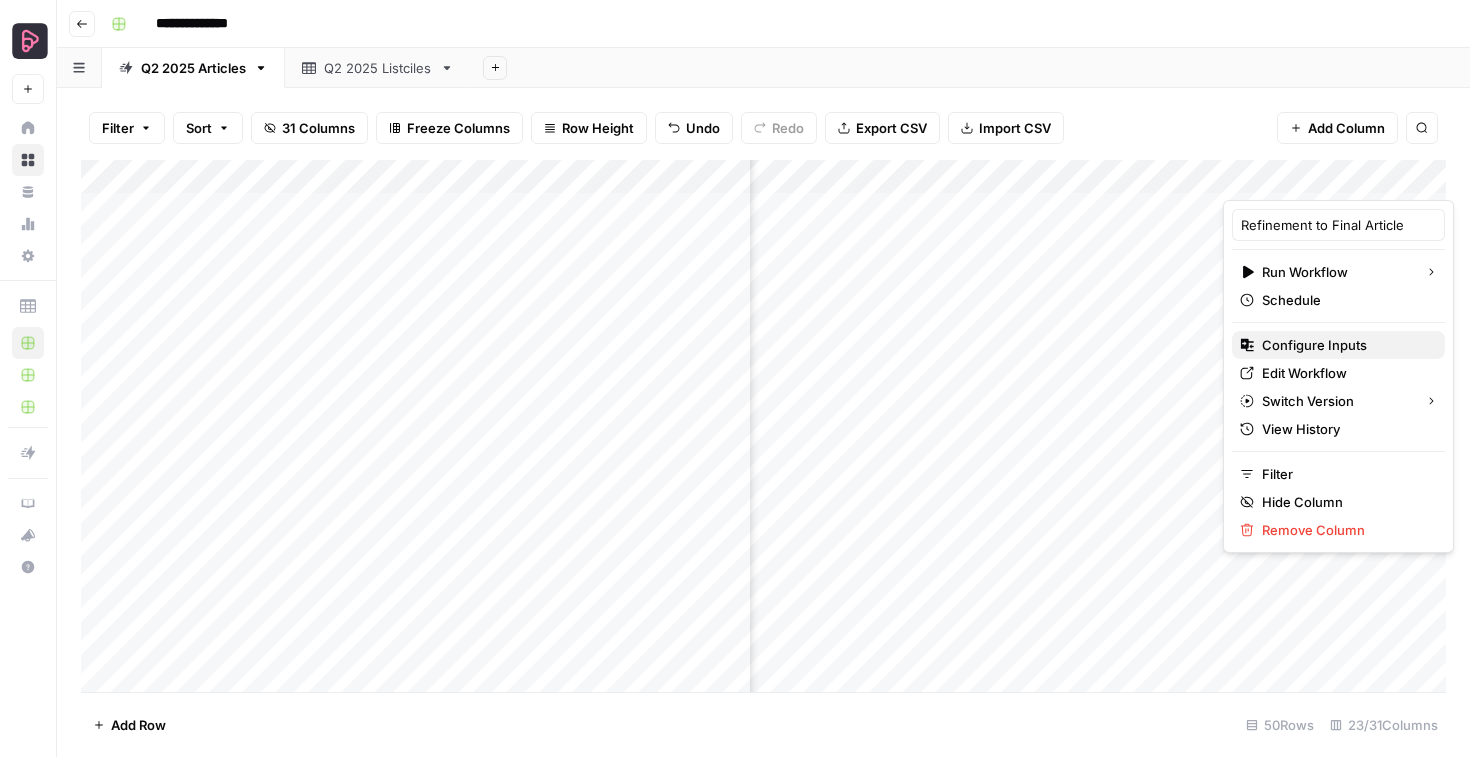 click on "Configure Inputs" at bounding box center [1314, 345] 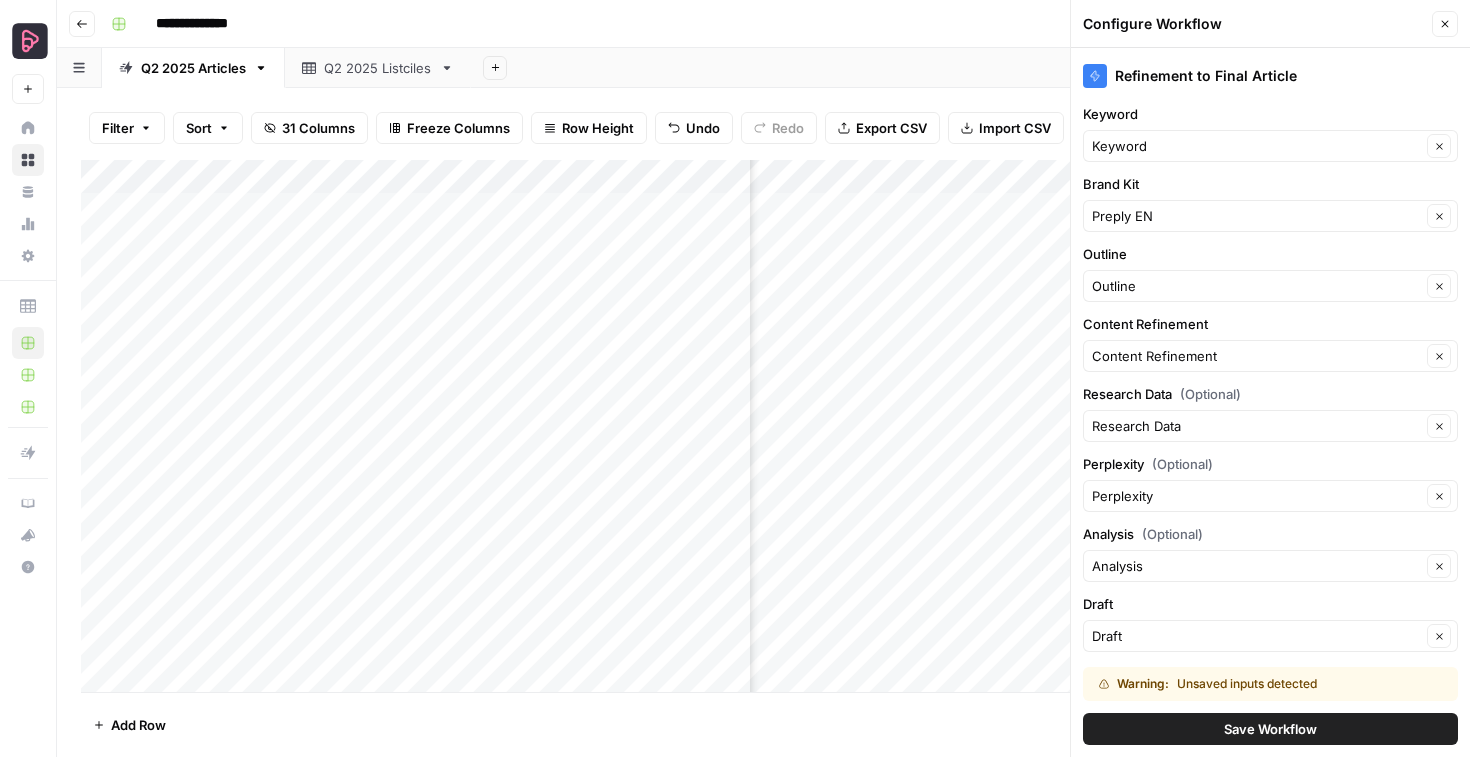 scroll, scrollTop: 43, scrollLeft: 0, axis: vertical 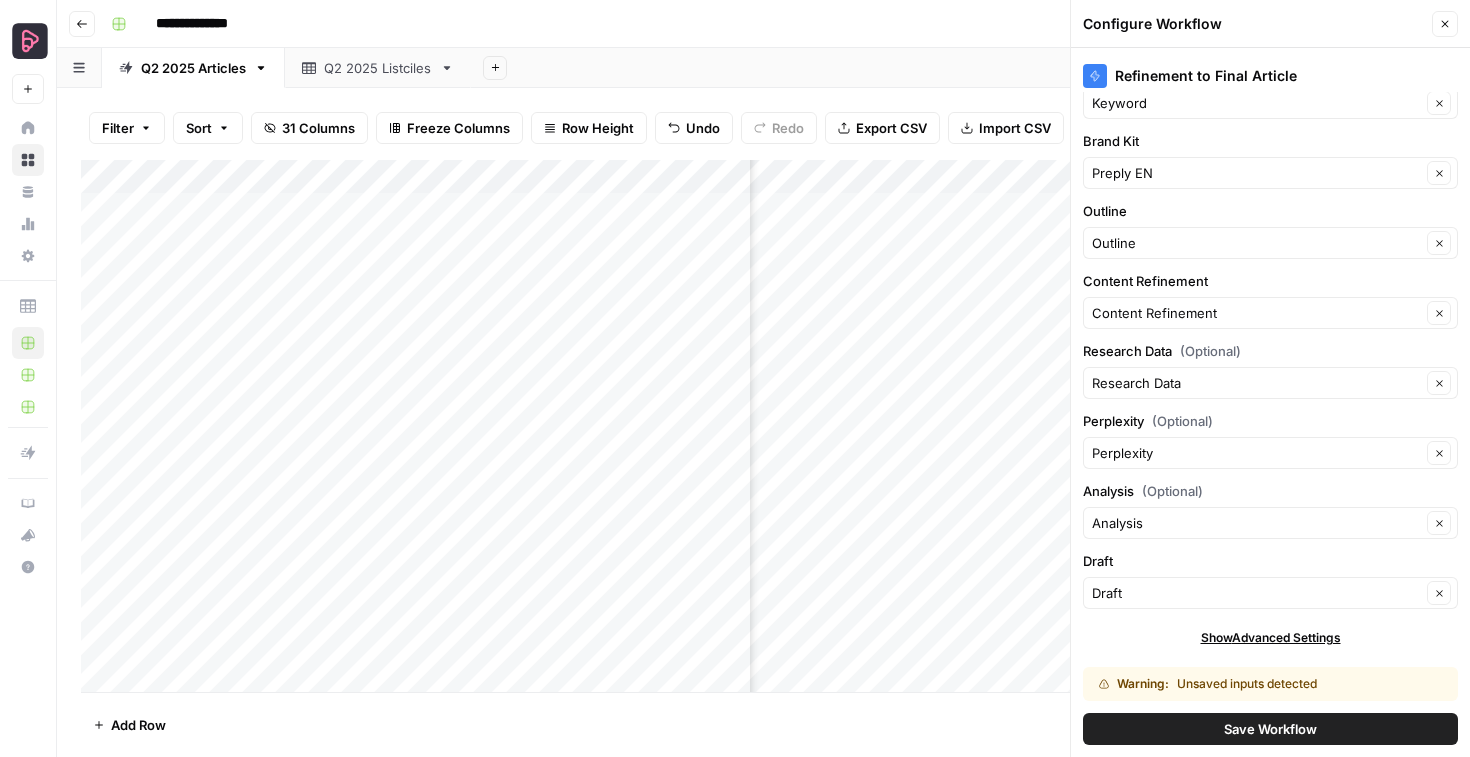 click 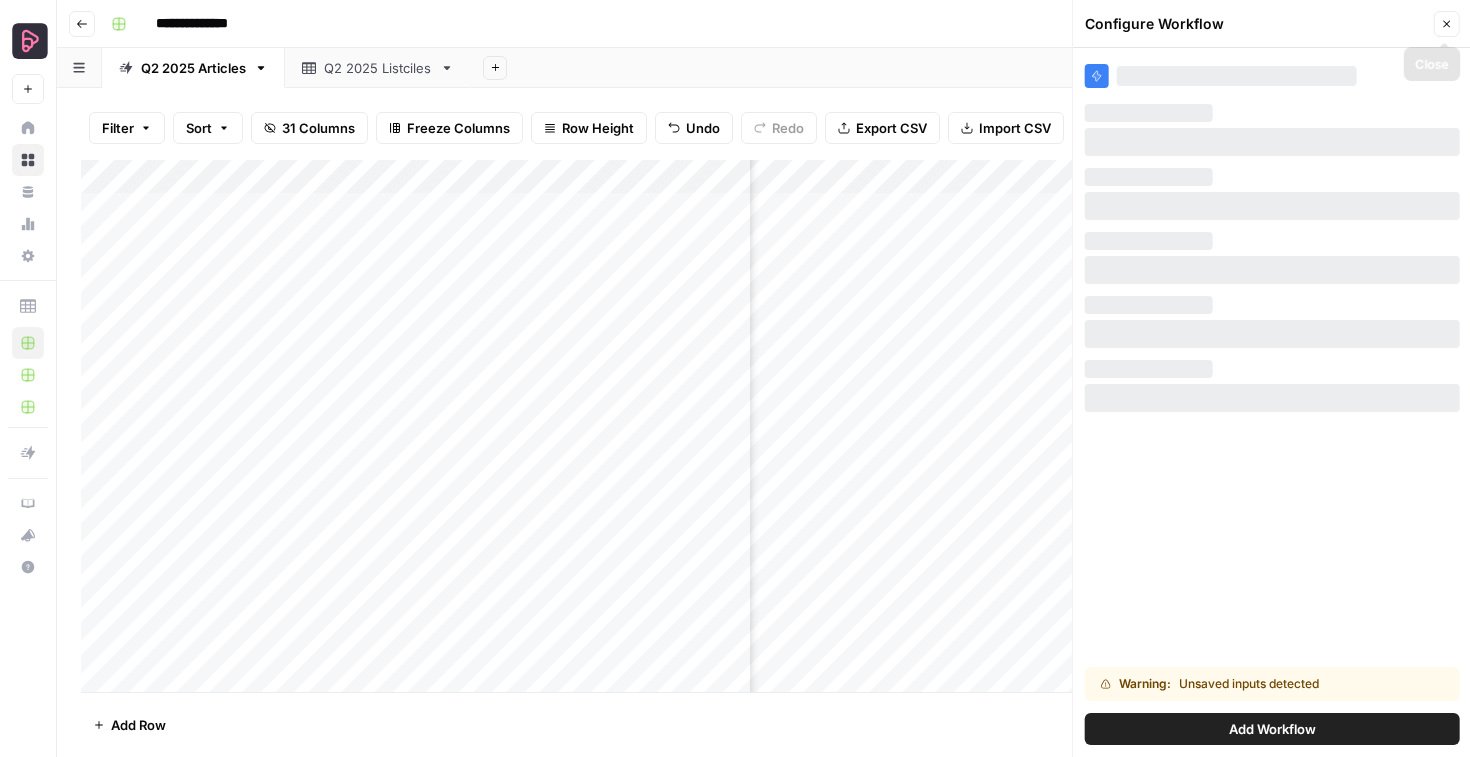 scroll, scrollTop: 0, scrollLeft: 0, axis: both 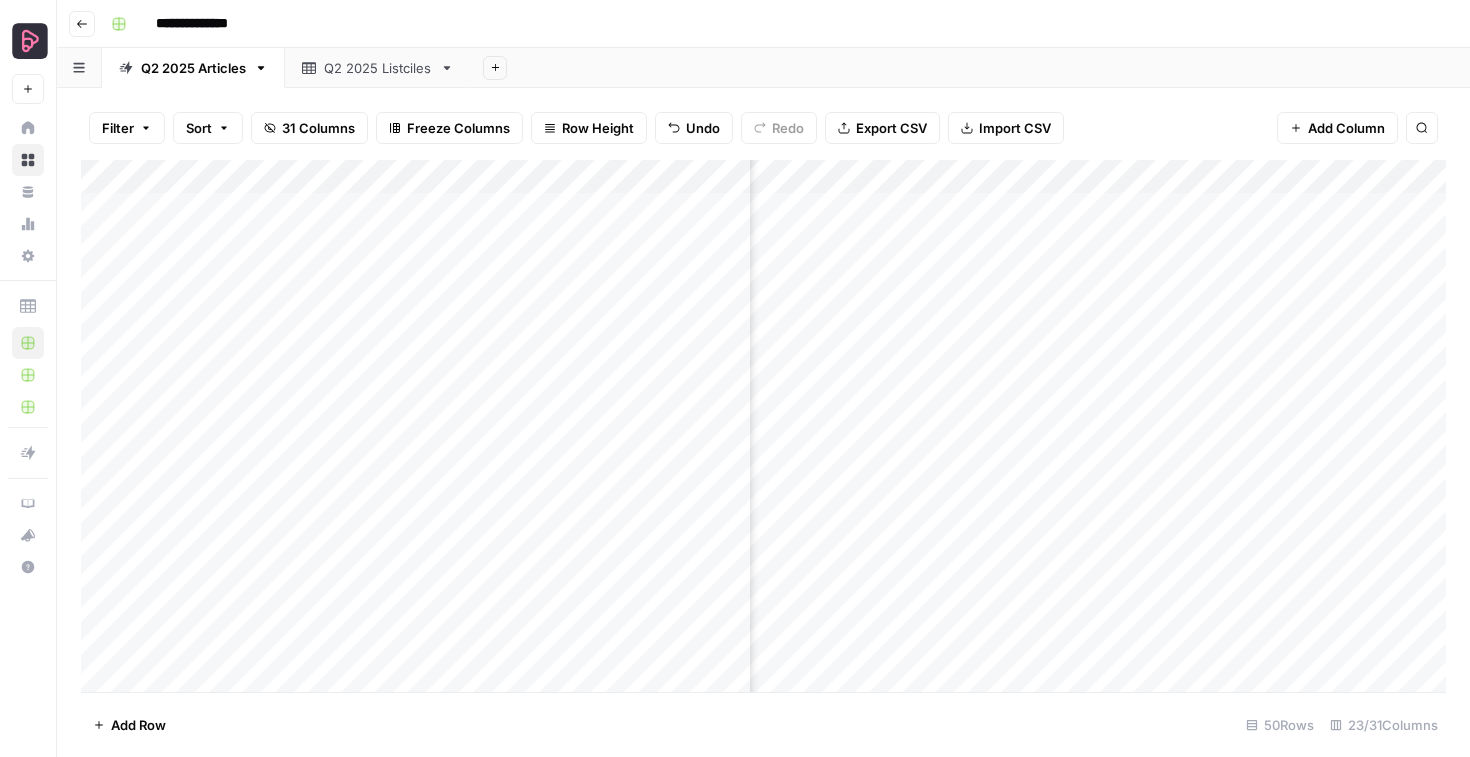 click on "Add Column" at bounding box center (763, 426) 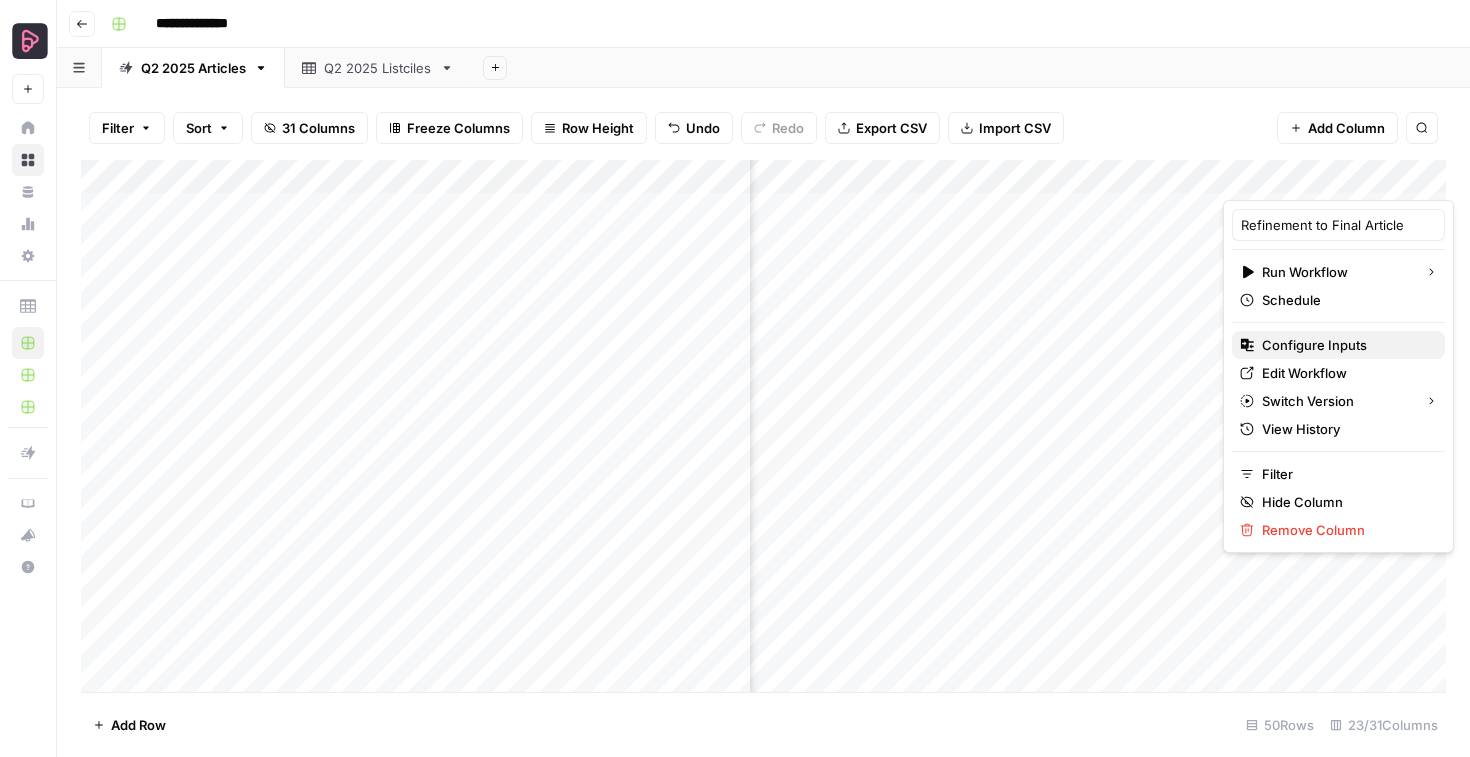 click on "Configure Inputs" at bounding box center (1314, 345) 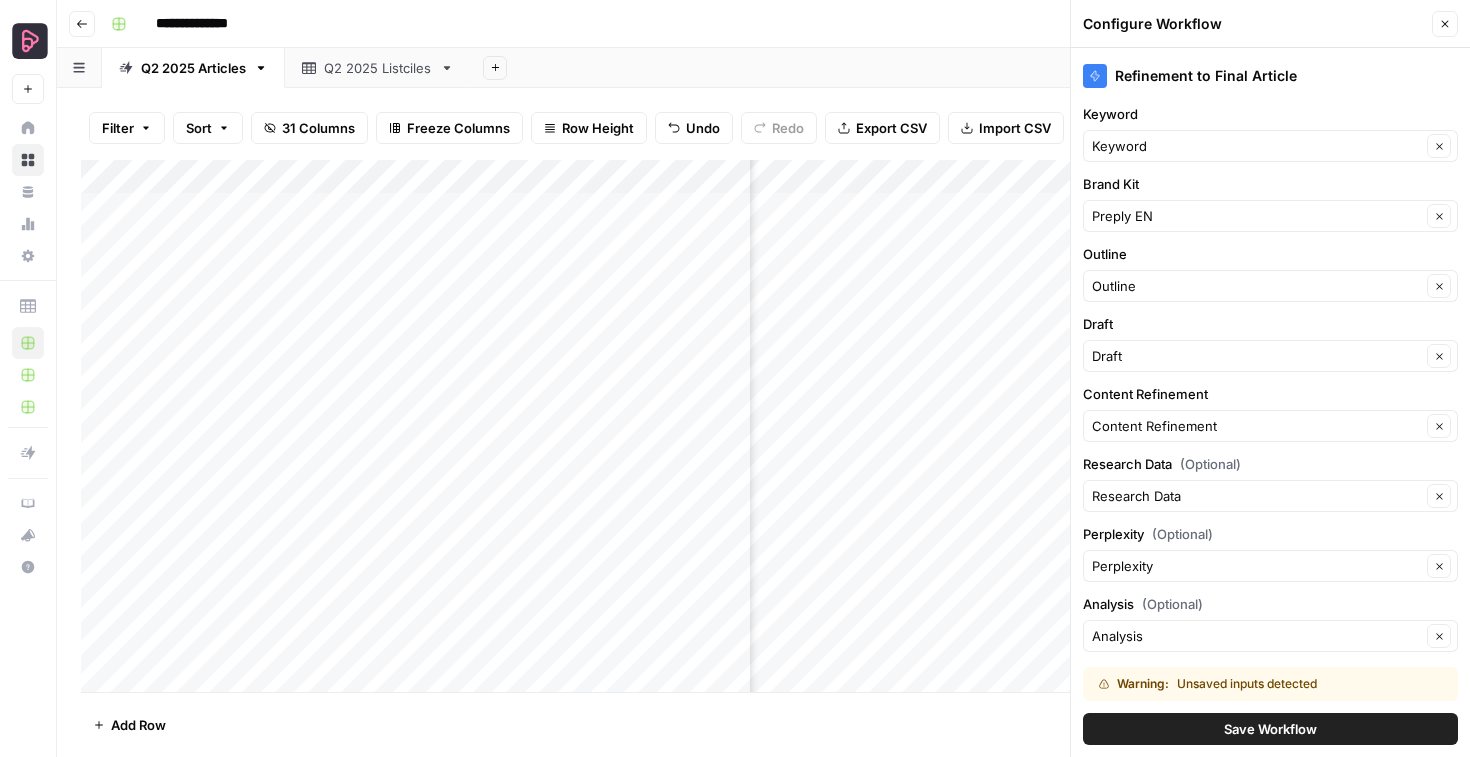 click on "Preply EN Clear" at bounding box center [1270, 216] 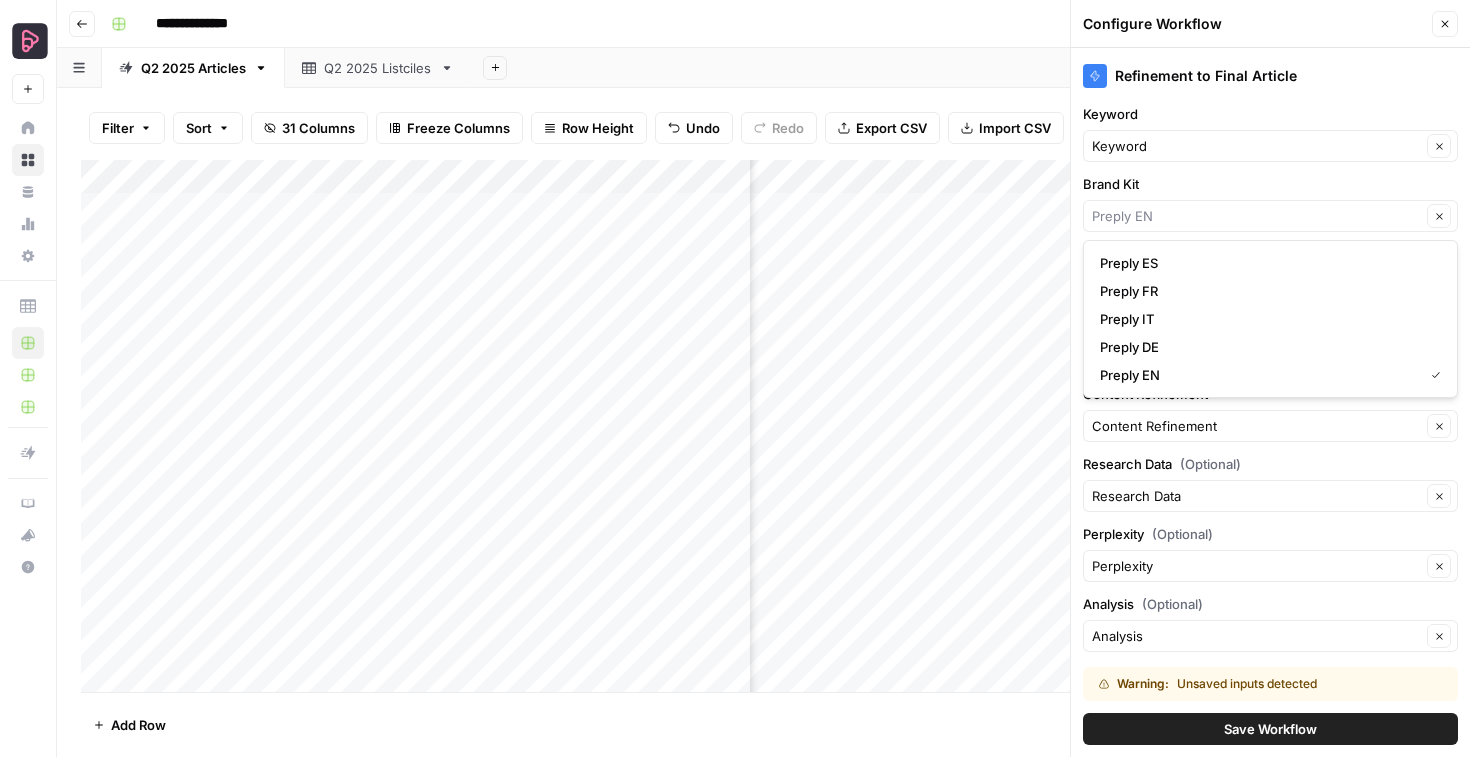 click on "Refinement to Final Article" at bounding box center (1270, 76) 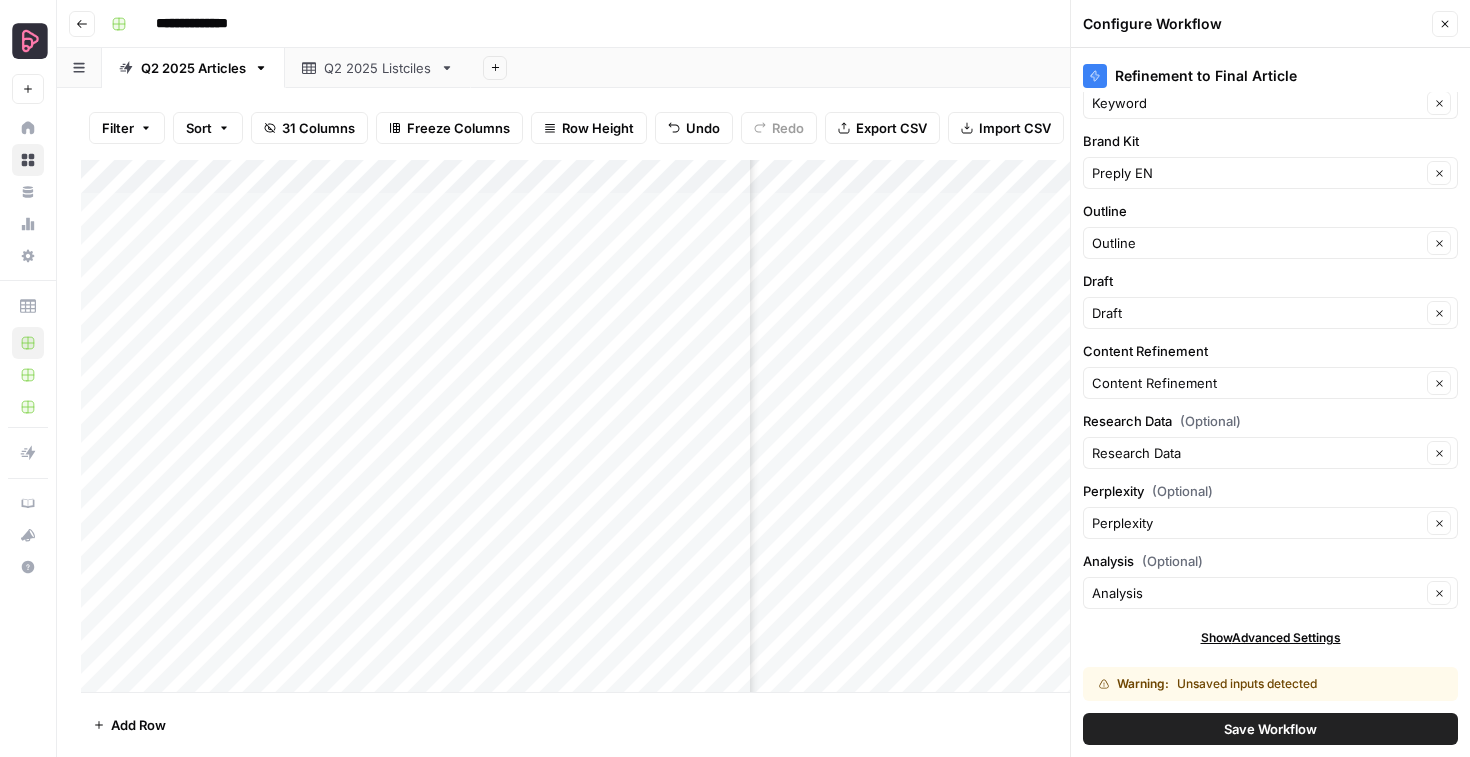 scroll, scrollTop: 0, scrollLeft: 0, axis: both 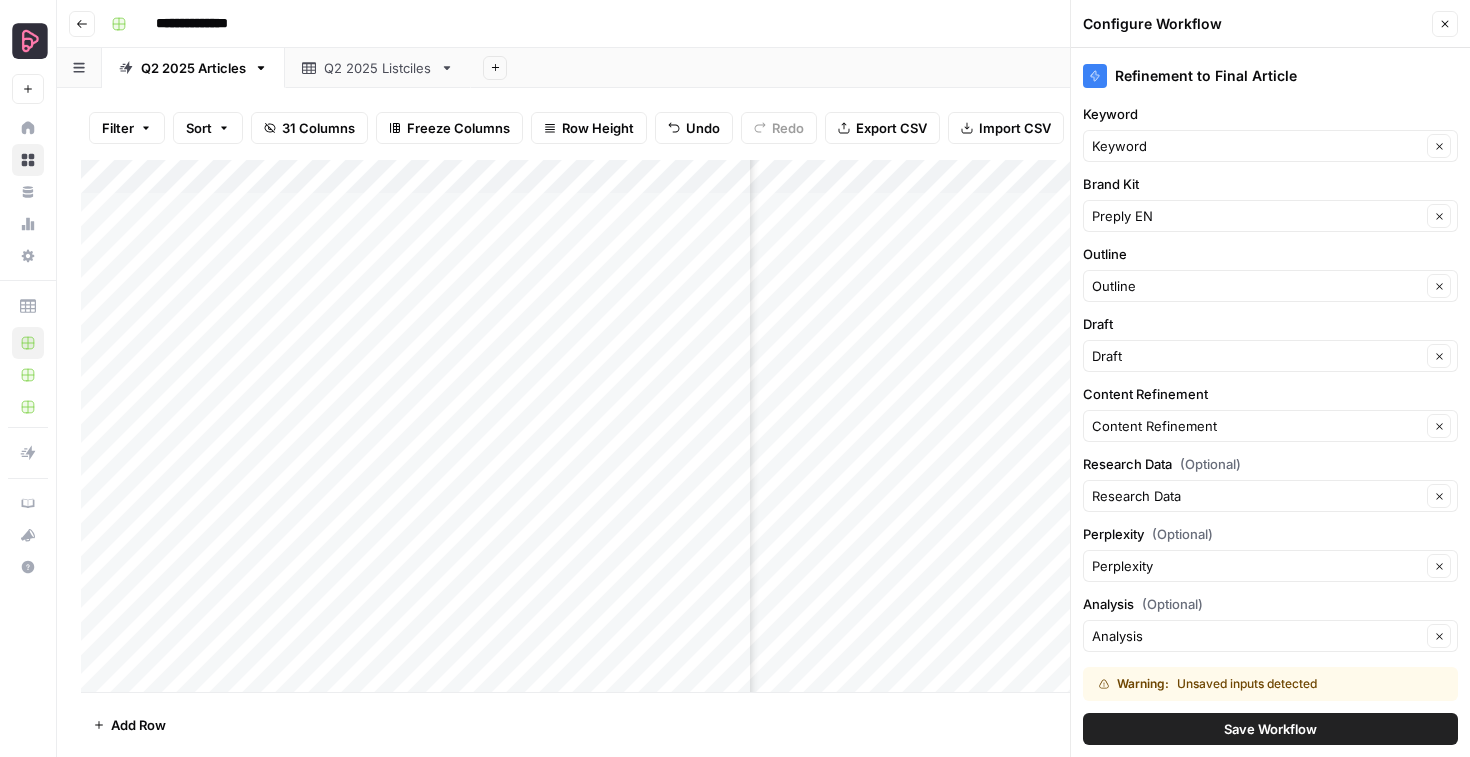click on "Save Workflow" at bounding box center (1270, 729) 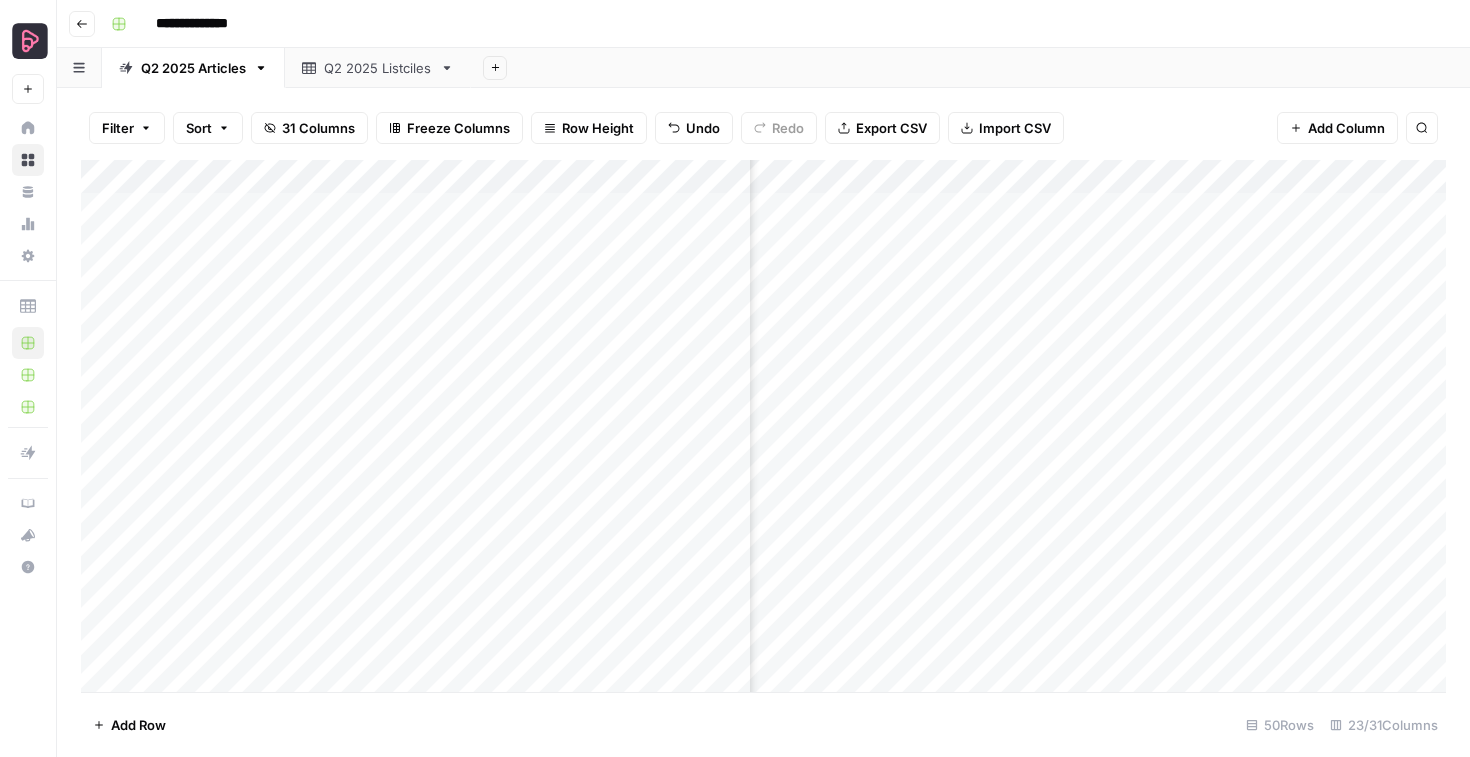 scroll, scrollTop: 2, scrollLeft: 2453, axis: both 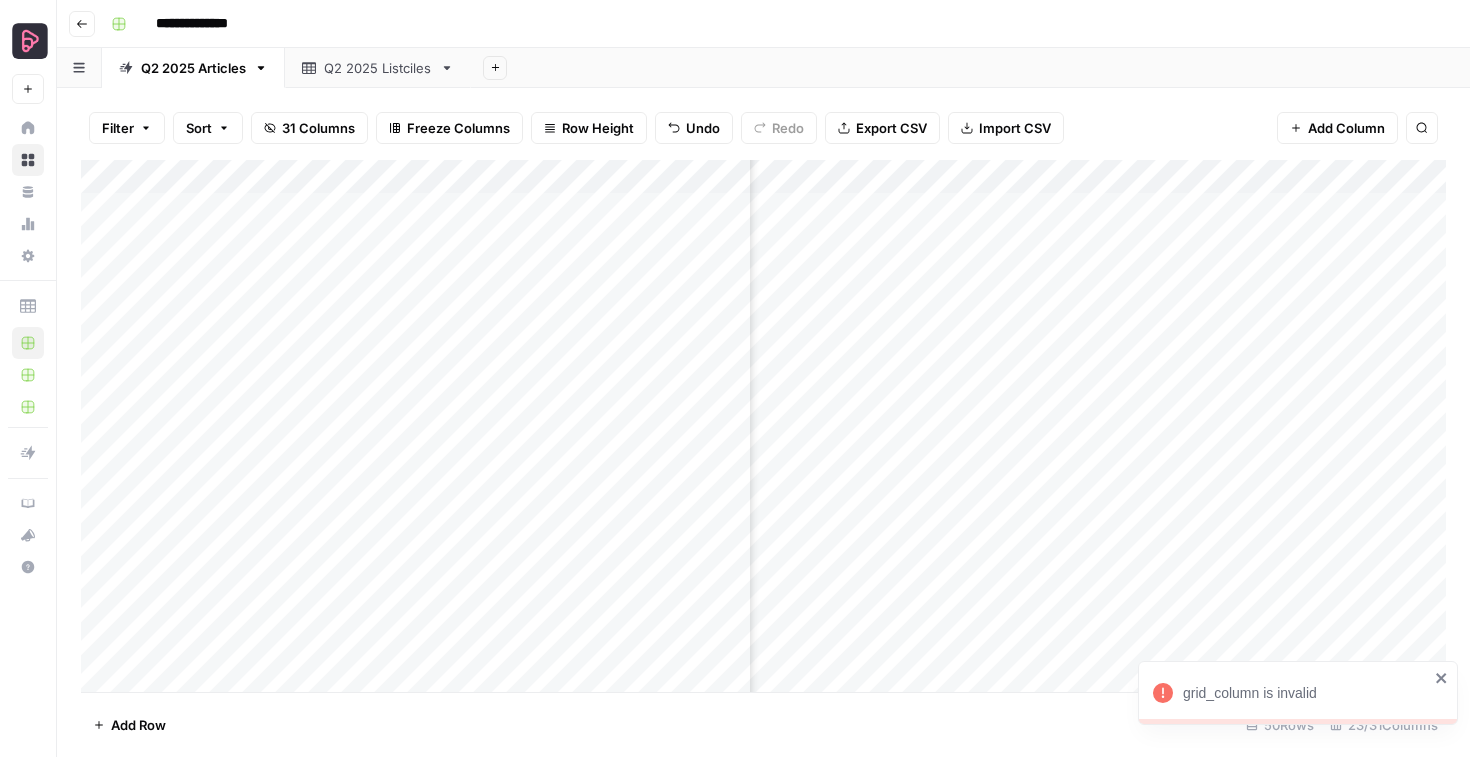 click on "Add Column" at bounding box center [763, 426] 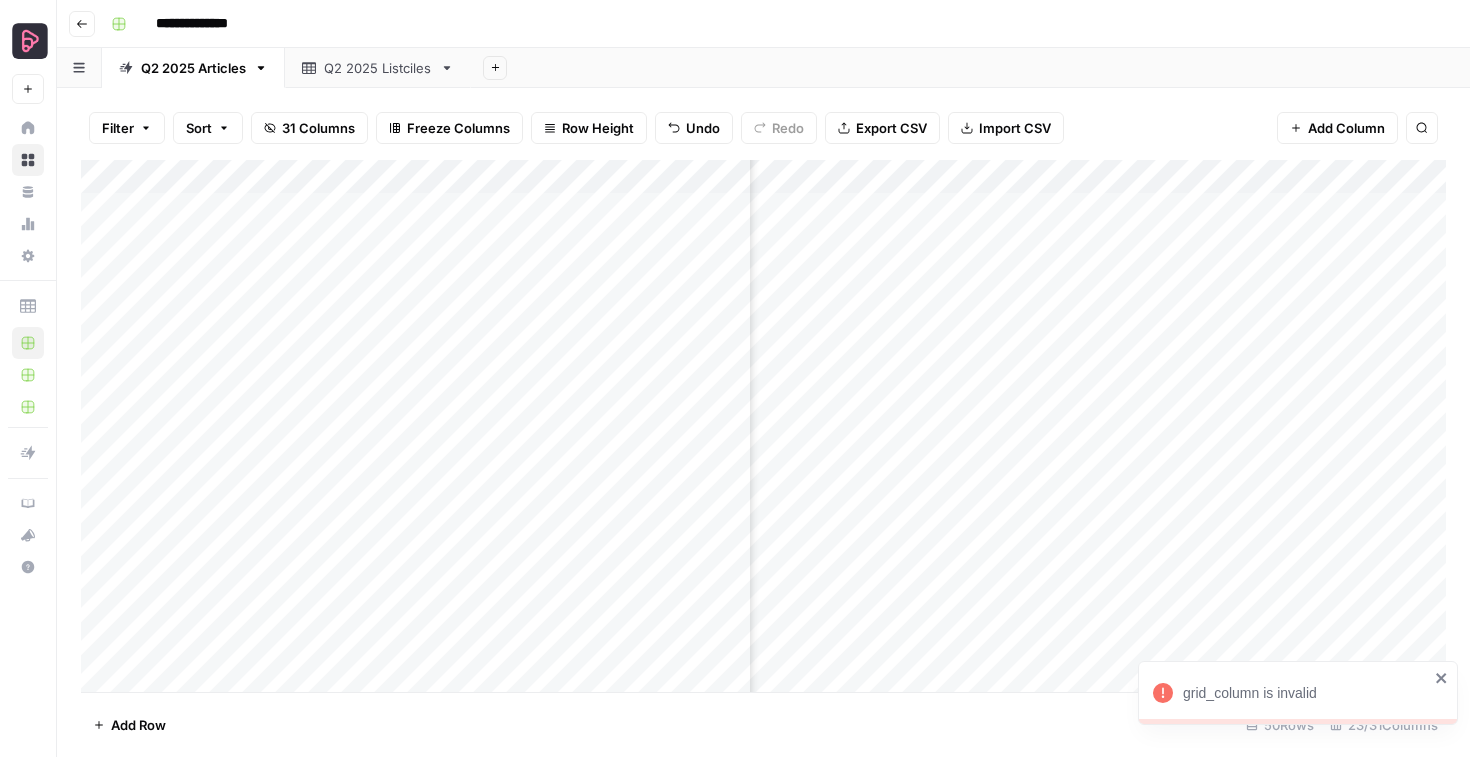 click at bounding box center [1229, 309] 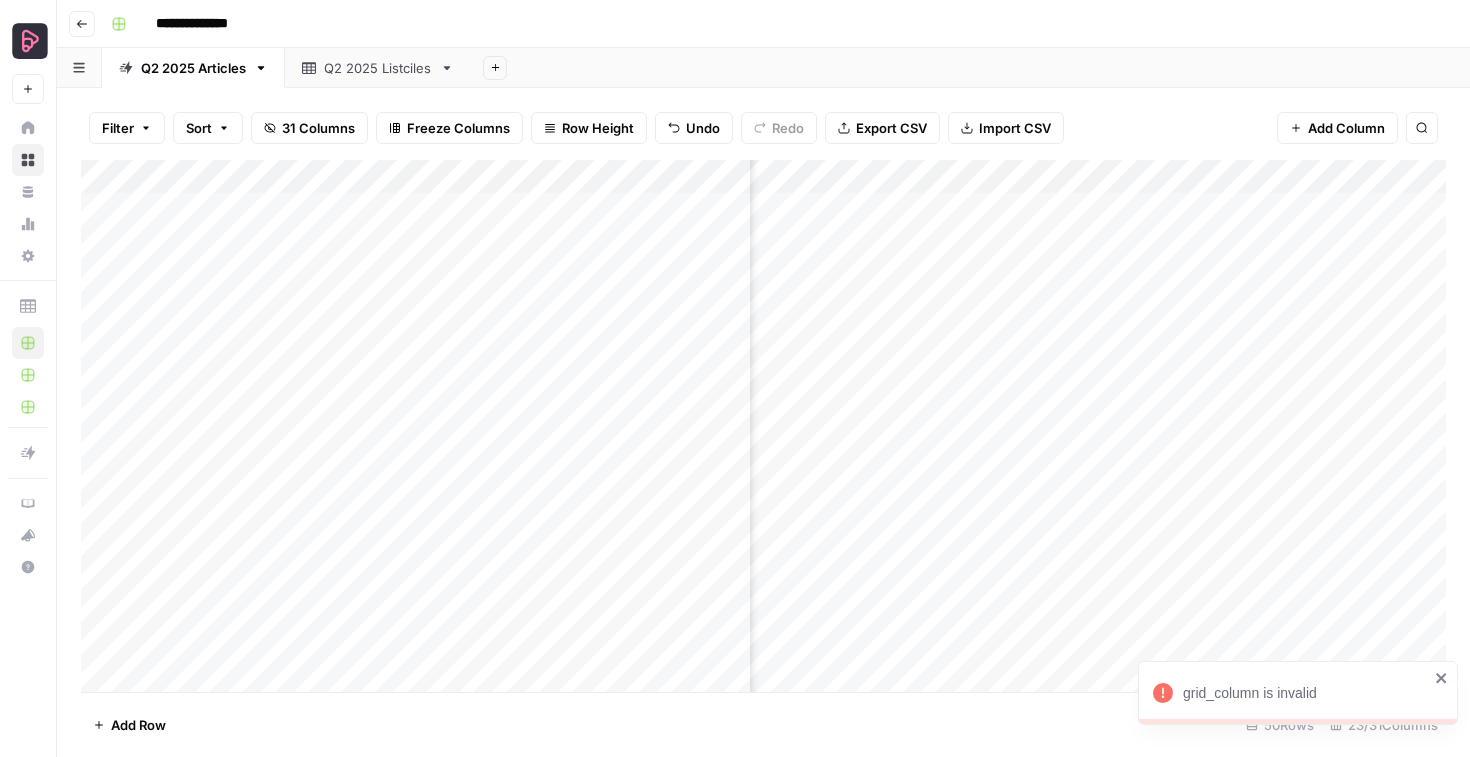 click on "Add Column" at bounding box center [763, 426] 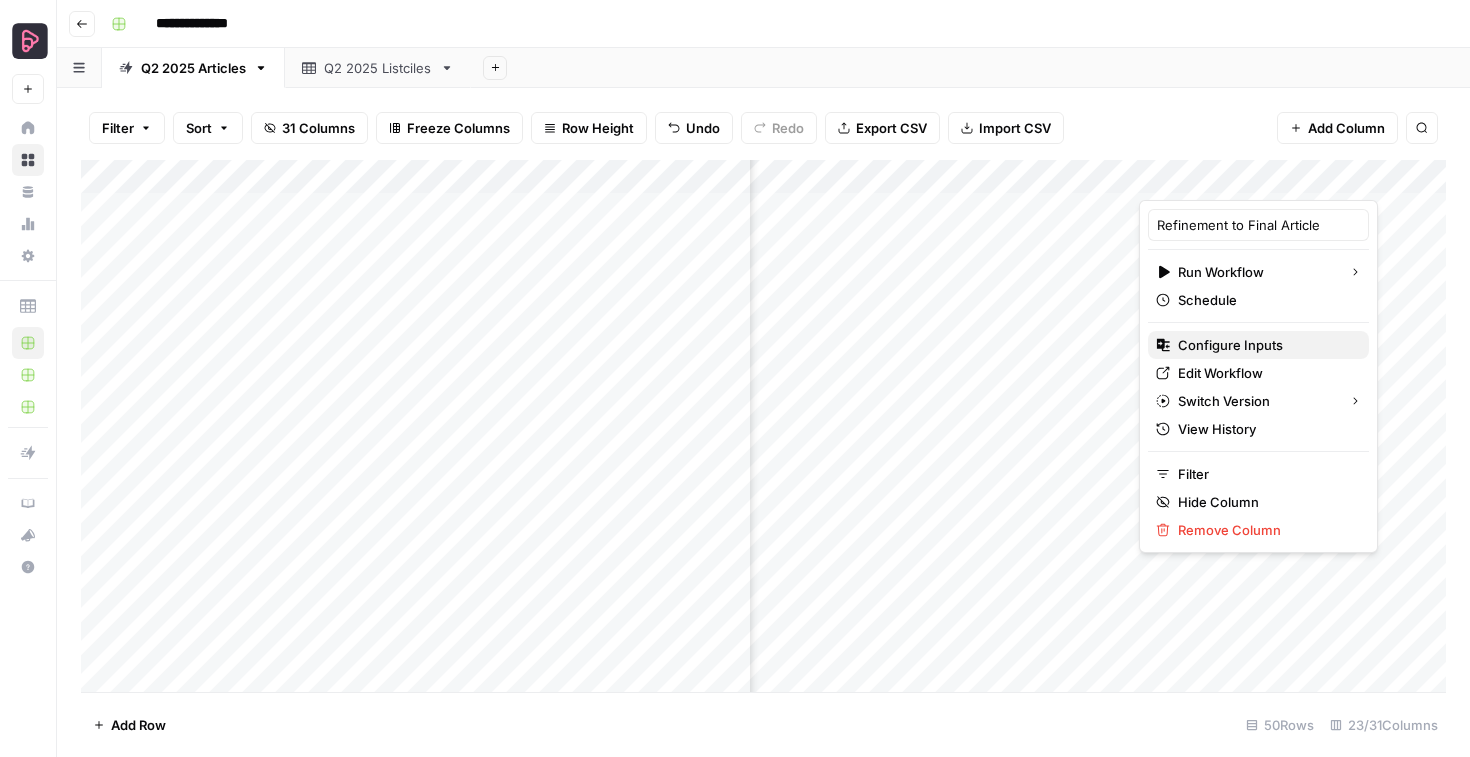 click on "Configure Inputs" at bounding box center [1230, 345] 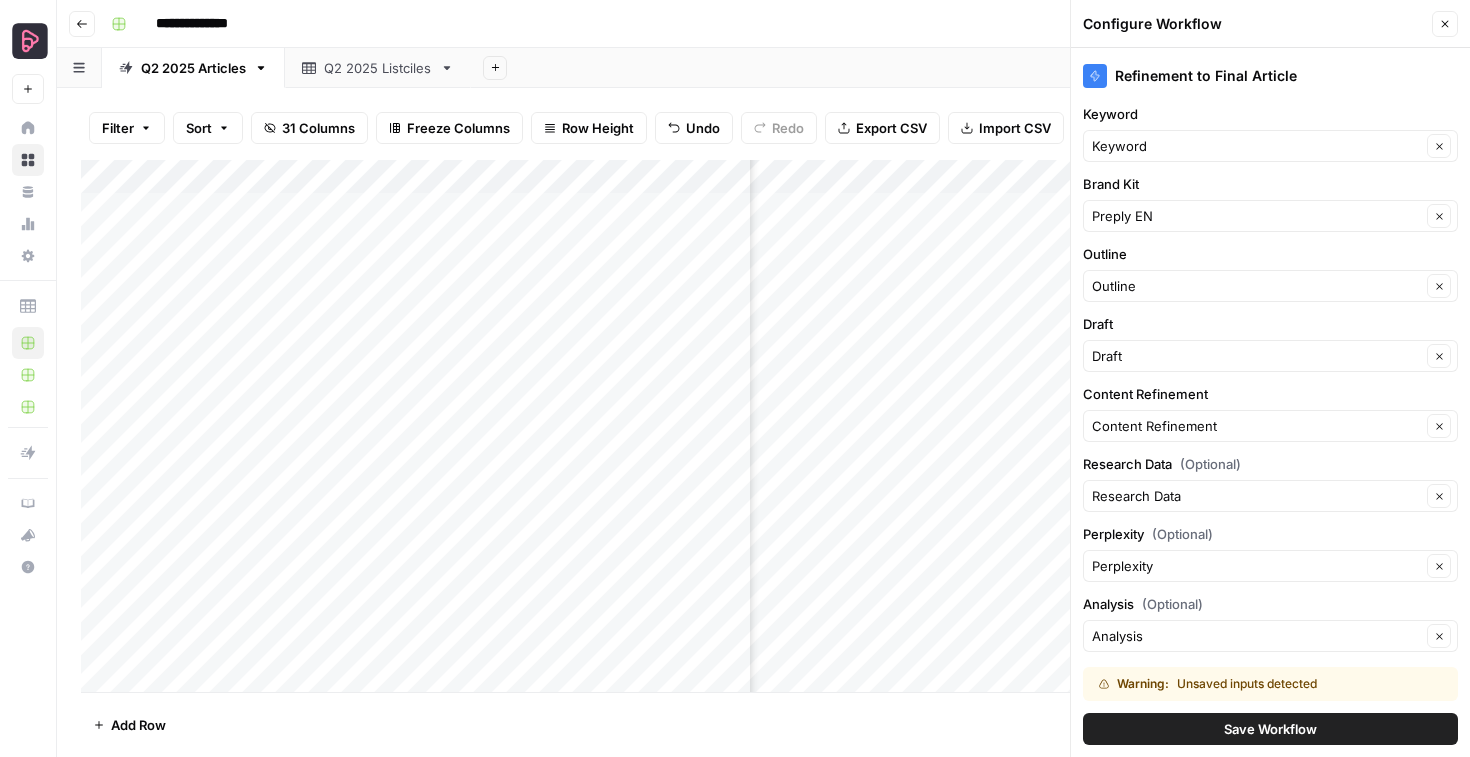 click 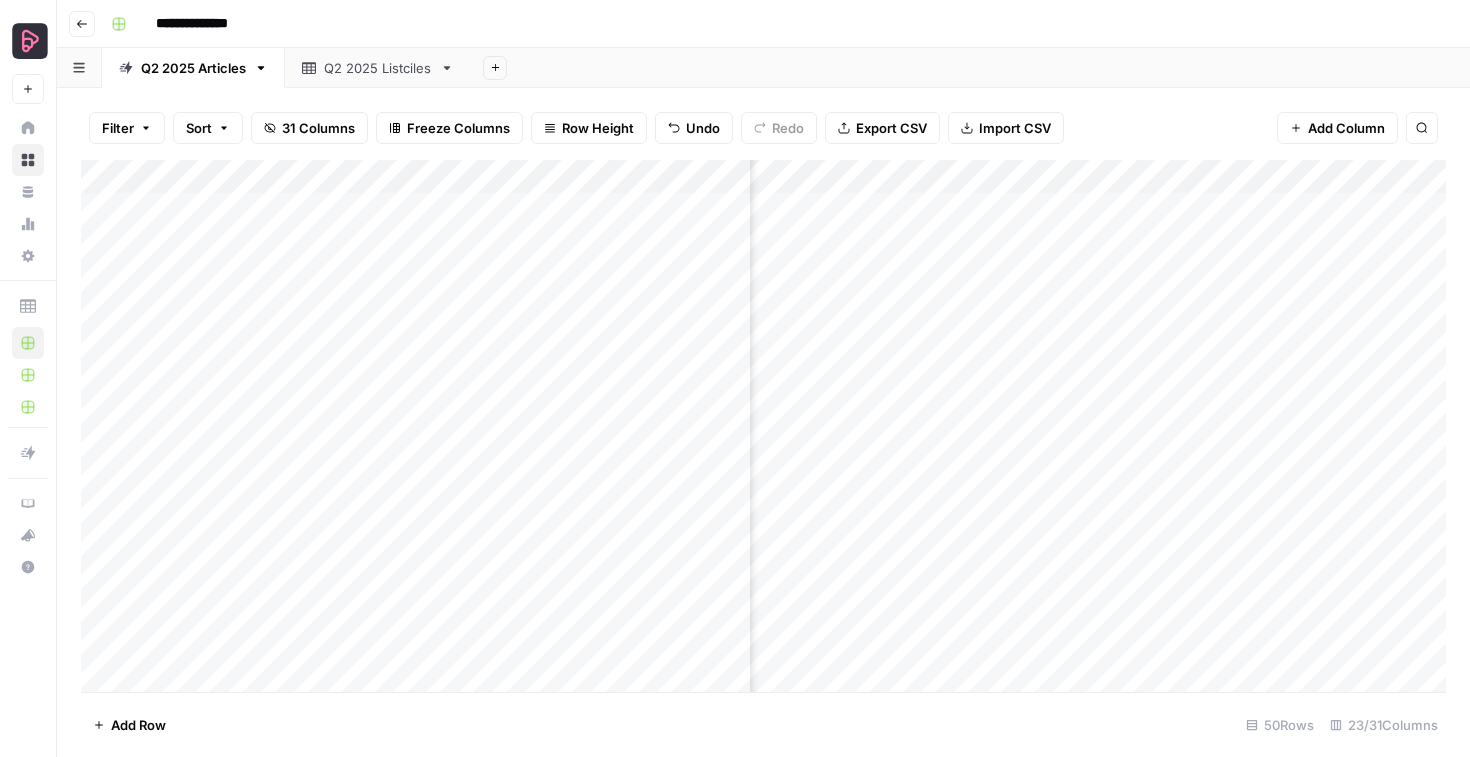 scroll, scrollTop: 2, scrollLeft: 2434, axis: both 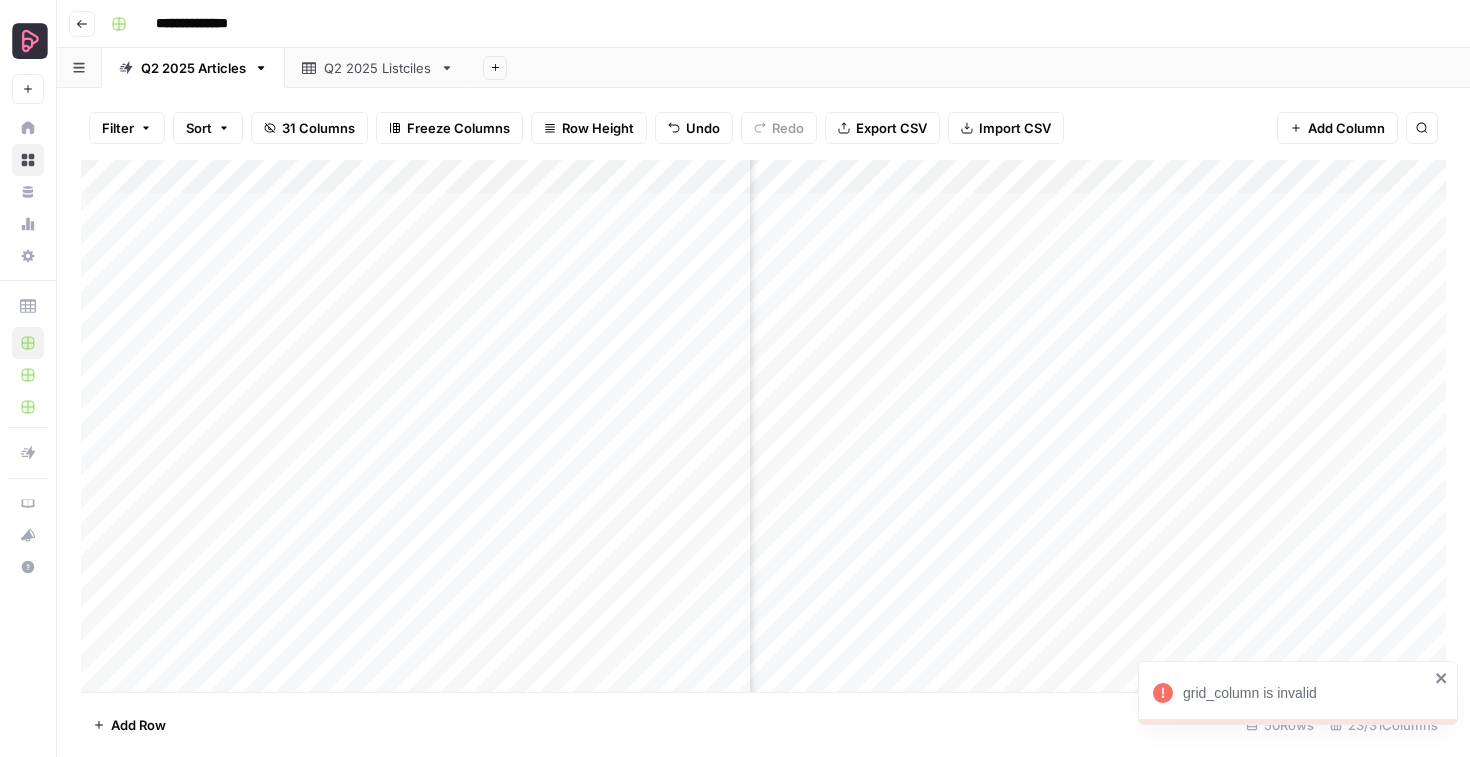 click on "Add Column" at bounding box center [763, 426] 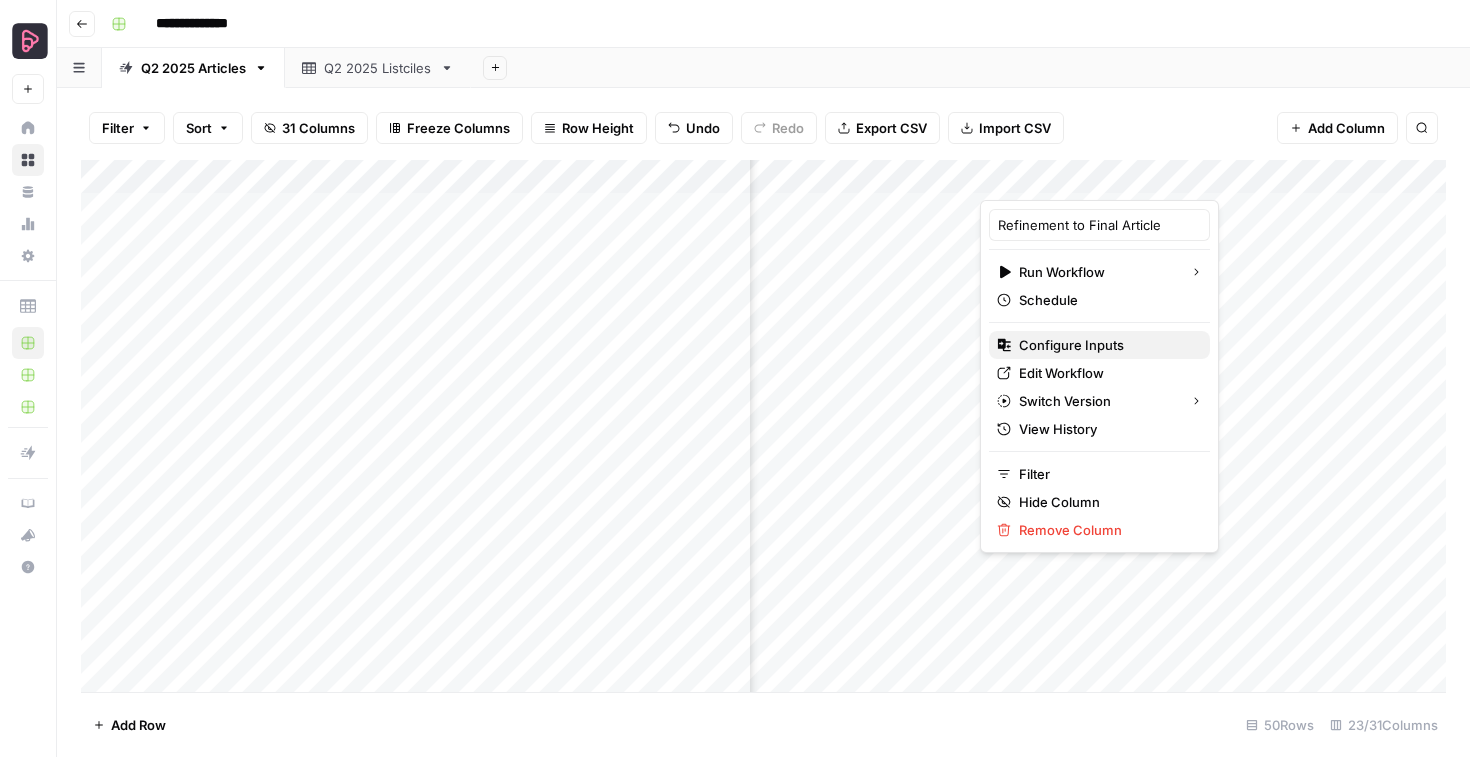 click on "Configure Inputs" at bounding box center (1071, 345) 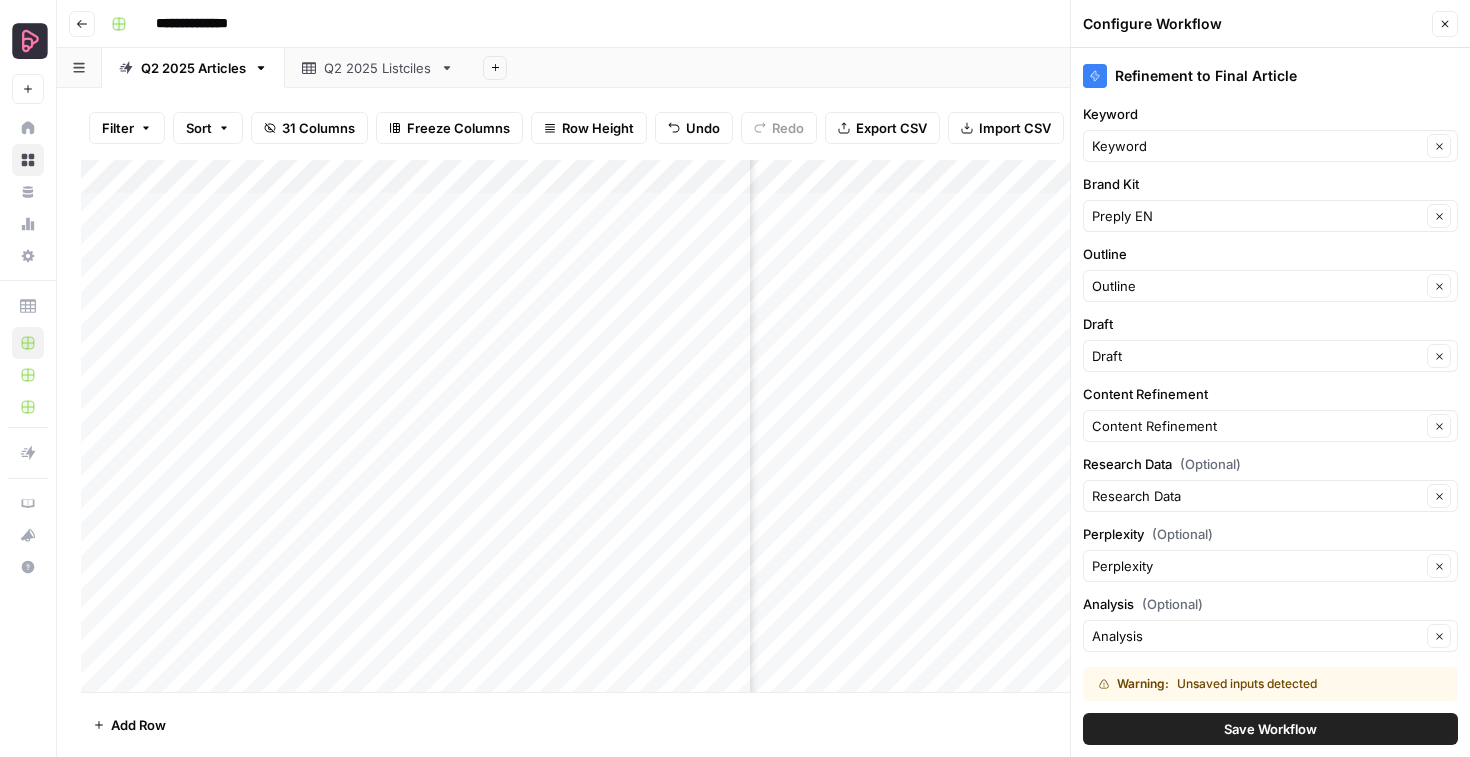 scroll, scrollTop: 2, scrollLeft: 2233, axis: both 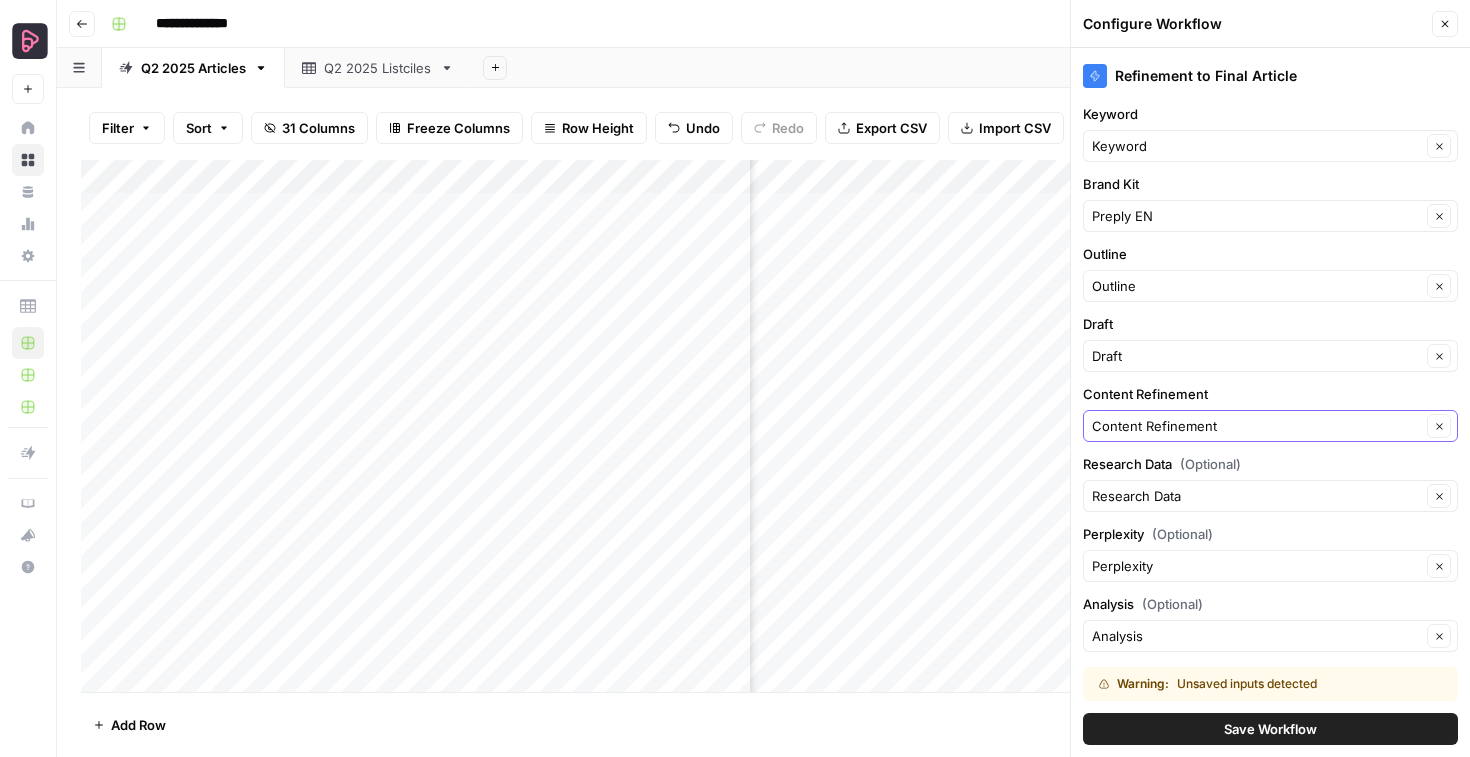 click on "Content Refinement" at bounding box center [1256, 426] 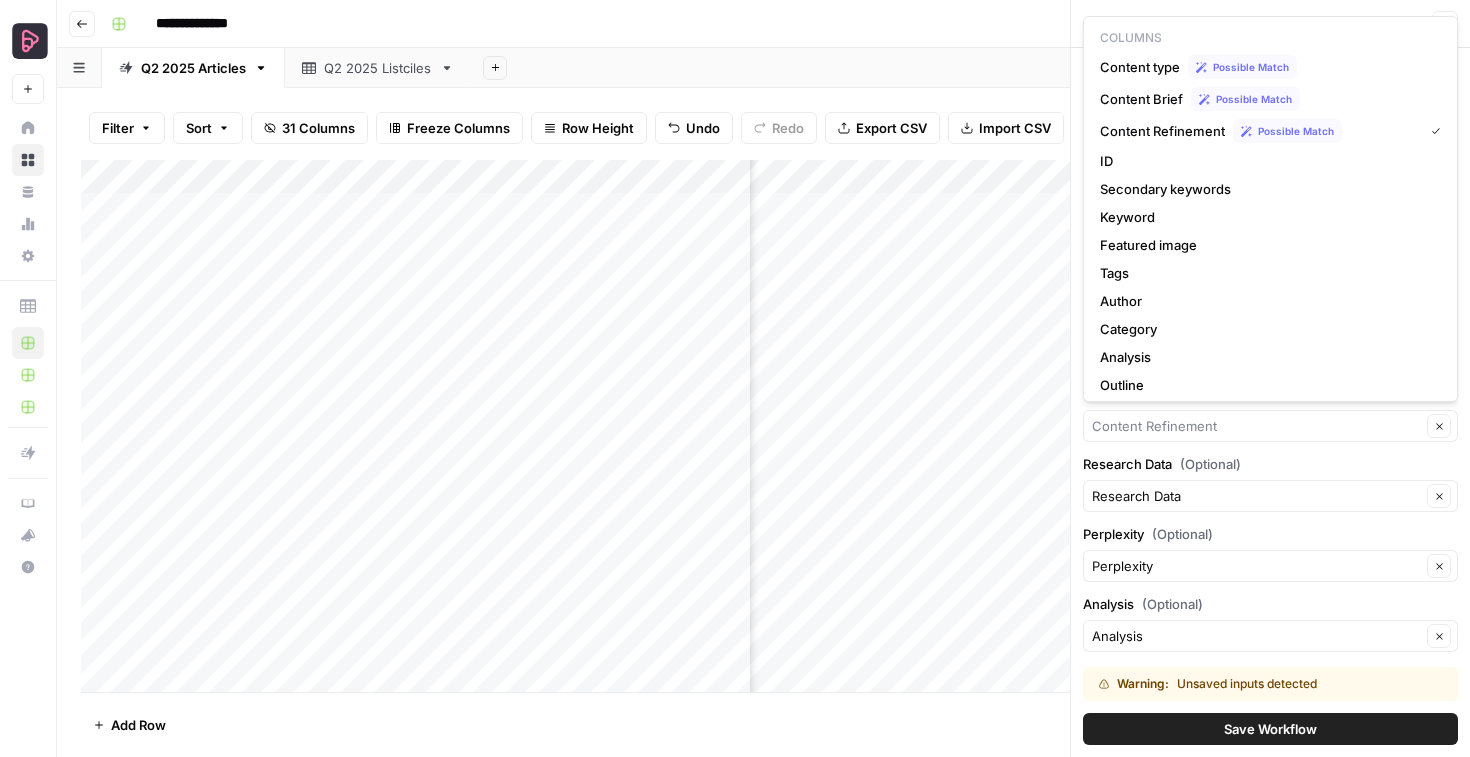 click on "Add Sheet" at bounding box center [970, 68] 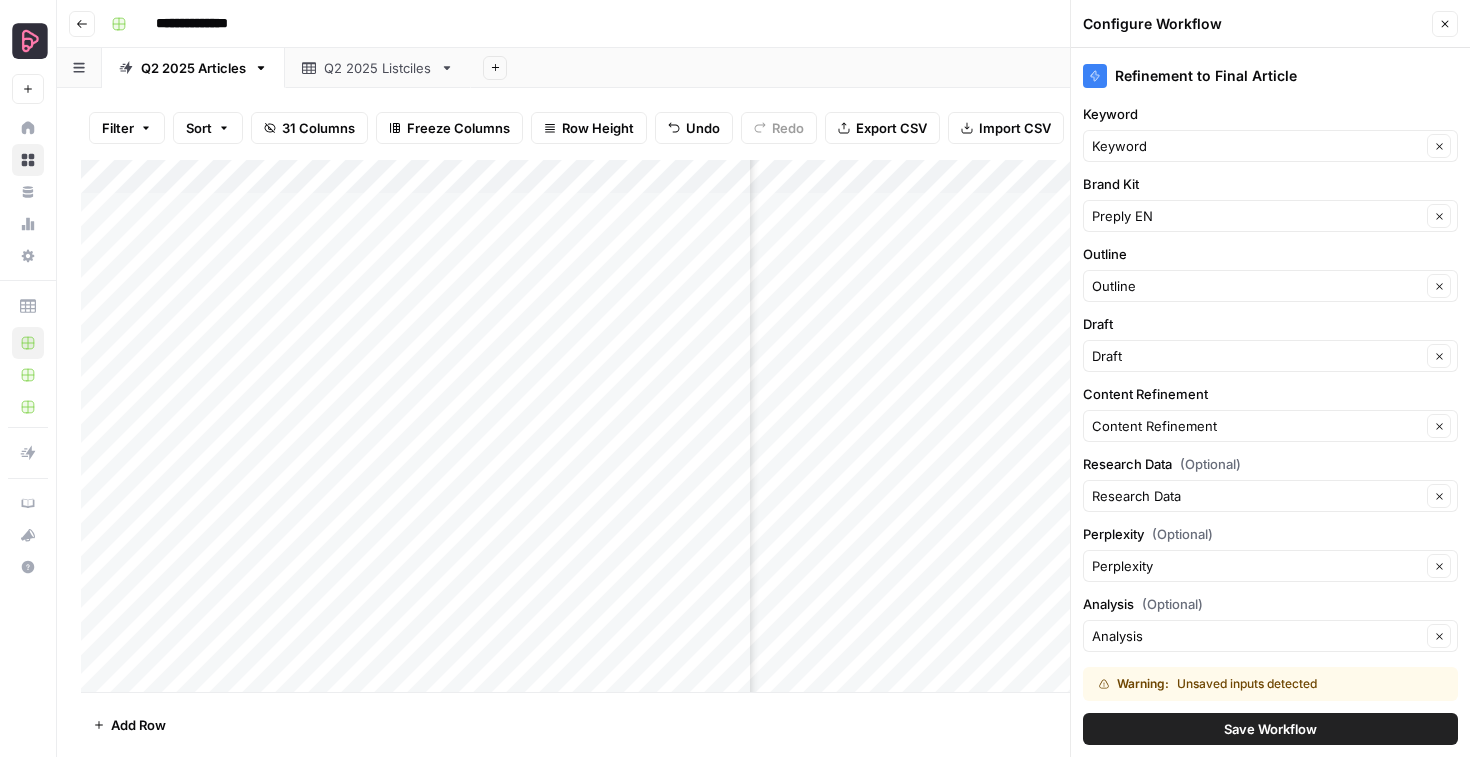 click on "Add Sheet" at bounding box center (970, 68) 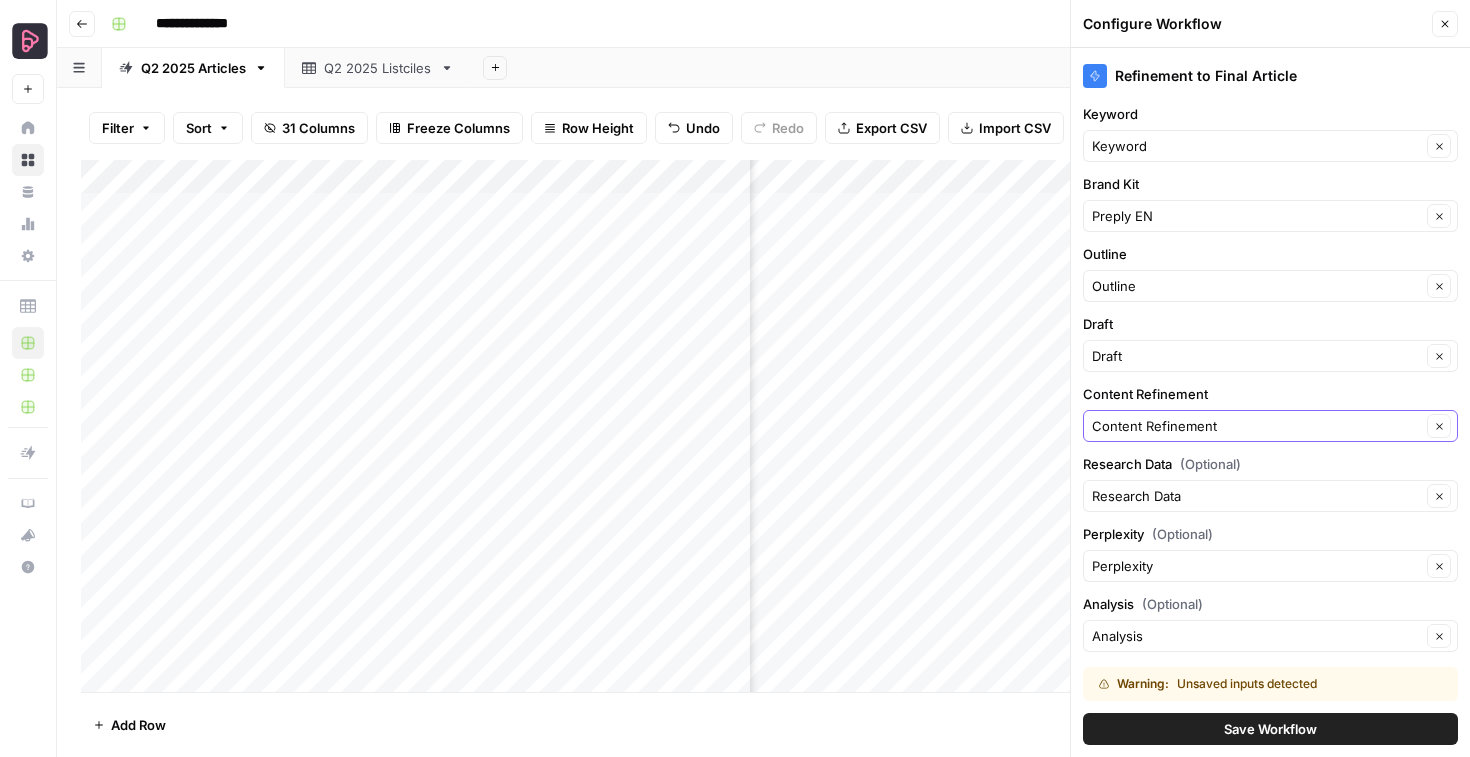 click on "Content Refinement" at bounding box center [1256, 426] 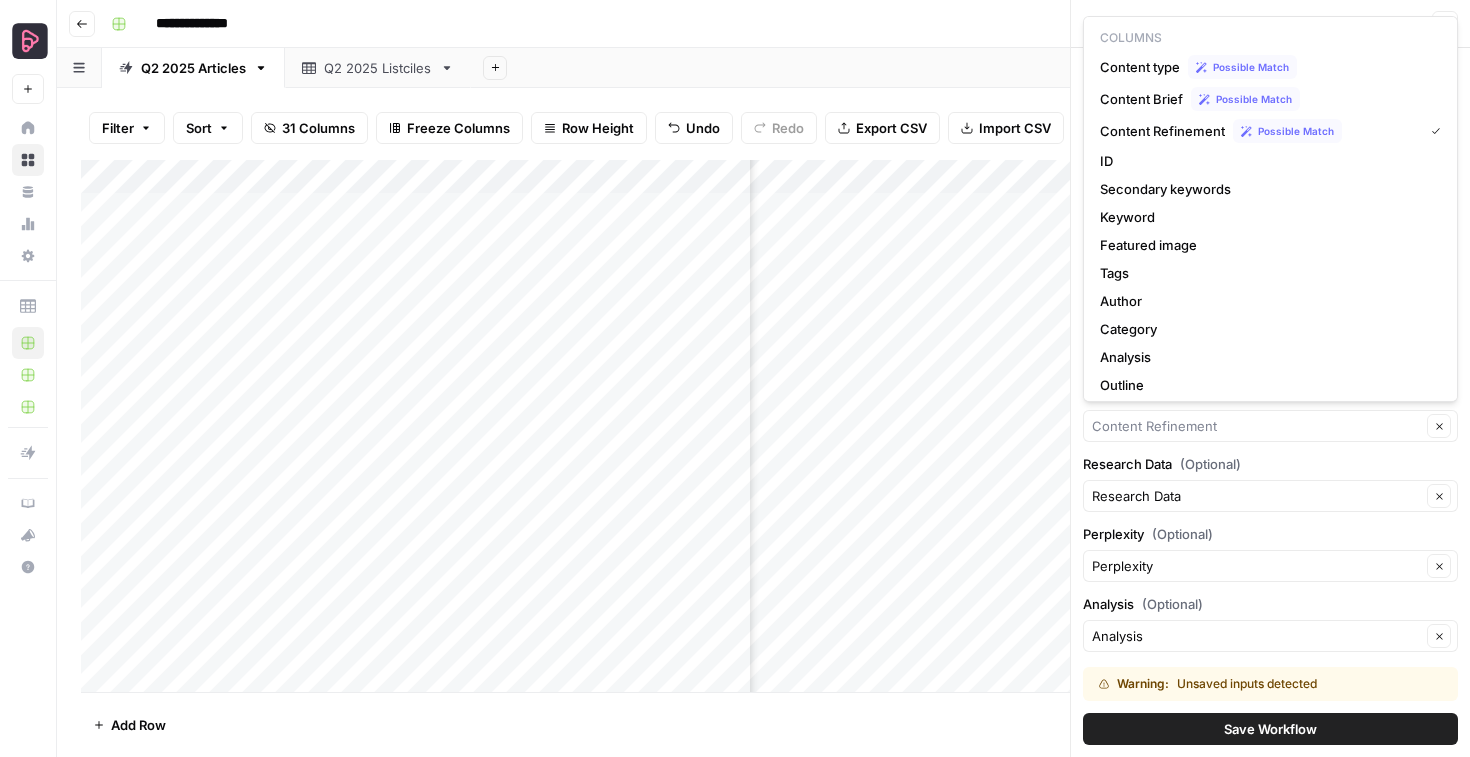 click on "Add Sheet" at bounding box center (970, 68) 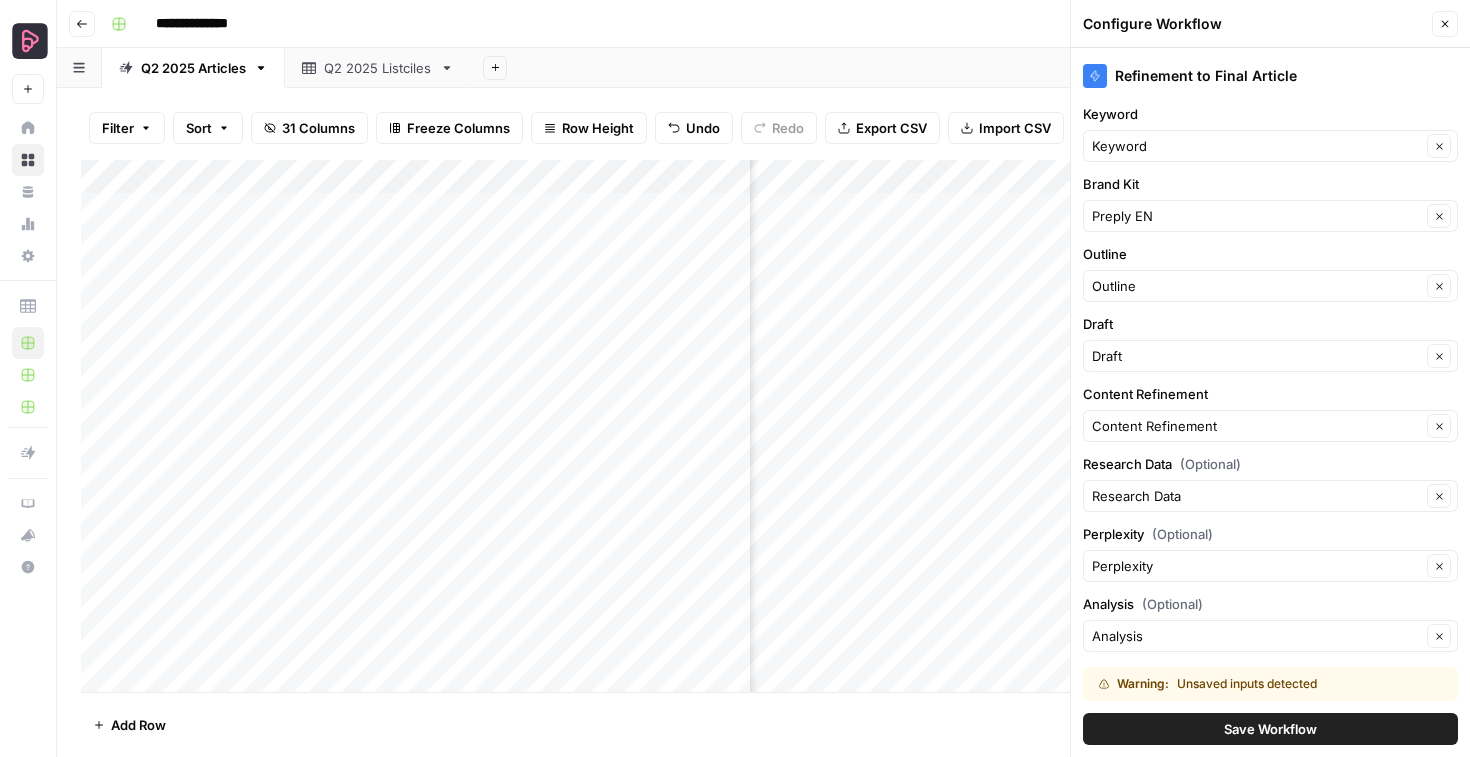 scroll, scrollTop: 2, scrollLeft: 2395, axis: both 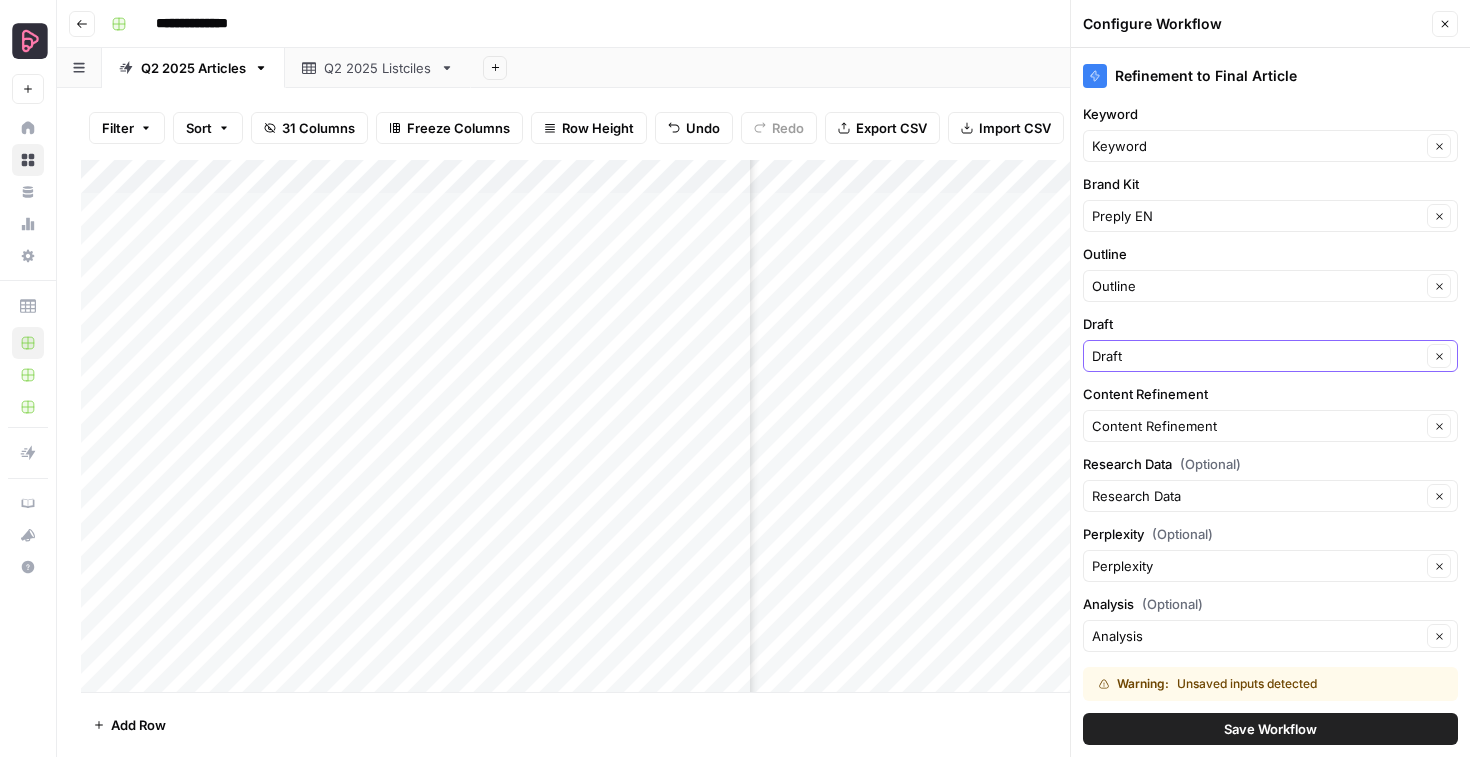 click on "Draft" at bounding box center (1256, 356) 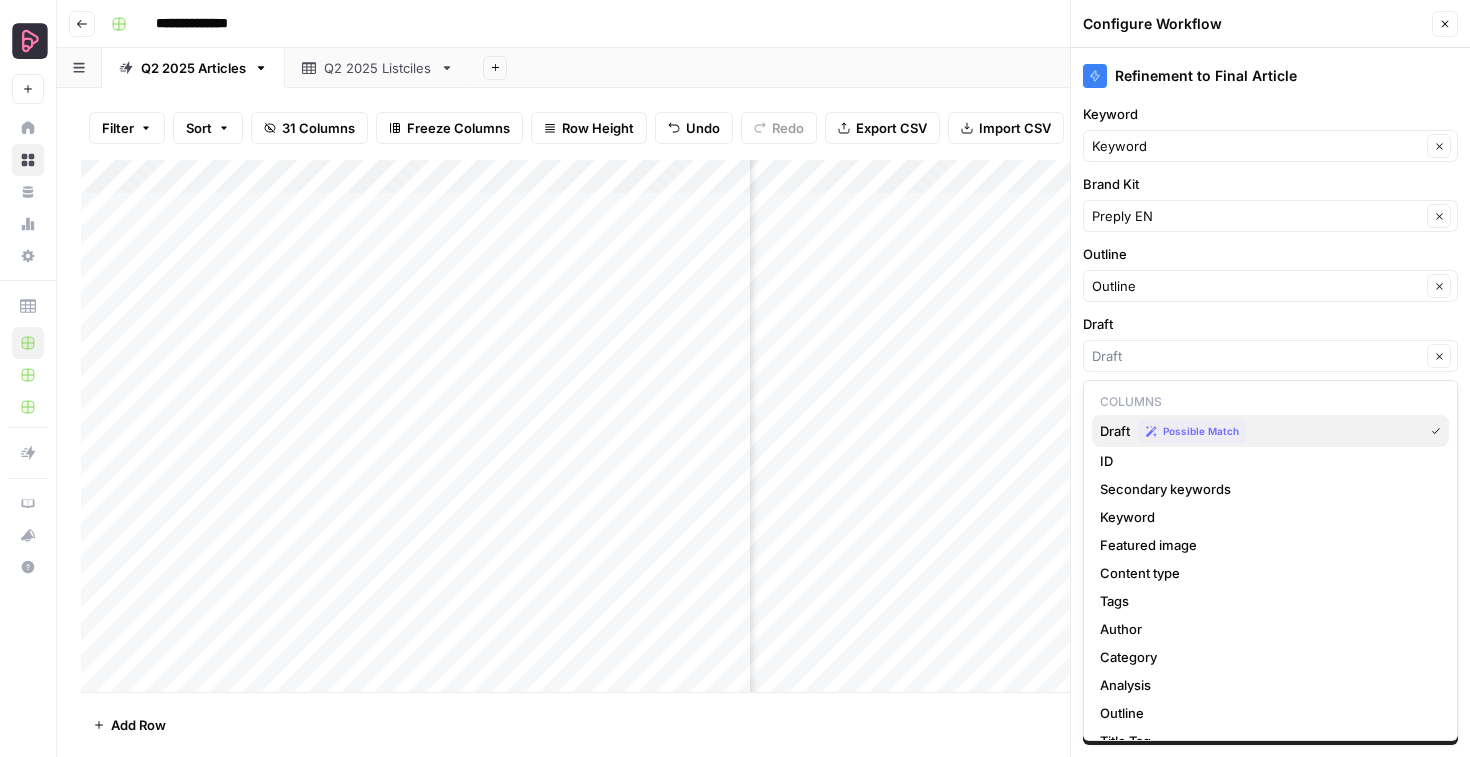 click on "Draft" at bounding box center (1115, 431) 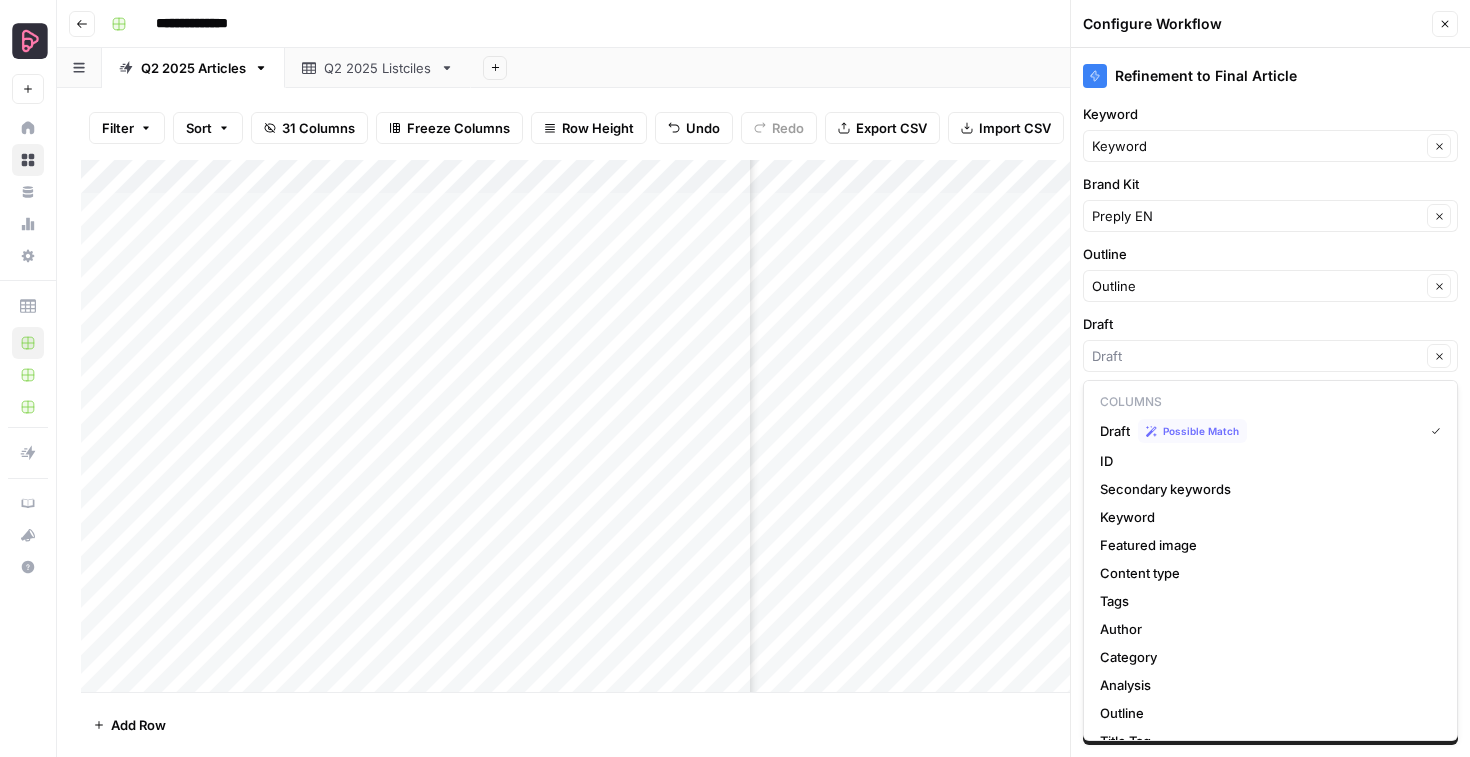 type on "Draft" 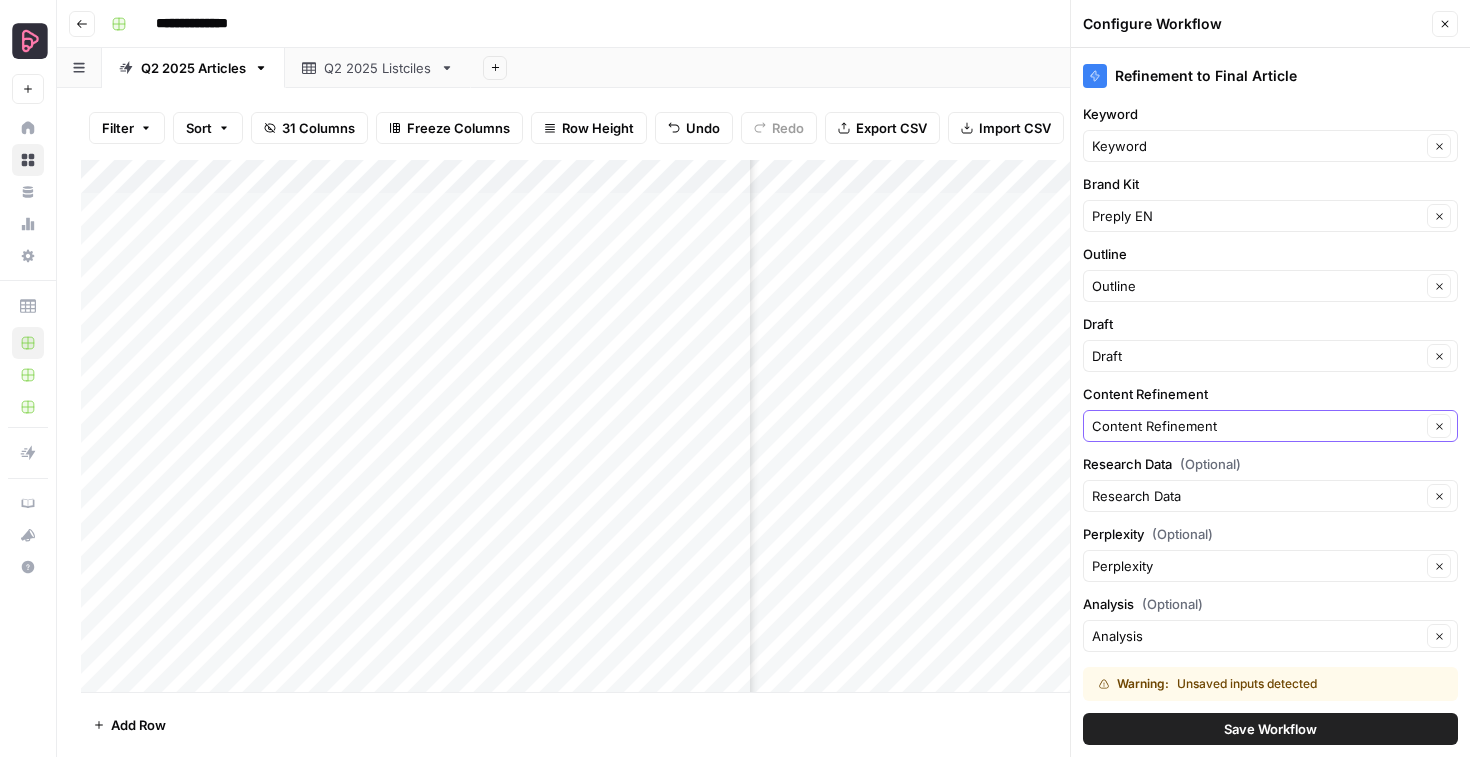 click on "Content Refinement" at bounding box center (1256, 426) 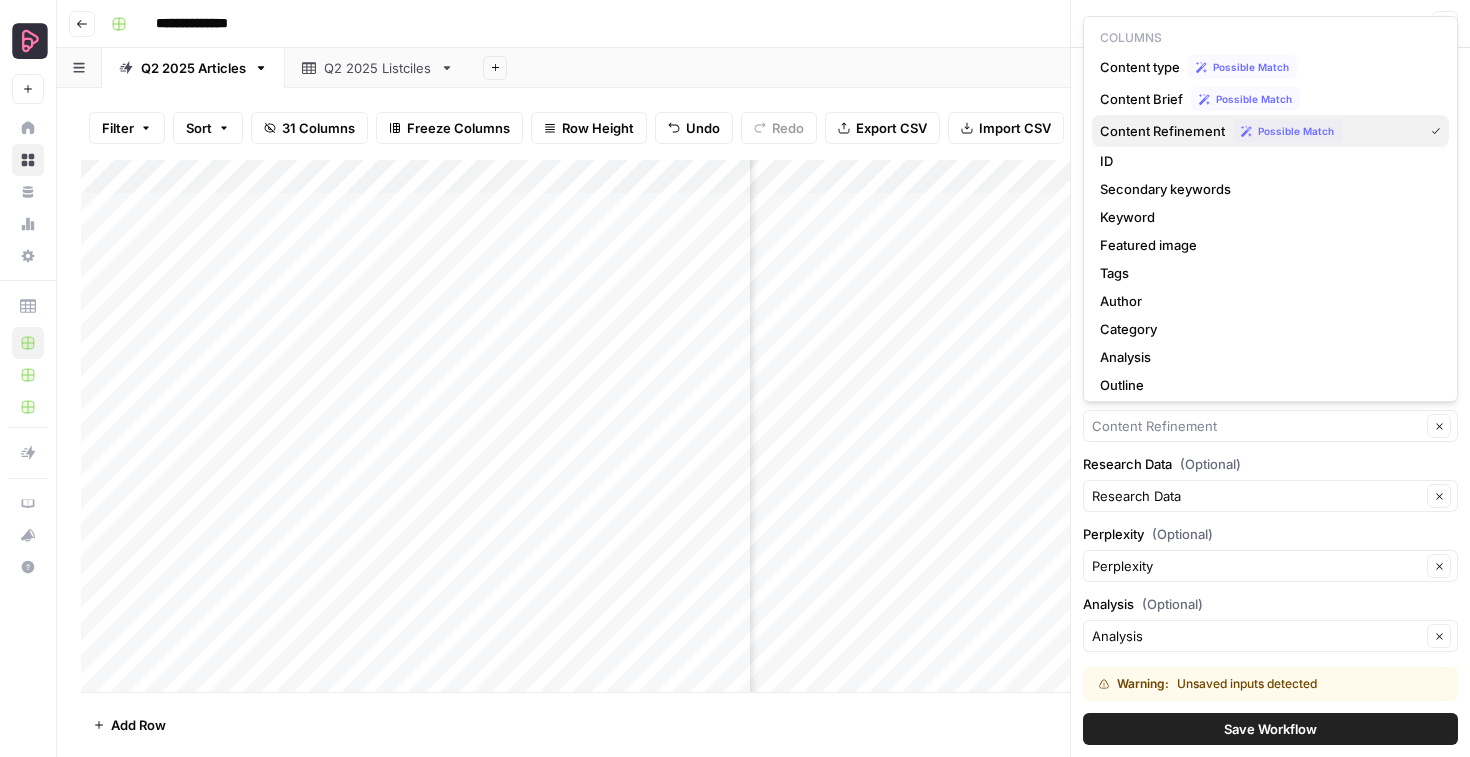 click on "Content Refinement" at bounding box center [1162, 131] 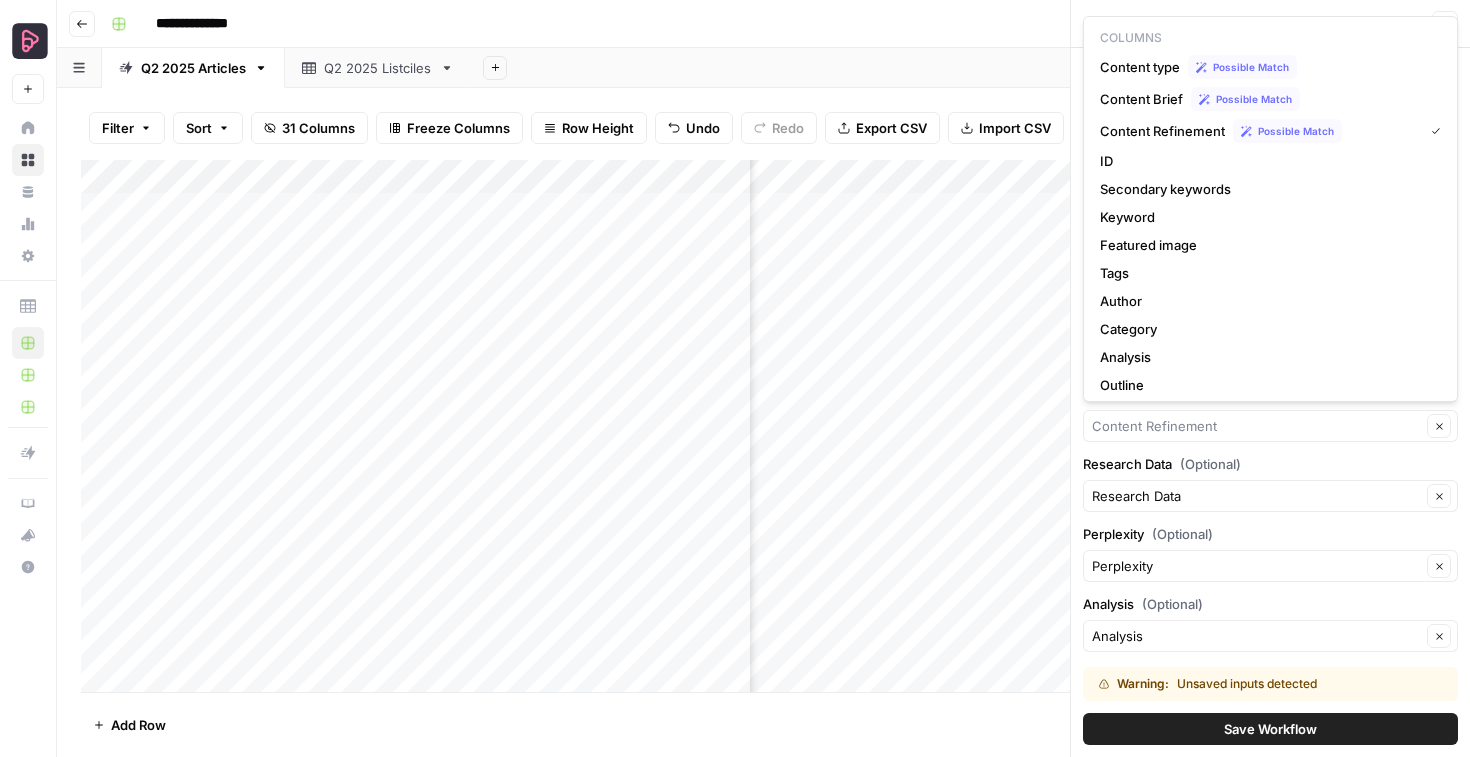 type on "Content Refinement" 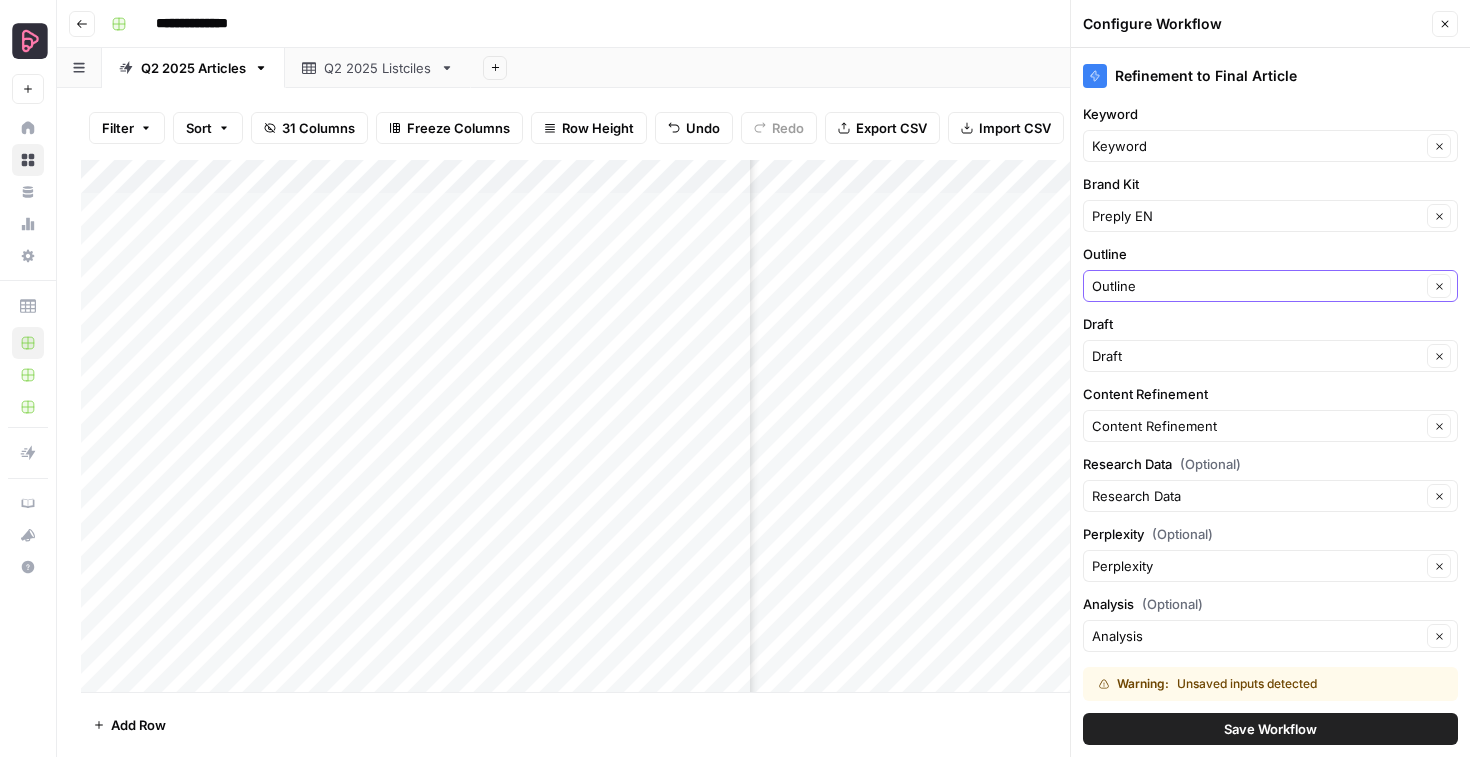 click on "Outline" at bounding box center [1256, 286] 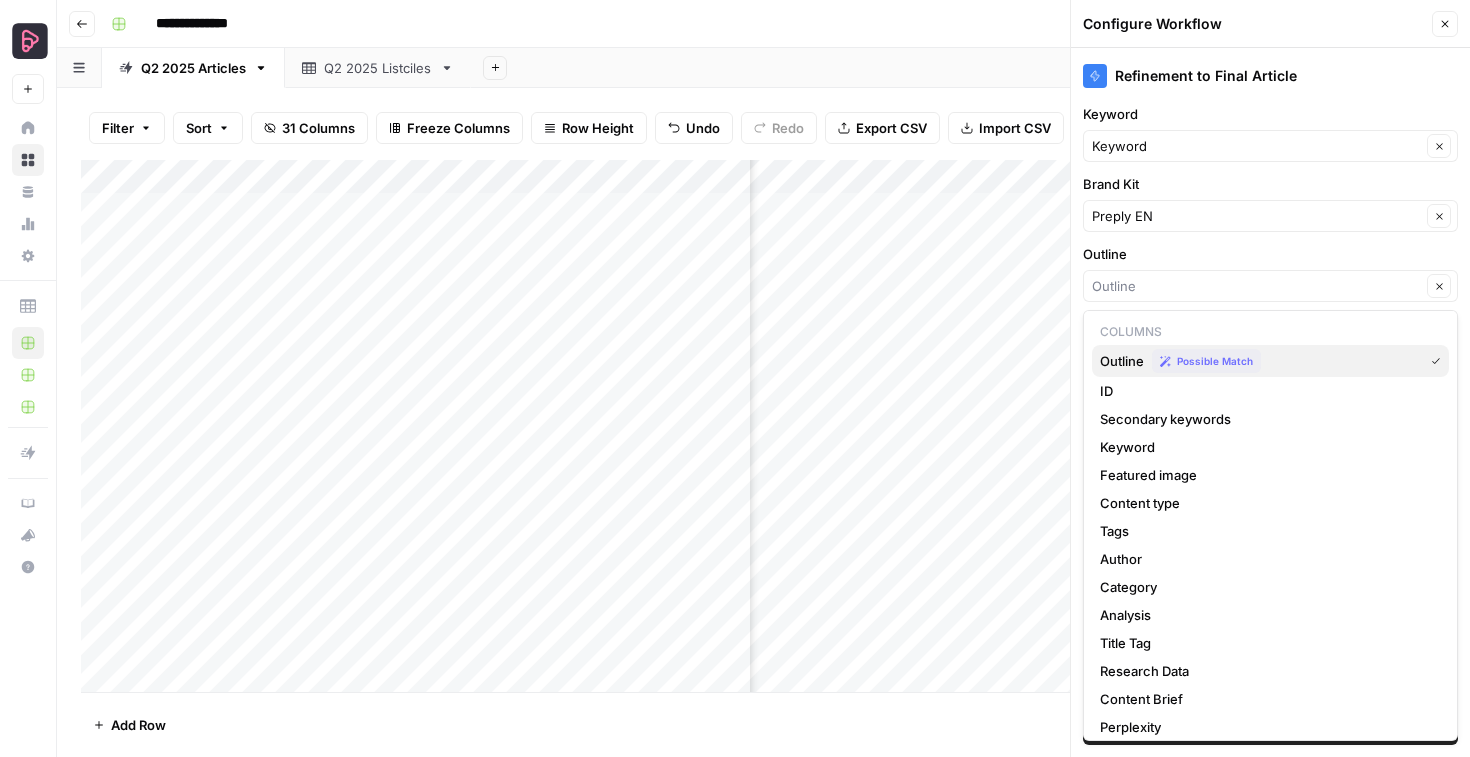 click on "Outline" at bounding box center [1122, 361] 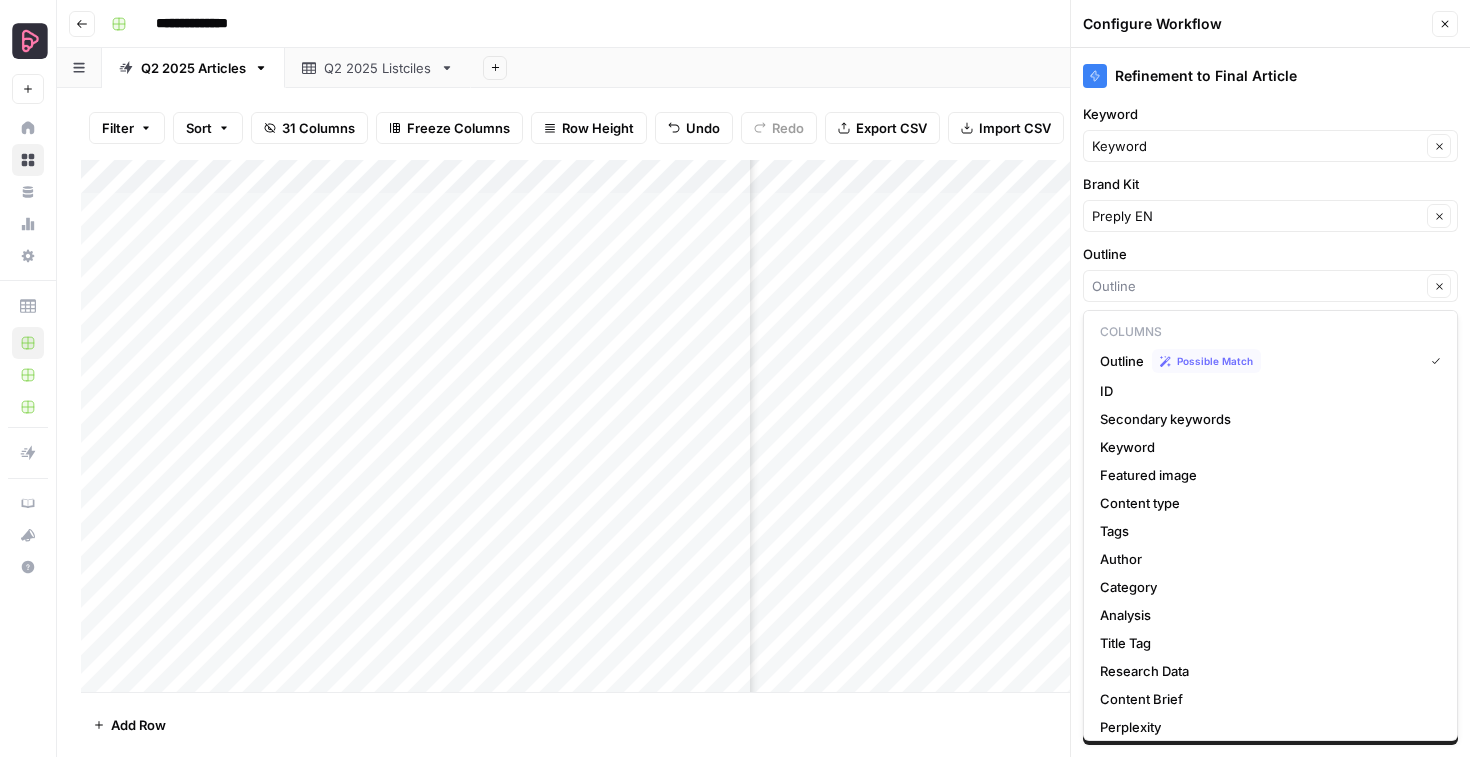 type on "Outline" 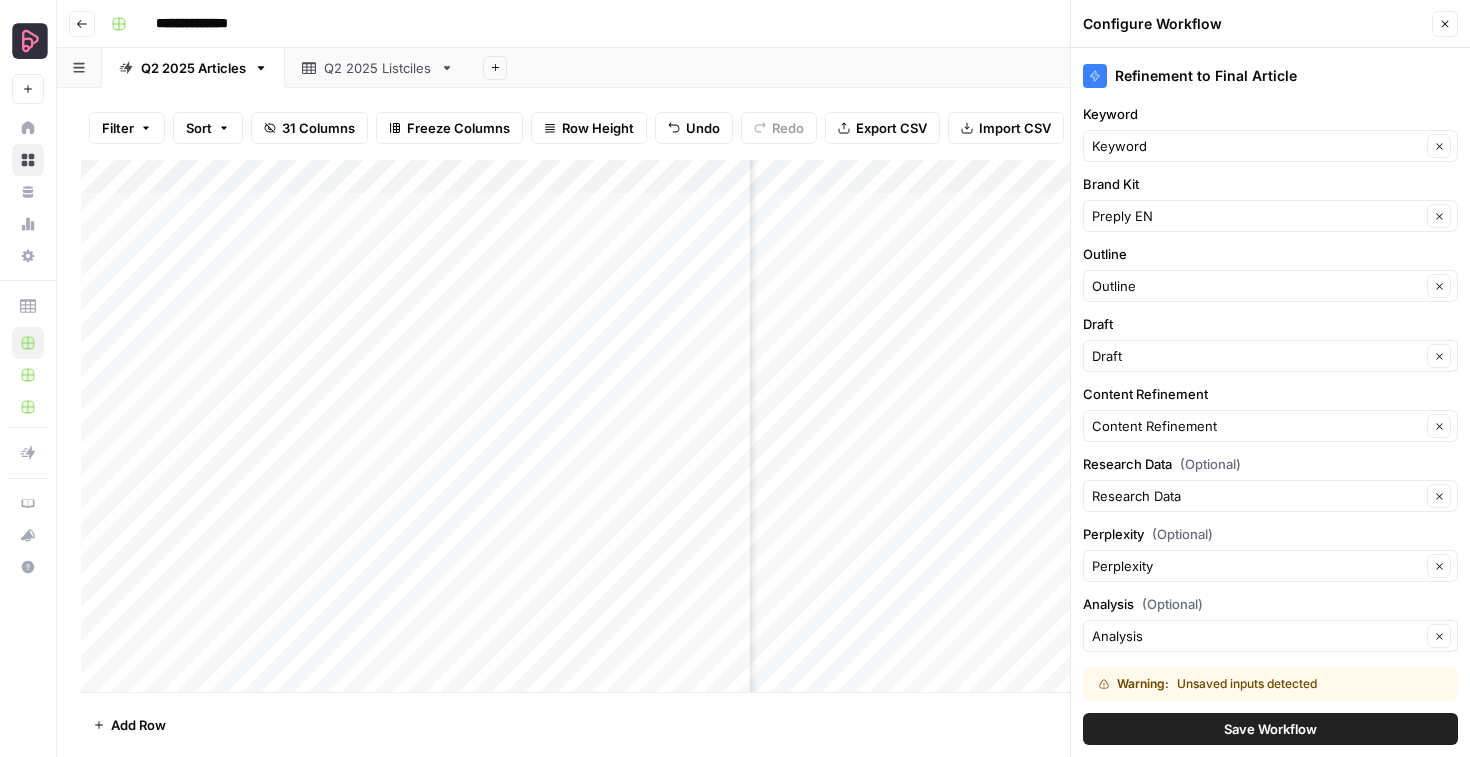 click on "Save Workflow" at bounding box center (1270, 729) 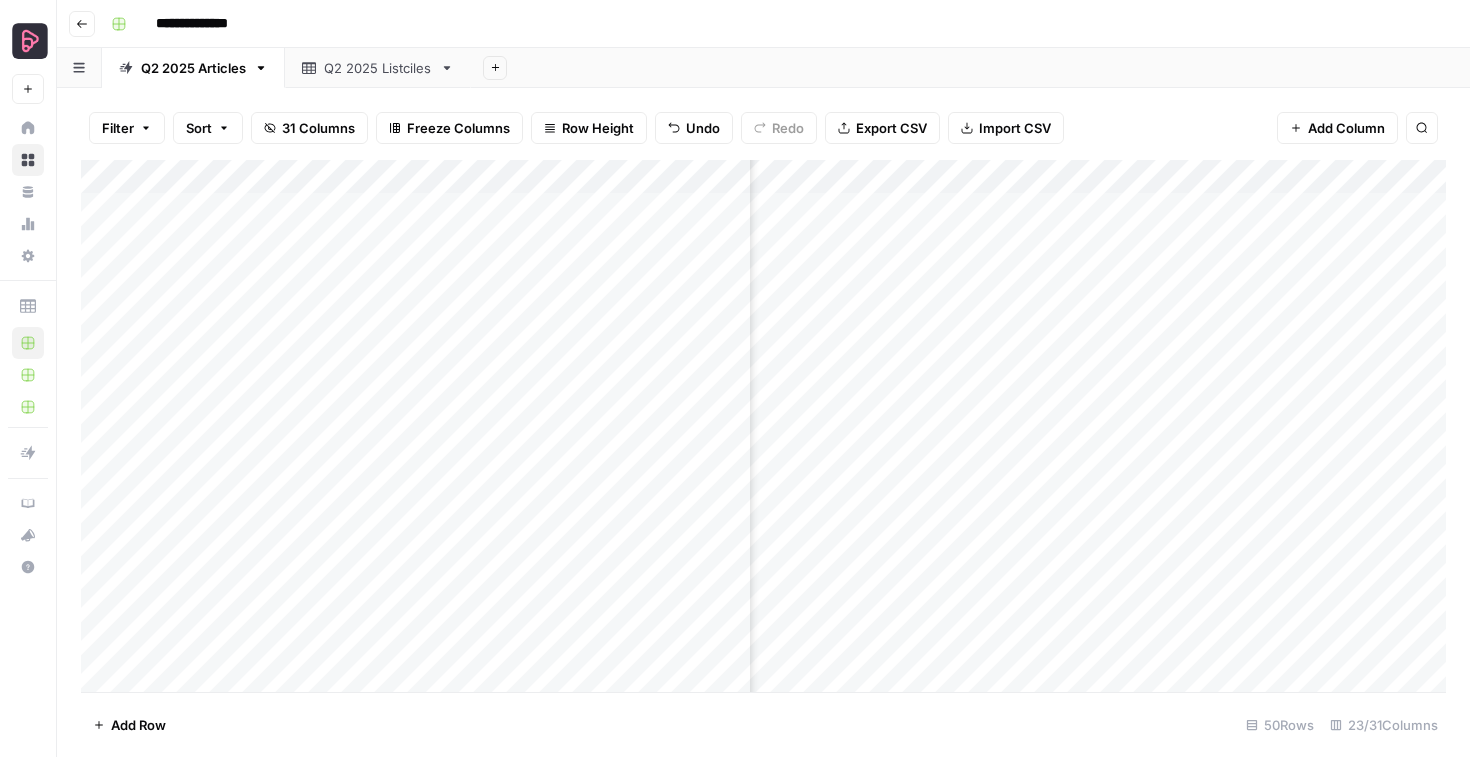 click on "Add Column" at bounding box center [763, 426] 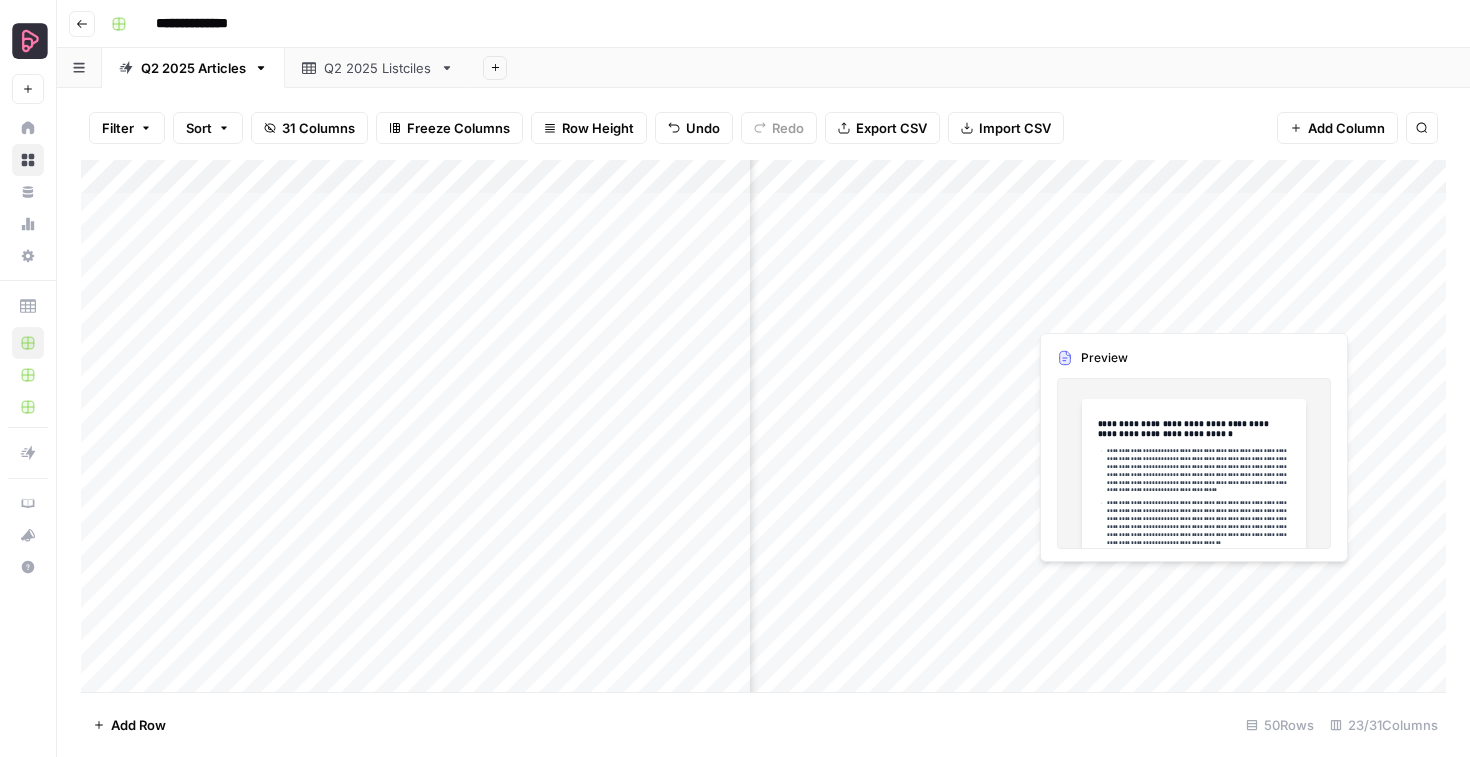scroll, scrollTop: 2, scrollLeft: 2329, axis: both 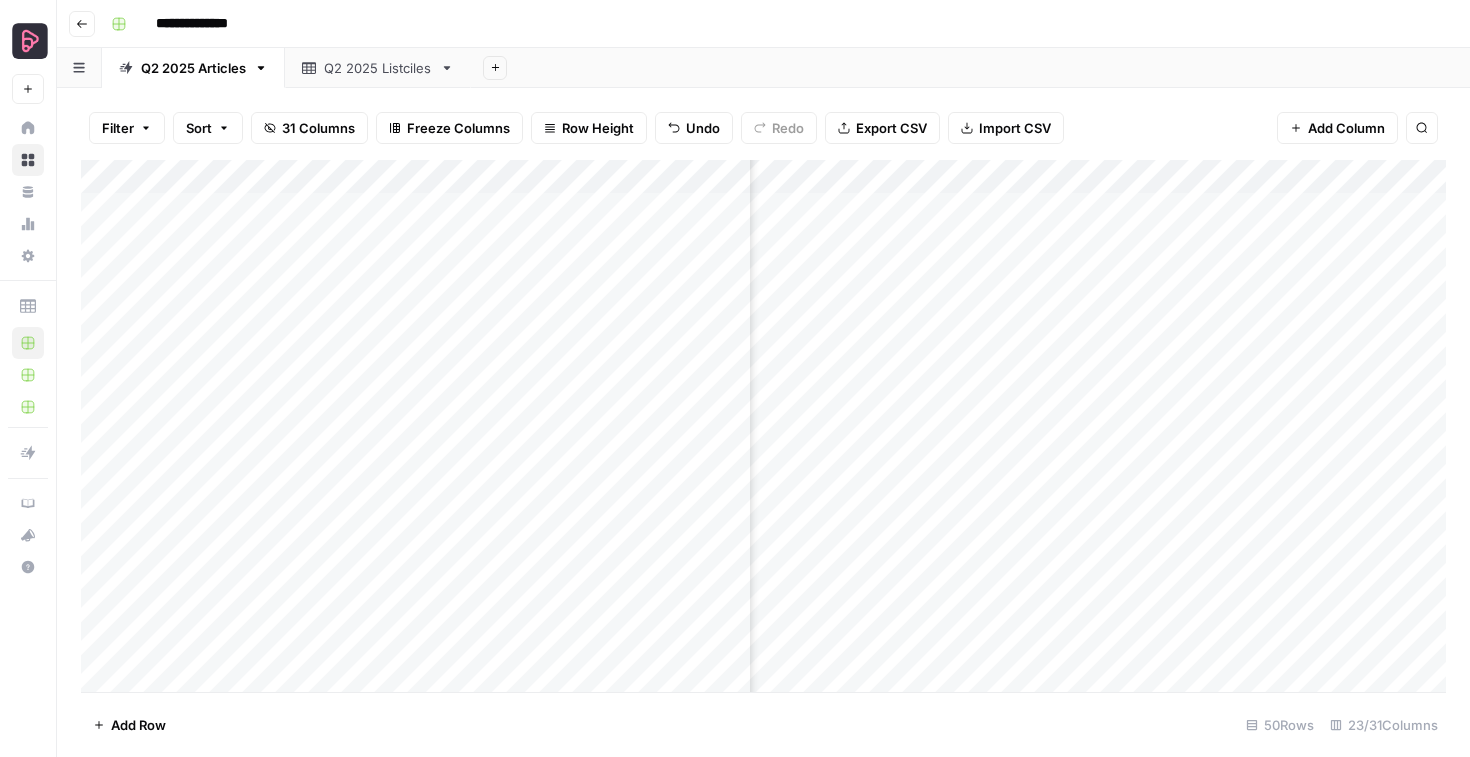 click on "Add Column" at bounding box center (763, 426) 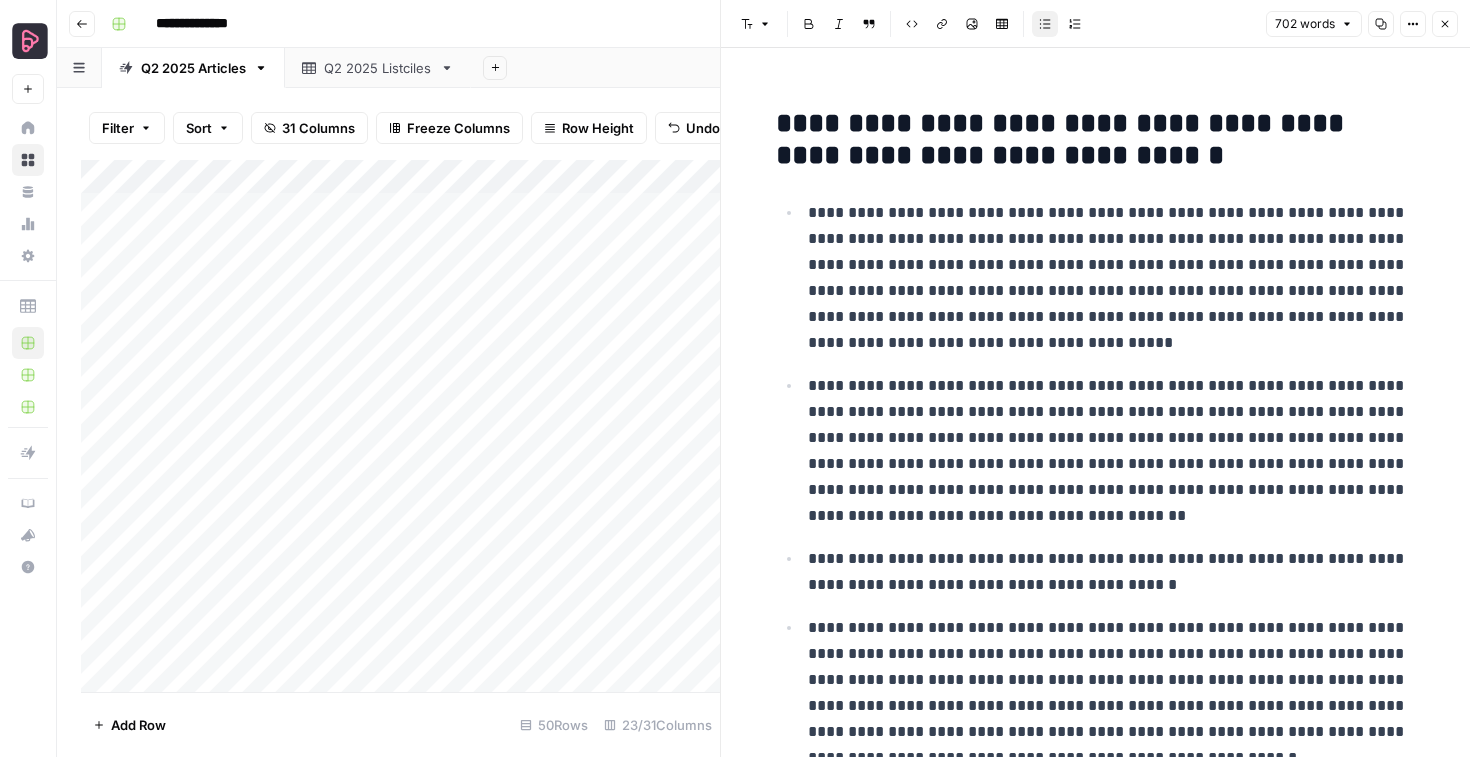click 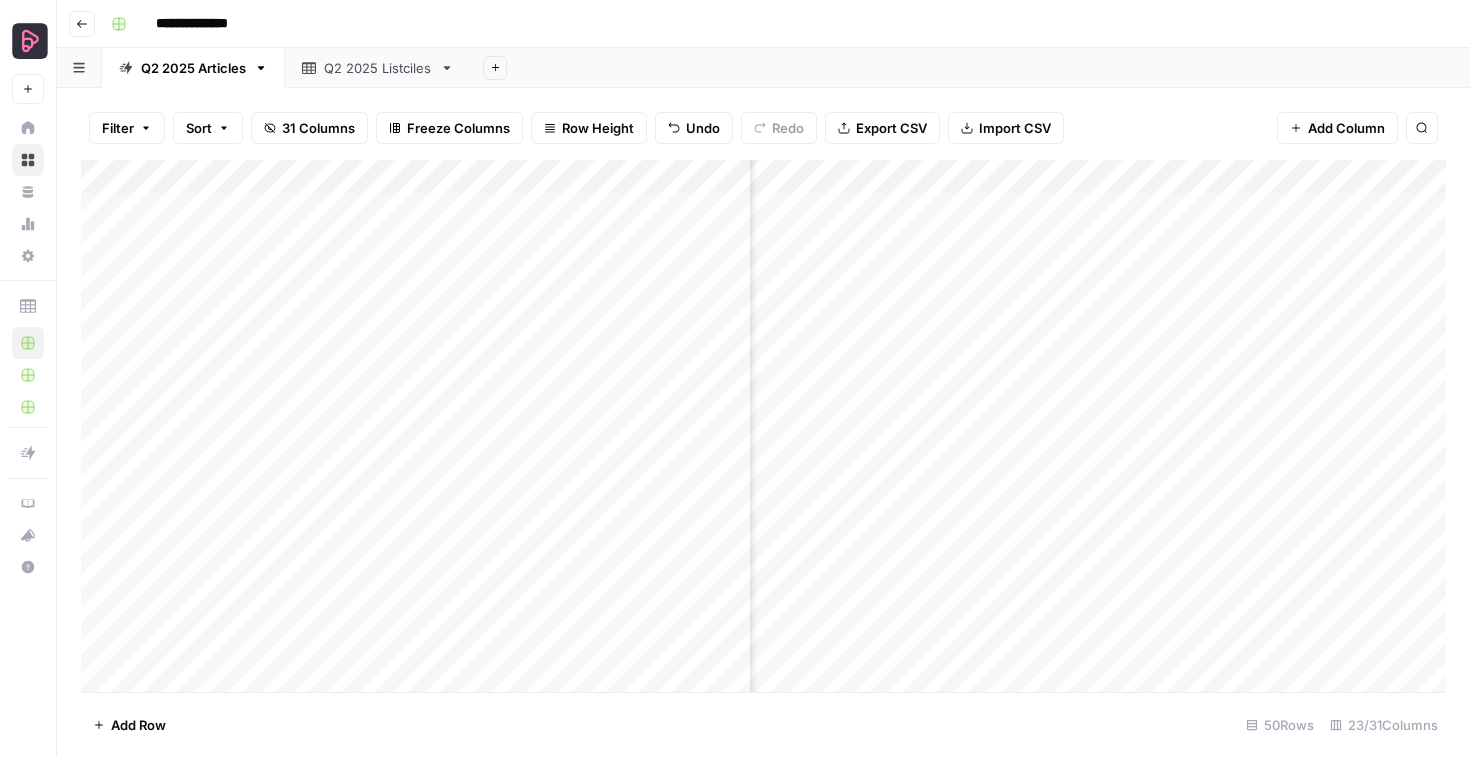 scroll, scrollTop: 2, scrollLeft: 3436, axis: both 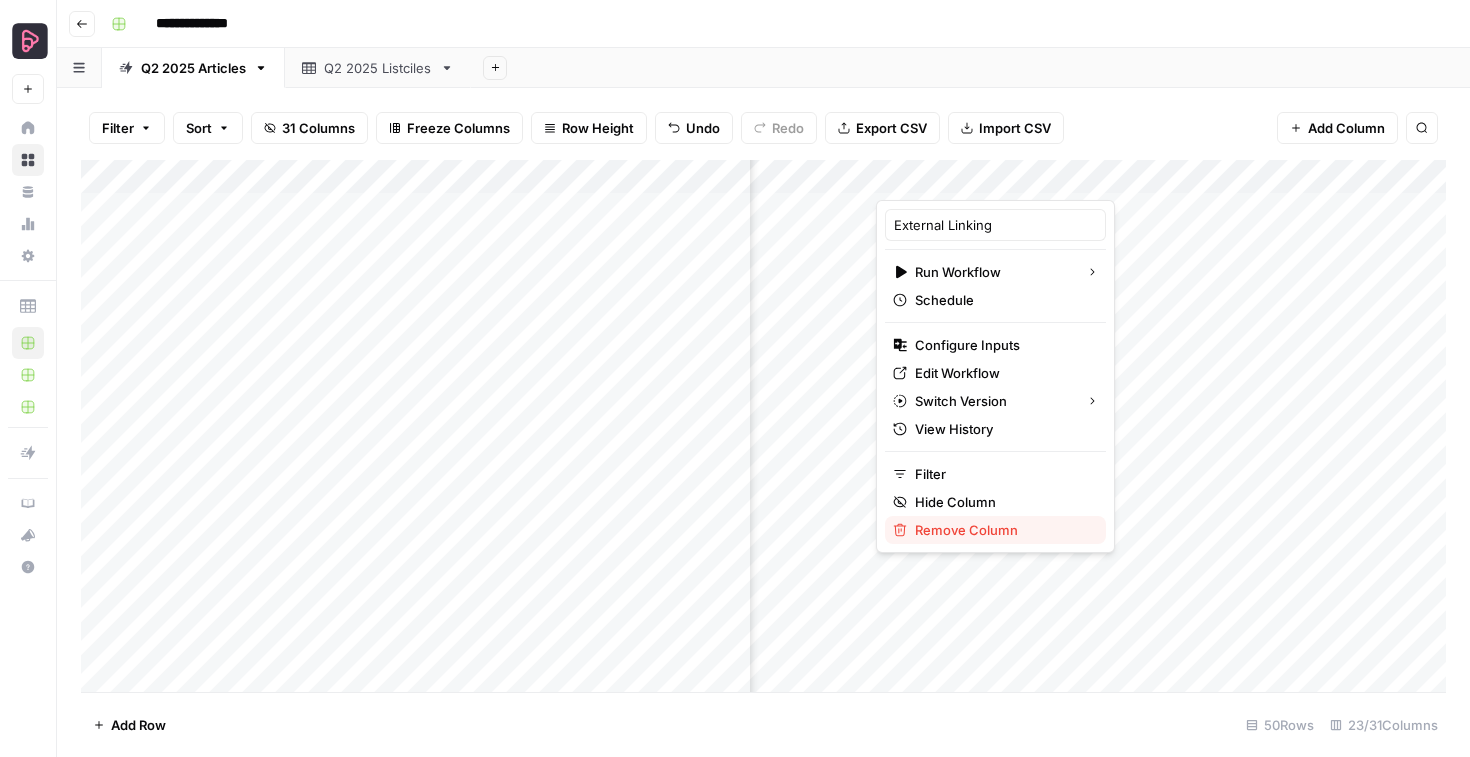 click on "Remove Column" at bounding box center (966, 530) 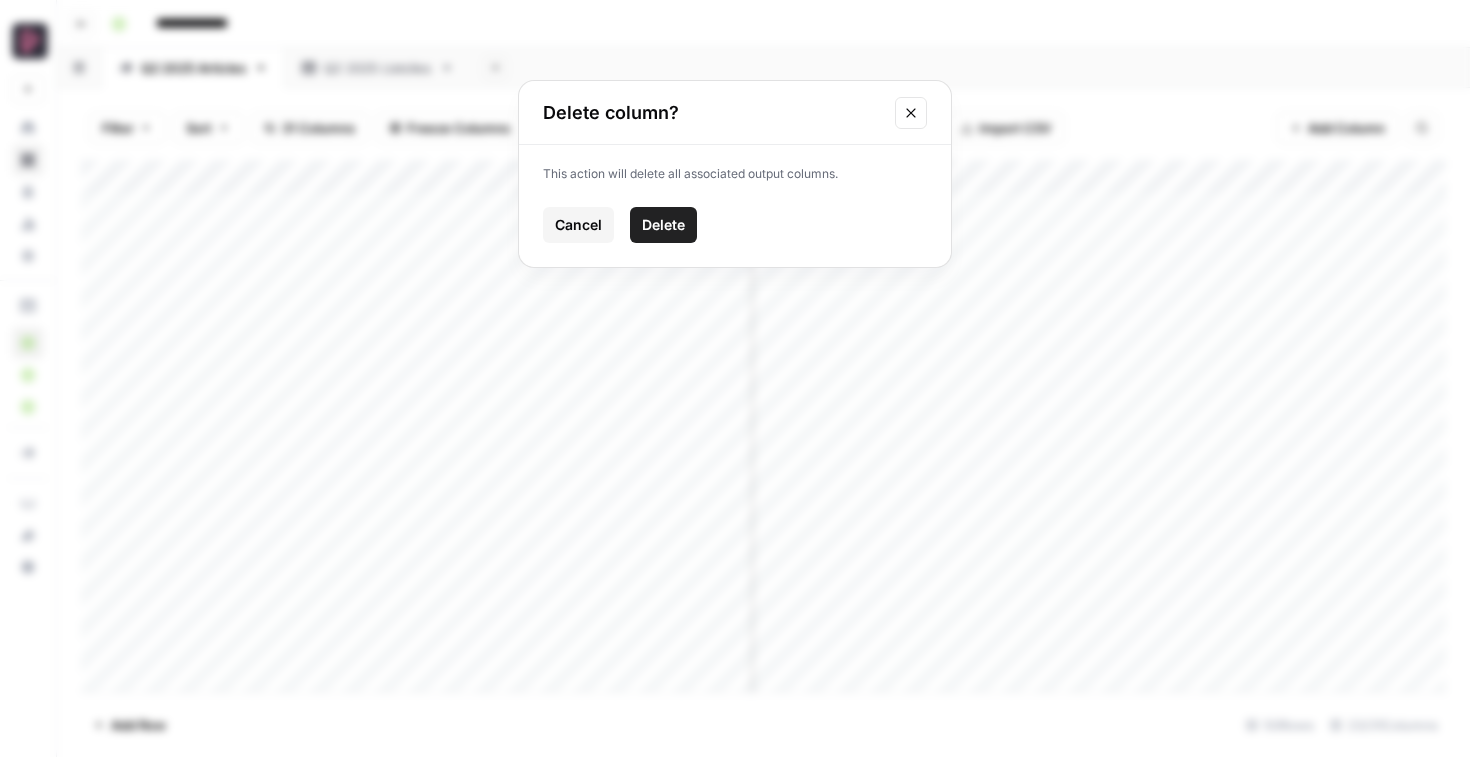click on "Delete" at bounding box center [663, 225] 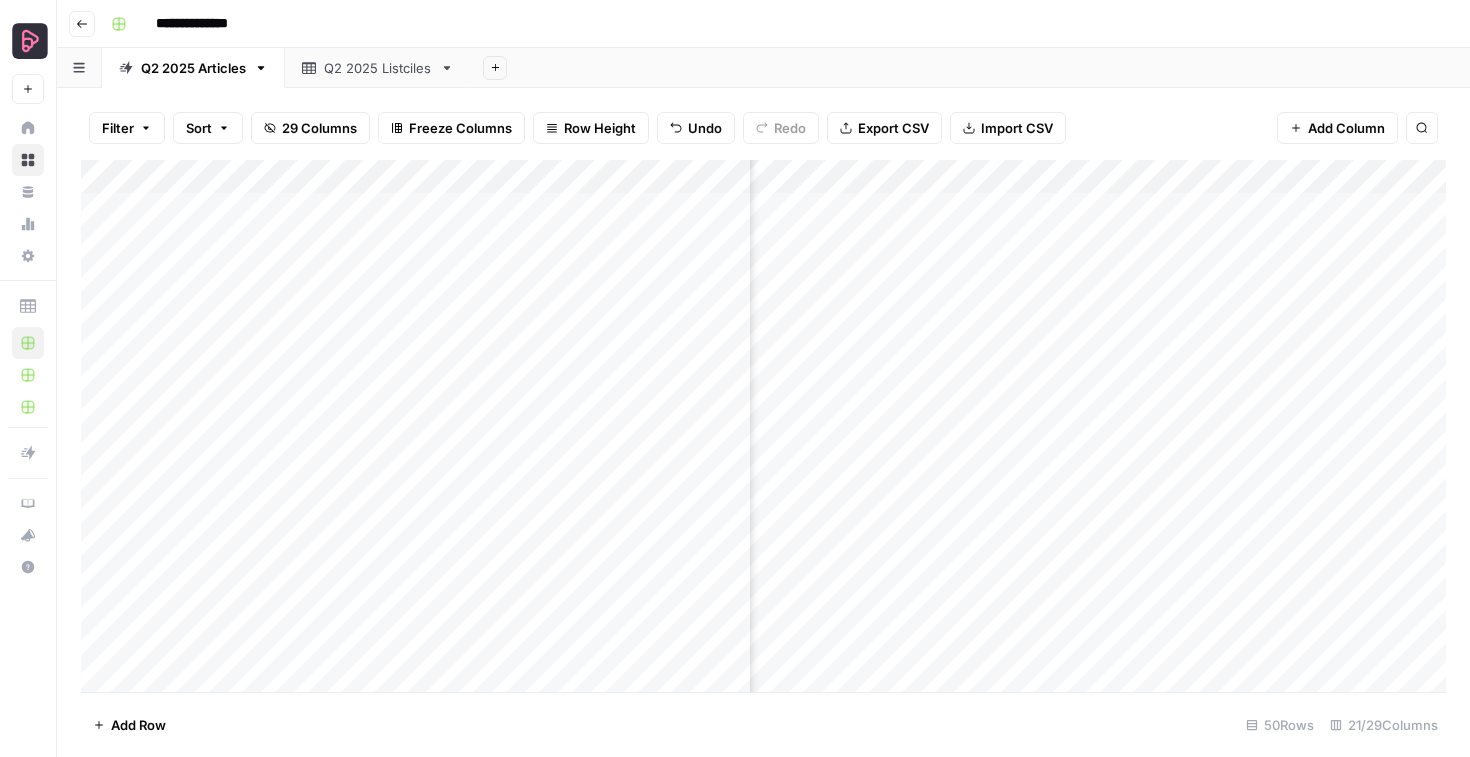 scroll, scrollTop: 2, scrollLeft: 3032, axis: both 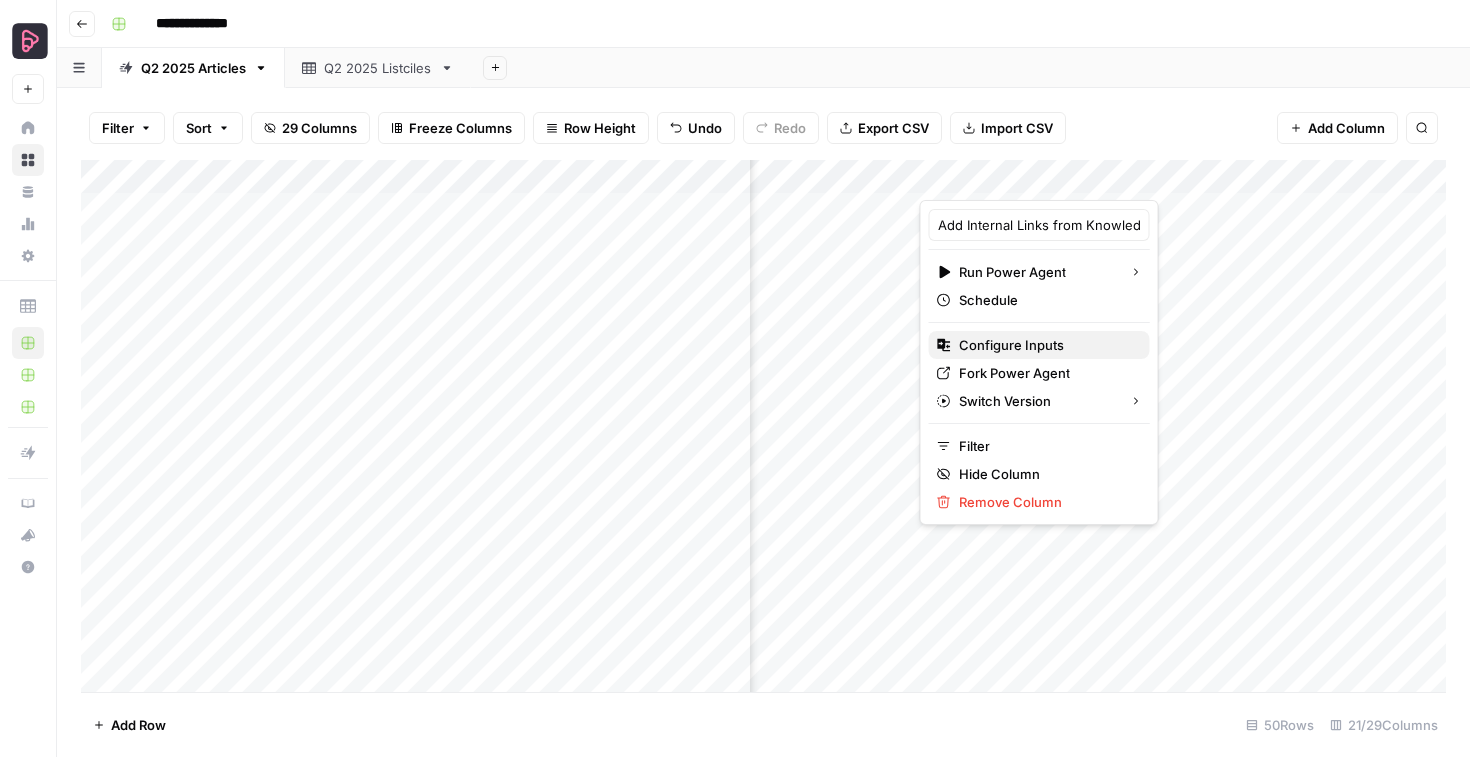 click on "Configure Inputs" at bounding box center [1011, 345] 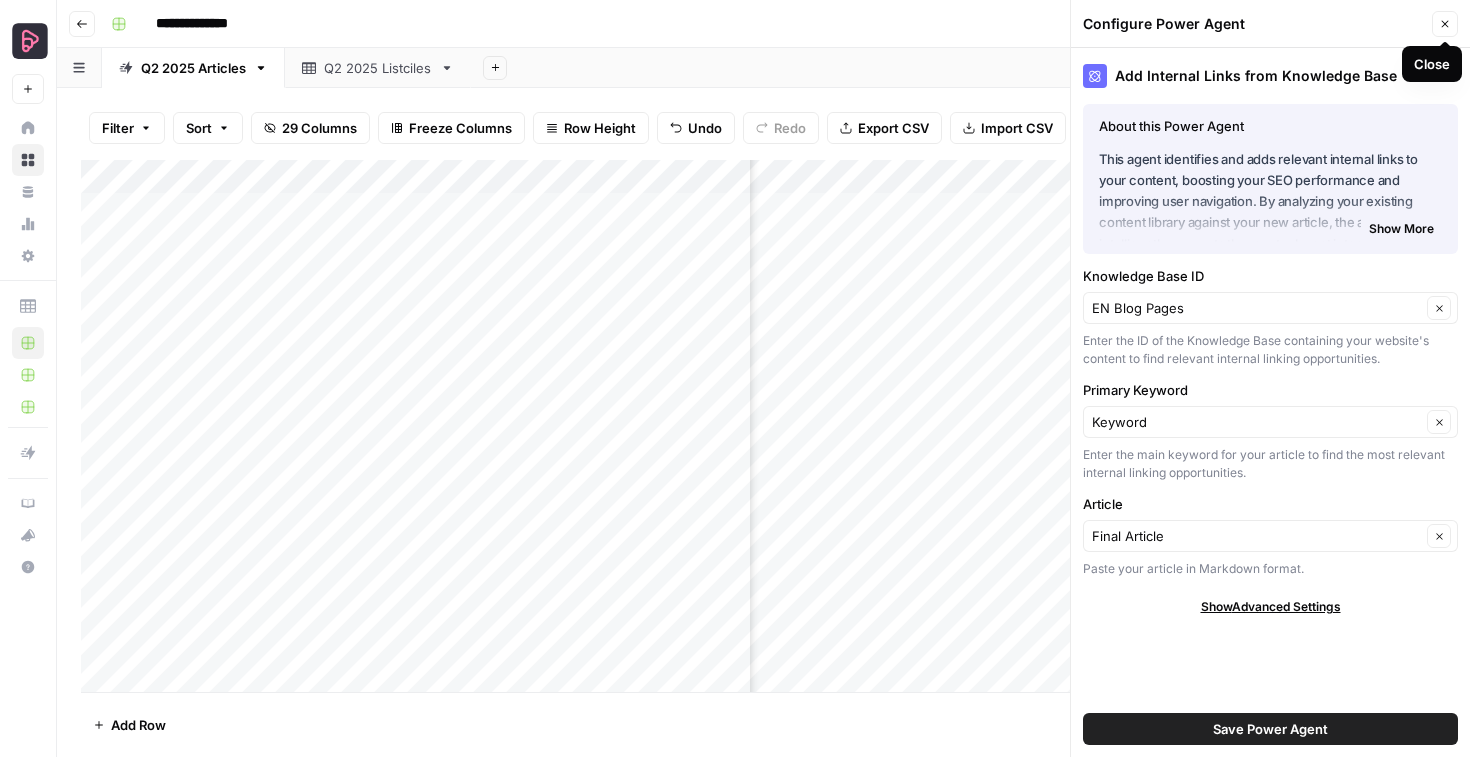 click 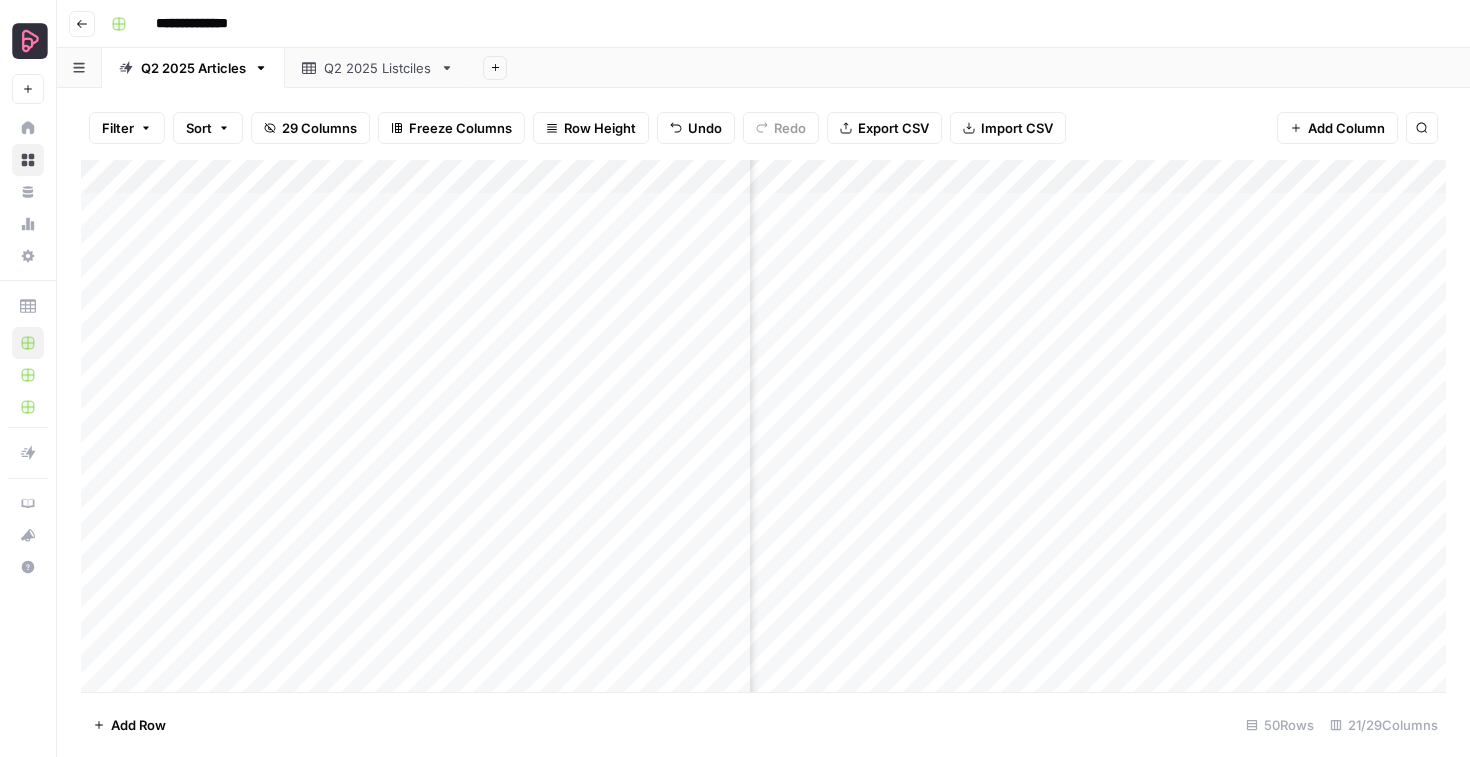 scroll, scrollTop: 2, scrollLeft: 2509, axis: both 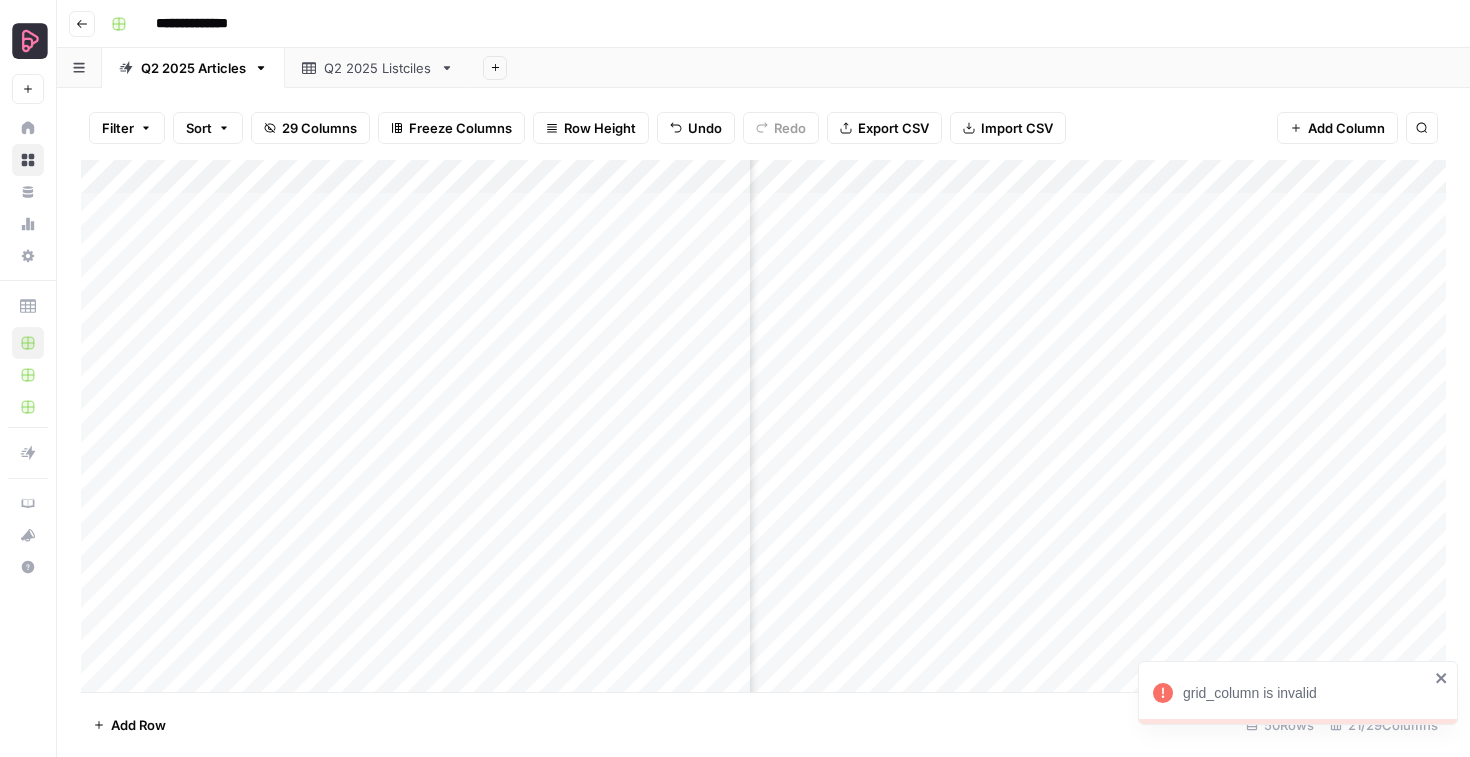 click 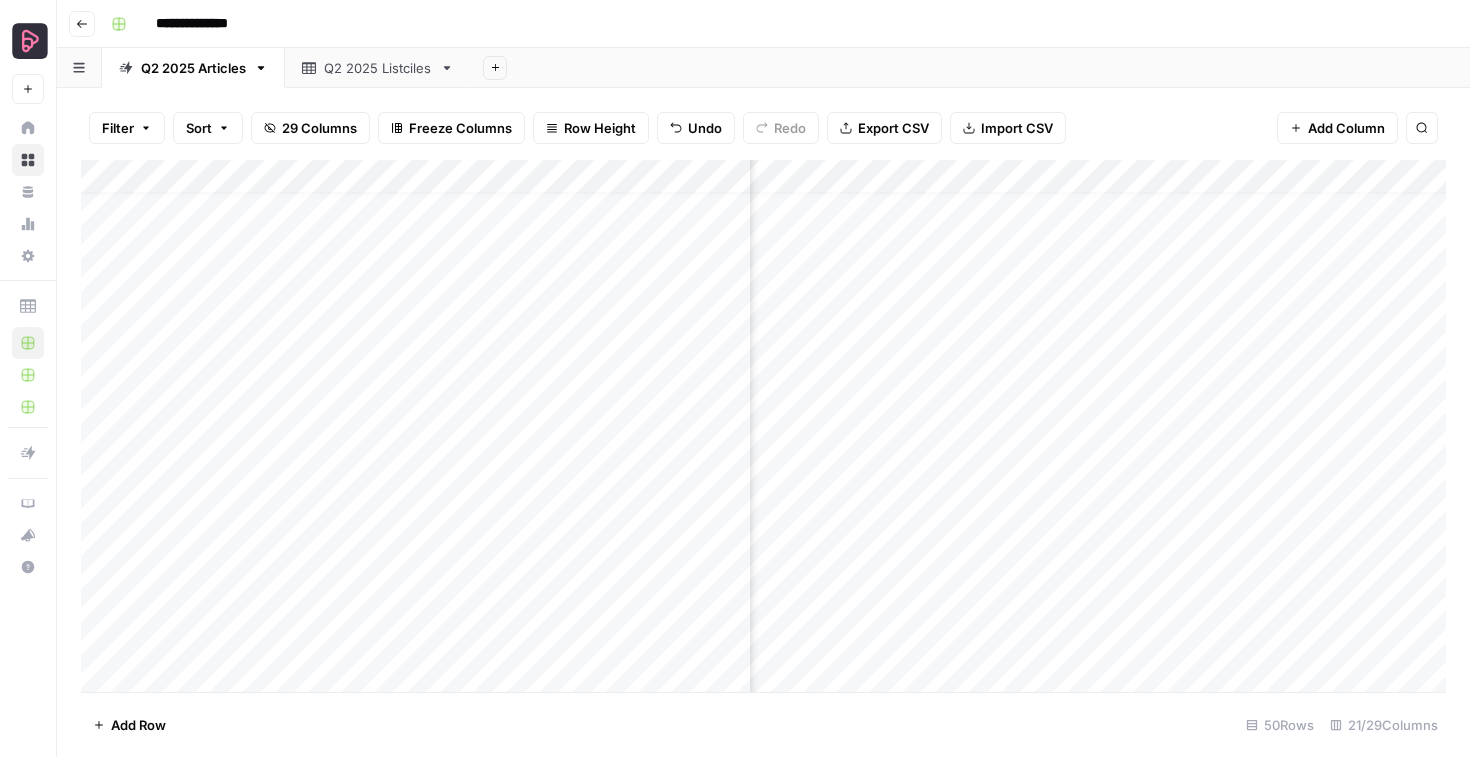 scroll, scrollTop: 23, scrollLeft: 2242, axis: both 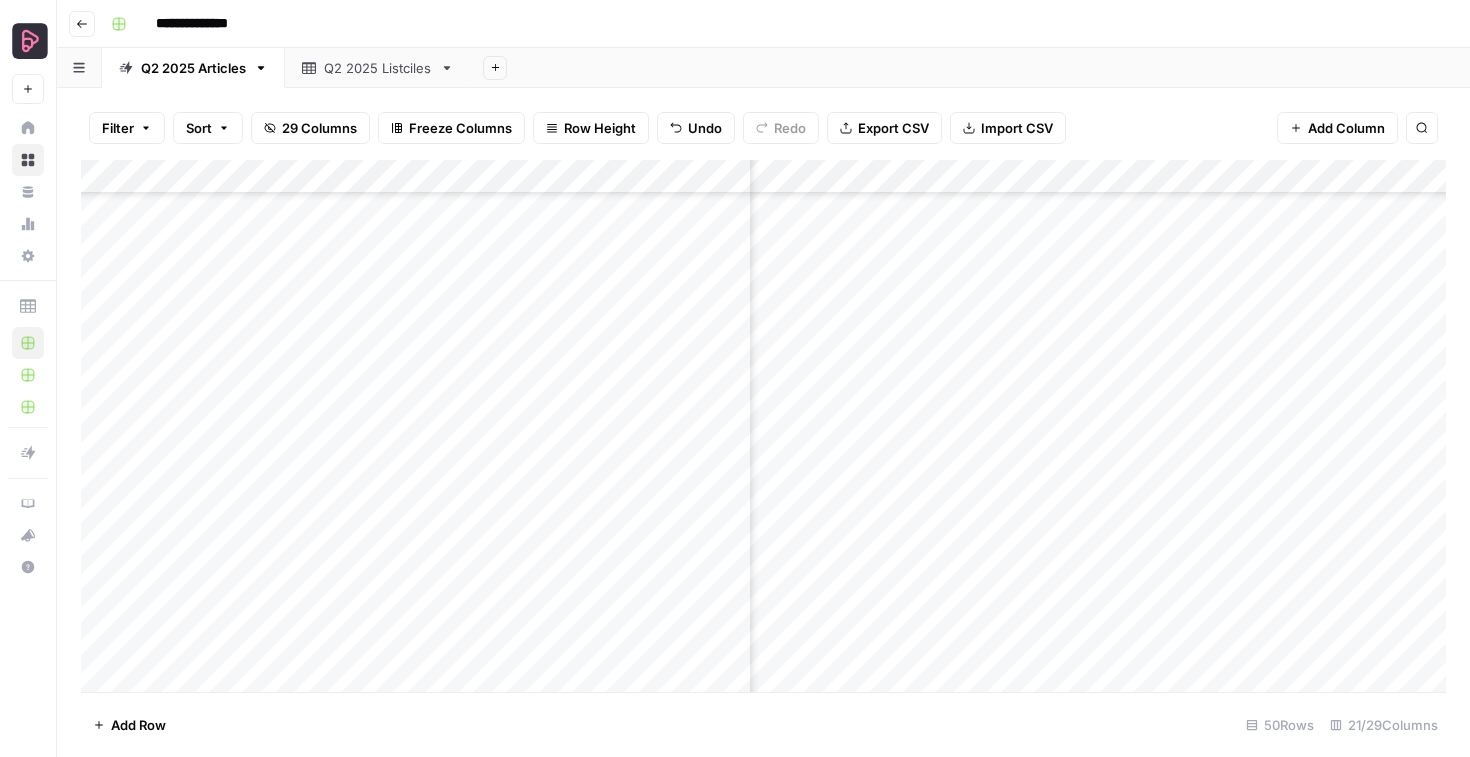 drag, startPoint x: 1348, startPoint y: 301, endPoint x: 1310, endPoint y: 514, distance: 216.36311 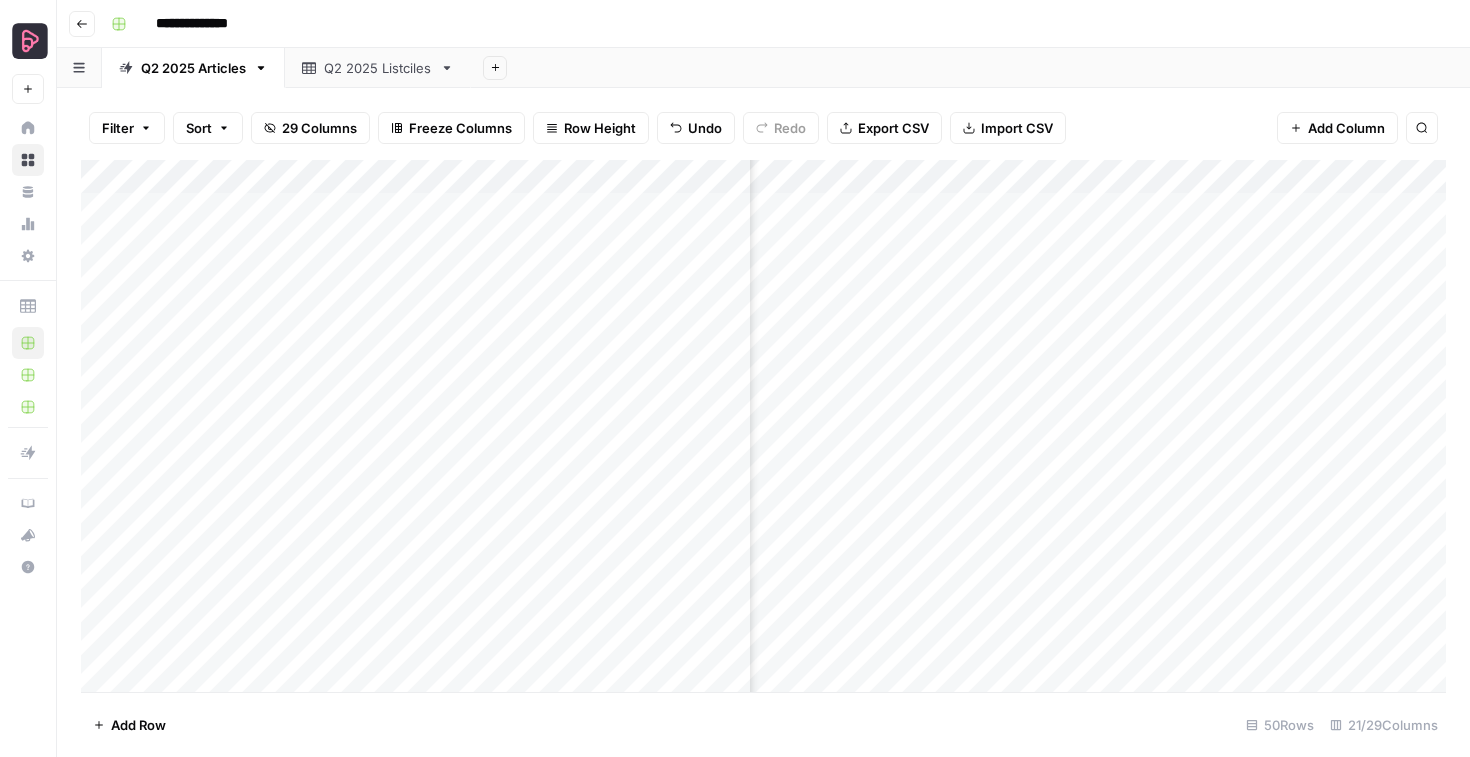 click on "Add Column" at bounding box center [763, 426] 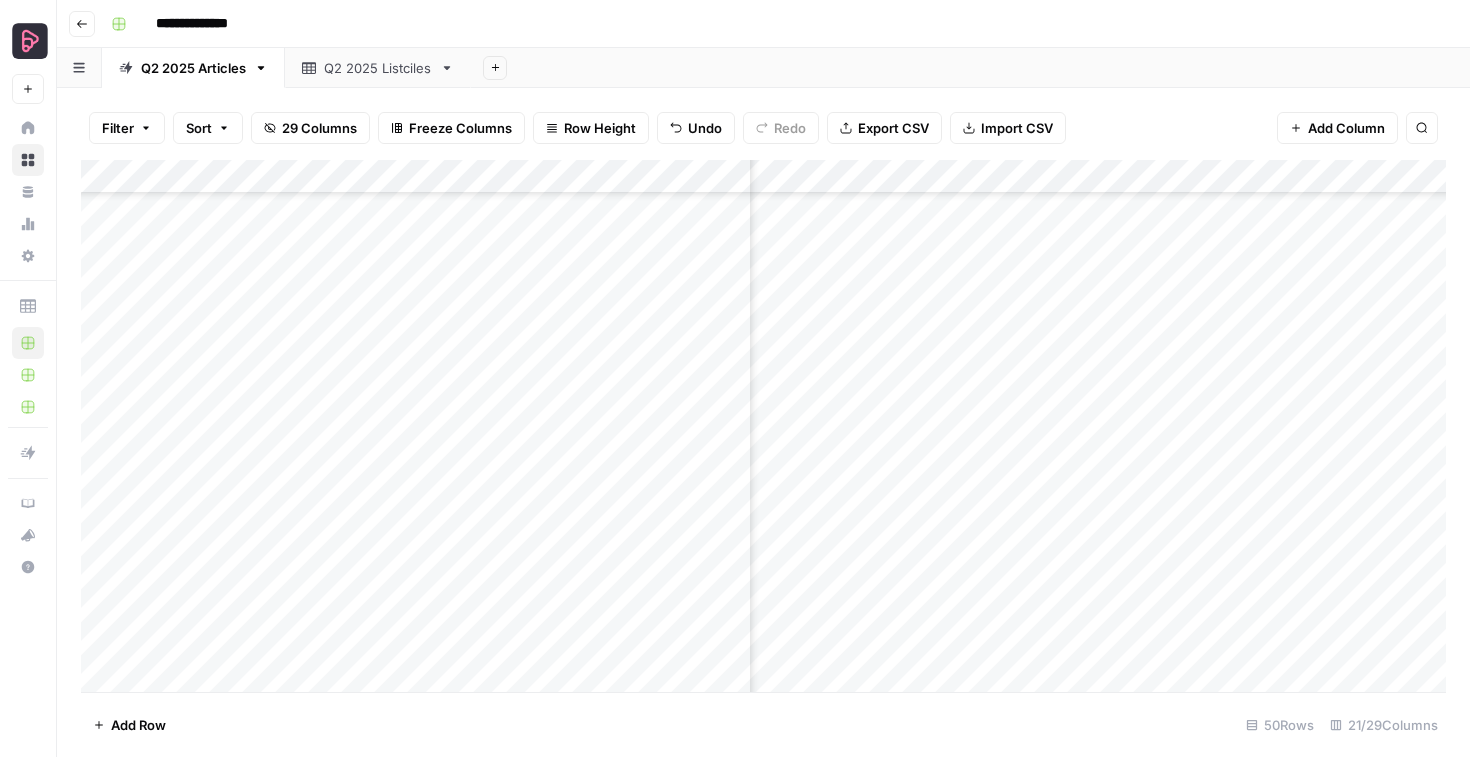 scroll, scrollTop: 1060, scrollLeft: 2242, axis: both 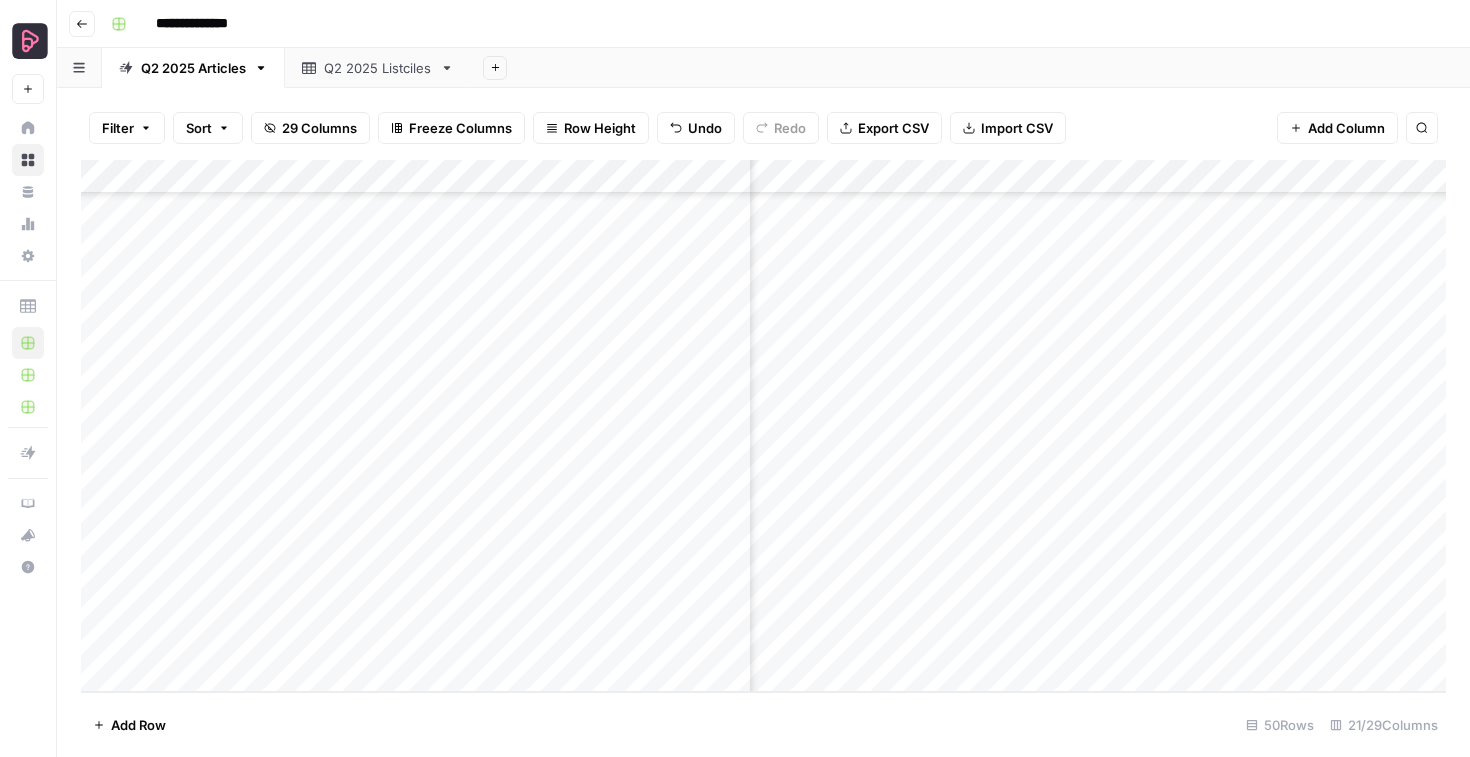 click on "Add Column" at bounding box center (763, 426) 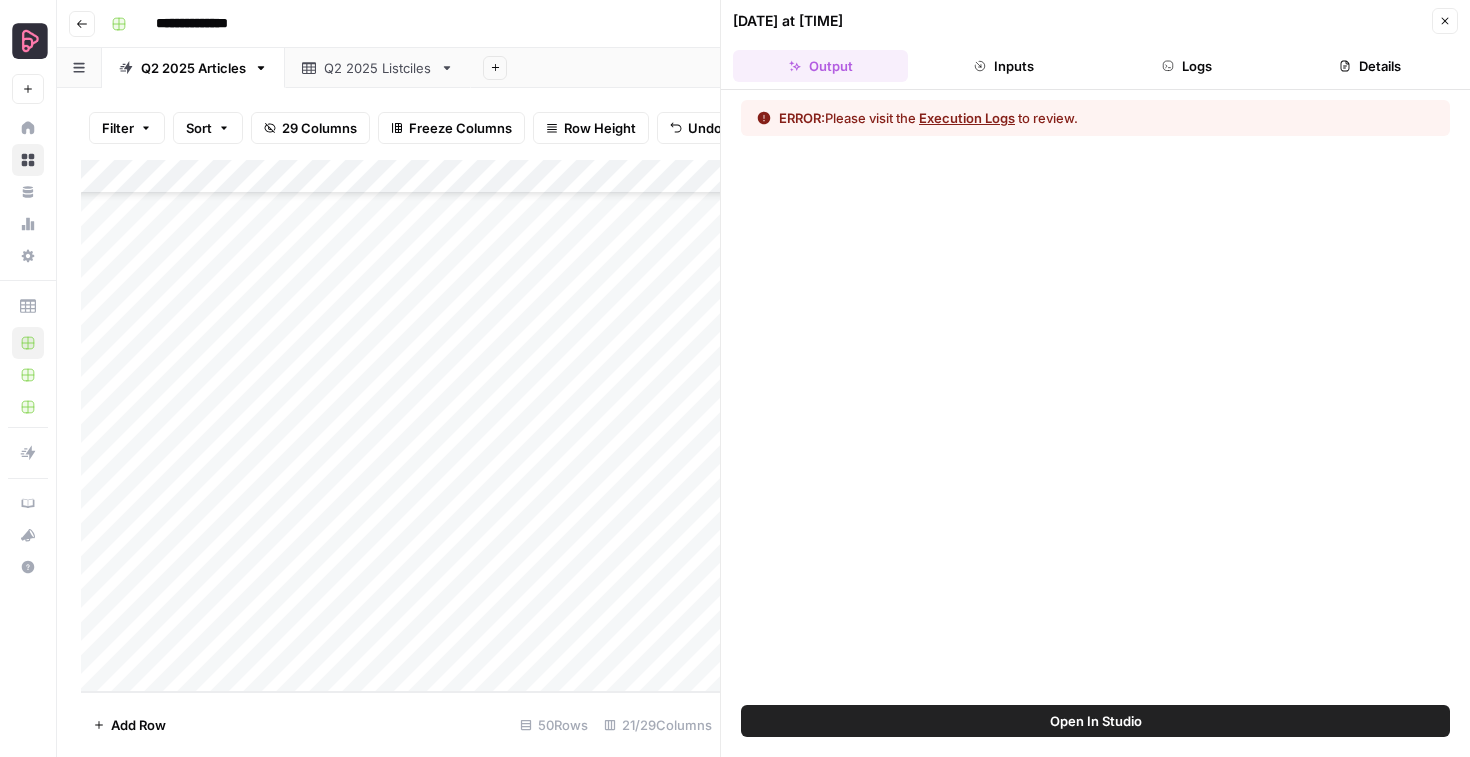click on "Execution Logs" at bounding box center (967, 118) 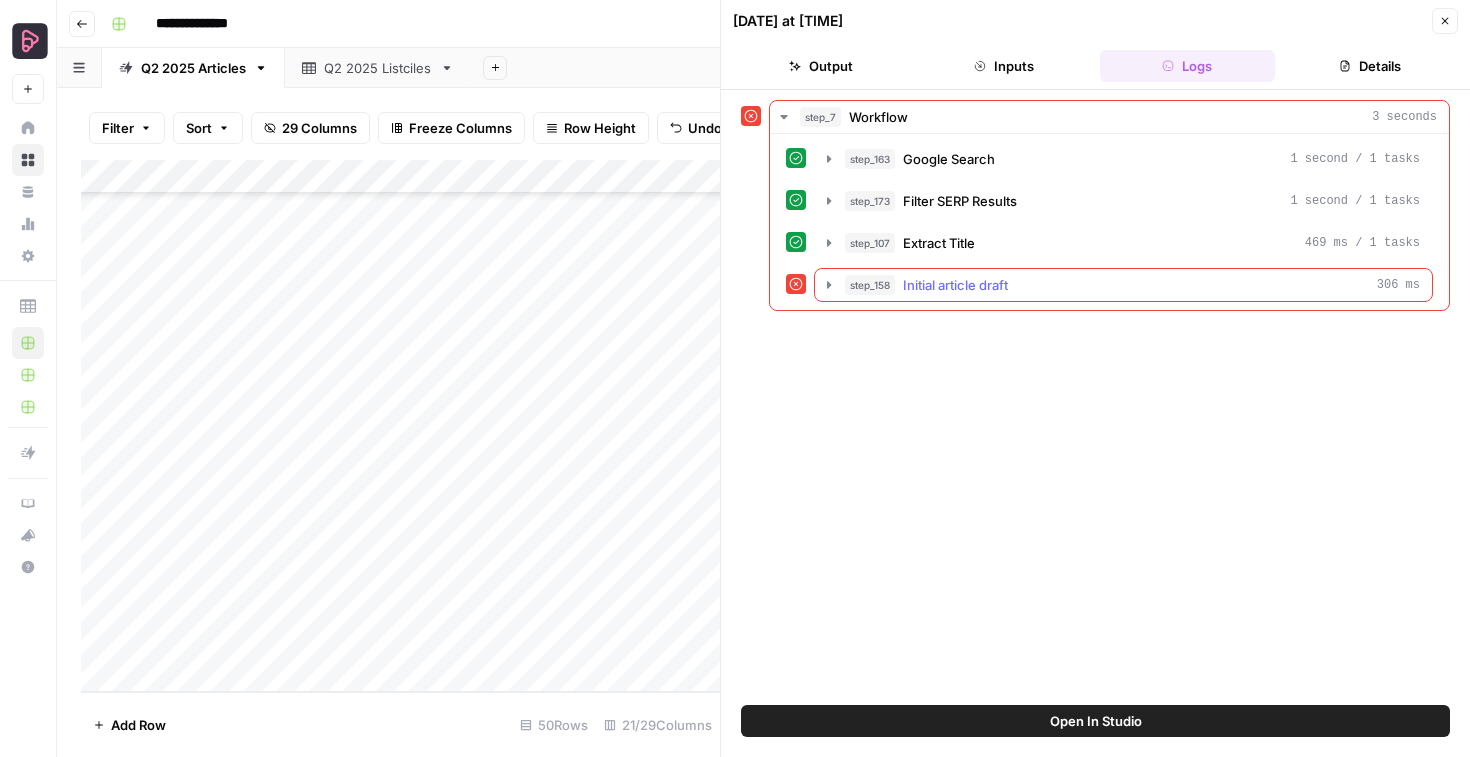click on "Initial article draft" at bounding box center (955, 285) 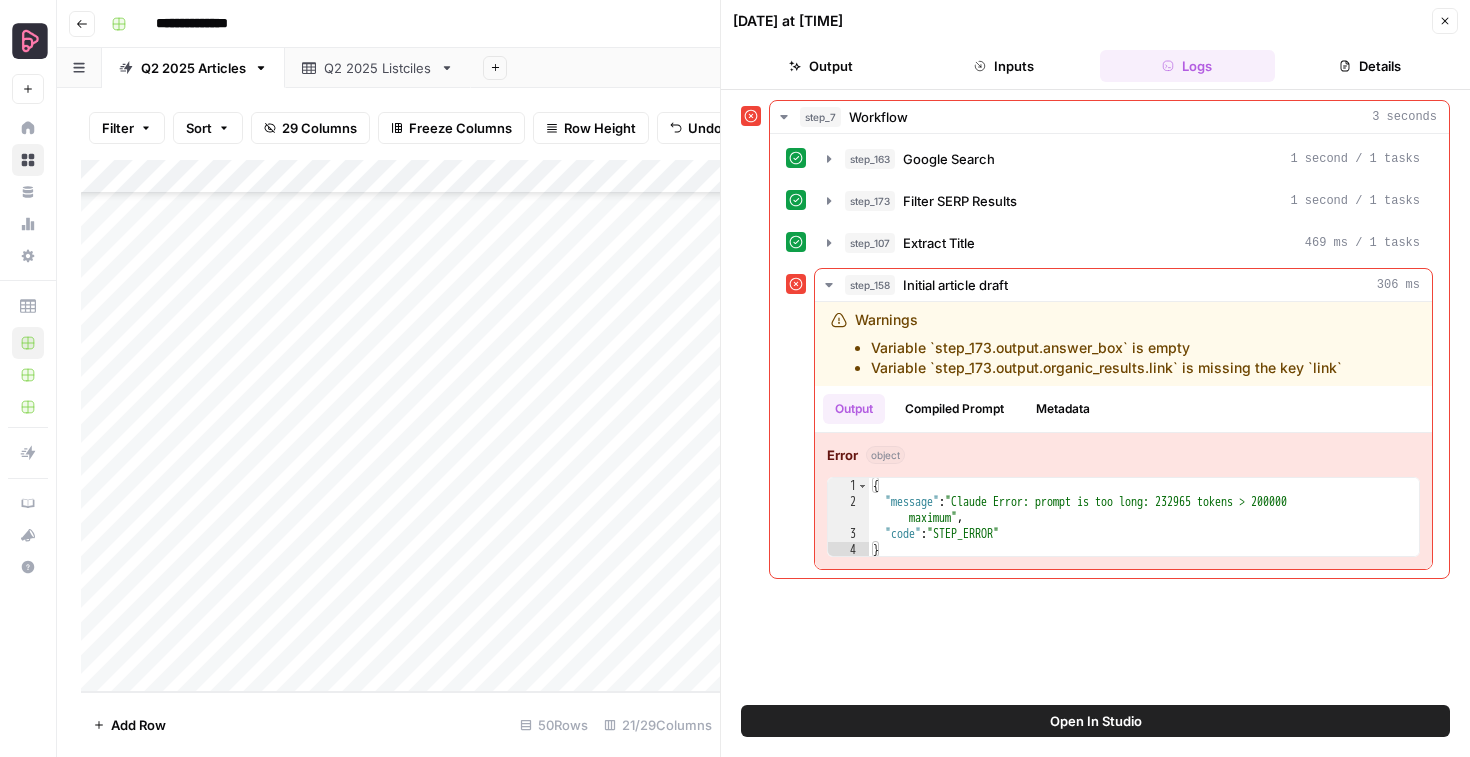 click on "Close" at bounding box center [1445, 21] 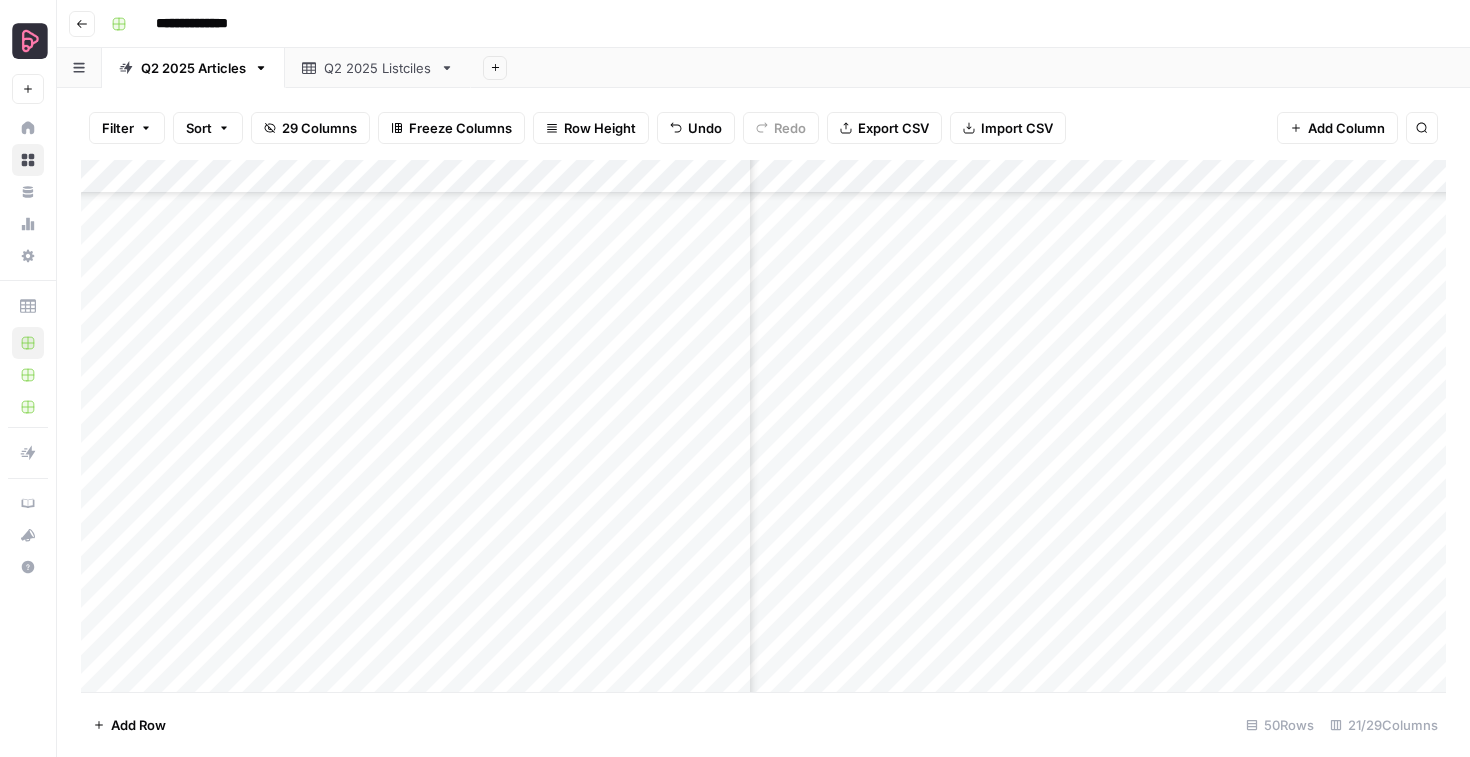 scroll, scrollTop: 819, scrollLeft: 1277, axis: both 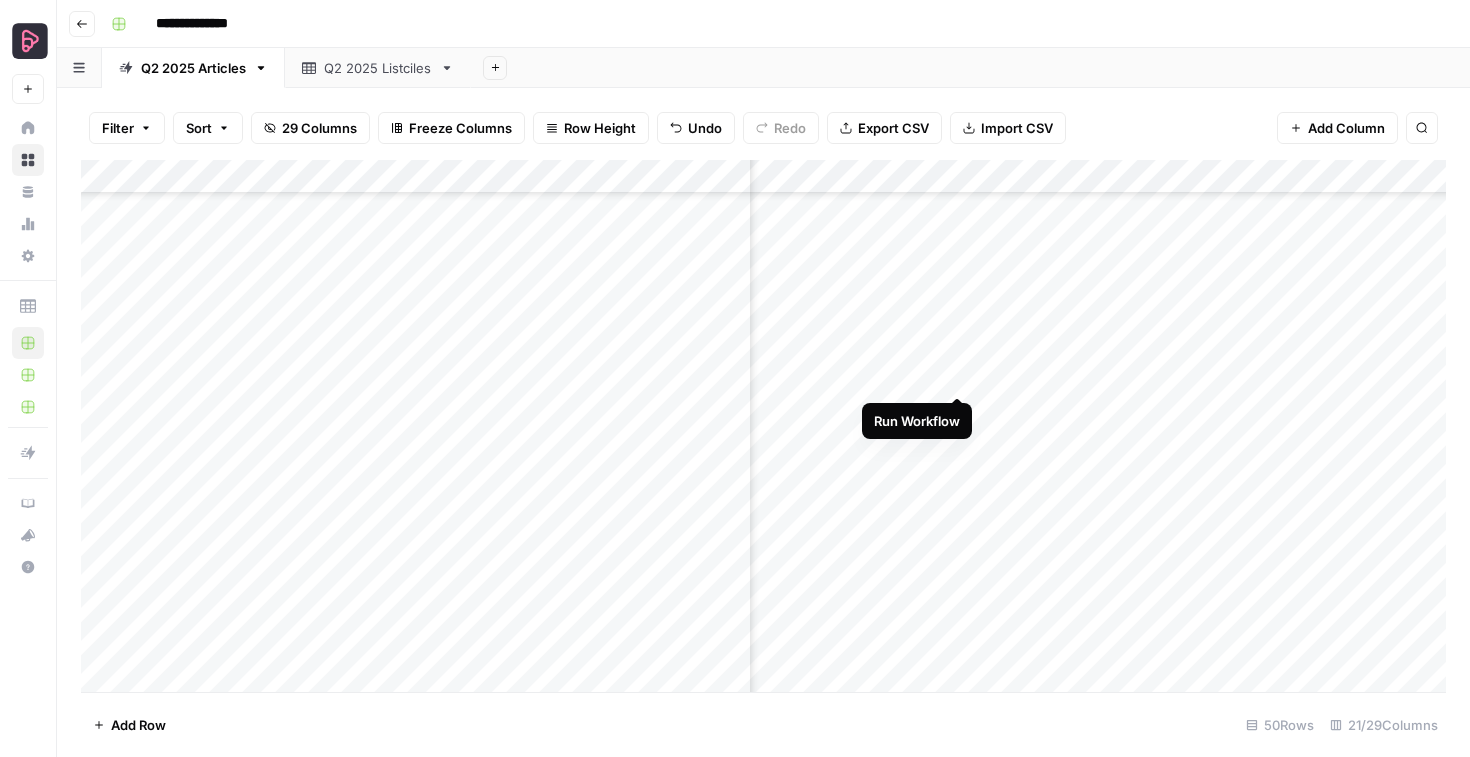 click on "Add Column" at bounding box center (763, 426) 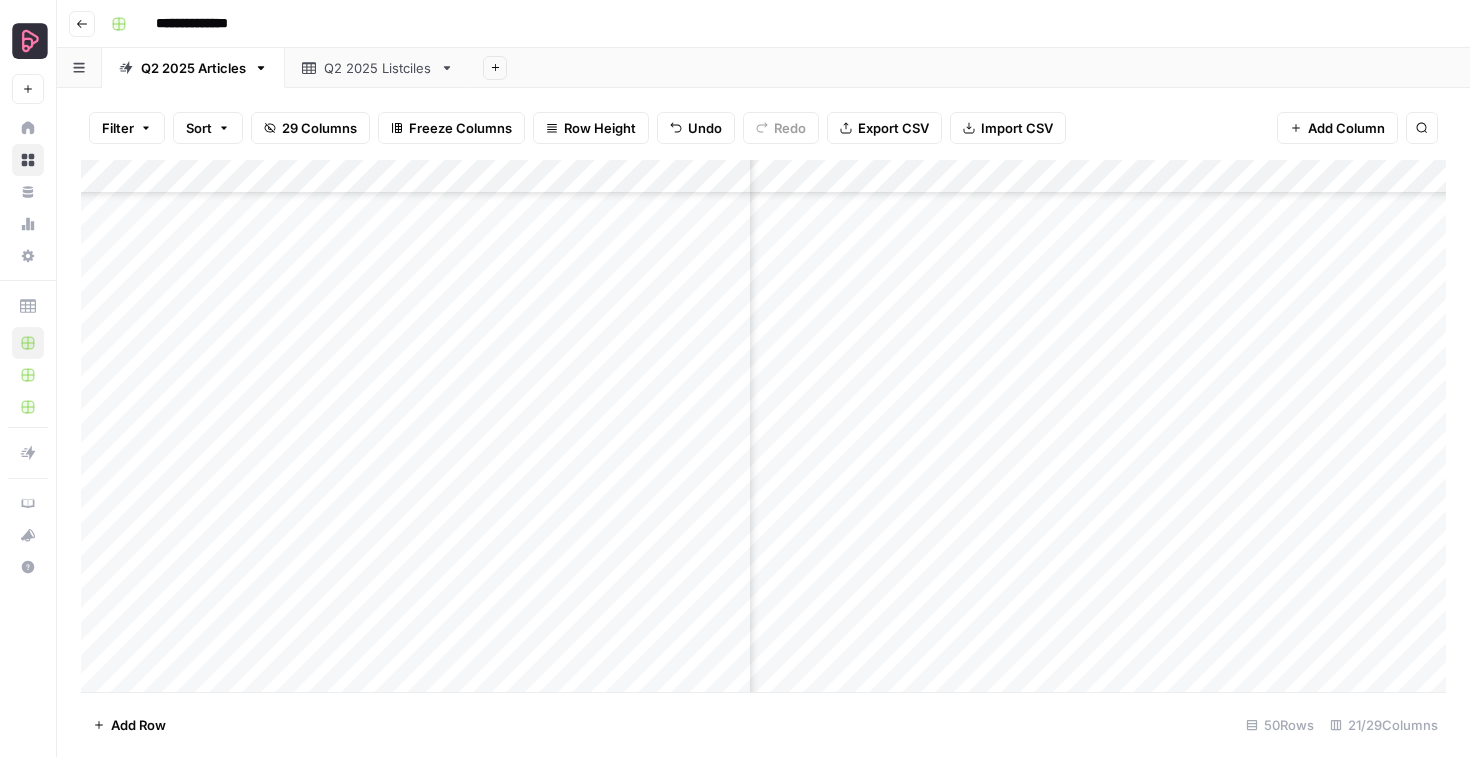 scroll, scrollTop: 1169, scrollLeft: 1283, axis: both 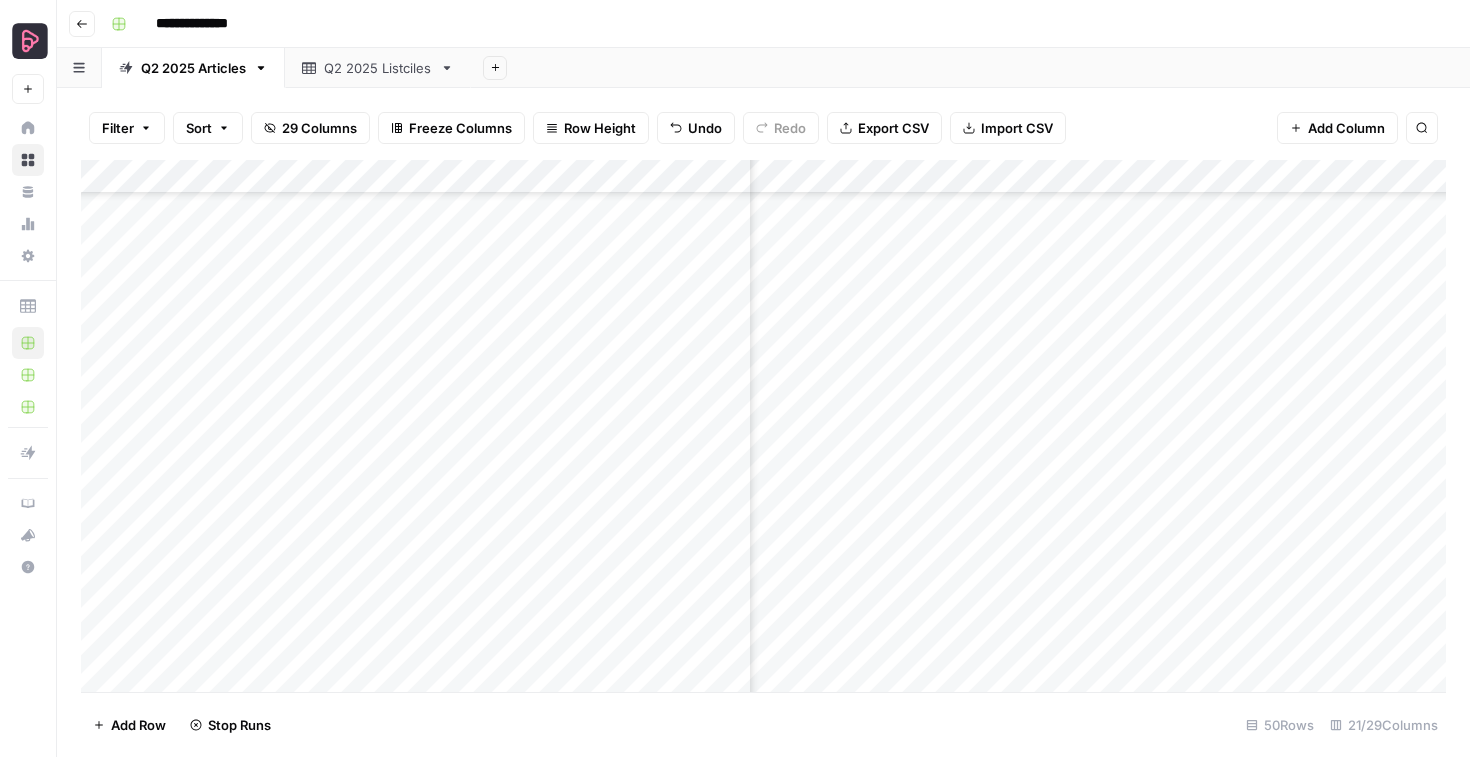 click on "Add Column" at bounding box center [763, 426] 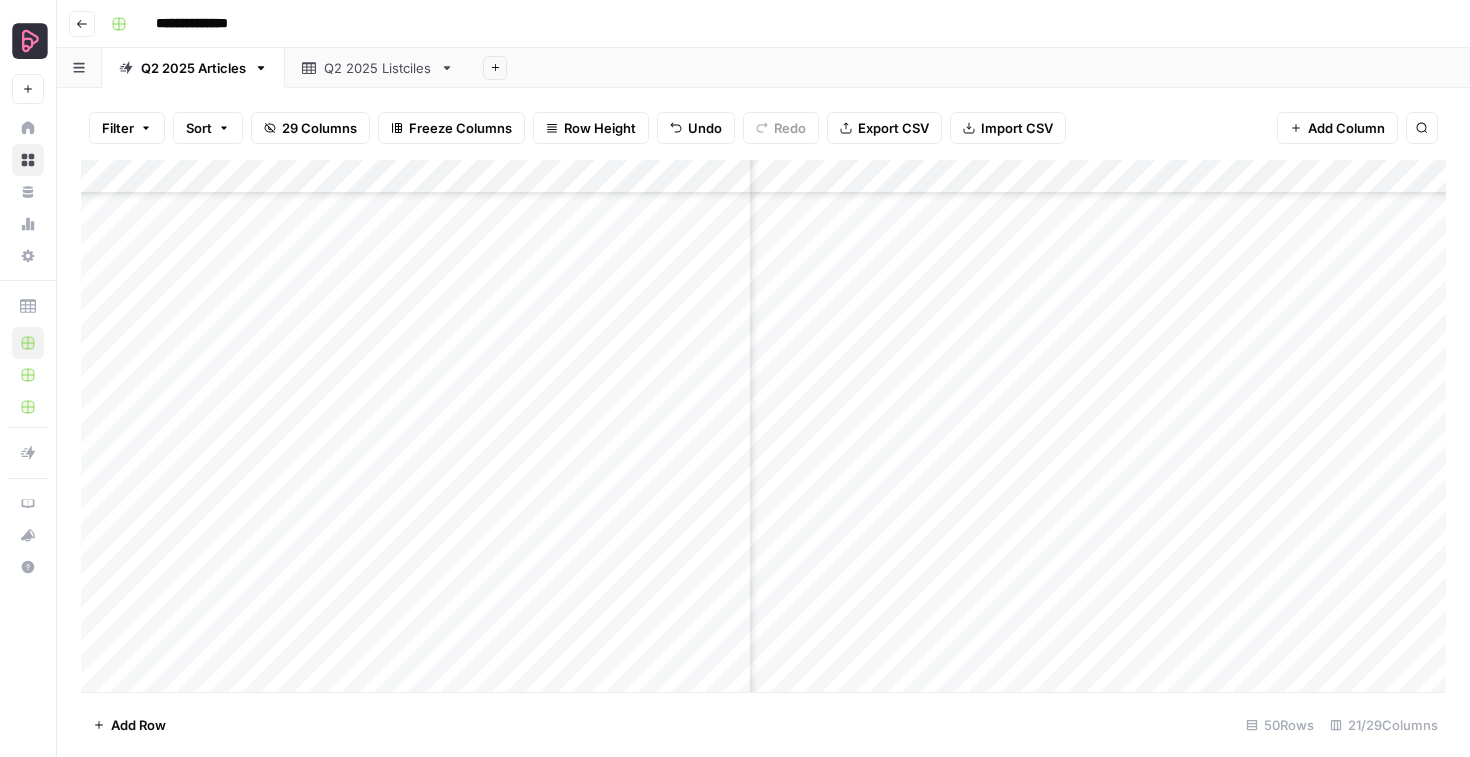 scroll, scrollTop: 1044, scrollLeft: 1283, axis: both 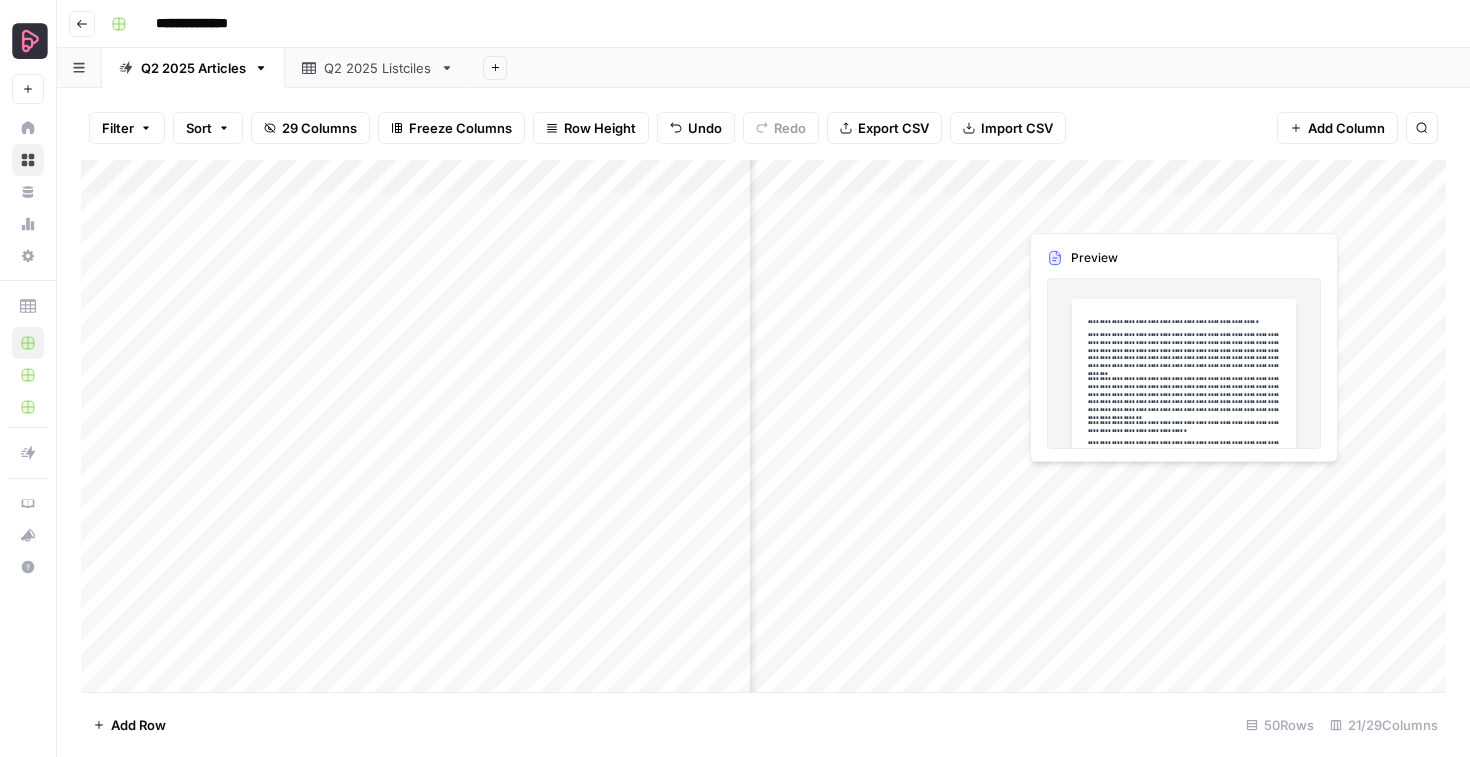 click on "Add Column" at bounding box center [763, 426] 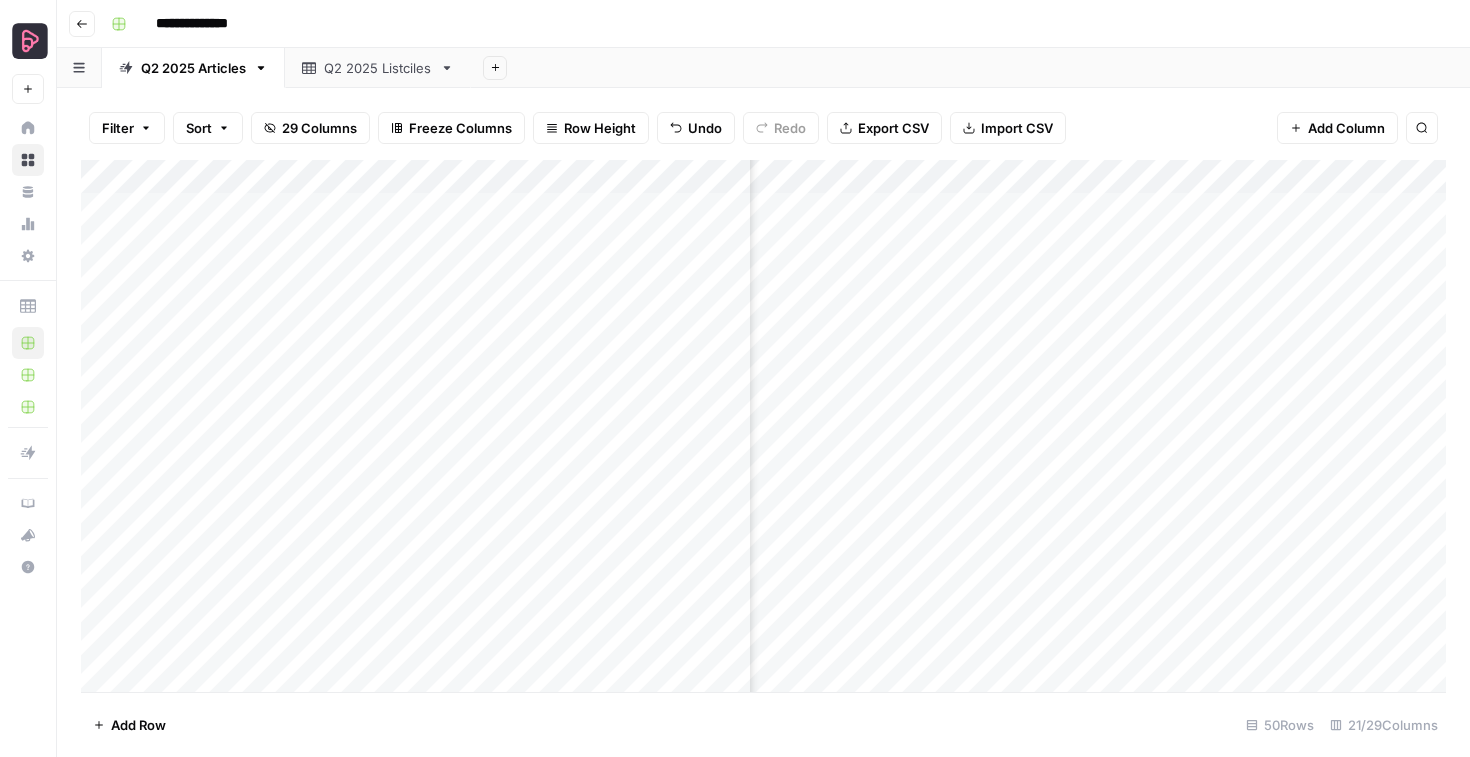 drag, startPoint x: 1233, startPoint y: 223, endPoint x: 1233, endPoint y: 262, distance: 39 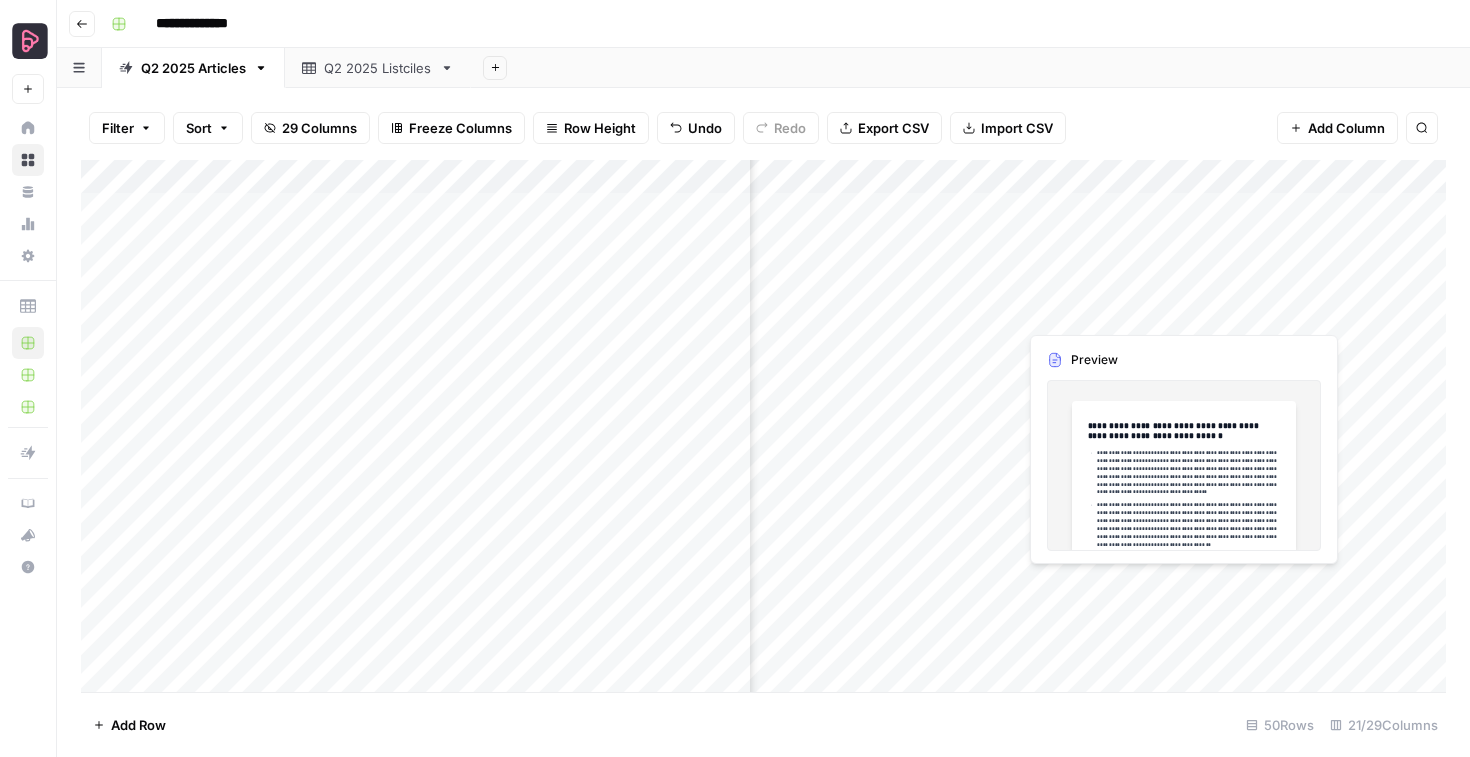 click on "Add Column" at bounding box center [763, 426] 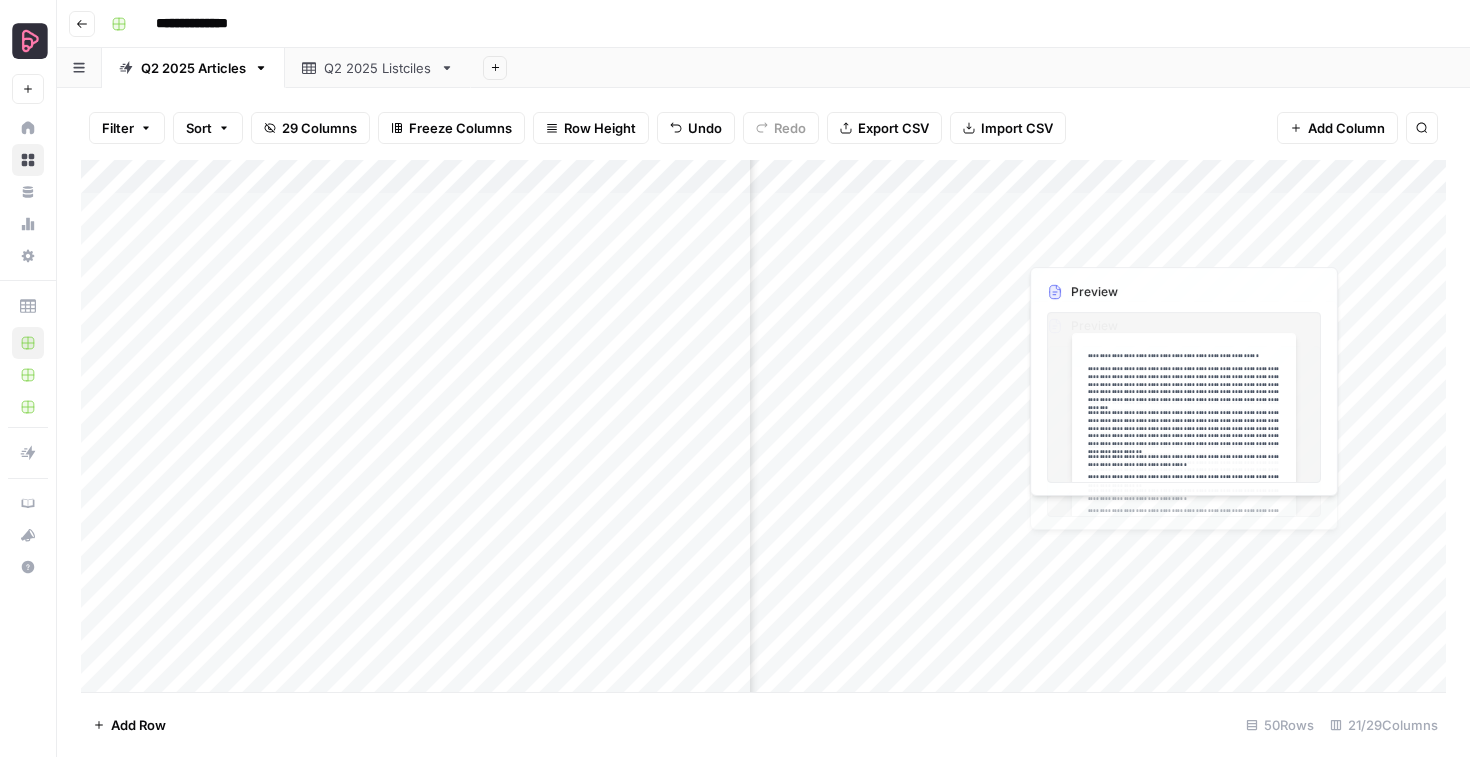 drag, startPoint x: 1233, startPoint y: 323, endPoint x: 1224, endPoint y: 231, distance: 92.43917 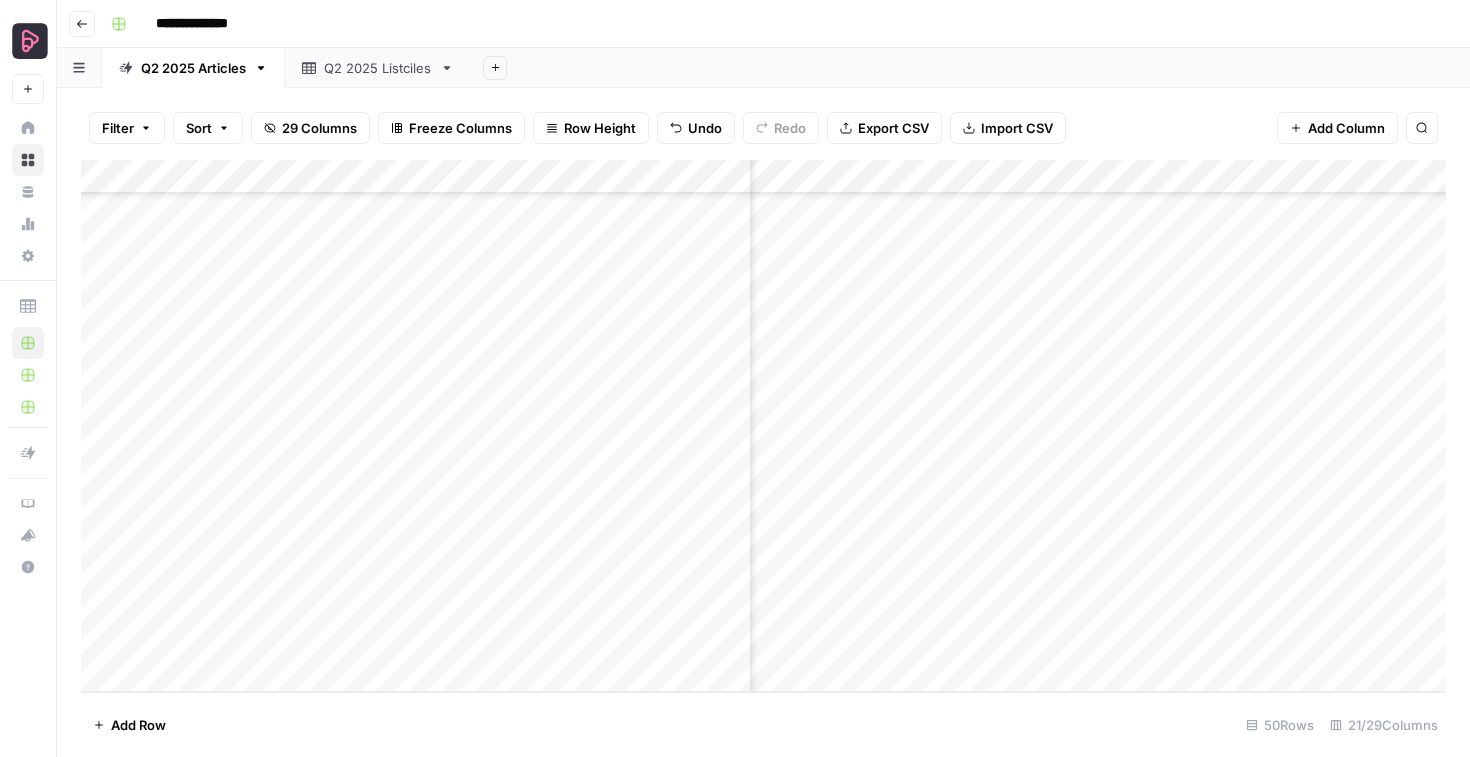 scroll, scrollTop: 1234, scrollLeft: 1079, axis: both 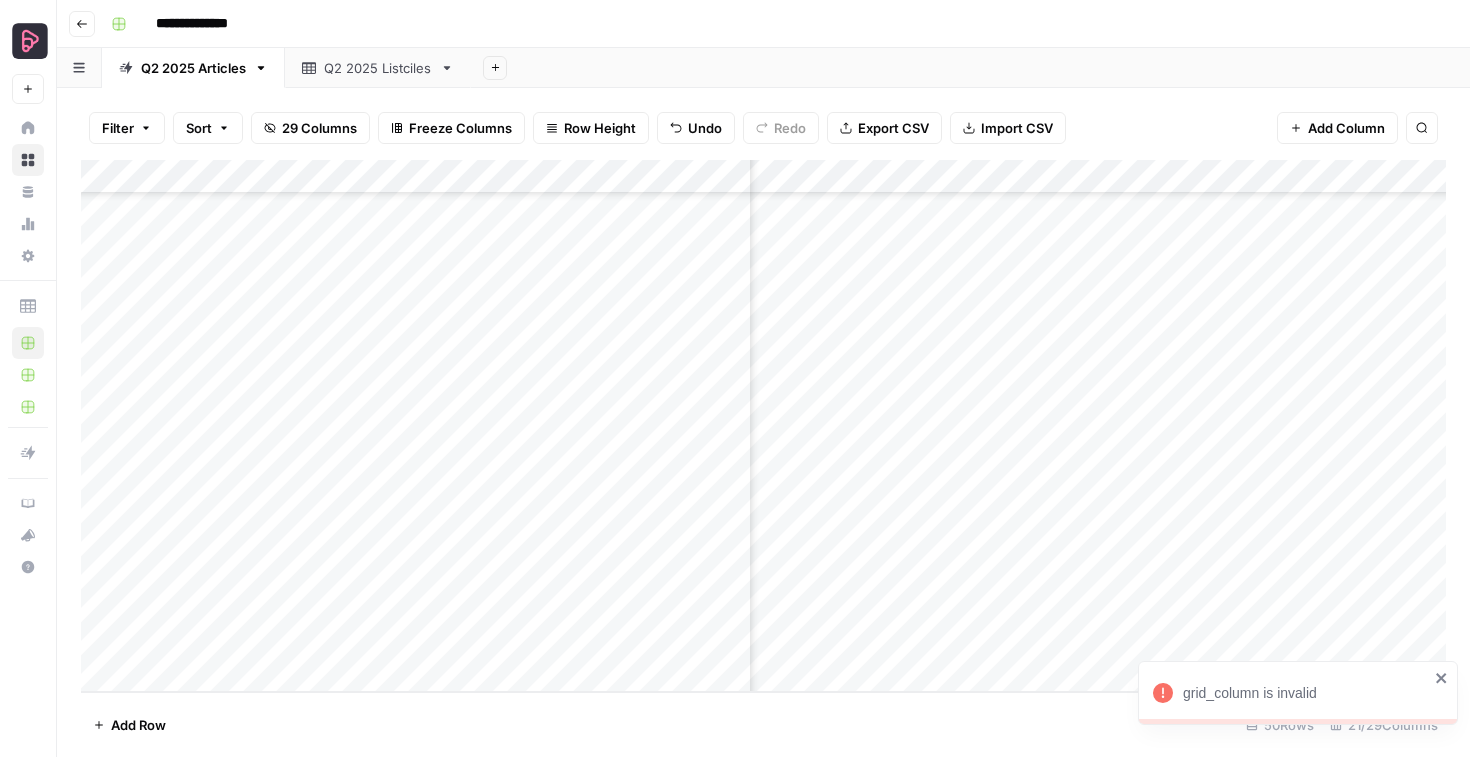 click on "Add Column" at bounding box center (763, 426) 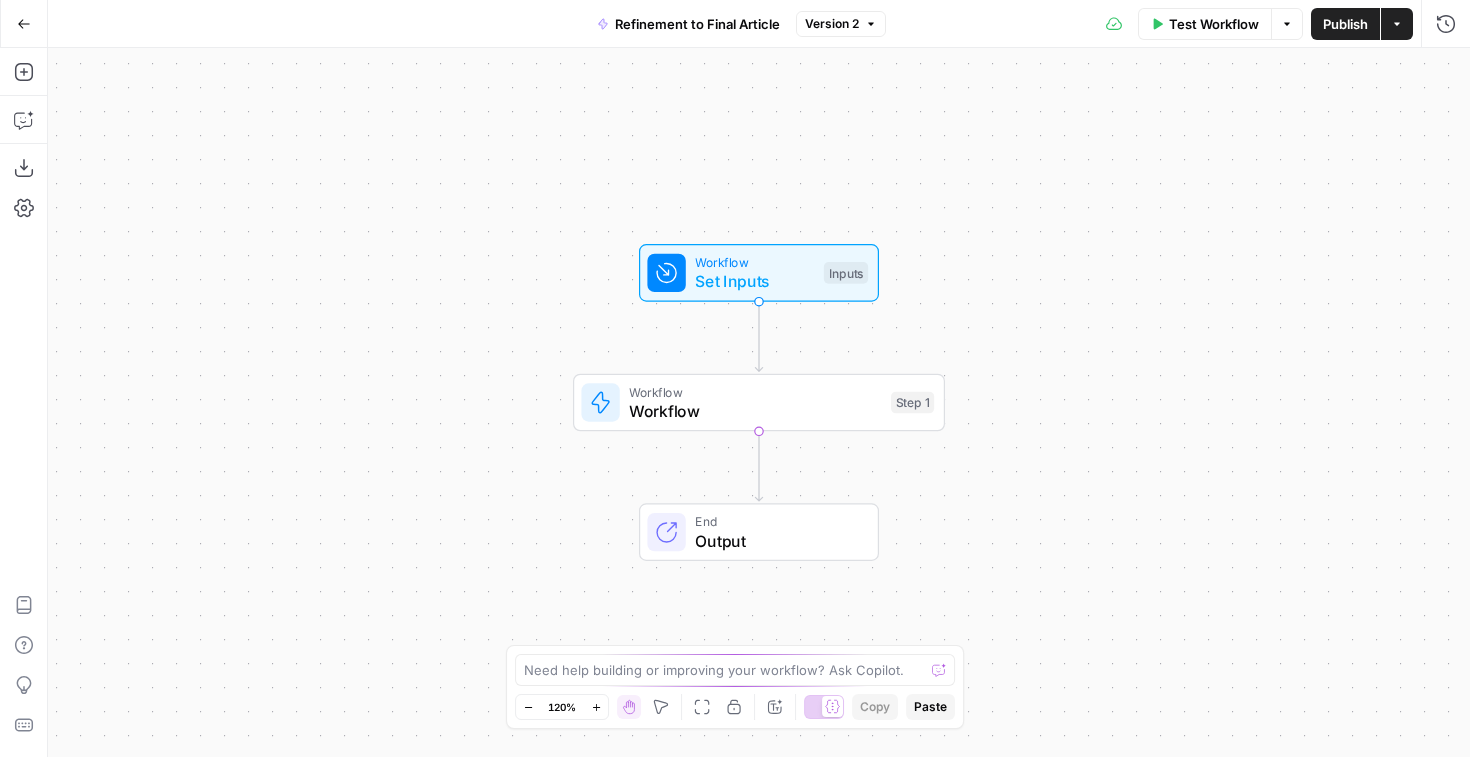 scroll, scrollTop: 0, scrollLeft: 0, axis: both 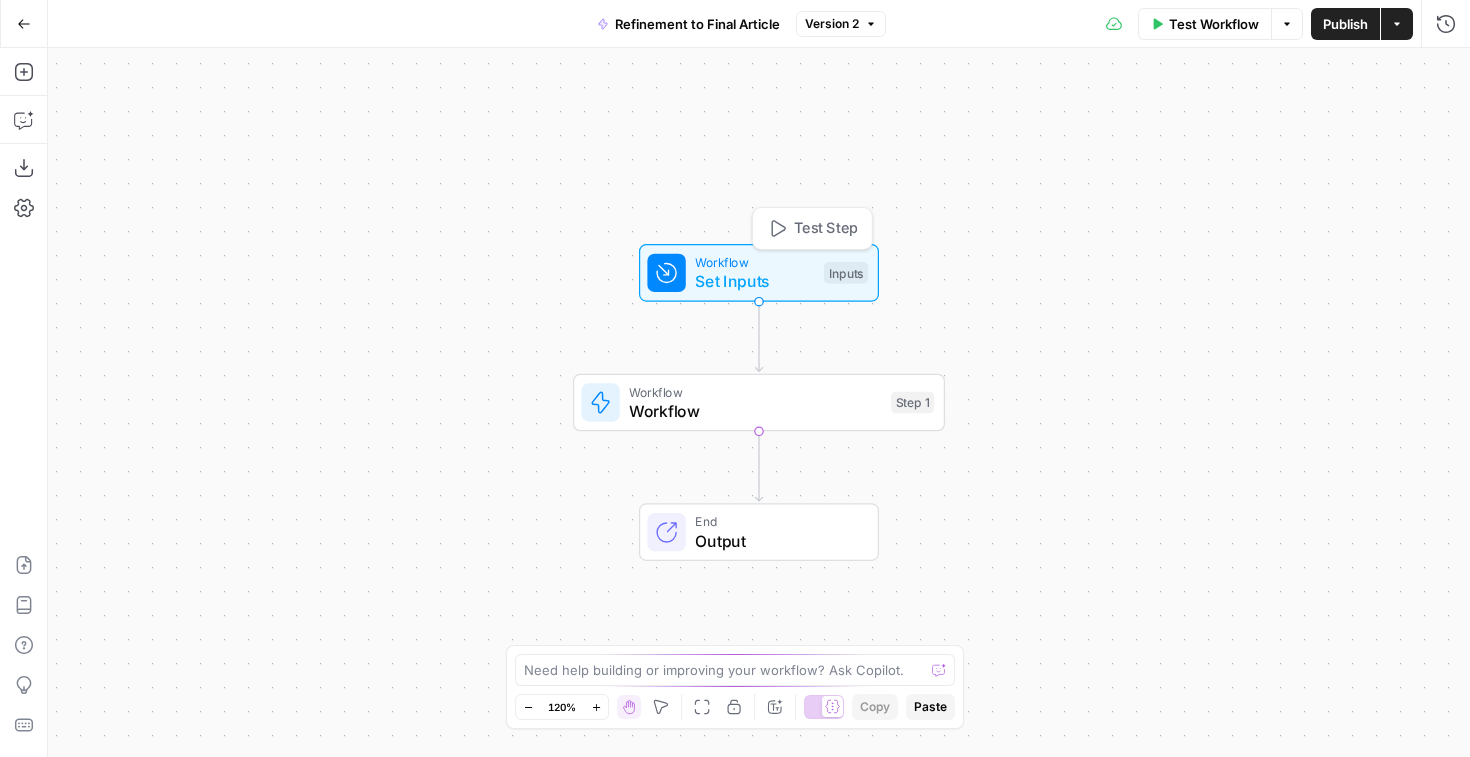 click on "Workflow" at bounding box center (754, 262) 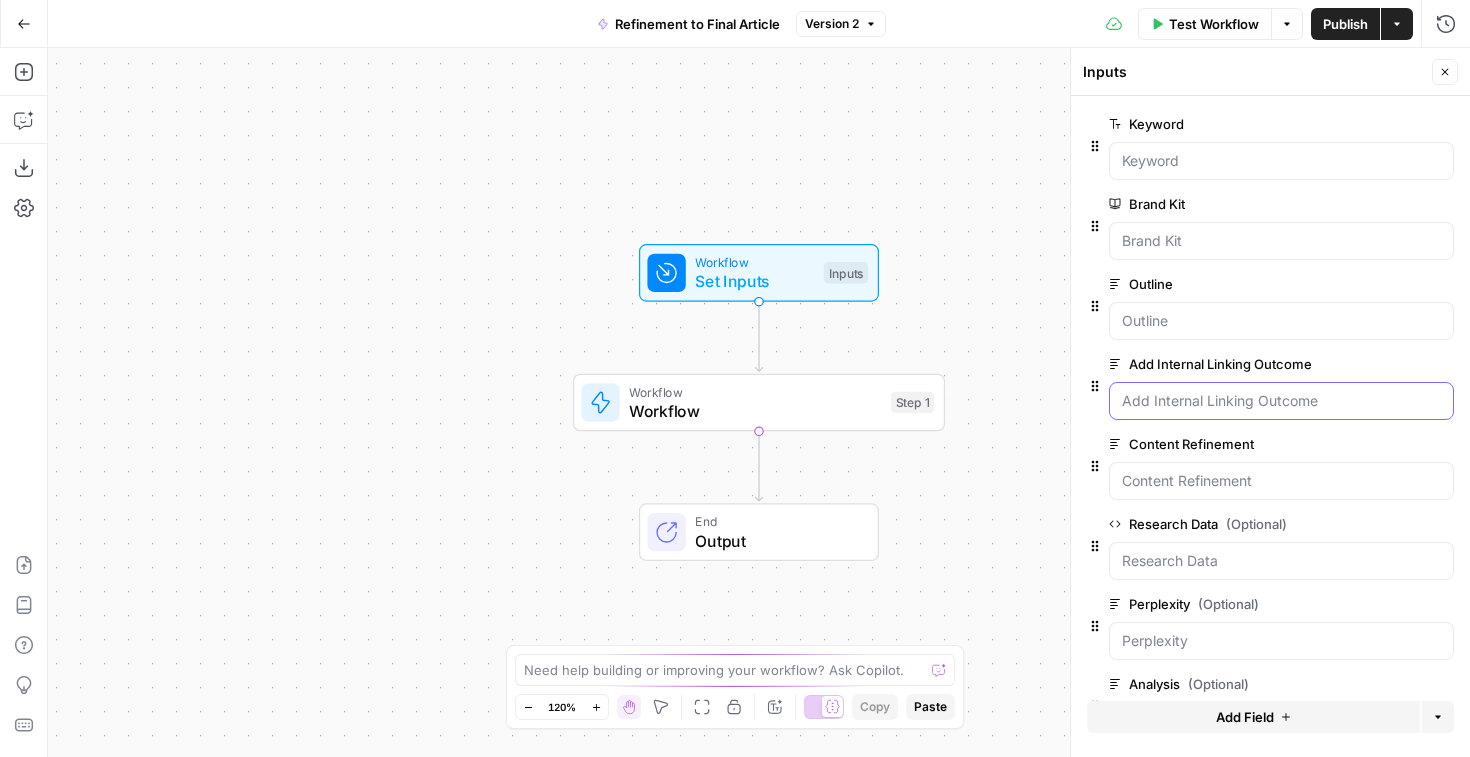 click on "Add Internal Linking Outcome" at bounding box center (1281, 401) 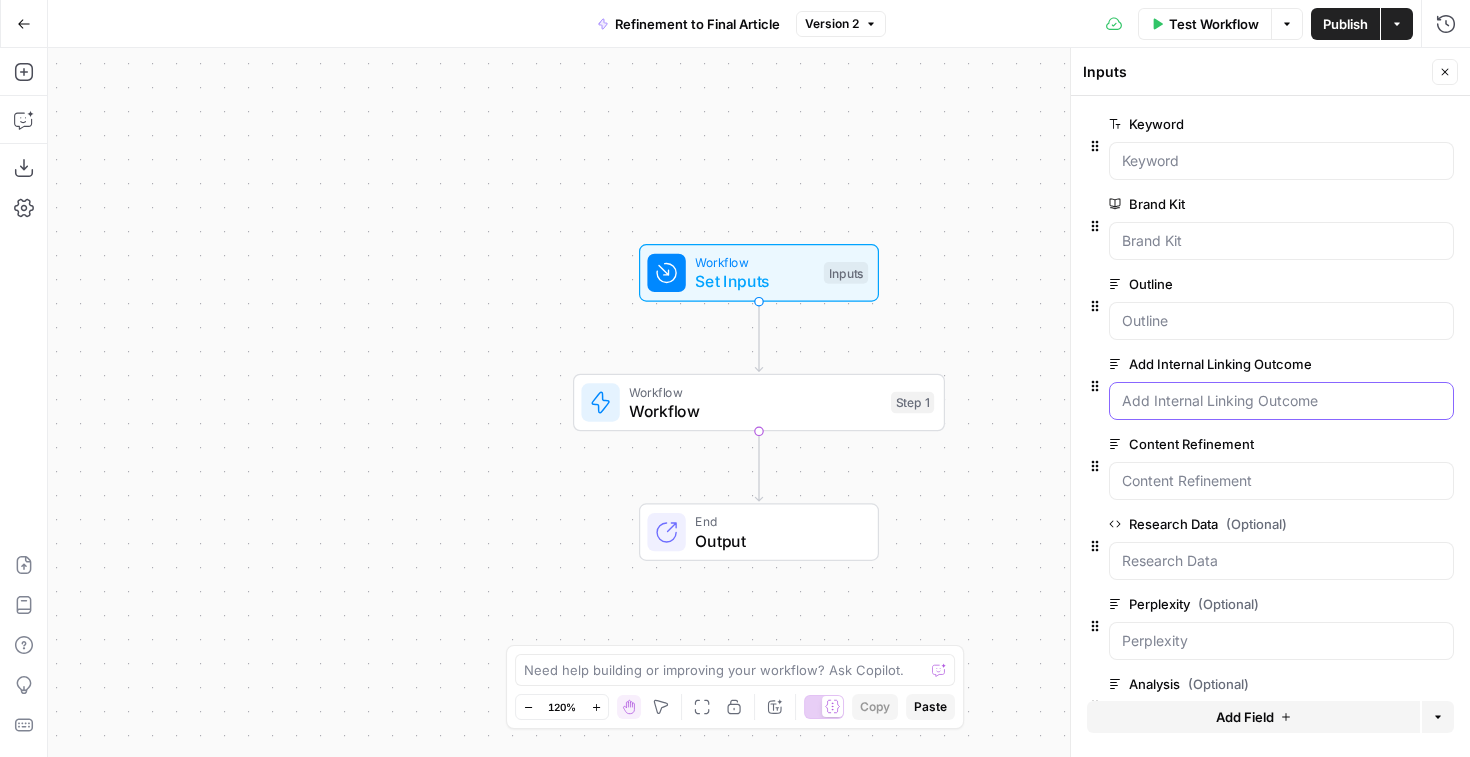scroll, scrollTop: 67, scrollLeft: 0, axis: vertical 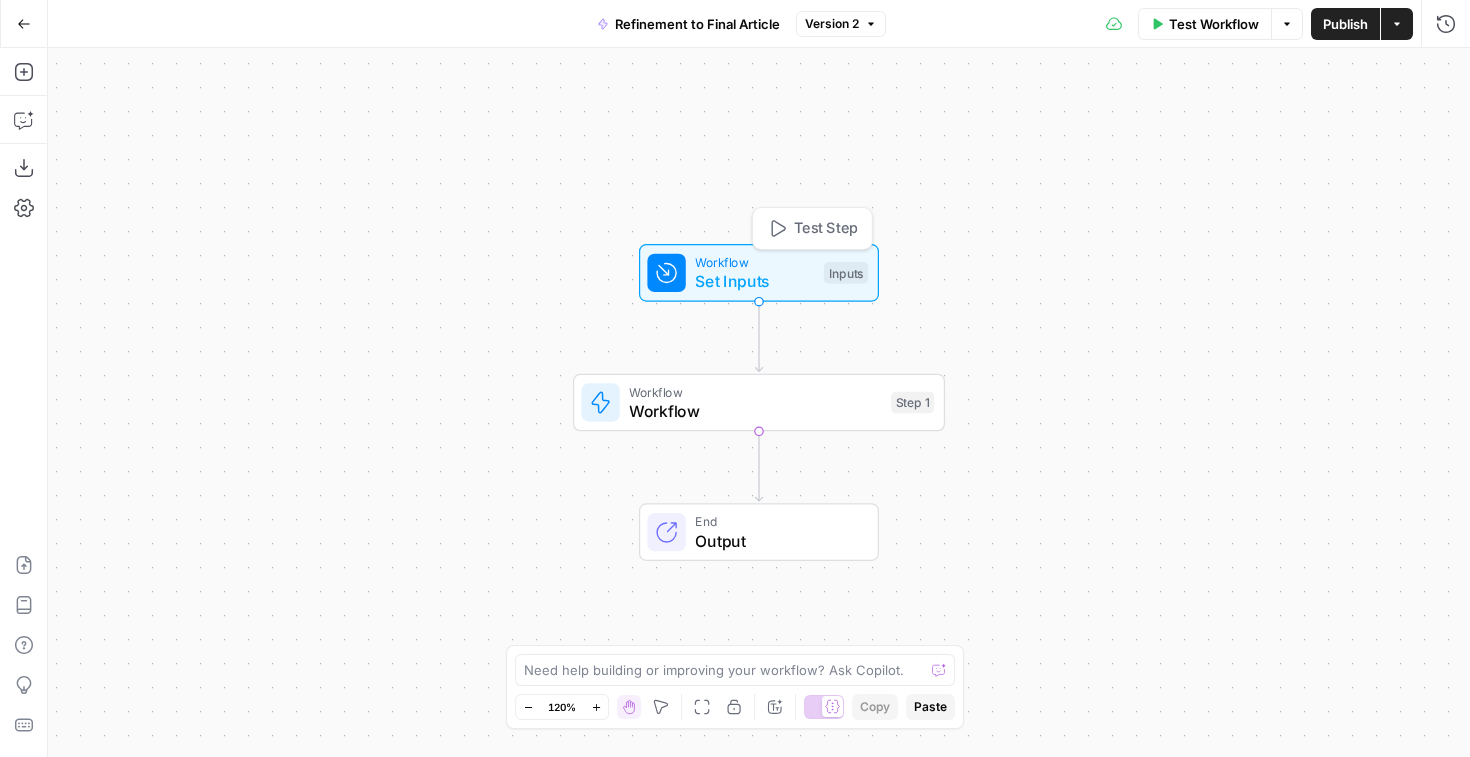click on "Set Inputs" at bounding box center (754, 281) 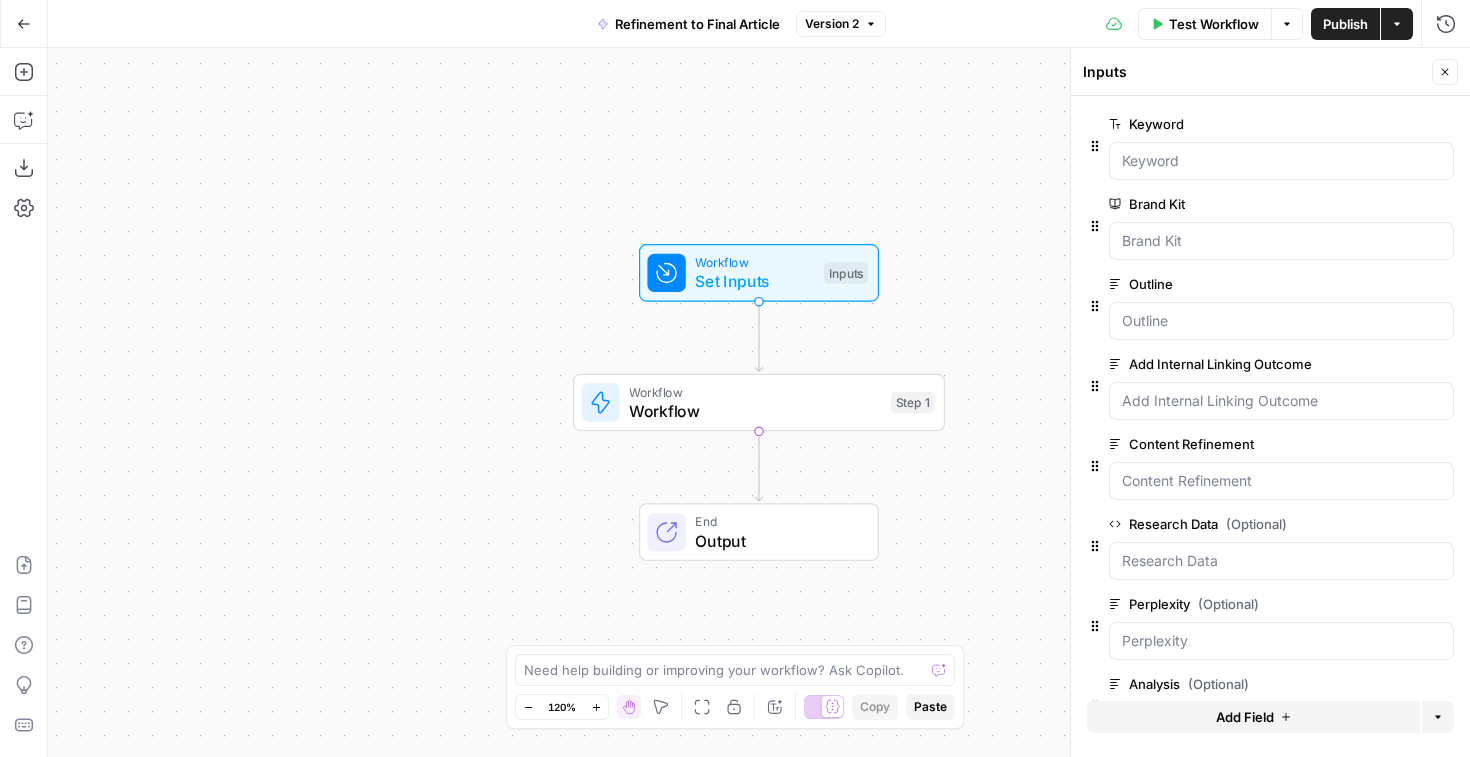 click 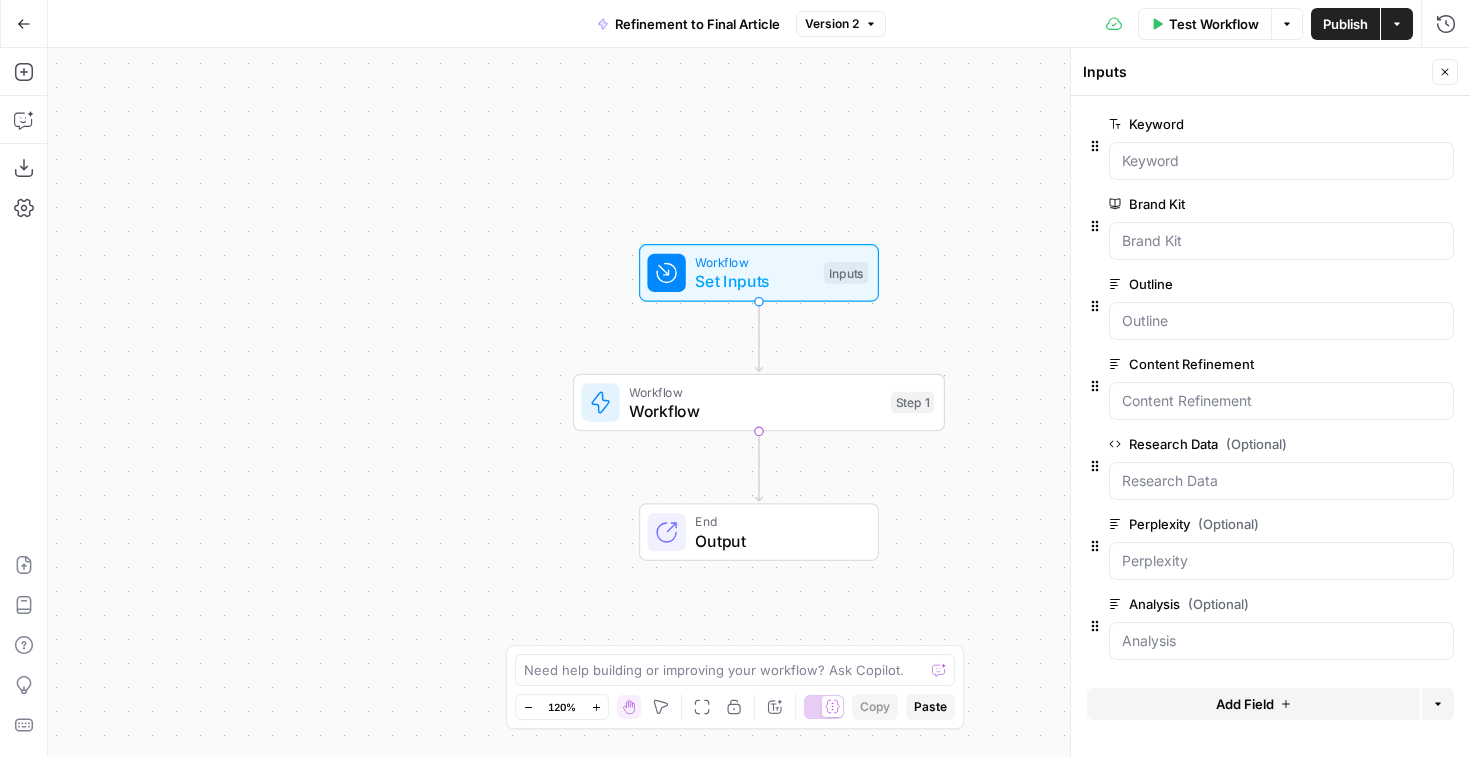 click on "Add Field" at bounding box center [1245, 704] 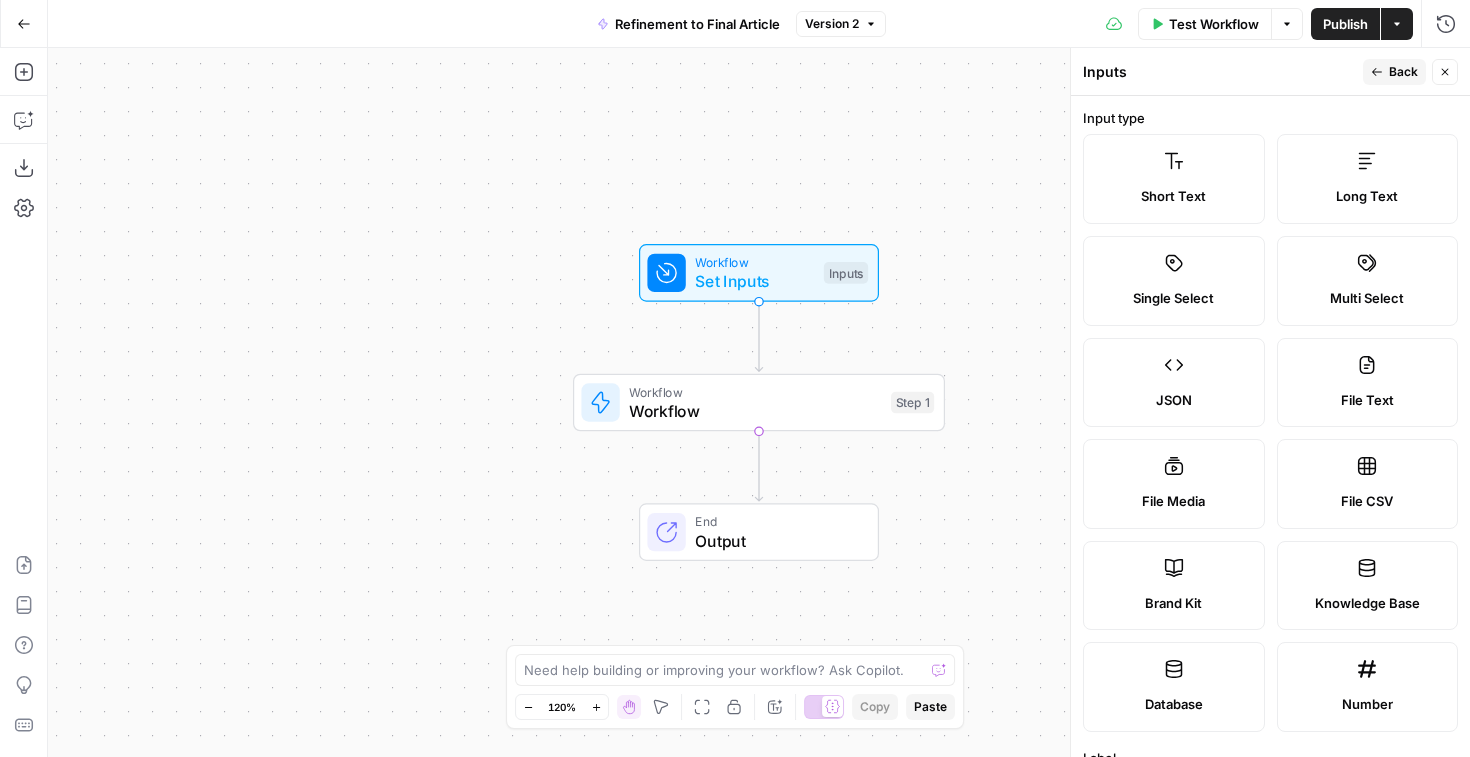 click on "Long Text" at bounding box center (1368, 179) 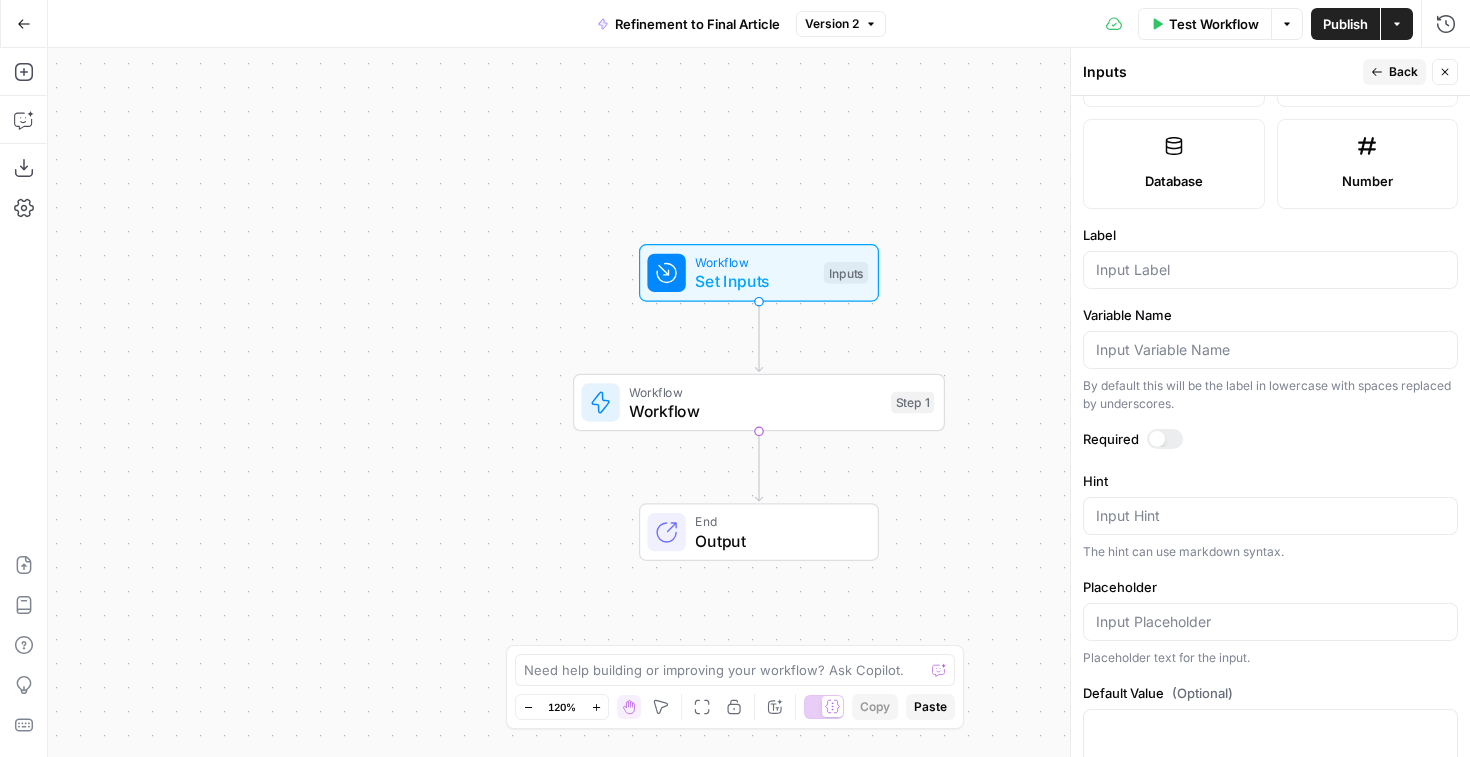 scroll, scrollTop: 500, scrollLeft: 0, axis: vertical 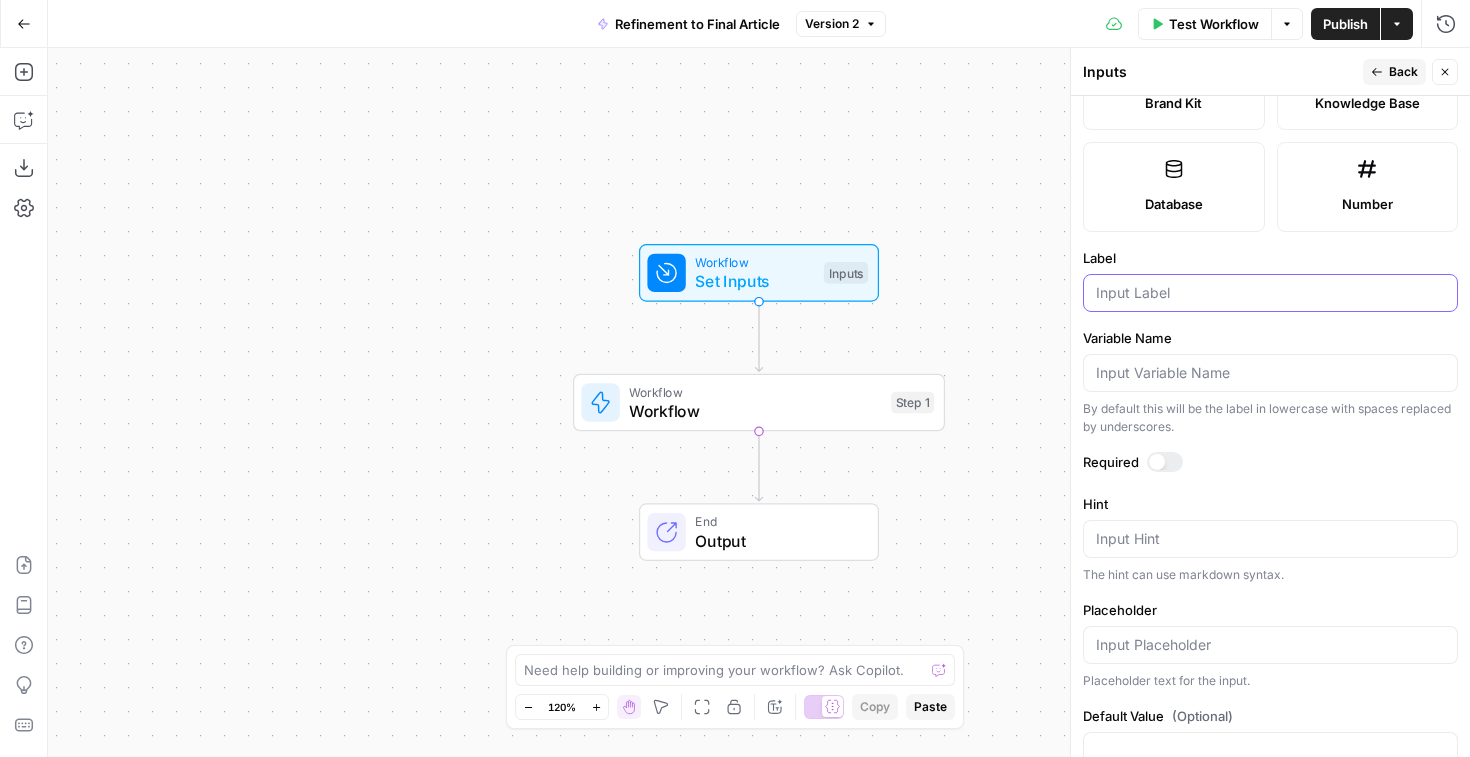 click on "Label" at bounding box center [1270, 293] 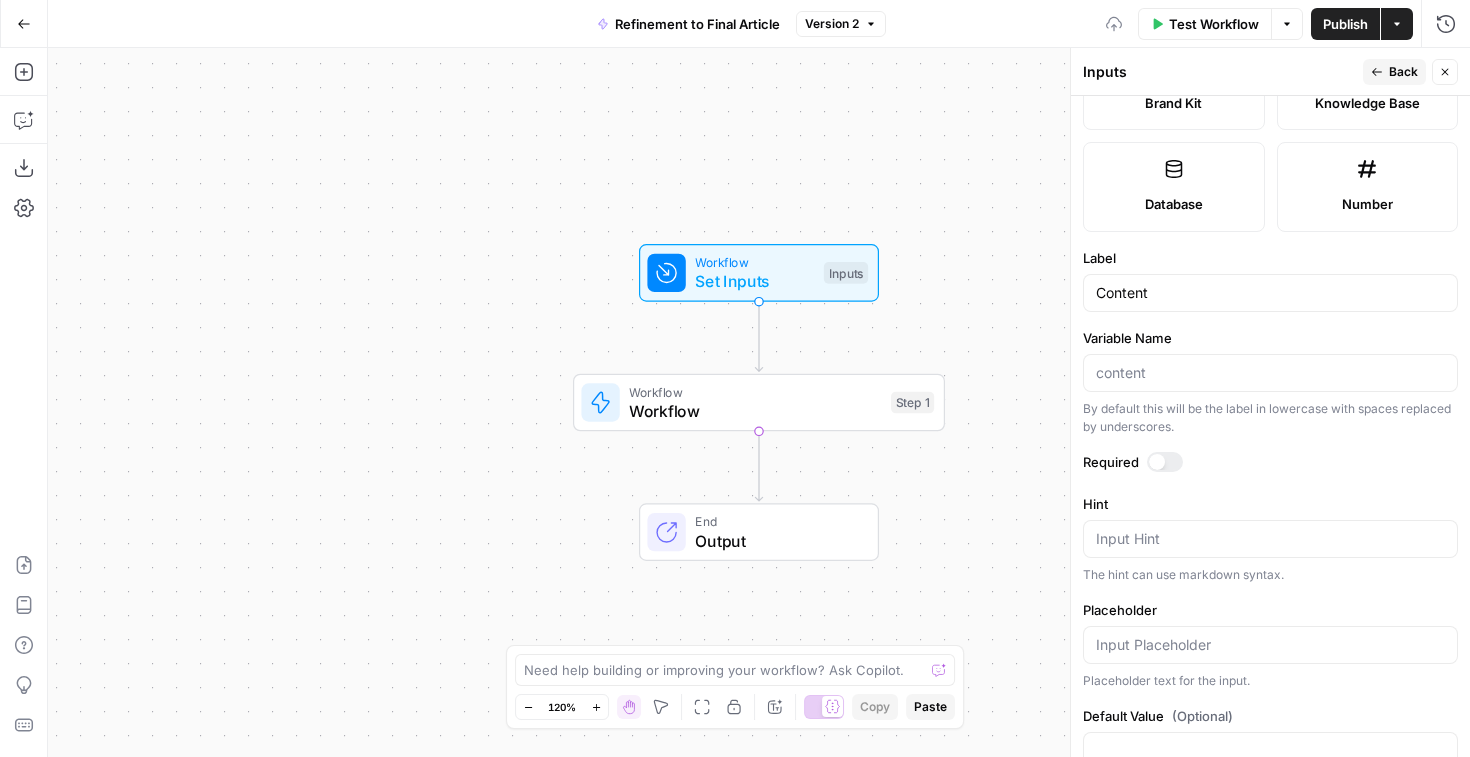 click on "Variable Name" at bounding box center [1270, 338] 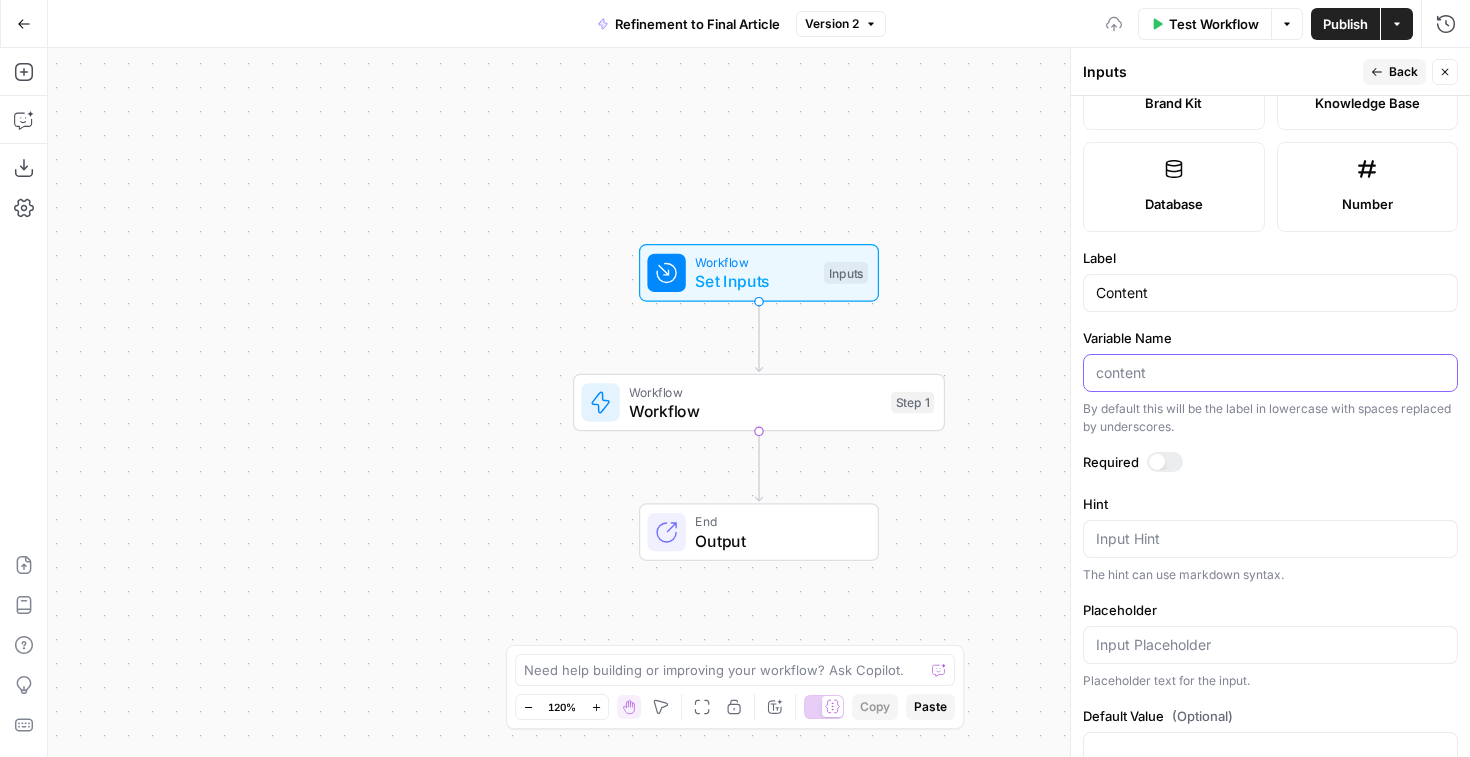 click on "Variable Name" at bounding box center [1270, 373] 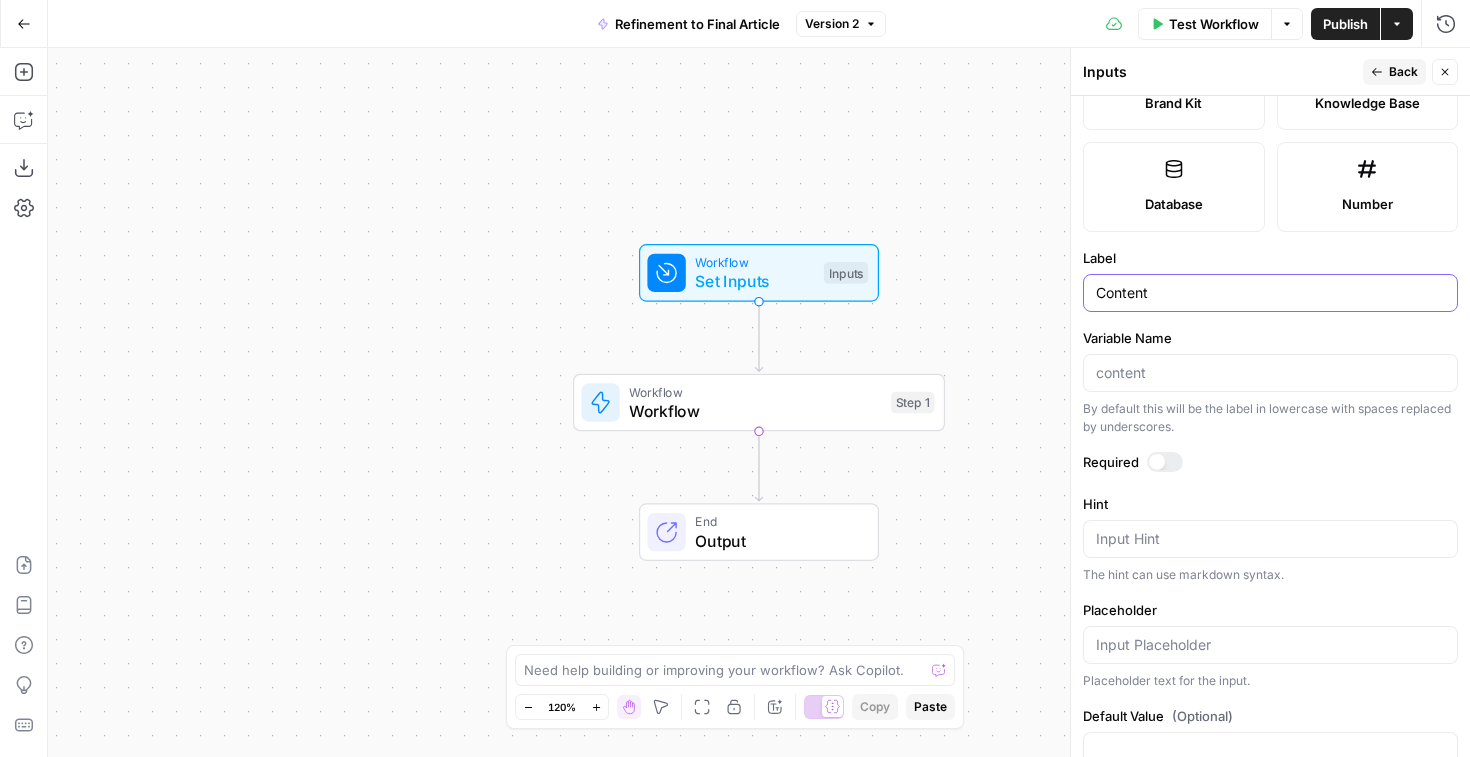 click on "Content" at bounding box center (1270, 293) 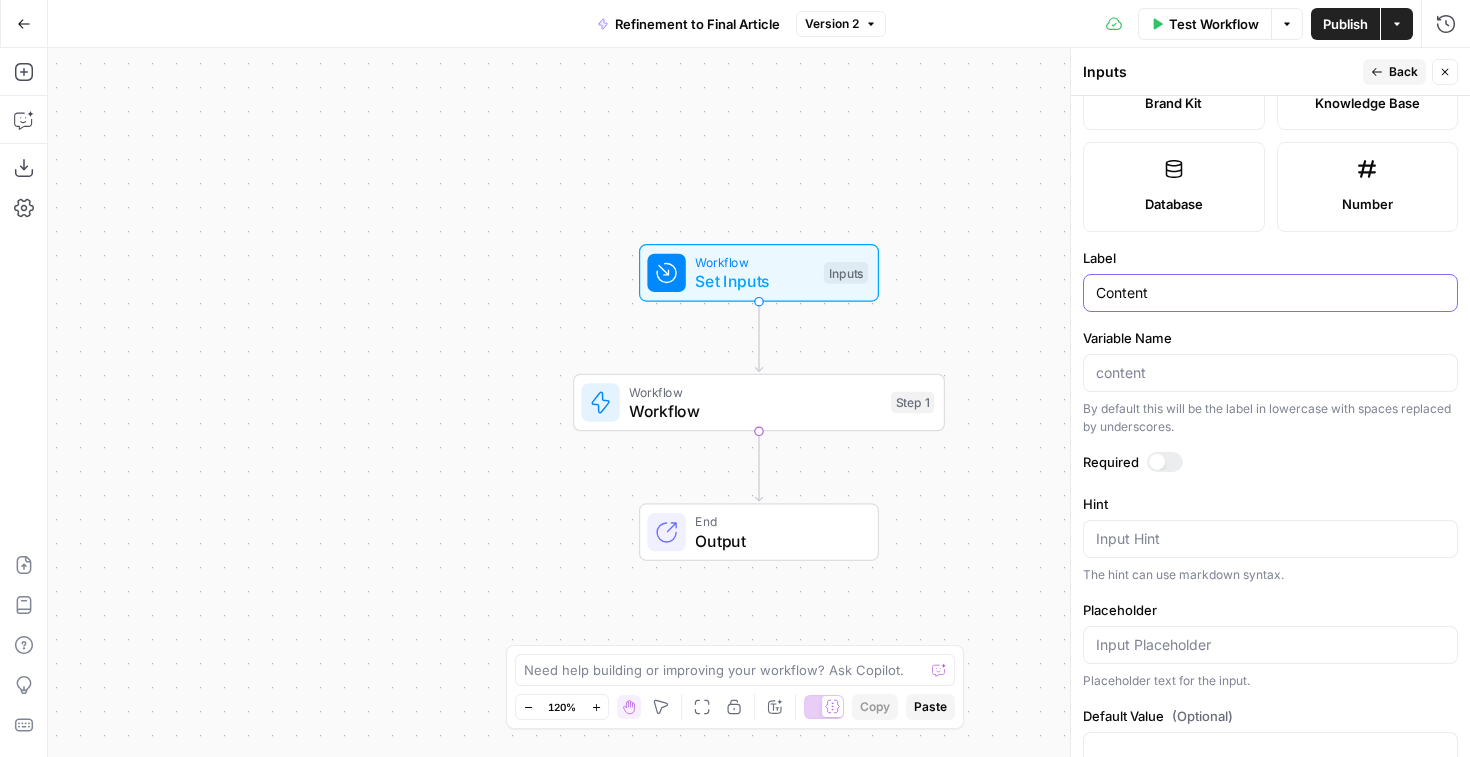 click on "Content" at bounding box center [1270, 293] 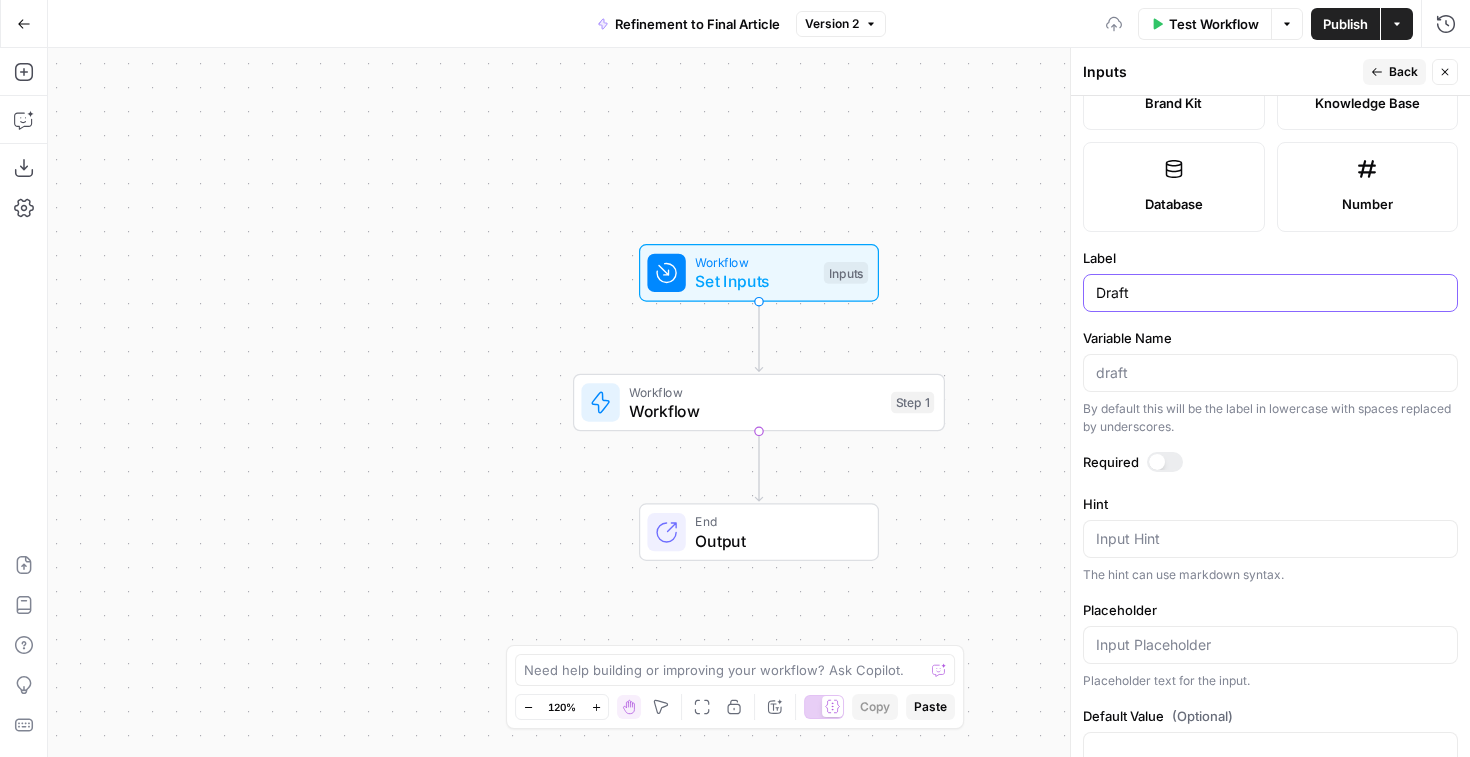 type on "Draft" 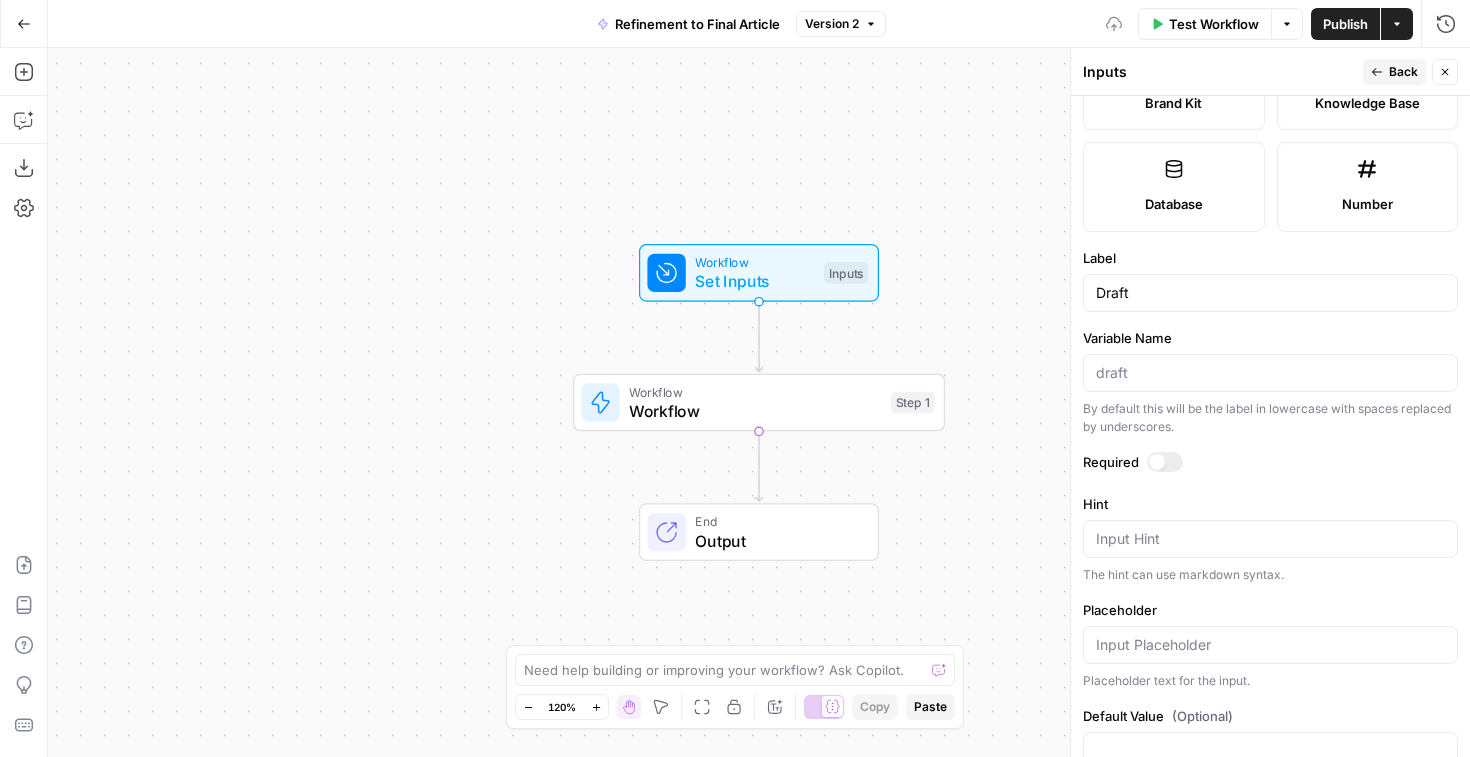 click on "Variable Name" at bounding box center (1270, 338) 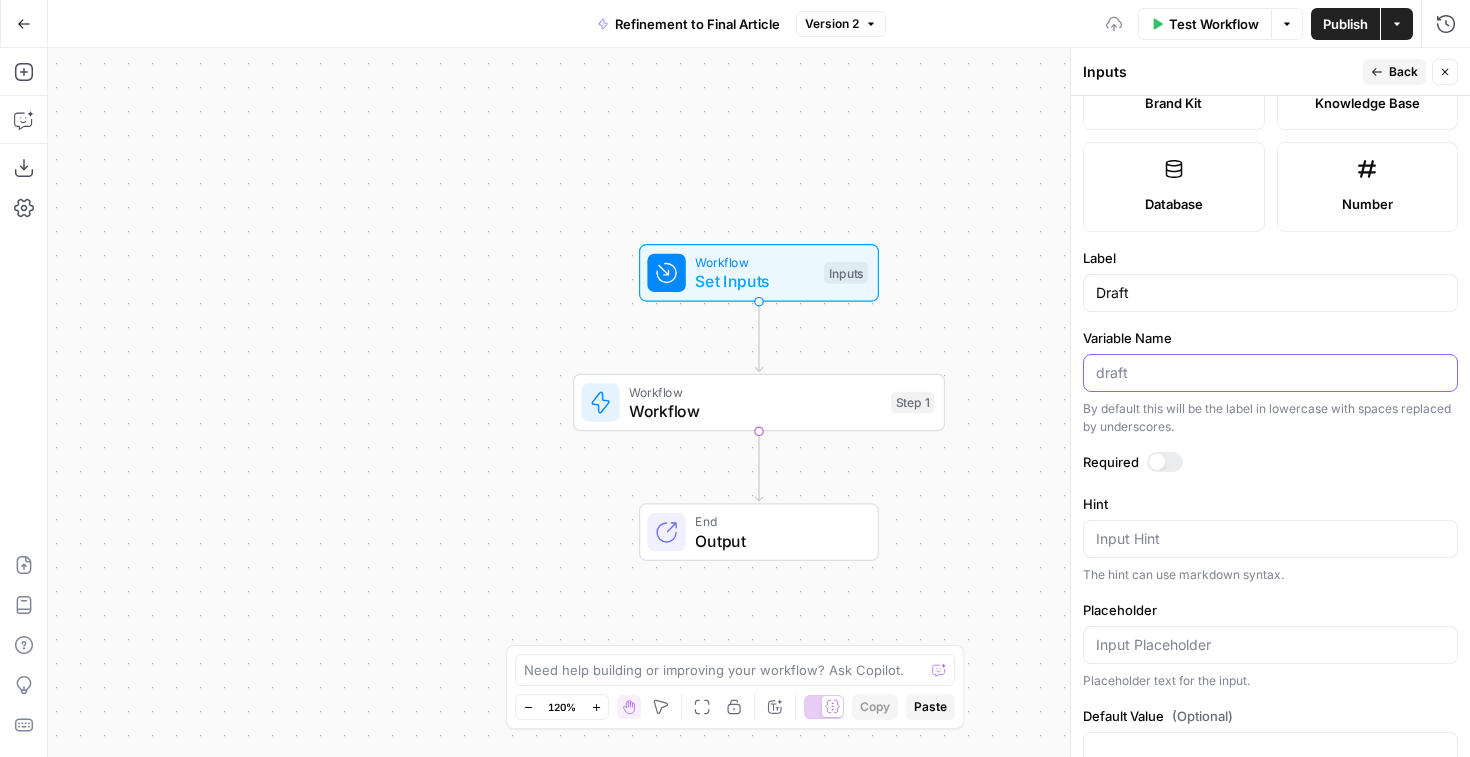 click on "Variable Name" at bounding box center (1270, 373) 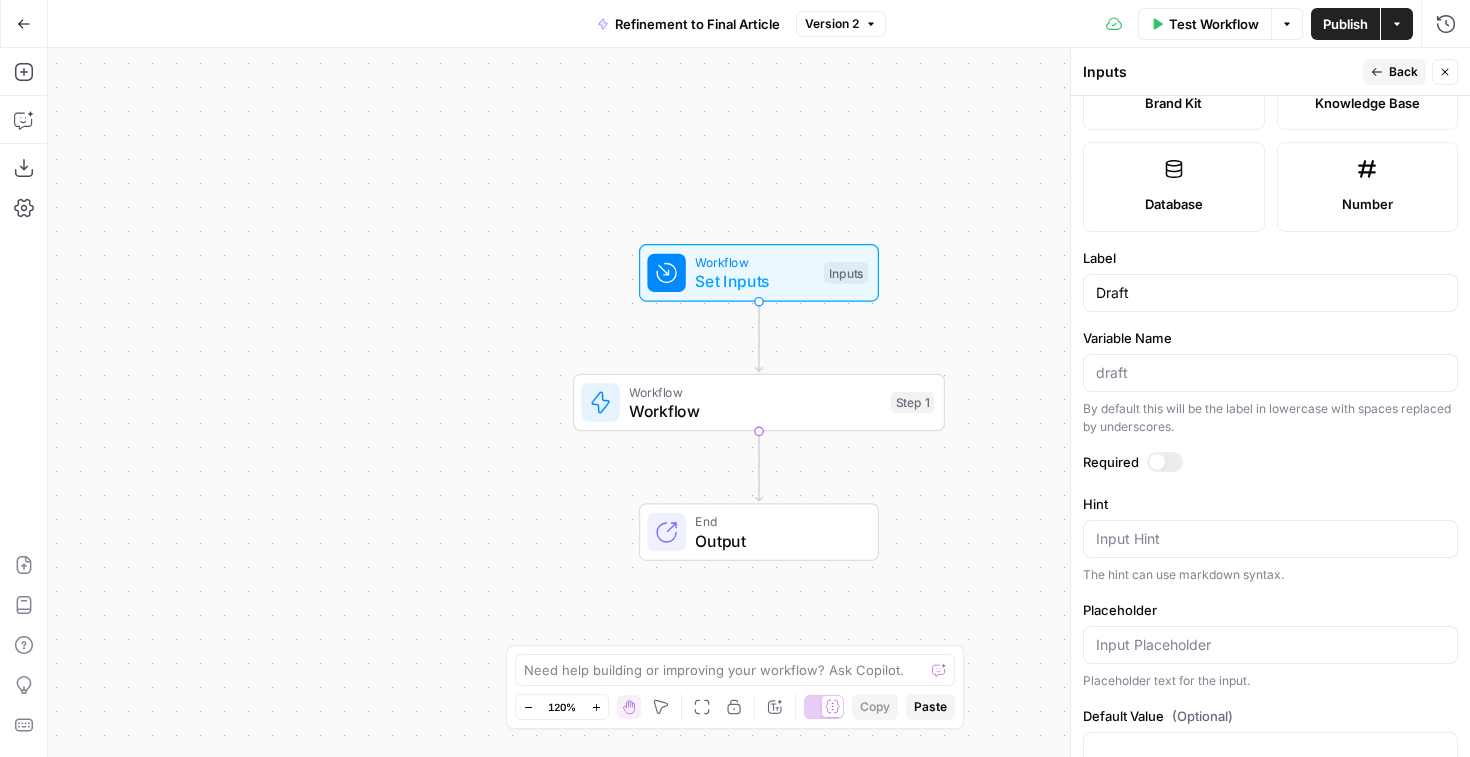 click on "Variable Name" at bounding box center (1270, 338) 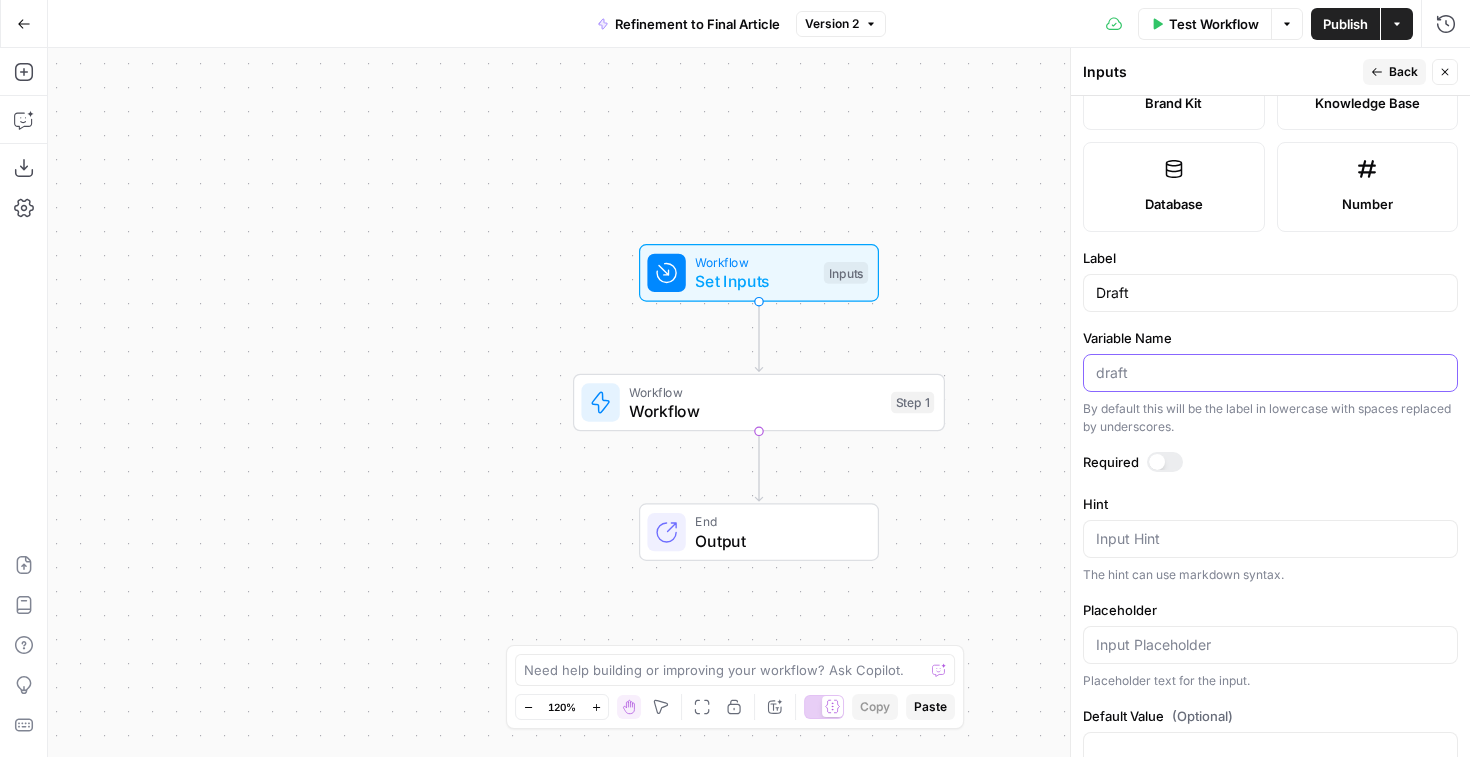 click on "Variable Name" at bounding box center [1270, 373] 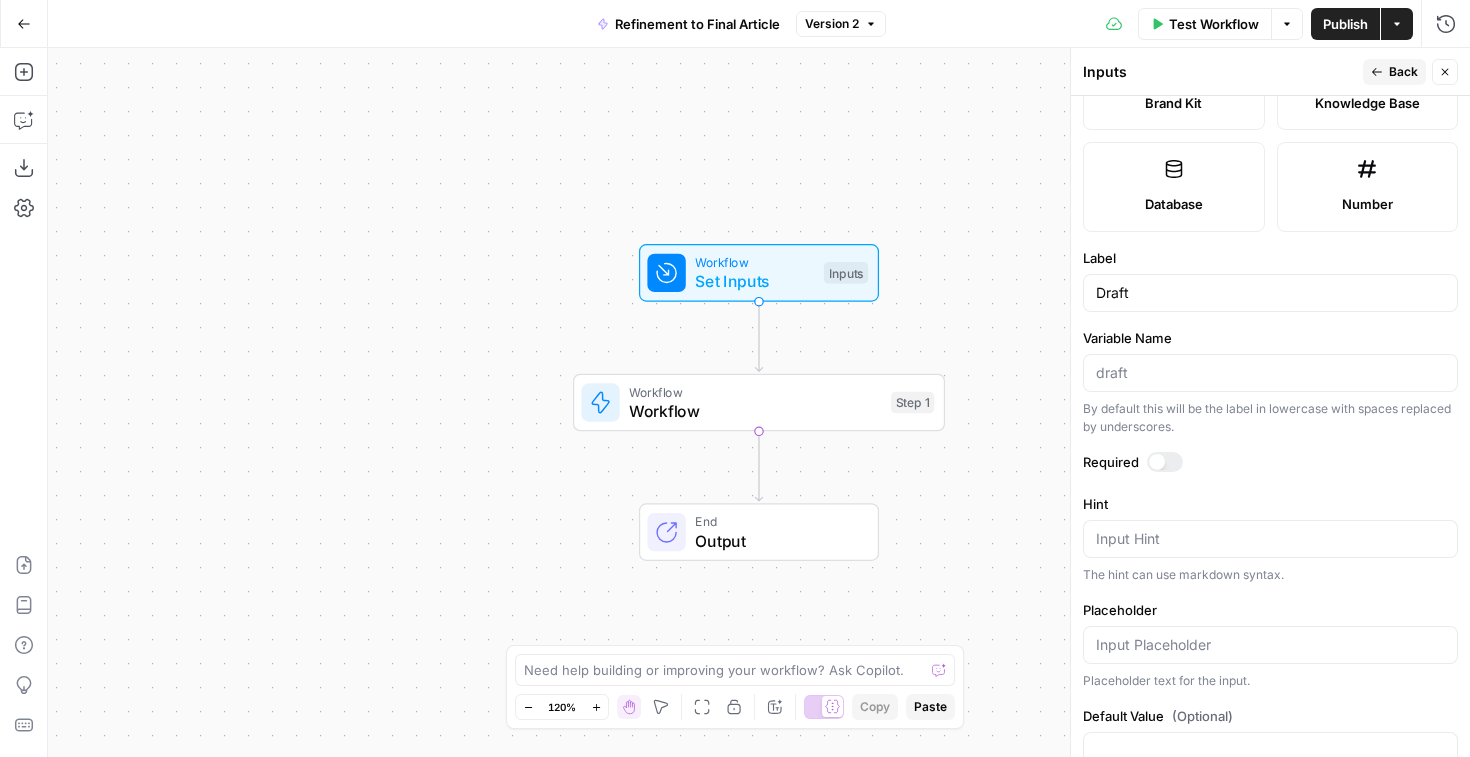 click at bounding box center [1165, 462] 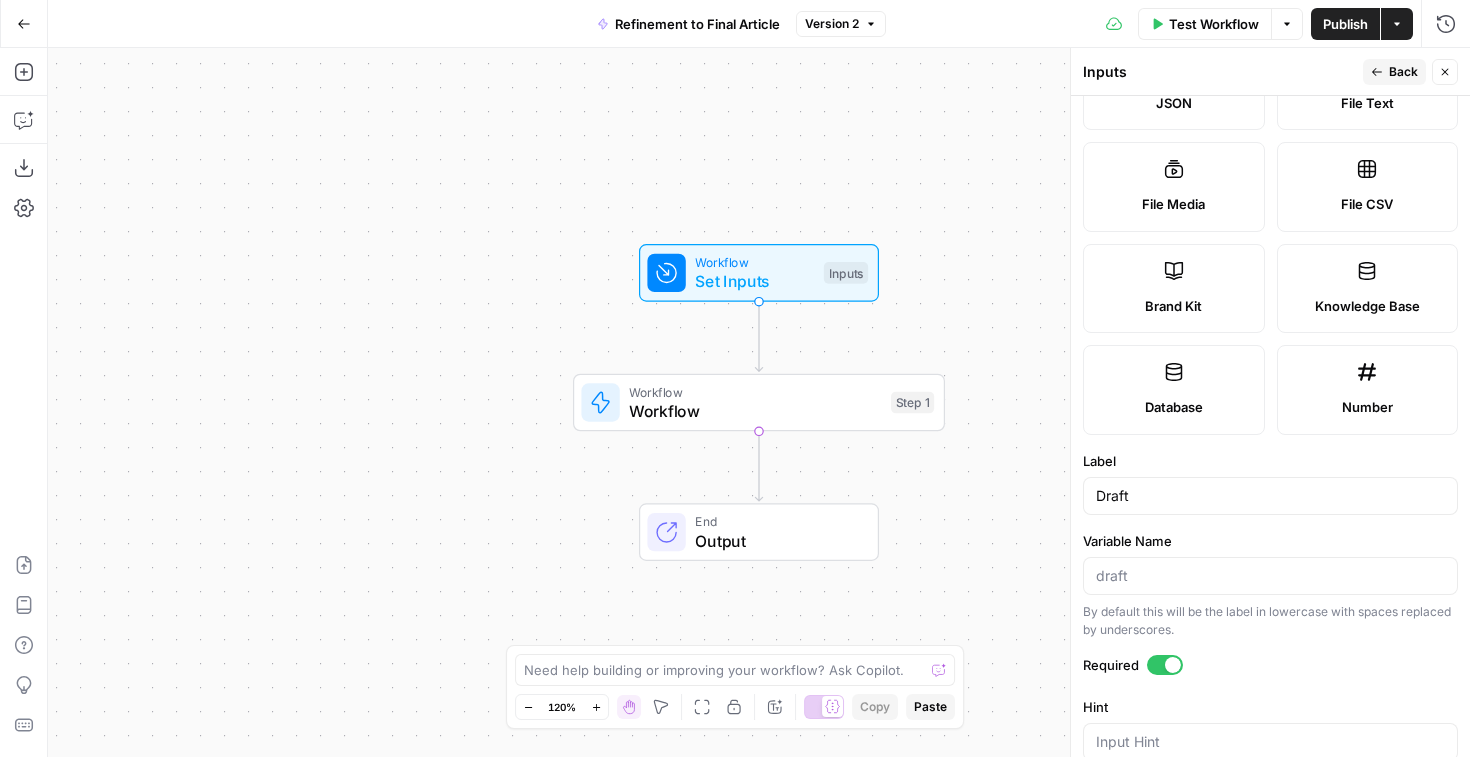 scroll, scrollTop: 0, scrollLeft: 0, axis: both 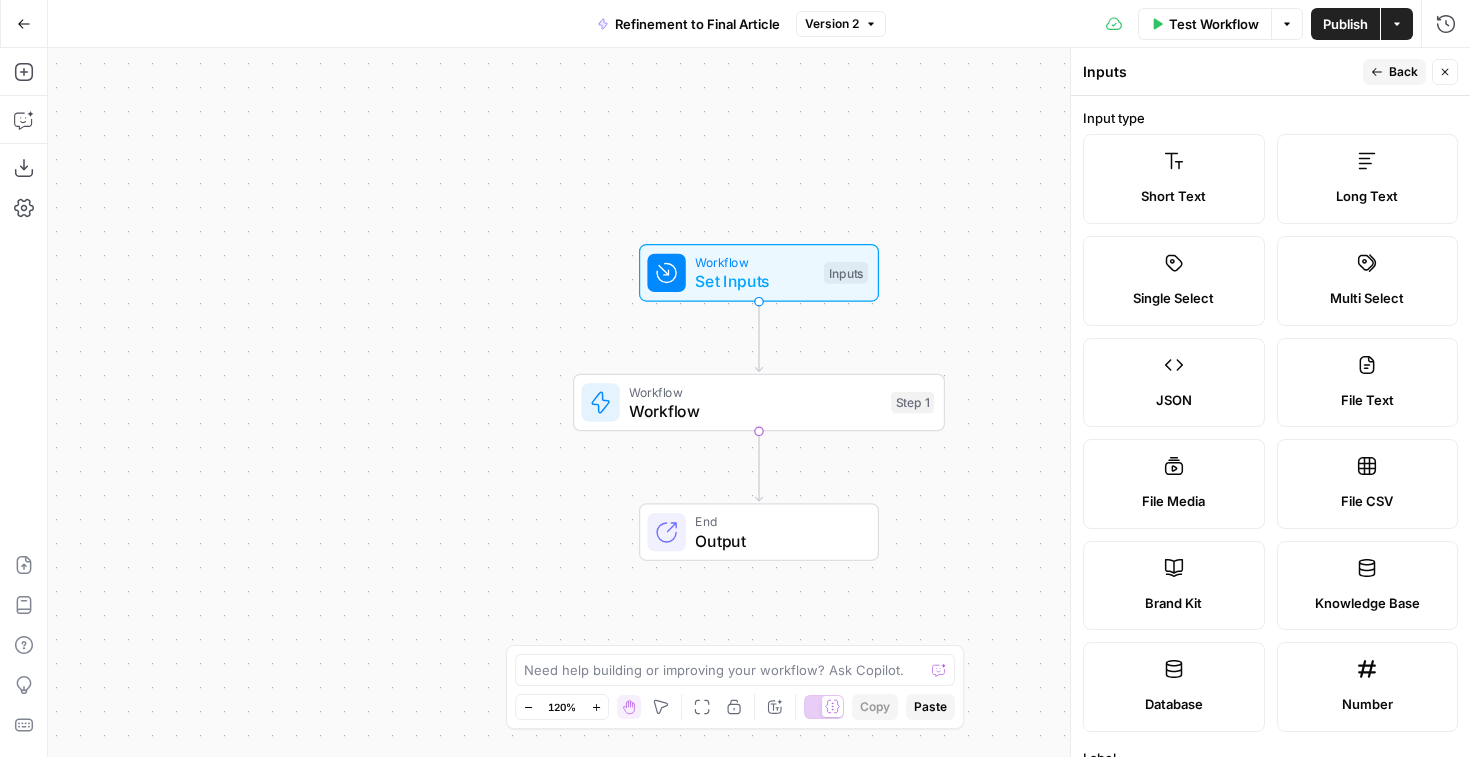 click on "Publish" at bounding box center (1345, 24) 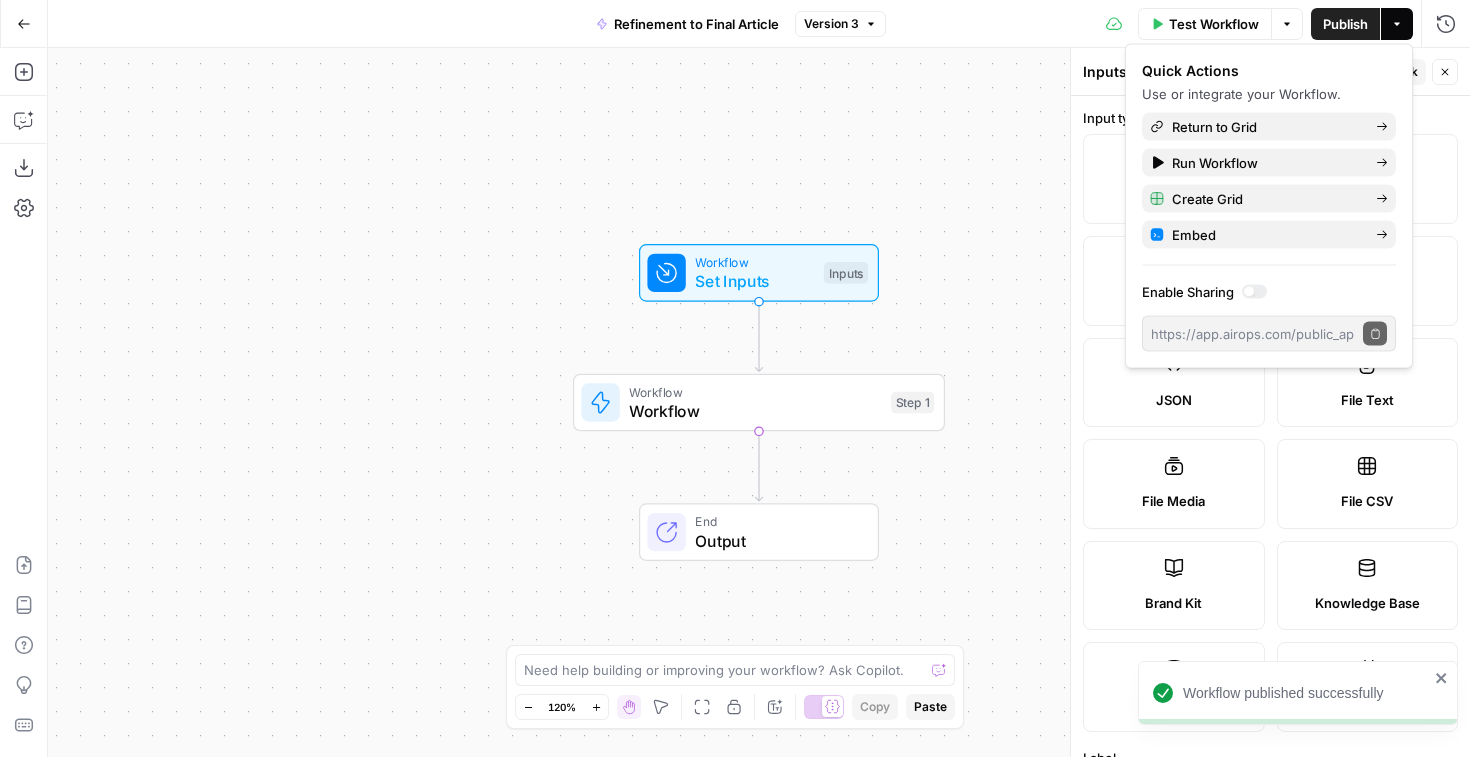 click on "Input type Short Text Long Text Single Select Multi Select JSON File Text File Media File CSV Brand Kit Knowledge Base Database Number Label Draft Variable Name By default this will be the label in lowercase with spaces replaced by underscores. Required Hint Input Hint The hint can use markdown syntax. Placeholder Placeholder text for the input. Default Value Default to this value if input is not provided" at bounding box center (1270, 426) 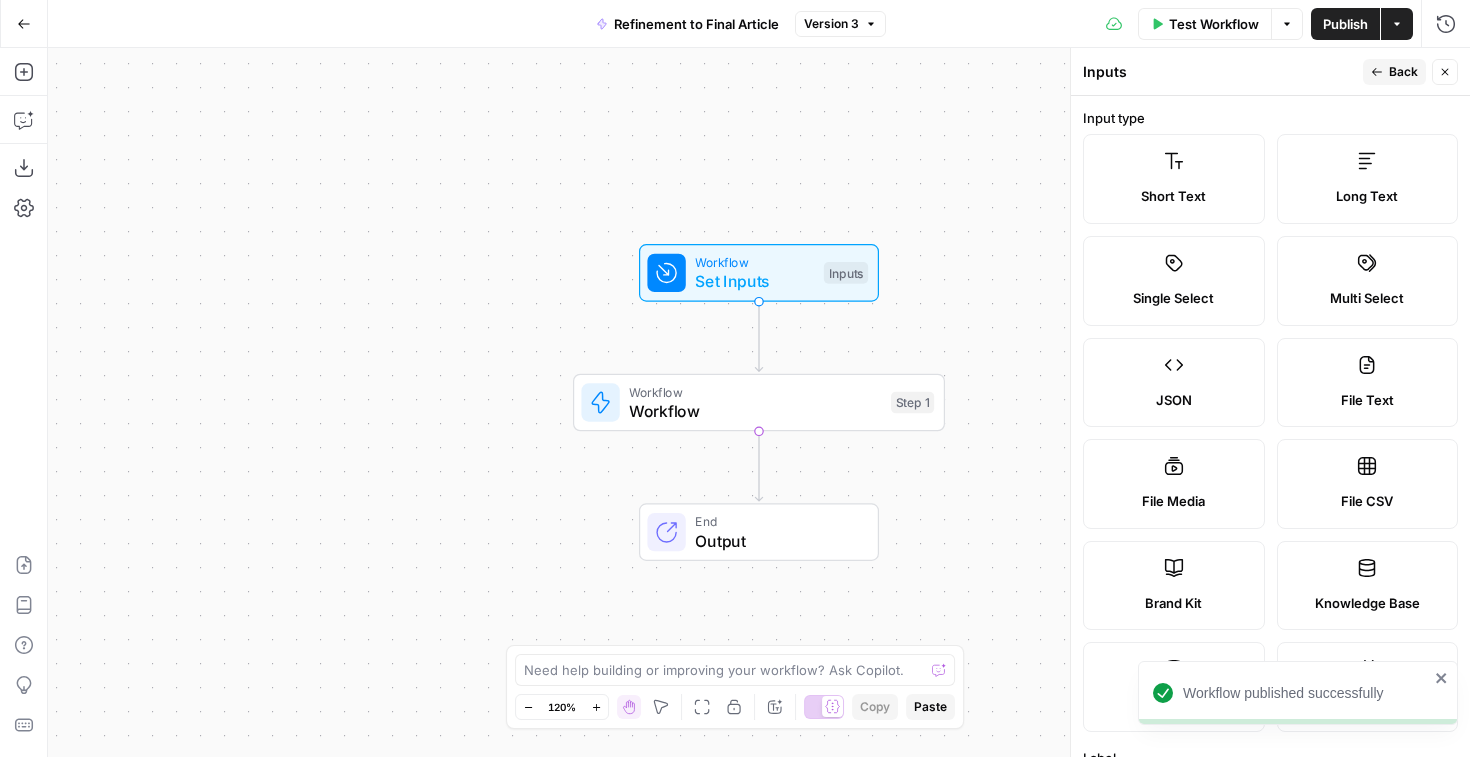 click 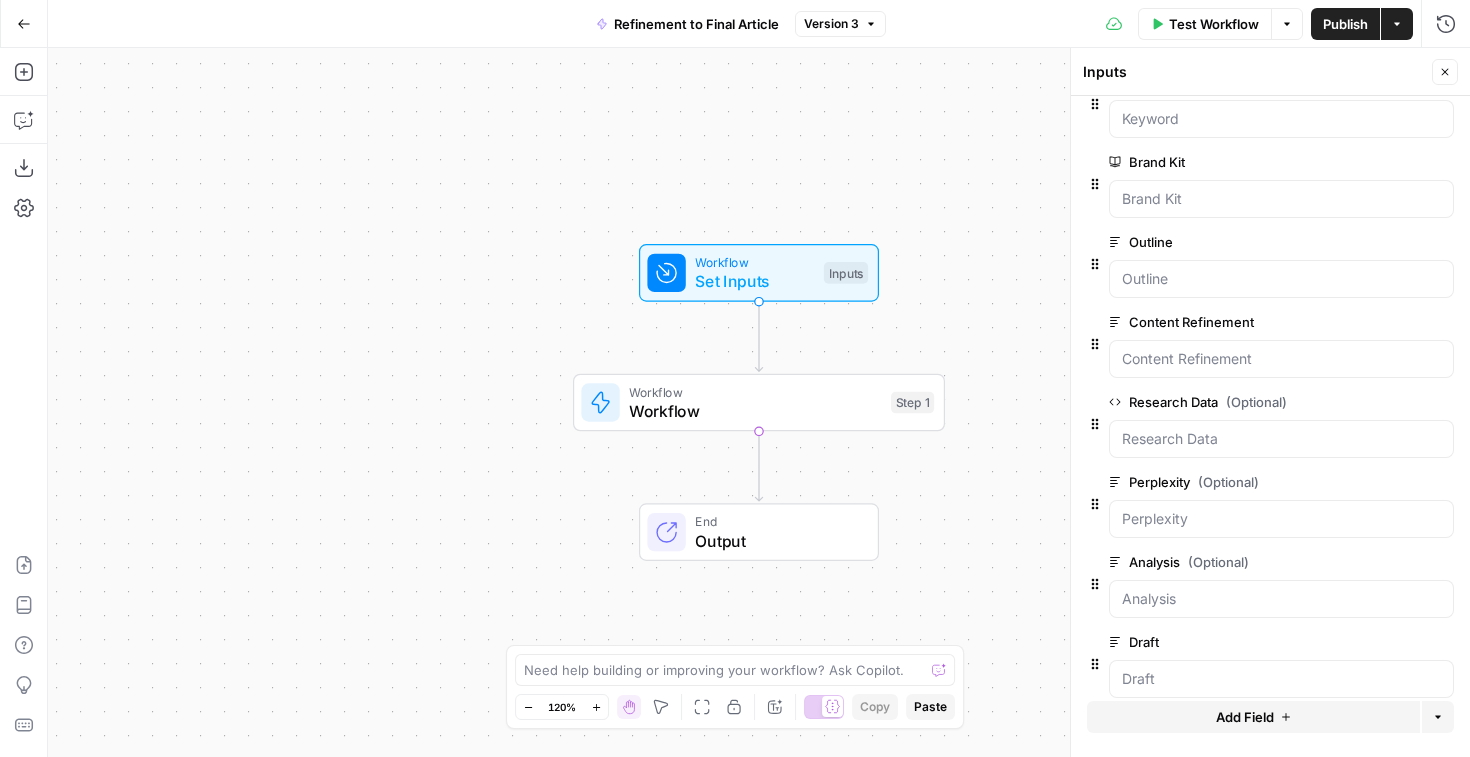 scroll, scrollTop: 67, scrollLeft: 0, axis: vertical 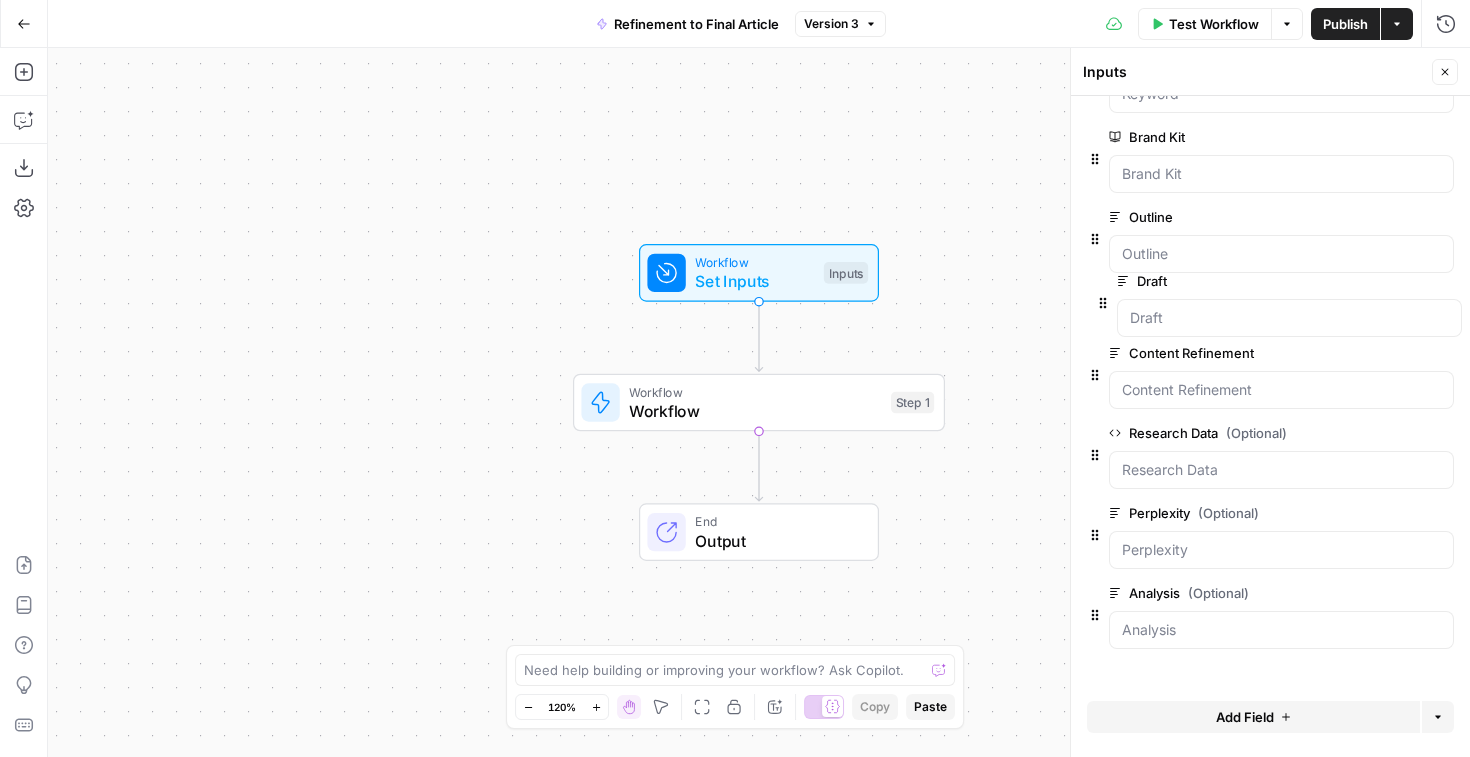 drag, startPoint x: 1099, startPoint y: 641, endPoint x: 1105, endPoint y: 299, distance: 342.0526 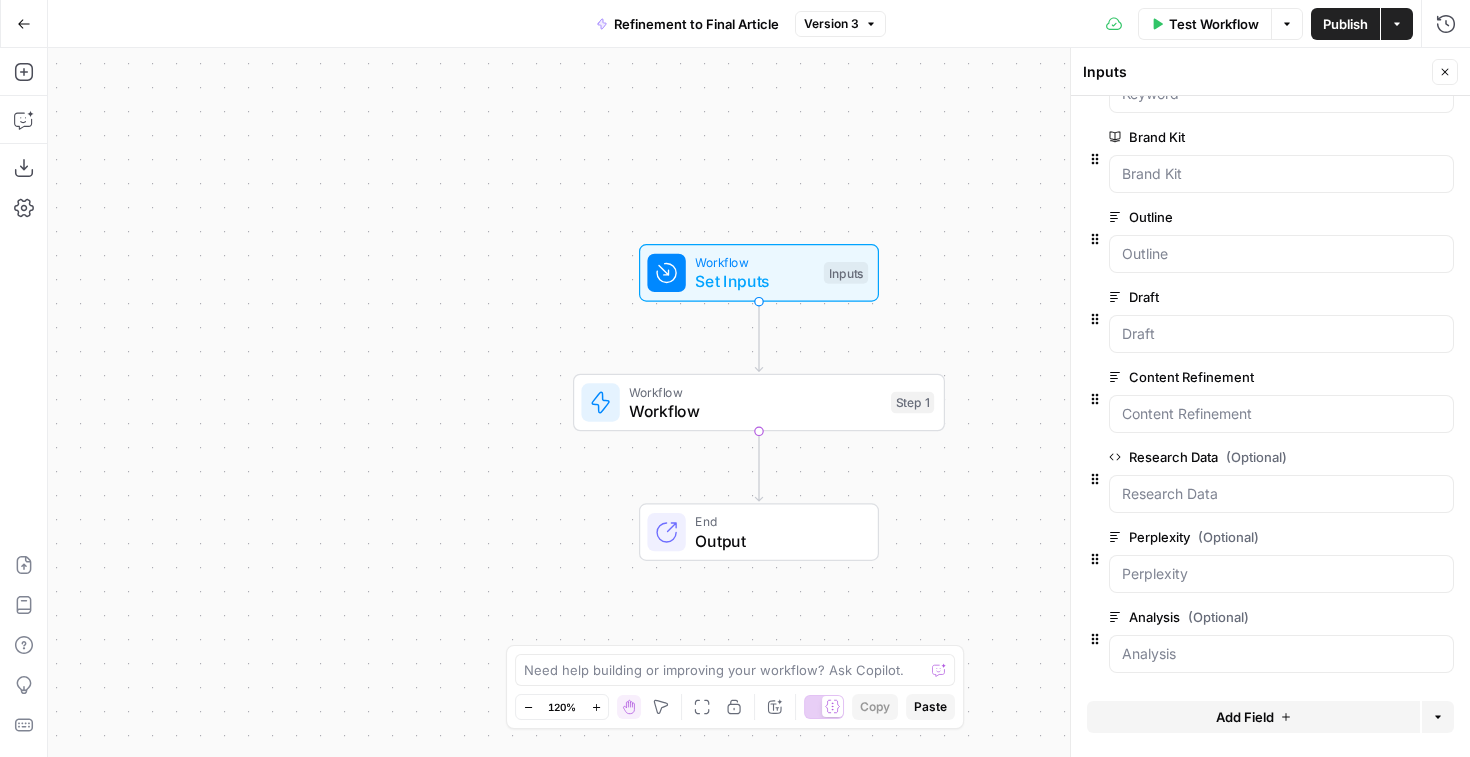 click on "Publish" at bounding box center (1345, 24) 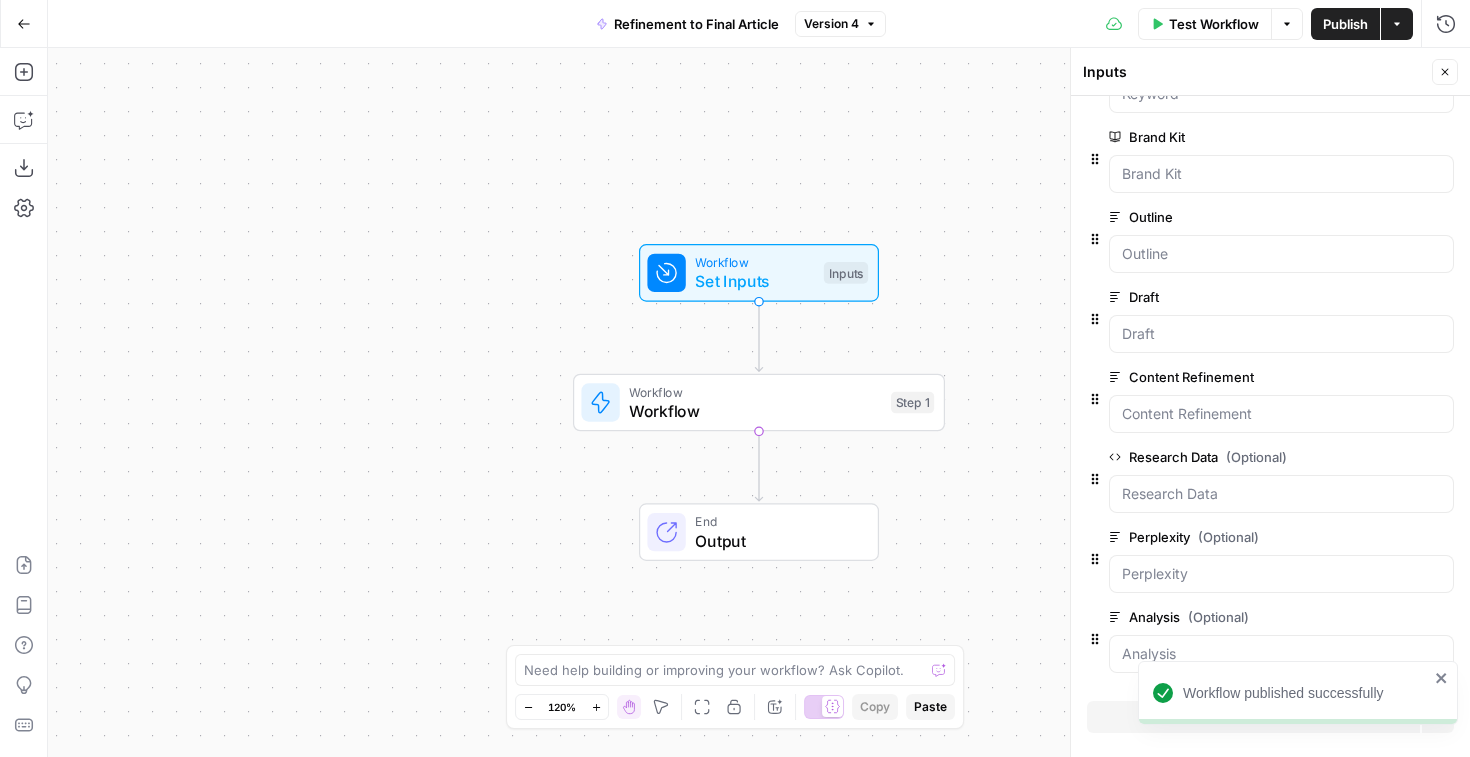 click on "Workflow Set Inputs Inputs Workflow Workflow Step 1 End Output" at bounding box center (759, 402) 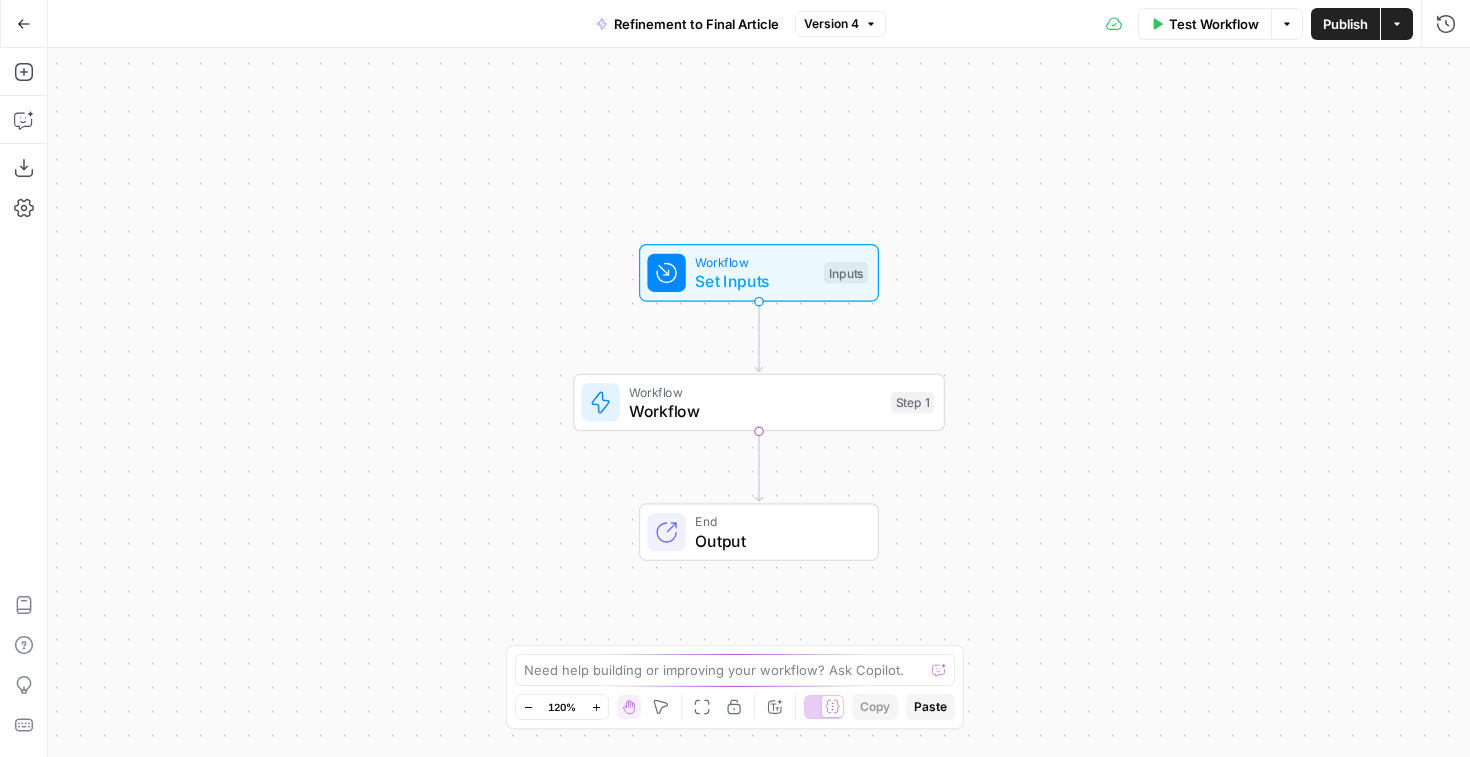 scroll, scrollTop: 0, scrollLeft: 0, axis: both 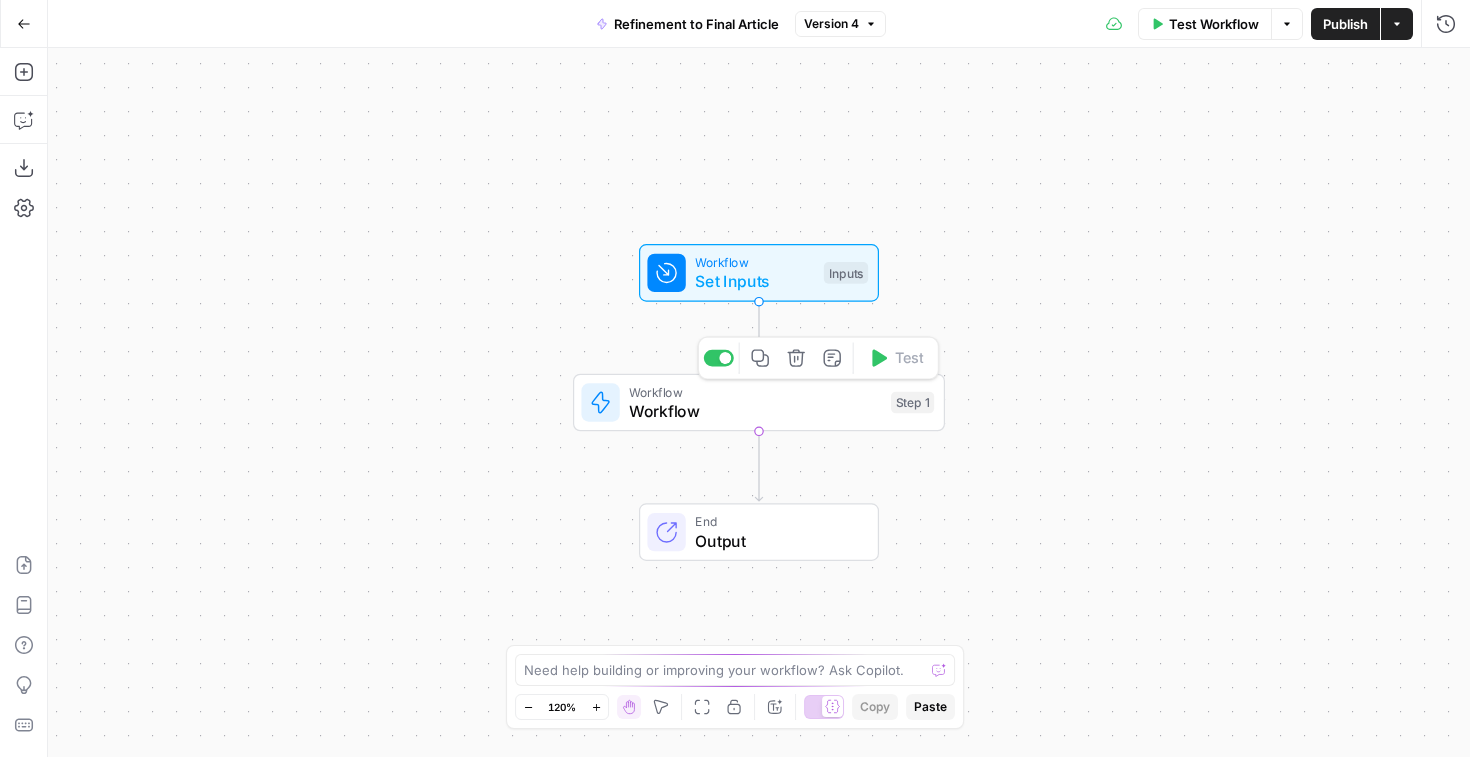click on "Workflow" at bounding box center (755, 391) 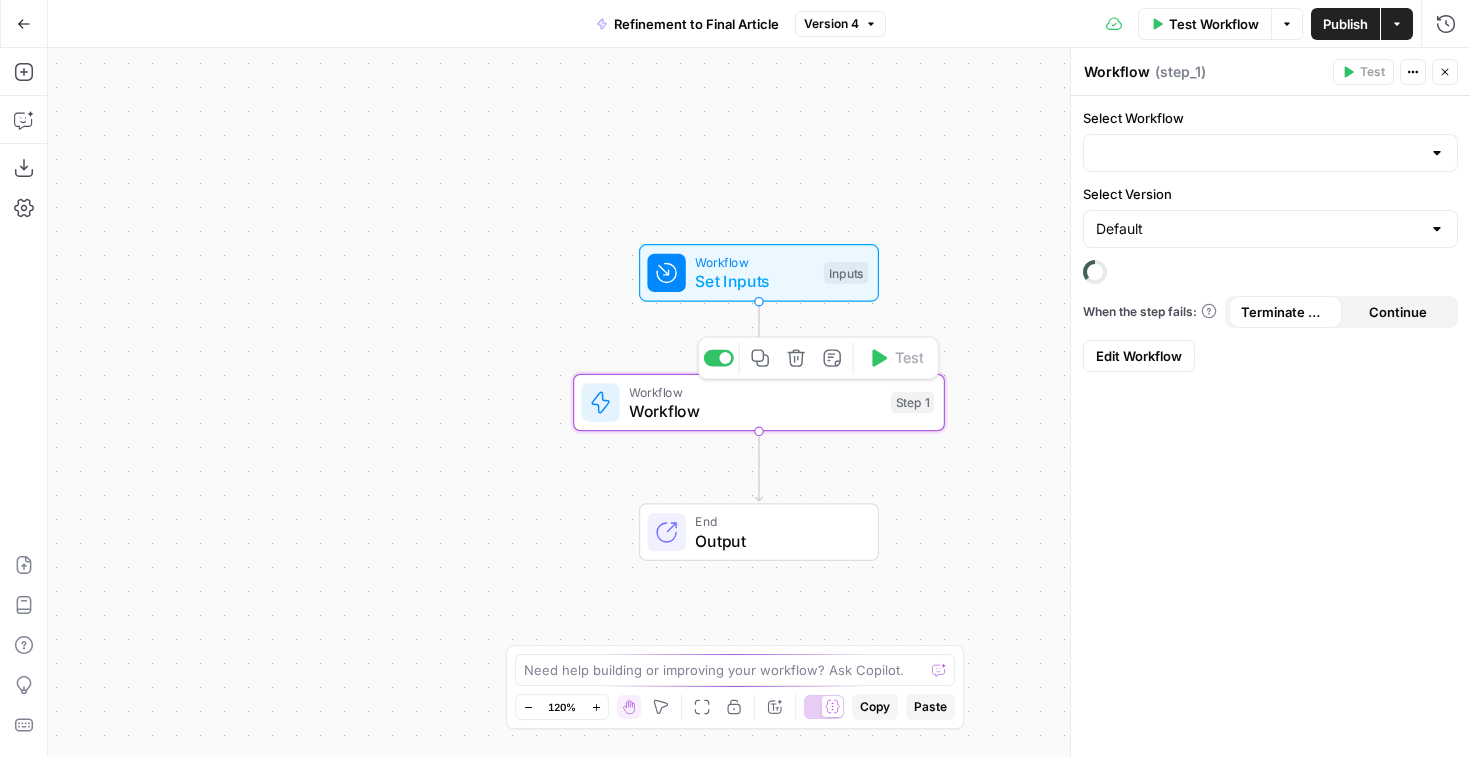 type on "Content Brief to Article - Fork - B2B - Star" 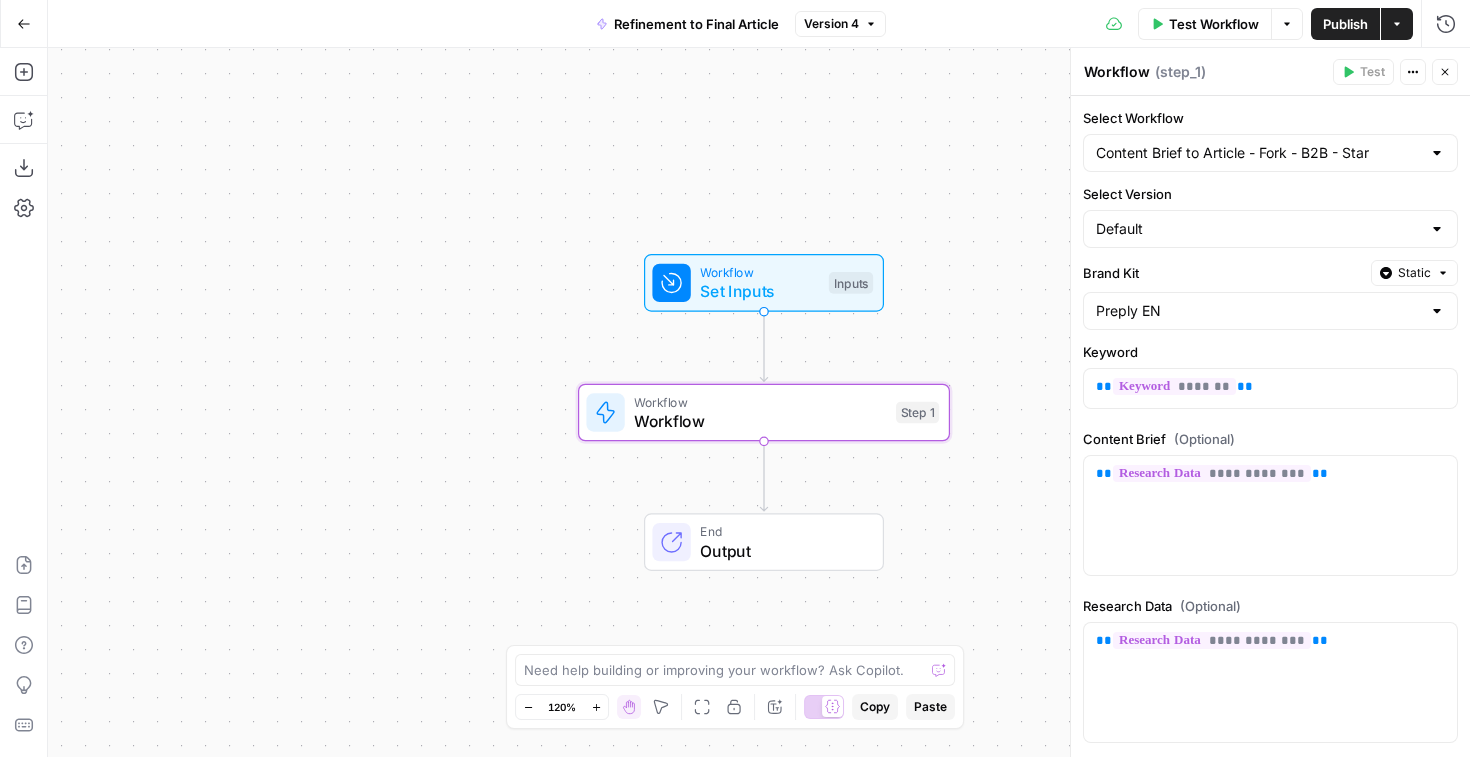 click on "Workflow" at bounding box center [759, 272] 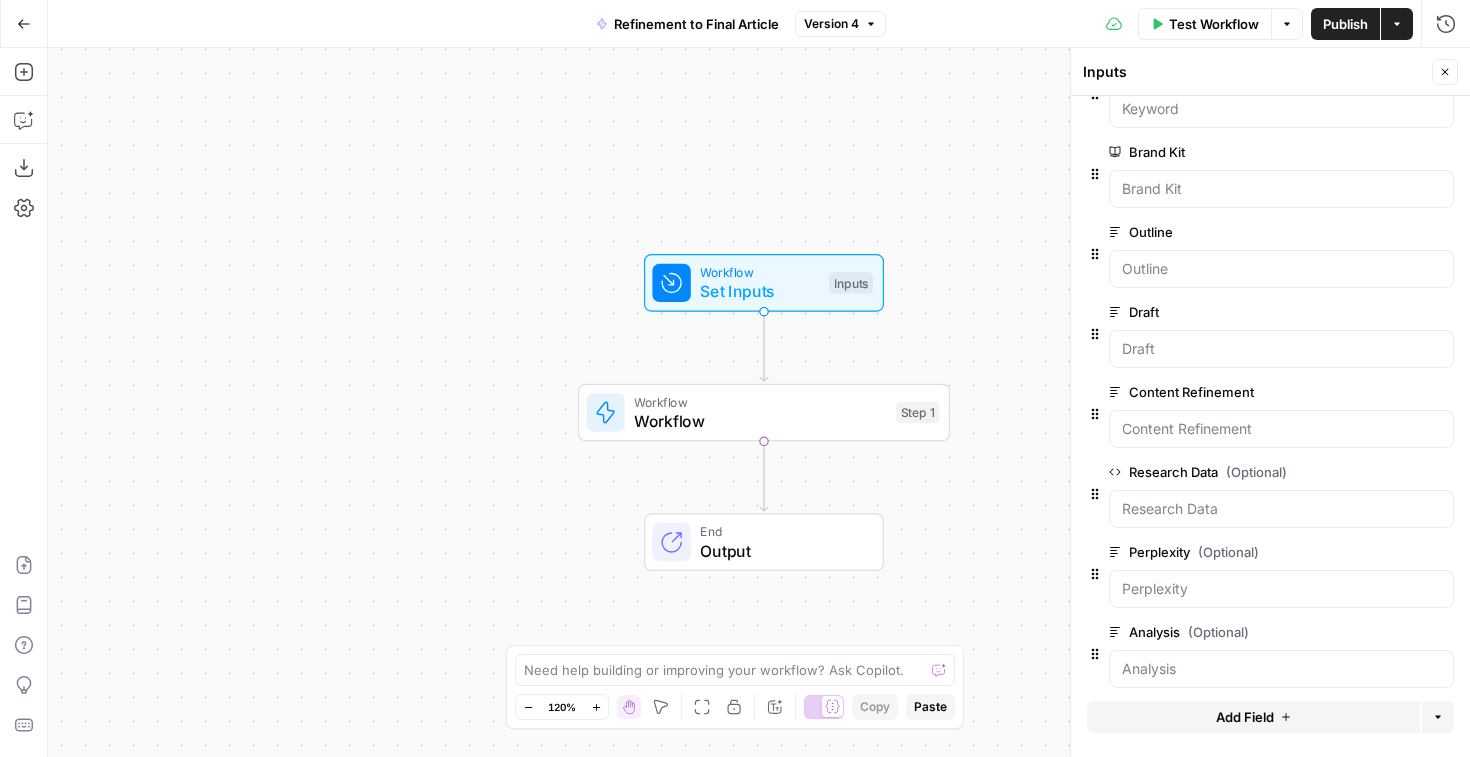 scroll, scrollTop: 0, scrollLeft: 0, axis: both 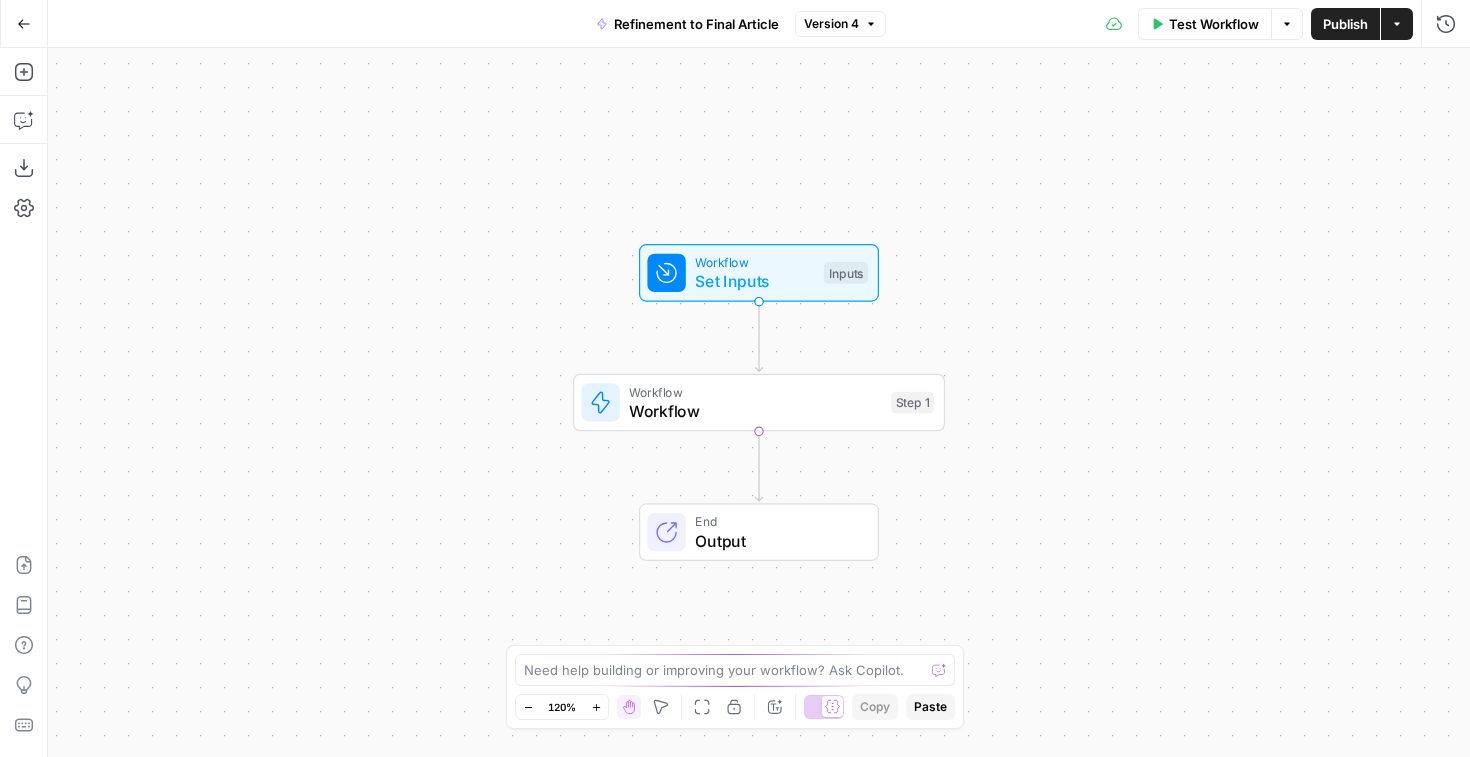 click on "Set Inputs" at bounding box center [754, 281] 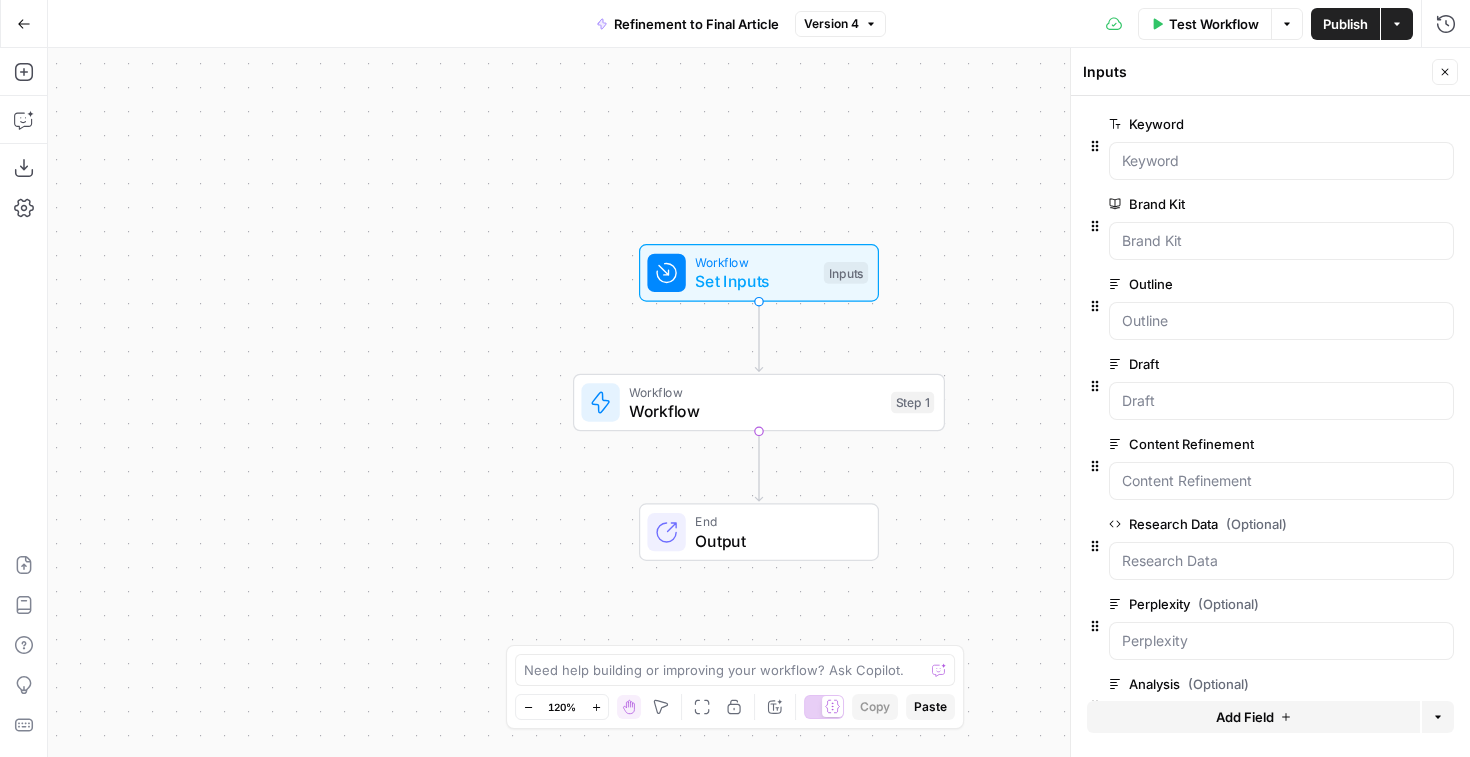 click at bounding box center (1281, 321) 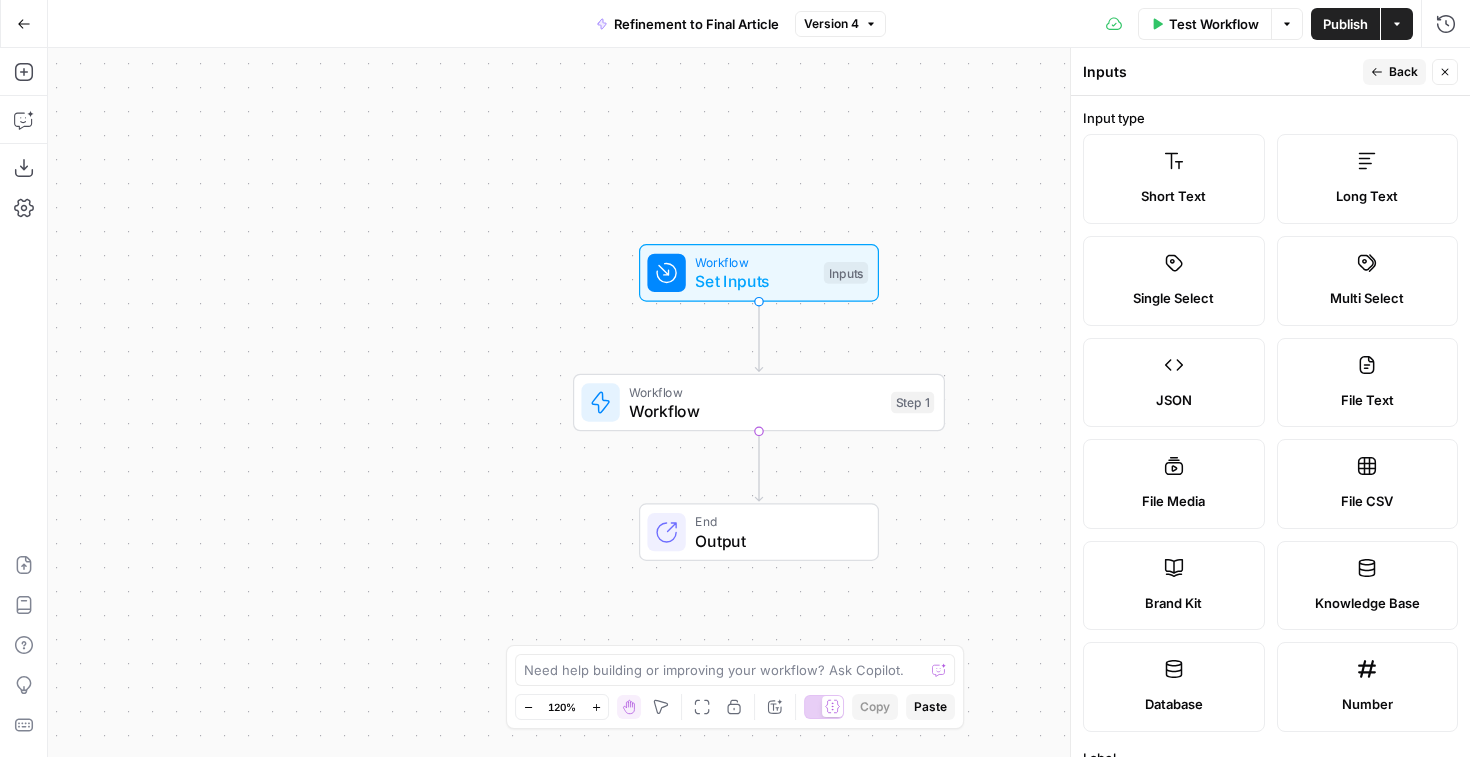 click on "Back" at bounding box center (1403, 72) 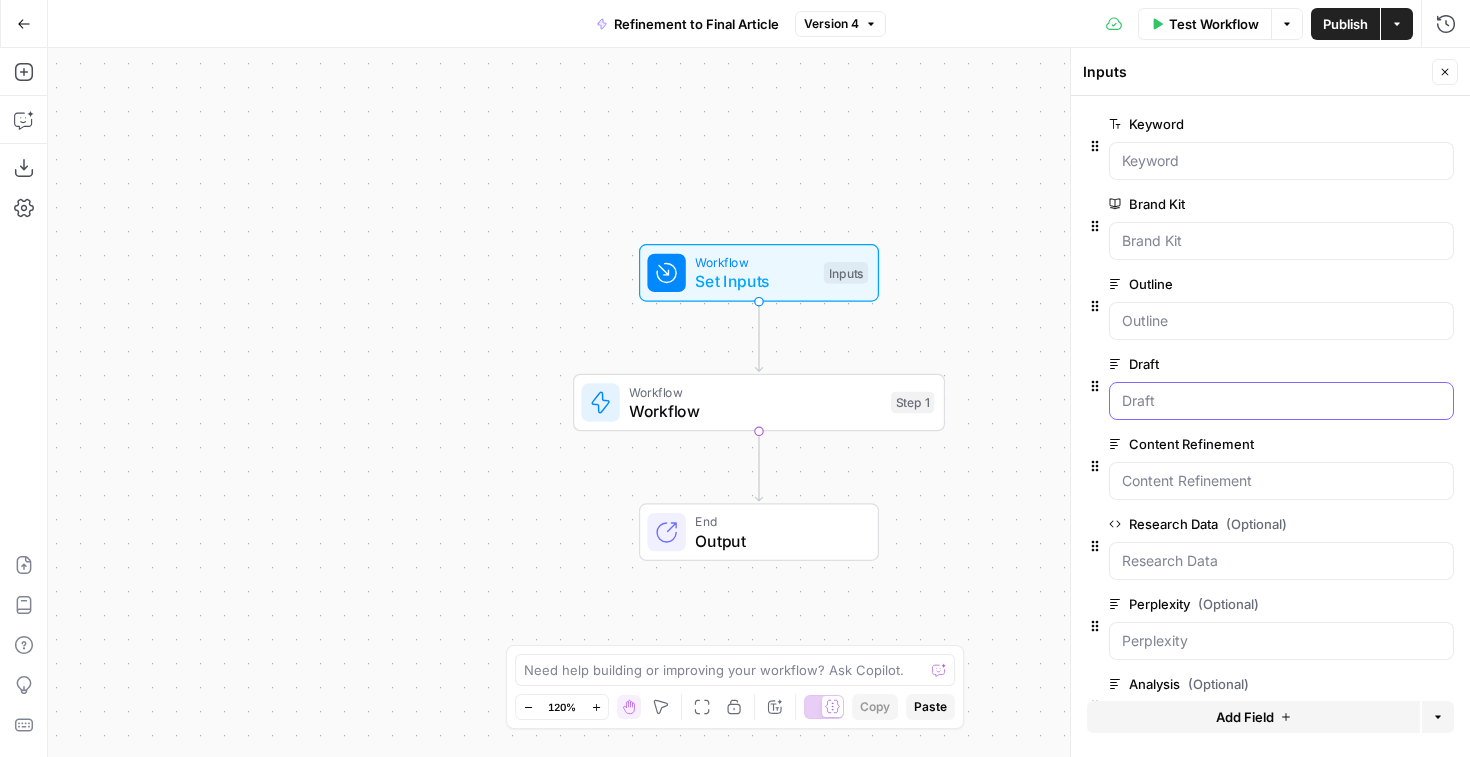 click on "Draft" at bounding box center [1281, 401] 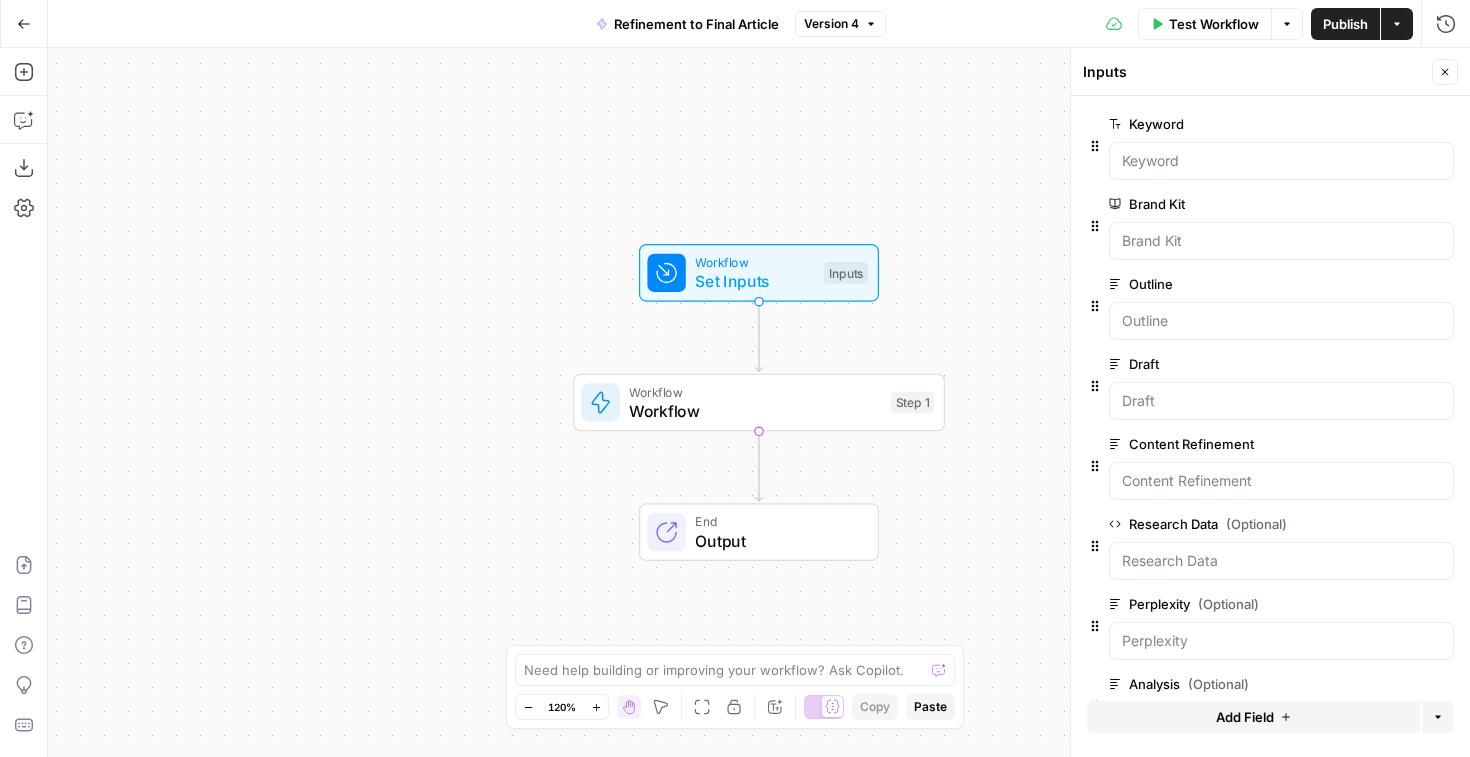 click on "edit field" at bounding box center (1379, 364) 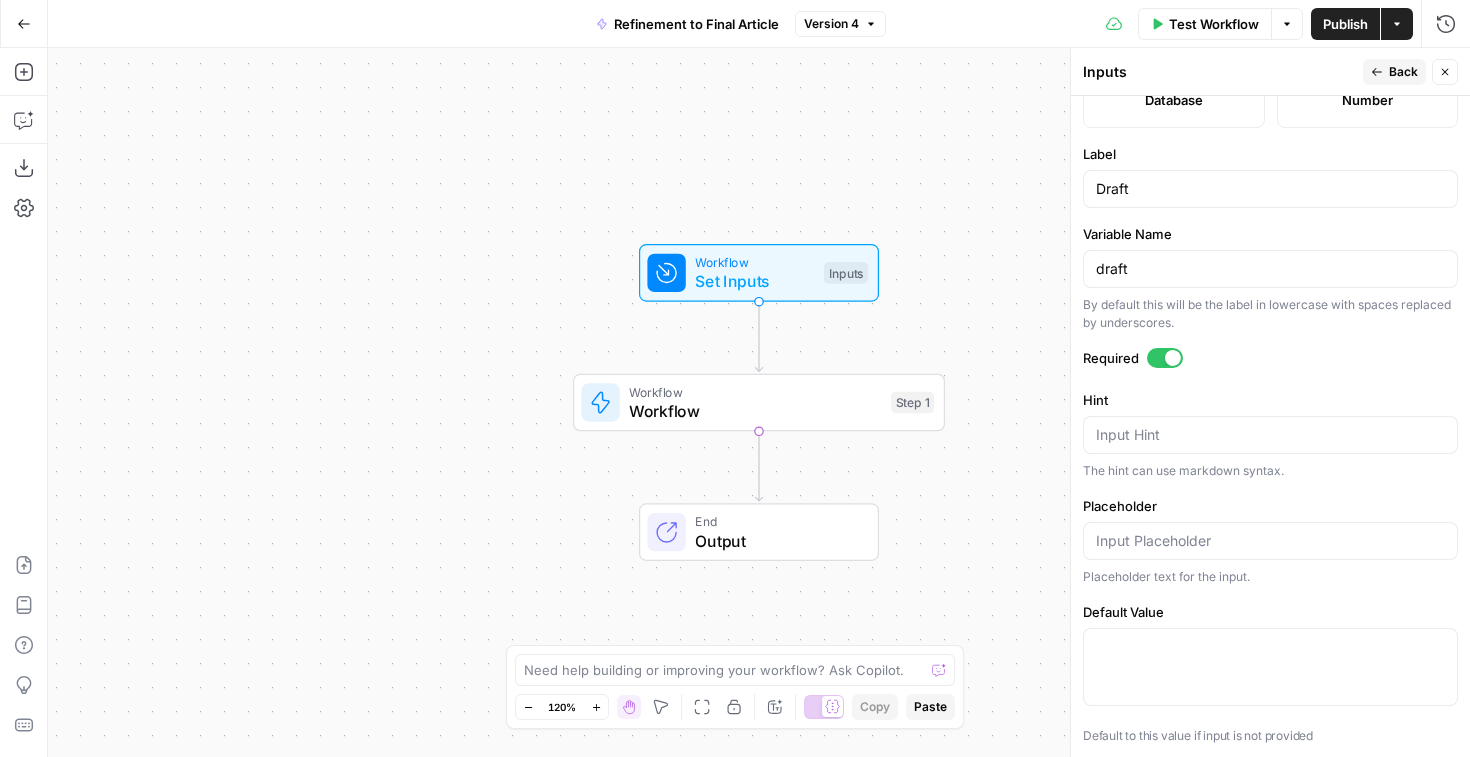 scroll, scrollTop: 0, scrollLeft: 0, axis: both 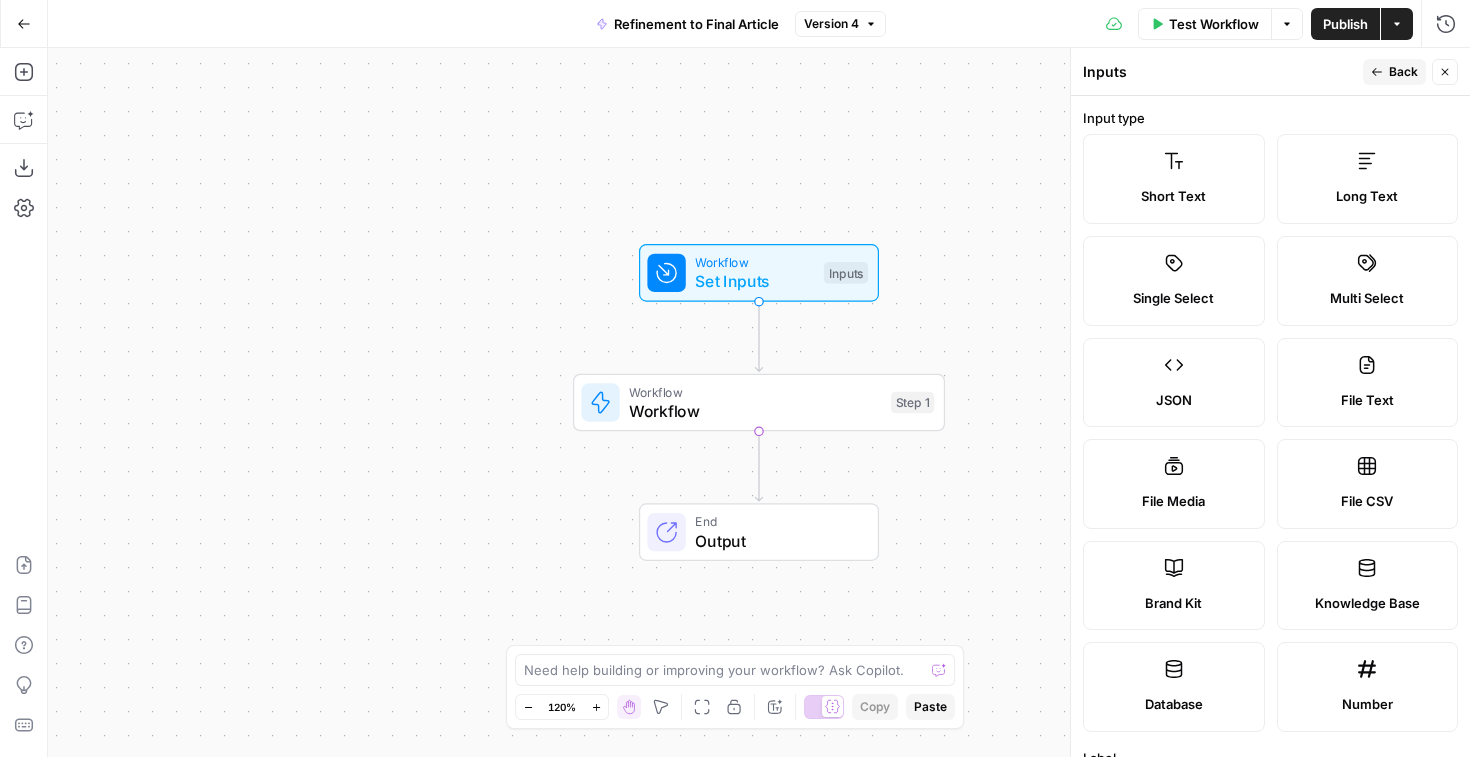click on "Back" at bounding box center [1403, 72] 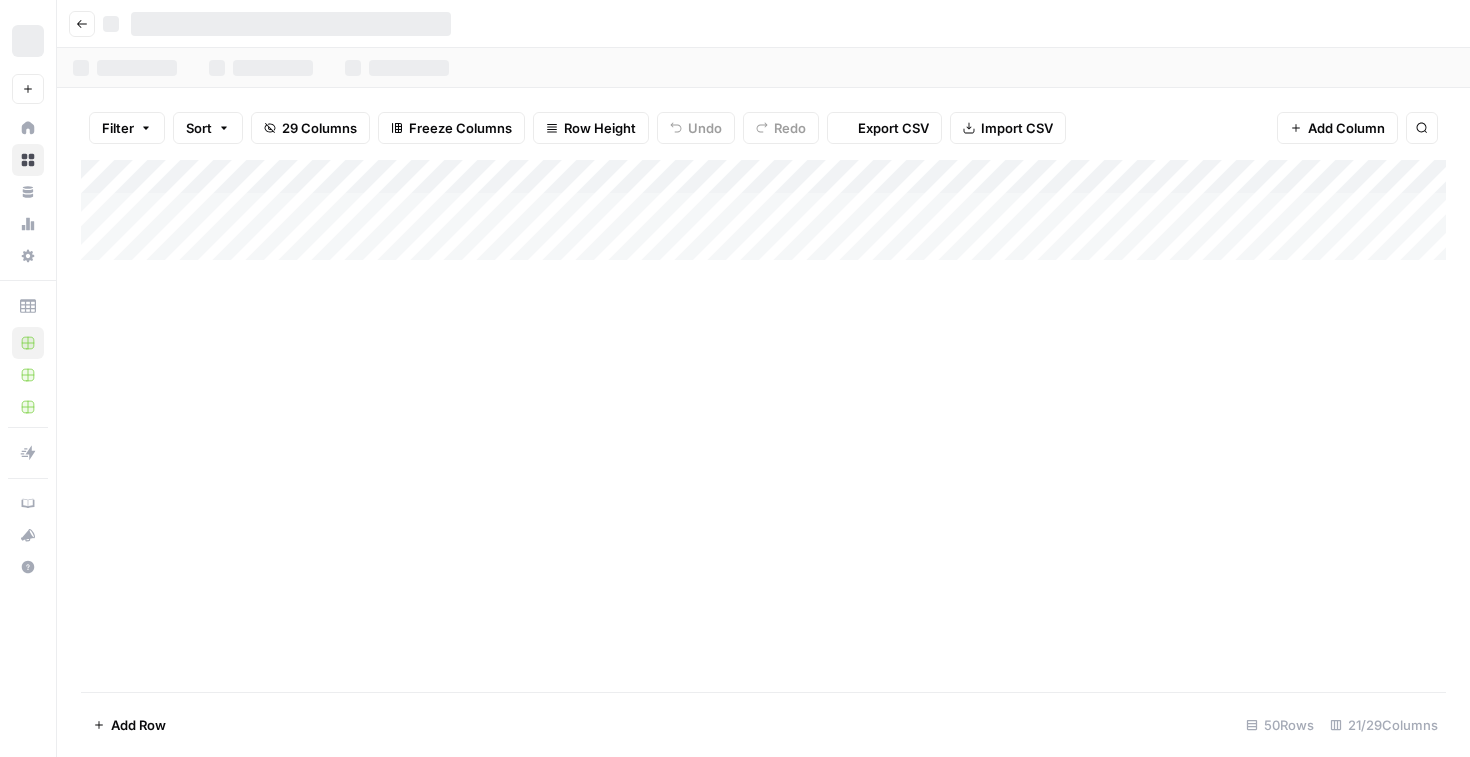 scroll, scrollTop: 0, scrollLeft: 0, axis: both 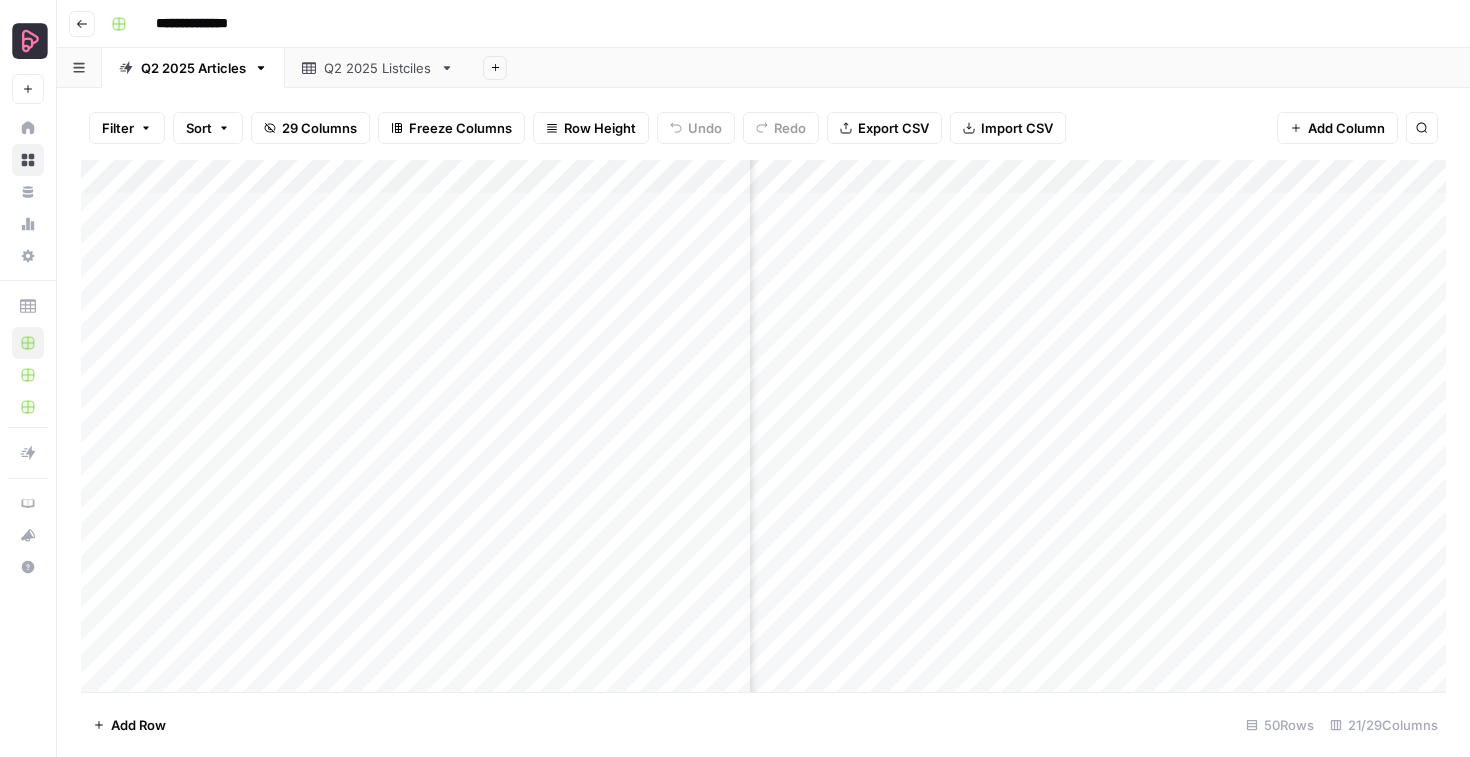 click on "Add Column" at bounding box center [763, 426] 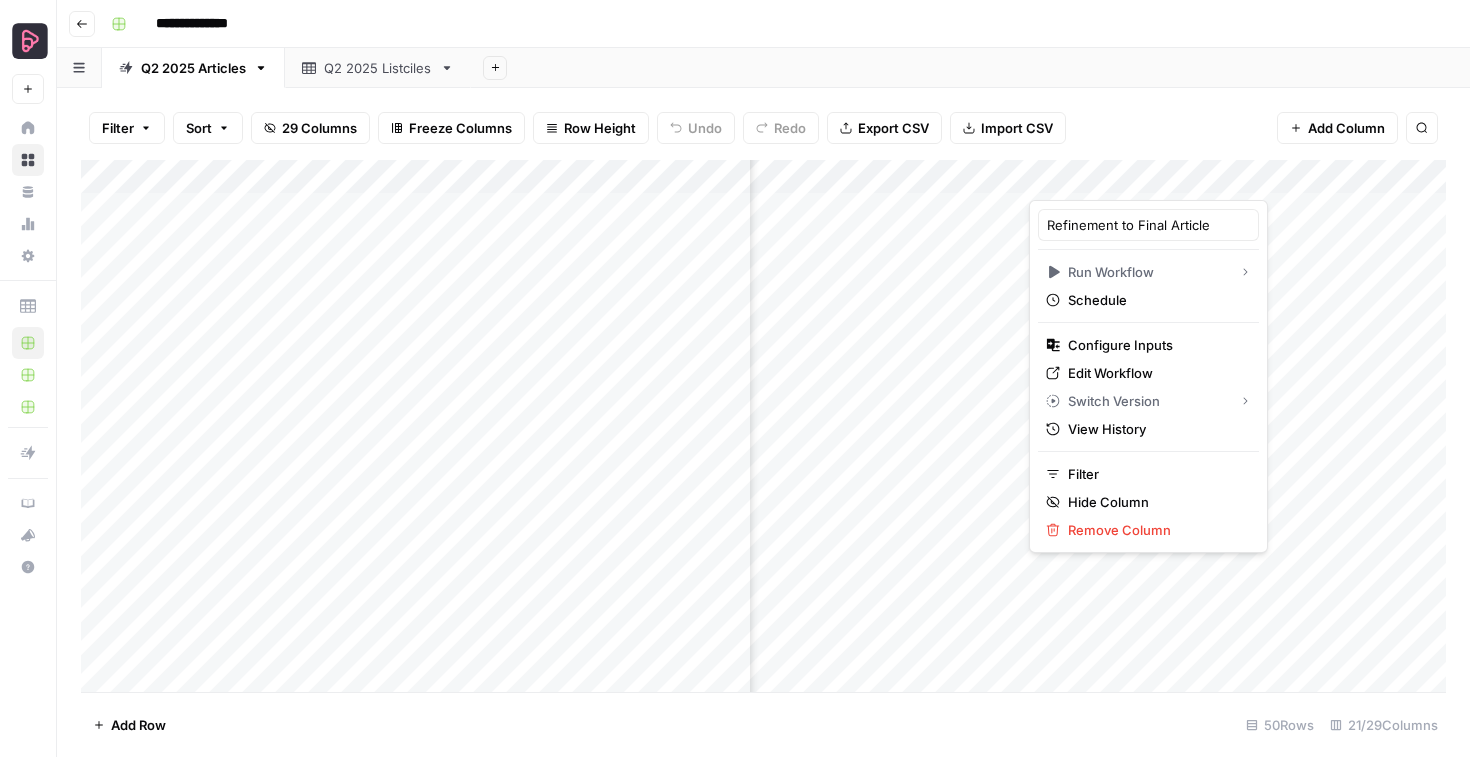 click at bounding box center (1119, 180) 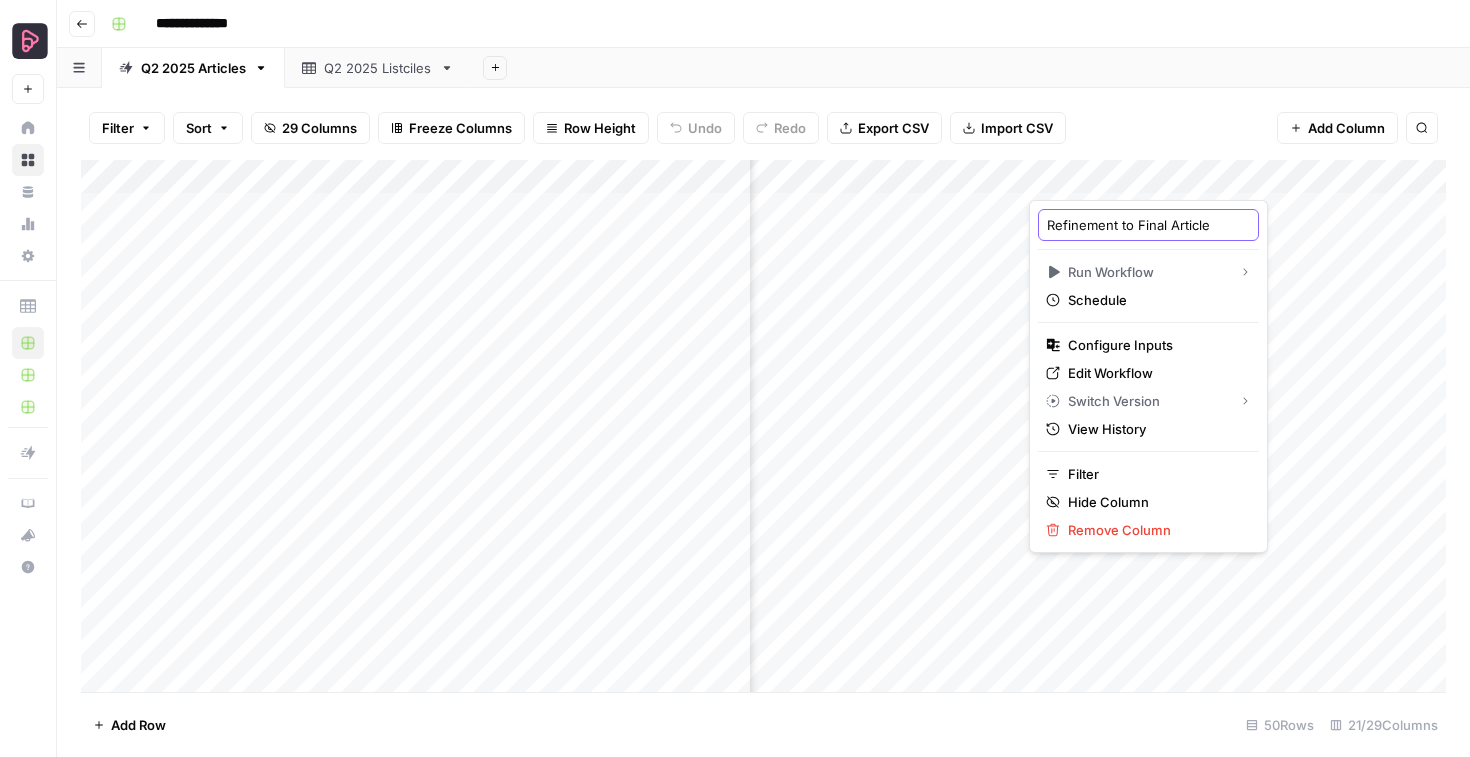 click on "Refinement to Final Article" at bounding box center (1148, 225) 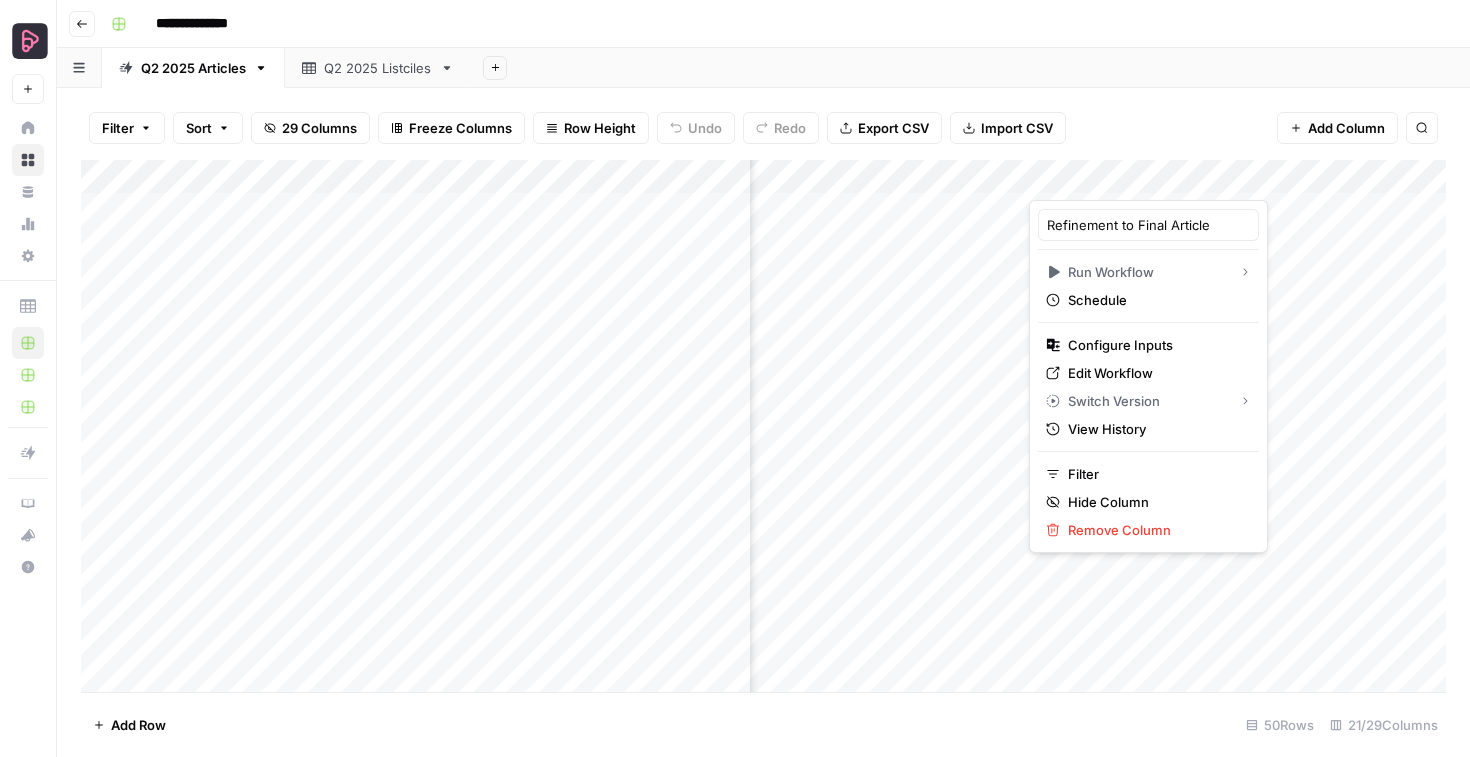 click on "Filter Sort 29 Columns Freeze Columns Row Height Undo Redo Export CSV Import CSV Add Column Search" at bounding box center [763, 128] 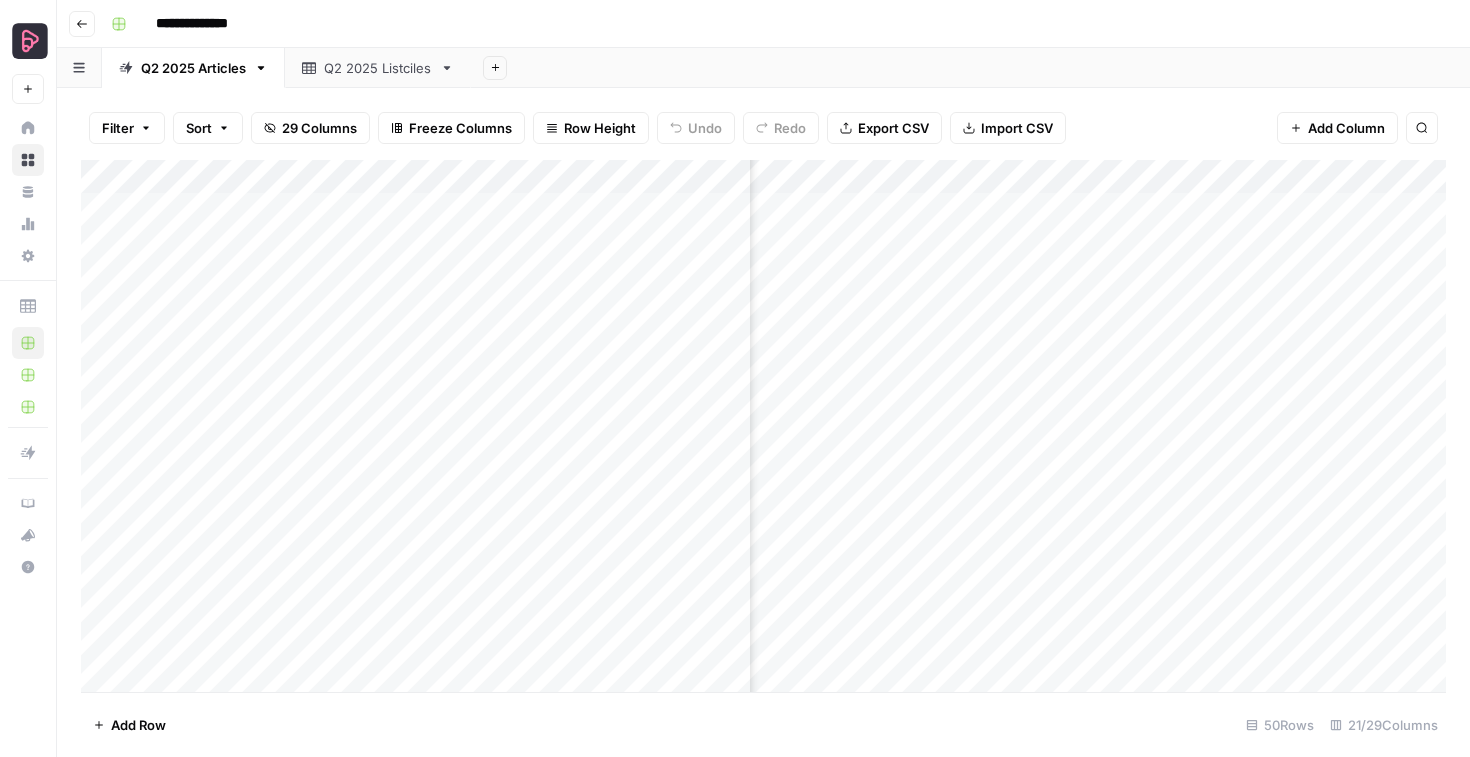 scroll, scrollTop: 0, scrollLeft: 3366, axis: horizontal 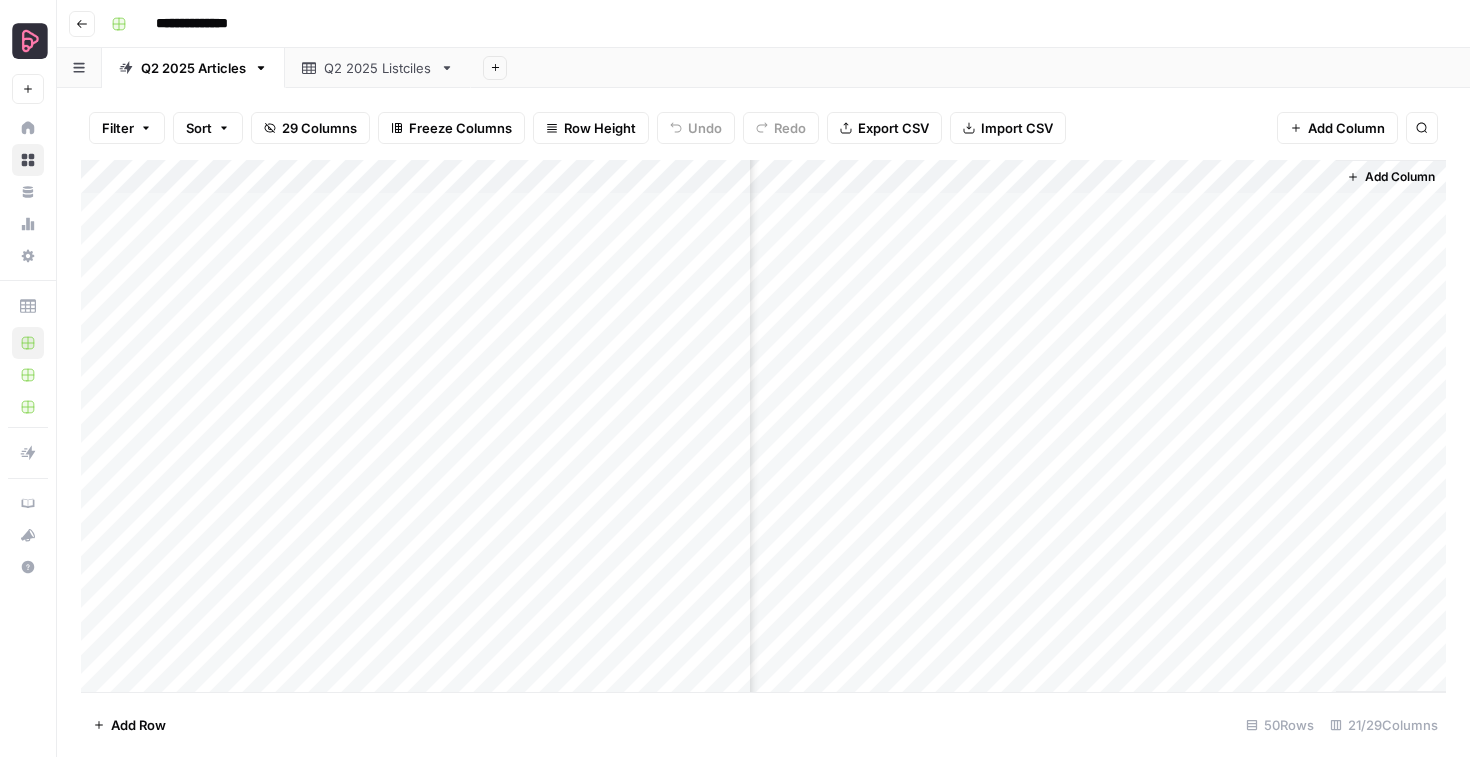click on "Add Column" at bounding box center [1400, 177] 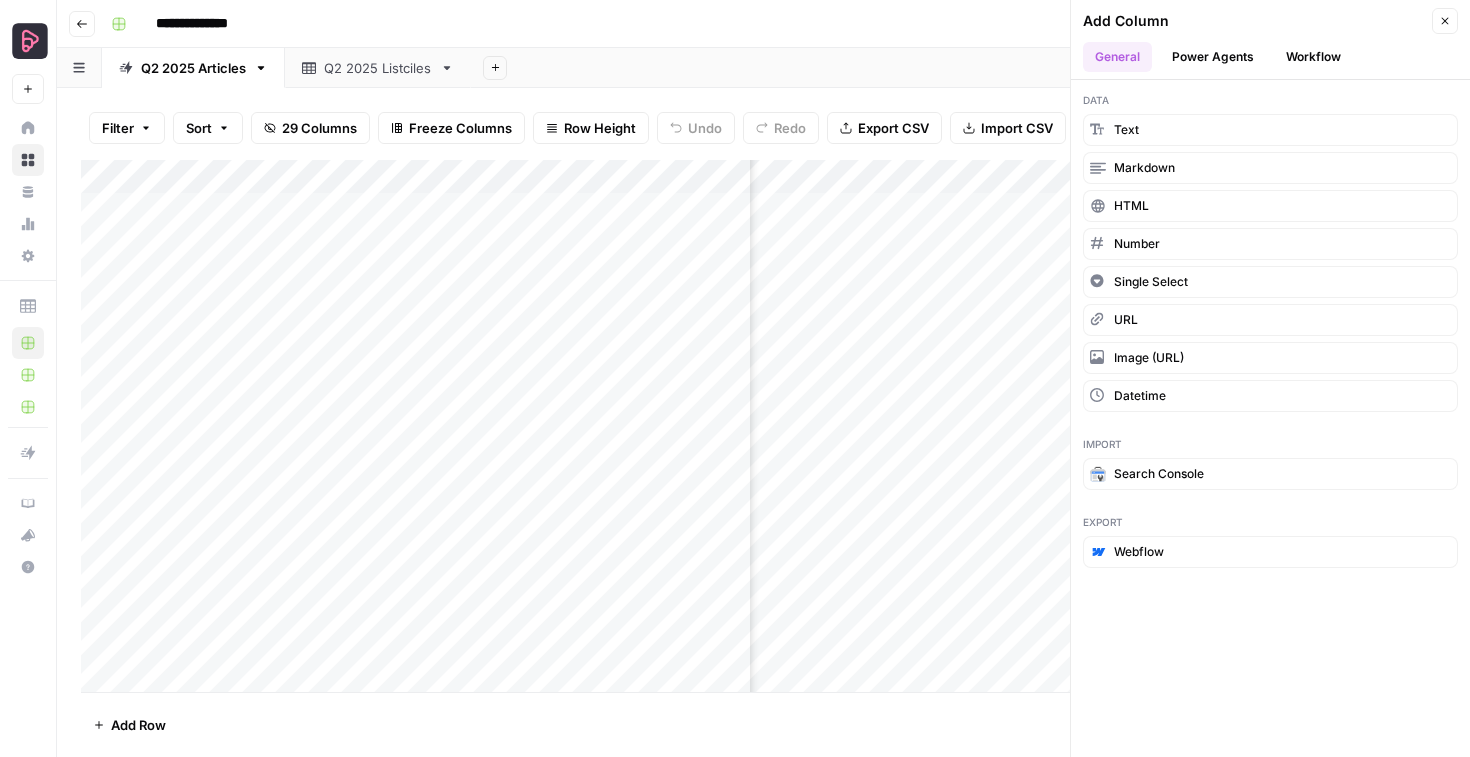 click on "Workflow" at bounding box center (1313, 57) 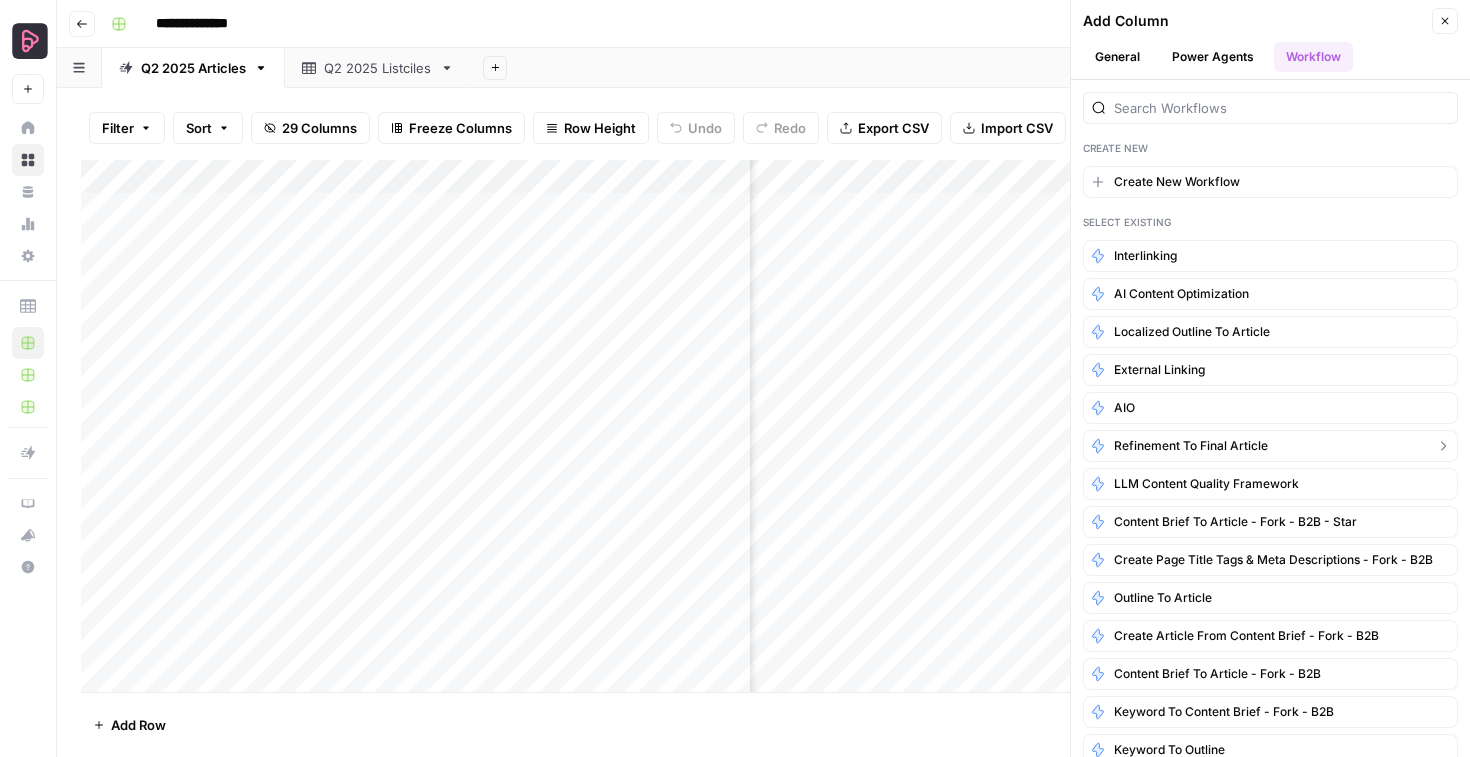 click on "Refinement to Final Article" at bounding box center [1191, 446] 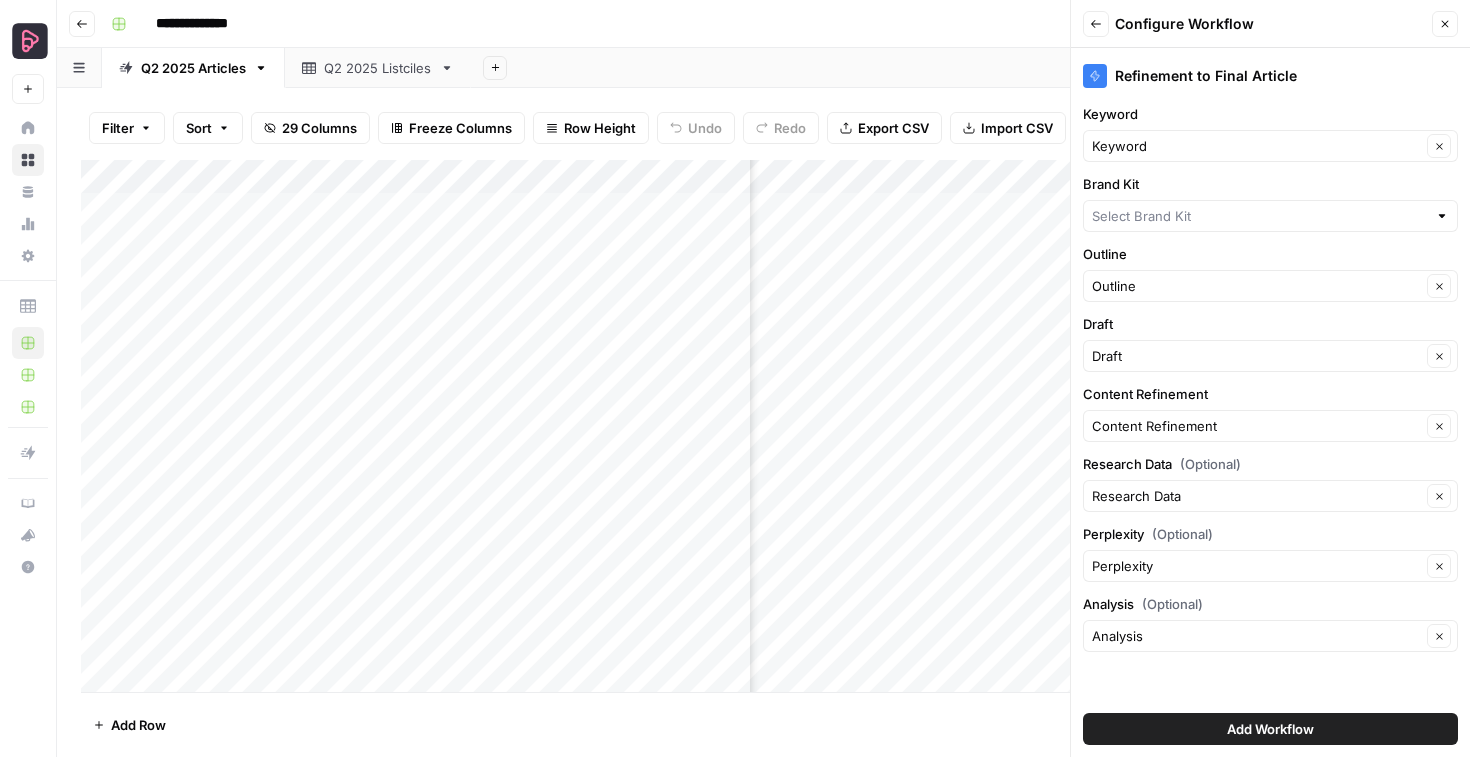 type on "Preply EN" 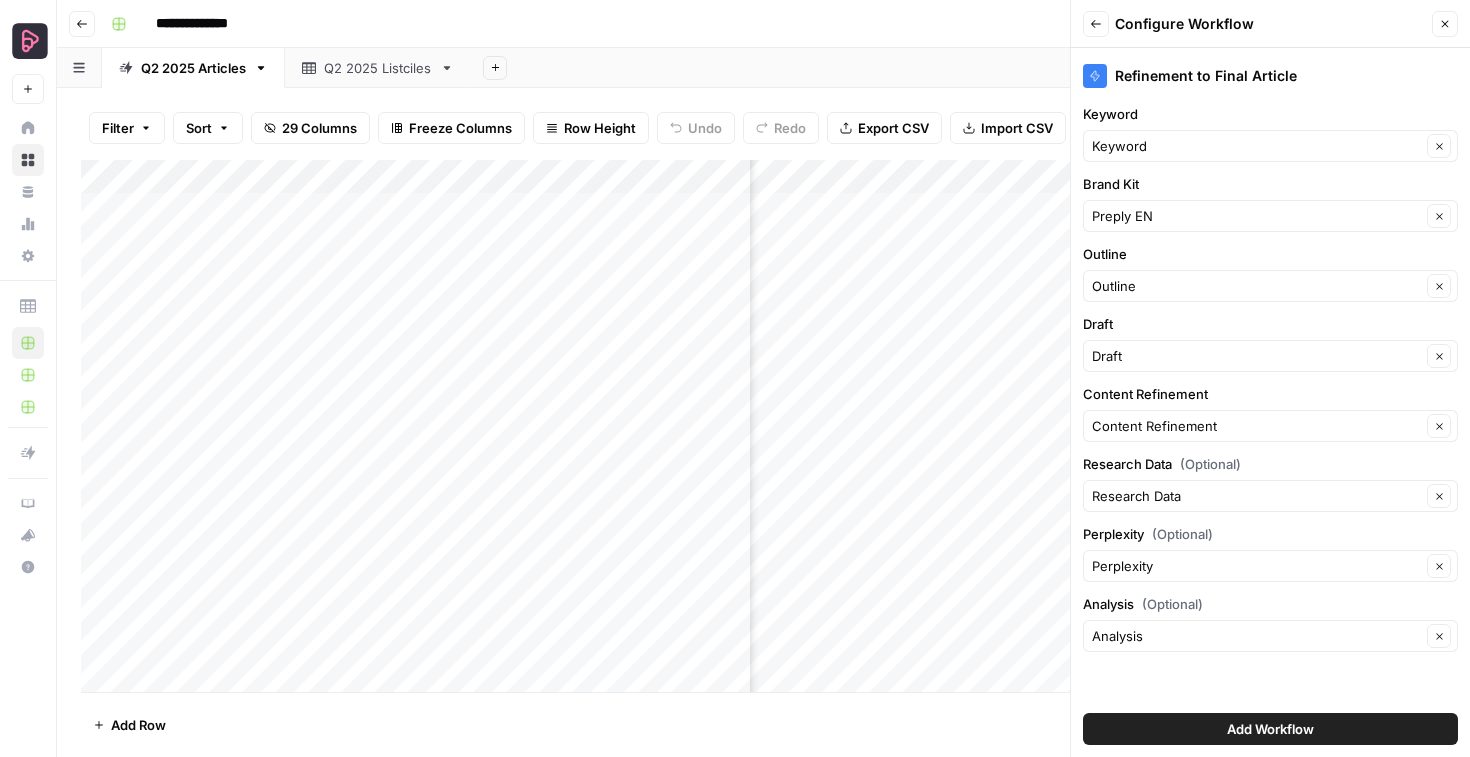 click on "Add Workflow" at bounding box center [1270, 729] 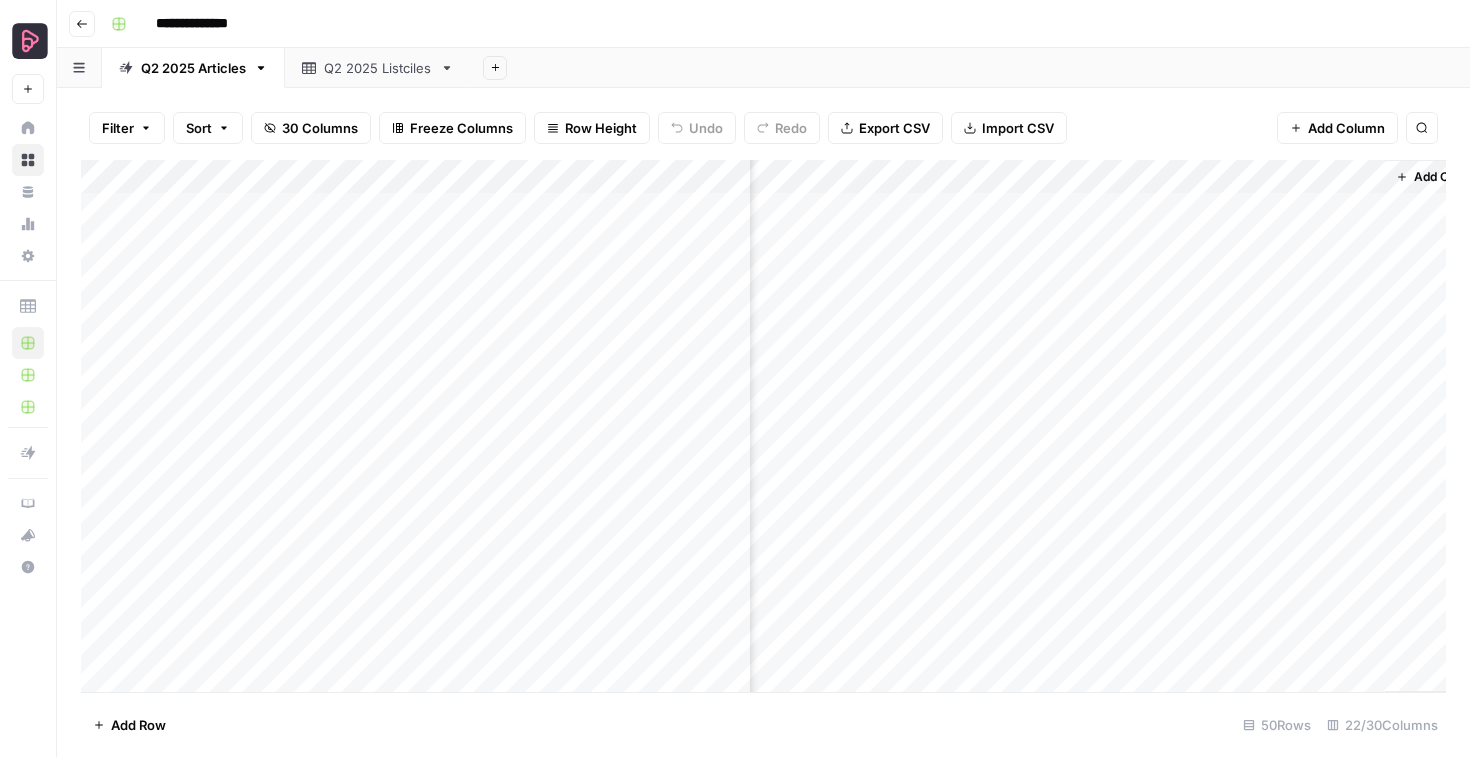 scroll, scrollTop: 0, scrollLeft: 3546, axis: horizontal 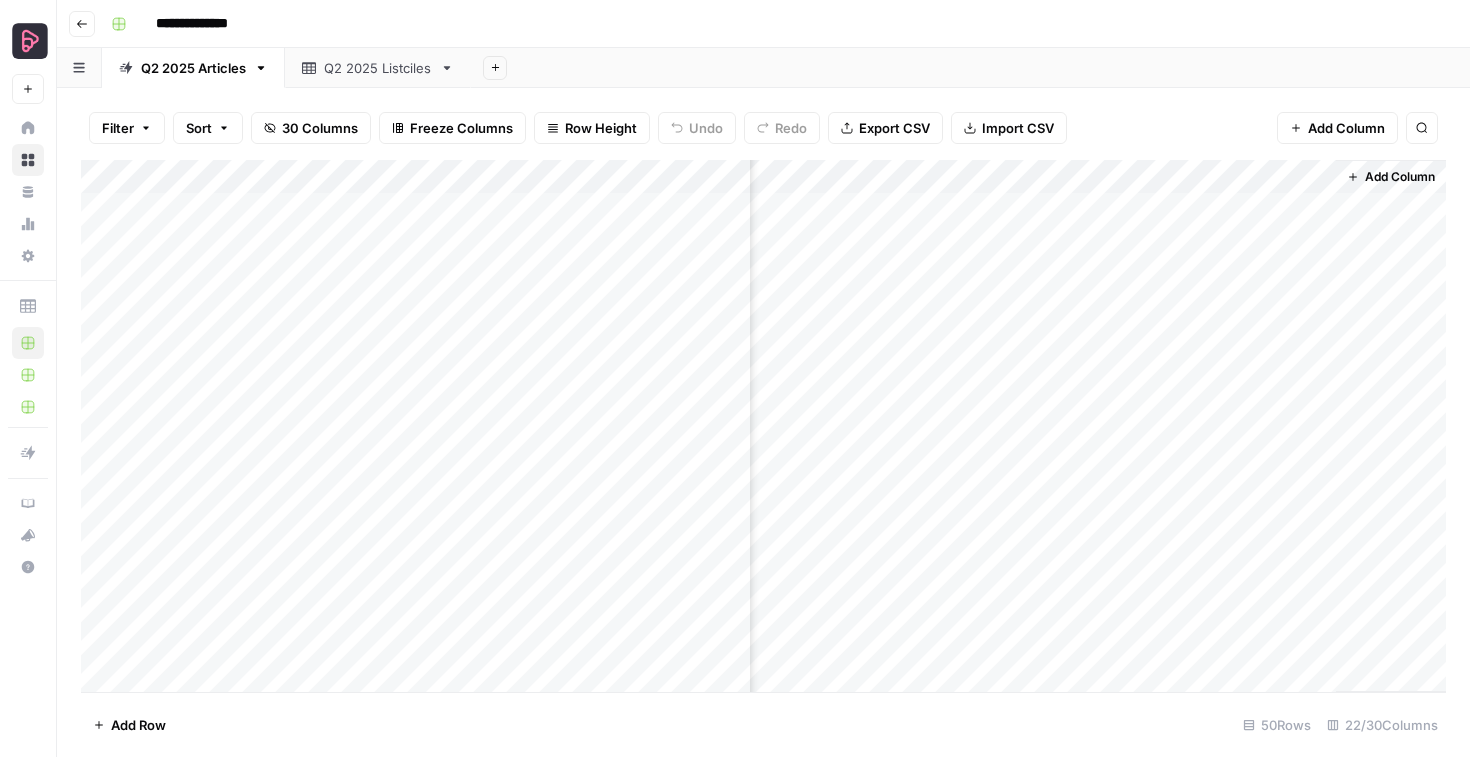 drag, startPoint x: 1209, startPoint y: 183, endPoint x: 827, endPoint y: 175, distance: 382.08377 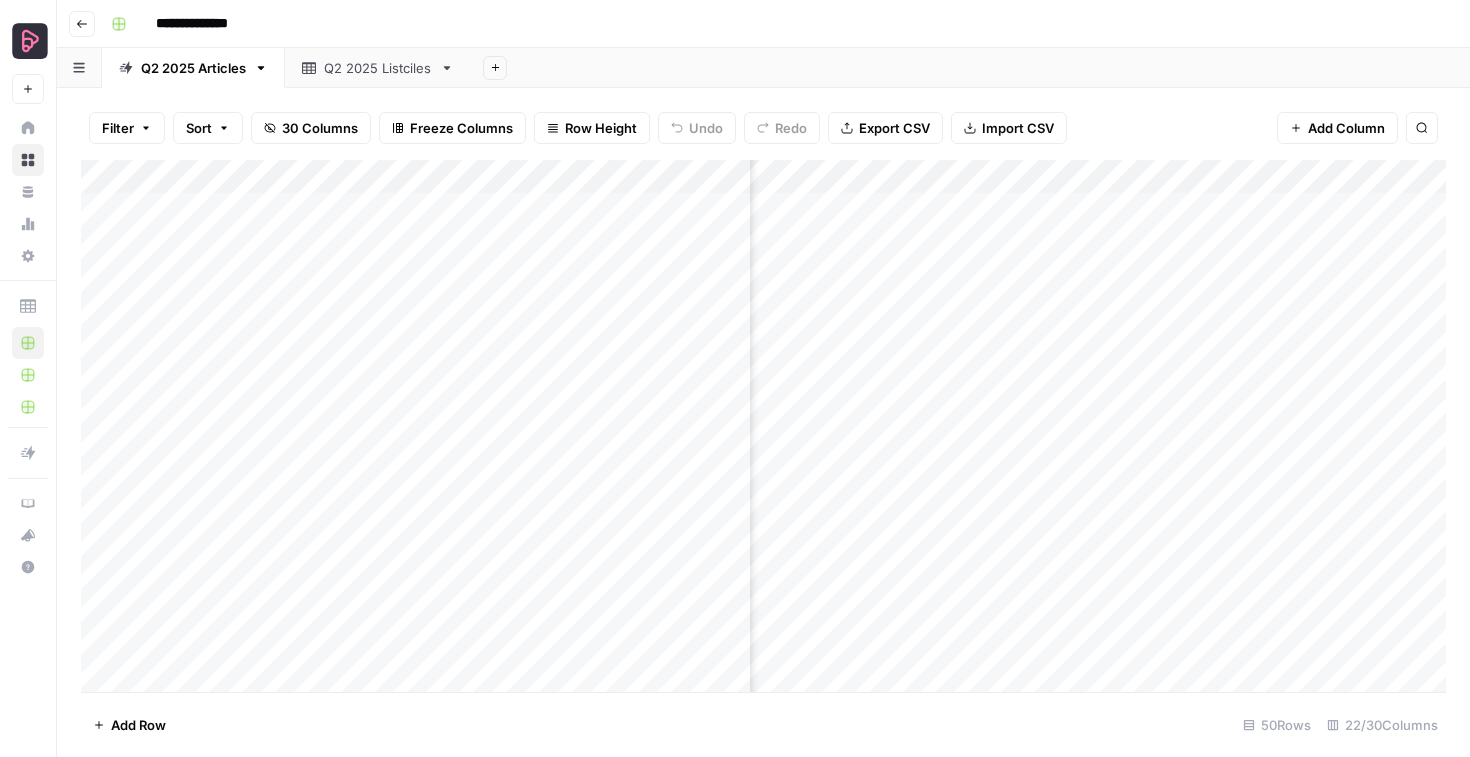 scroll, scrollTop: 0, scrollLeft: 3026, axis: horizontal 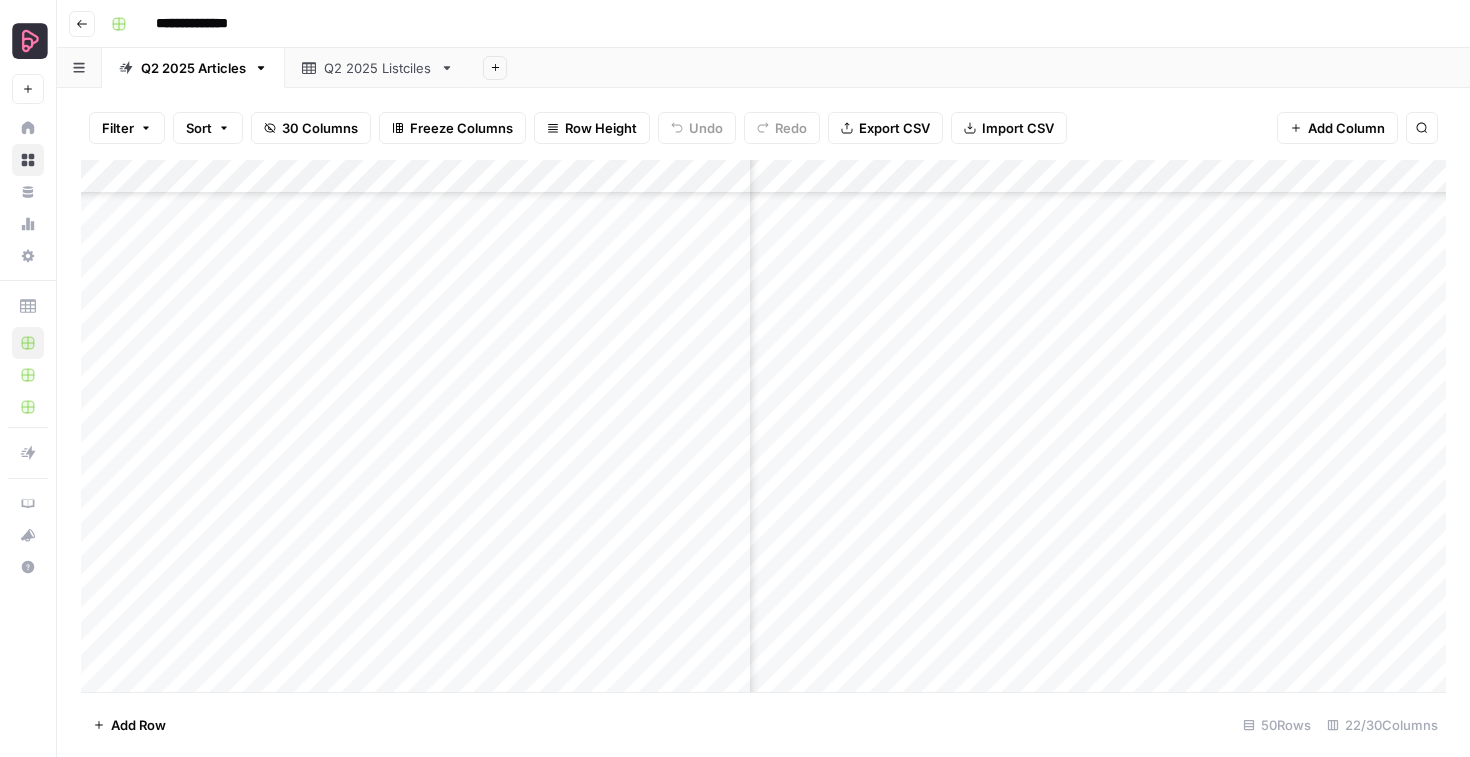 click on "Add Column" at bounding box center [763, 426] 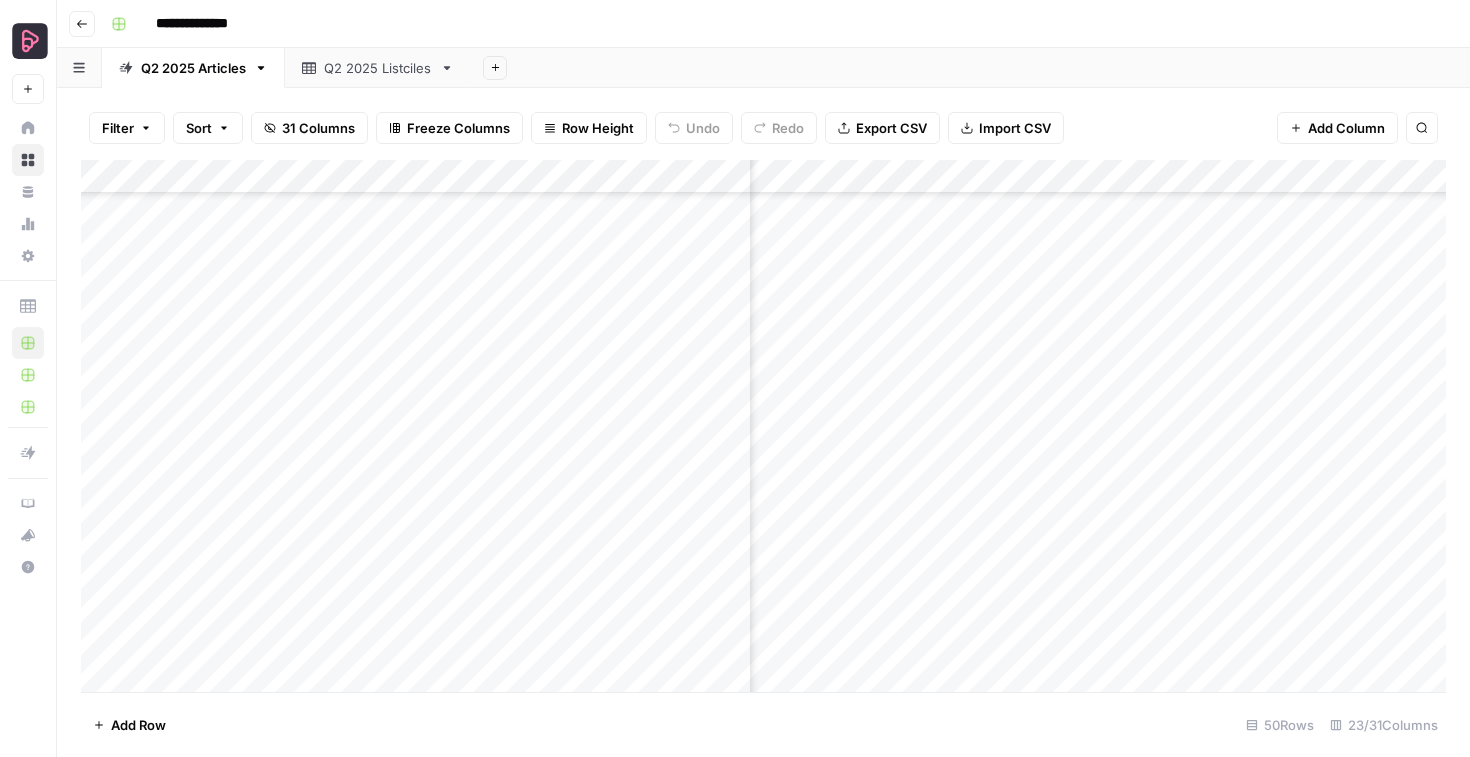 scroll, scrollTop: 1054, scrollLeft: 2719, axis: both 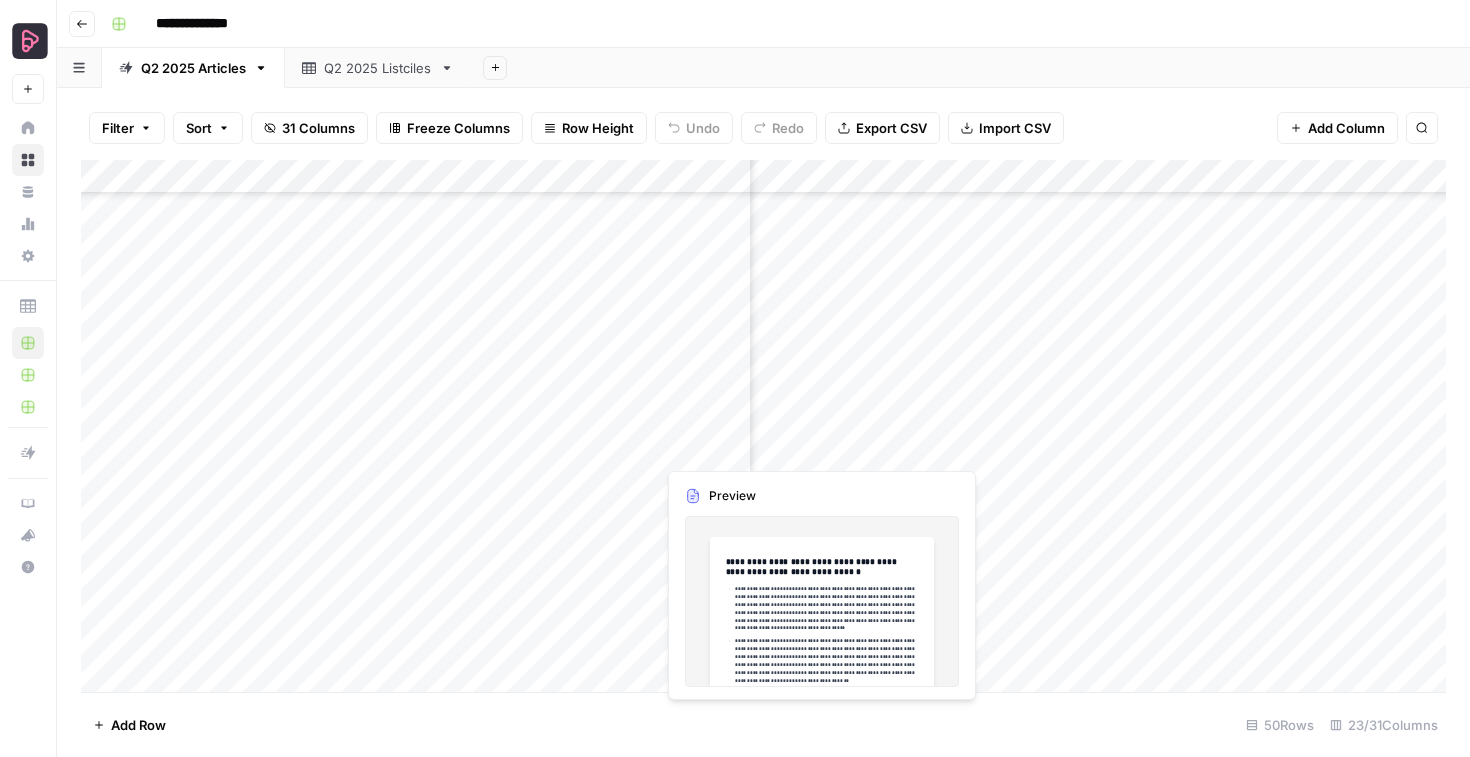 click on "Add Column" at bounding box center [763, 426] 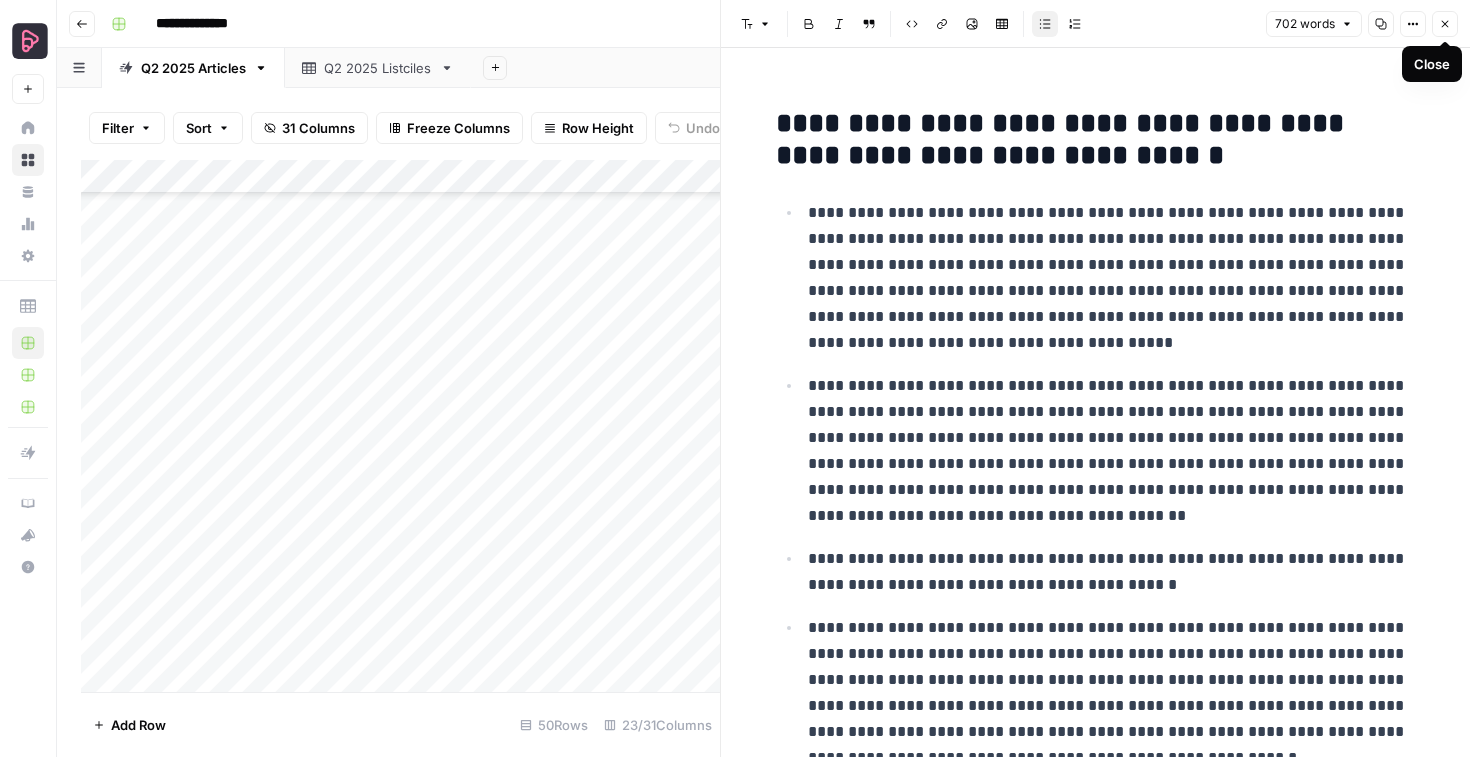 click 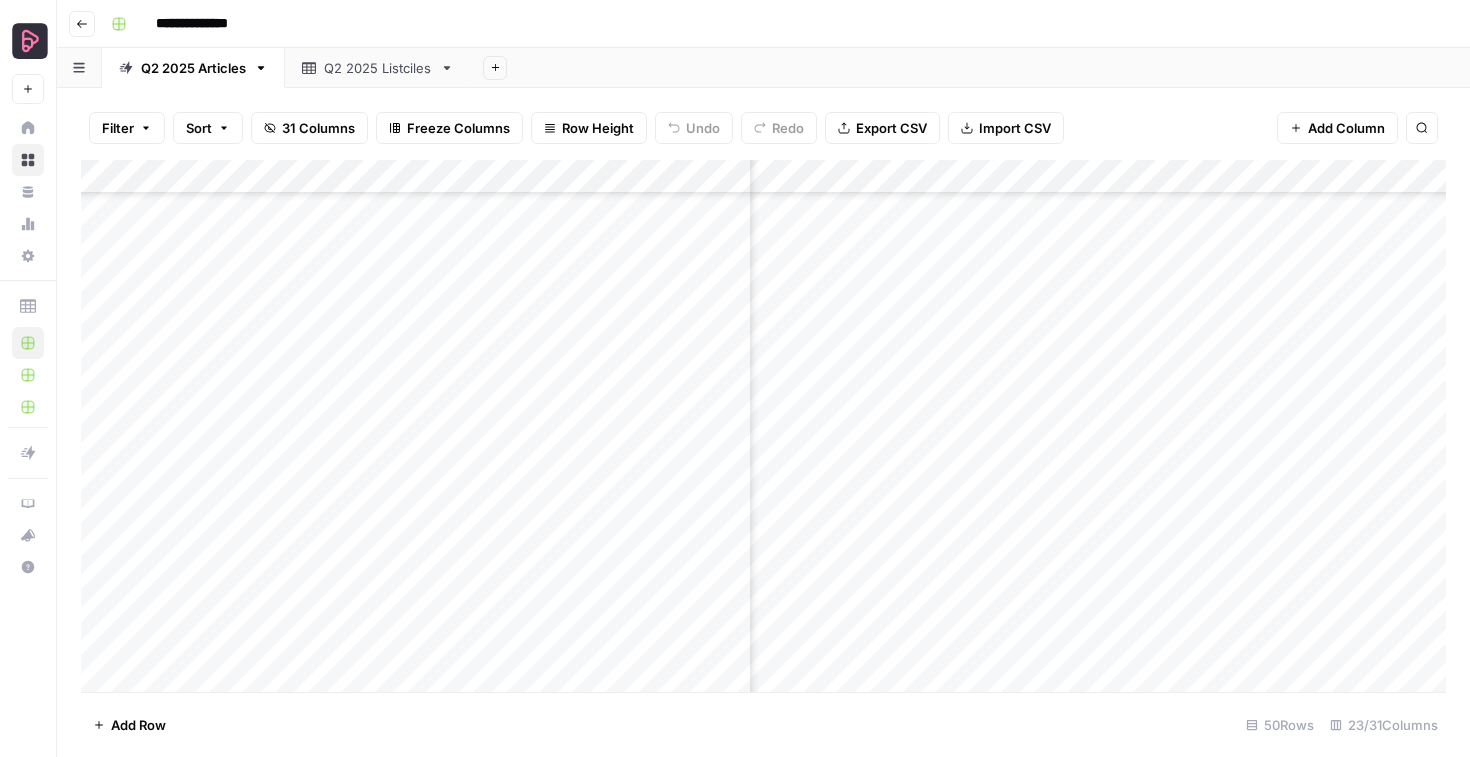 scroll, scrollTop: 1054, scrollLeft: 2832, axis: both 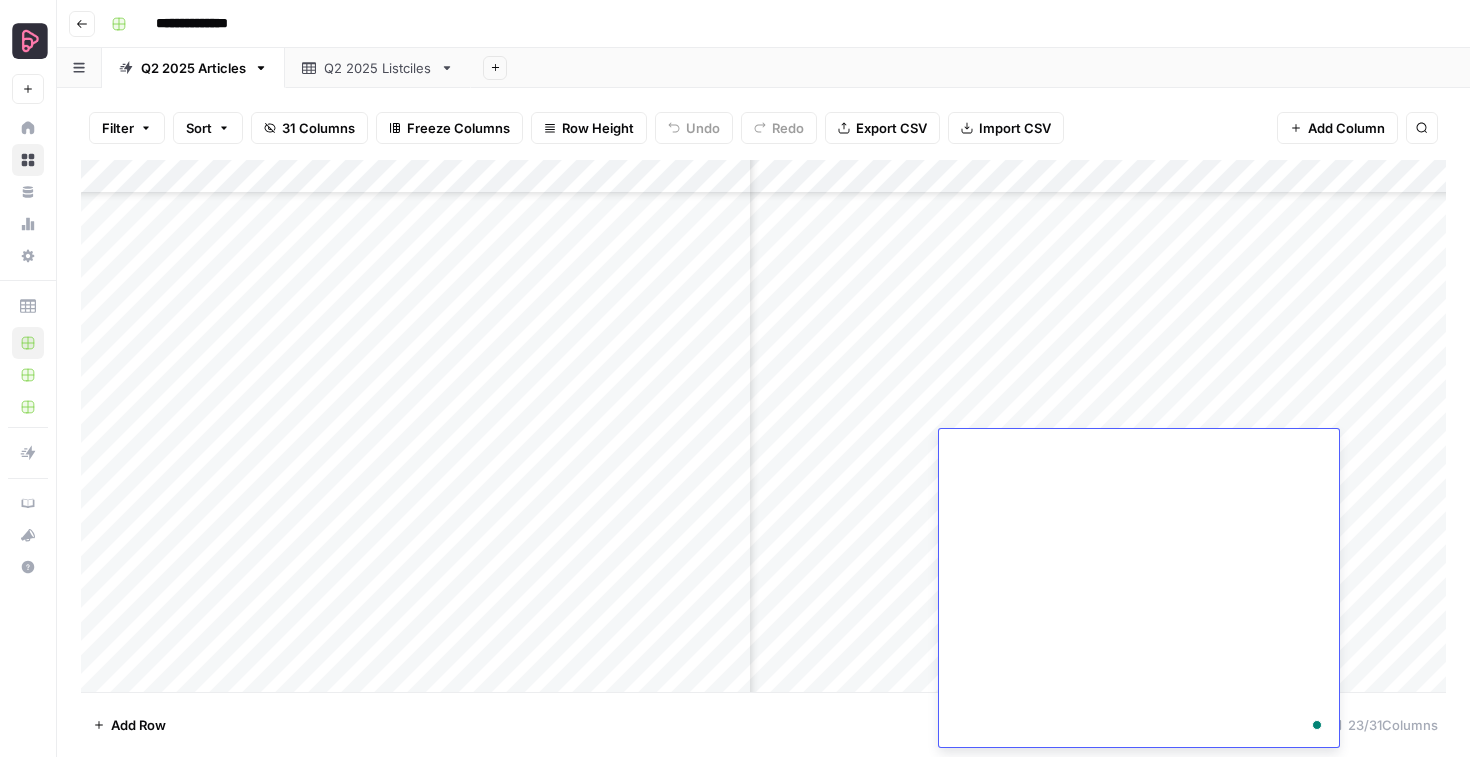 click on "Add Column" at bounding box center [763, 426] 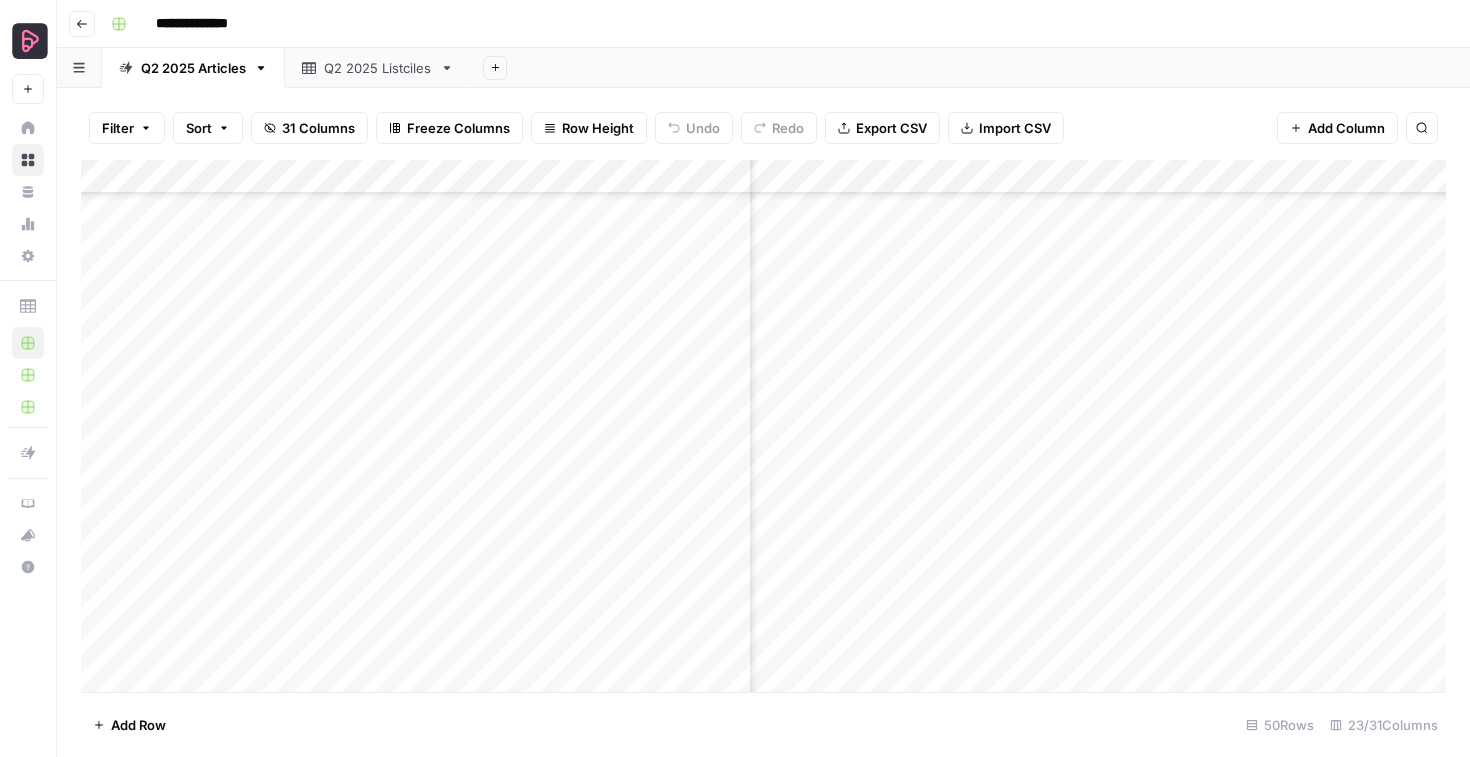 click on "Add Column" at bounding box center [763, 426] 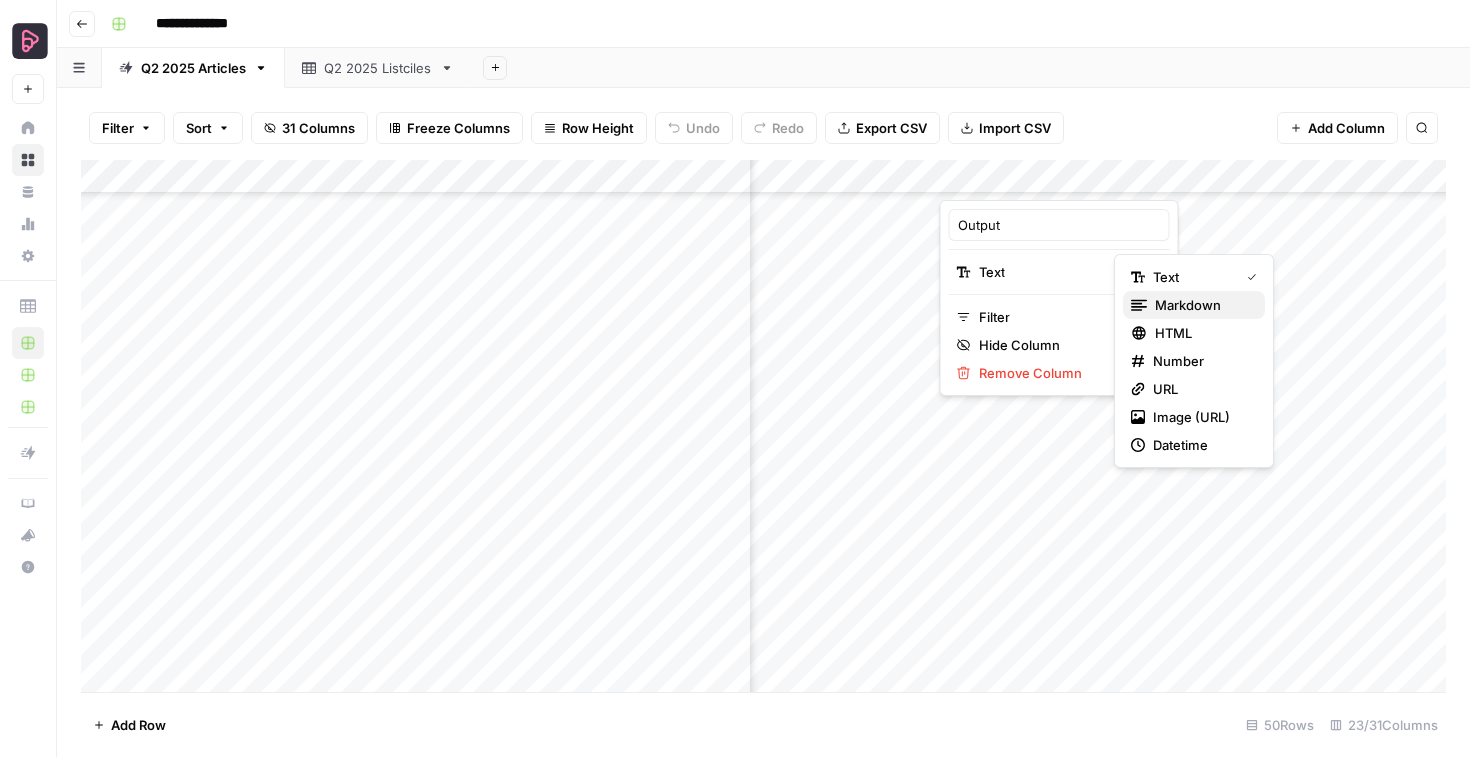 click on "markdown" at bounding box center (1188, 305) 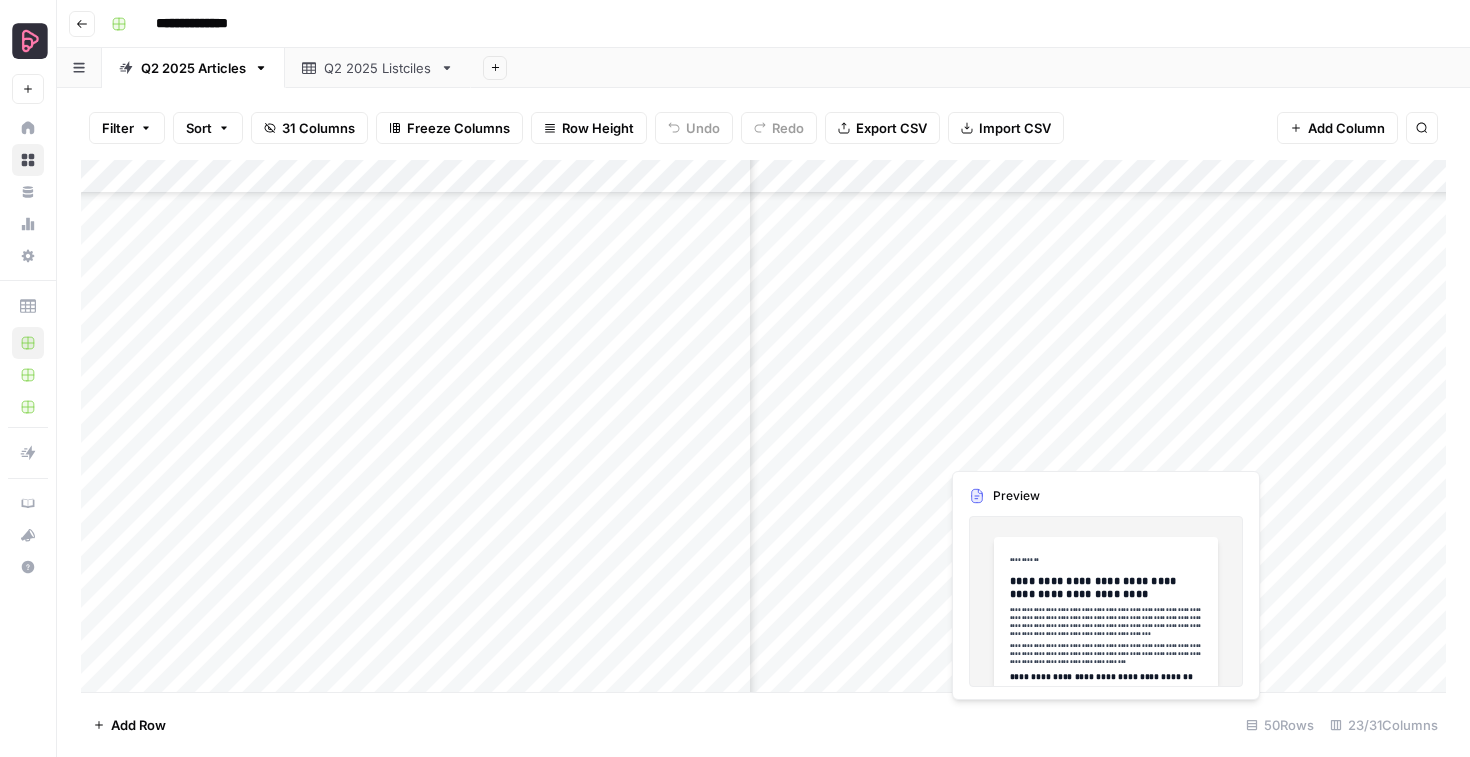 click on "Add Column" at bounding box center [763, 426] 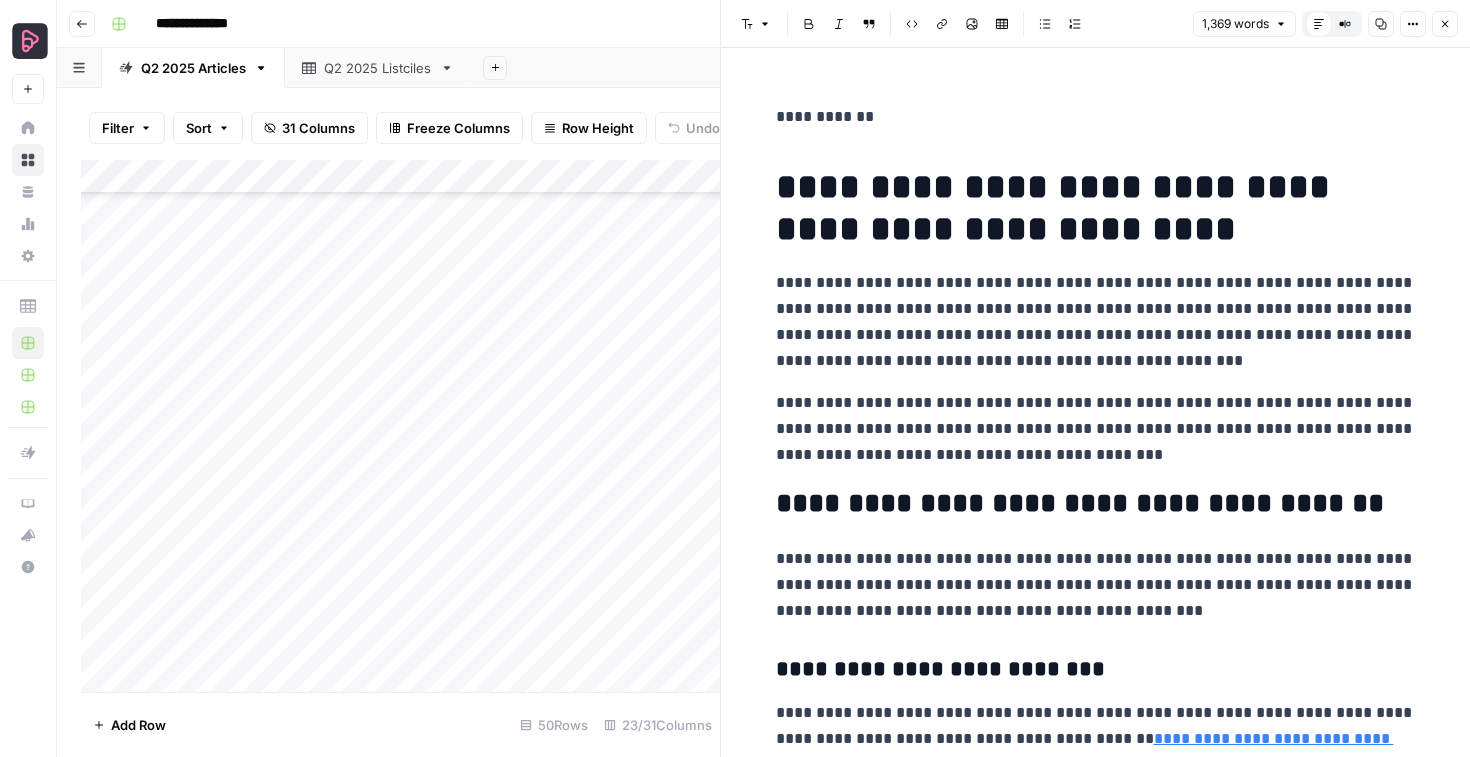 click on "**********" at bounding box center (1096, 322) 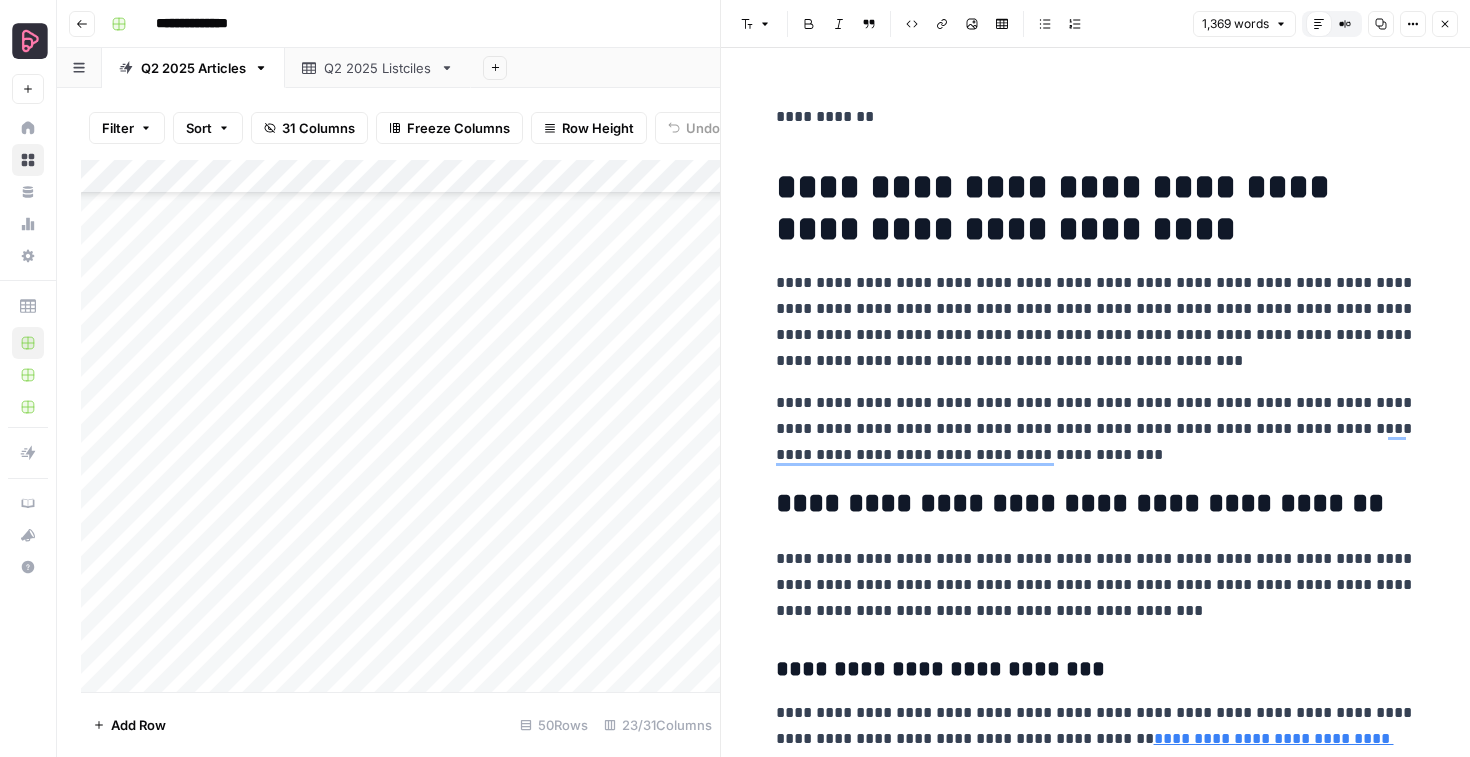 scroll, scrollTop: 1449, scrollLeft: 0, axis: vertical 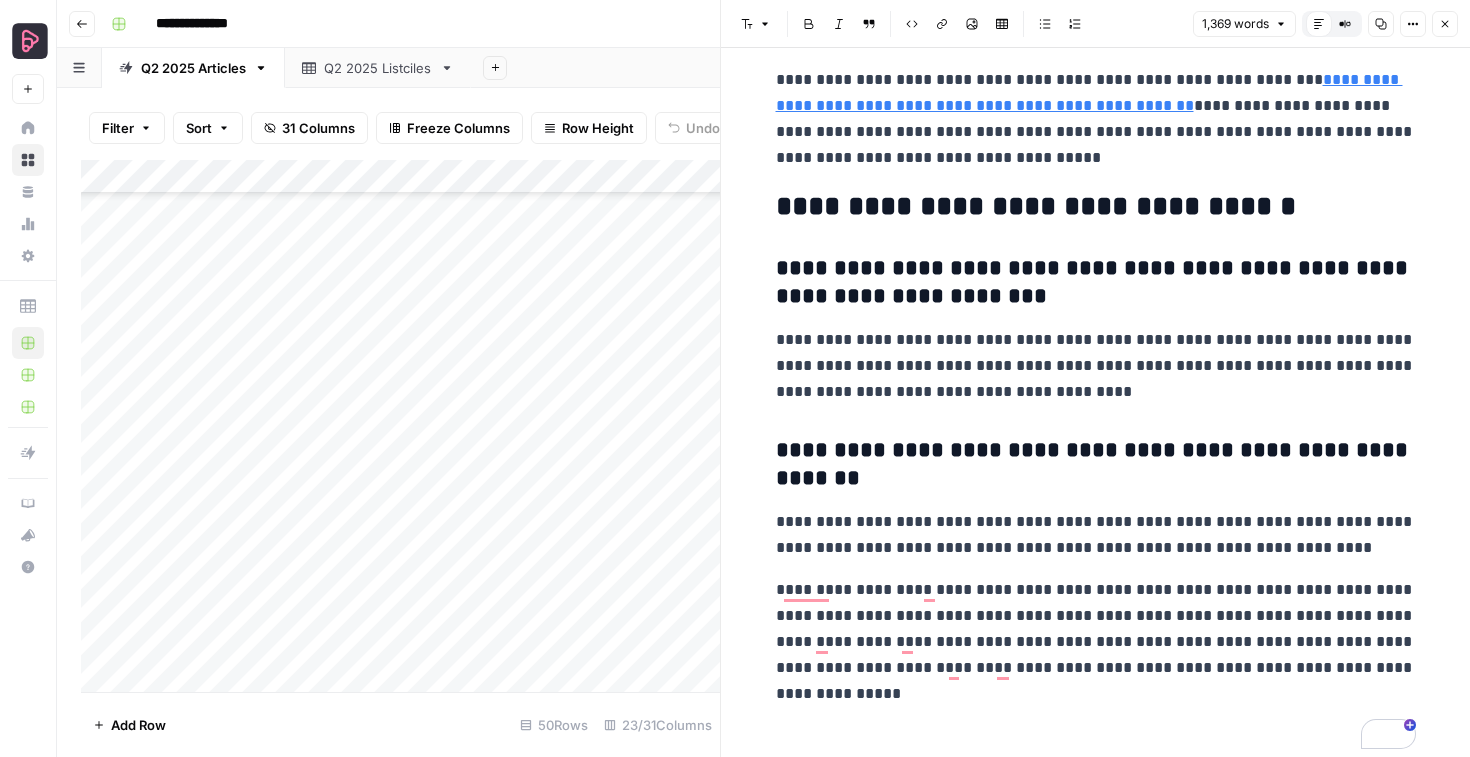 click 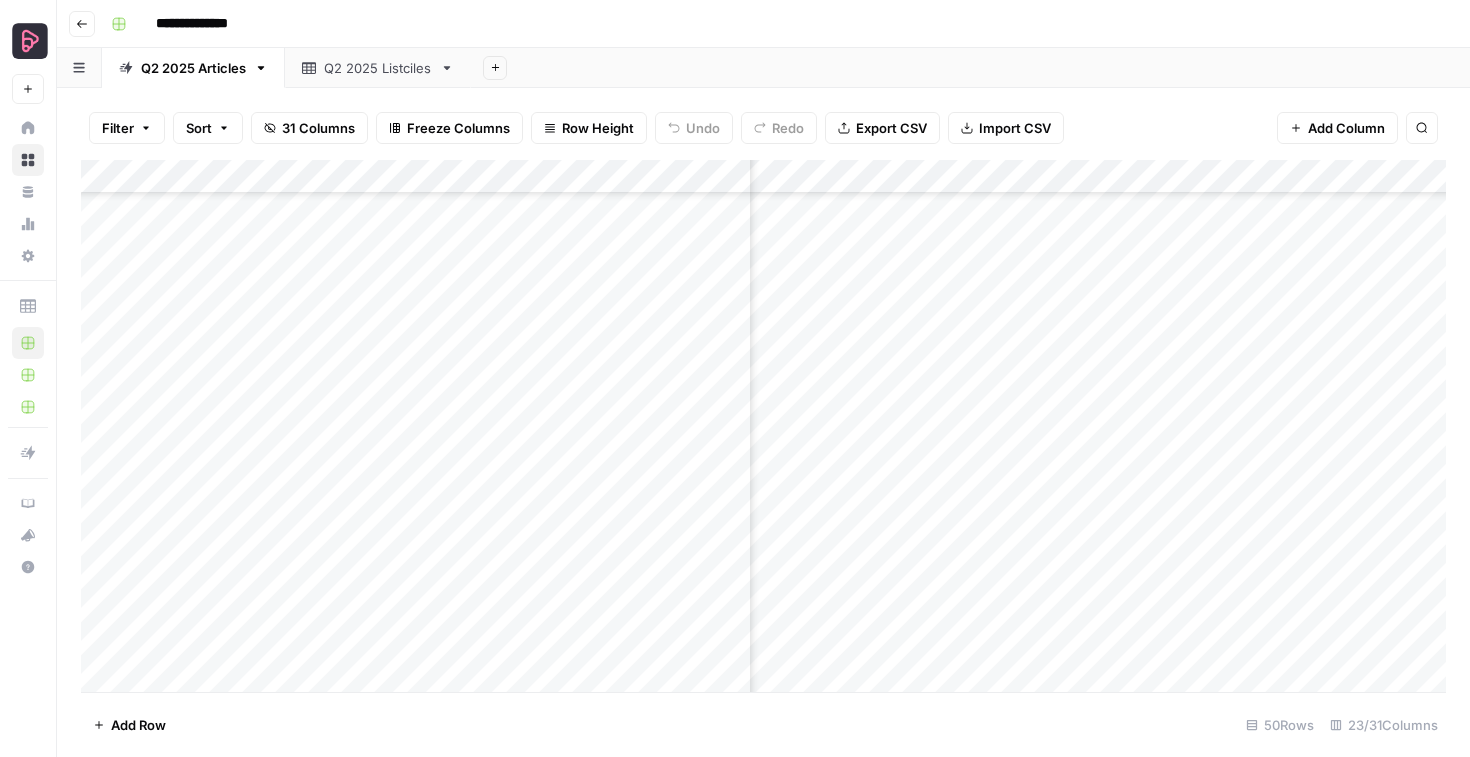 scroll, scrollTop: 1054, scrollLeft: 2572, axis: both 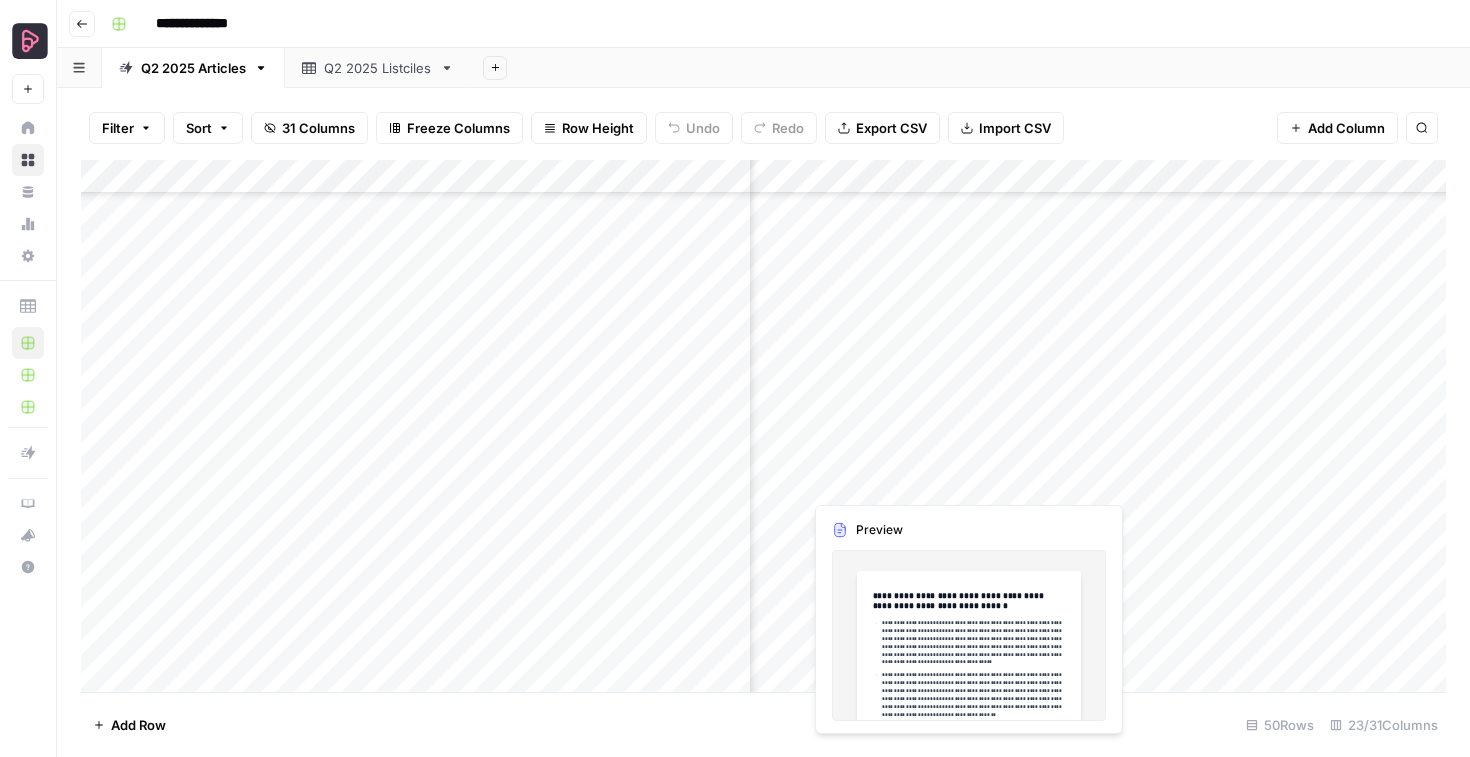 click on "Add Column" at bounding box center [763, 426] 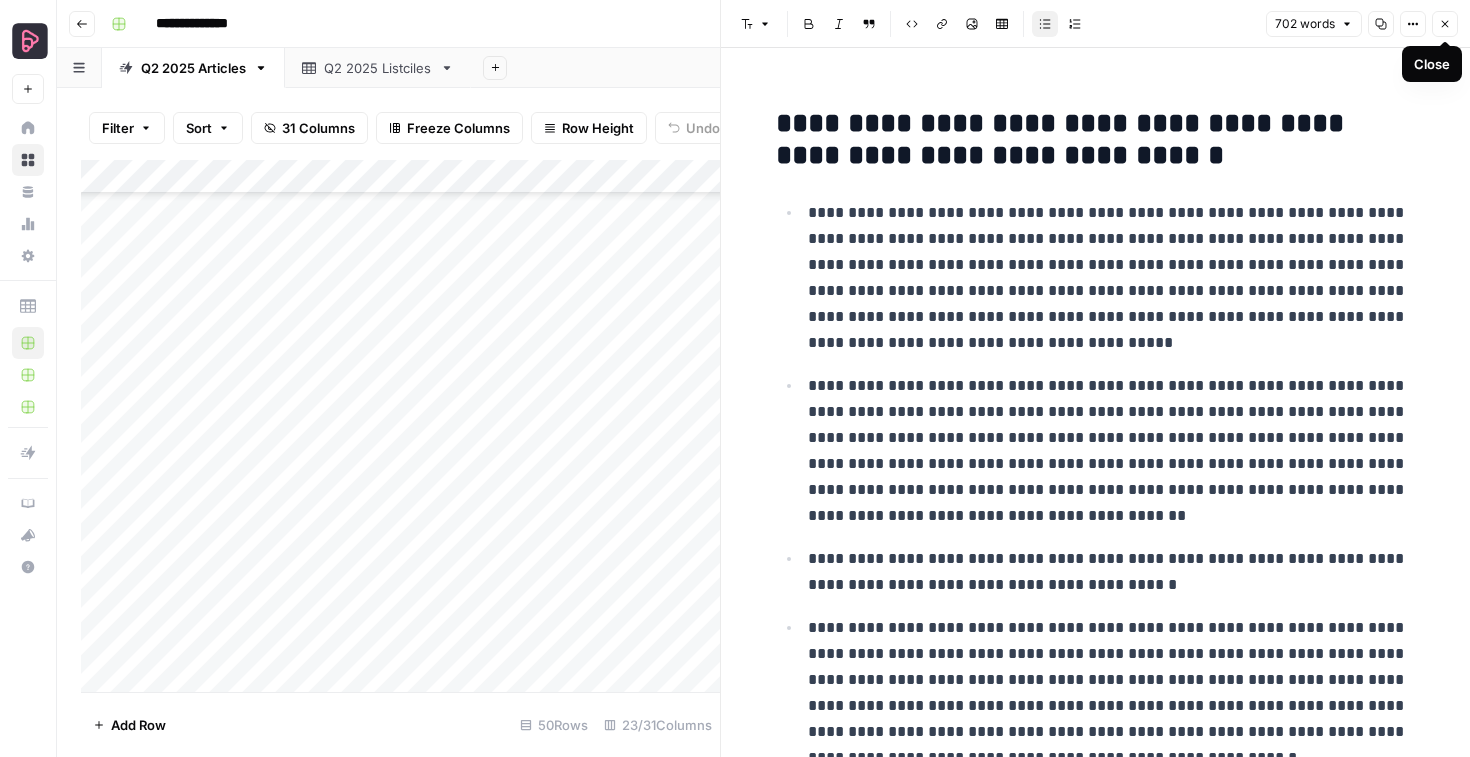 click 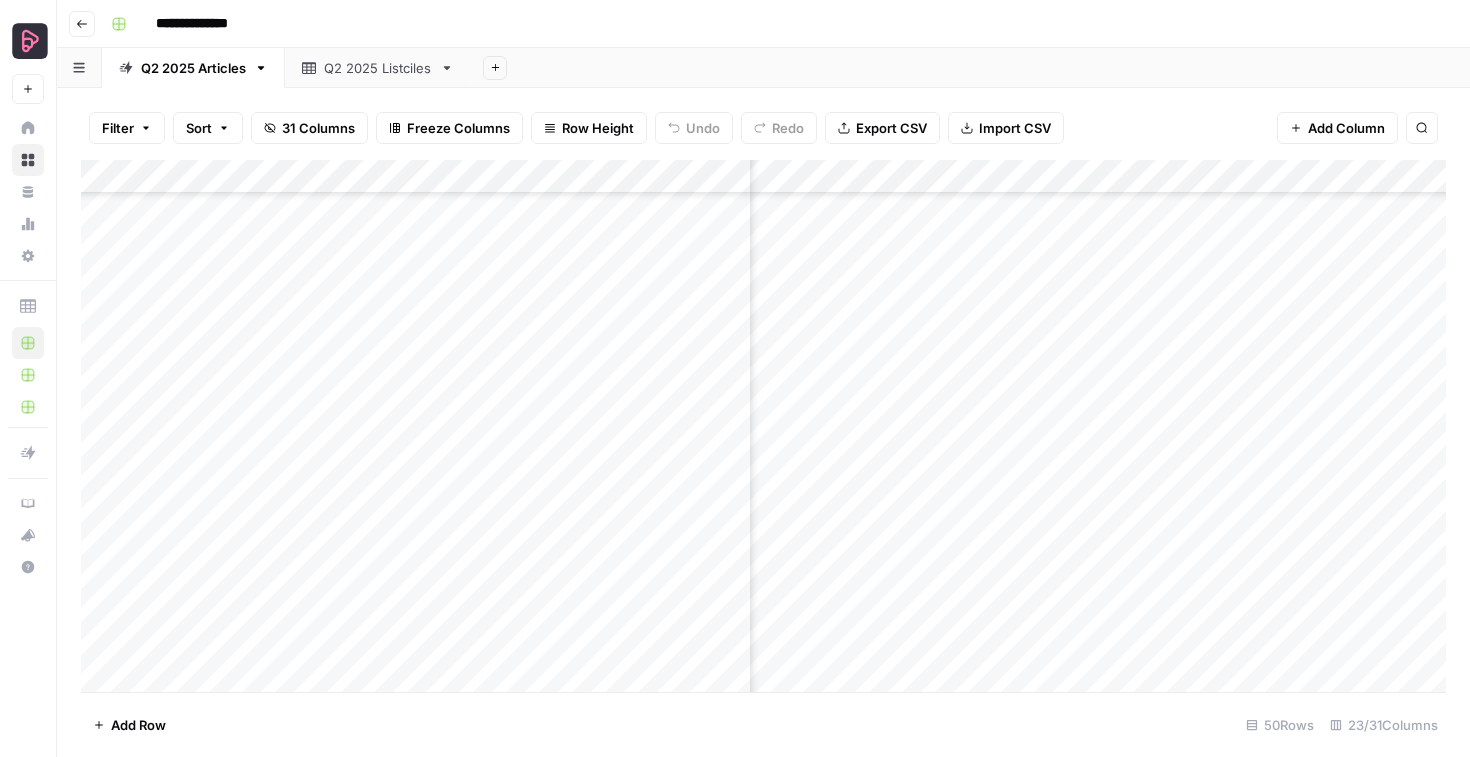 click on "Add Column" at bounding box center (763, 426) 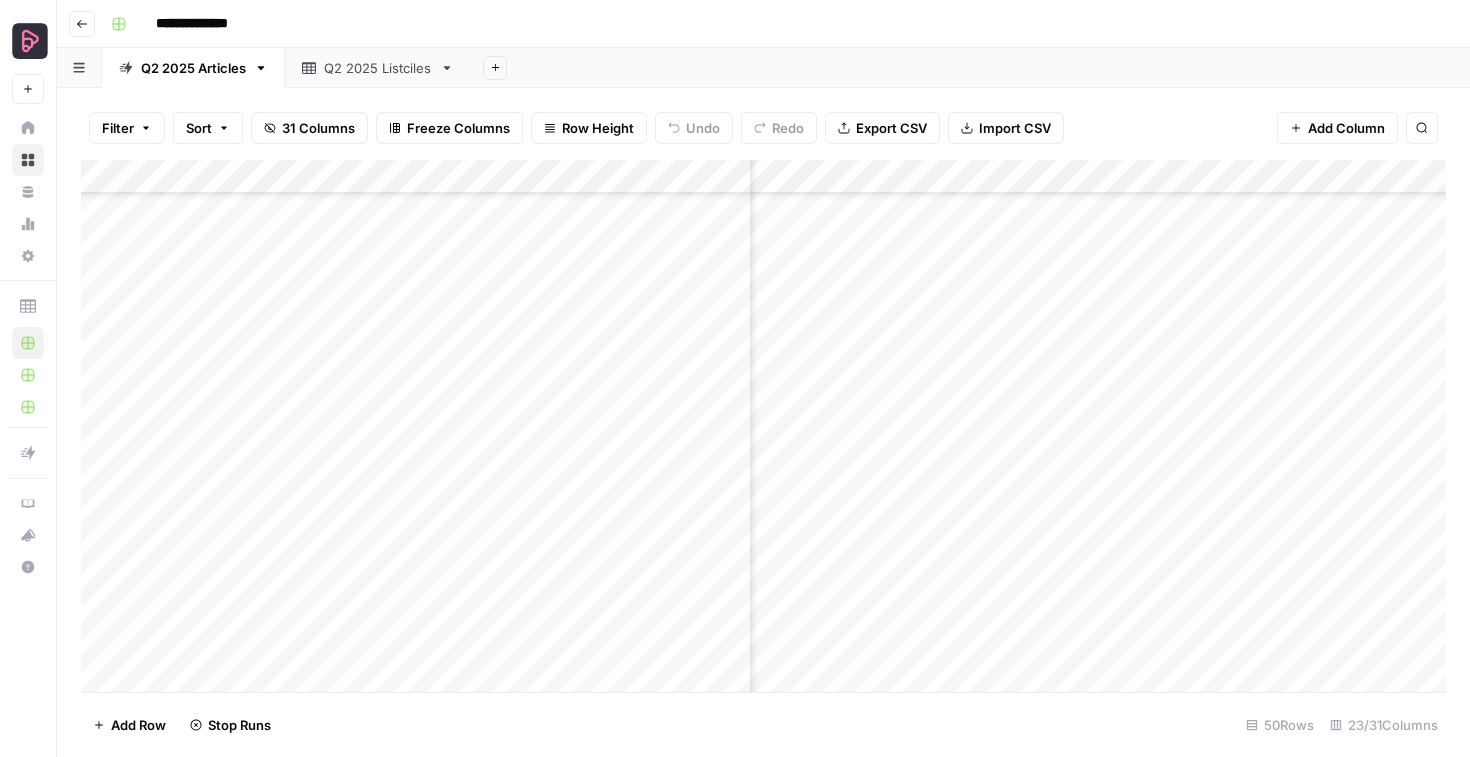 scroll, scrollTop: 1054, scrollLeft: 2858, axis: both 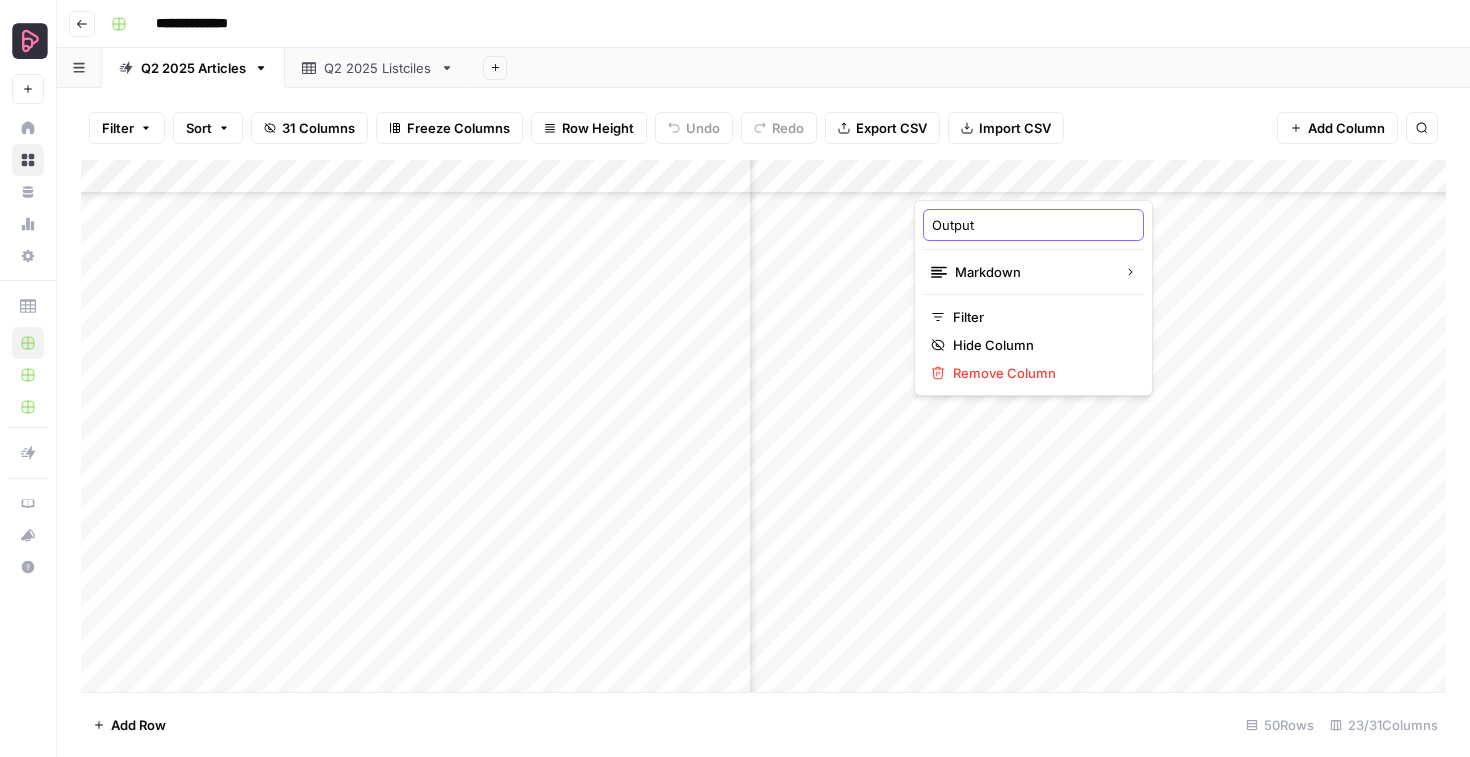 click on "Output" at bounding box center (1033, 225) 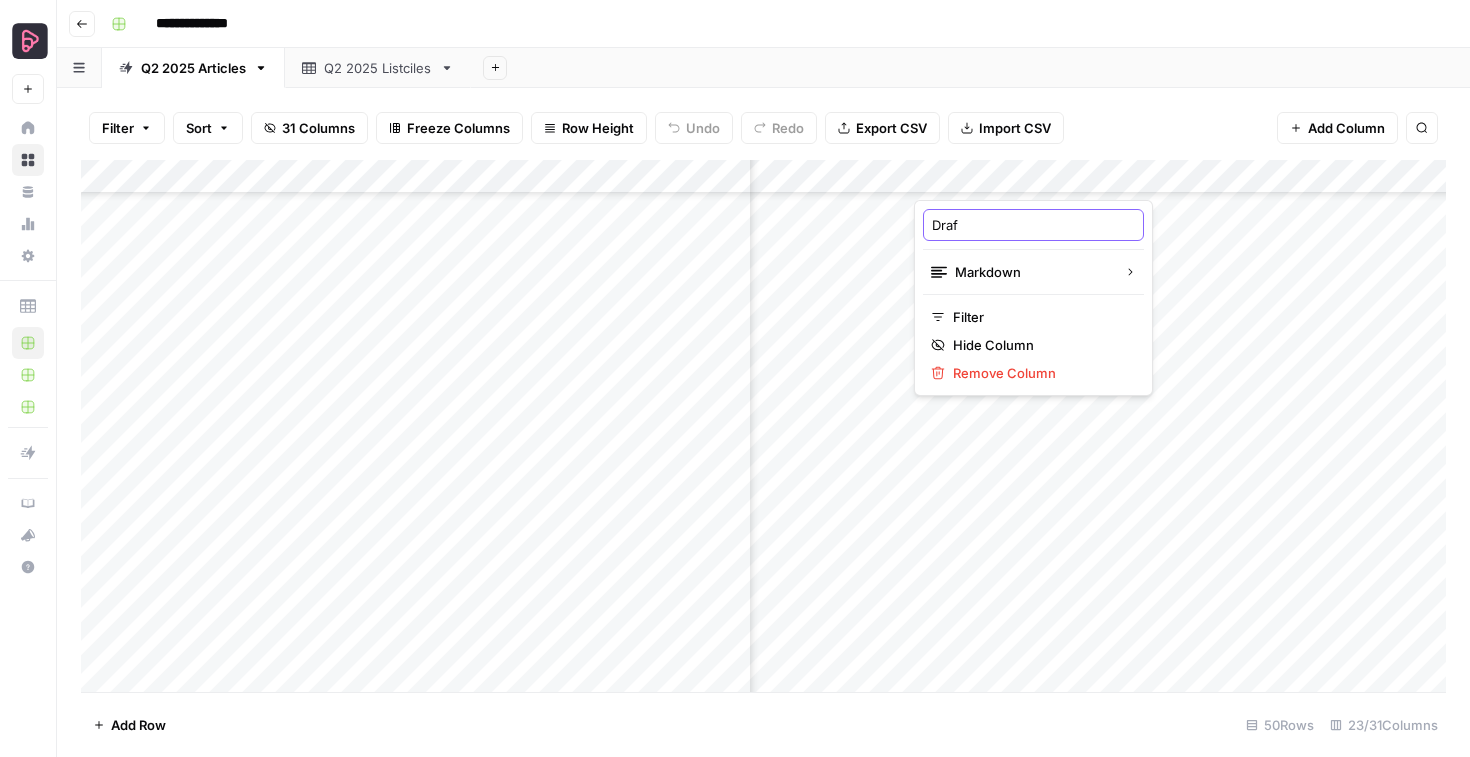 type on "Draft" 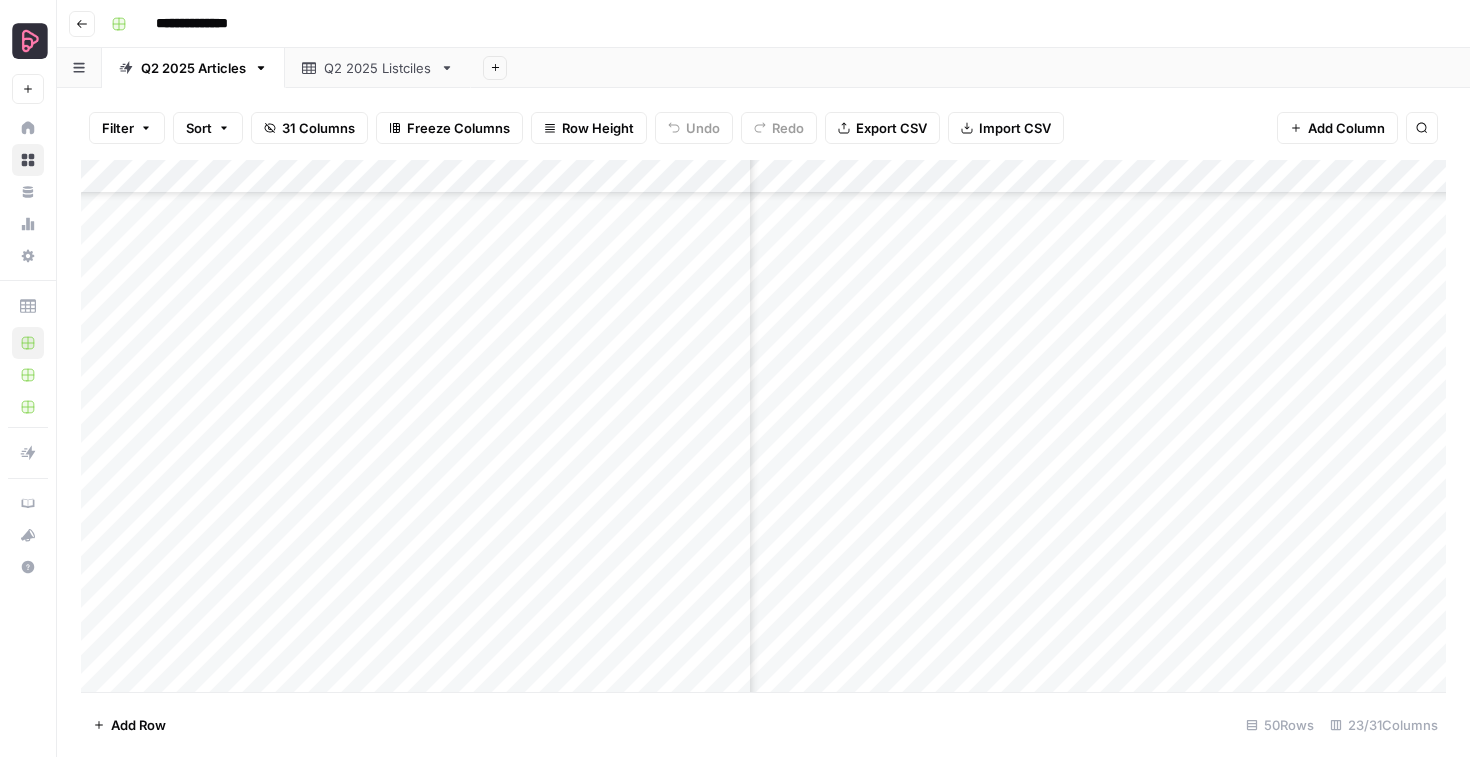 scroll, scrollTop: 1054, scrollLeft: 3130, axis: both 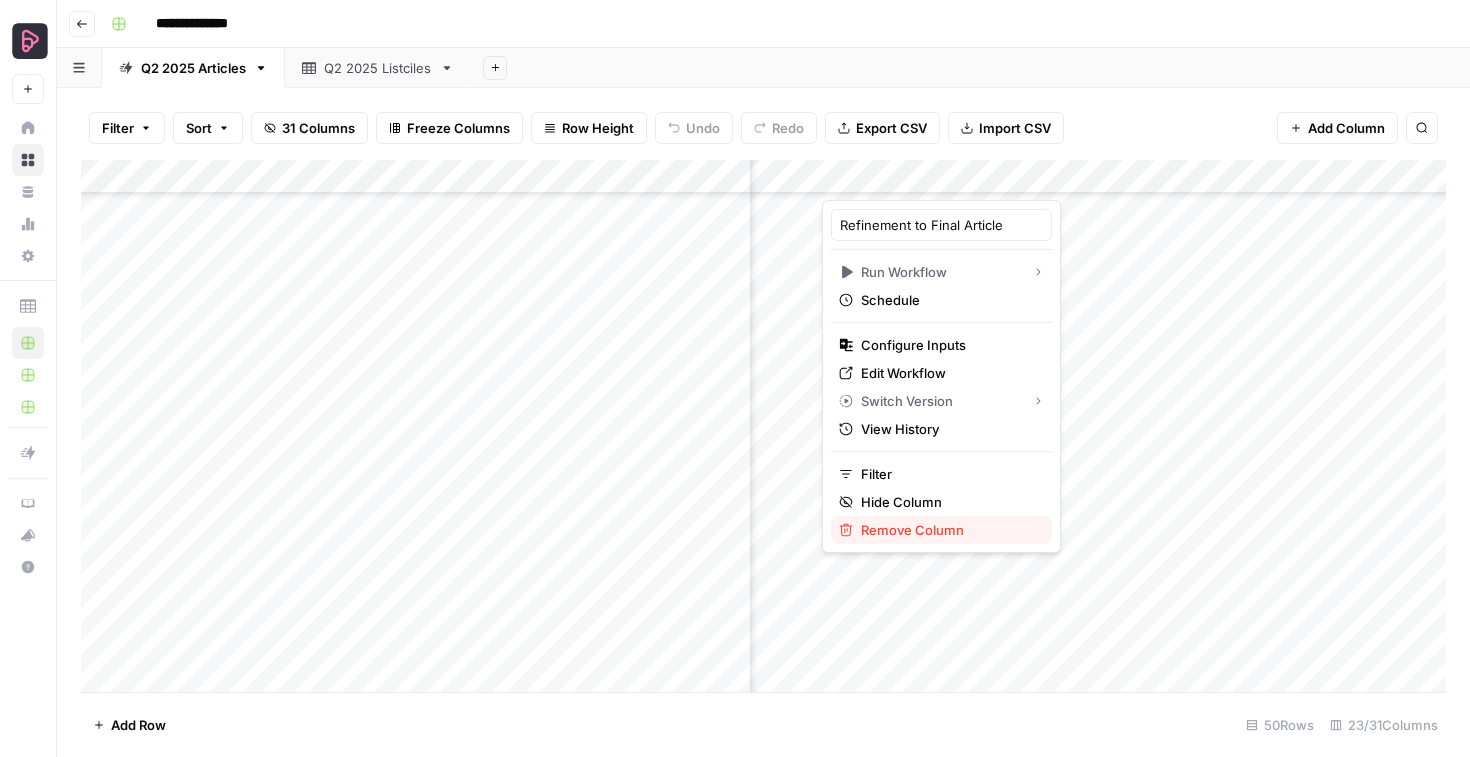 click on "Remove Column" at bounding box center (912, 530) 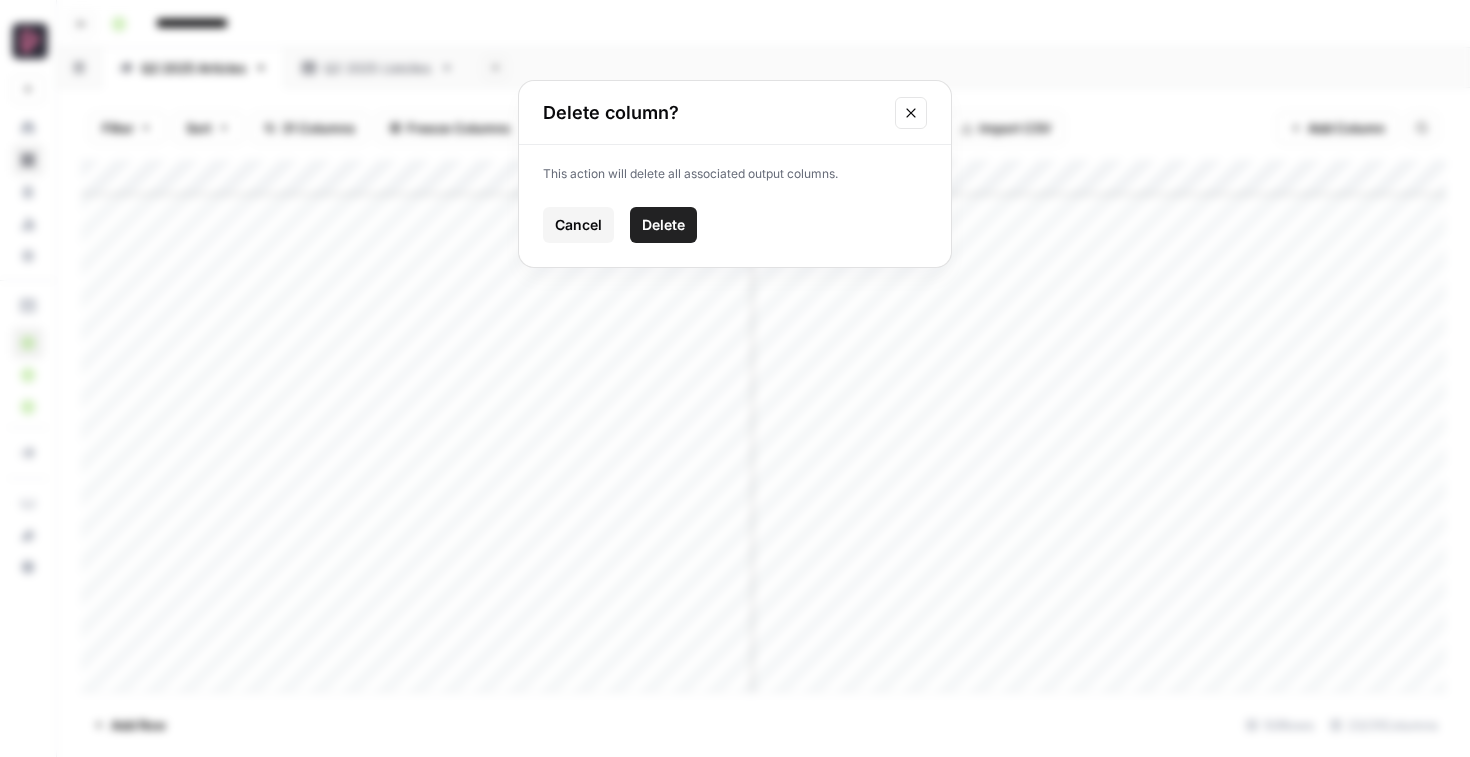 click on "Delete" at bounding box center (663, 225) 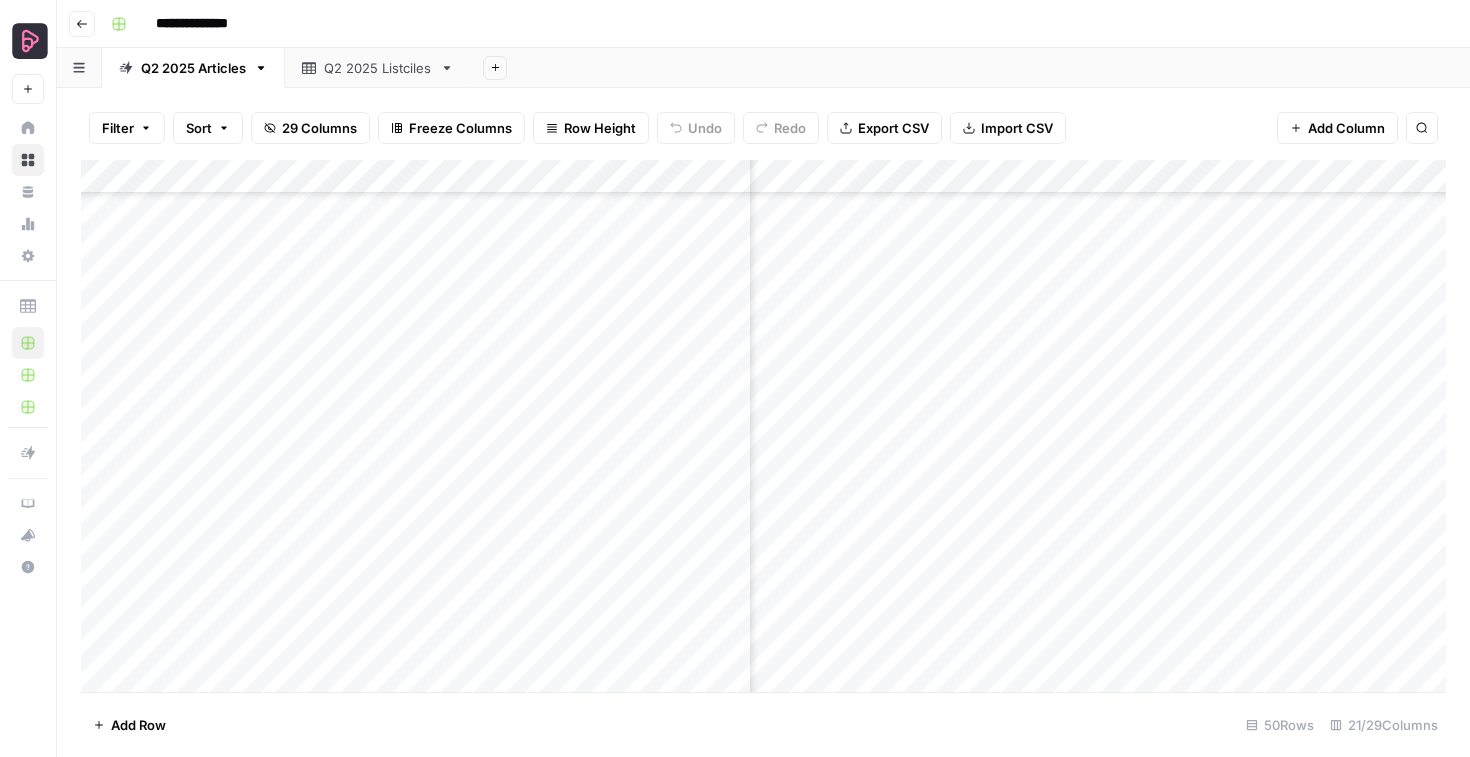 scroll, scrollTop: 1054, scrollLeft: 2967, axis: both 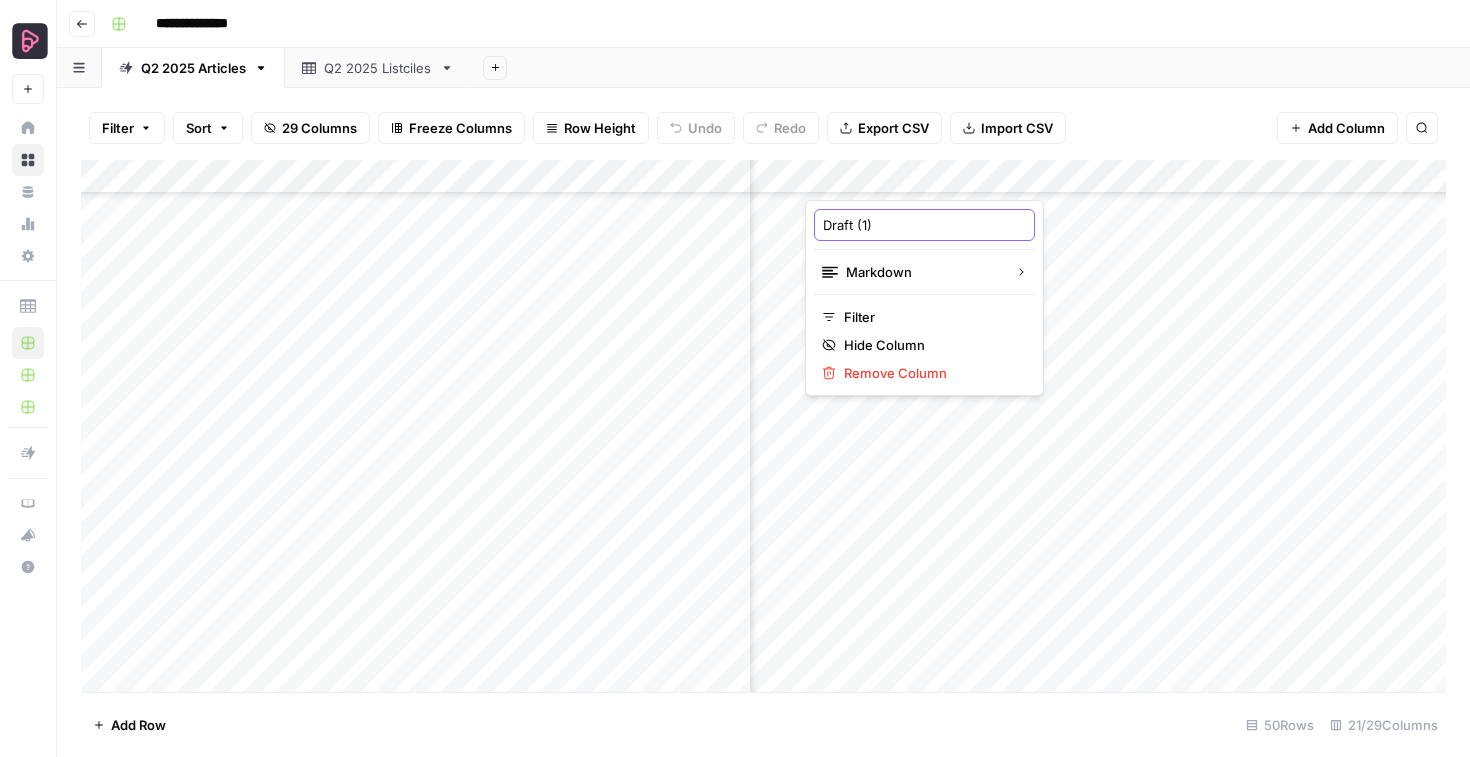 click on "Draft (1)" at bounding box center (924, 225) 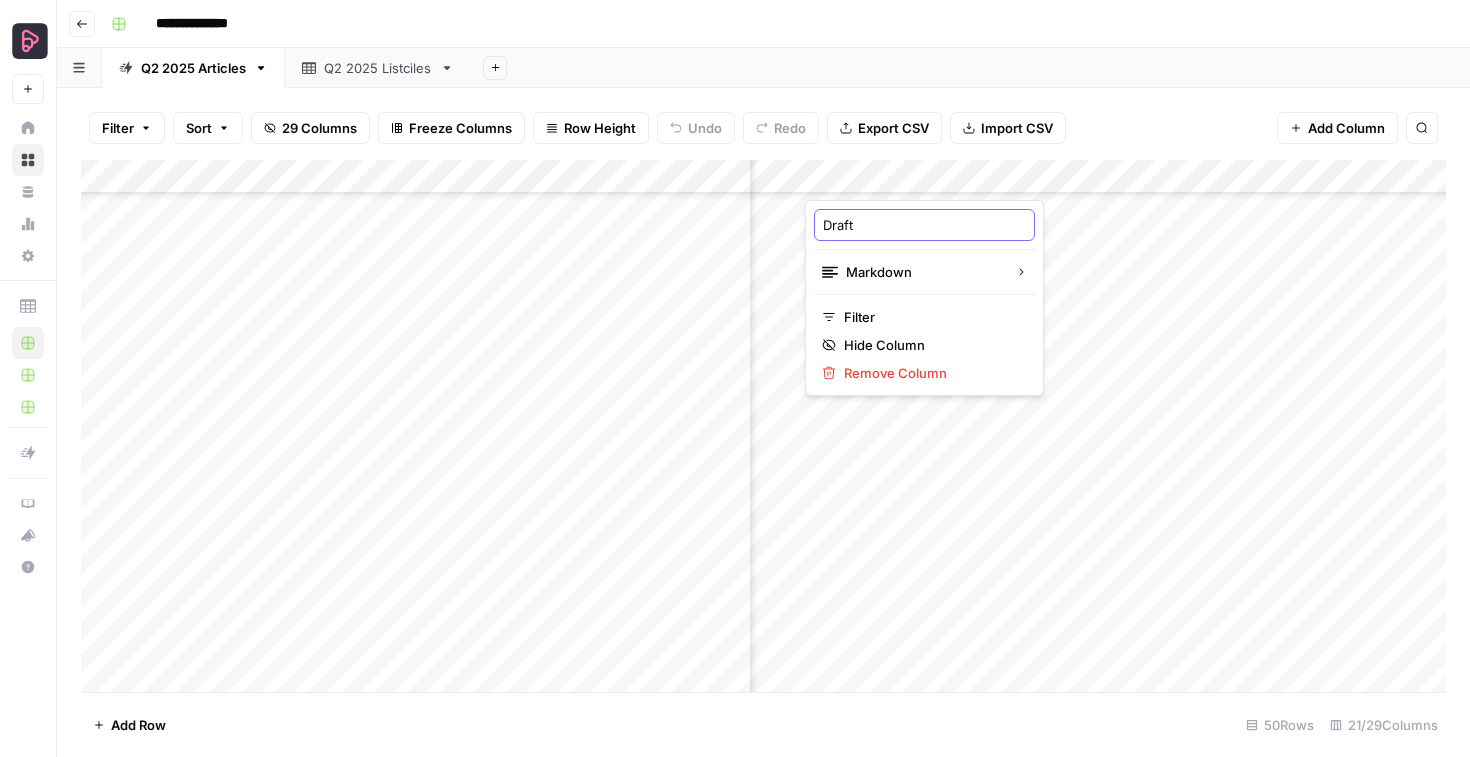 type on "Draft" 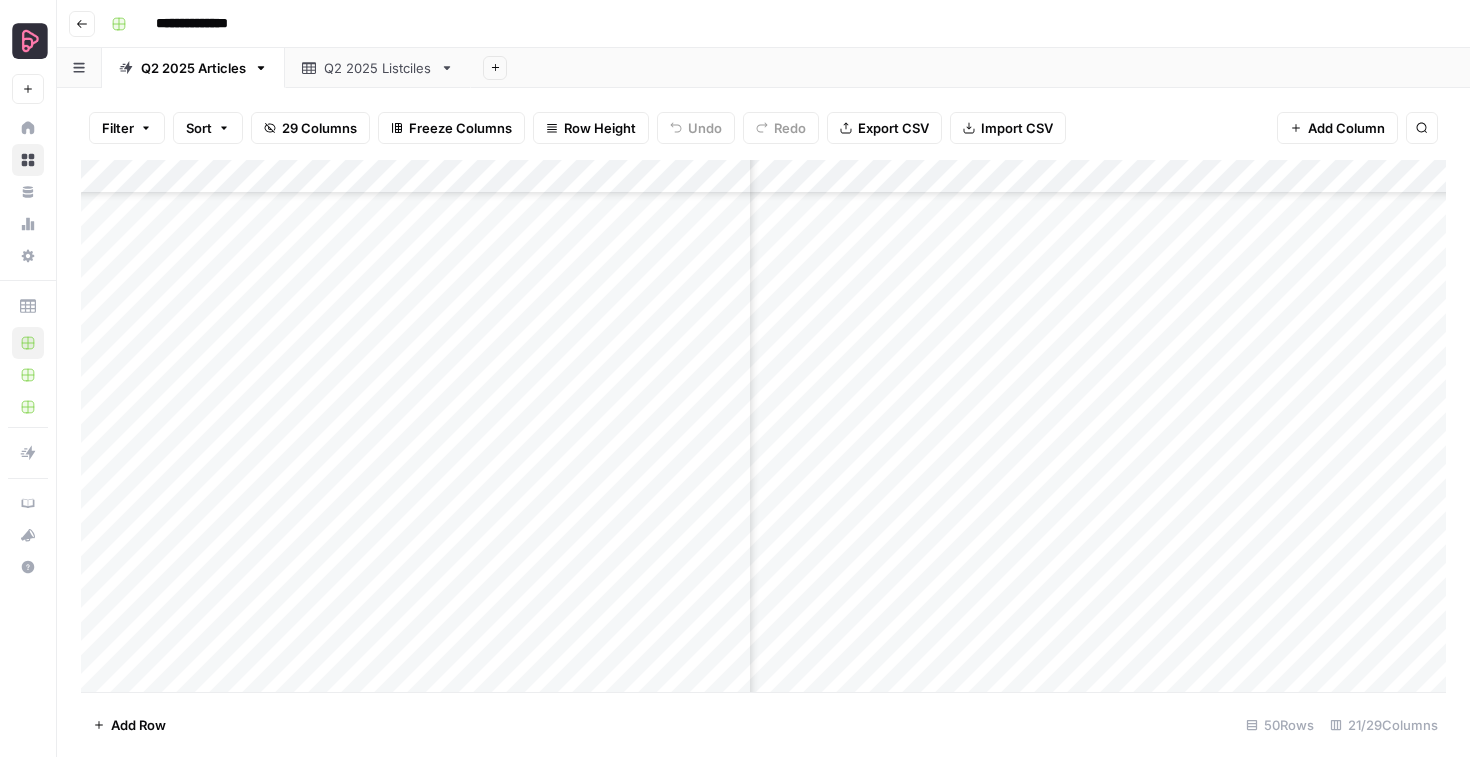 click on "Add Column" at bounding box center (763, 426) 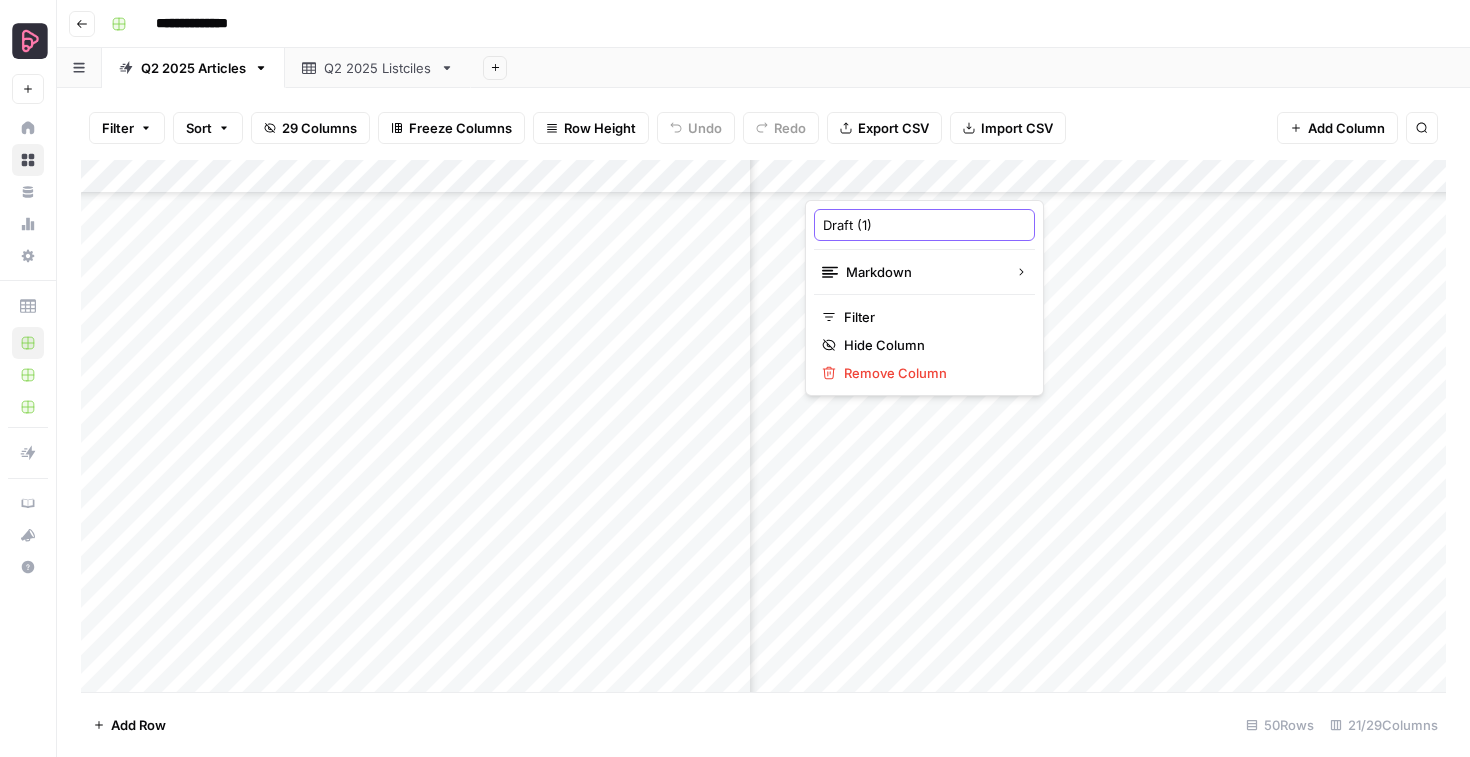 click on "Draft (1)" at bounding box center (924, 225) 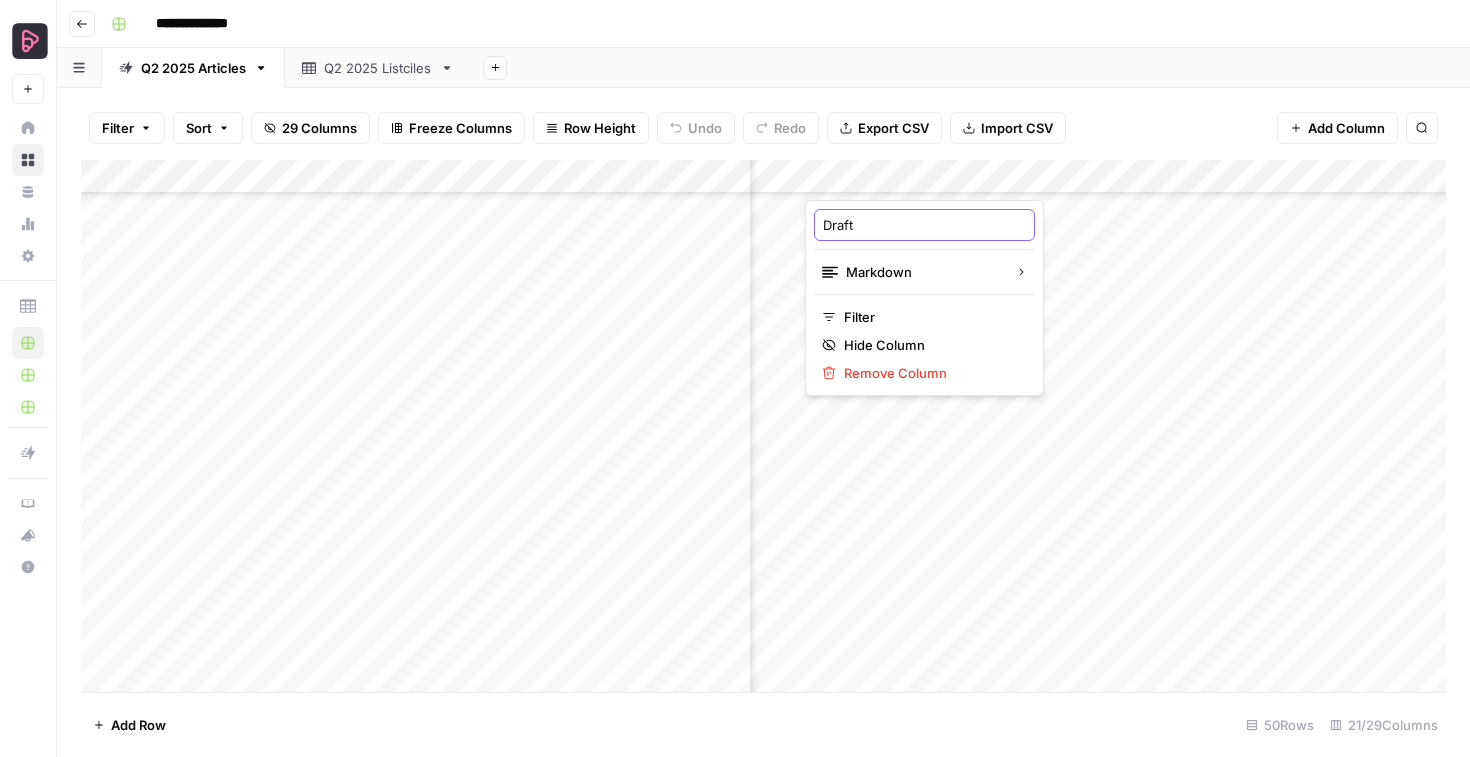 type on "Draft" 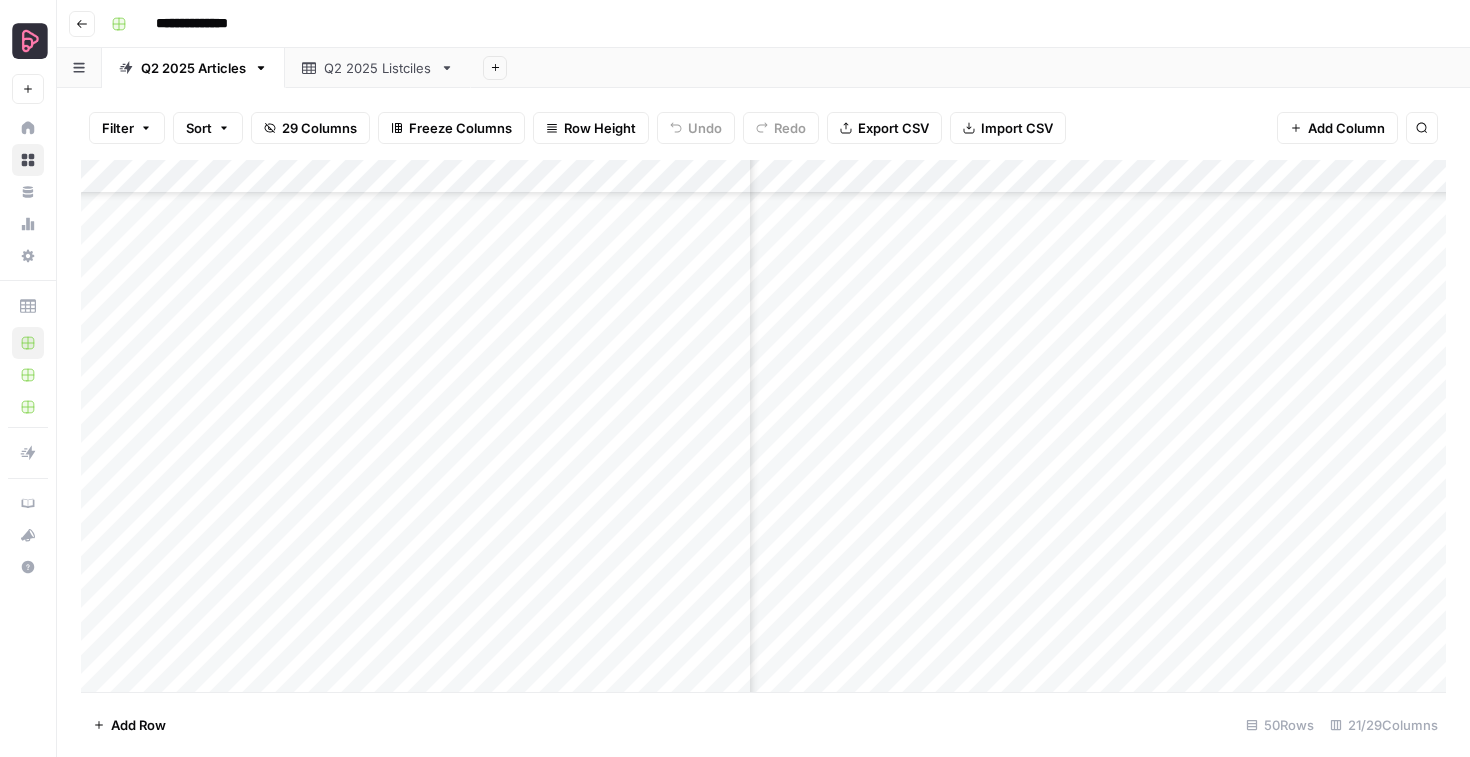 scroll, scrollTop: 1054, scrollLeft: 2459, axis: both 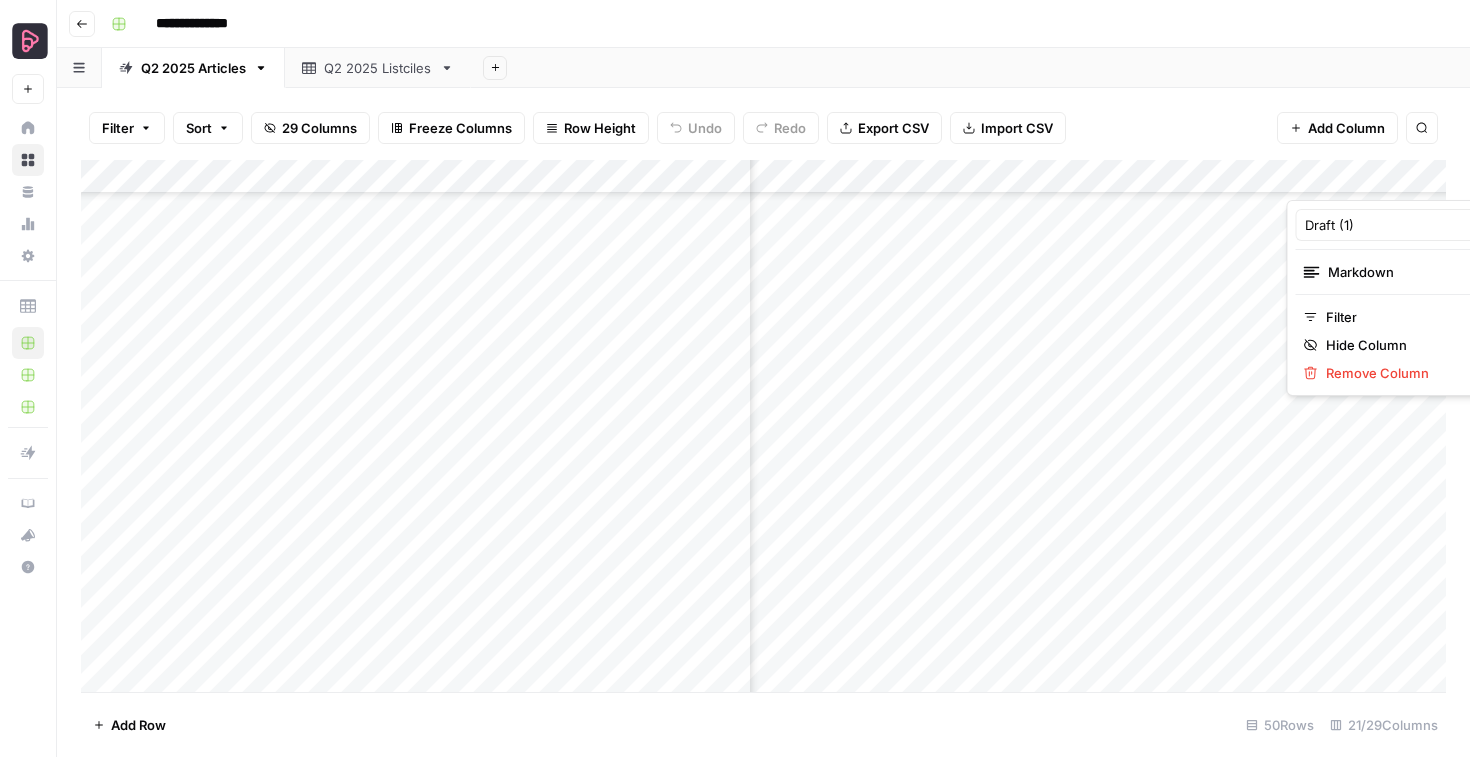 click at bounding box center [1403, 180] 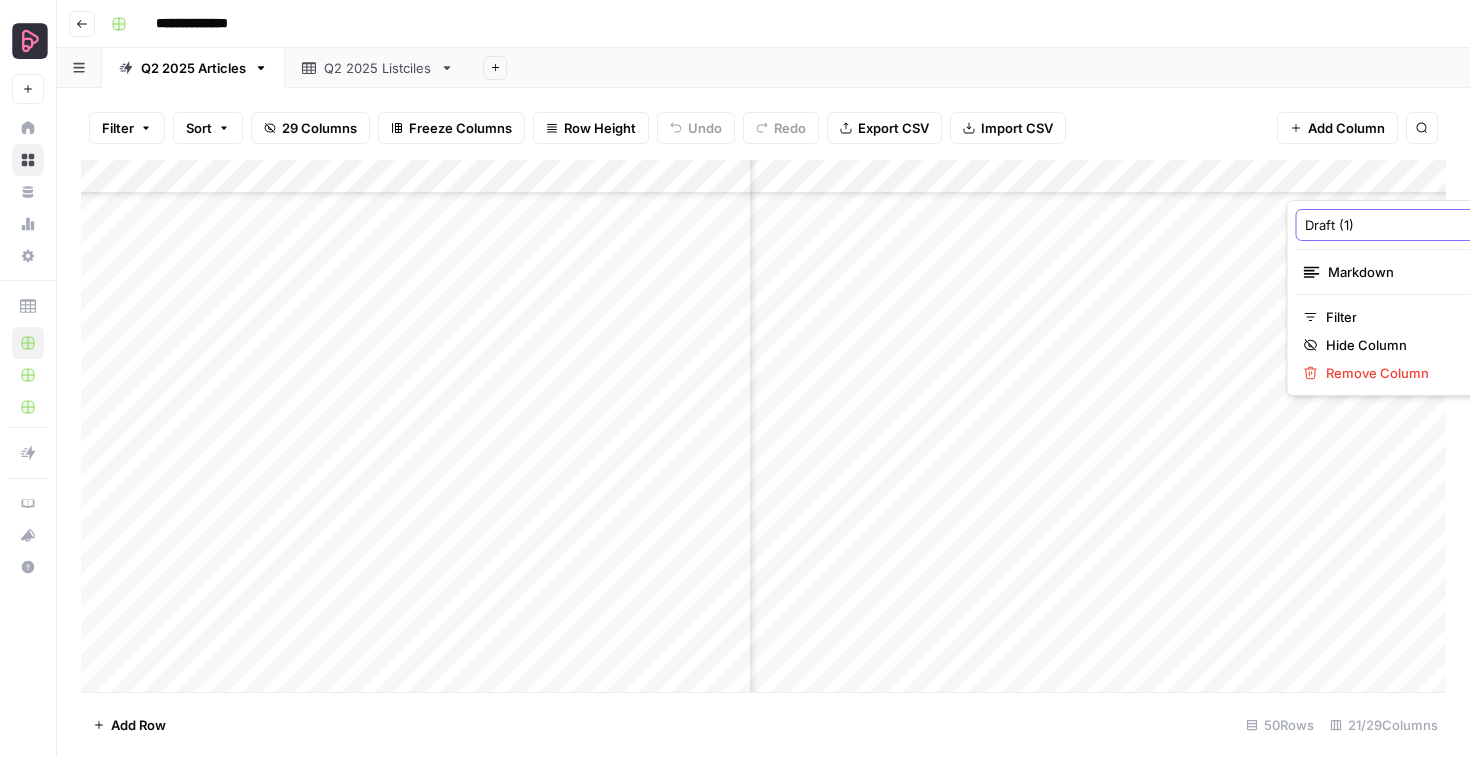click on "Draft (1)" at bounding box center (1406, 225) 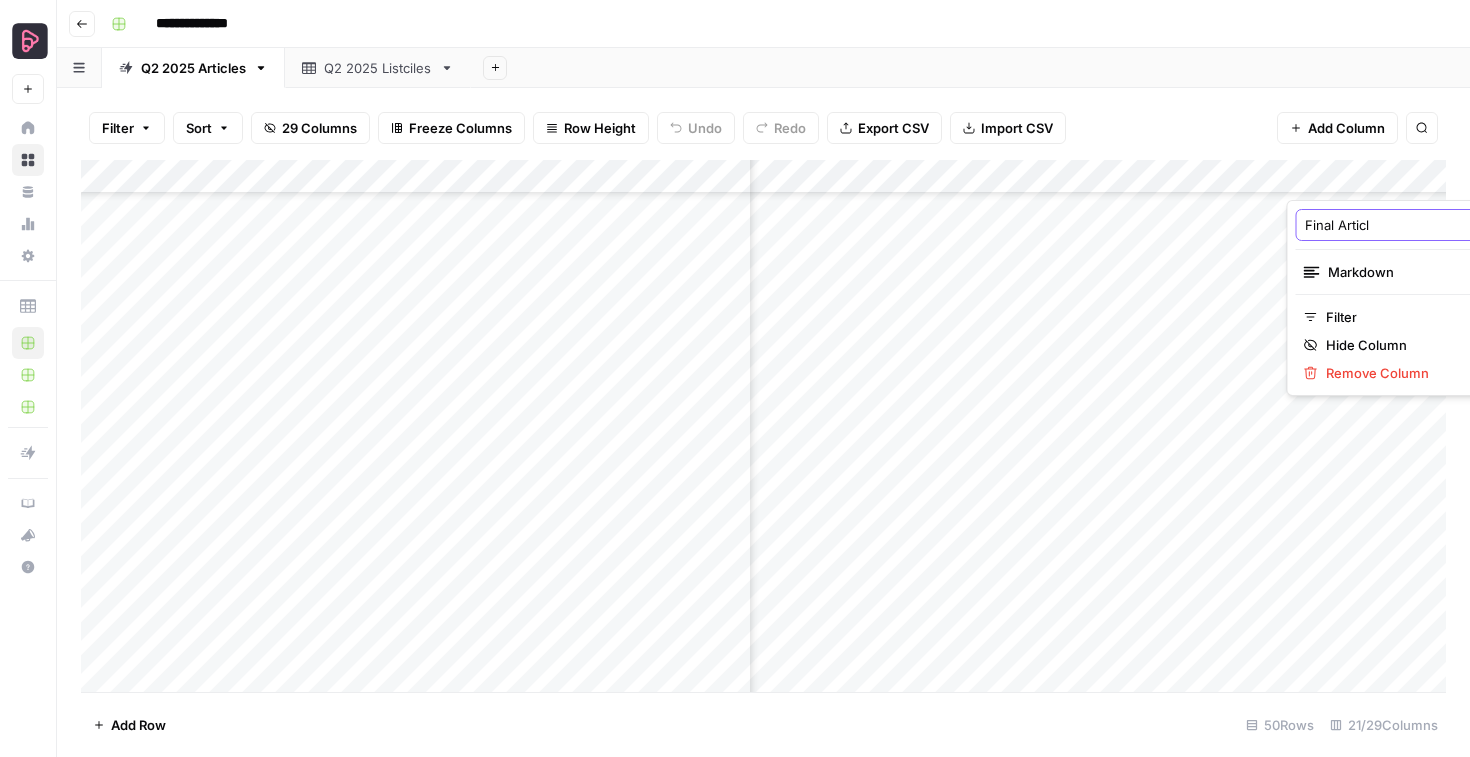 type on "Final Article" 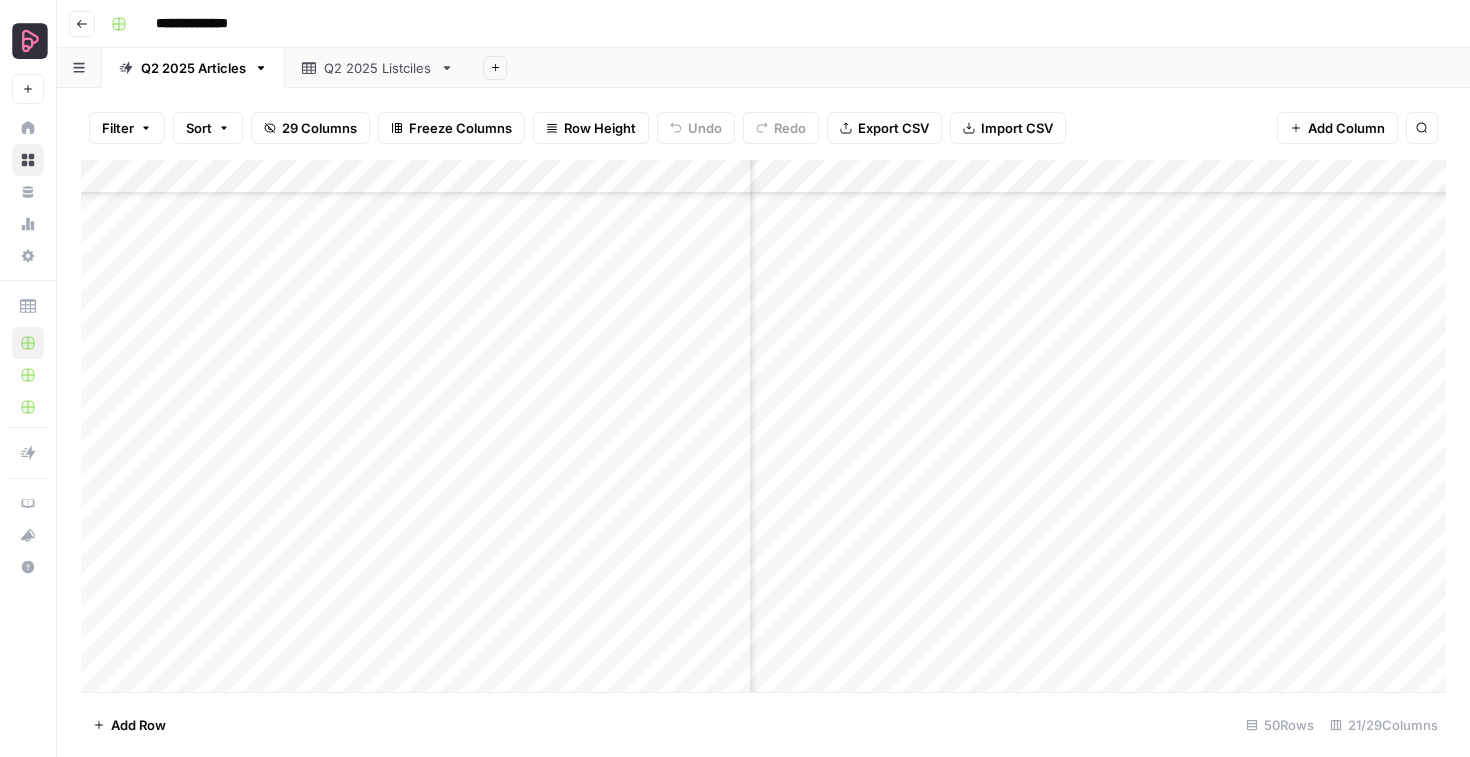 scroll, scrollTop: 1054, scrollLeft: 3082, axis: both 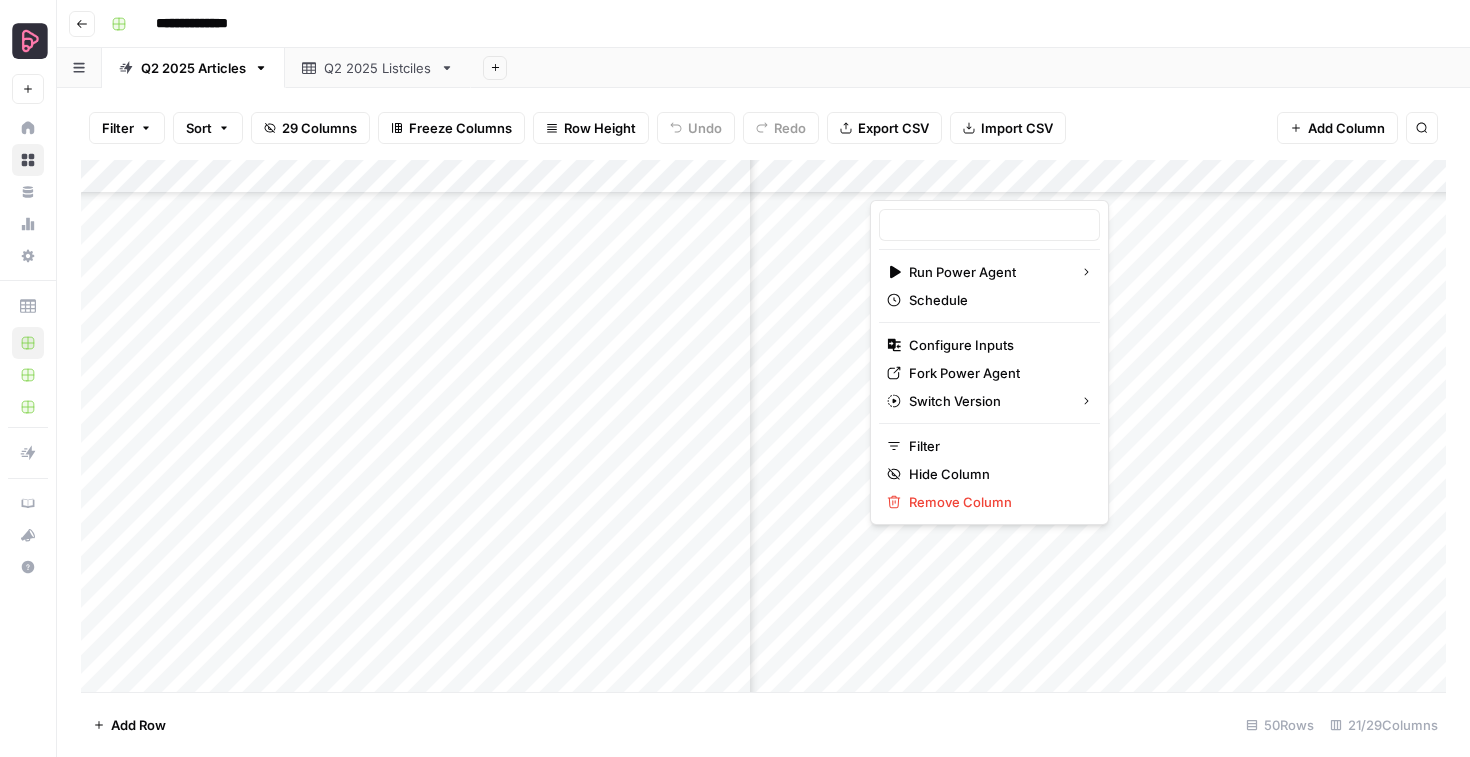 type on "Add Internal Links from Knowledge Base" 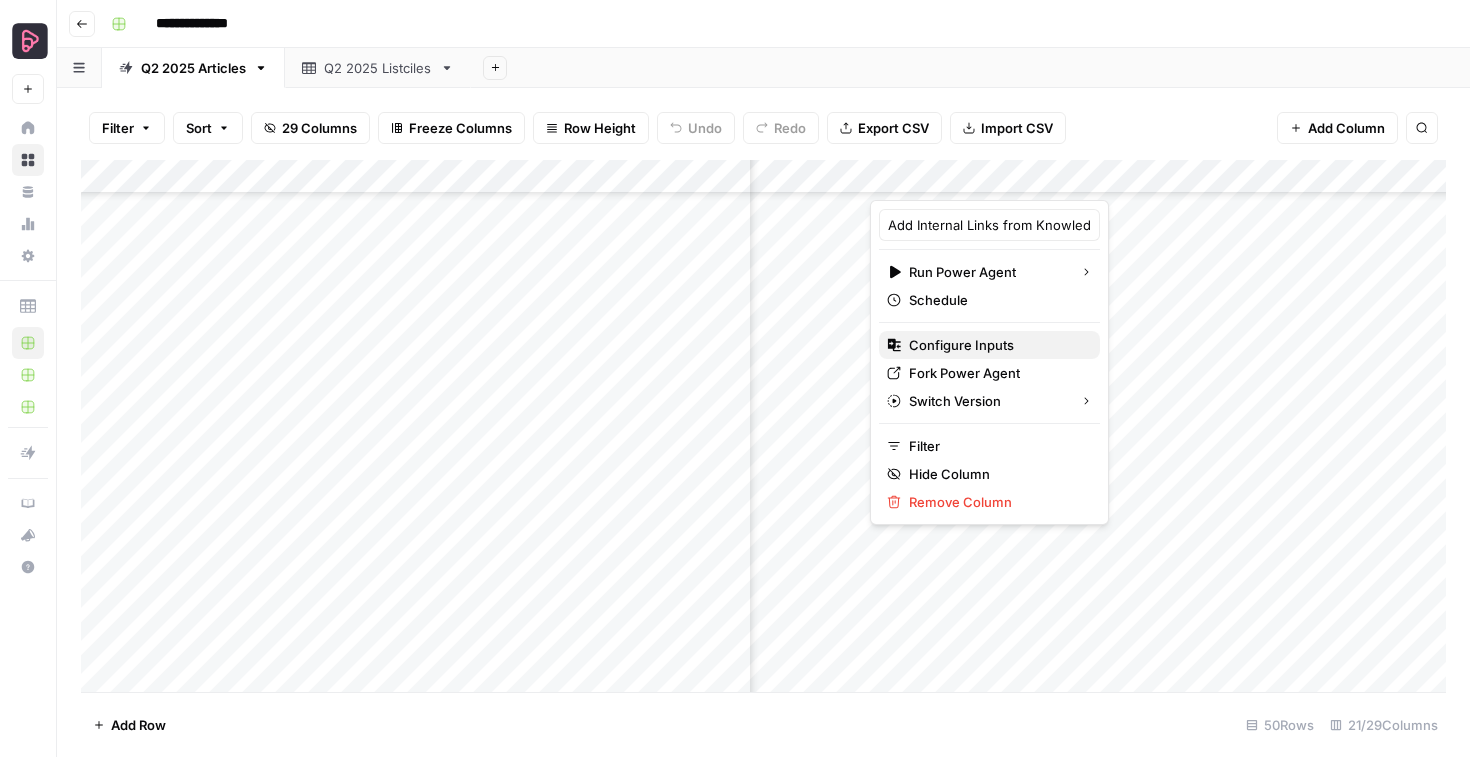 click on "Configure Inputs" at bounding box center (961, 345) 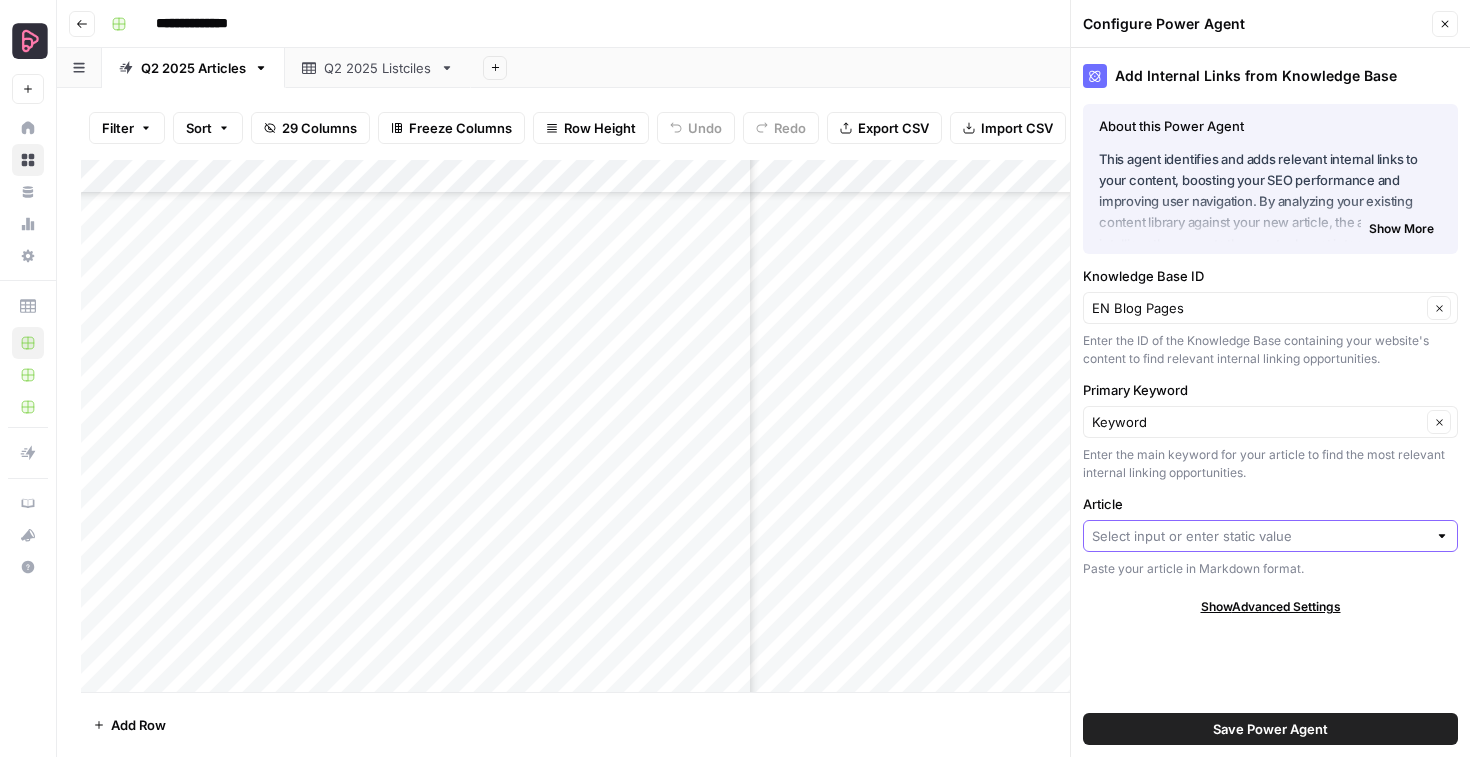 click on "Article" at bounding box center (1259, 536) 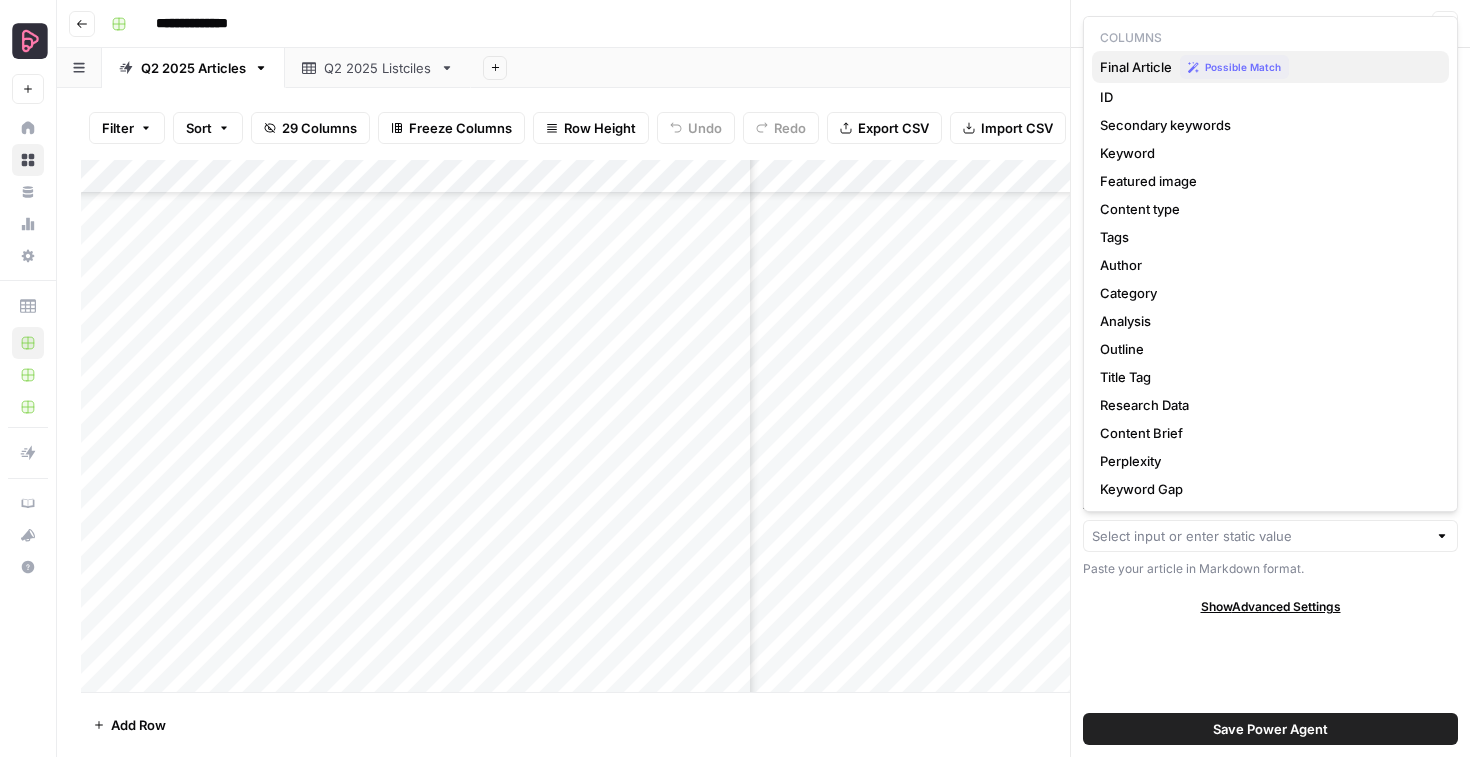 click on "Final Article" at bounding box center [1136, 67] 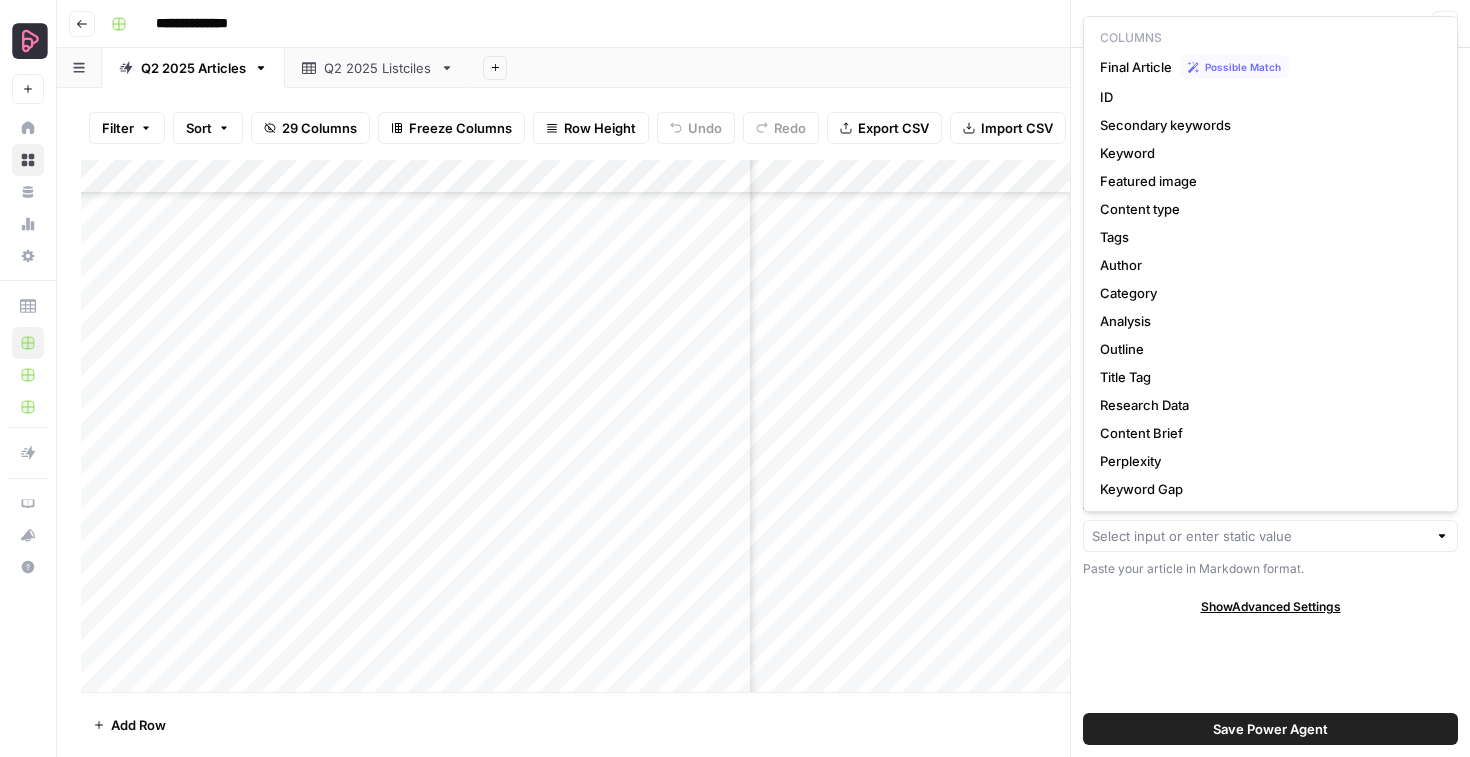 type on "Final Article" 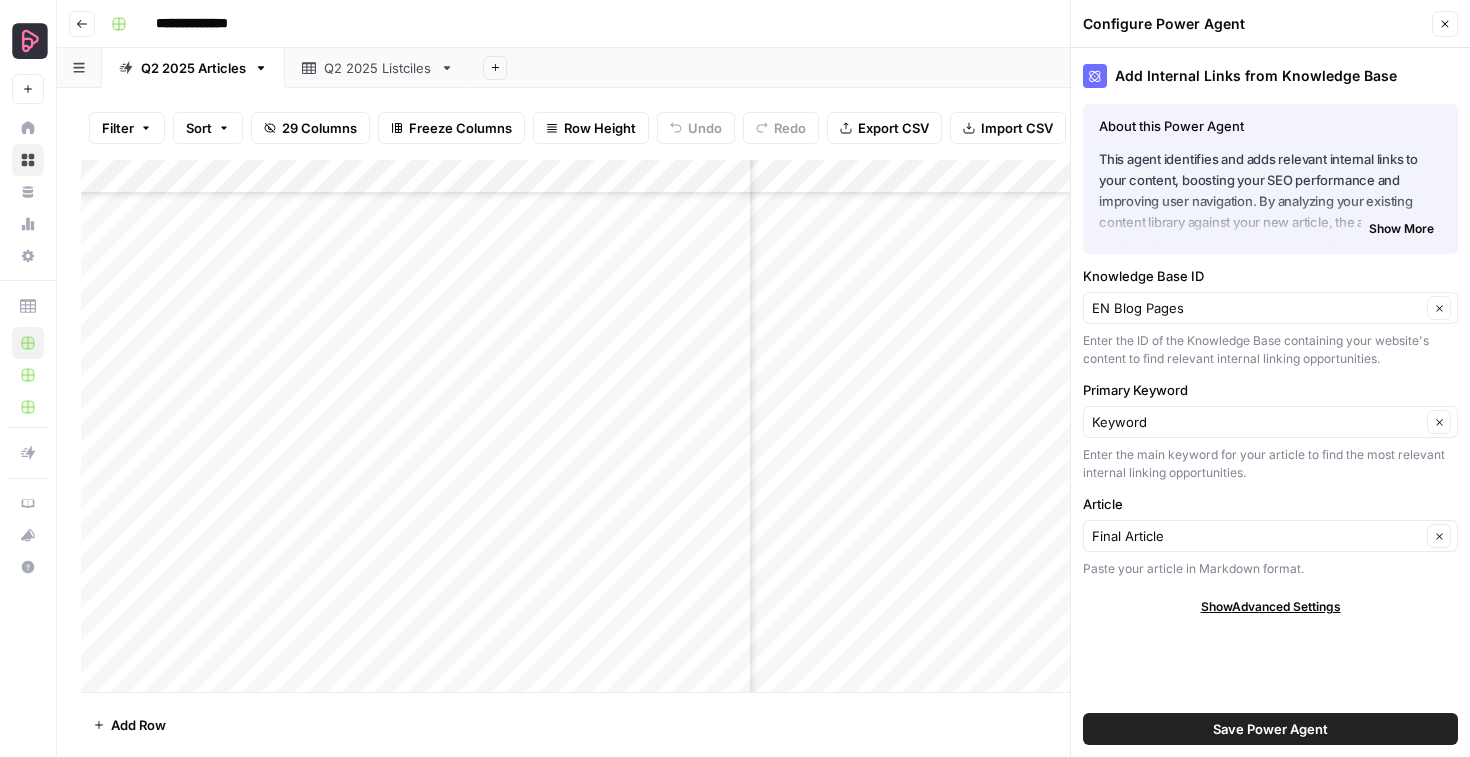 click on "Save Power Agent" at bounding box center [1270, 729] 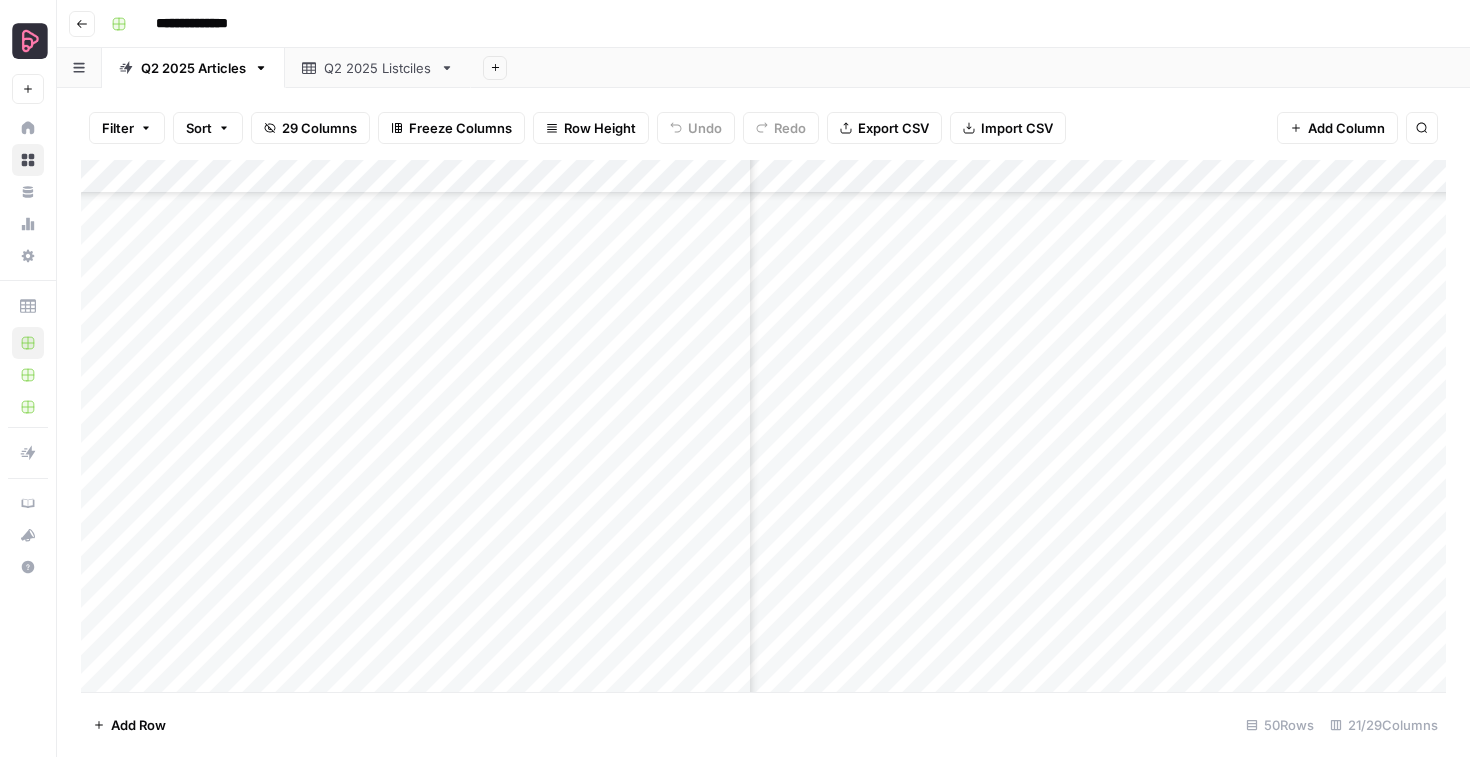 scroll, scrollTop: 1099, scrollLeft: 2581, axis: both 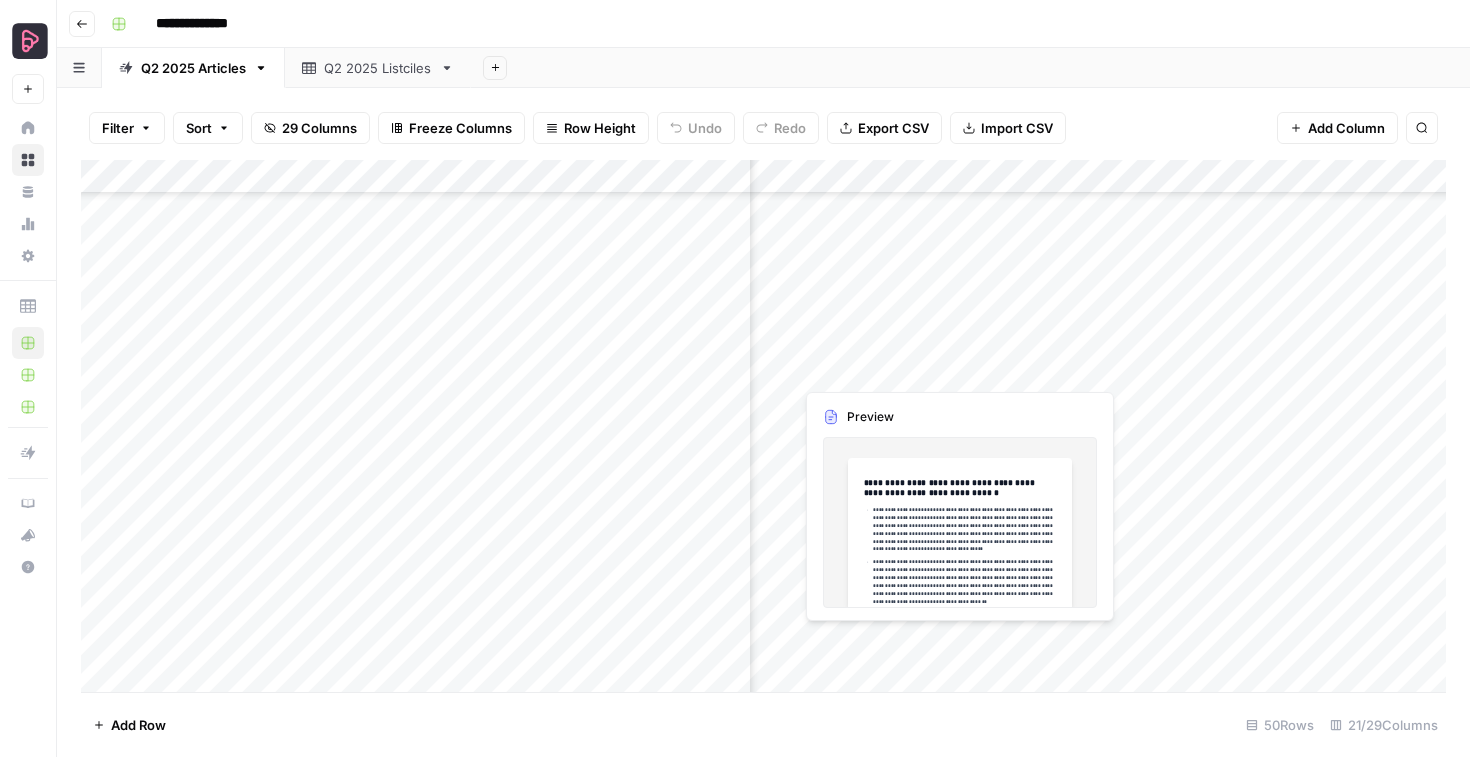 click on "Add Column" at bounding box center [763, 426] 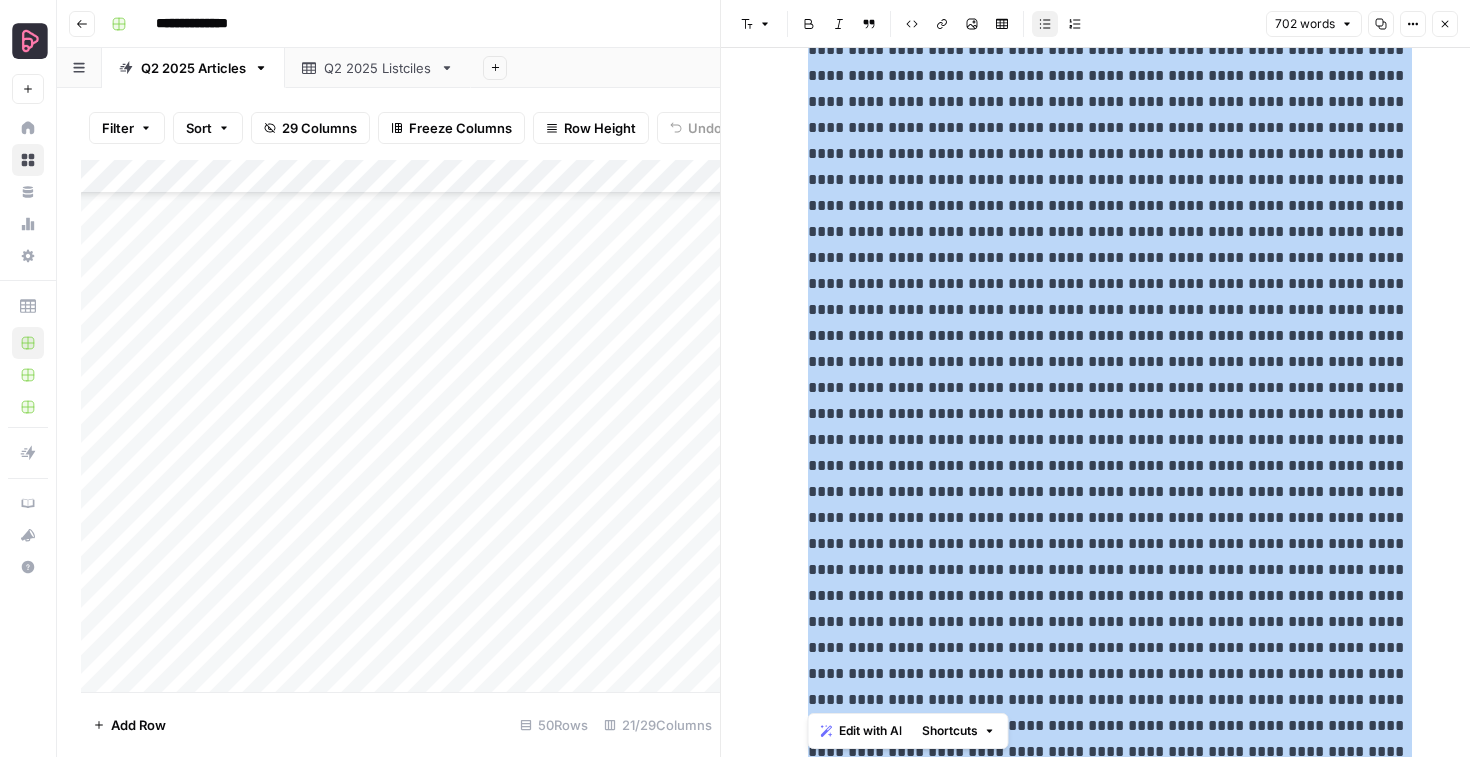scroll, scrollTop: 1284, scrollLeft: 0, axis: vertical 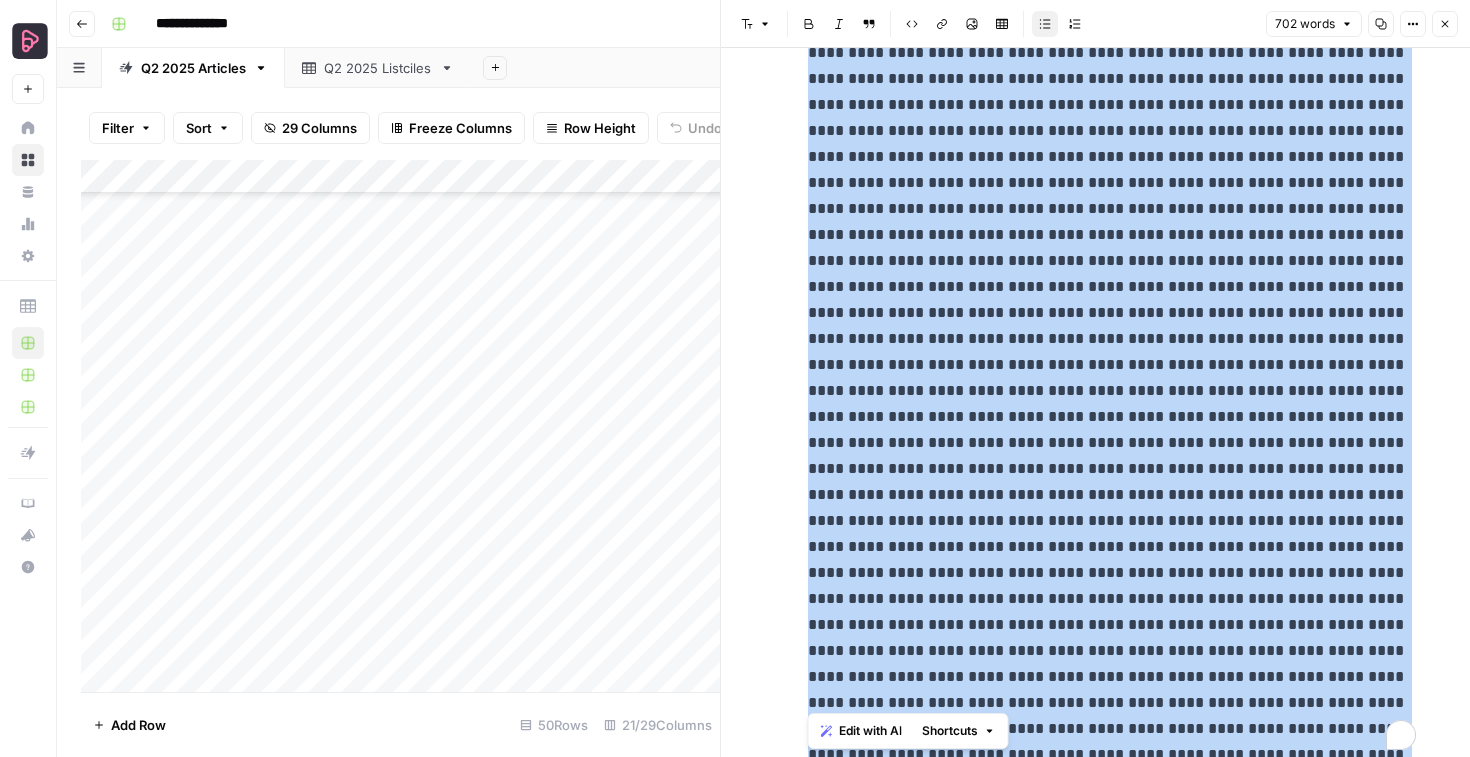 drag, startPoint x: 803, startPoint y: 213, endPoint x: 1173, endPoint y: 831, distance: 720.2944 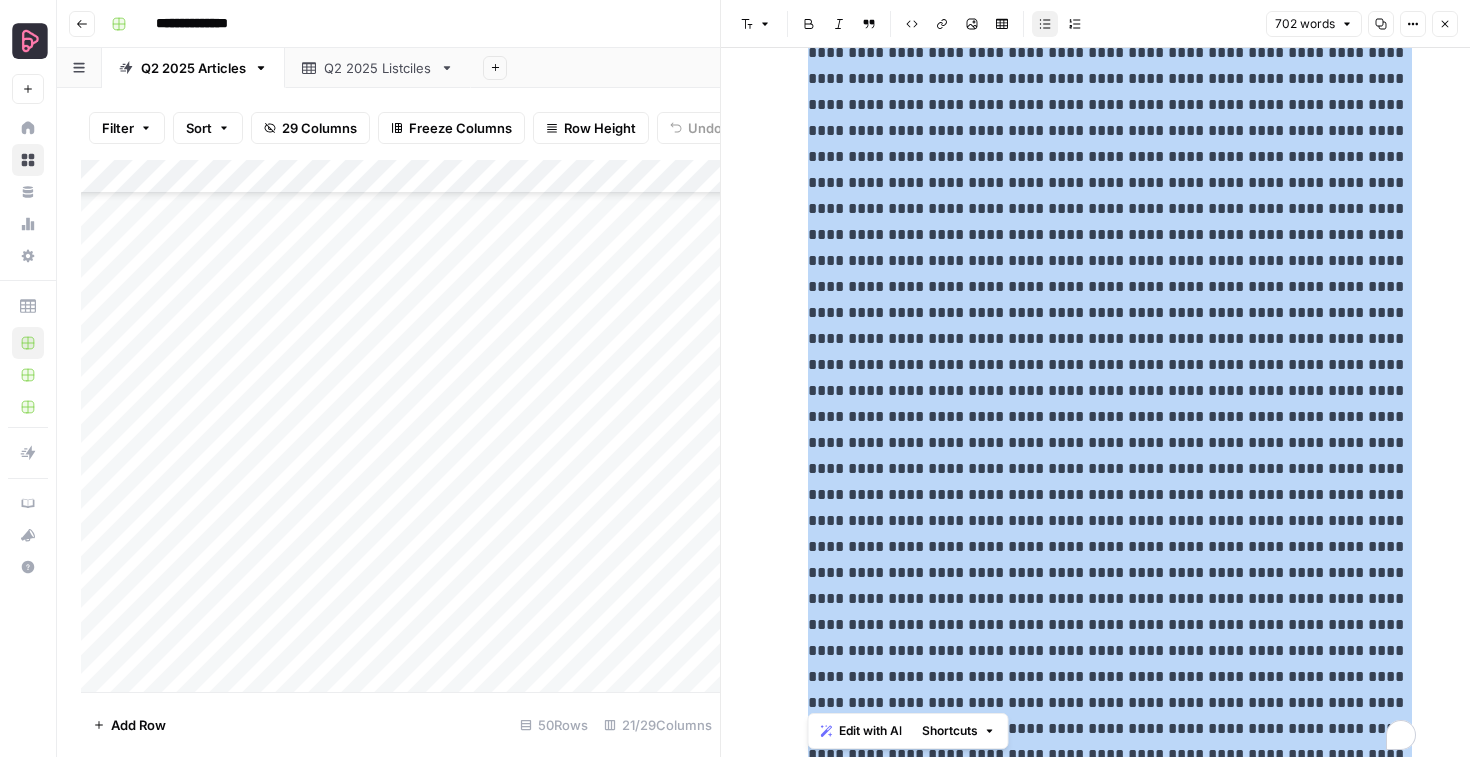 click on "**********" at bounding box center [735, 378] 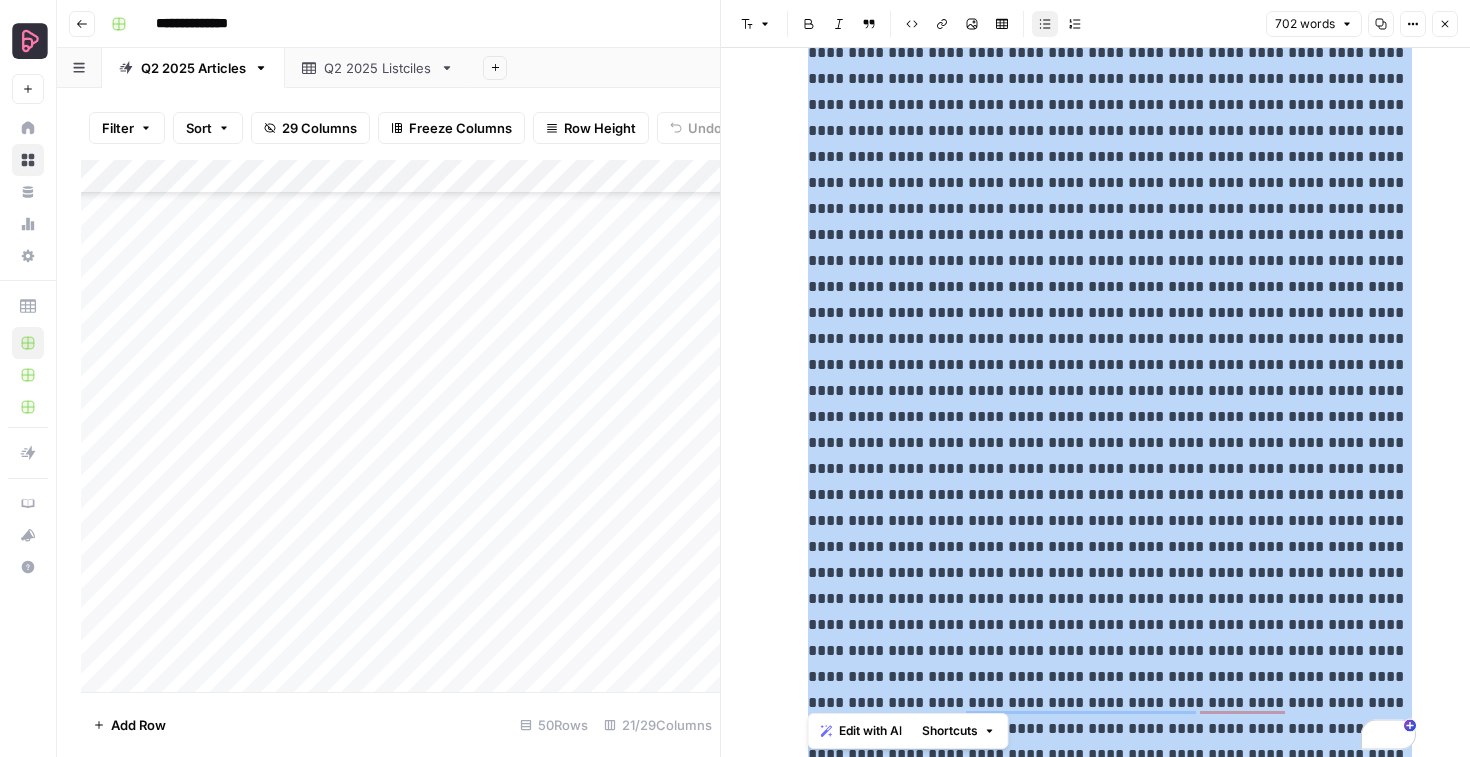 click 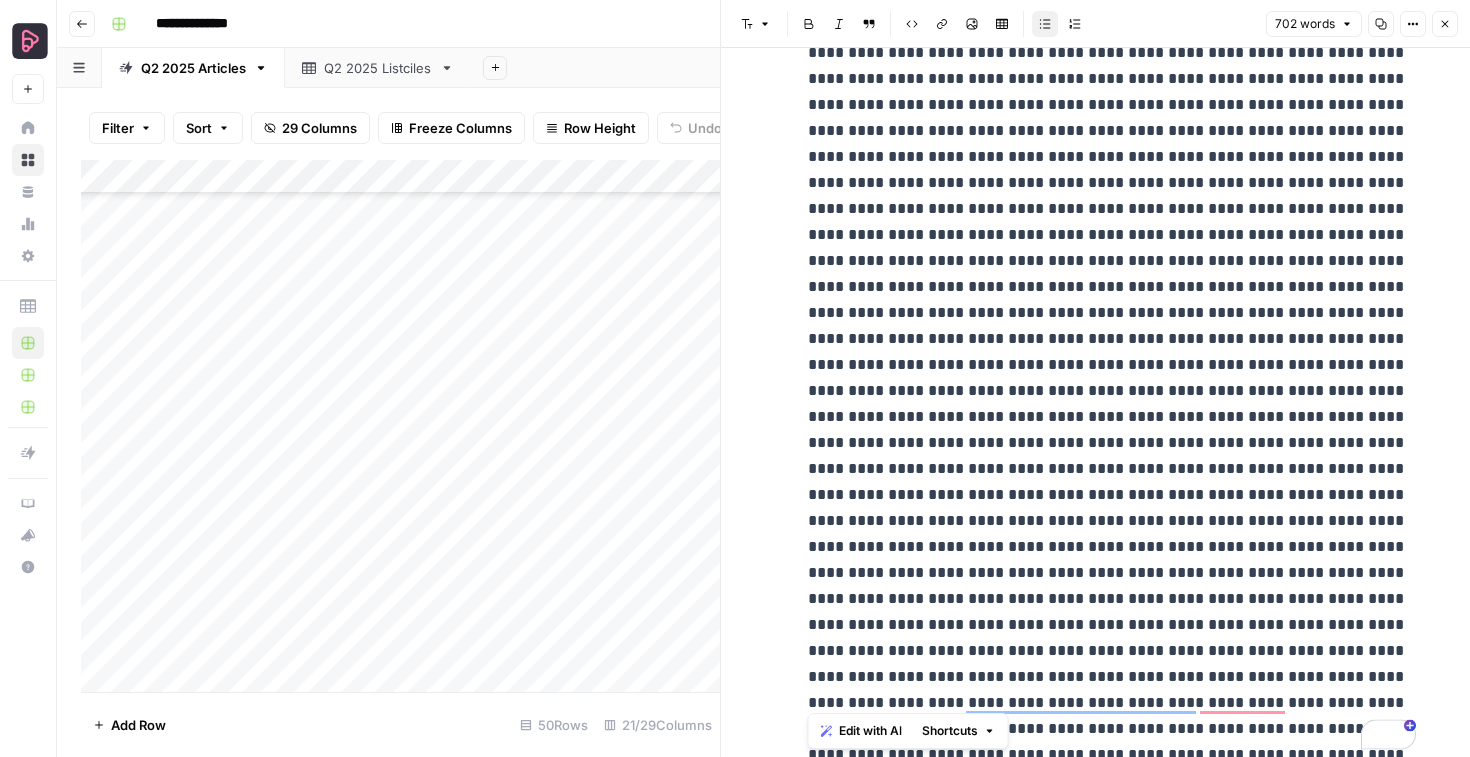 scroll, scrollTop: 1163, scrollLeft: 0, axis: vertical 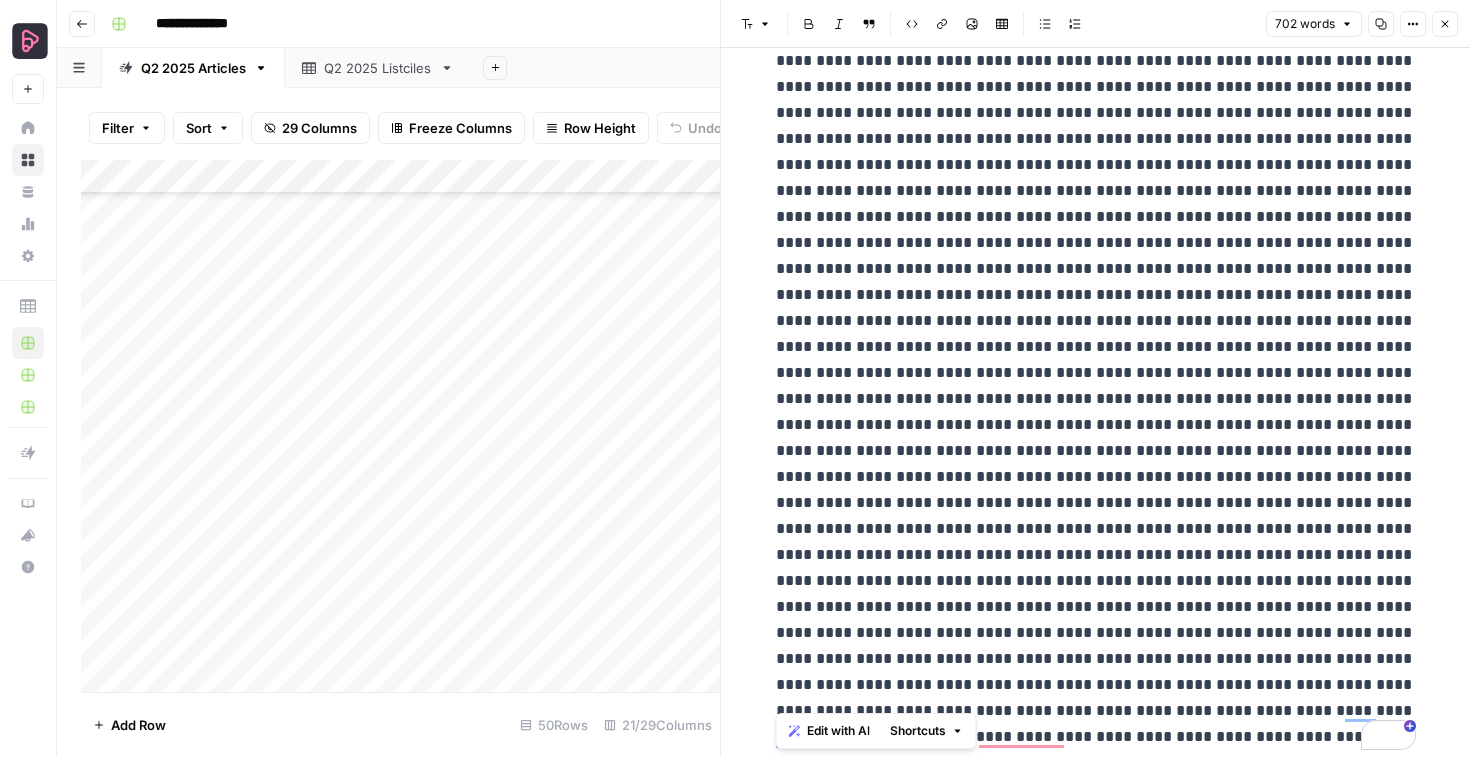 click at bounding box center [1096, 334] 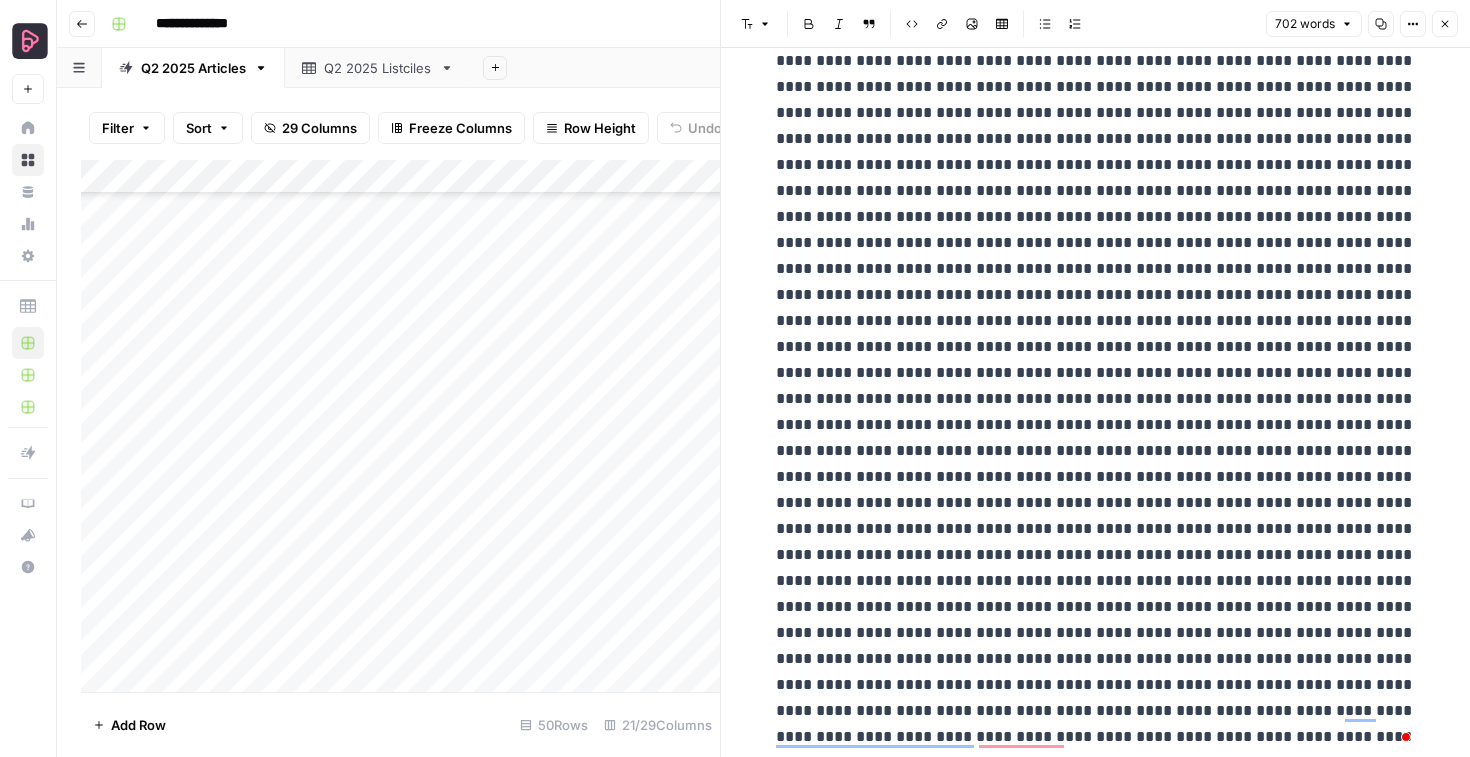 scroll, scrollTop: 0, scrollLeft: 0, axis: both 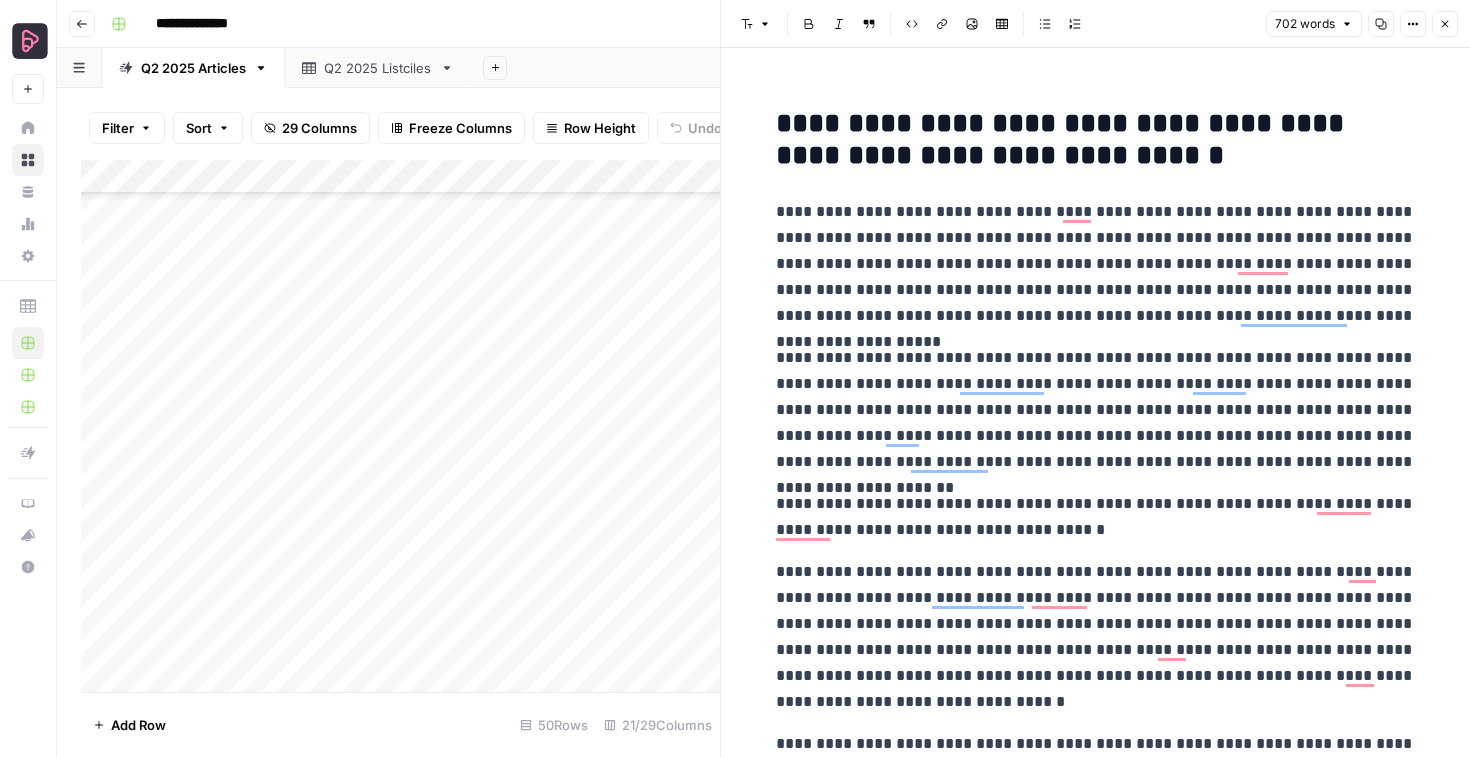 click on "**********" at bounding box center [1096, 1000] 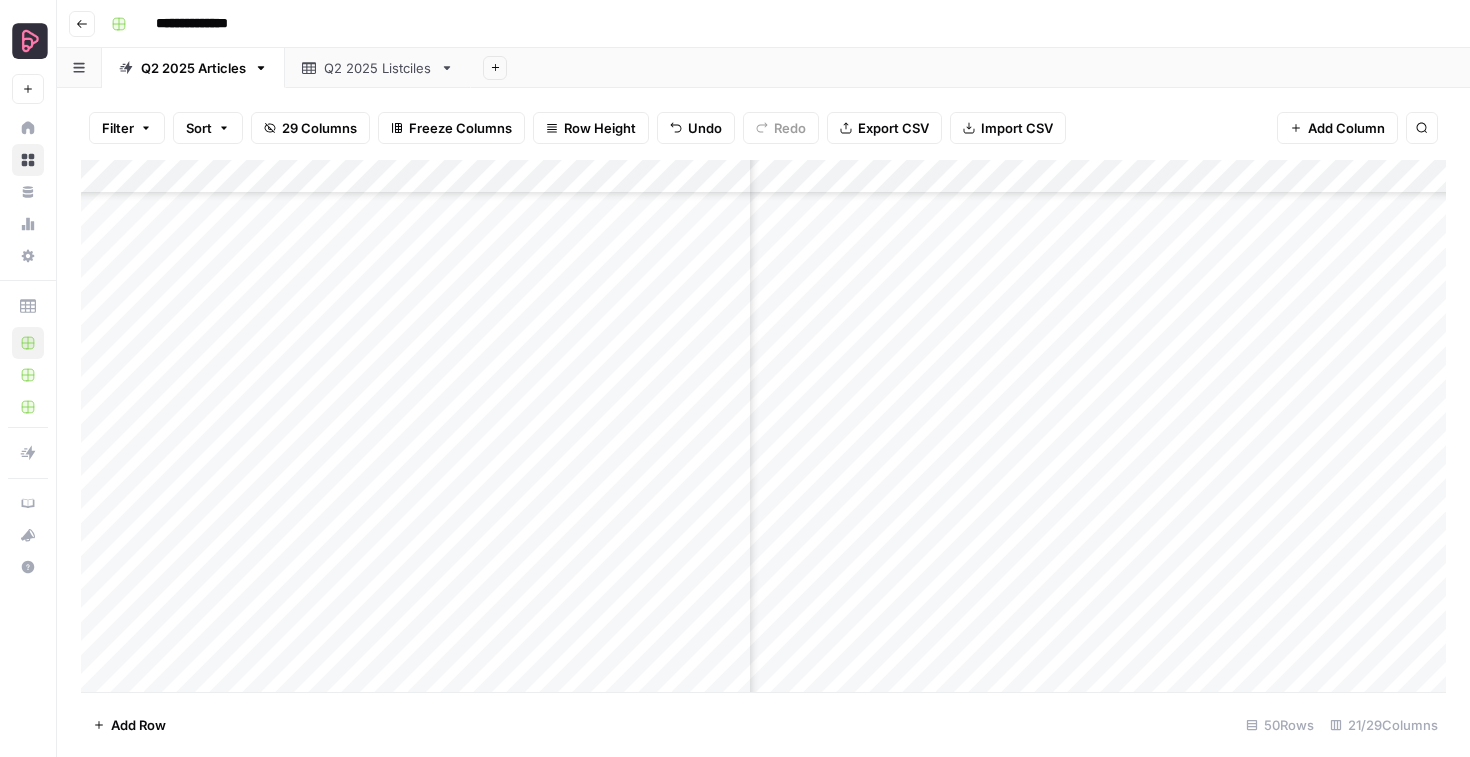scroll, scrollTop: 1099, scrollLeft: 2618, axis: both 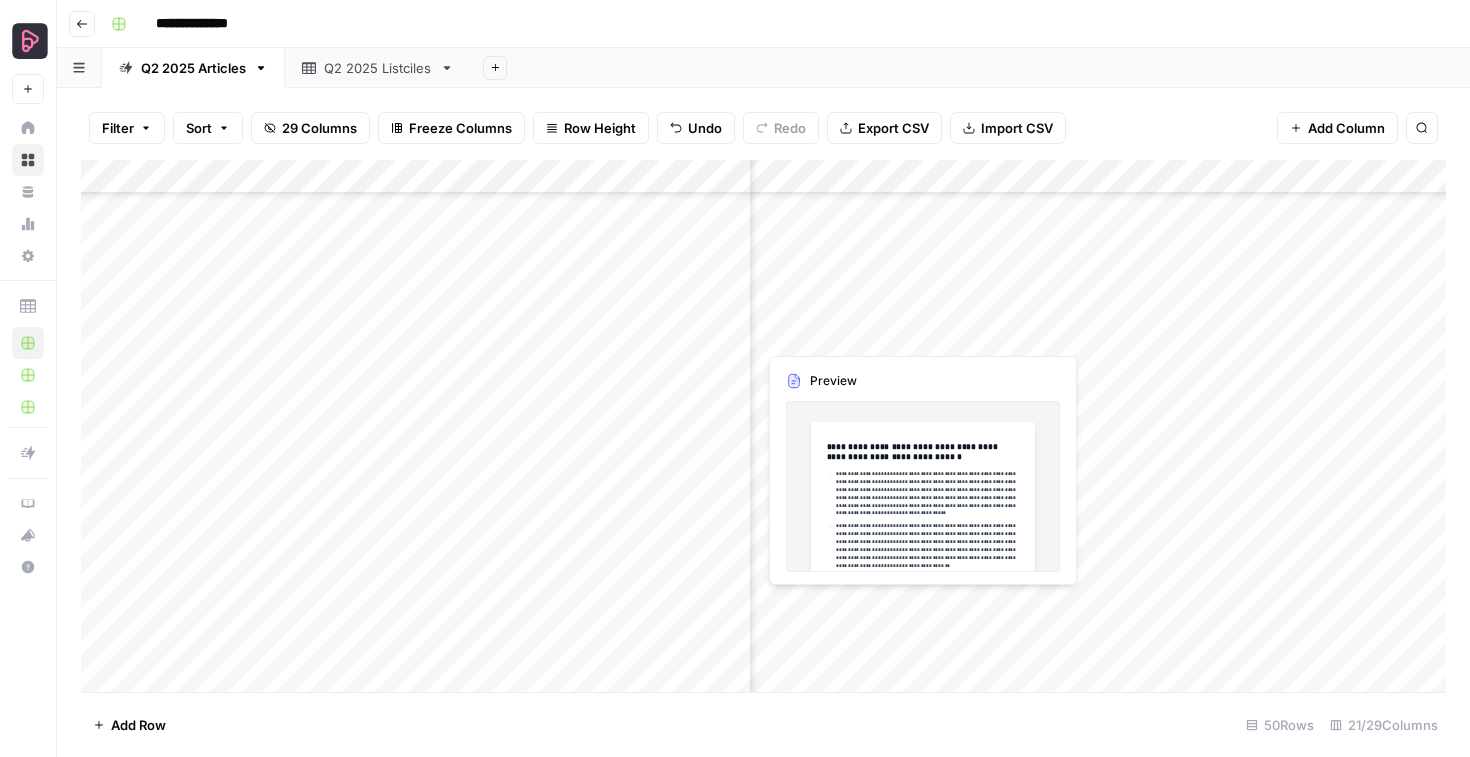 click on "Add Column" at bounding box center [763, 426] 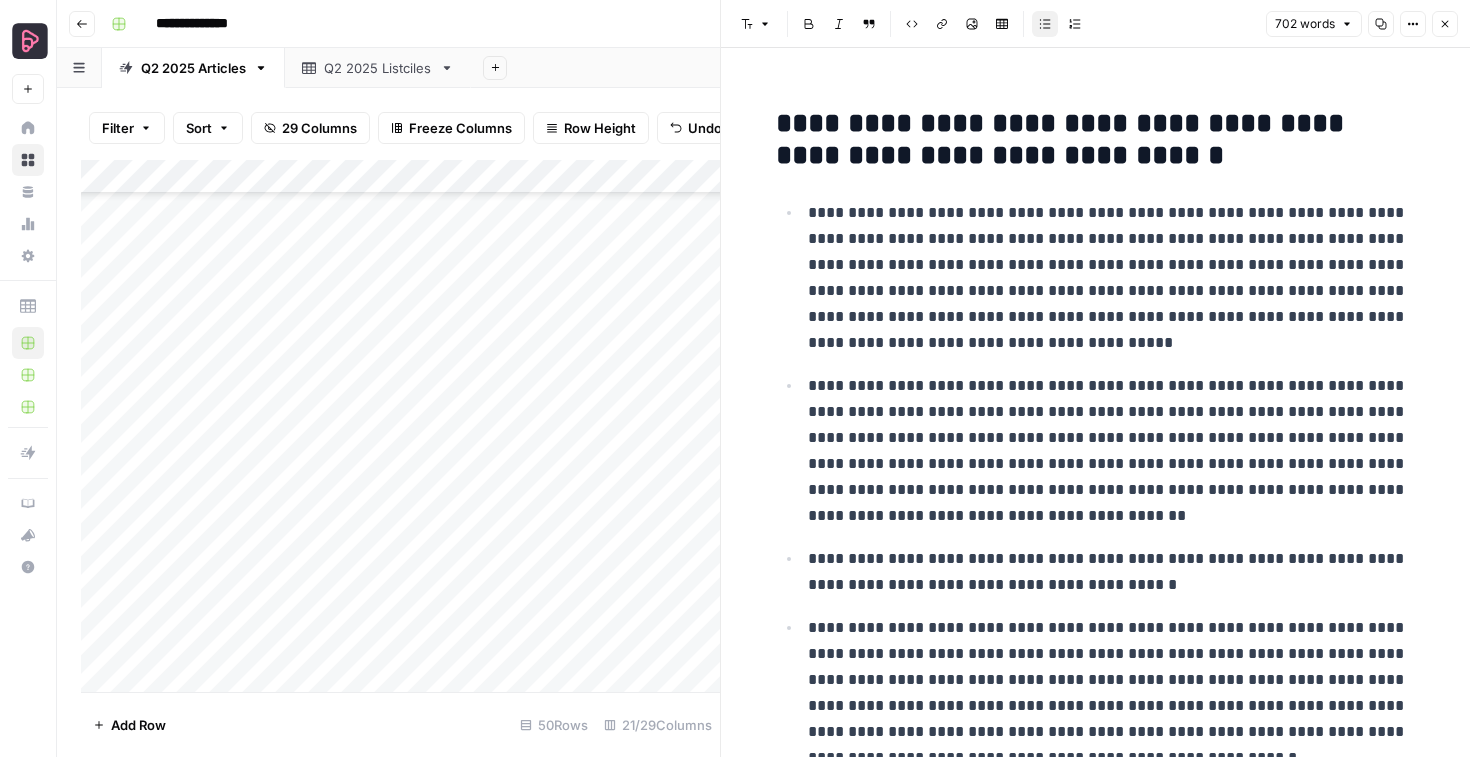click on "**********" at bounding box center (1112, 451) 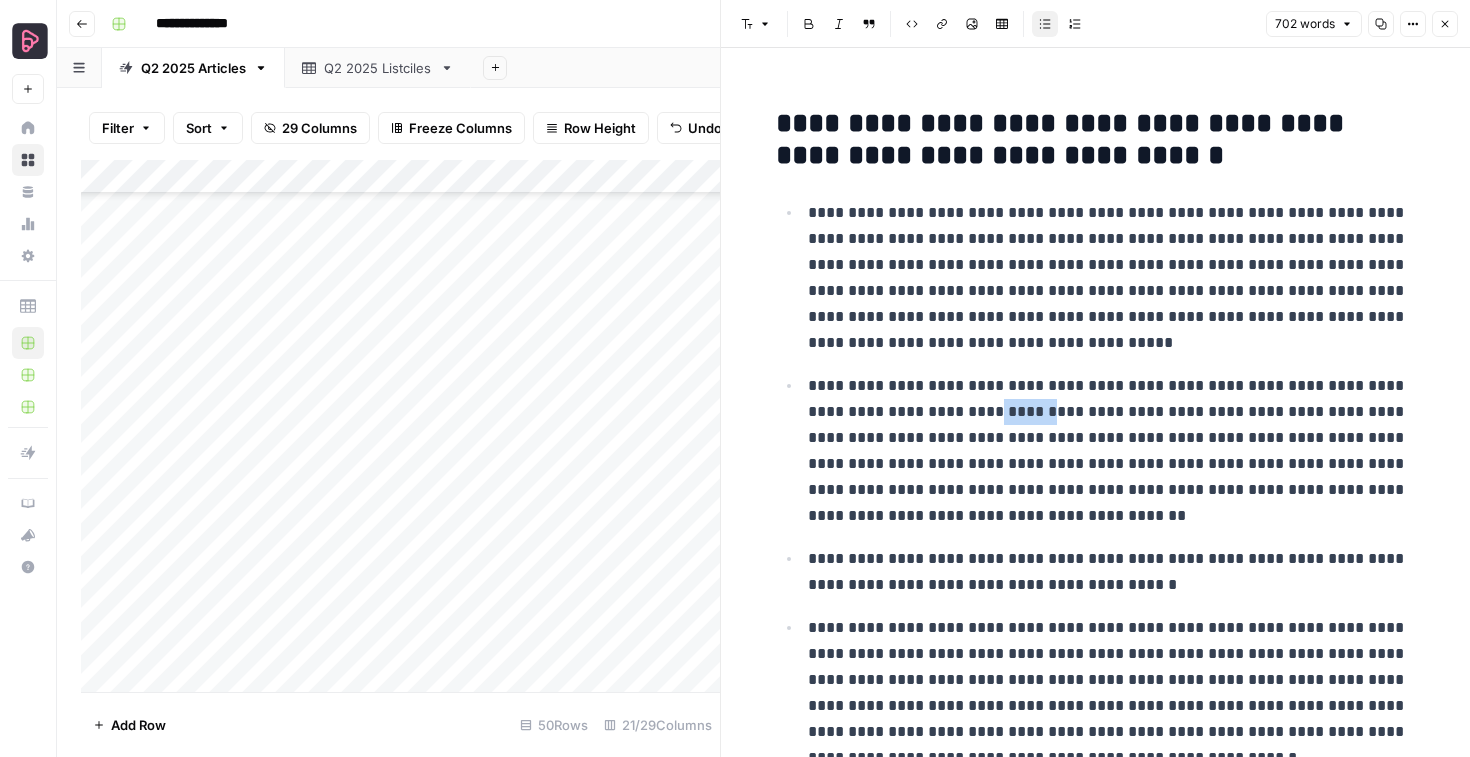 click on "**********" at bounding box center (1112, 451) 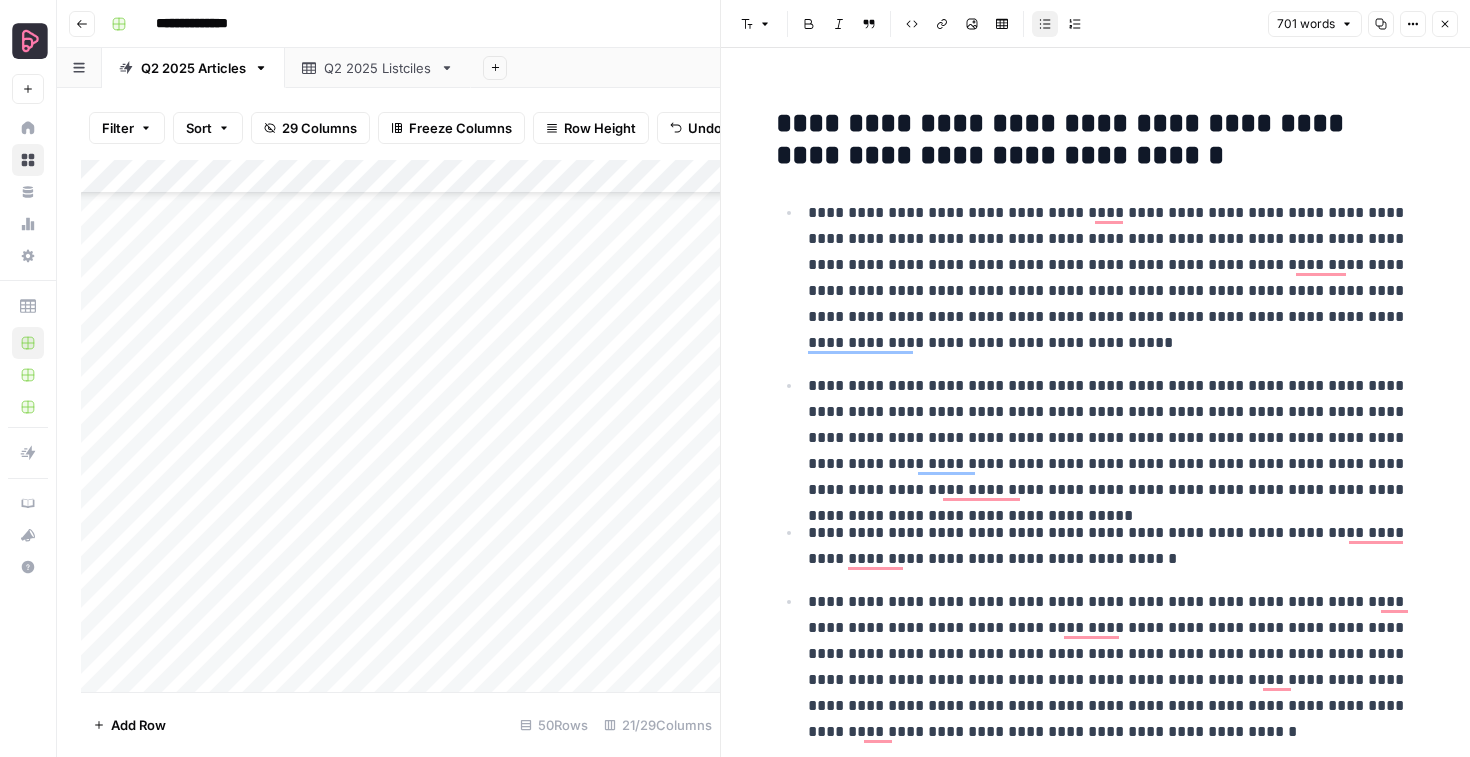 click on "**********" at bounding box center (1112, 438) 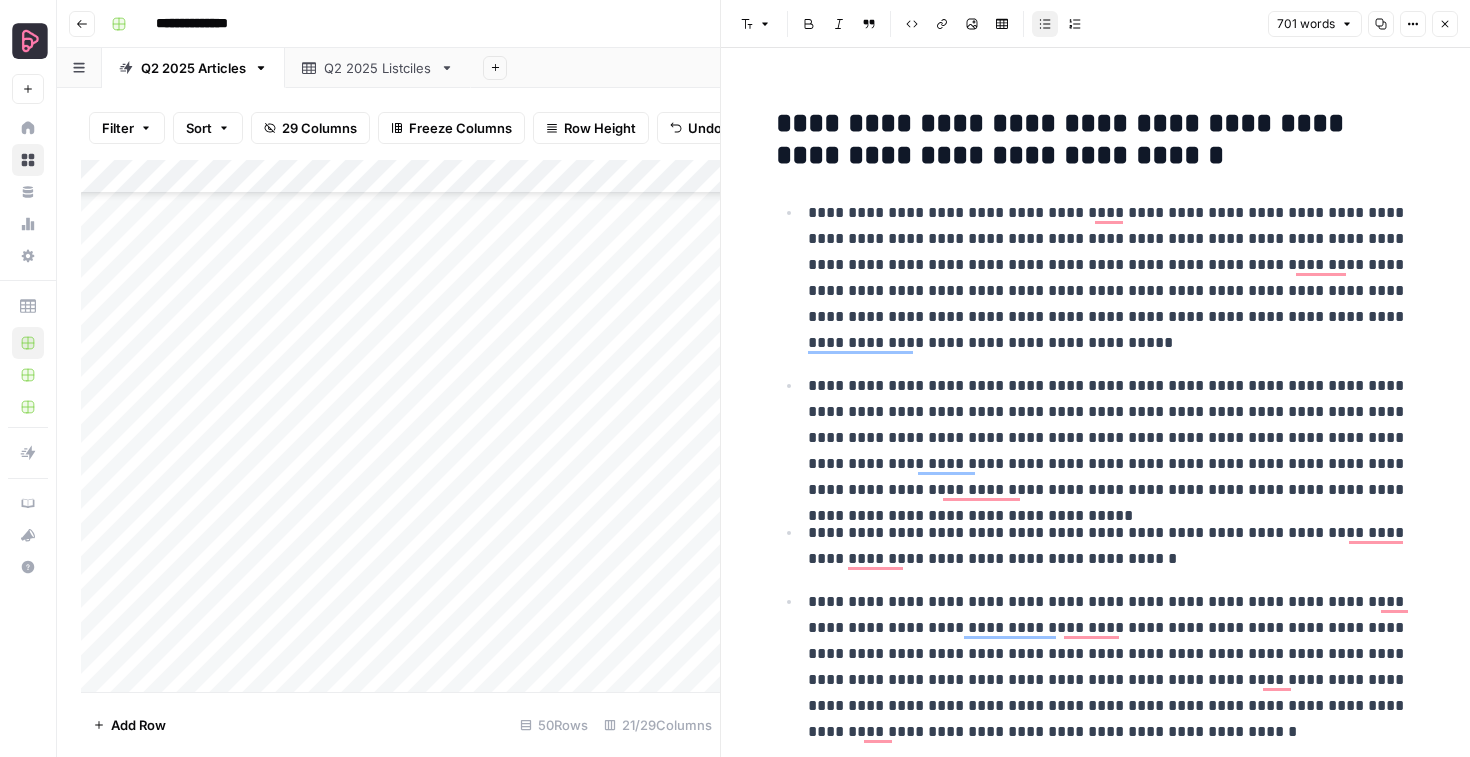 type 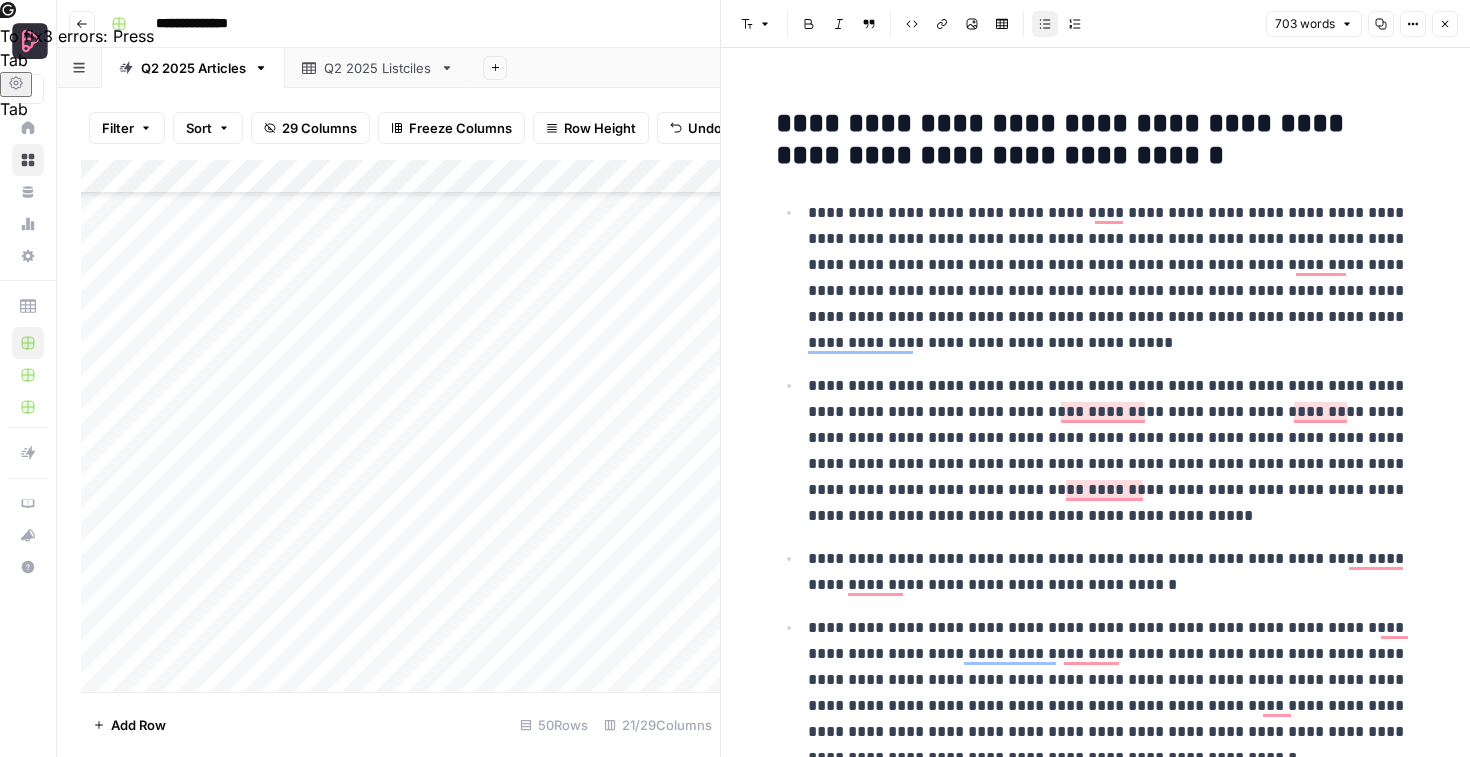 click on "**********" at bounding box center (1112, 451) 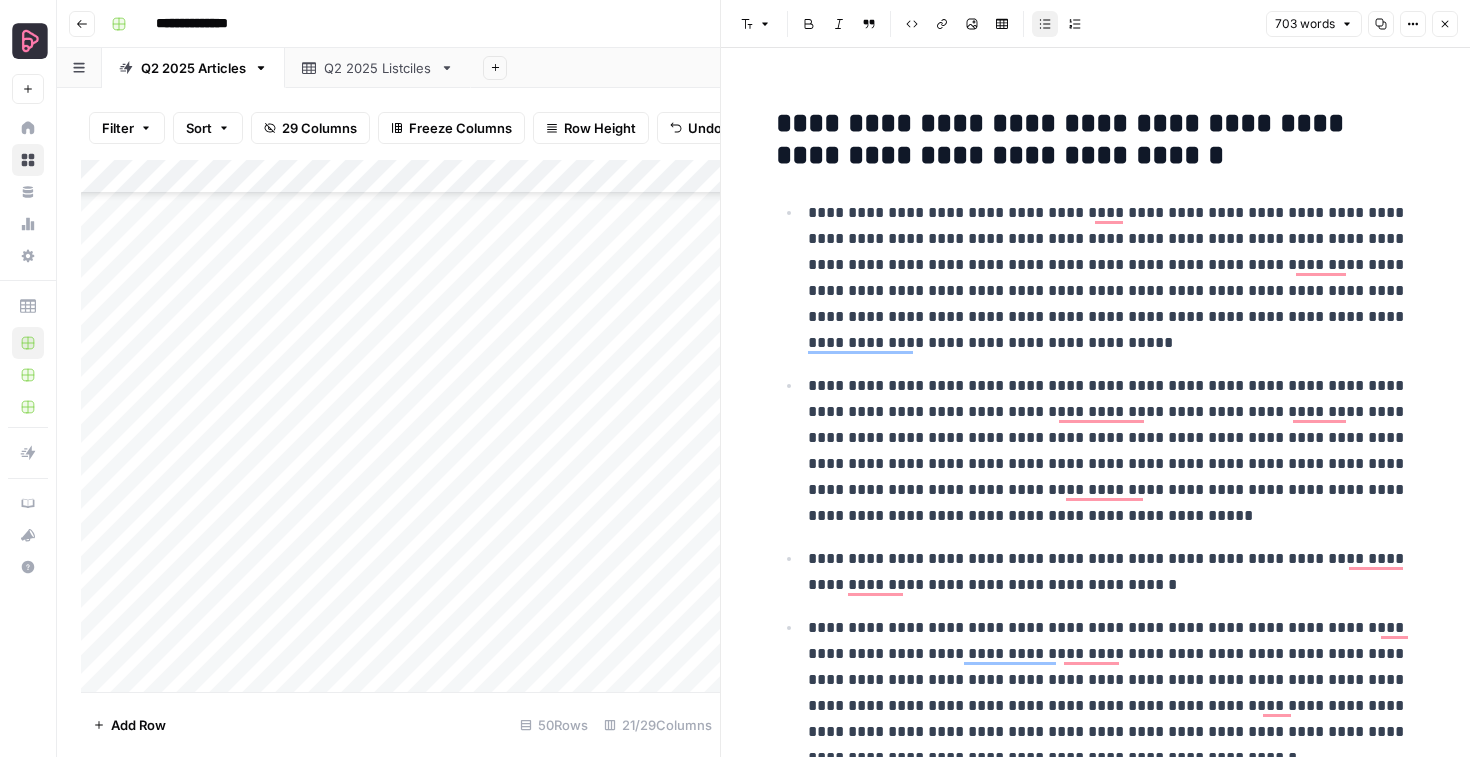 click on "**********" at bounding box center [1112, 278] 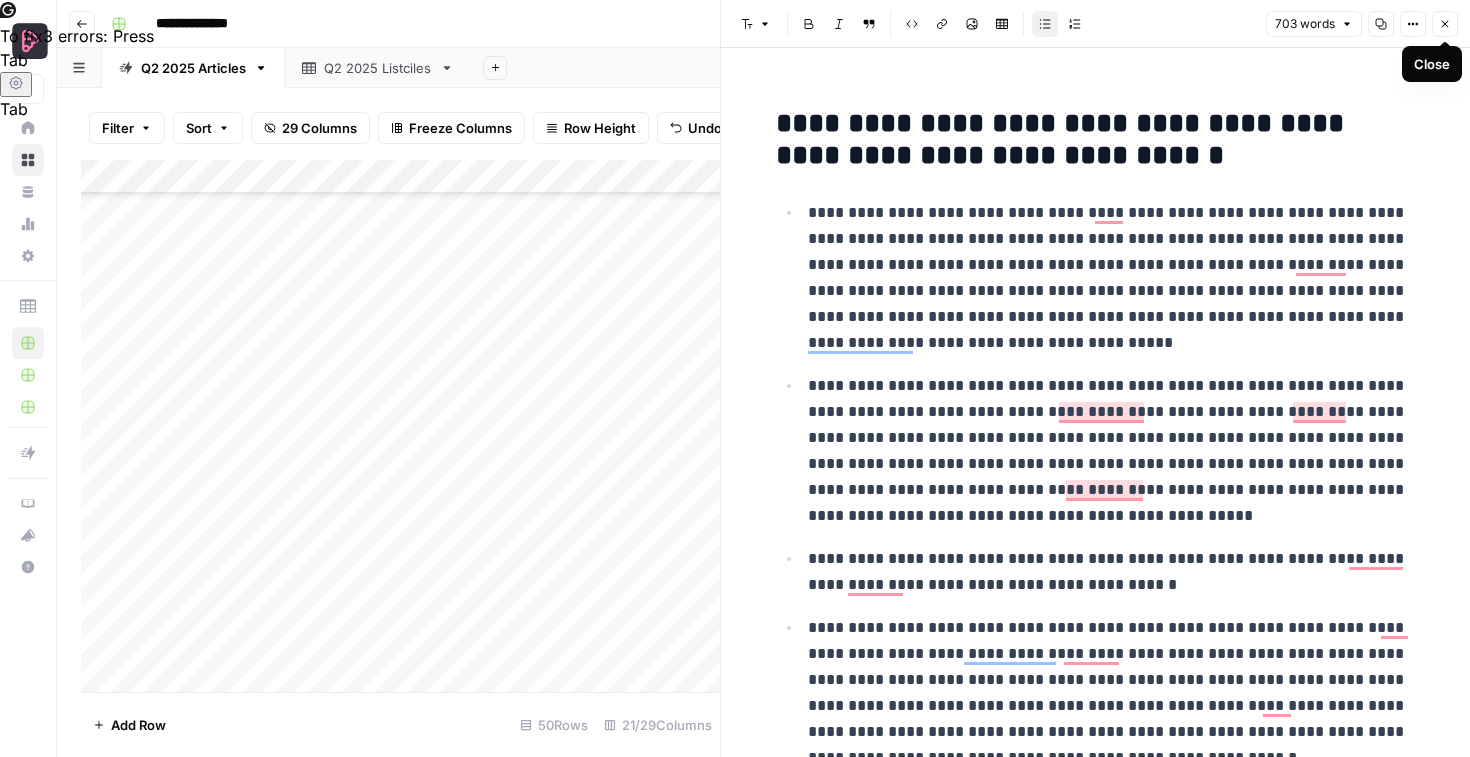click 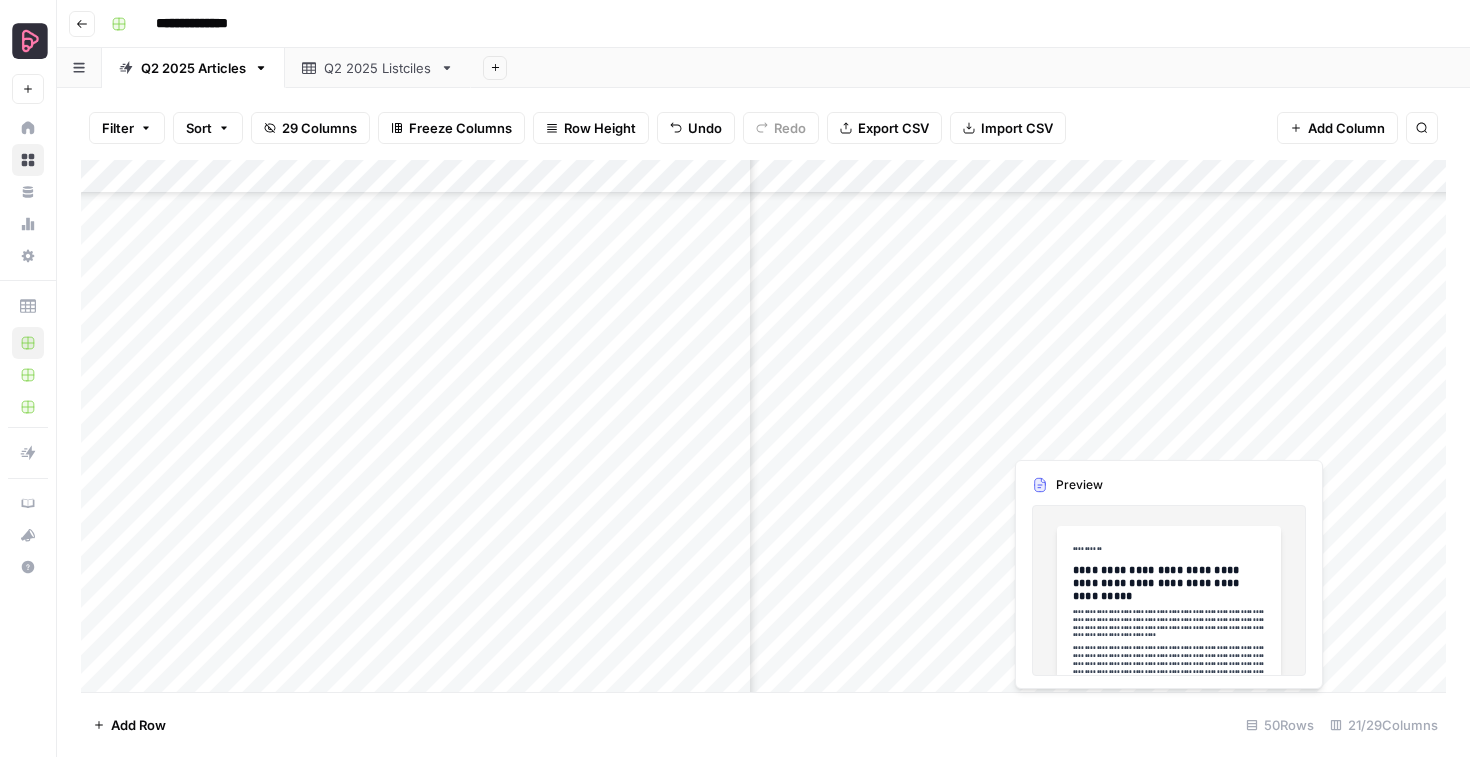 click on "Add Column" at bounding box center (763, 426) 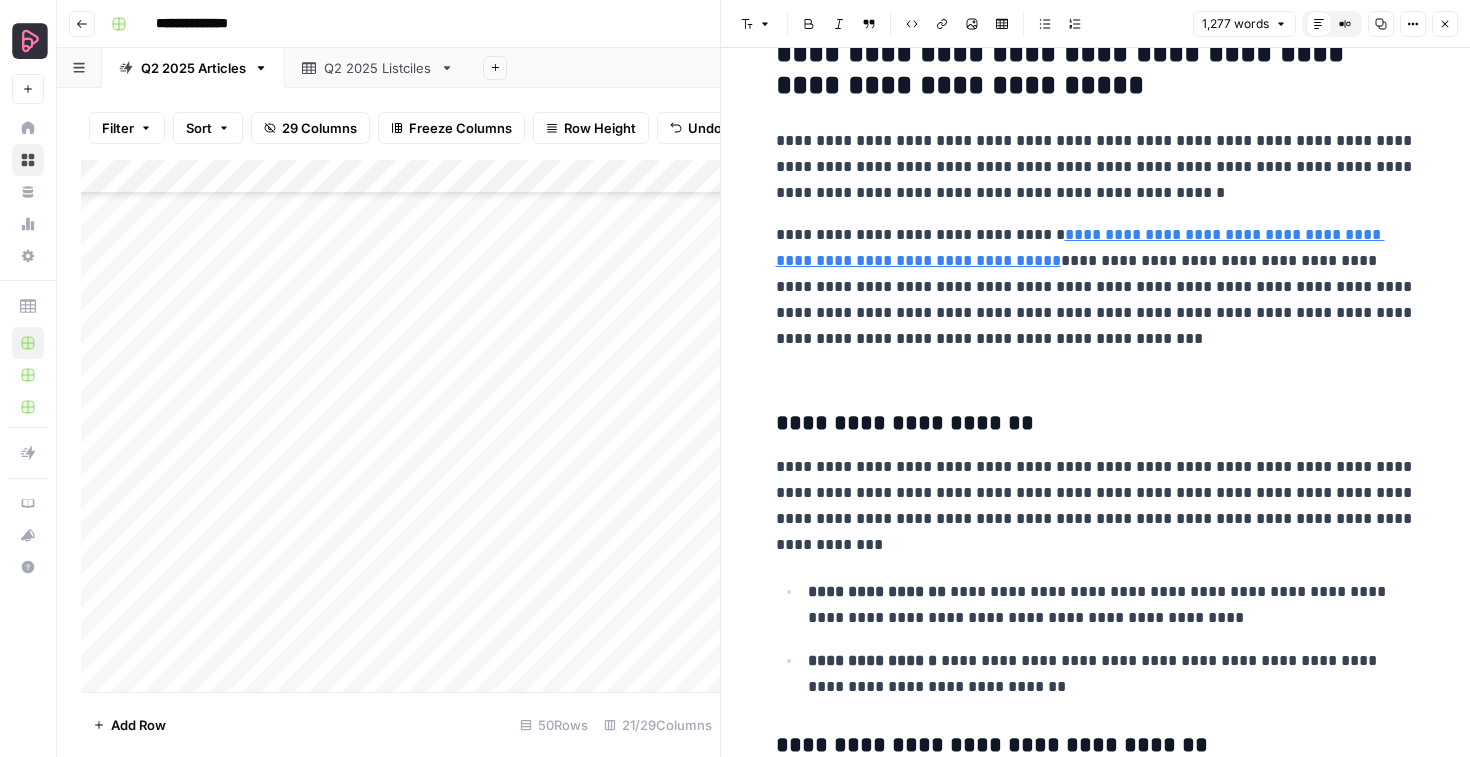scroll, scrollTop: 1156, scrollLeft: 0, axis: vertical 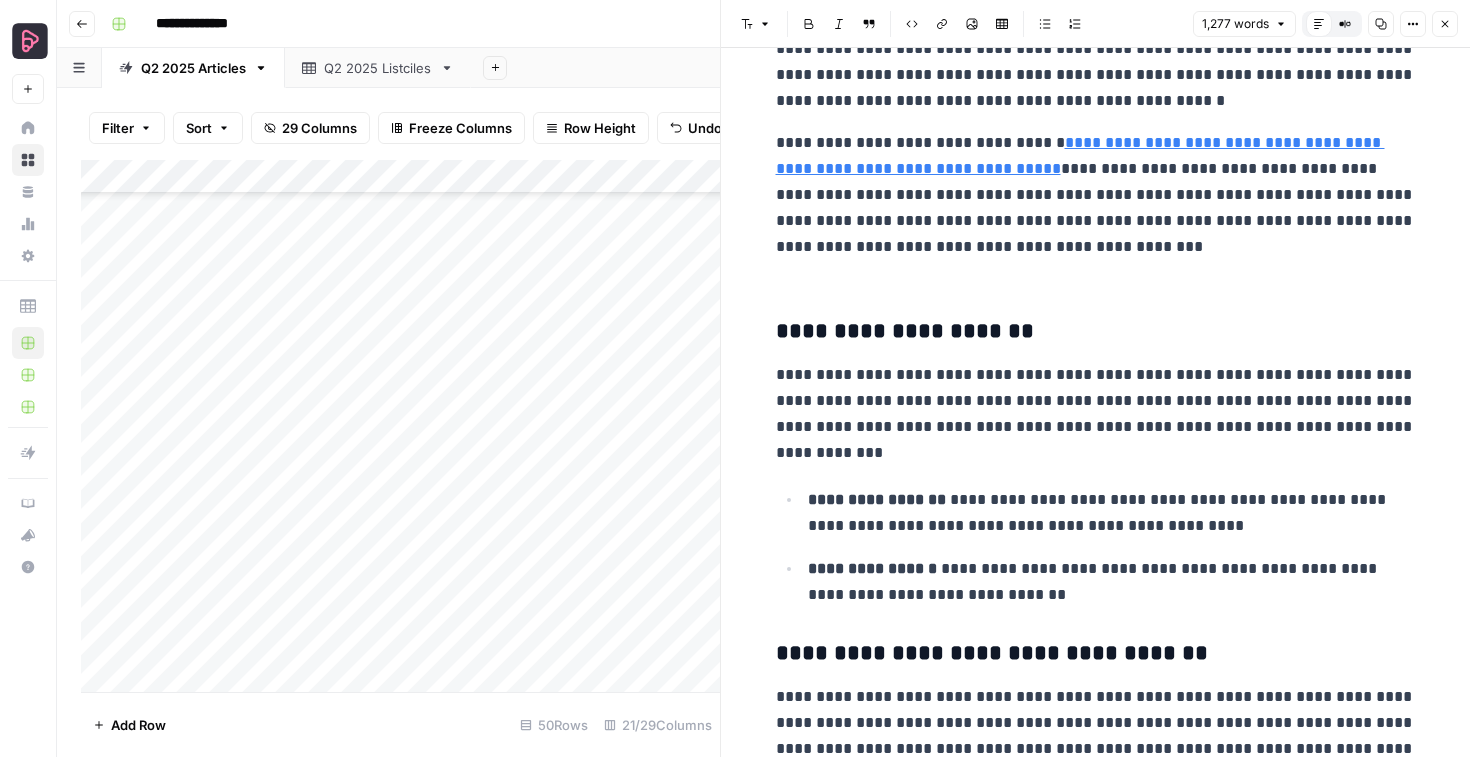 click 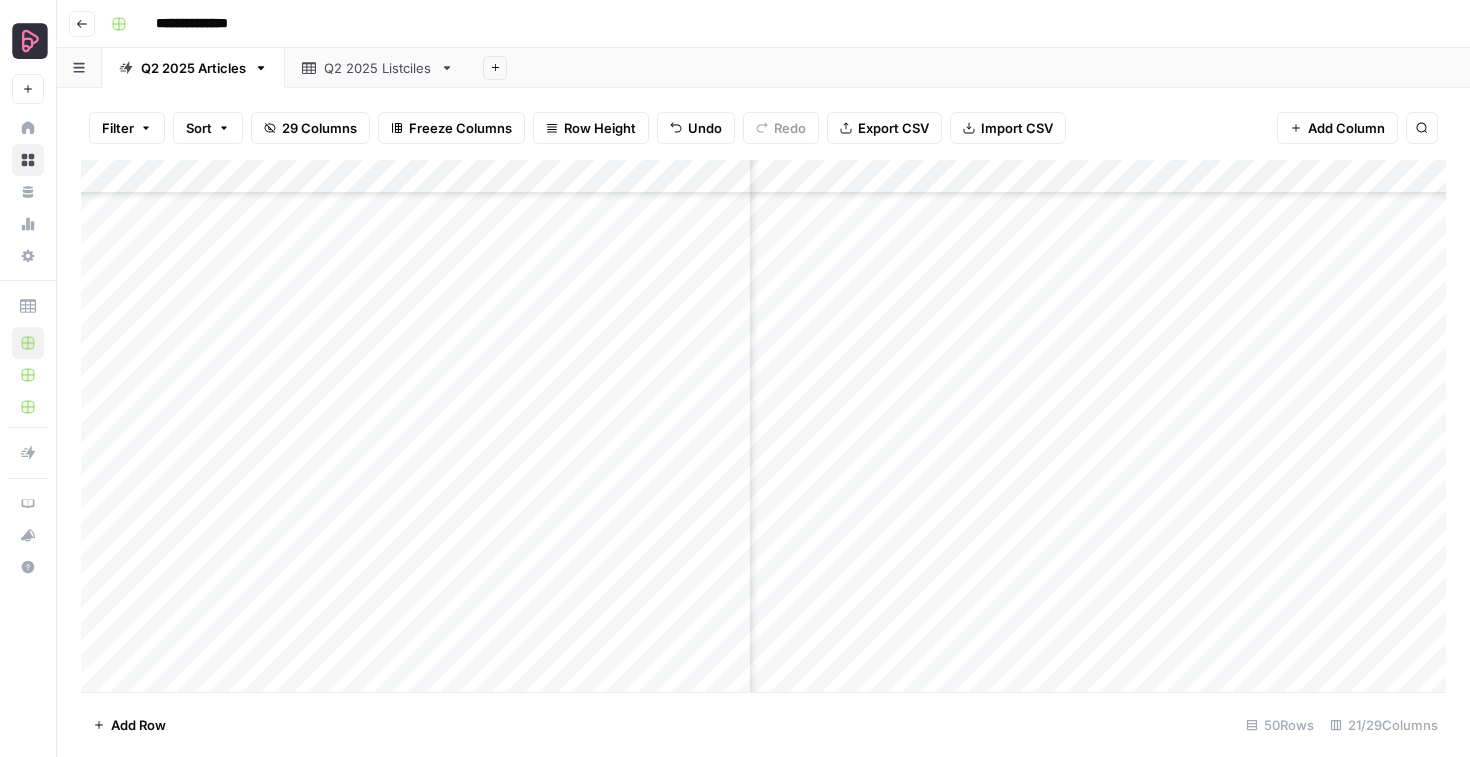 scroll, scrollTop: 1099, scrollLeft: 2976, axis: both 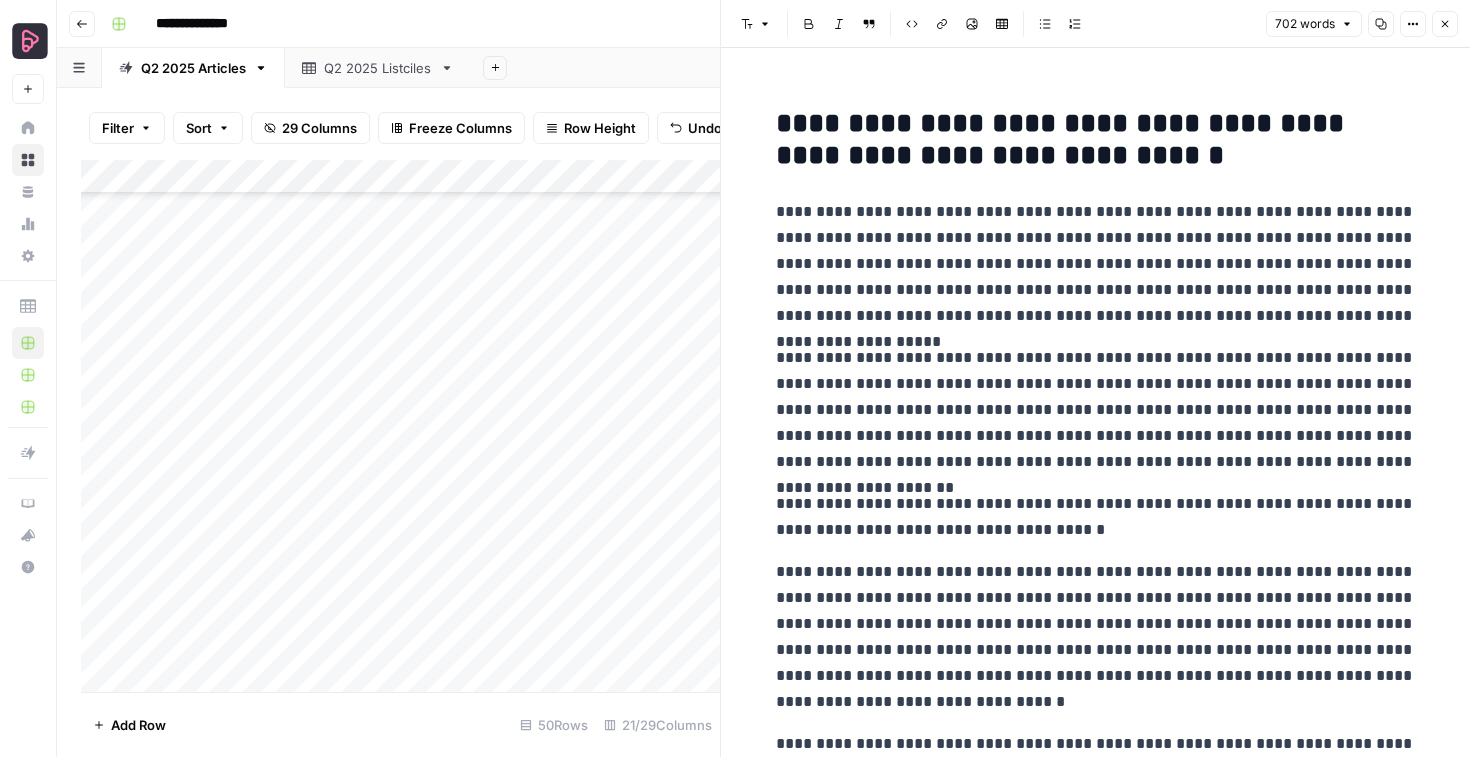 click on "Close" at bounding box center [1445, 24] 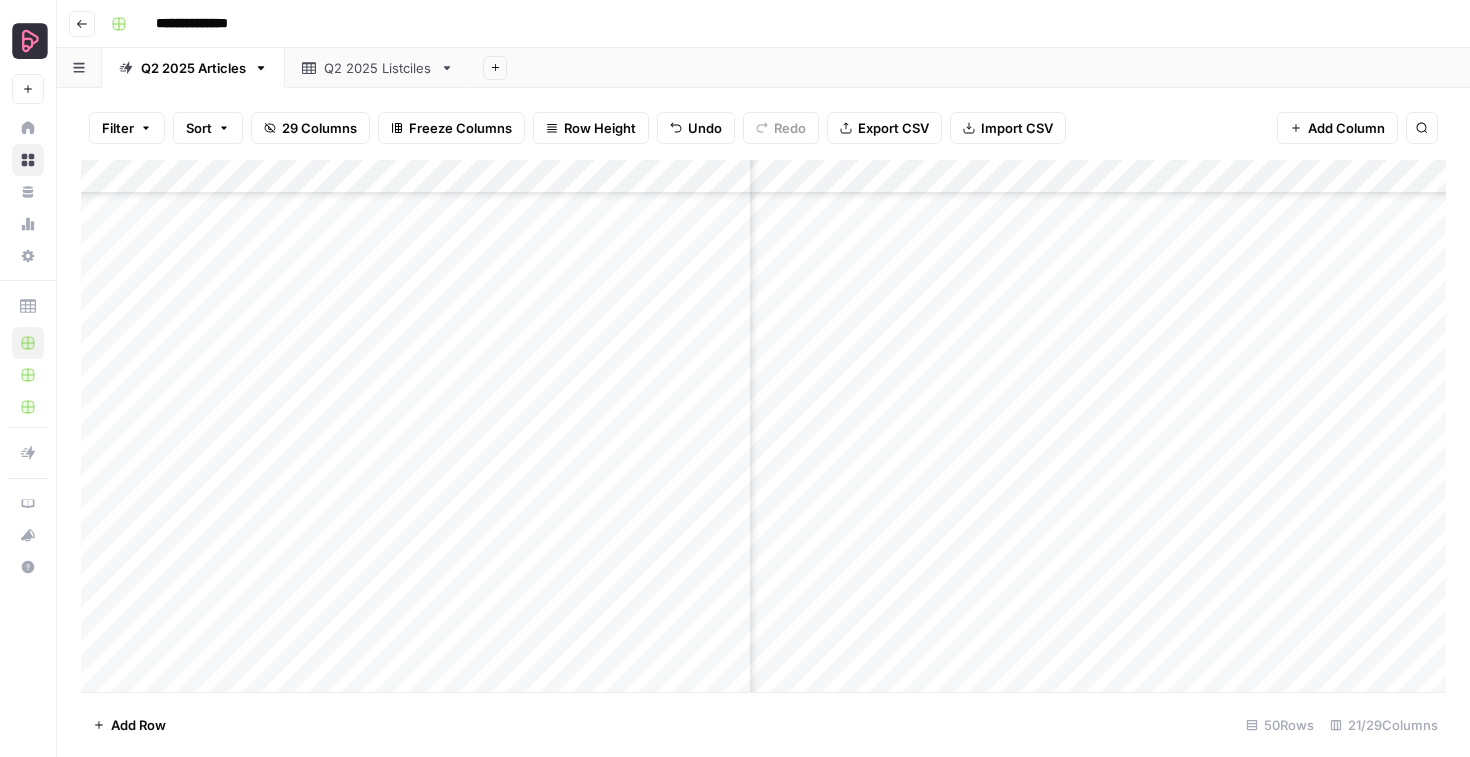click on "Add Column" at bounding box center [763, 426] 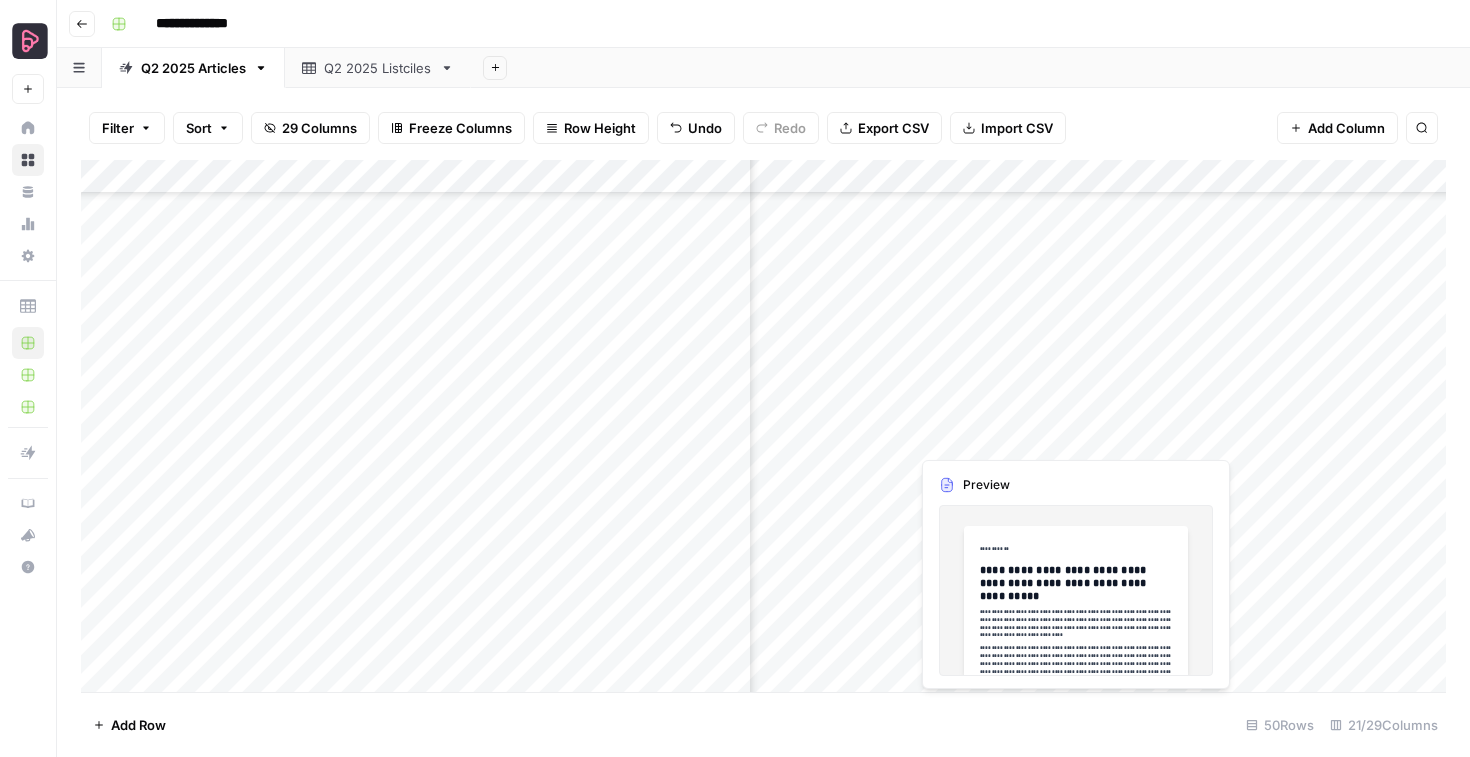 scroll, scrollTop: 1099, scrollLeft: 3006, axis: both 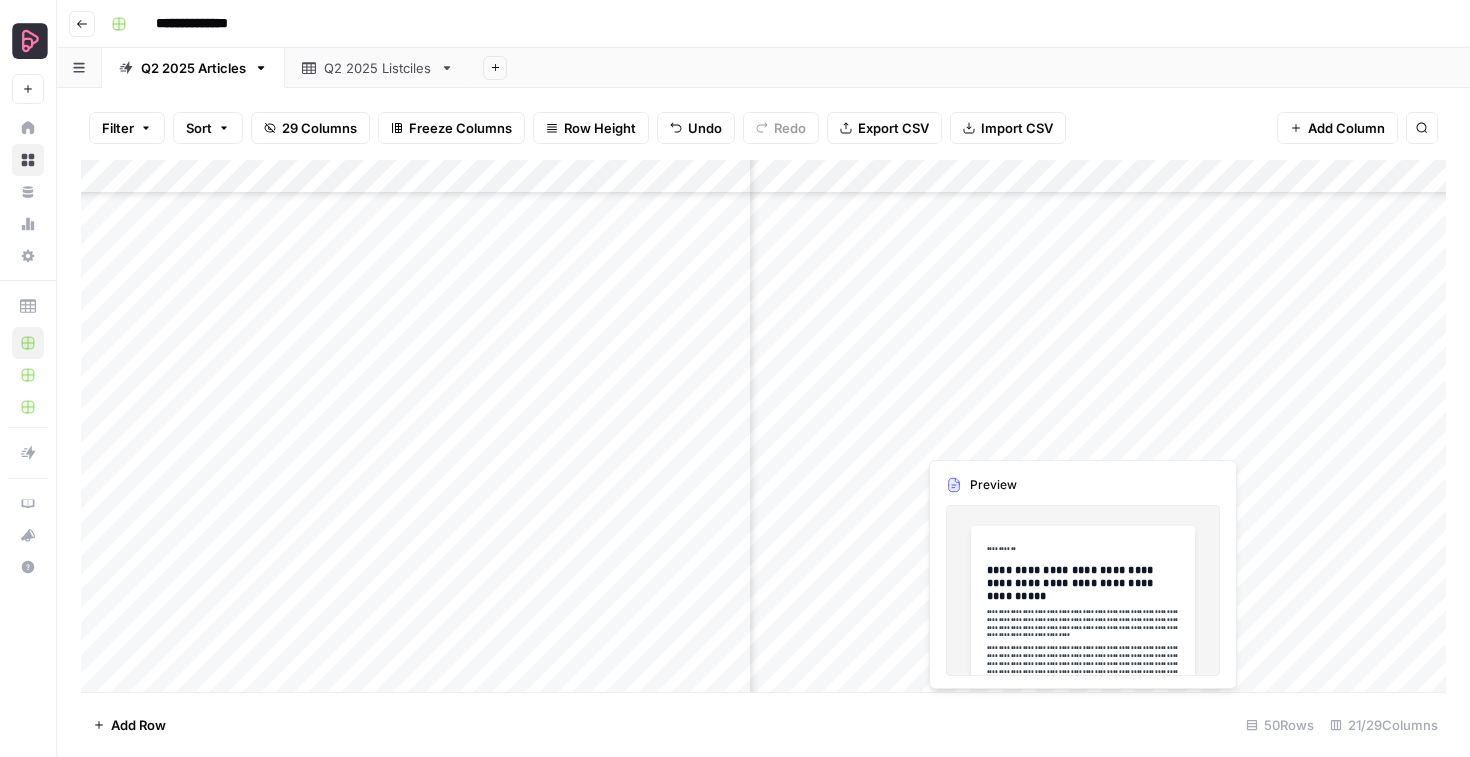 click on "Add Column" at bounding box center [763, 426] 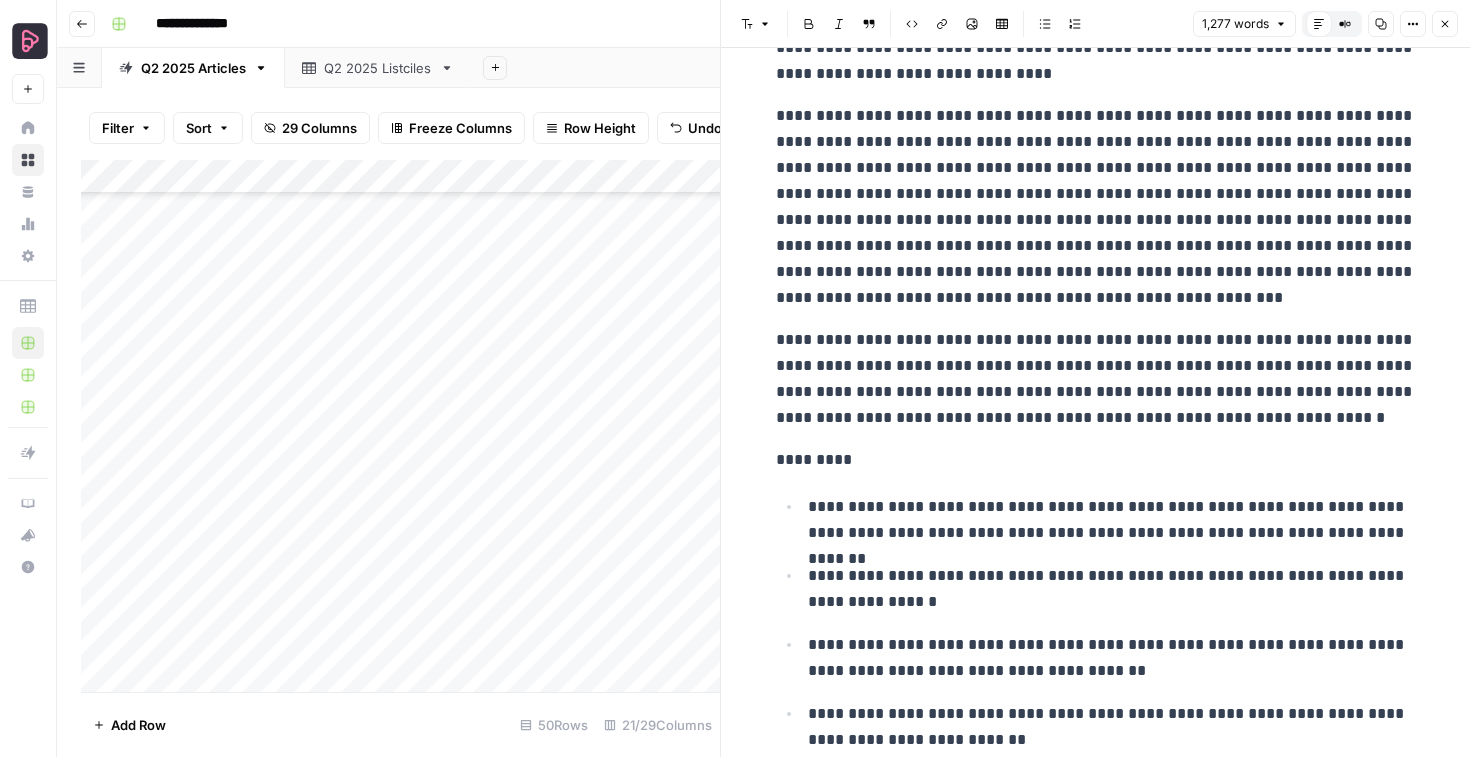 scroll, scrollTop: 535, scrollLeft: 0, axis: vertical 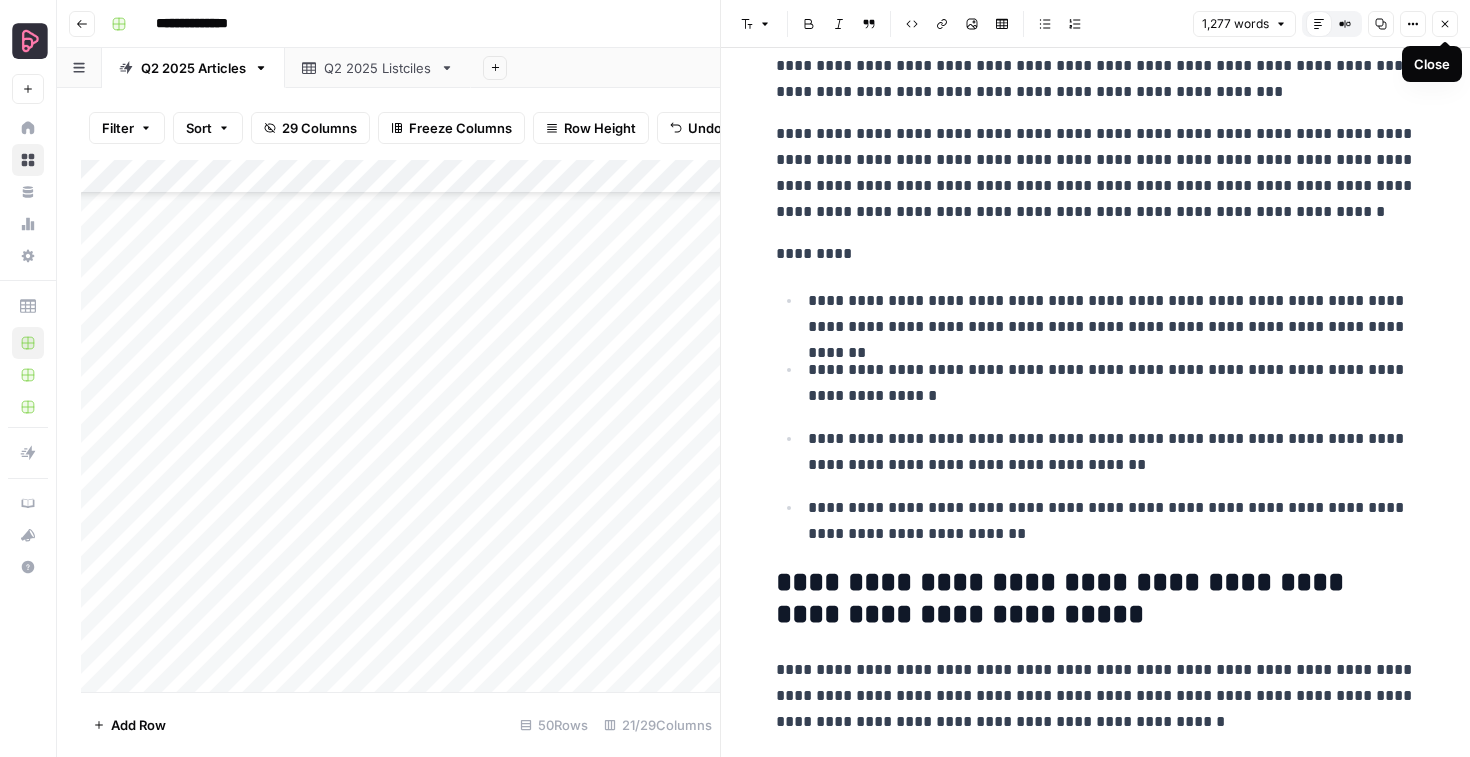 click 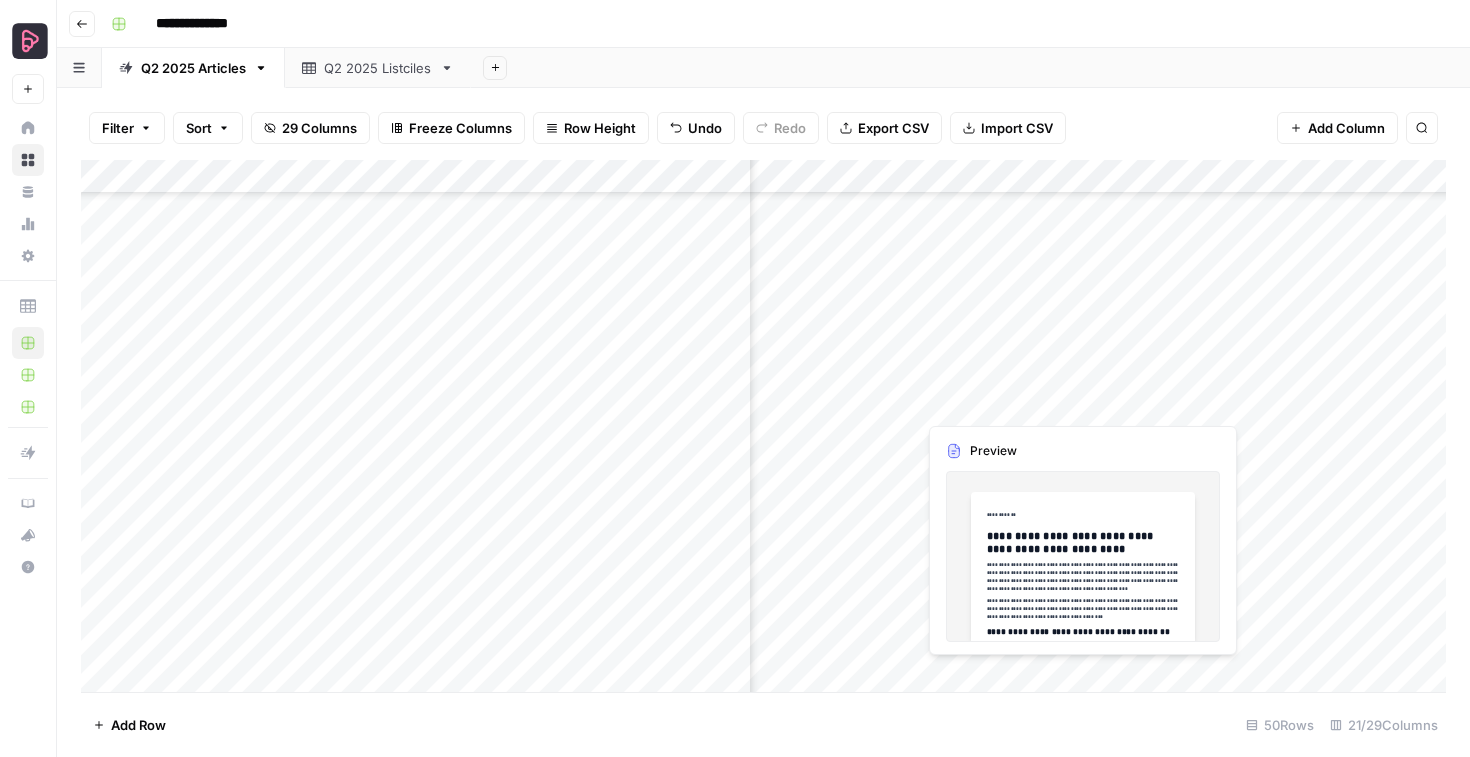 click on "Add Column" at bounding box center [763, 426] 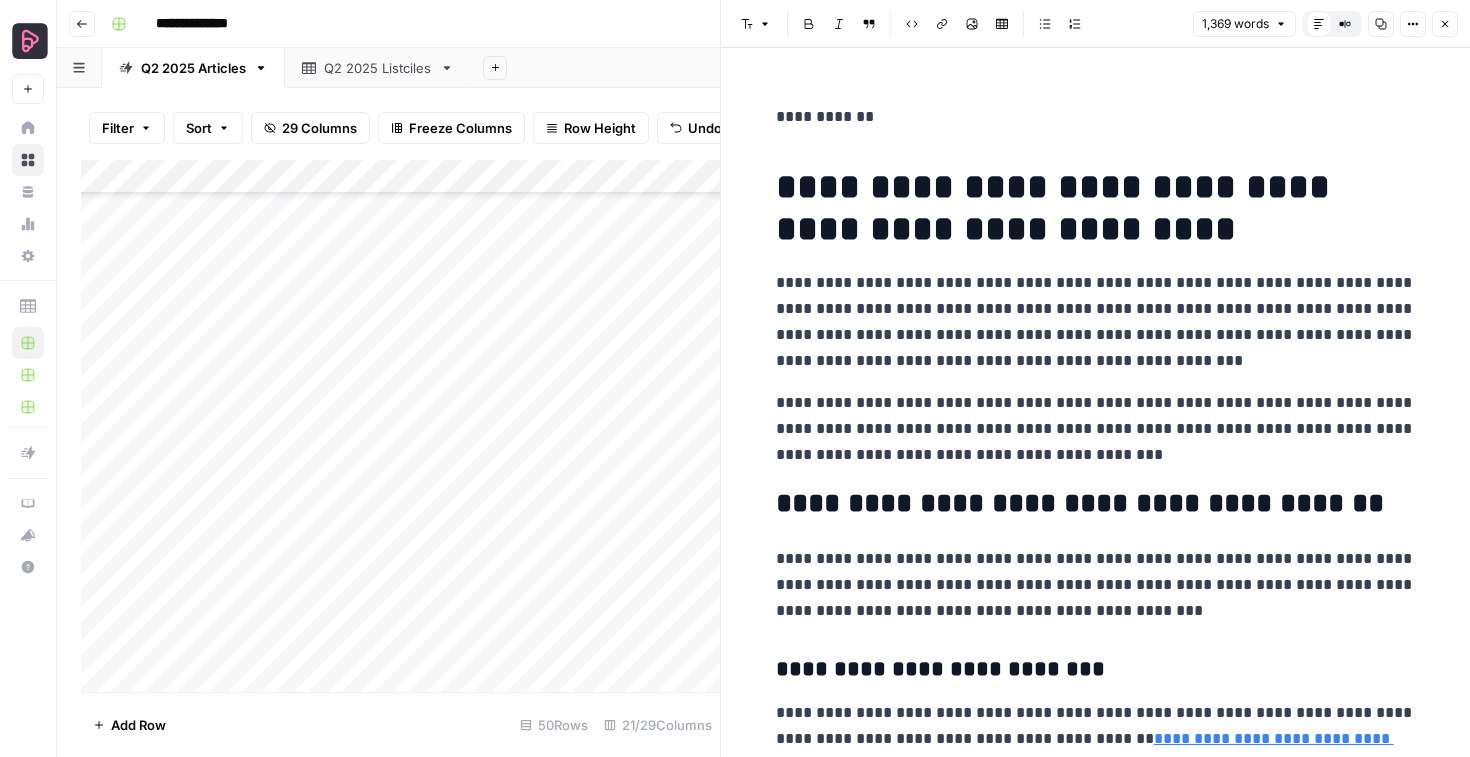 click on "Close" at bounding box center (1450, 24) 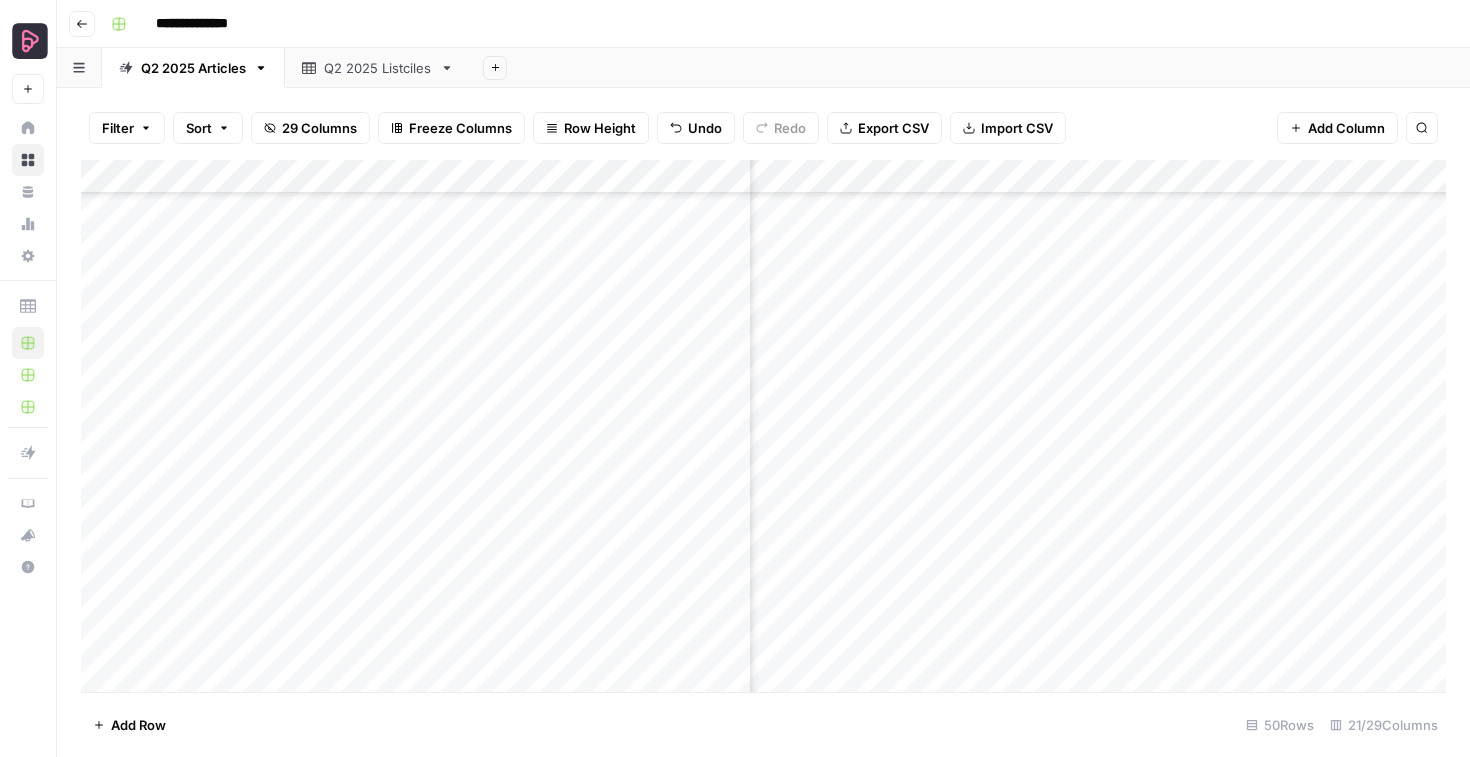 scroll, scrollTop: 1099, scrollLeft: 3016, axis: both 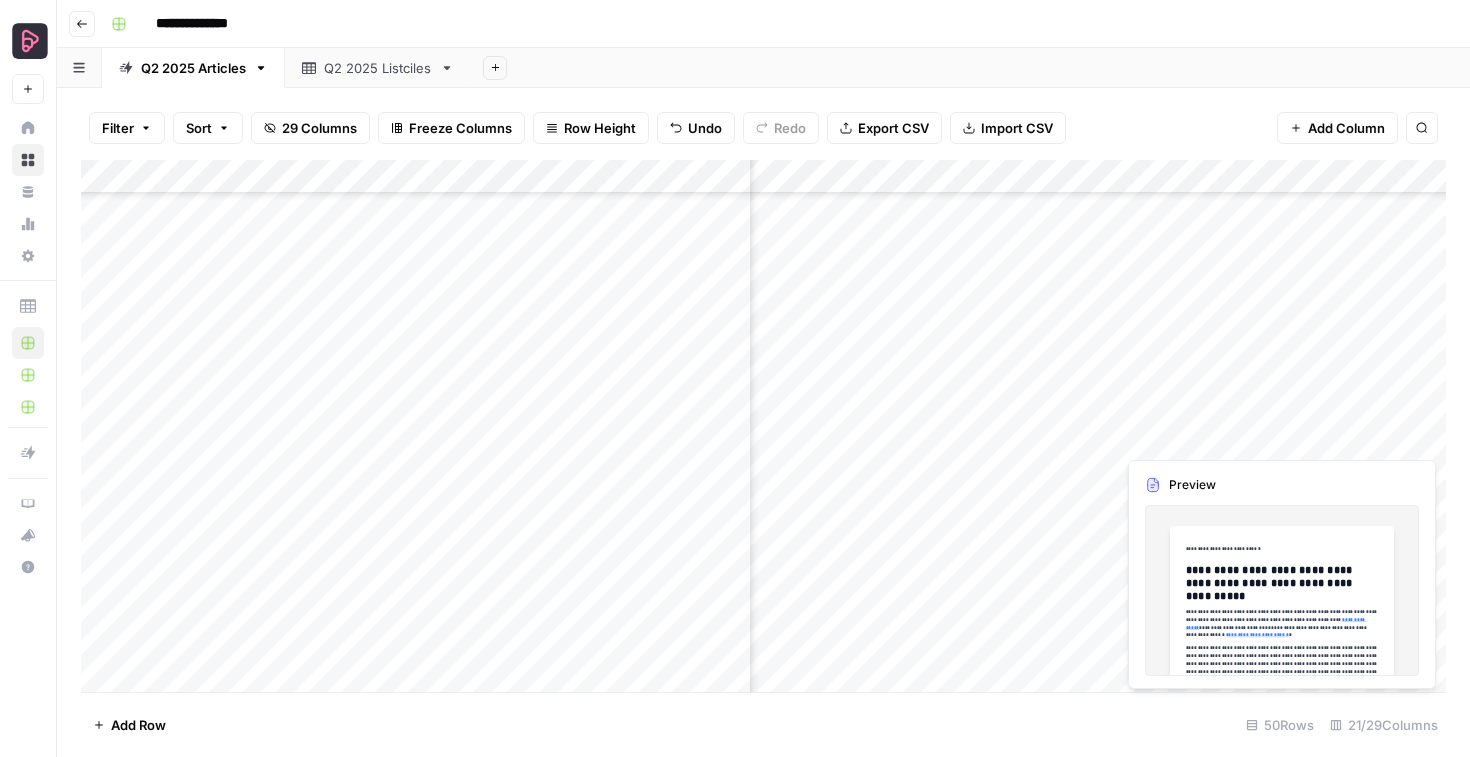 click on "Add Column" at bounding box center (763, 426) 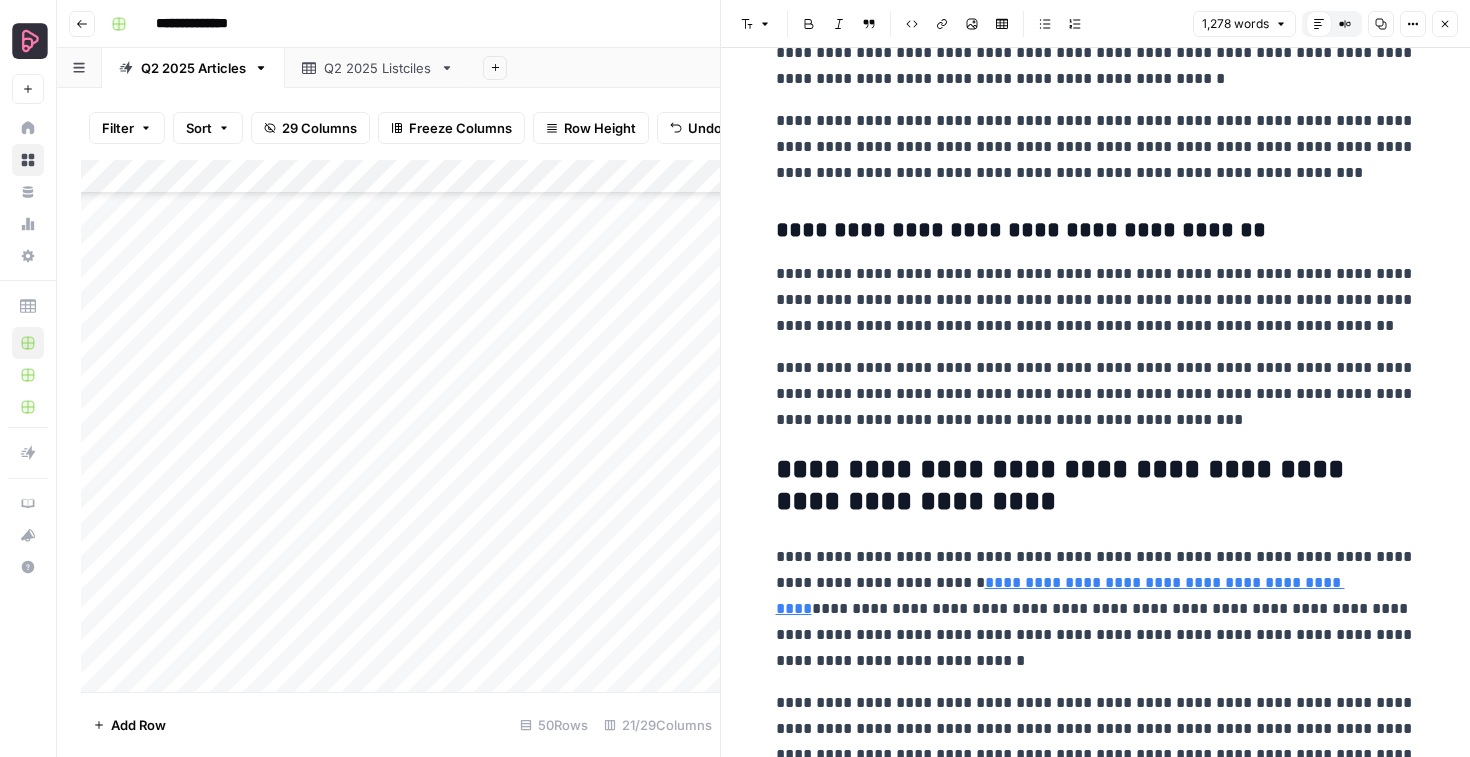scroll, scrollTop: 2809, scrollLeft: 0, axis: vertical 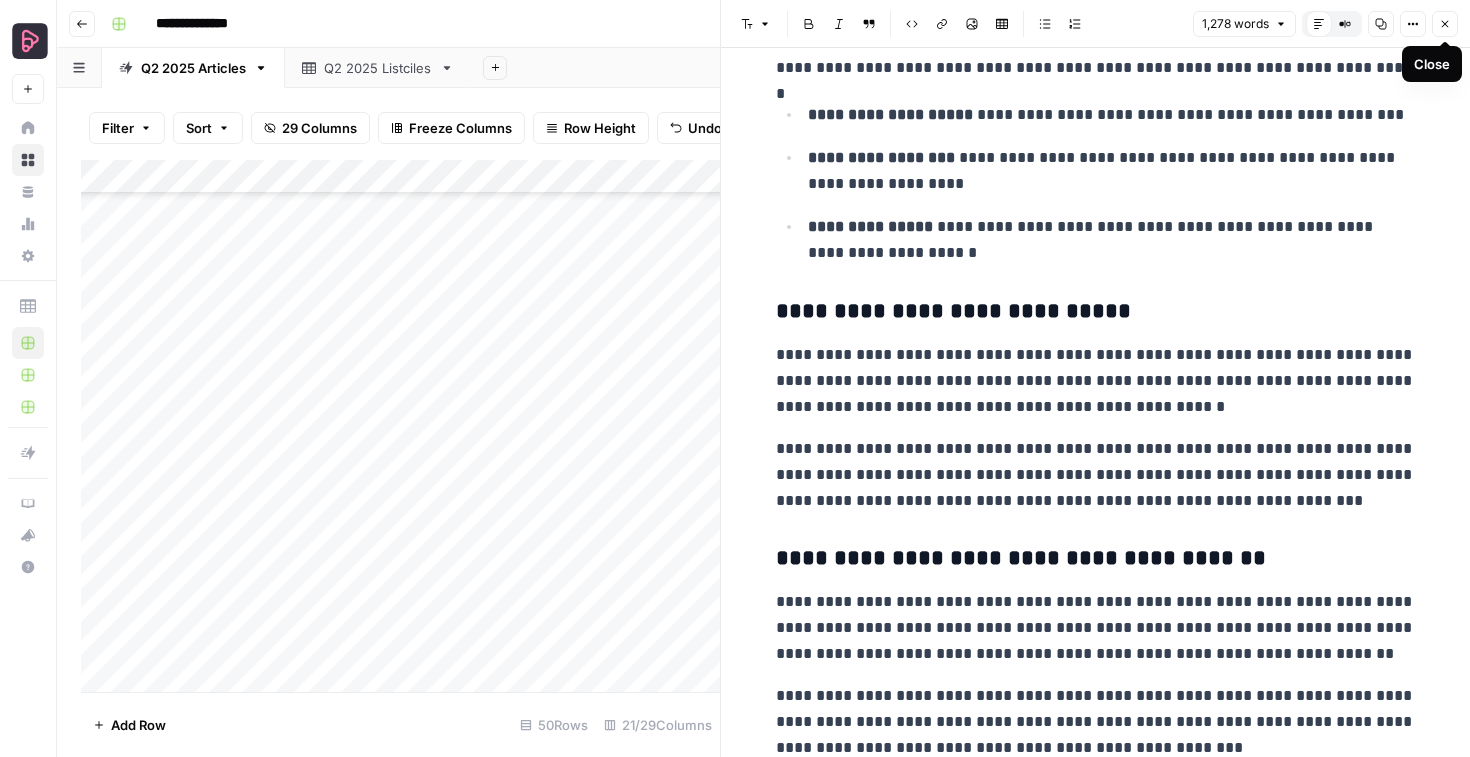 click 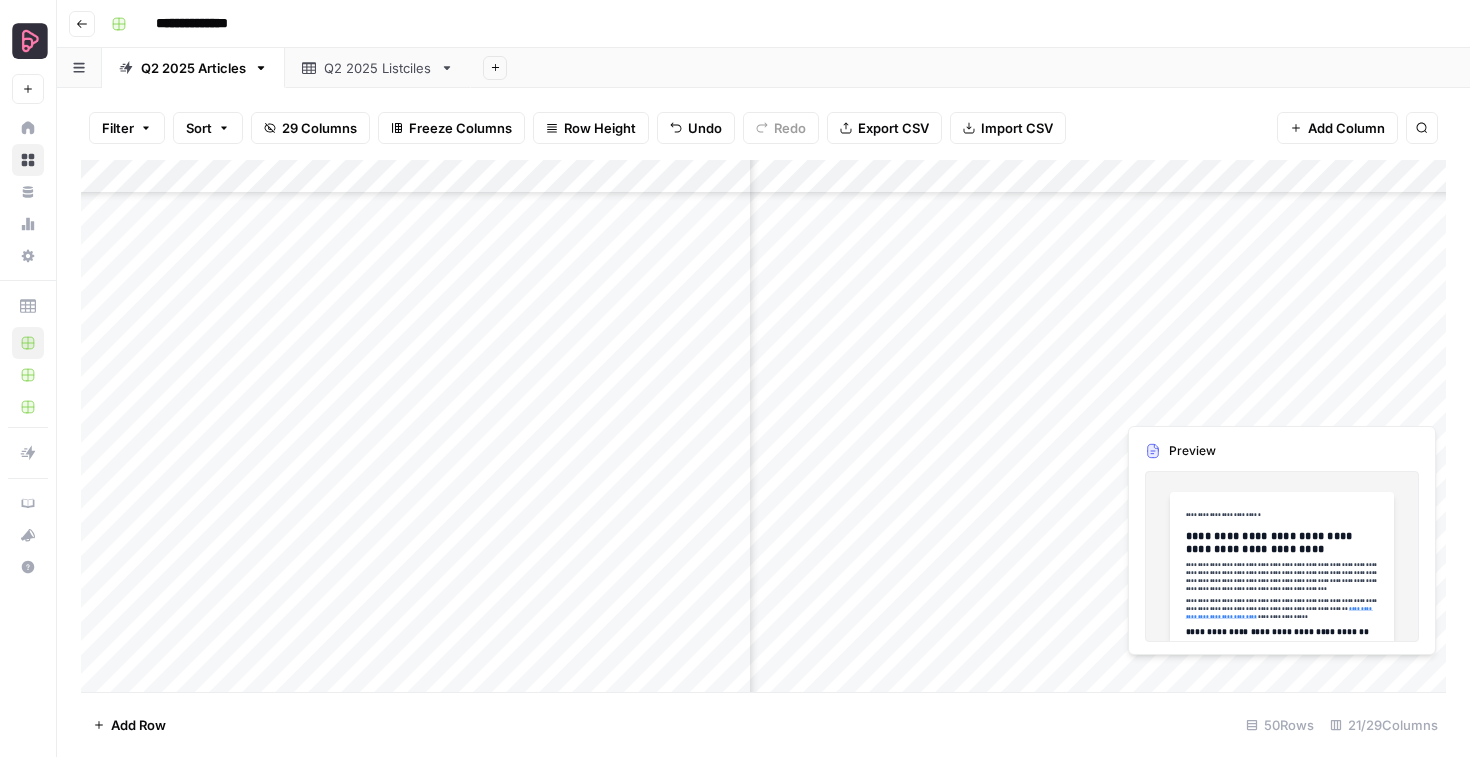 click on "Add Column" at bounding box center (763, 426) 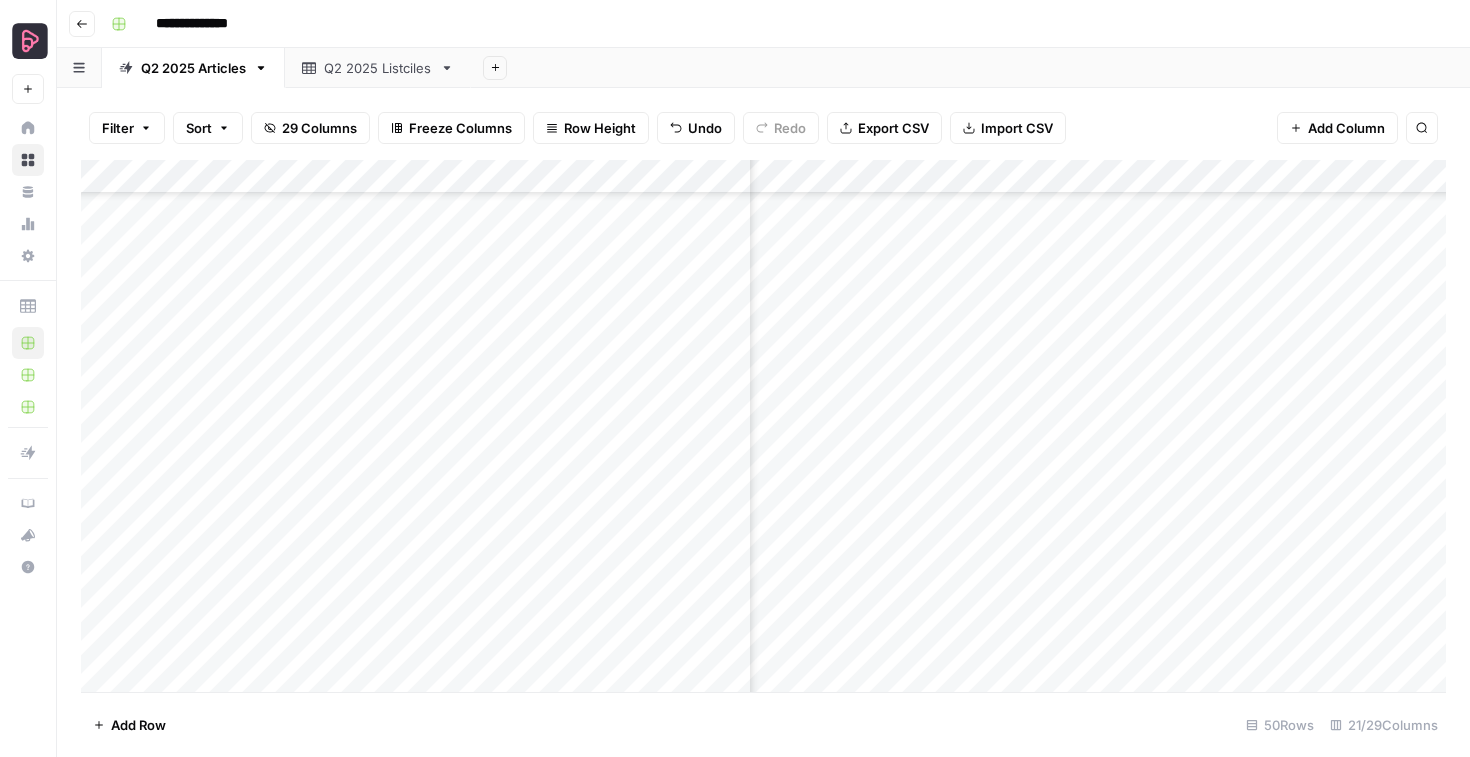 click on "Add Column" at bounding box center [763, 426] 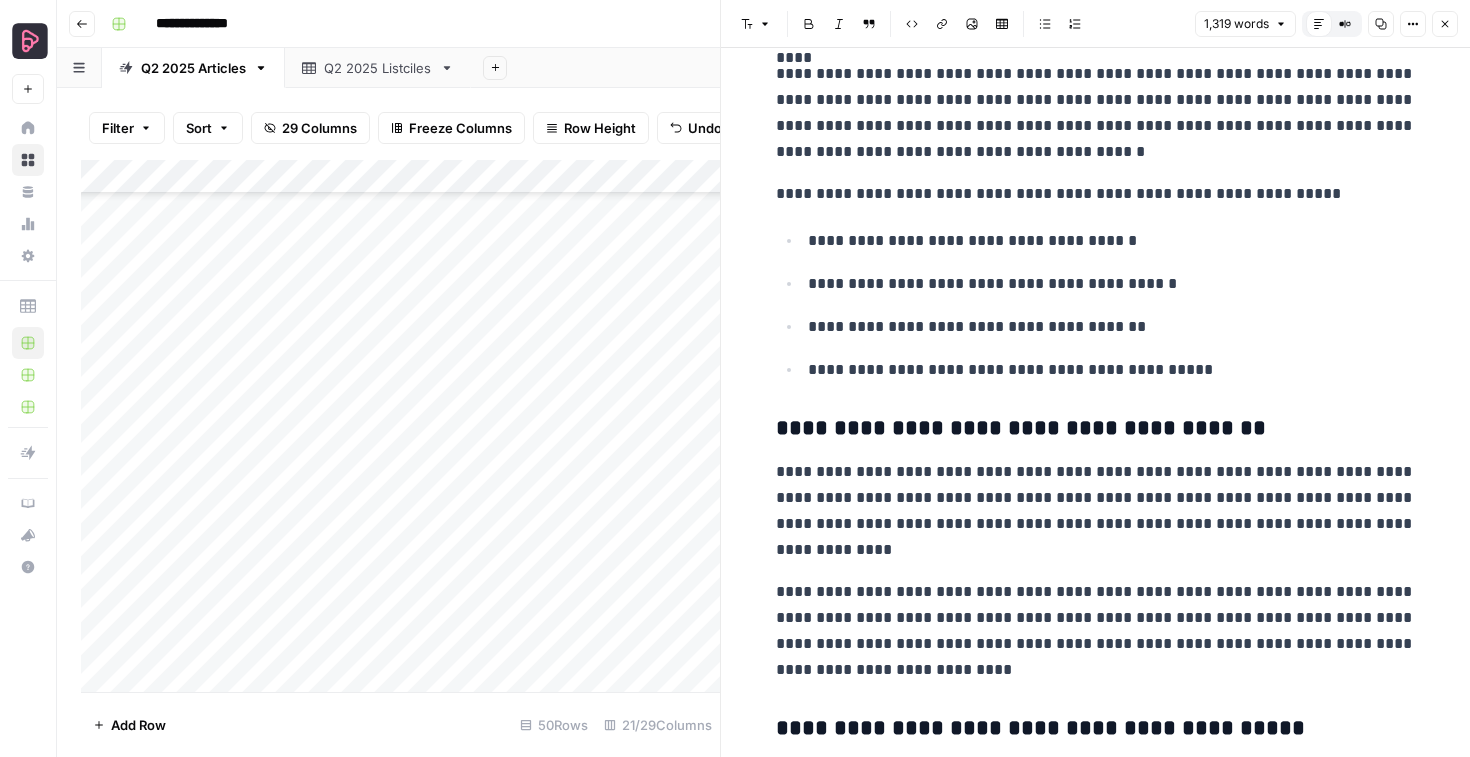 scroll, scrollTop: 1778, scrollLeft: 0, axis: vertical 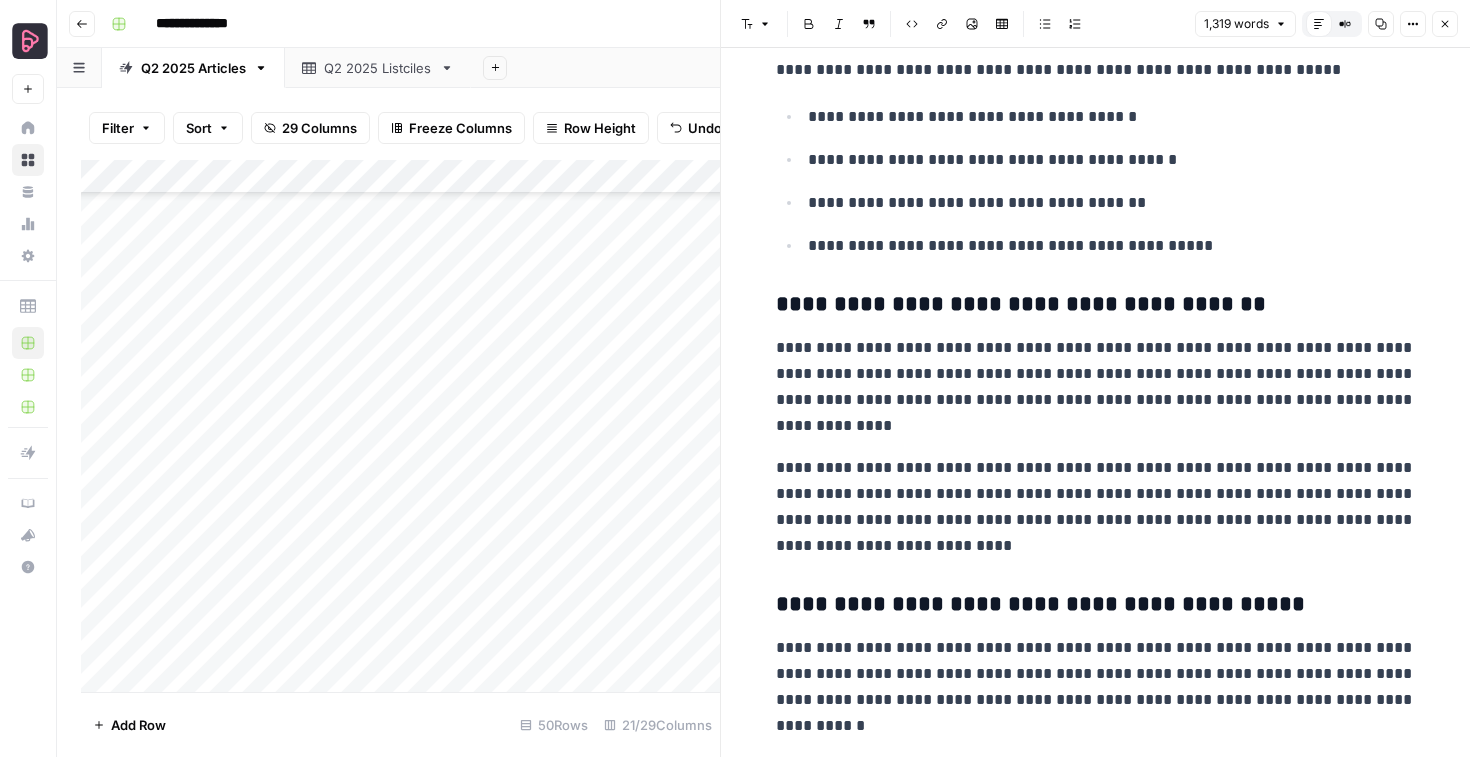 click 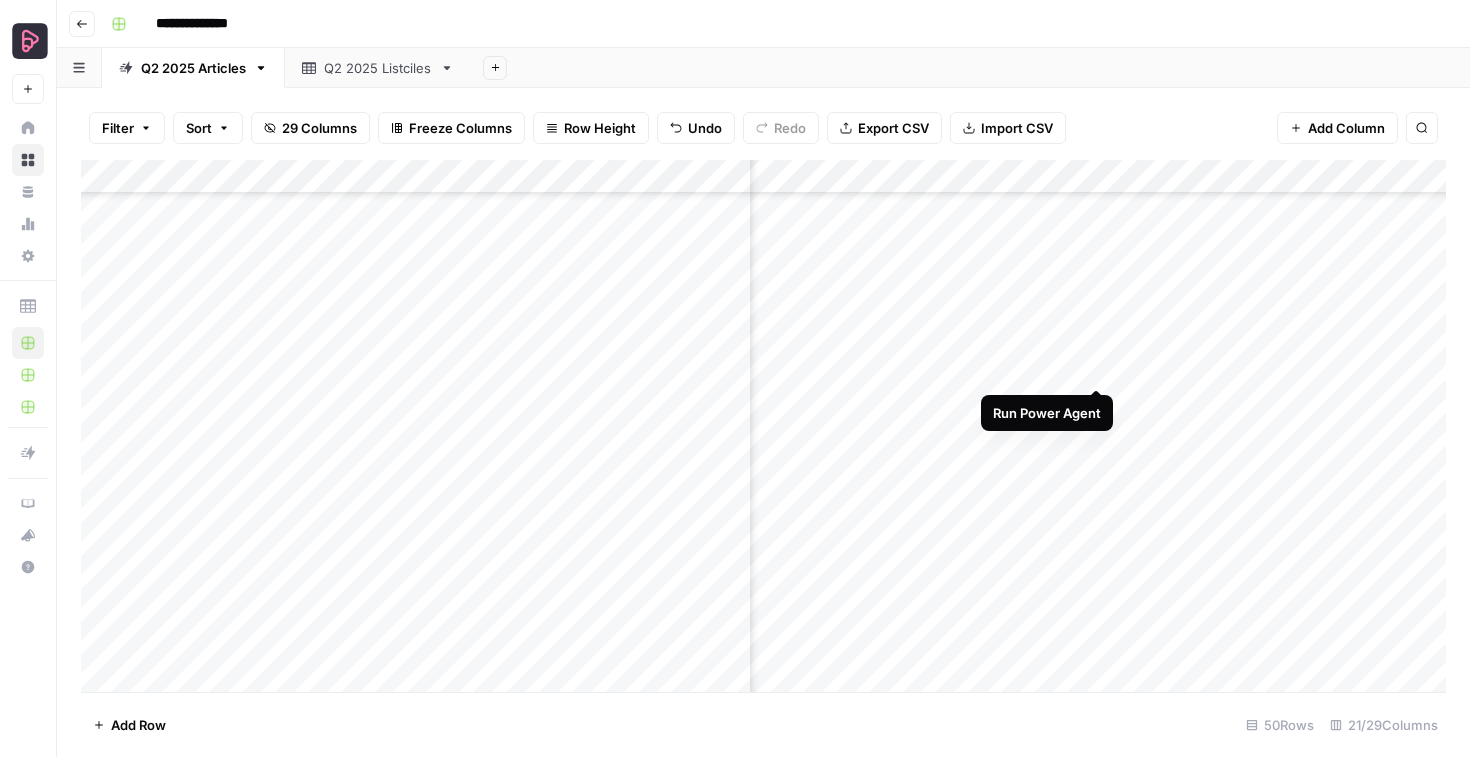 click on "Add Column" at bounding box center (763, 426) 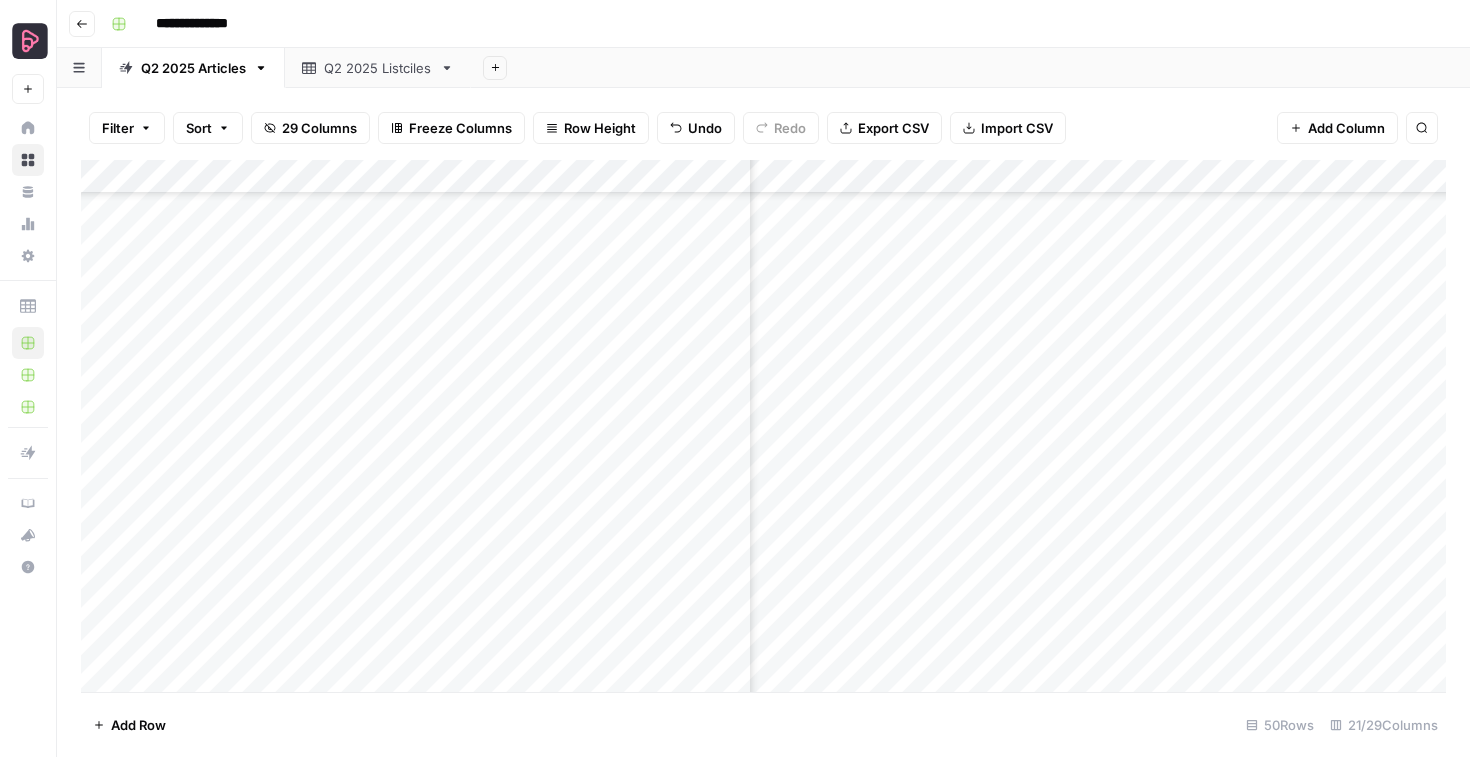 scroll, scrollTop: 0, scrollLeft: 3016, axis: horizontal 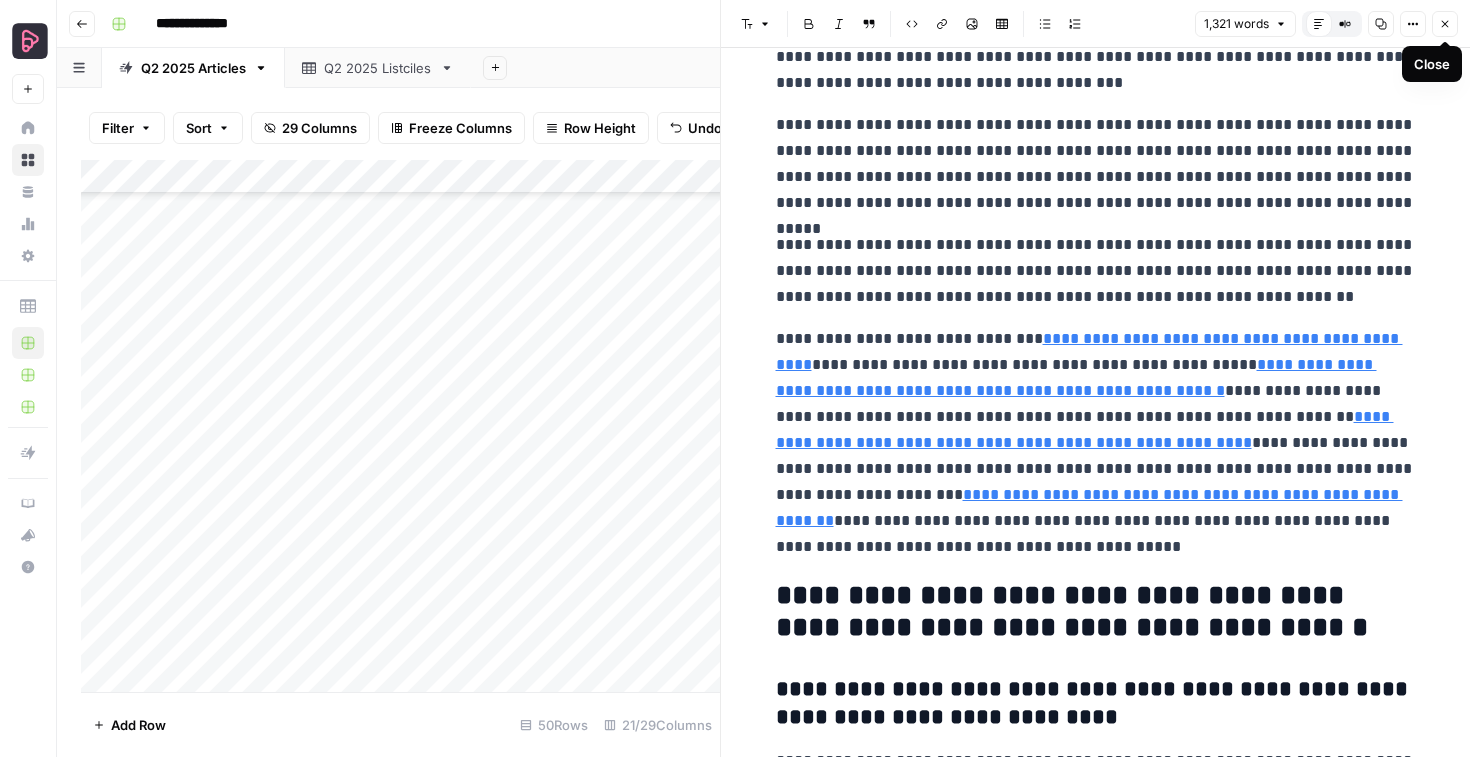 click 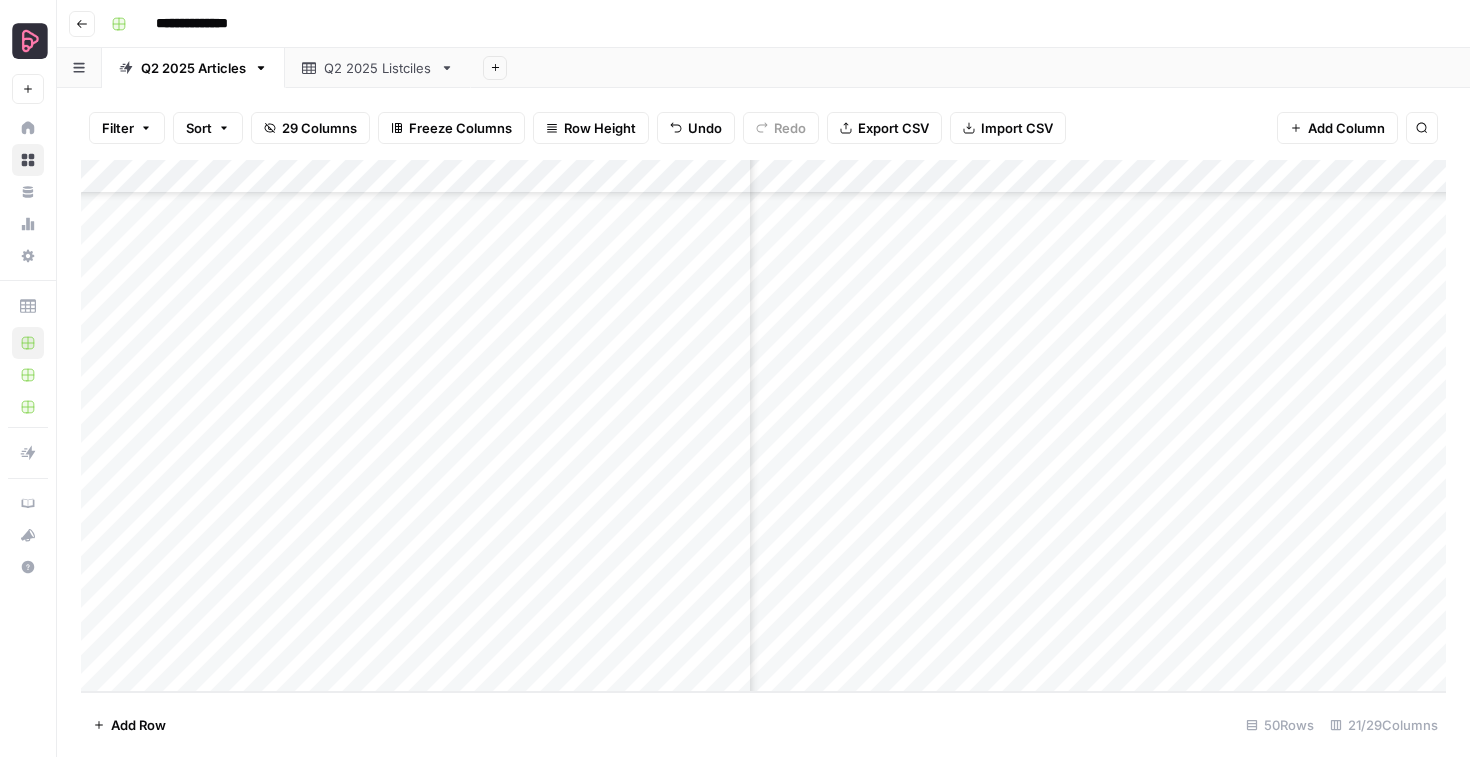 scroll, scrollTop: 1234, scrollLeft: 2771, axis: both 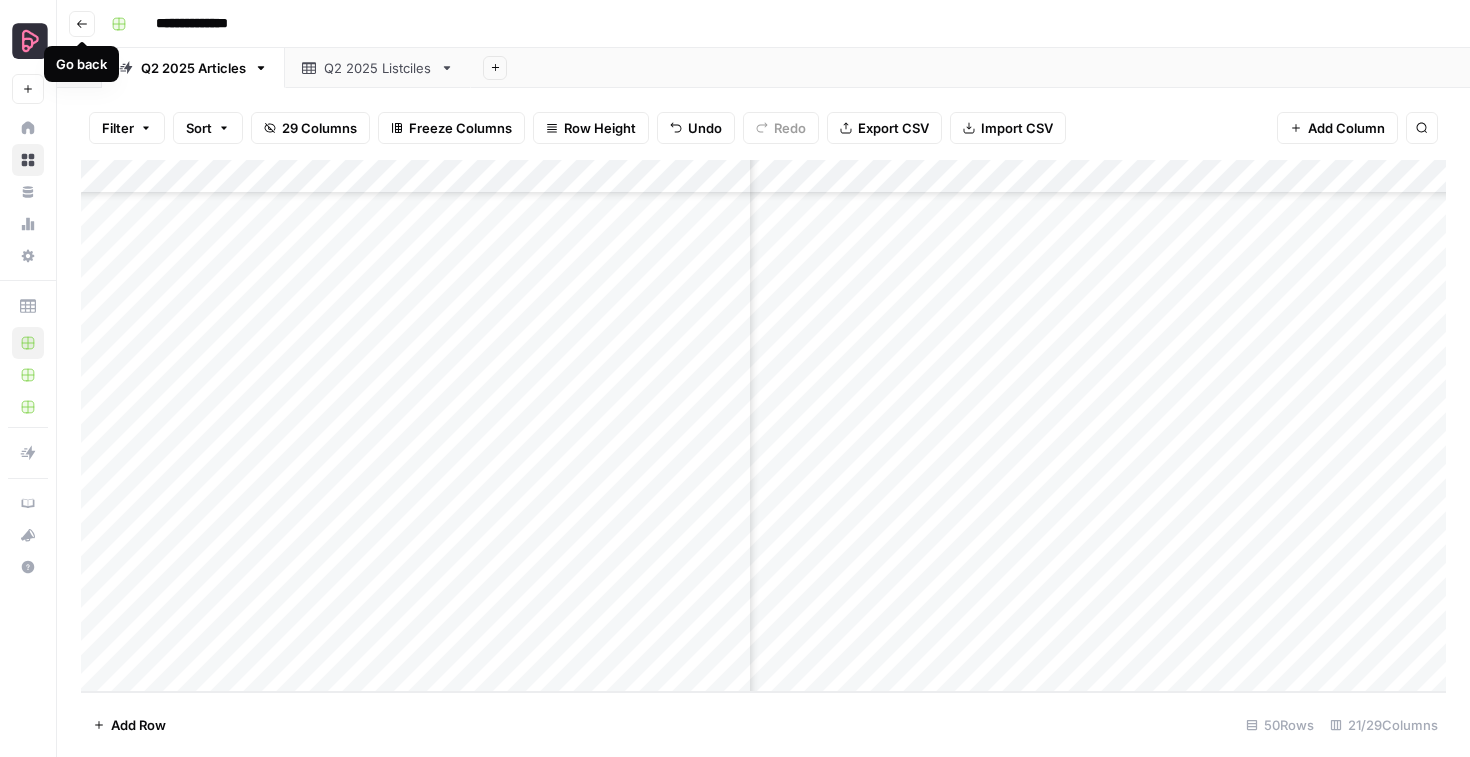 click 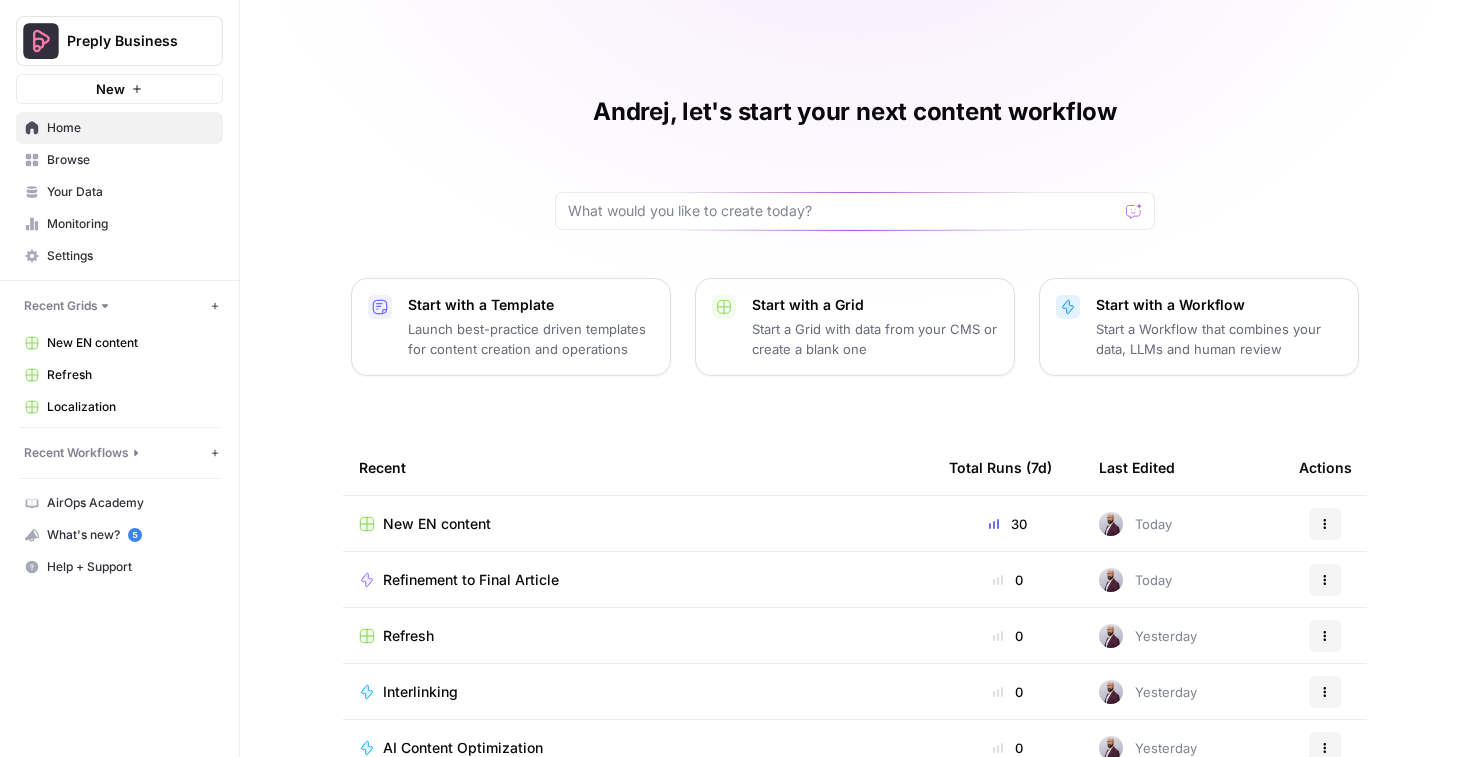 click on "Browse" at bounding box center [130, 160] 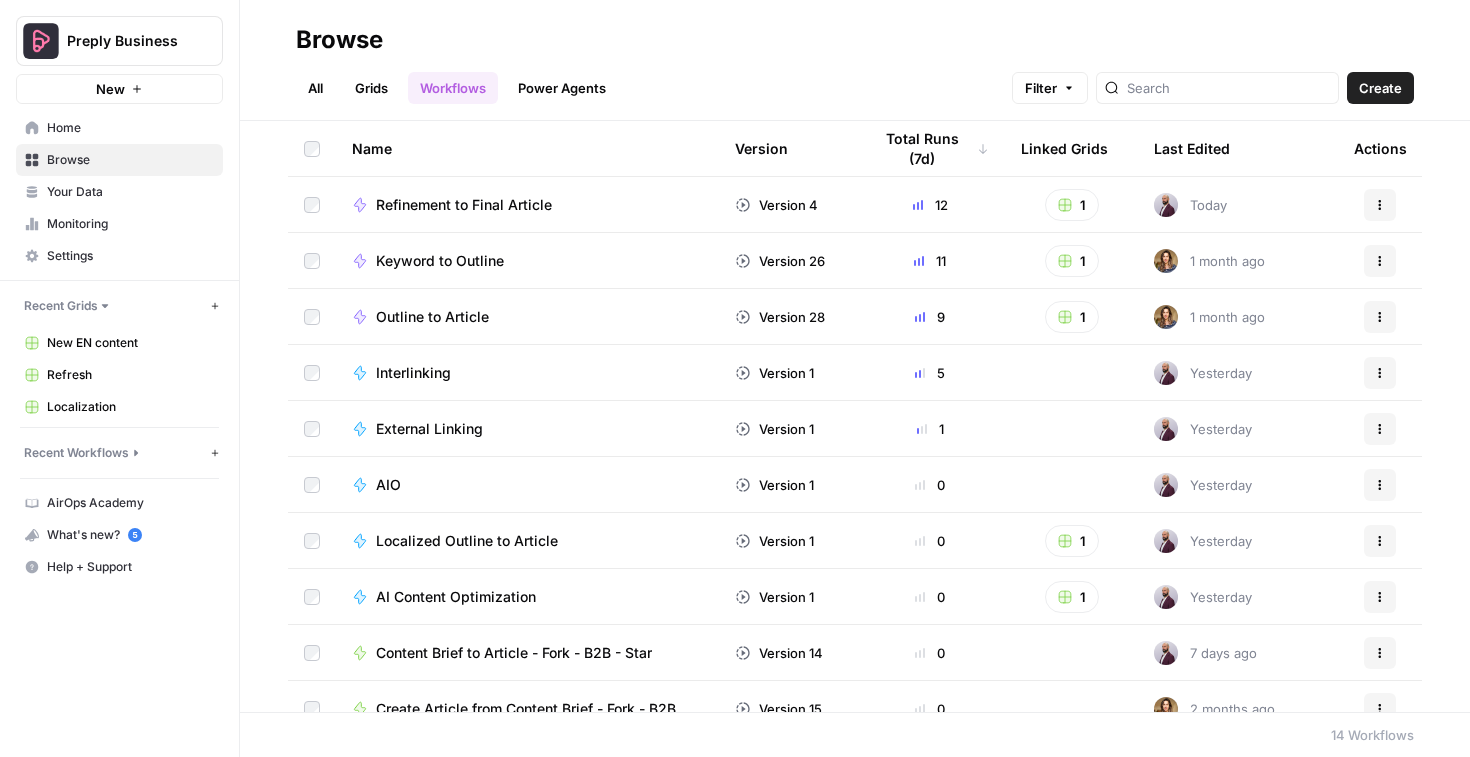 click on "Grids" at bounding box center (371, 88) 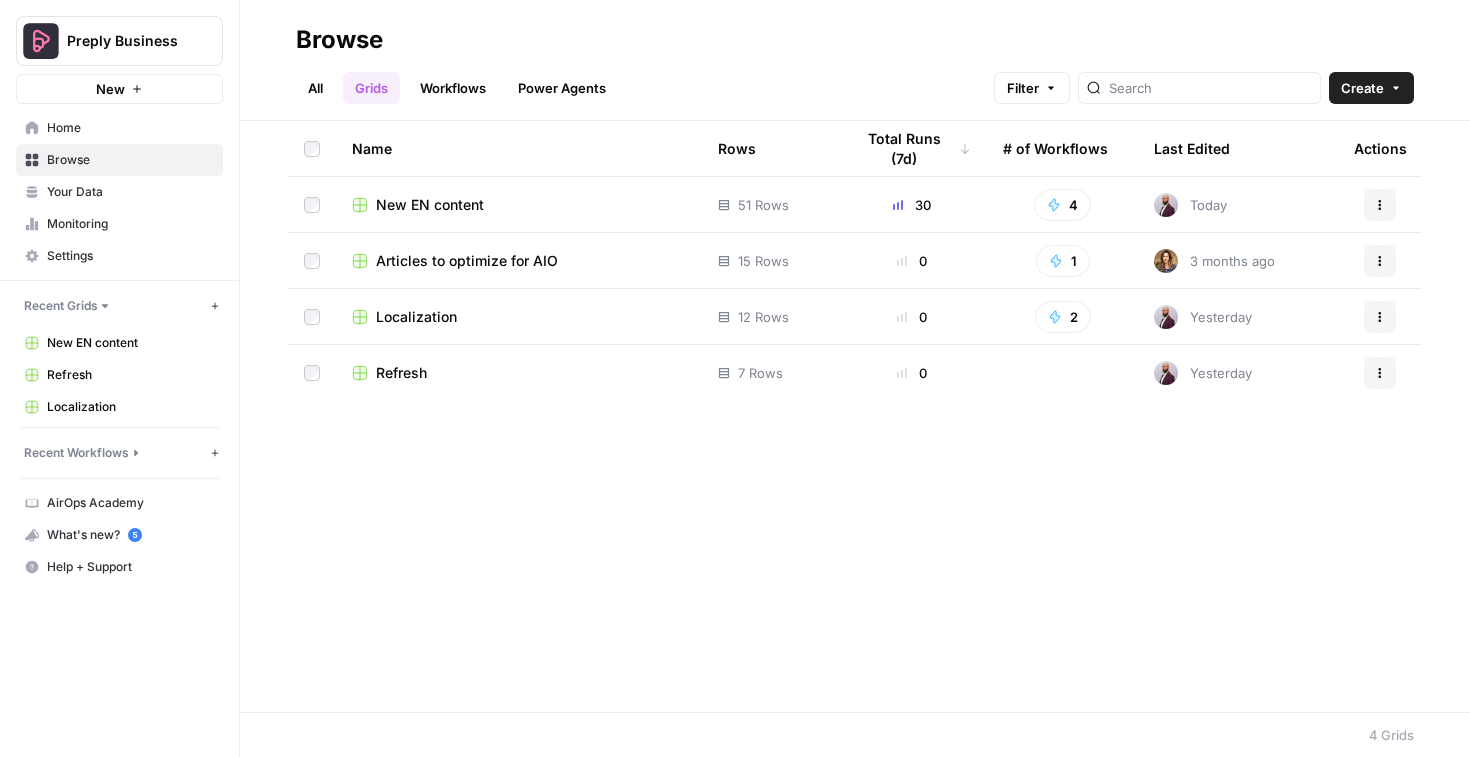 click on "Articles to optimize for AIO" at bounding box center [467, 261] 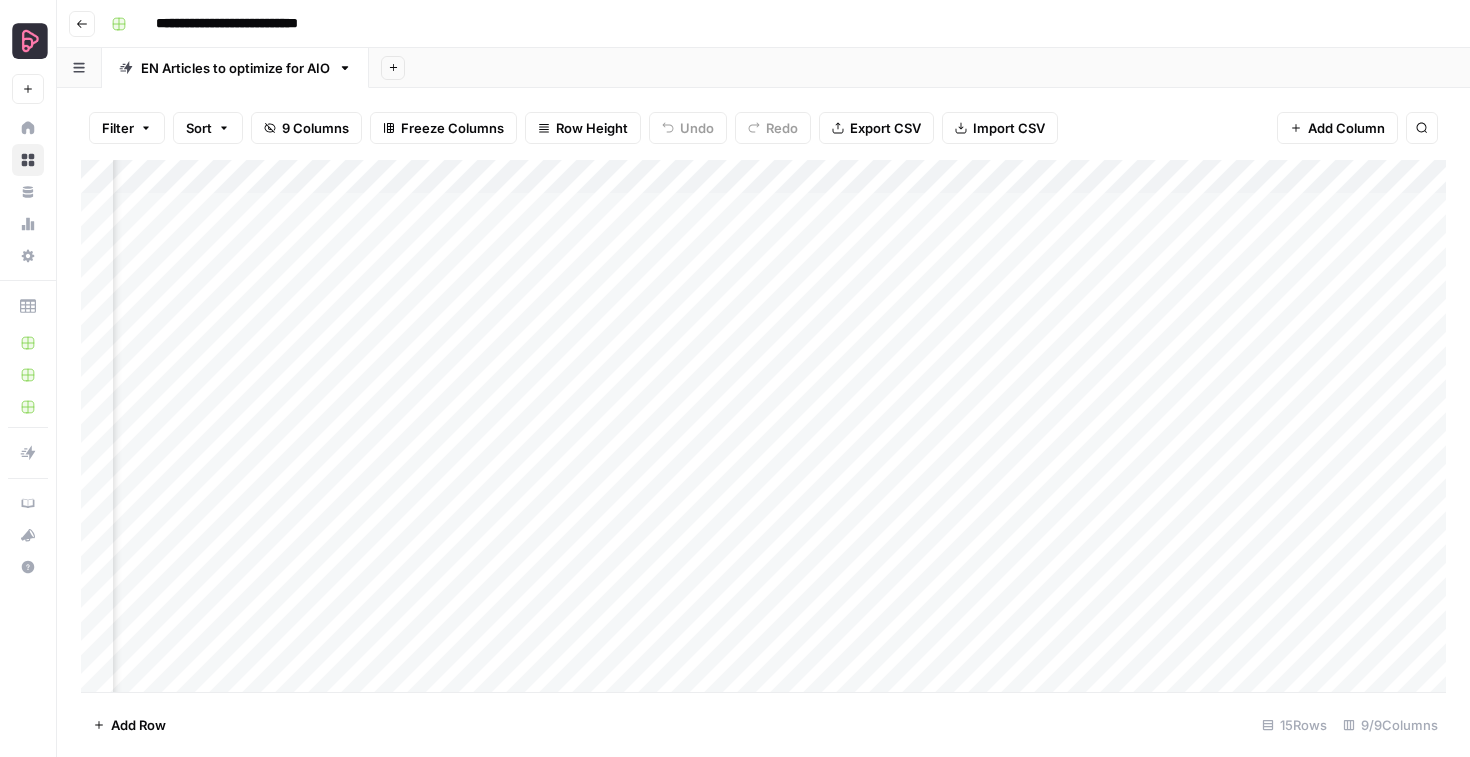 scroll, scrollTop: 0, scrollLeft: 723, axis: horizontal 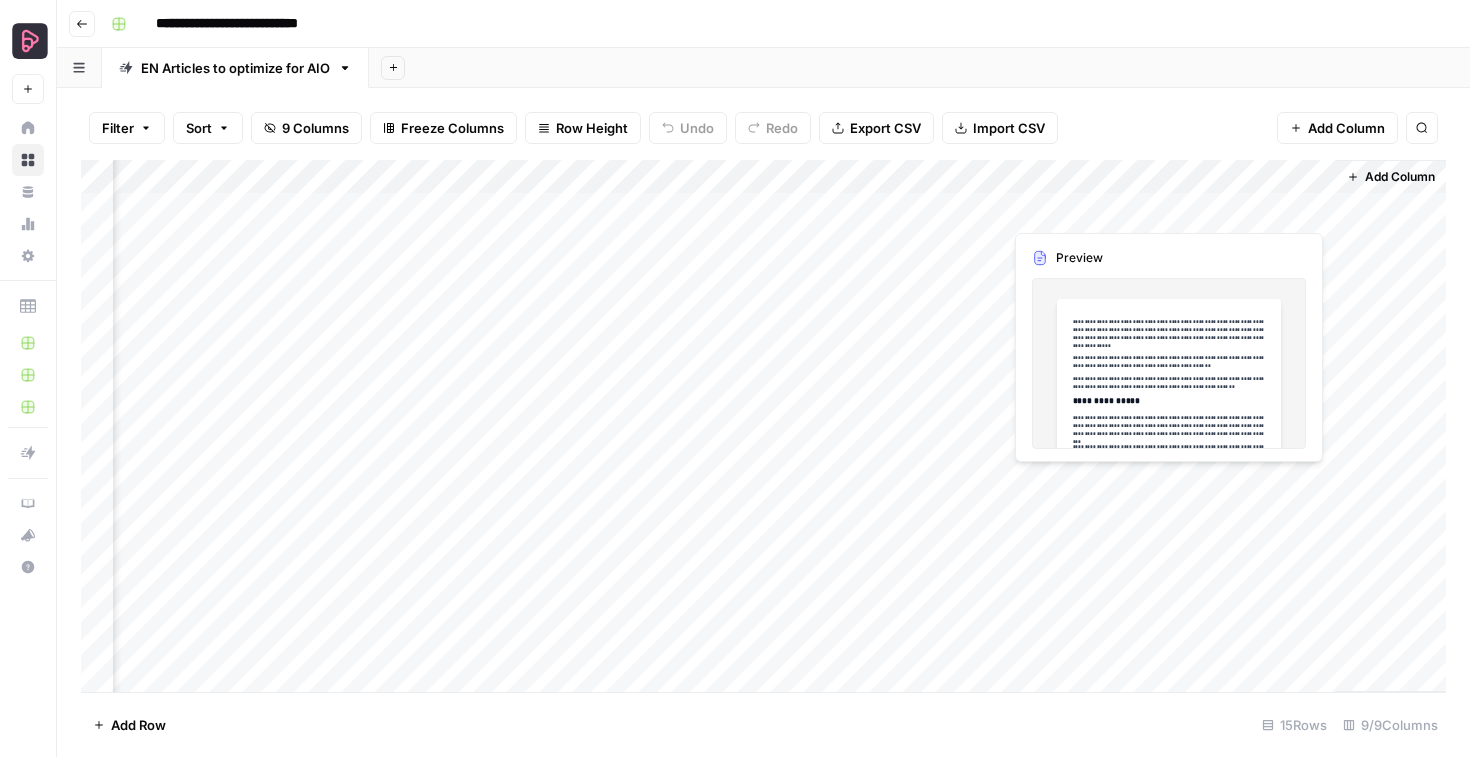 click on "Add Column" at bounding box center (763, 426) 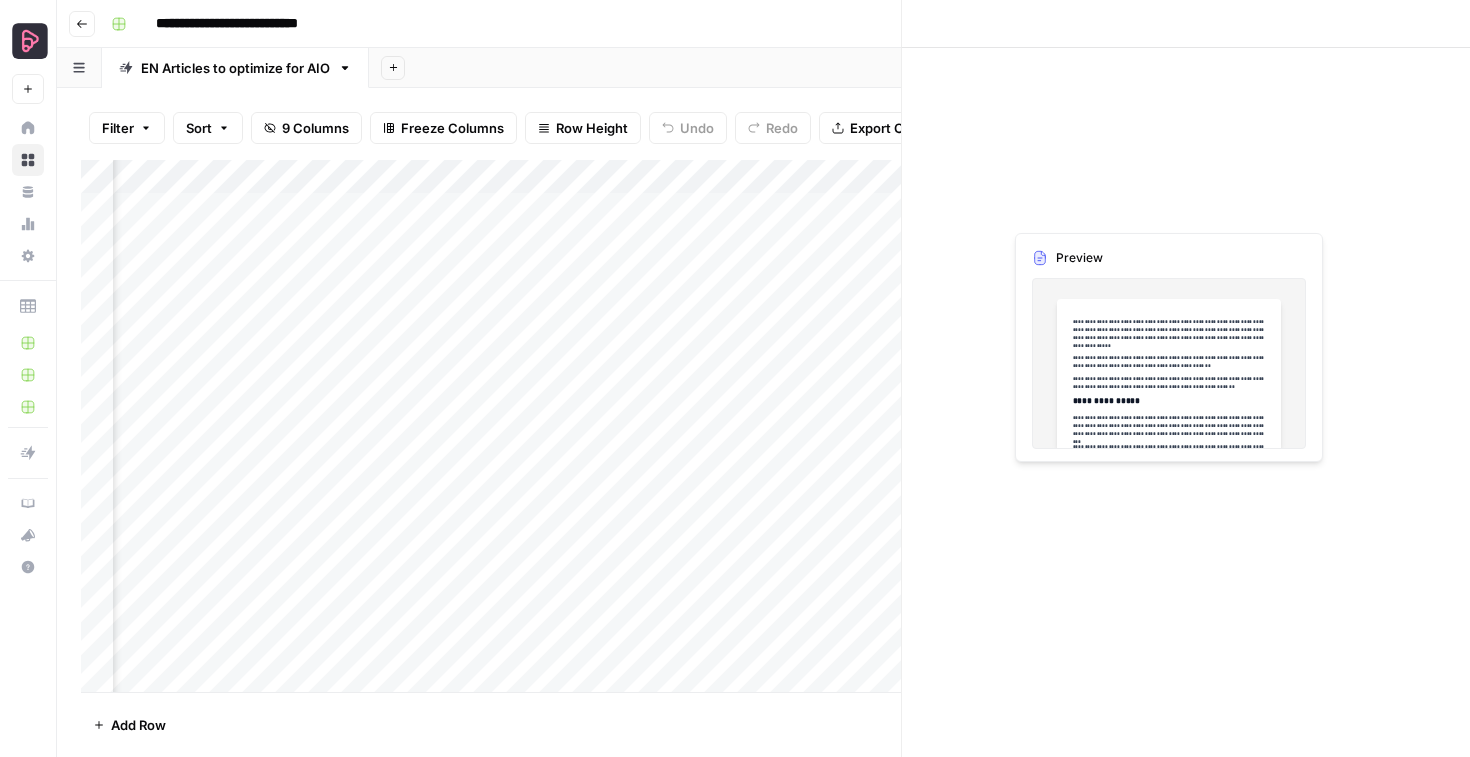 scroll, scrollTop: 0, scrollLeft: 711, axis: horizontal 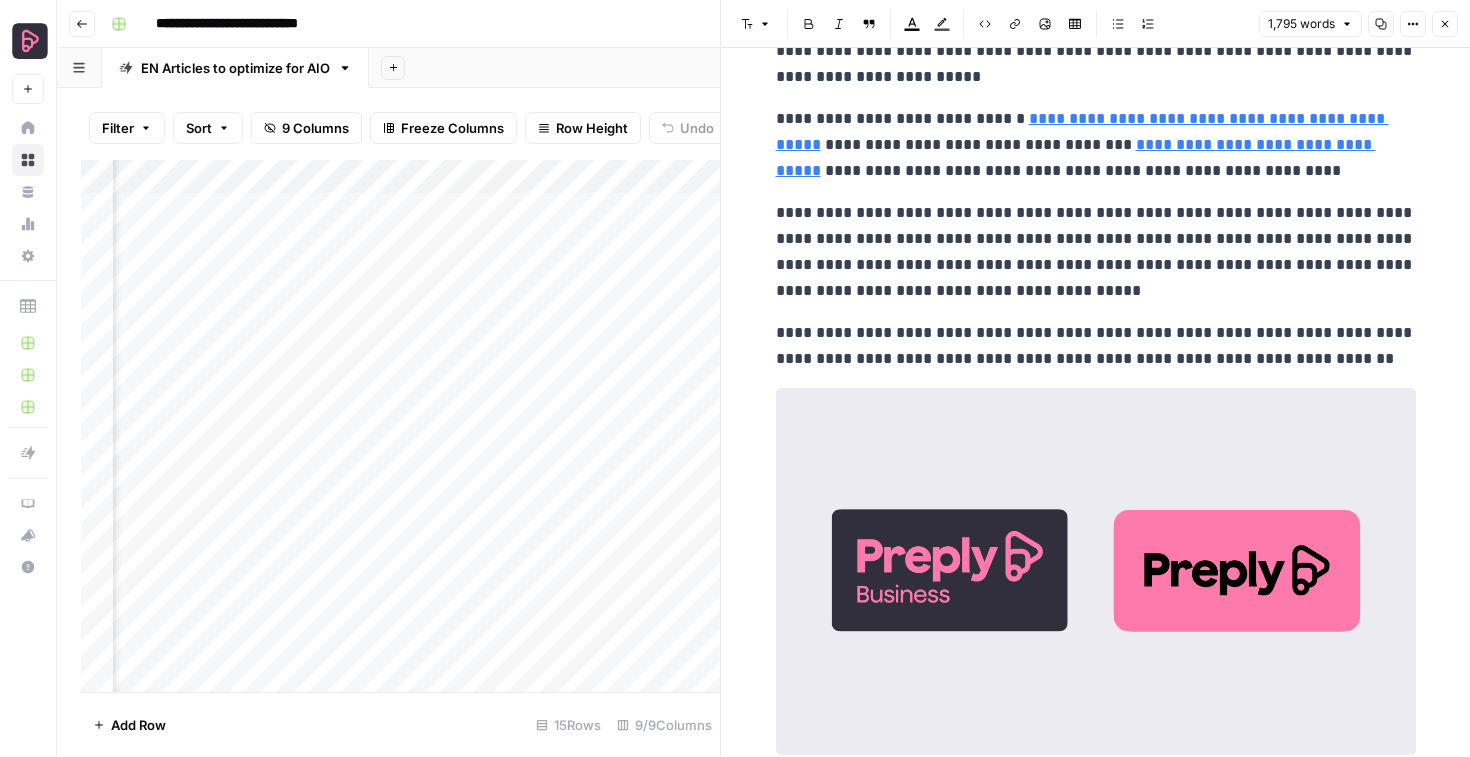 click 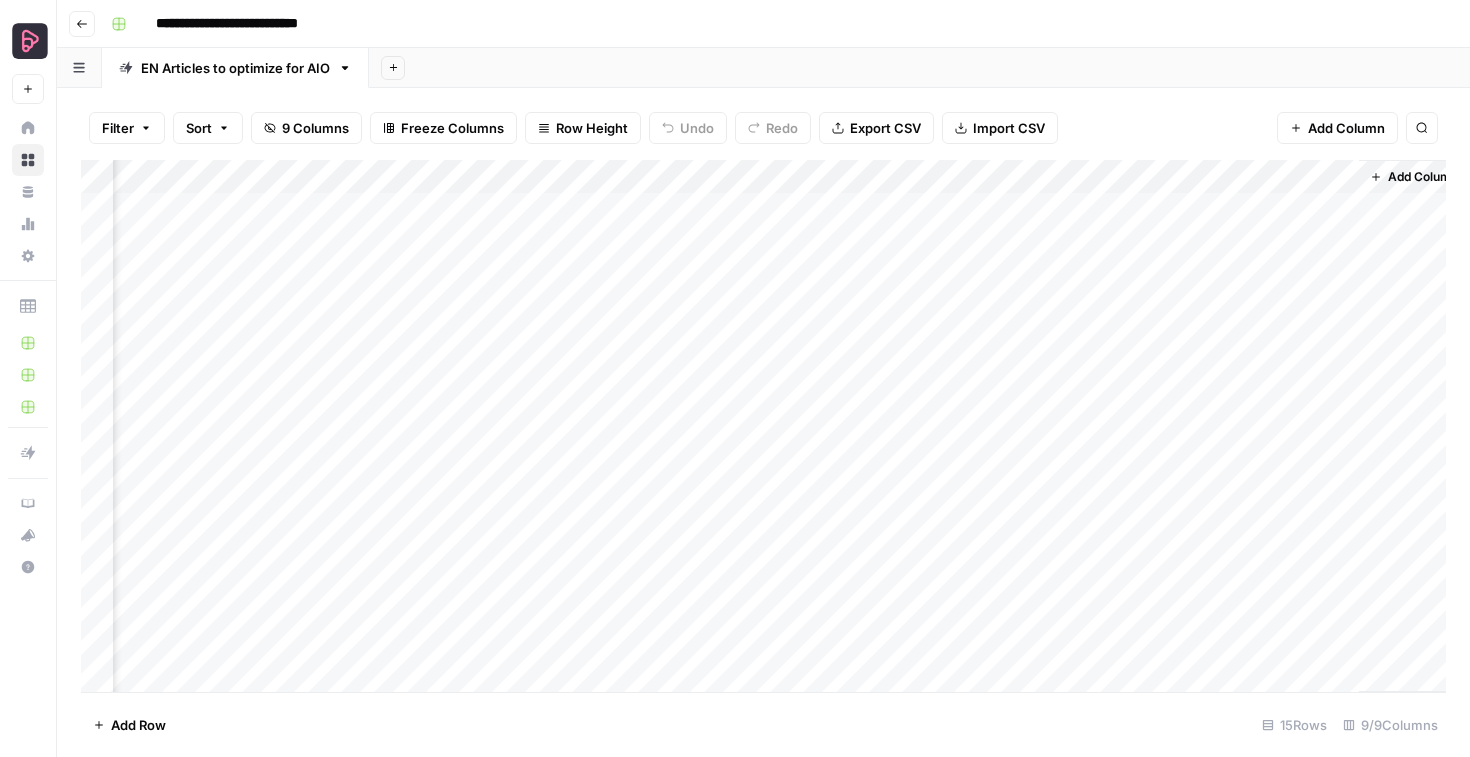 scroll, scrollTop: 44, scrollLeft: 699, axis: both 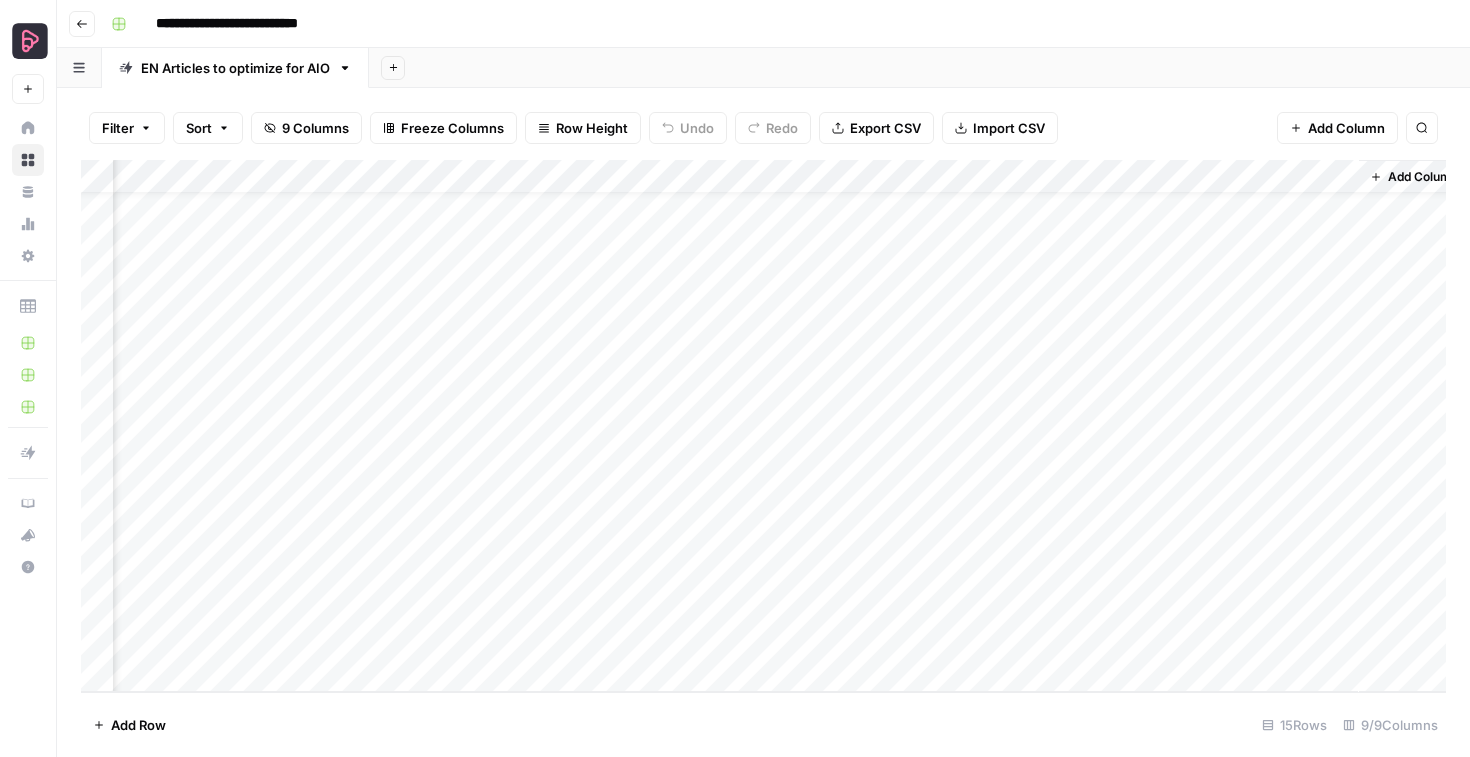 click on "Add Row" at bounding box center (138, 725) 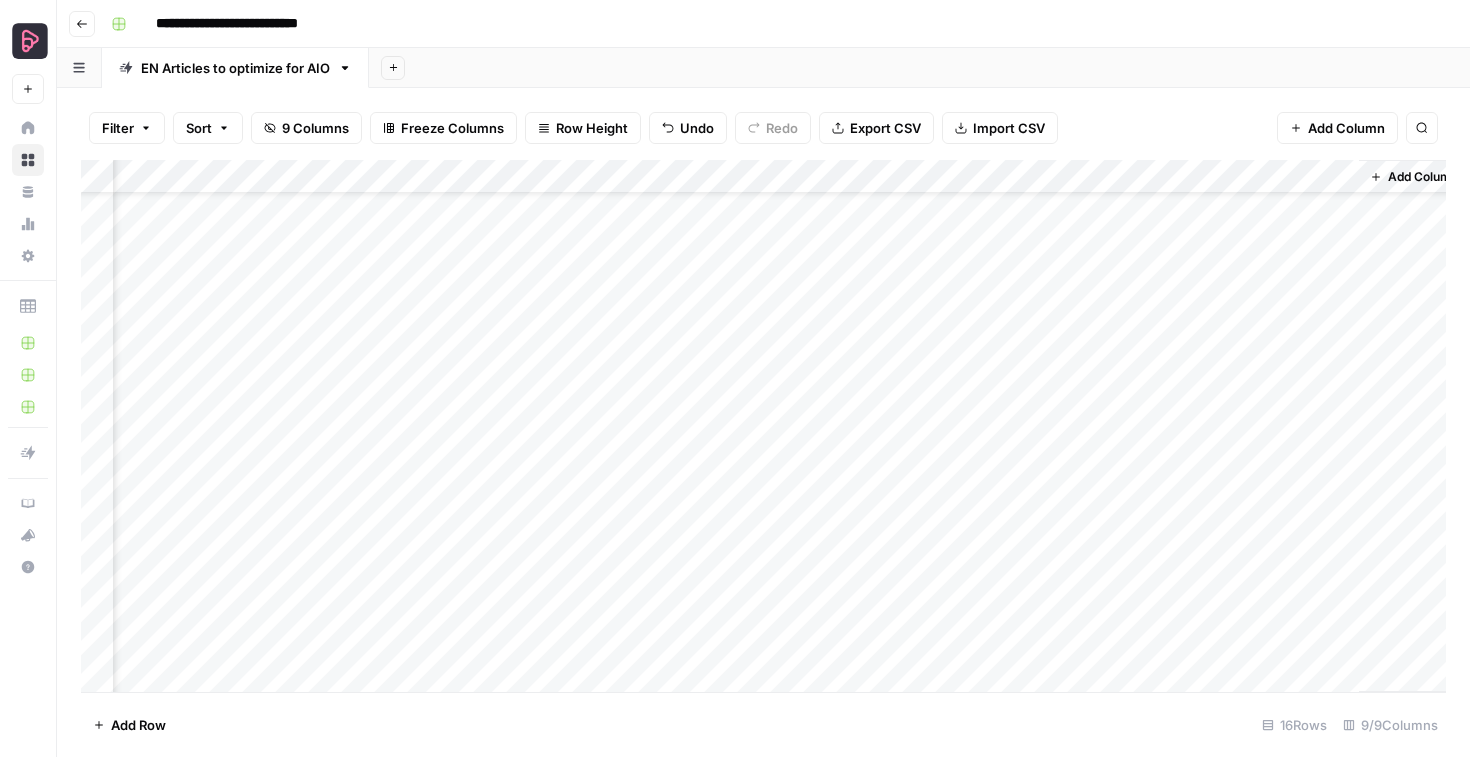 scroll, scrollTop: 78, scrollLeft: 699, axis: both 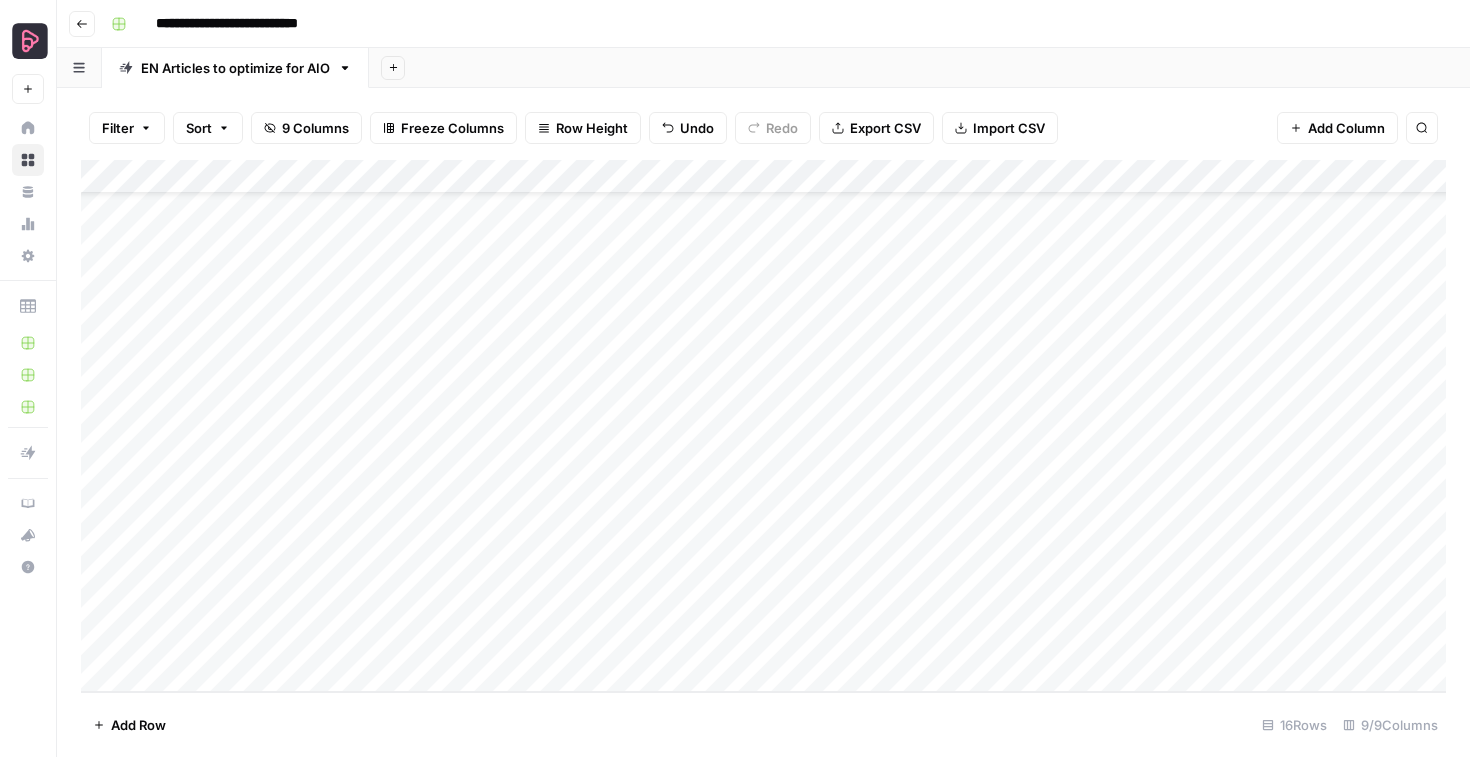 click on "Add Row" at bounding box center (138, 725) 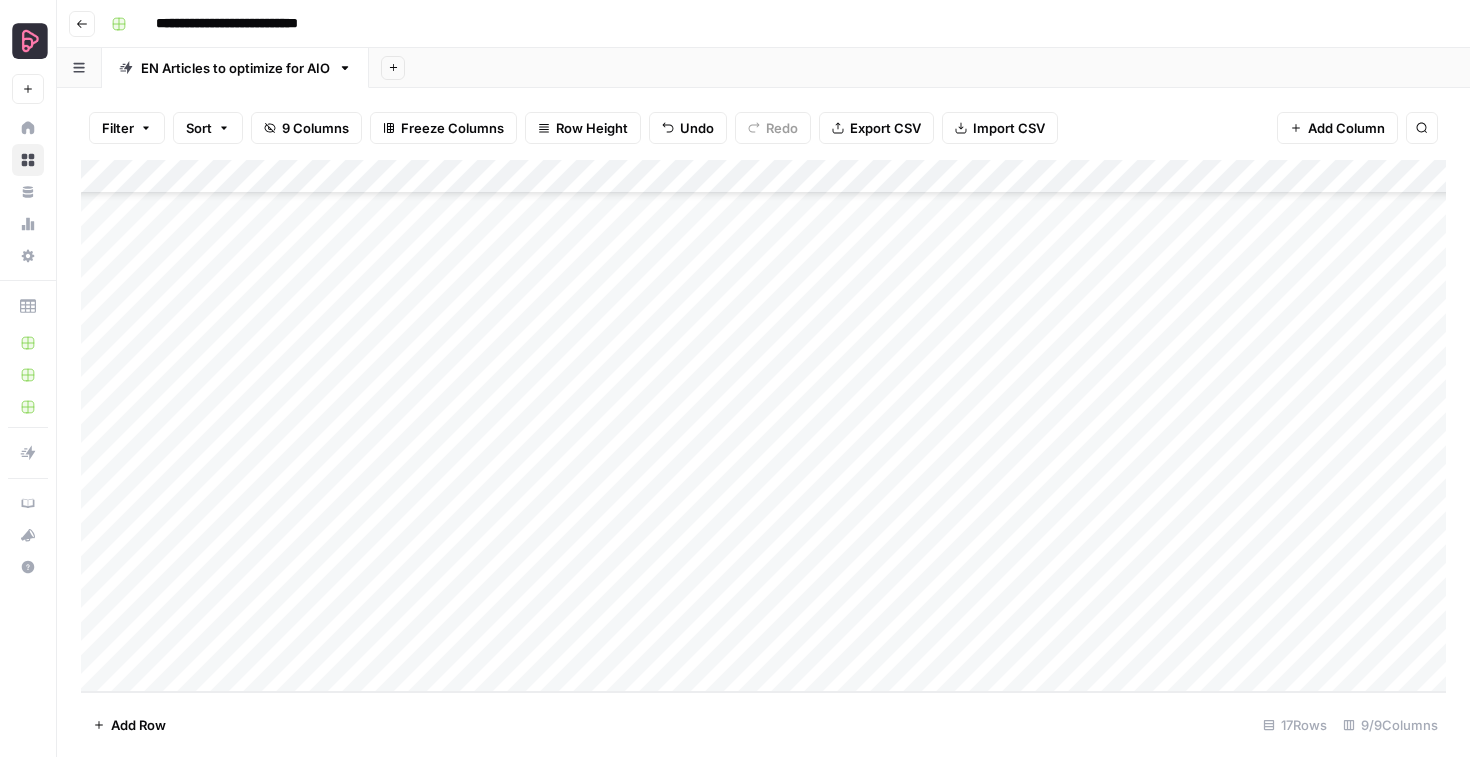 click on "Add Row" at bounding box center [138, 725] 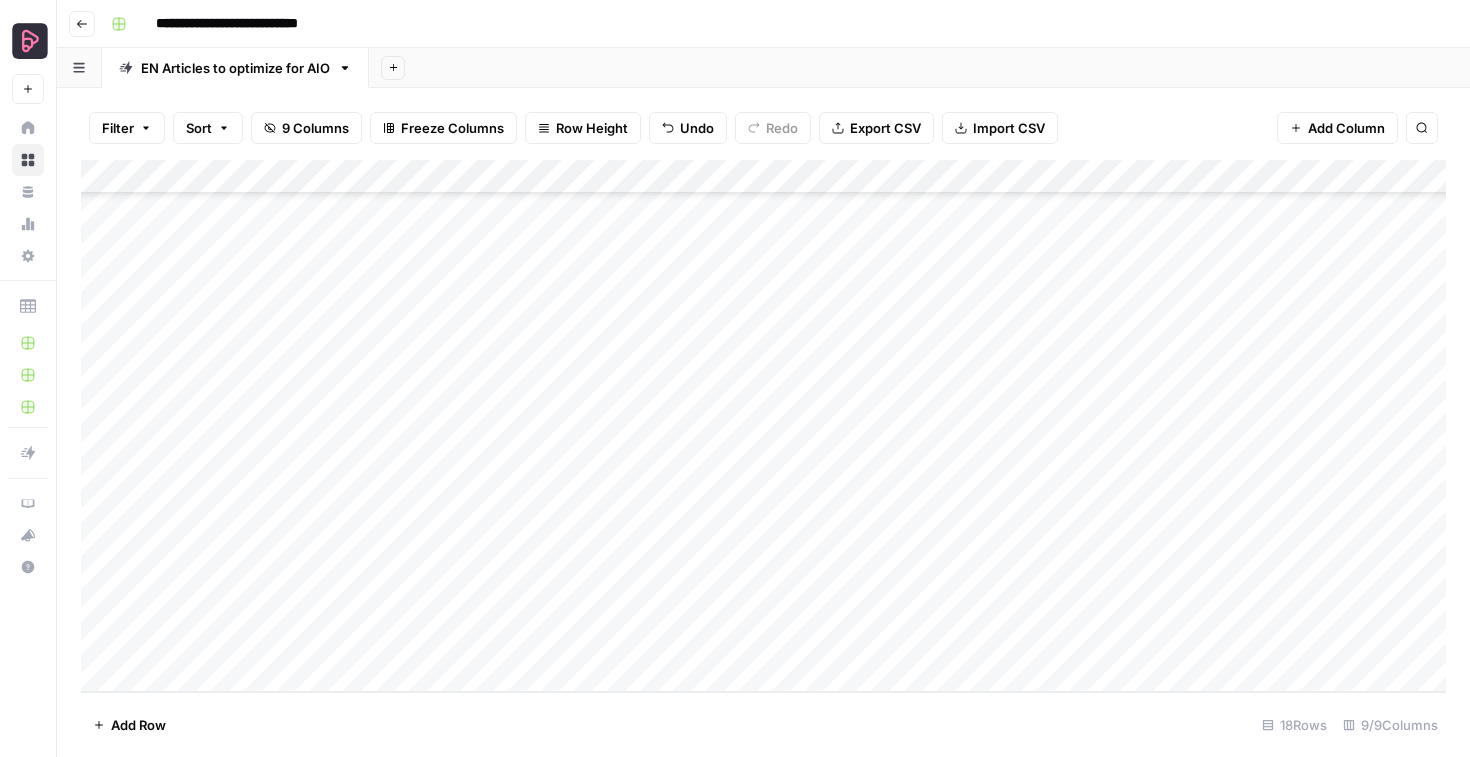 click on "Add Row" at bounding box center [138, 725] 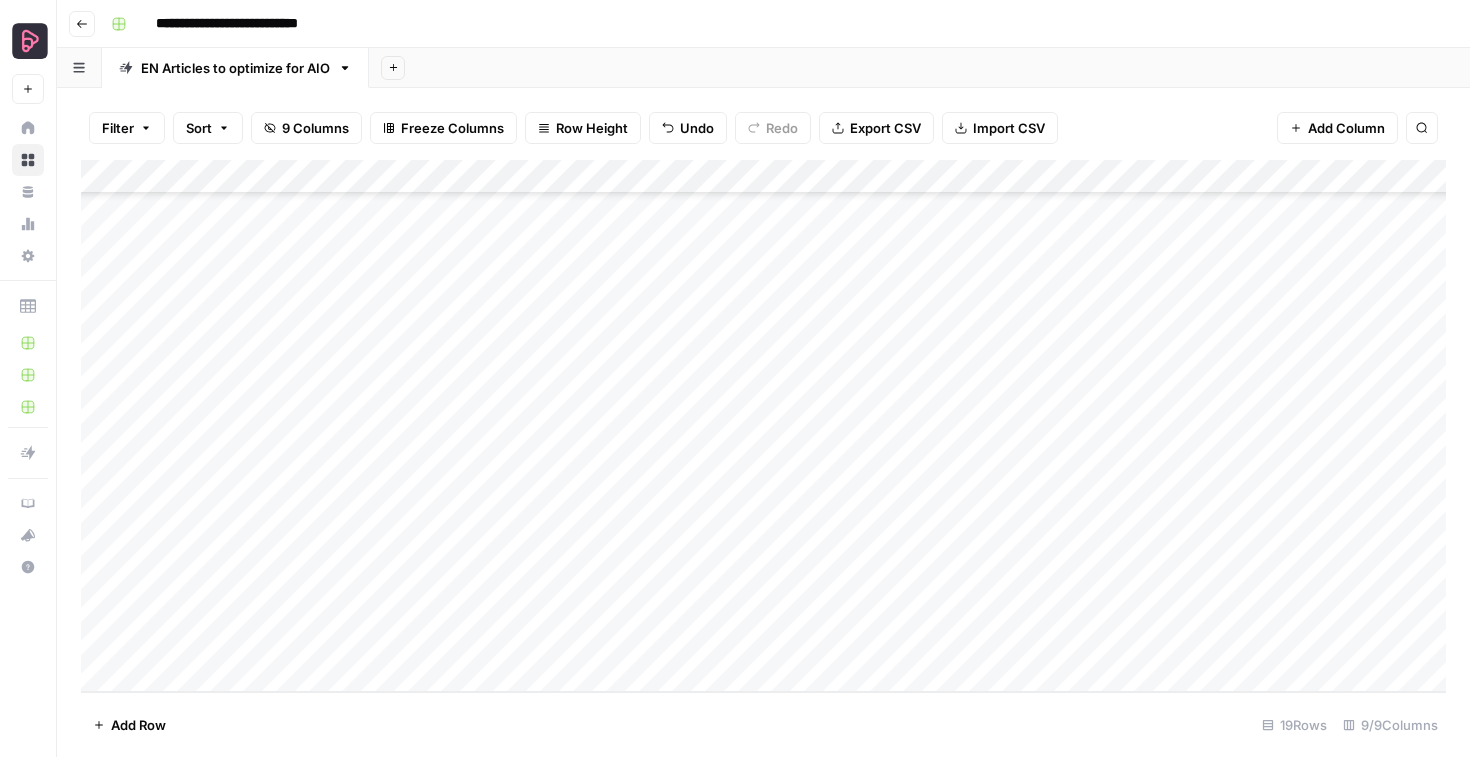 scroll, scrollTop: 214, scrollLeft: 0, axis: vertical 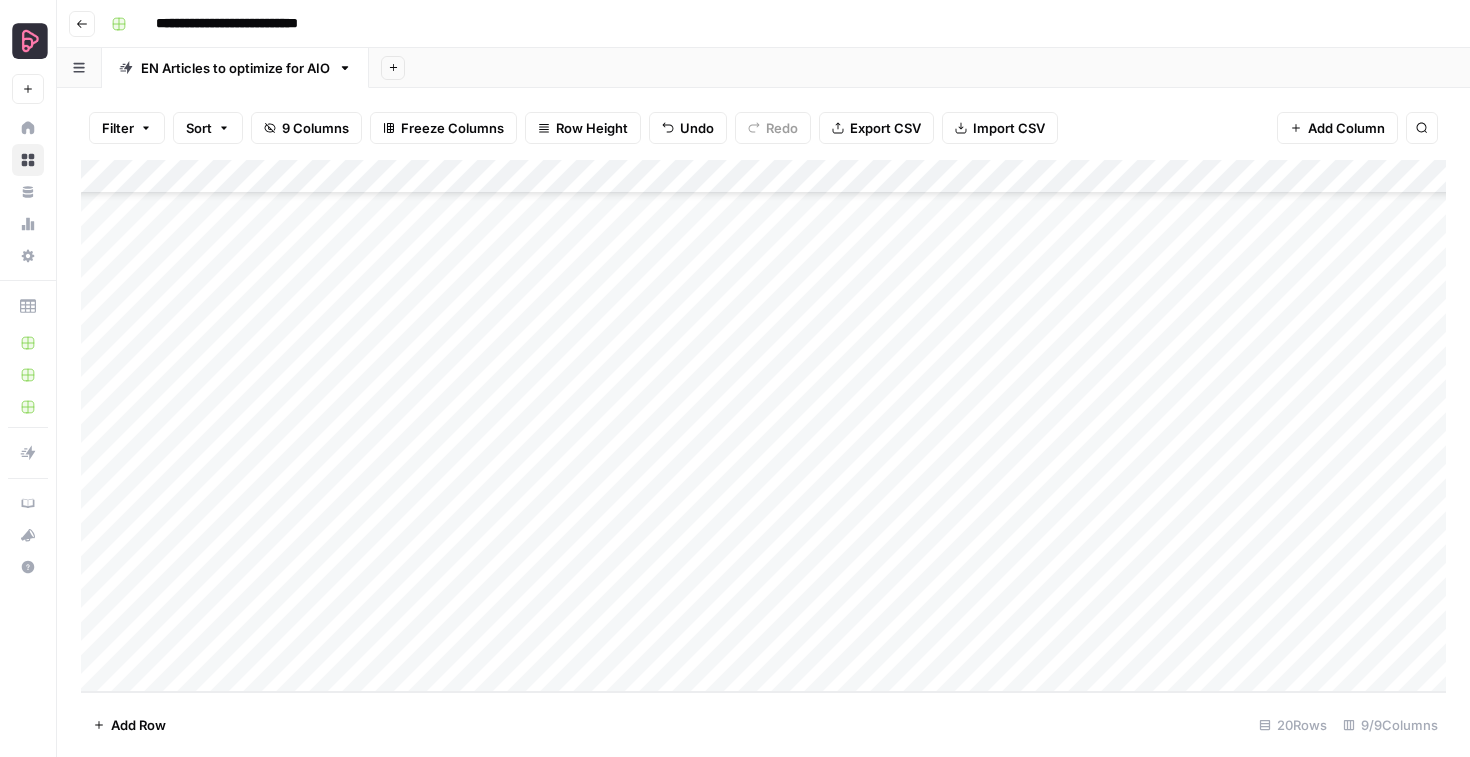 click on "Add Column" at bounding box center [763, 426] 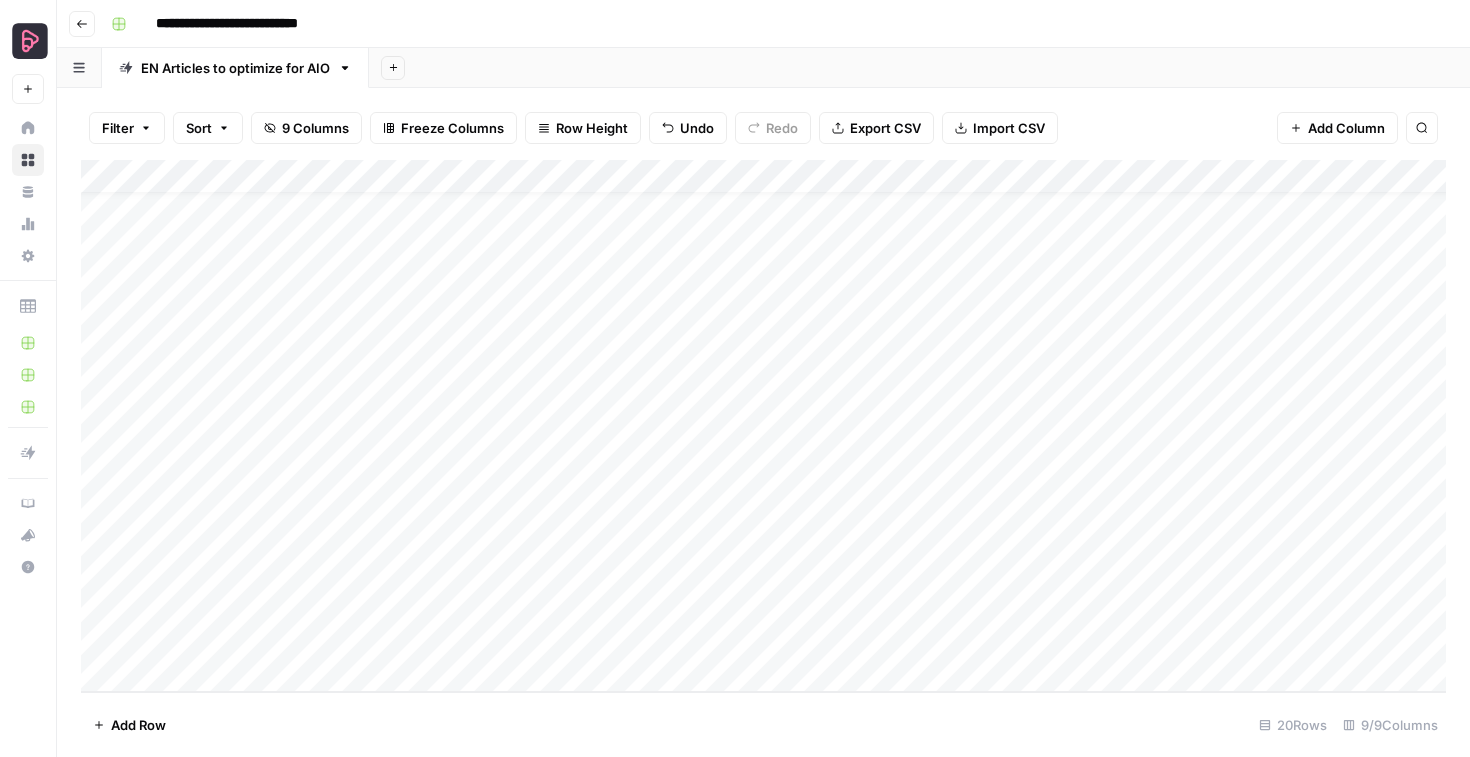 scroll, scrollTop: 0, scrollLeft: 0, axis: both 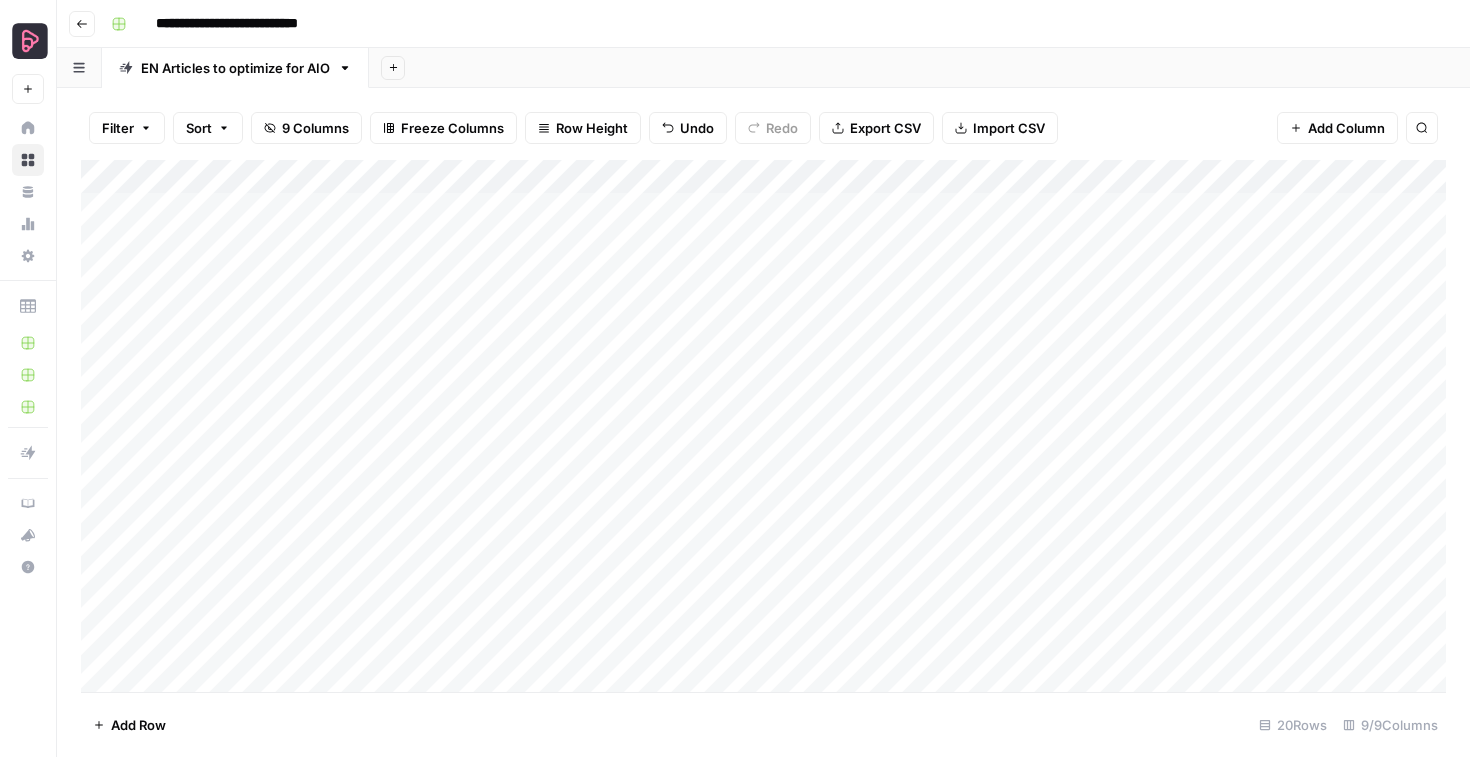 click on "Go back" at bounding box center [82, 24] 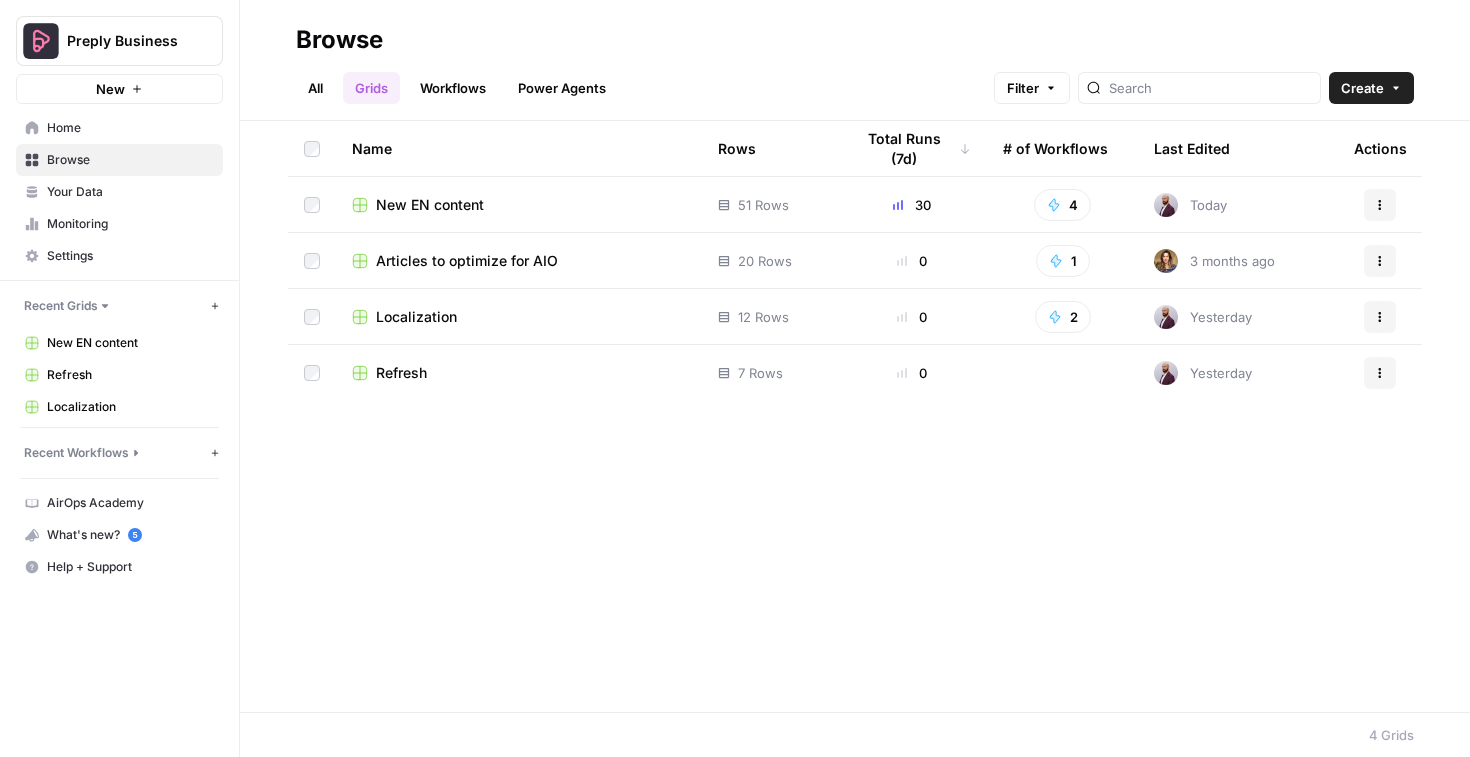 click on "Localization" at bounding box center [416, 317] 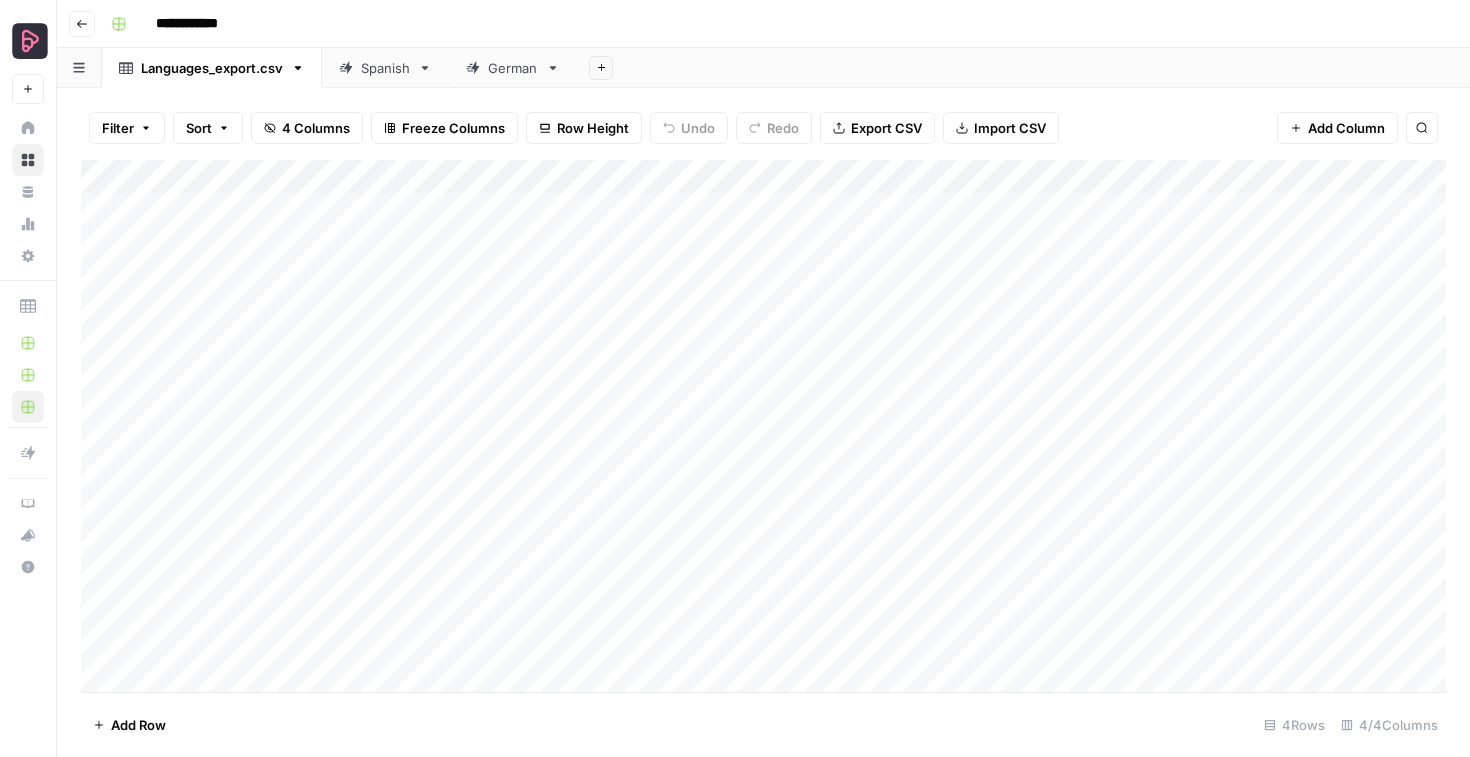 scroll, scrollTop: 0, scrollLeft: 0, axis: both 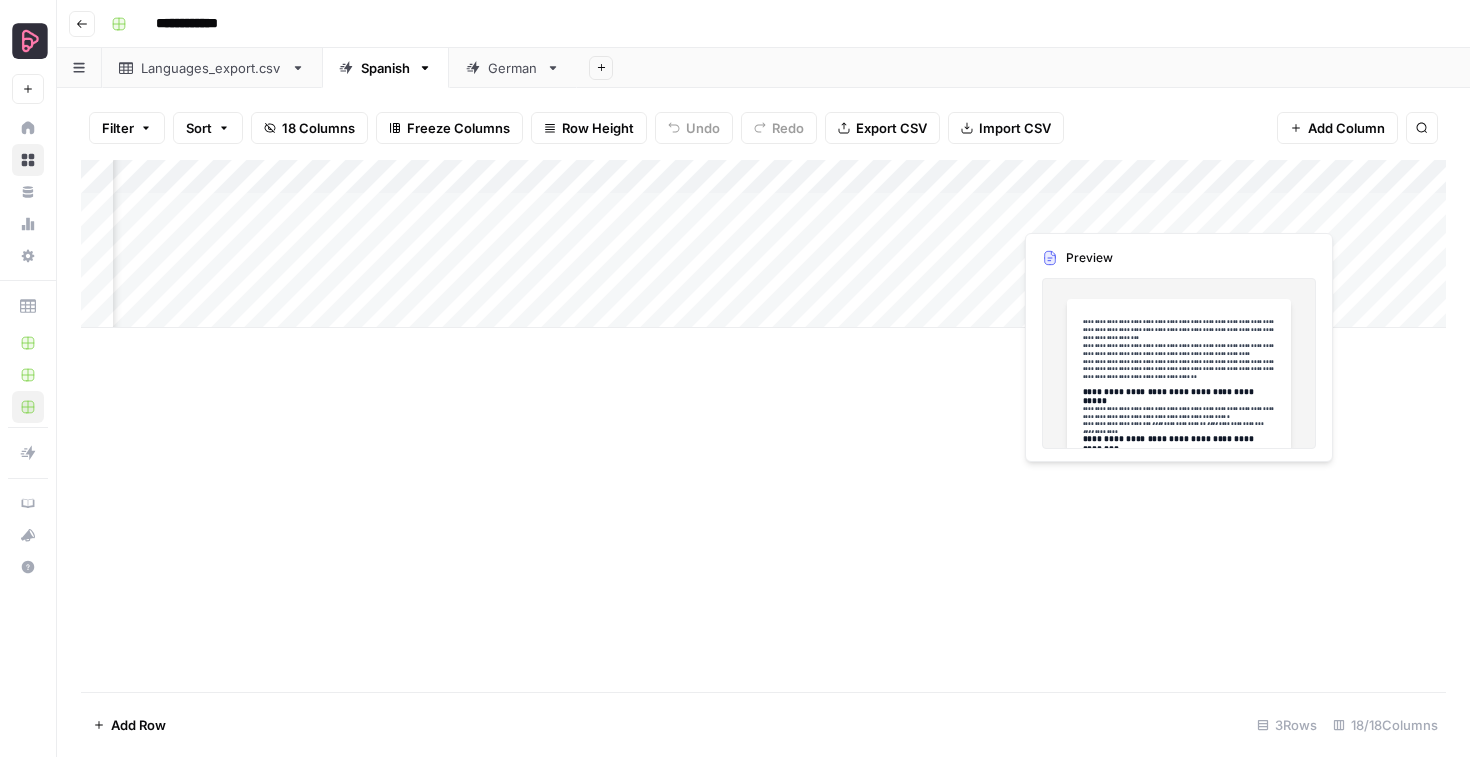 click on "Add Column" at bounding box center [763, 244] 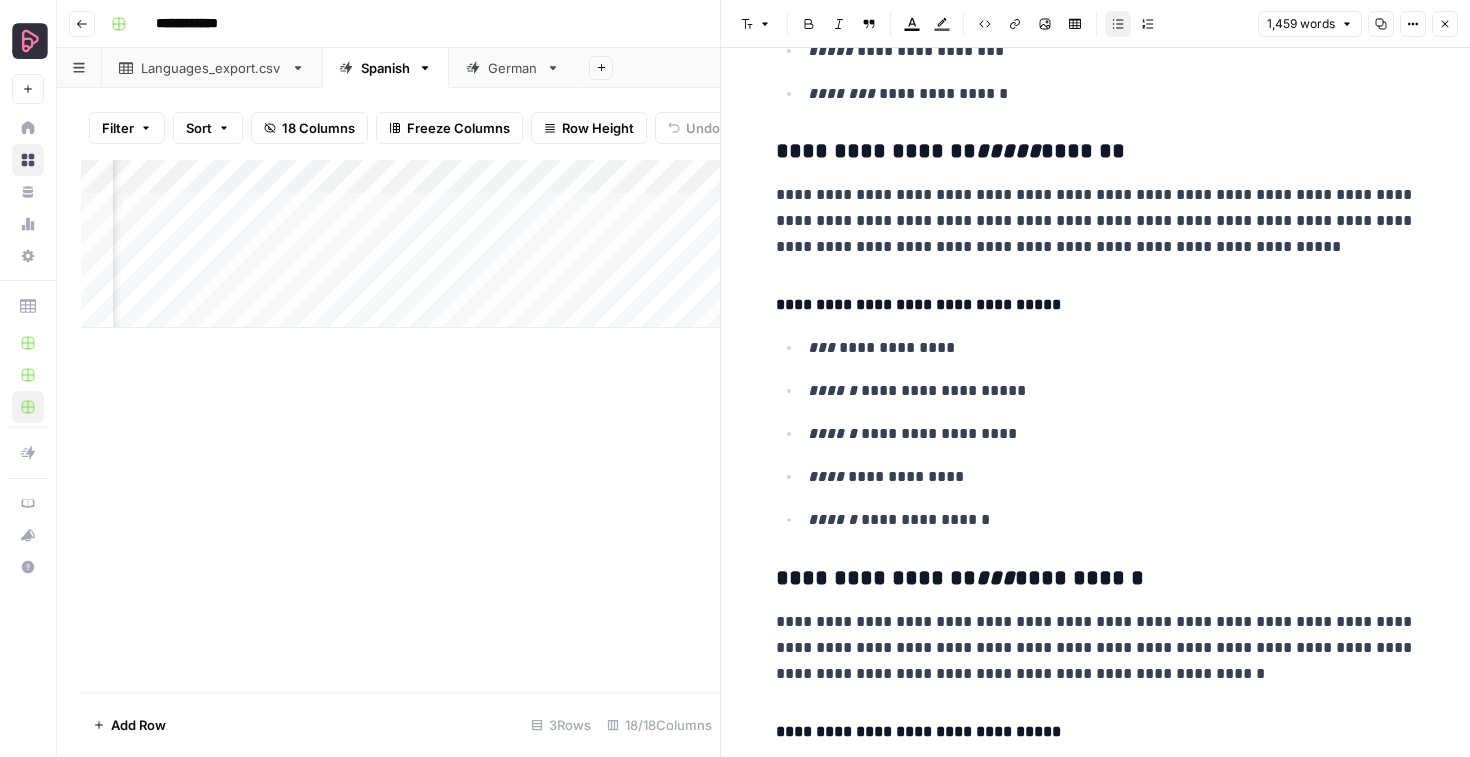 scroll, scrollTop: 520, scrollLeft: 0, axis: vertical 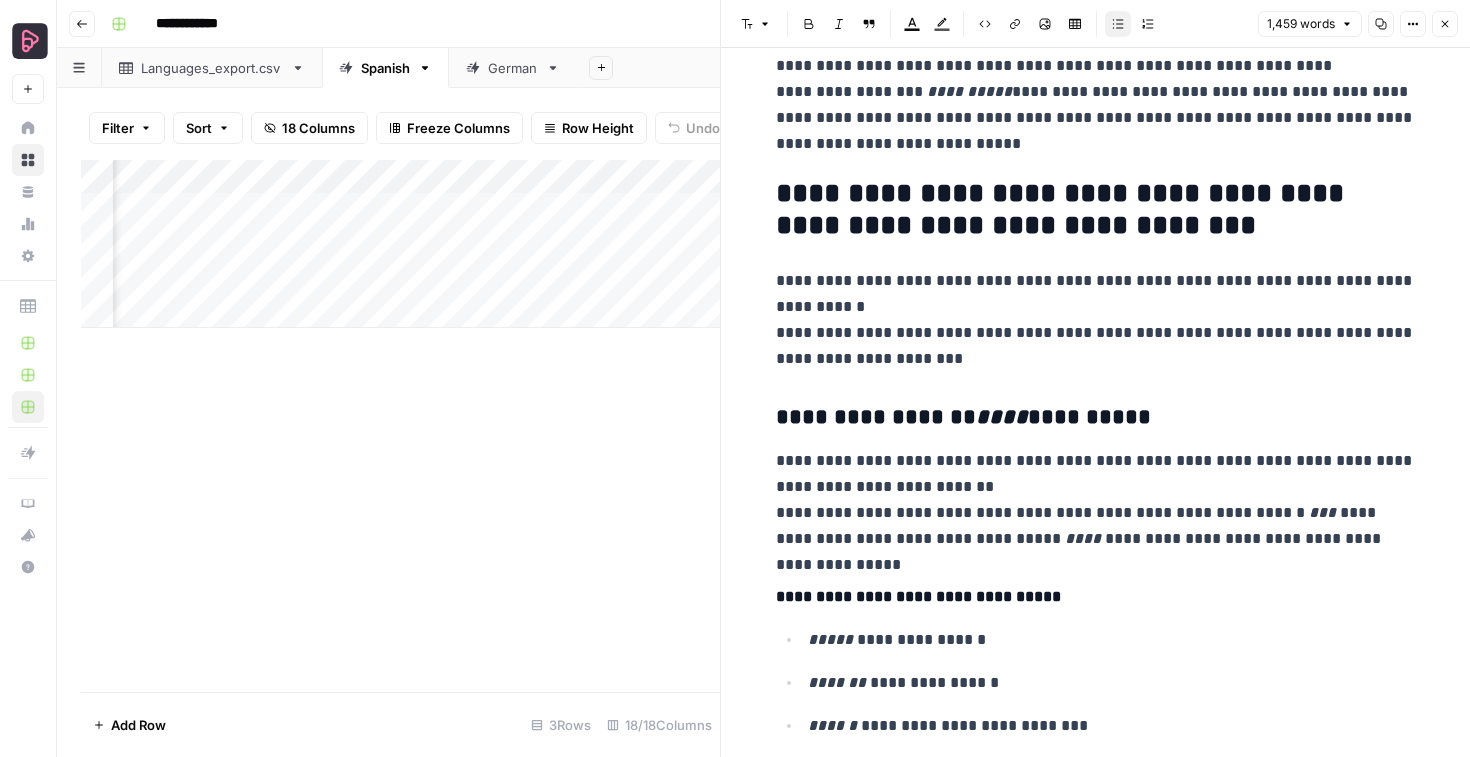 click 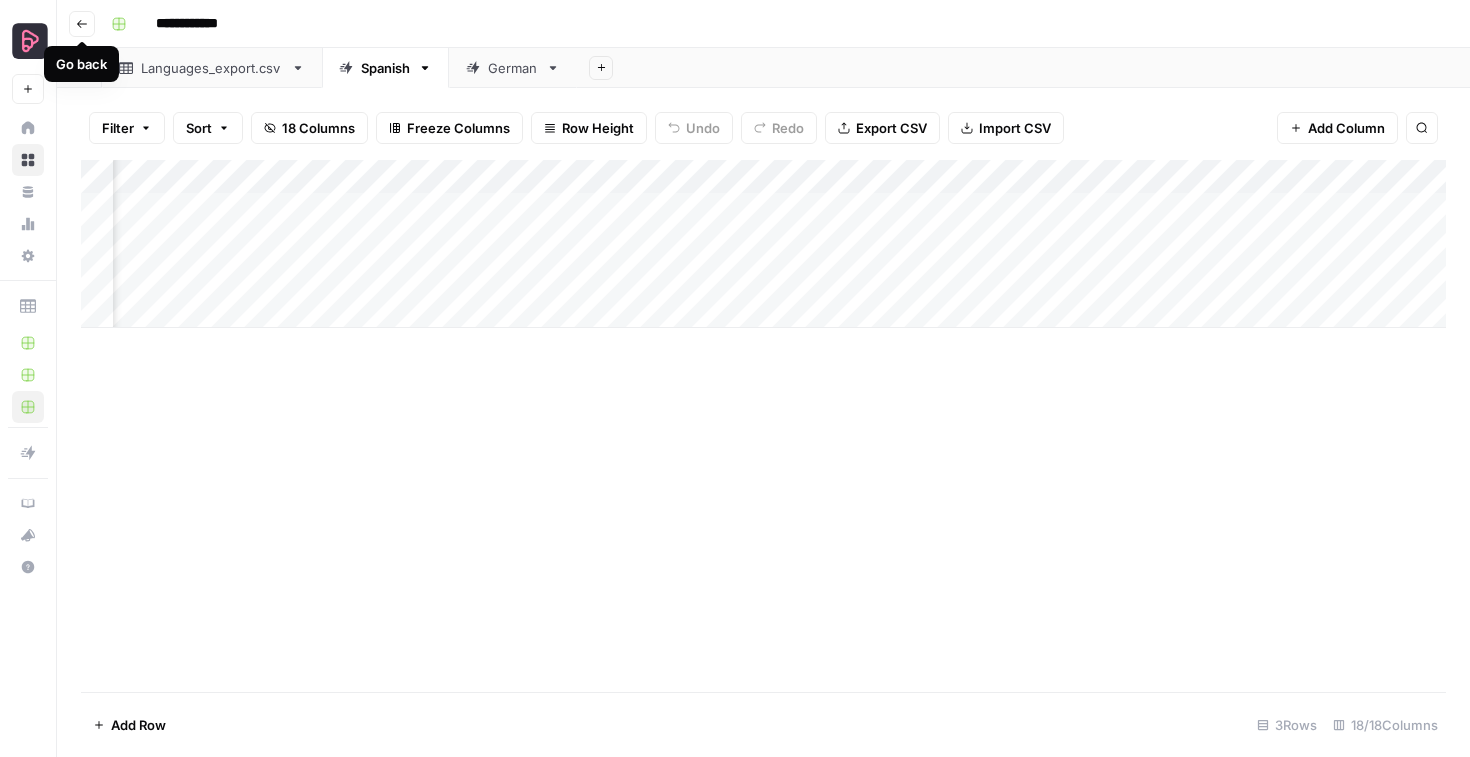 click 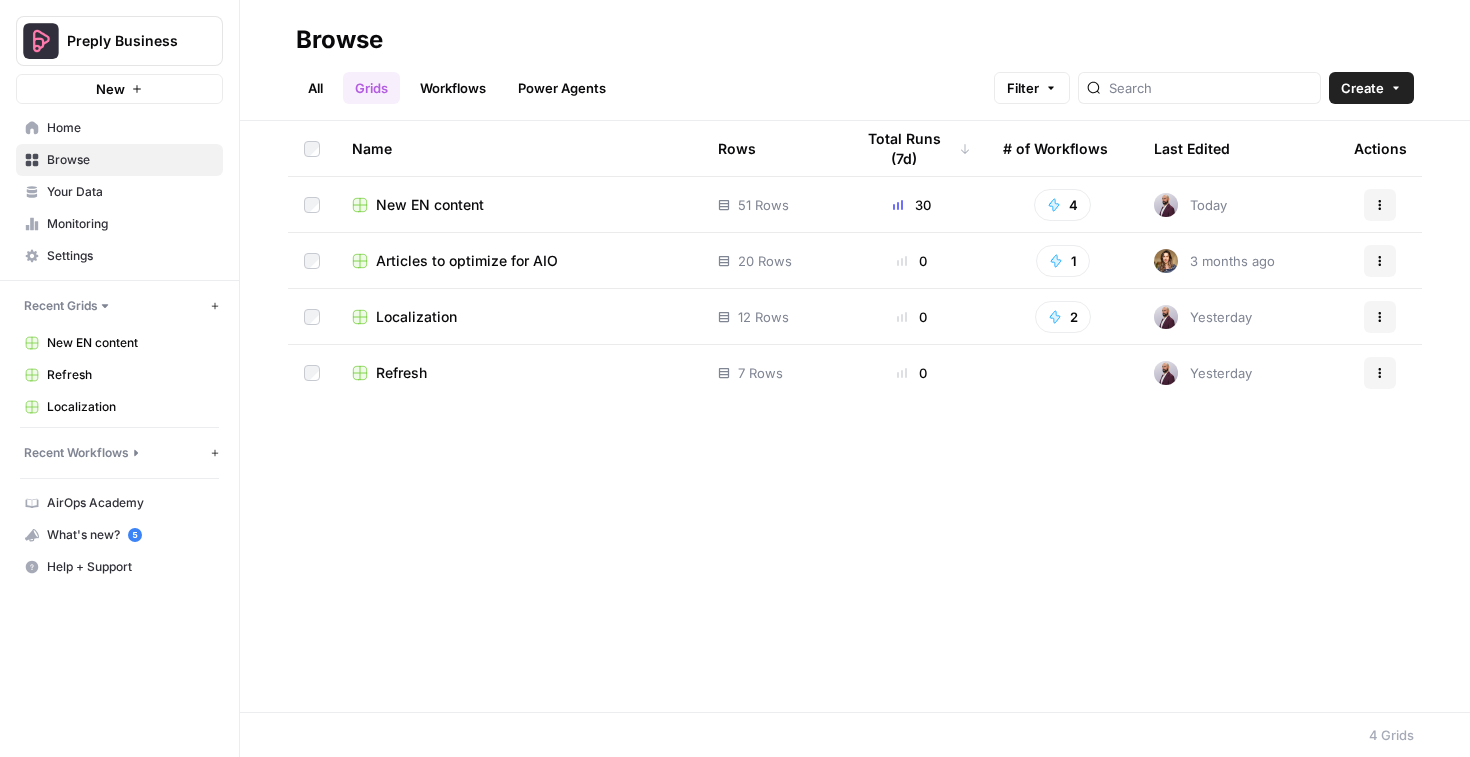 click on "Localization" at bounding box center [416, 317] 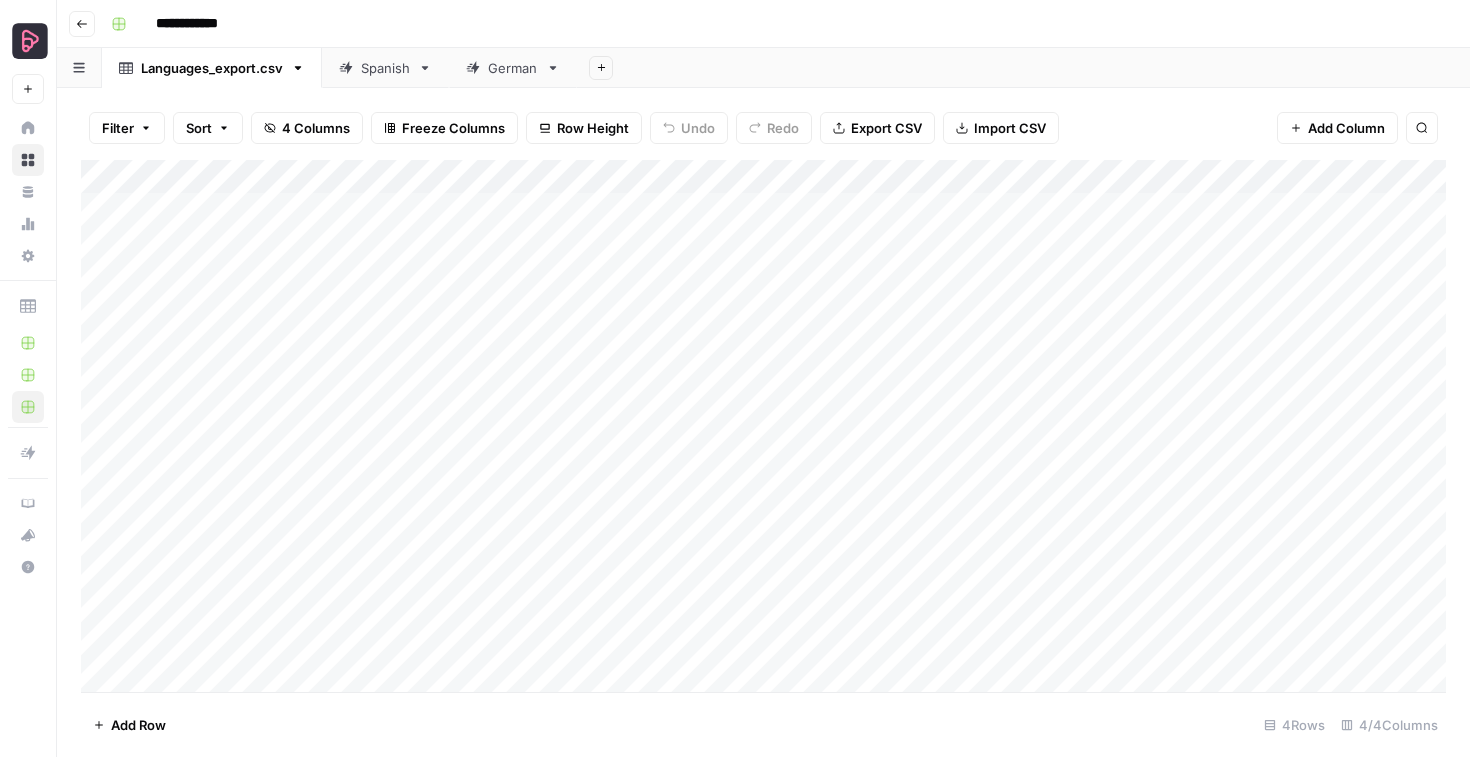 click on "Spanish" at bounding box center [385, 68] 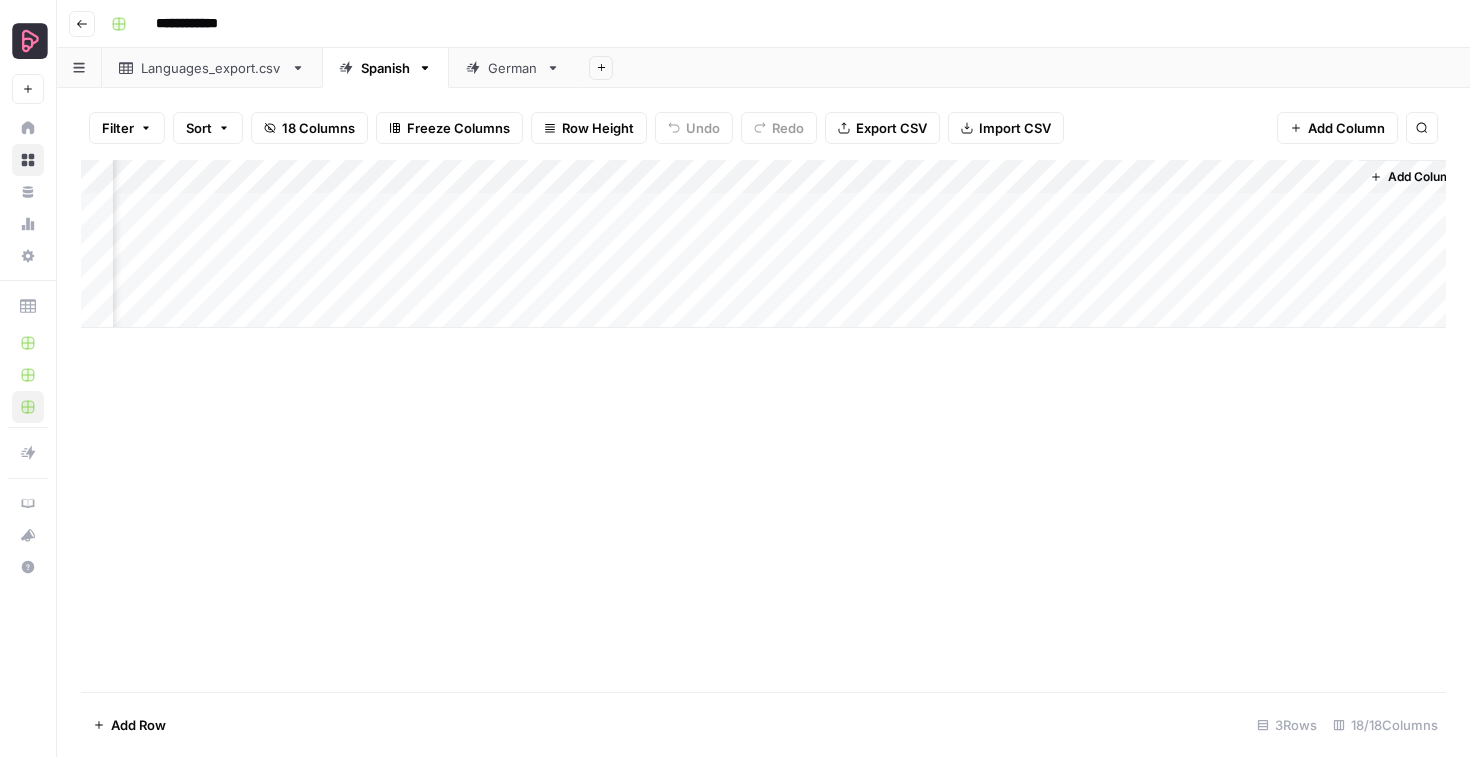 scroll, scrollTop: 0, scrollLeft: 2225, axis: horizontal 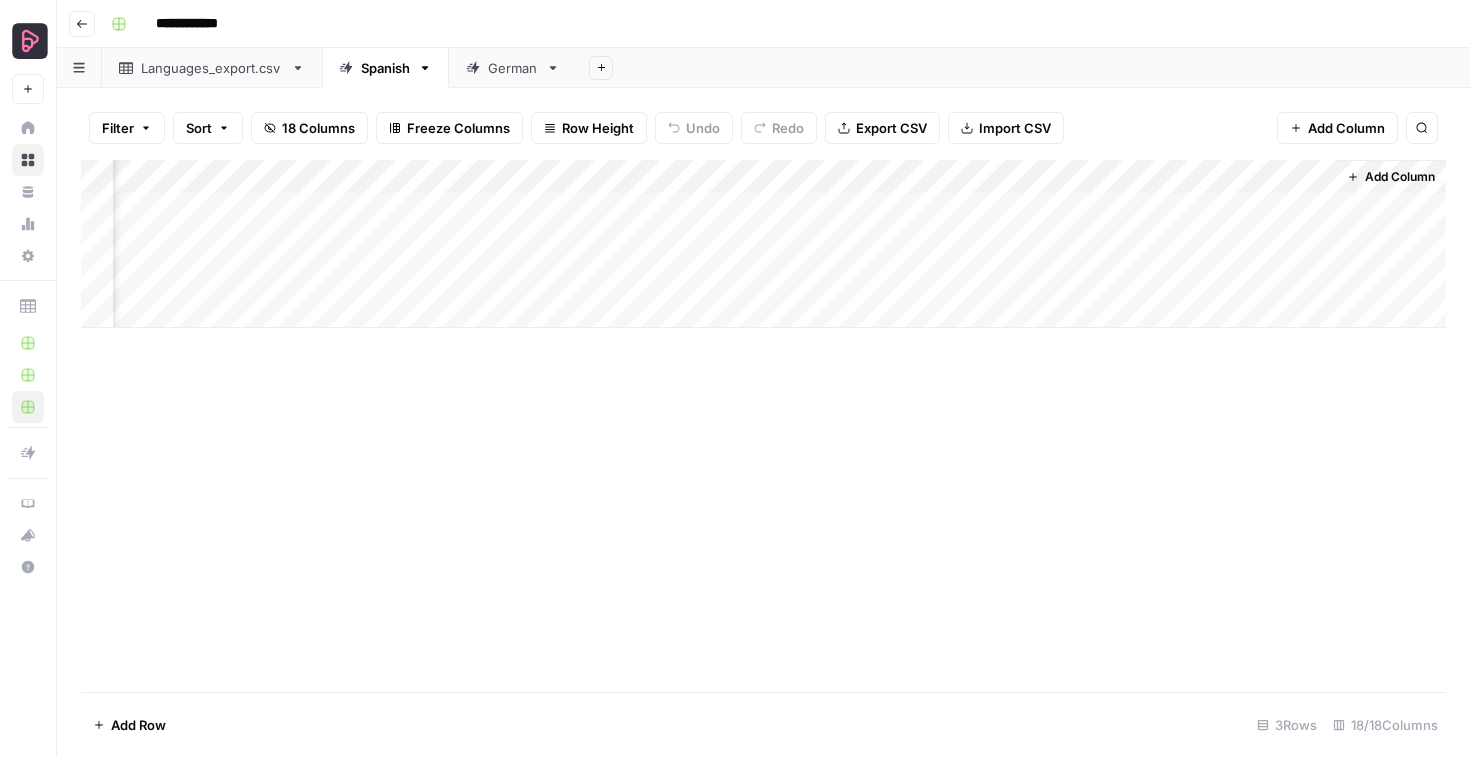click on "Add Column" at bounding box center [1400, 177] 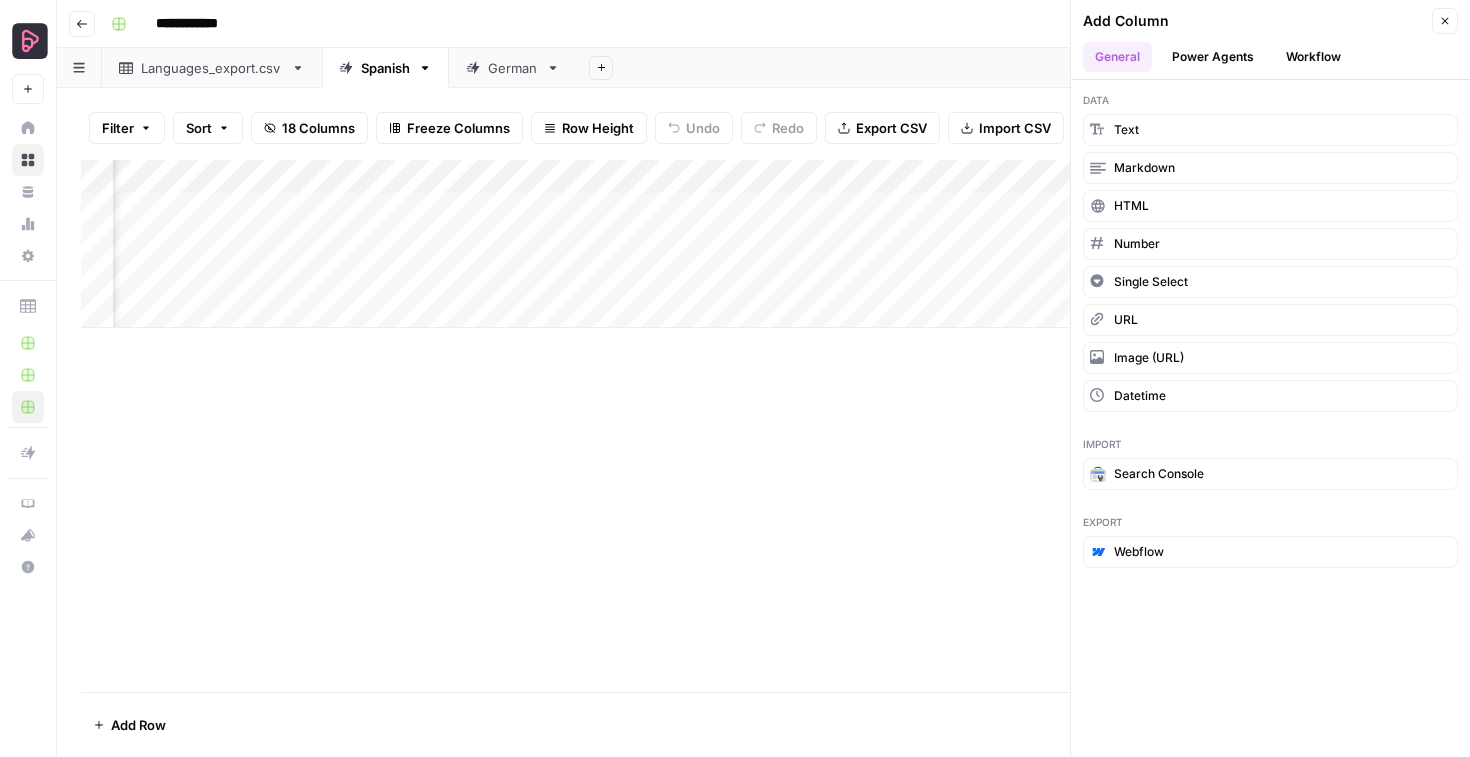 click on "Workflow" at bounding box center (1313, 57) 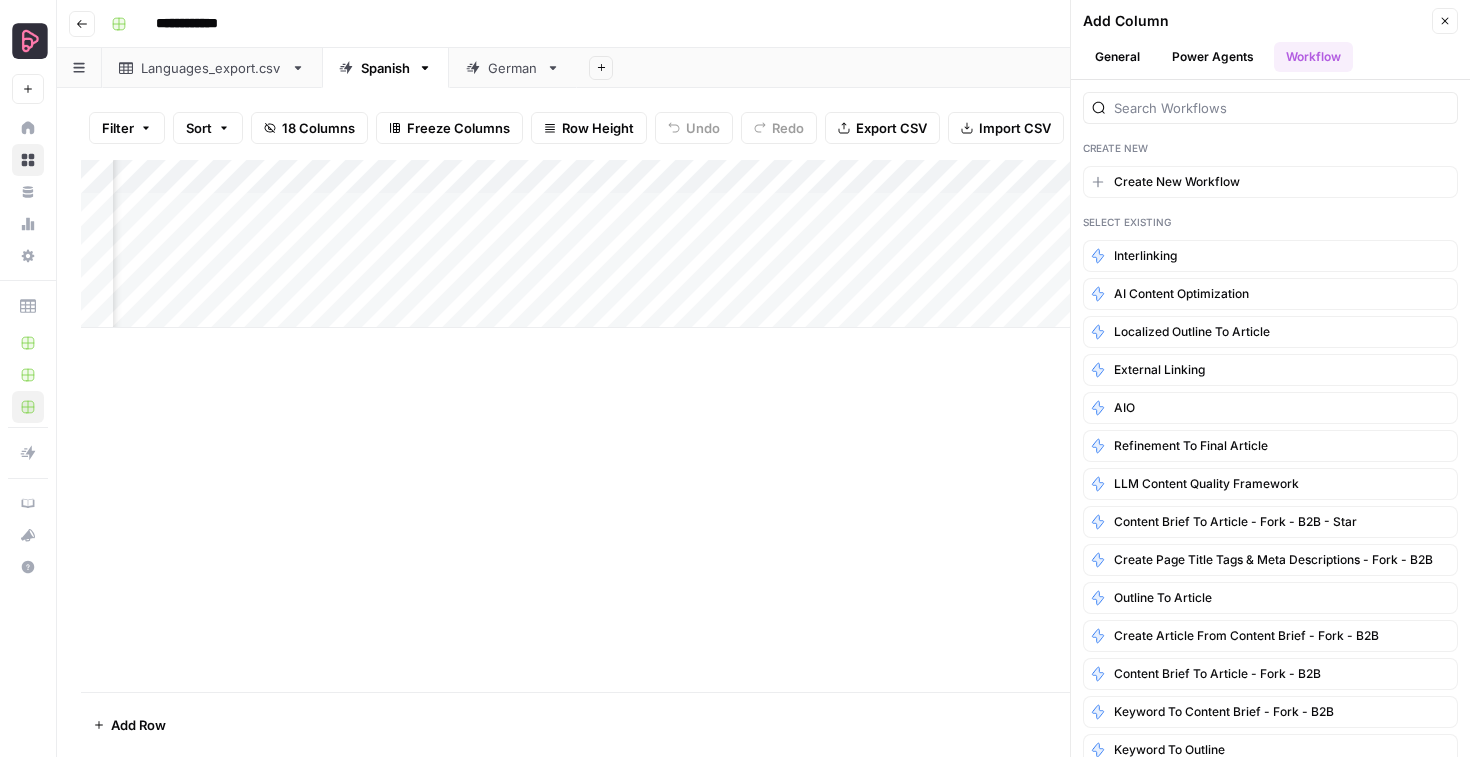 click on "Power Agents" at bounding box center [1213, 57] 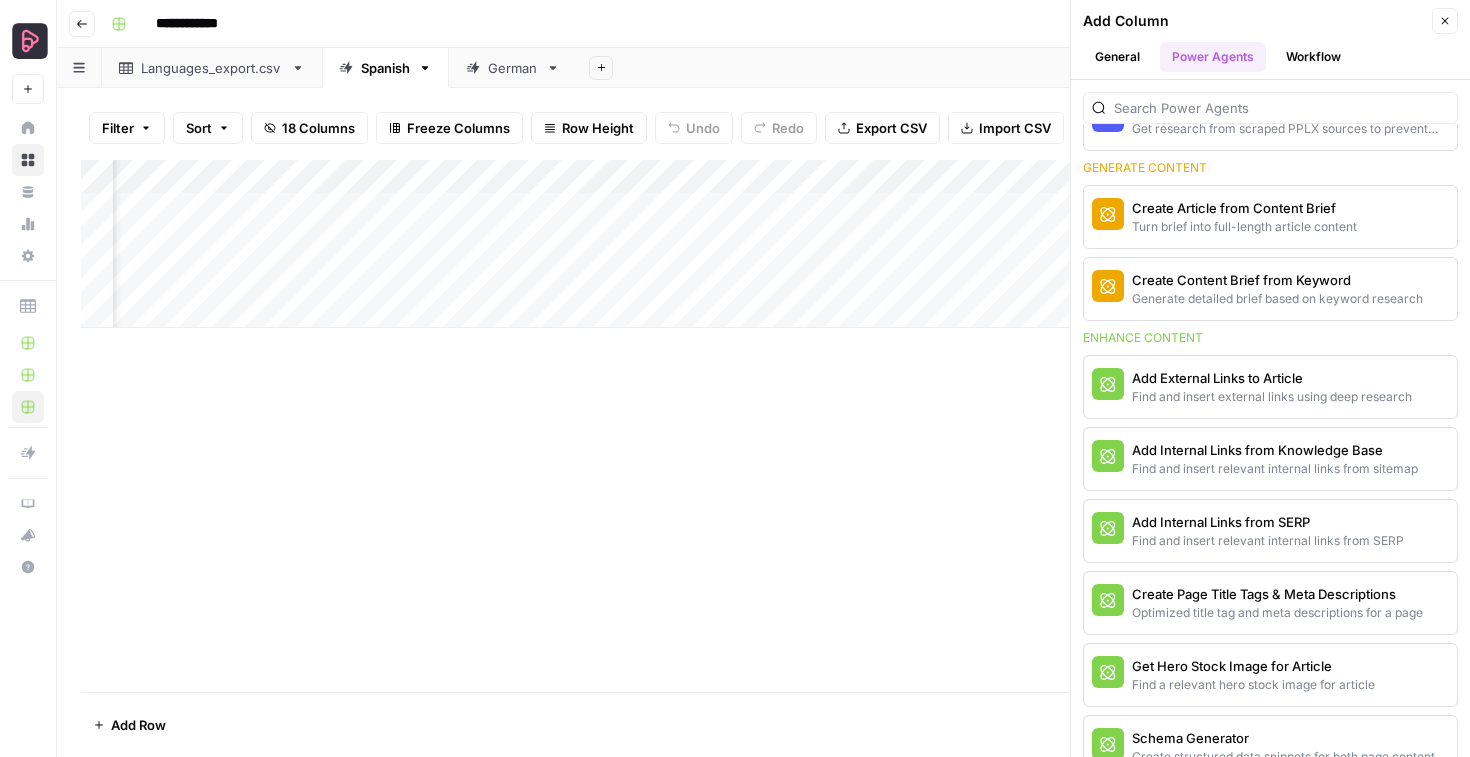 scroll, scrollTop: 323, scrollLeft: 0, axis: vertical 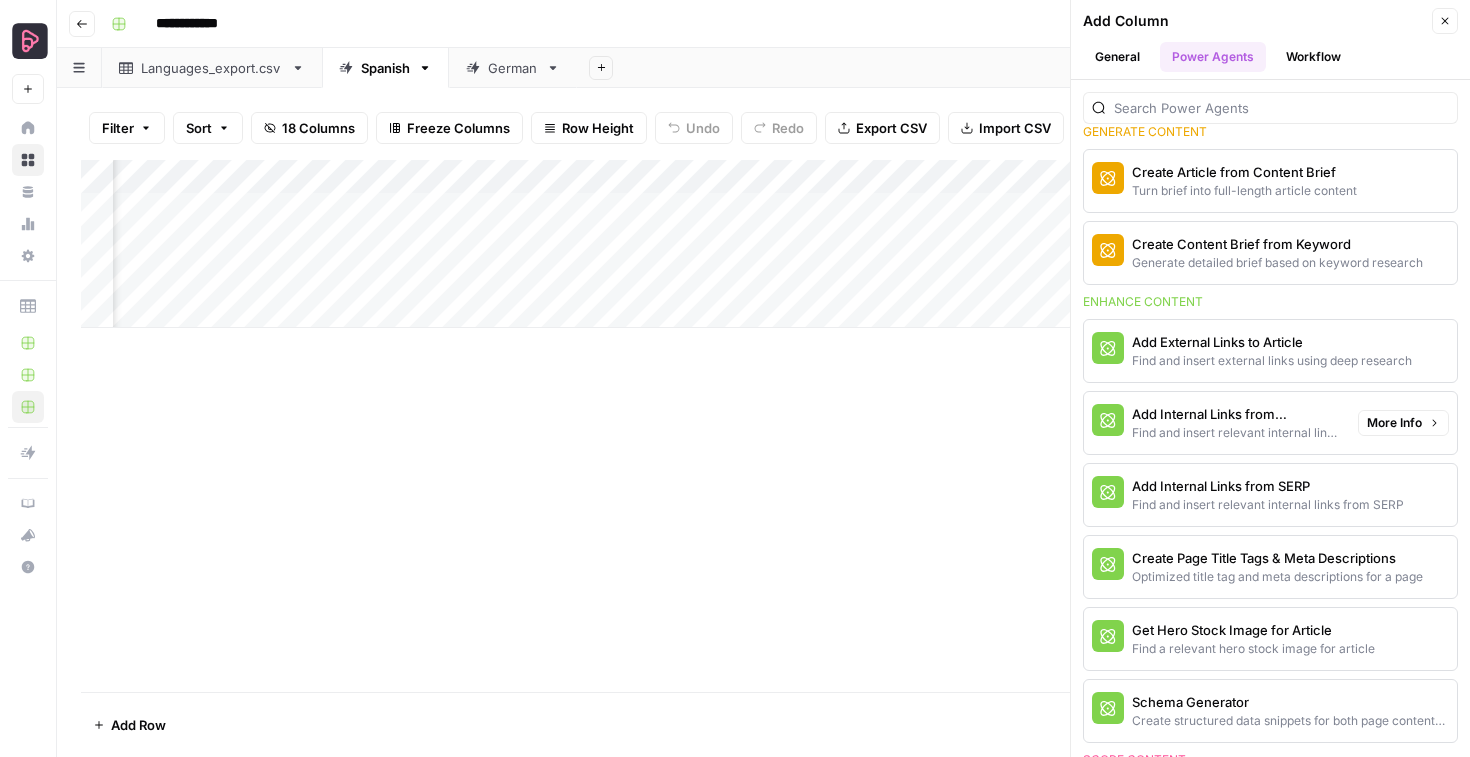 click on "Add Internal Links from Knowledge Base" at bounding box center [1237, 414] 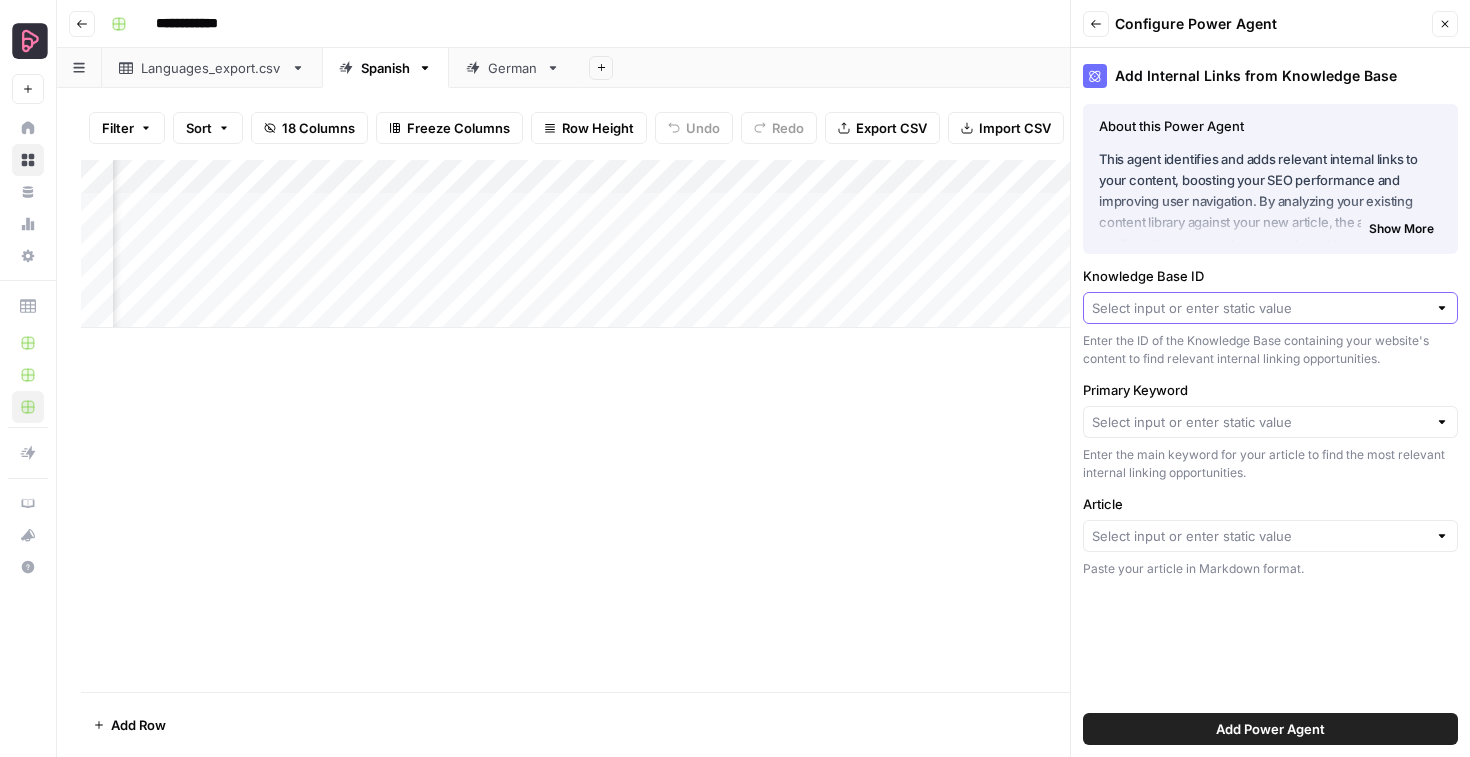 click on "Knowledge Base ID" at bounding box center (1259, 308) 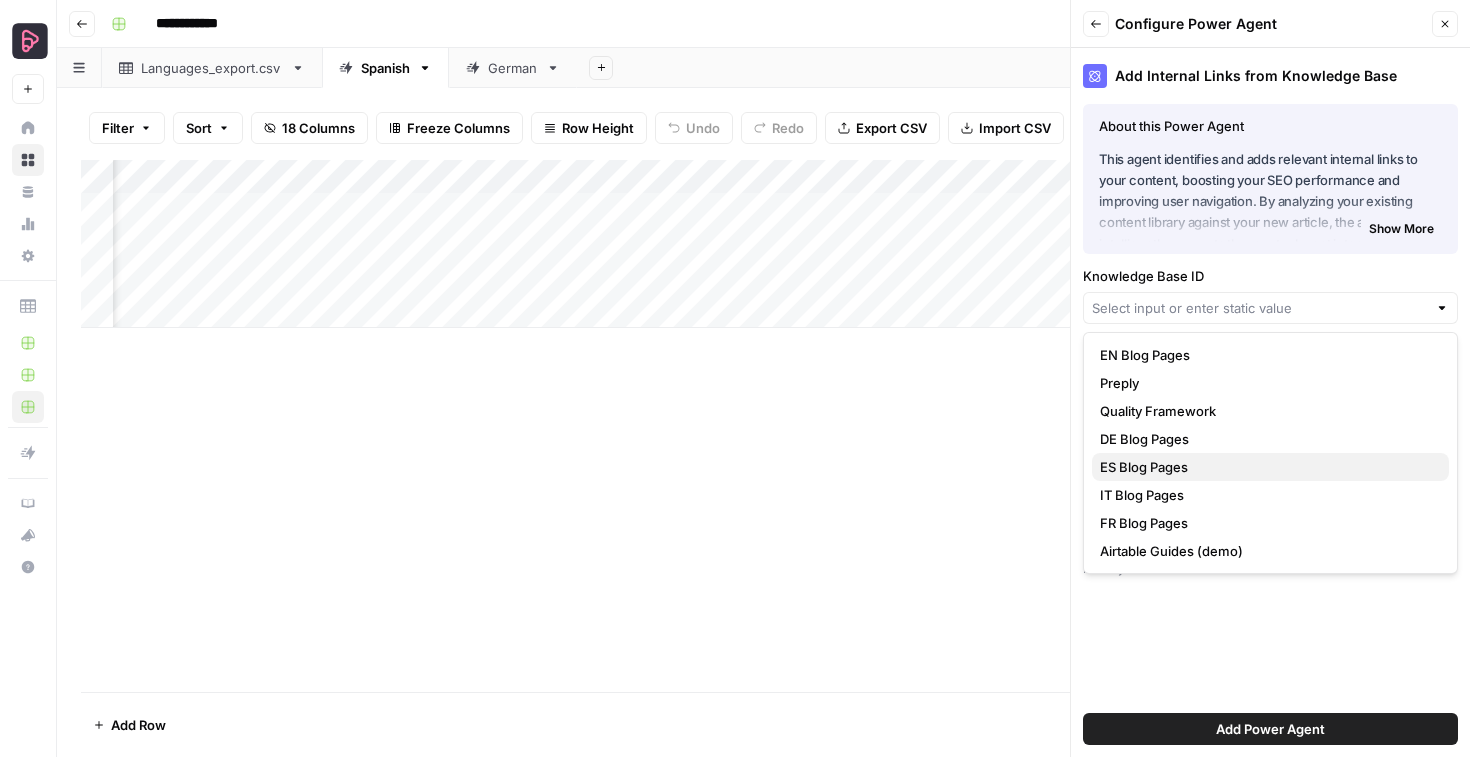 click on "ES Blog Pages" at bounding box center [1144, 467] 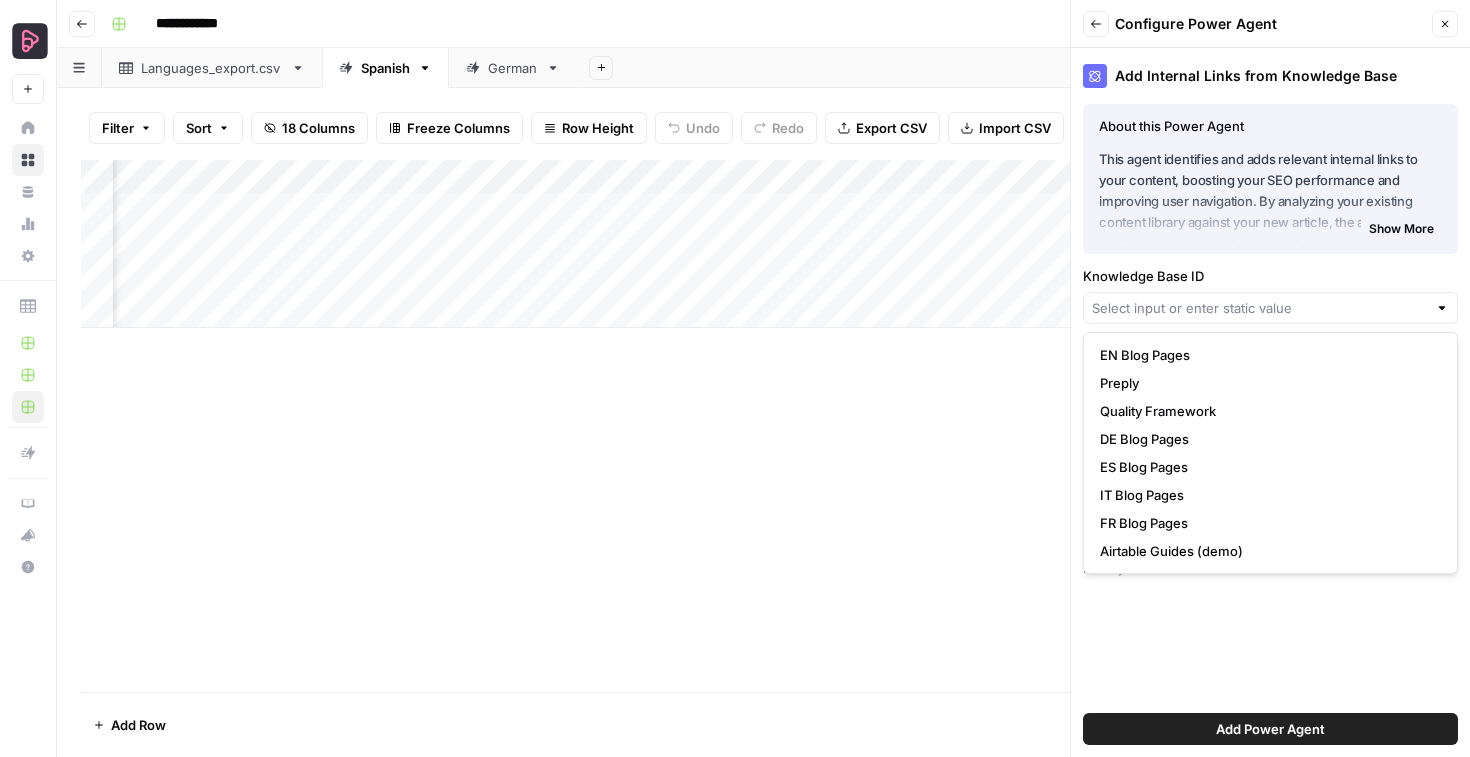 type on "ES Blog Pages" 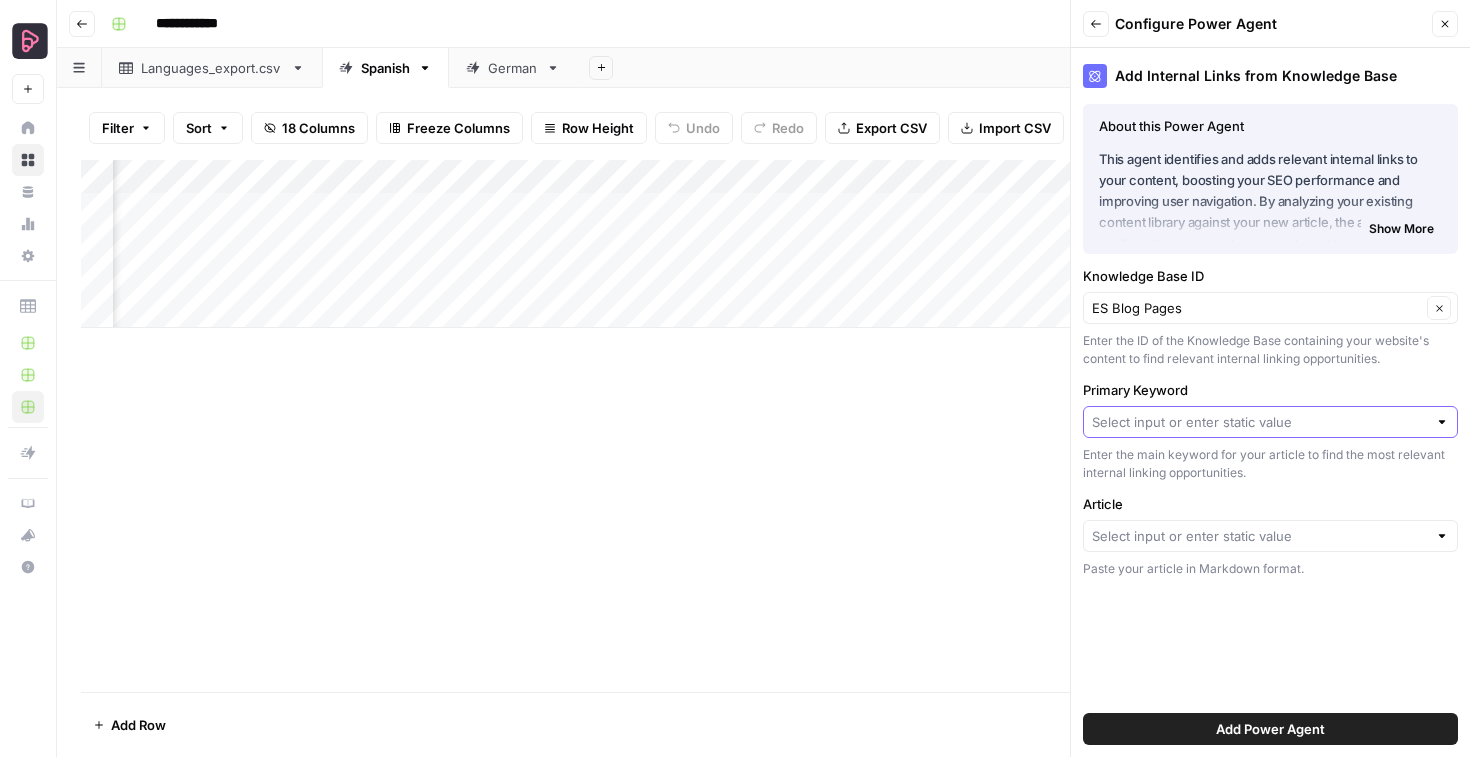 click on "Primary Keyword" at bounding box center (1259, 422) 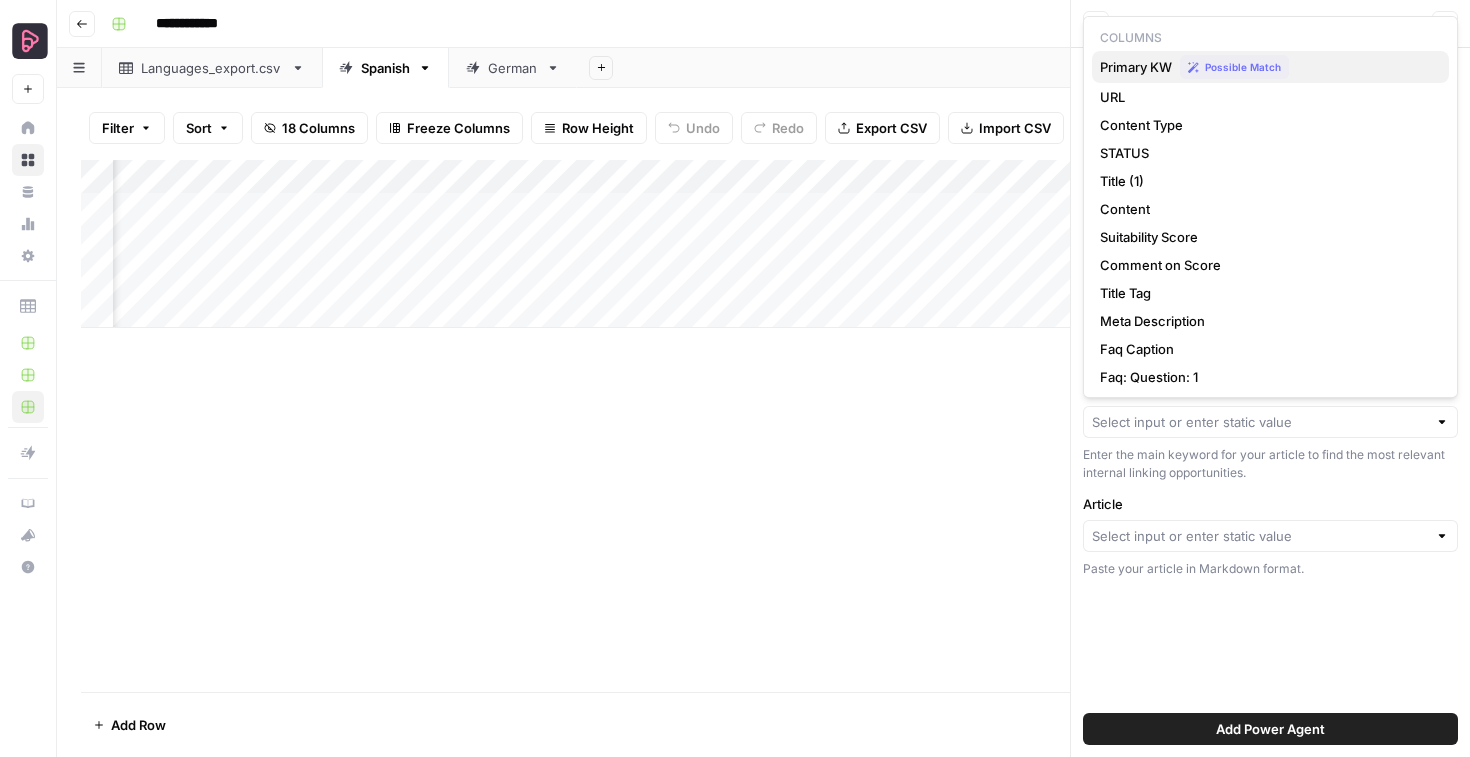 click on "Primary KW" at bounding box center [1136, 67] 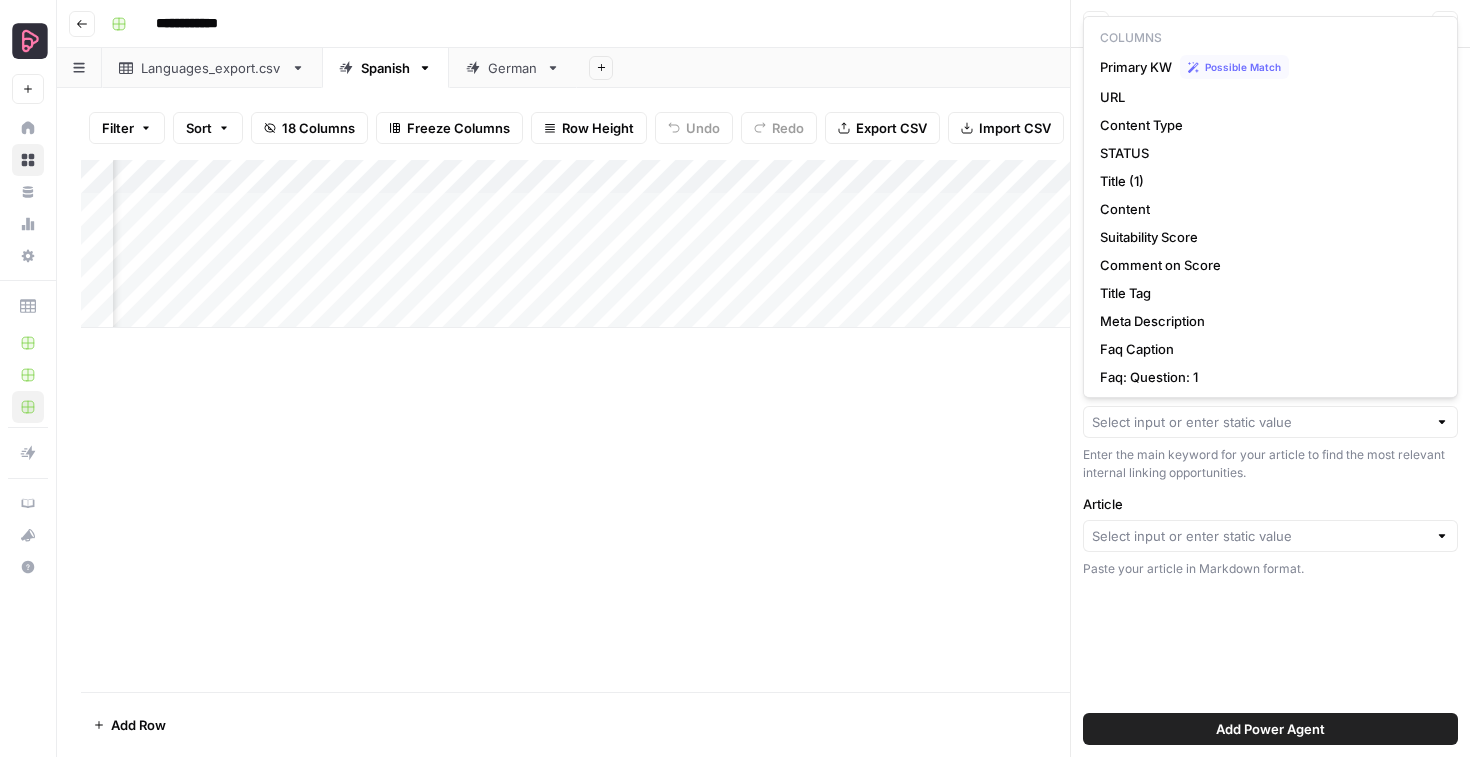 type on "Primary KW" 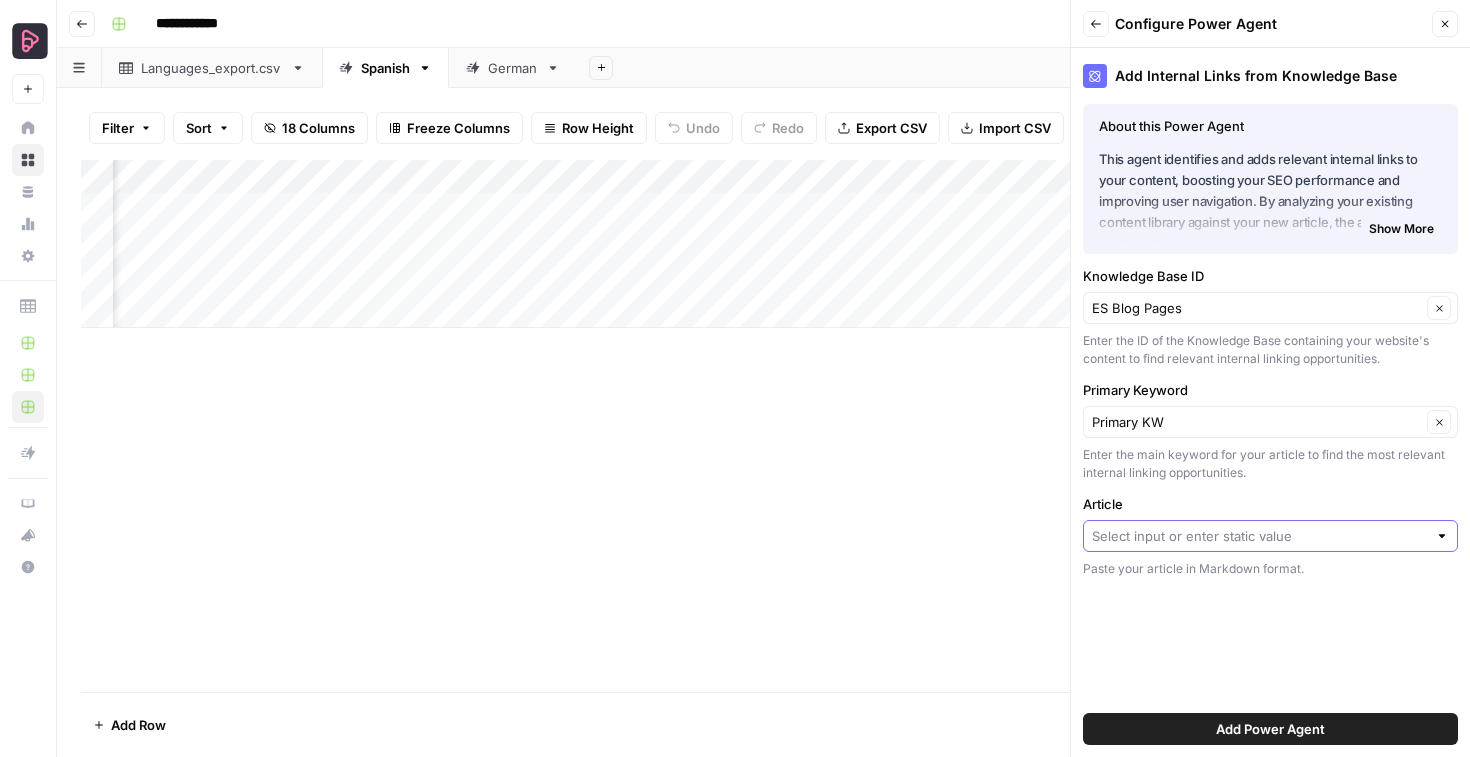 click on "Article" at bounding box center (1259, 536) 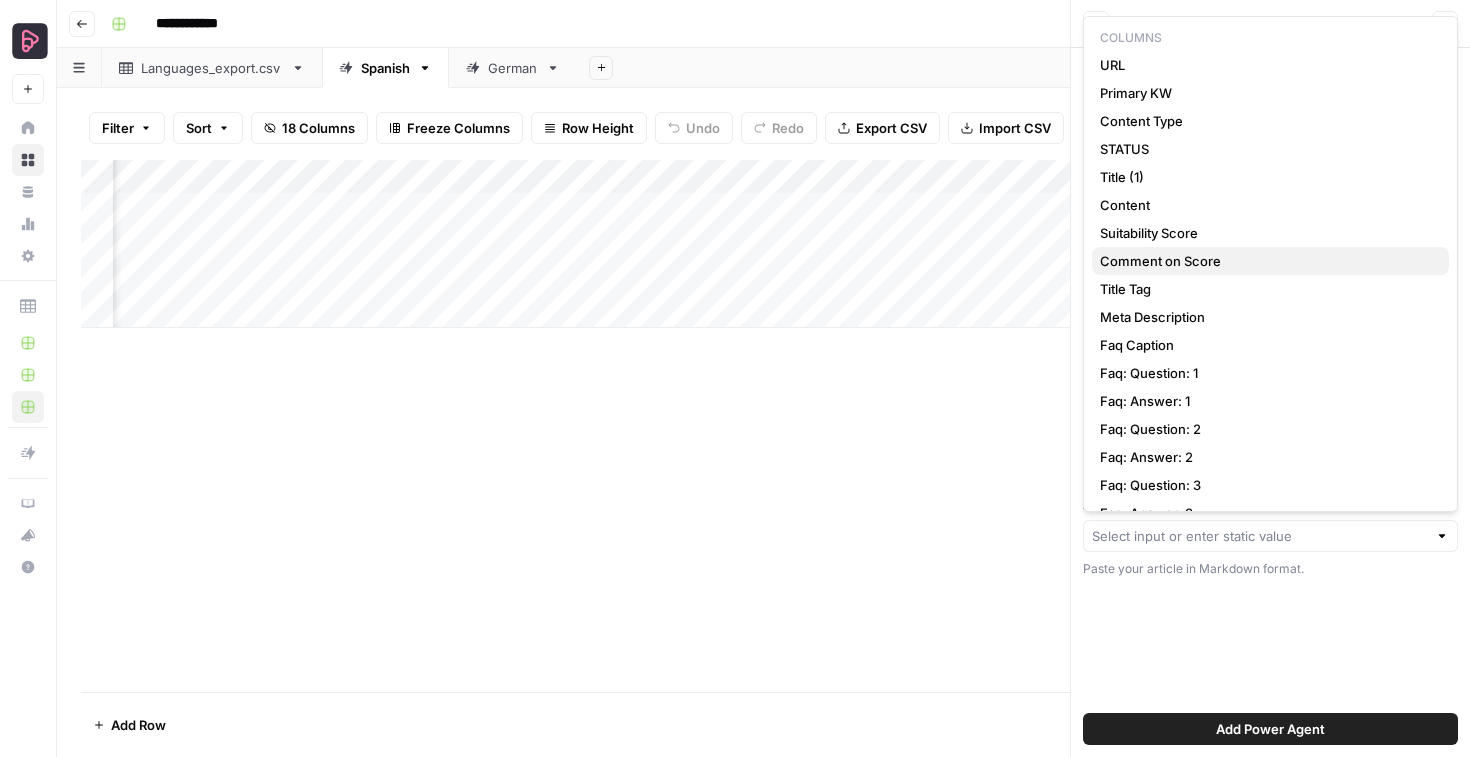 scroll, scrollTop: 24, scrollLeft: 0, axis: vertical 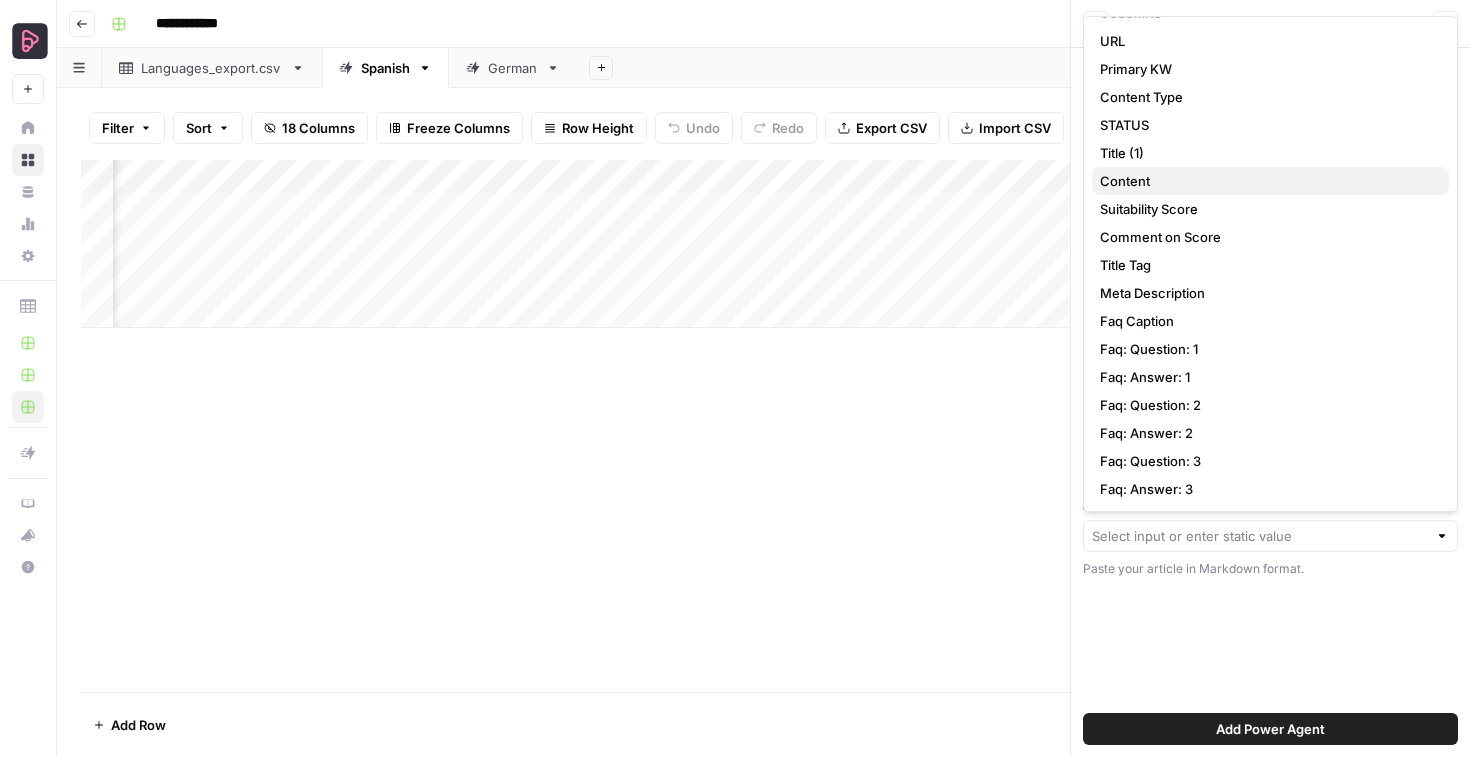click on "Content" at bounding box center [1270, 181] 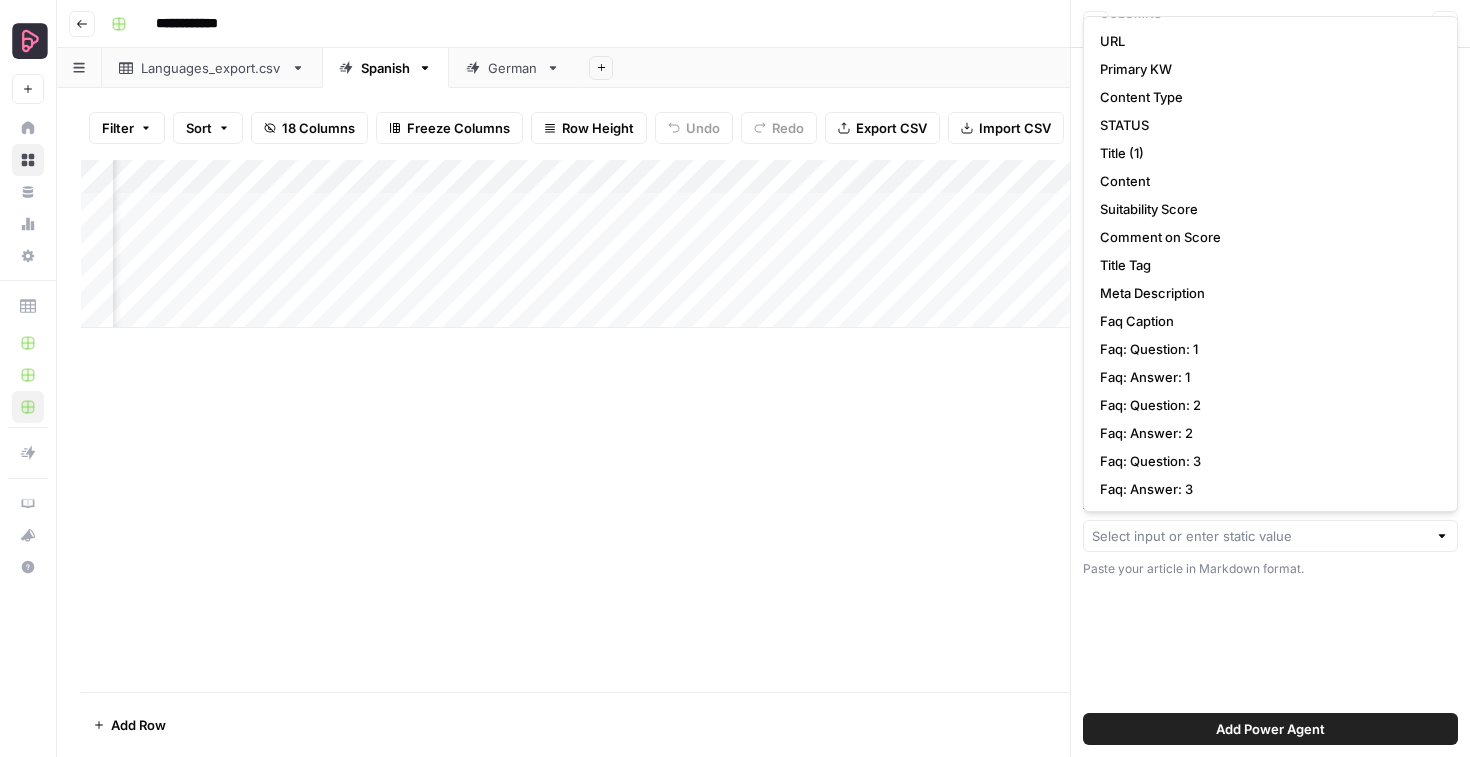 type on "Content" 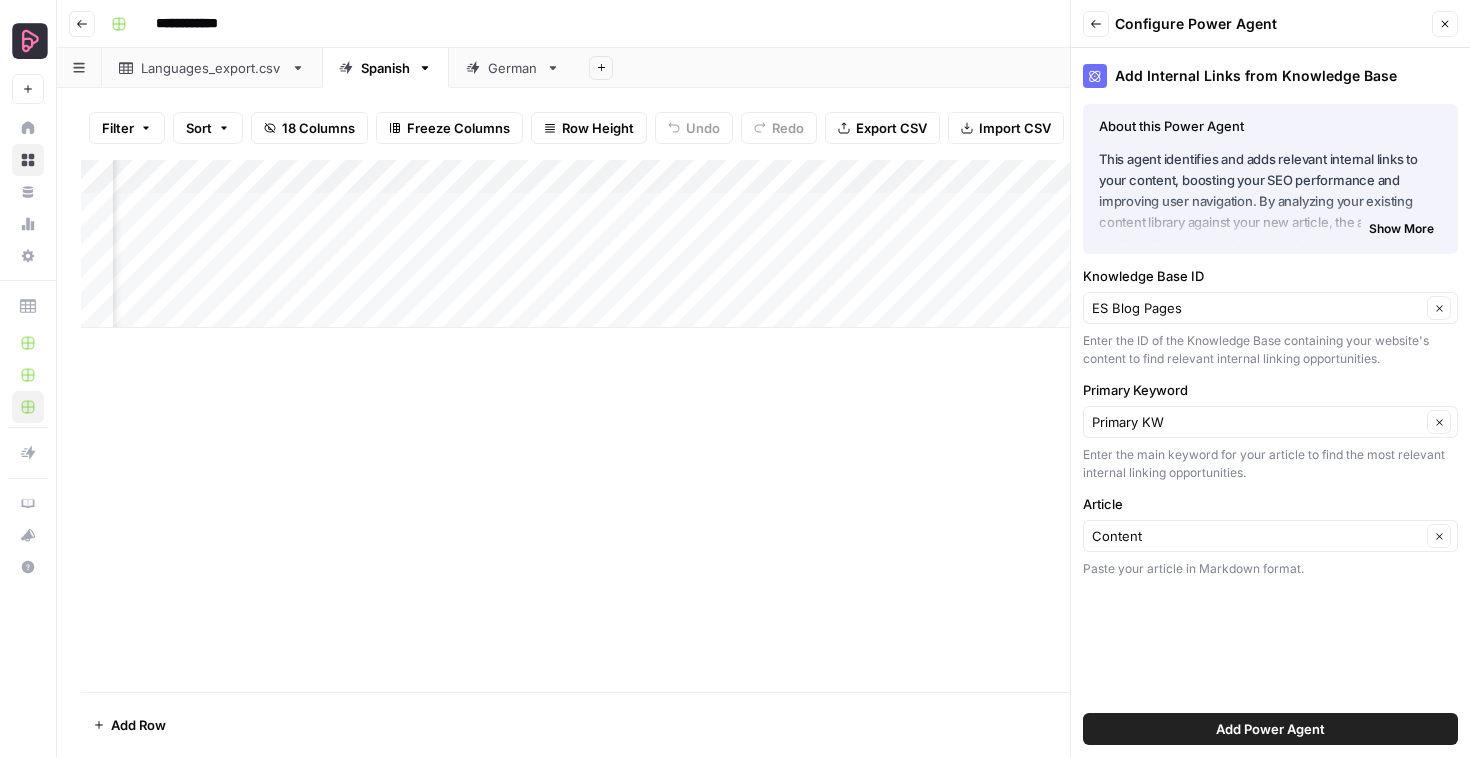 click on "Add Power Agent" at bounding box center (1270, 729) 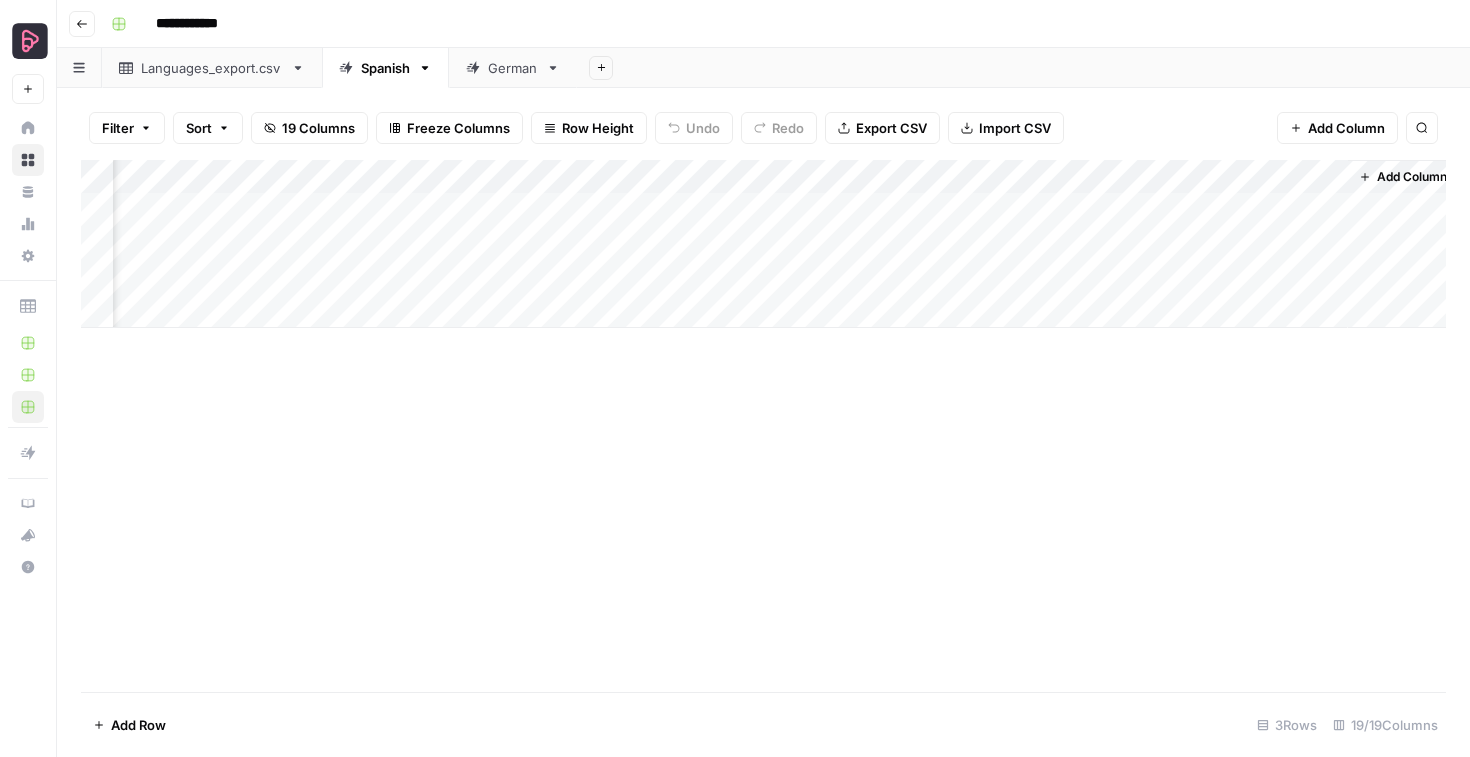 scroll, scrollTop: 0, scrollLeft: 2405, axis: horizontal 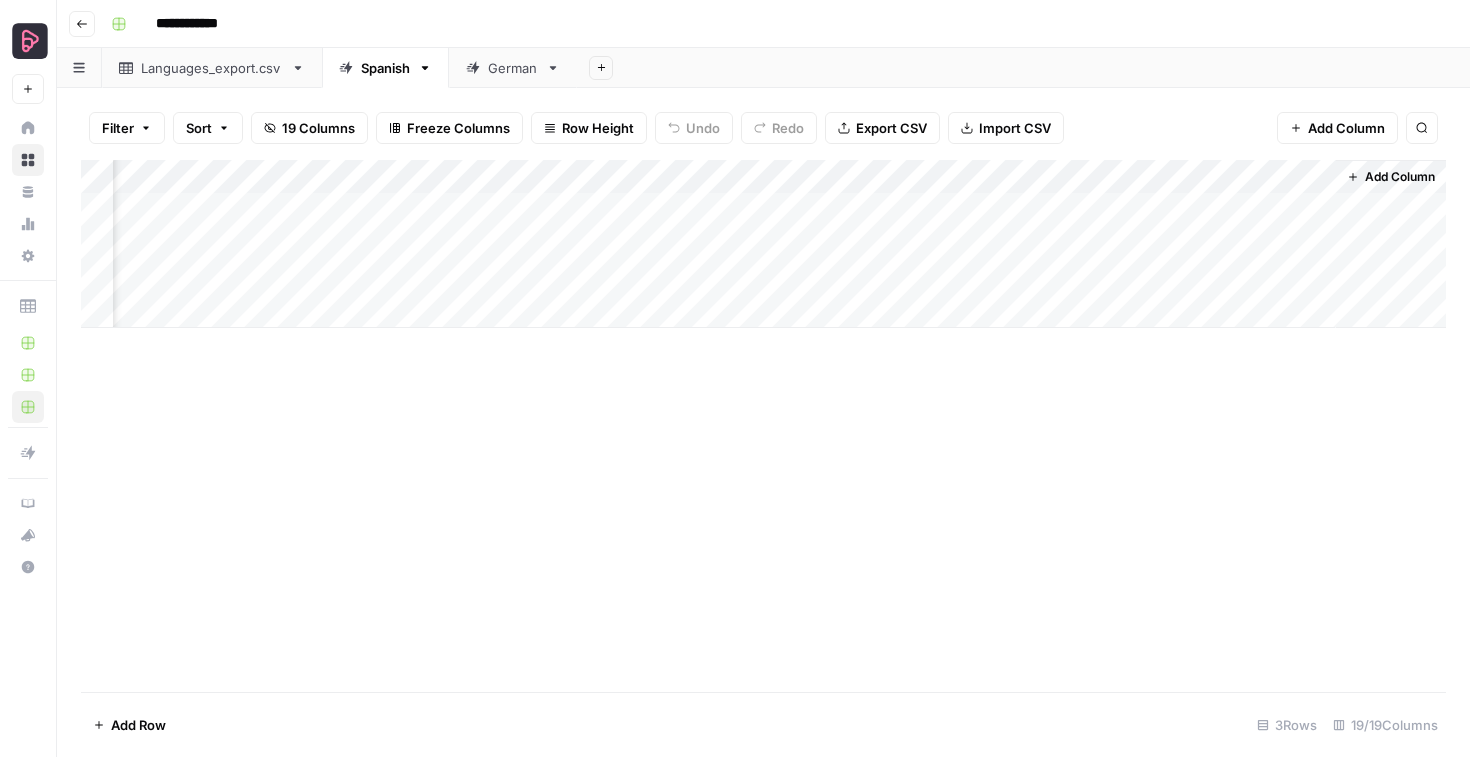 drag, startPoint x: 1225, startPoint y: 178, endPoint x: 229, endPoint y: 190, distance: 996.07227 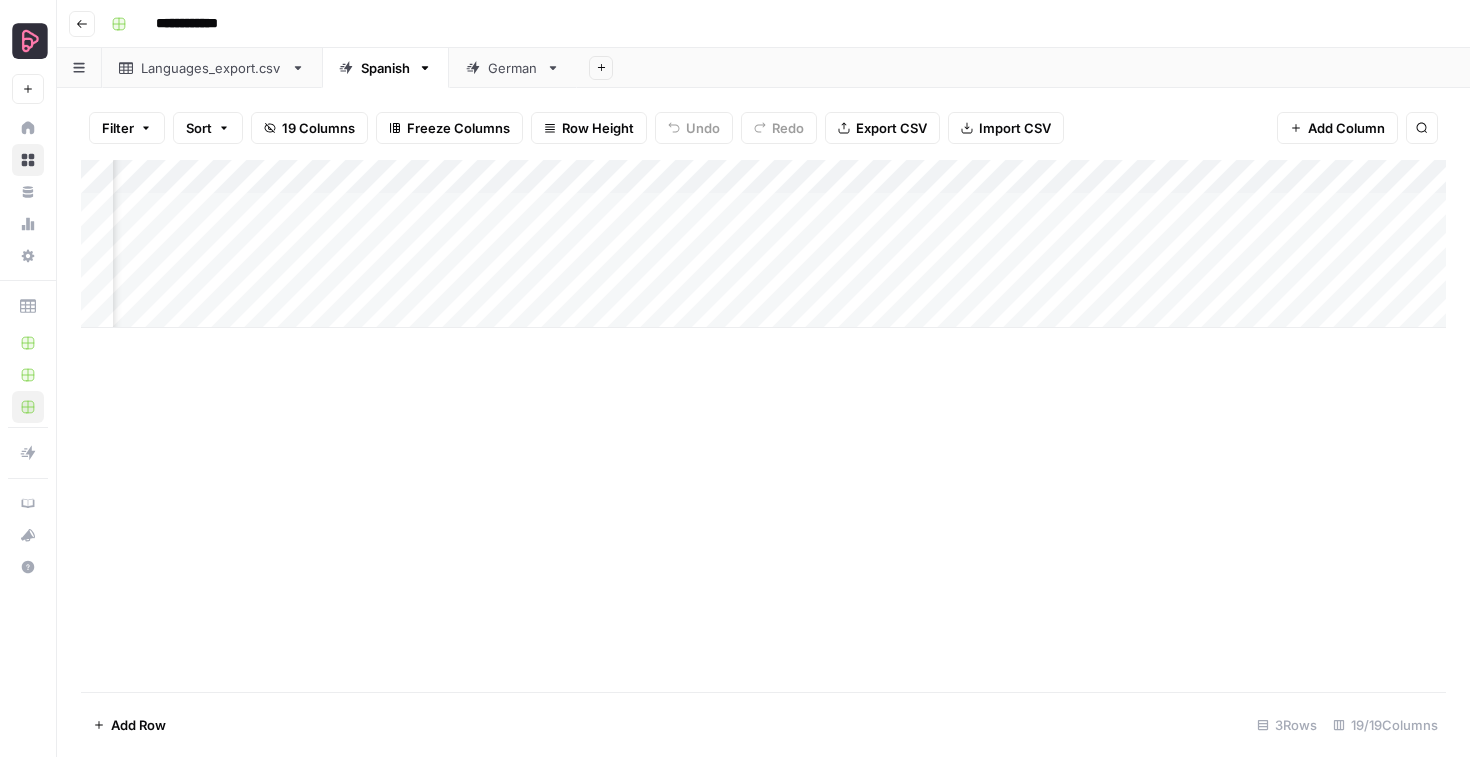 scroll, scrollTop: 0, scrollLeft: 2009, axis: horizontal 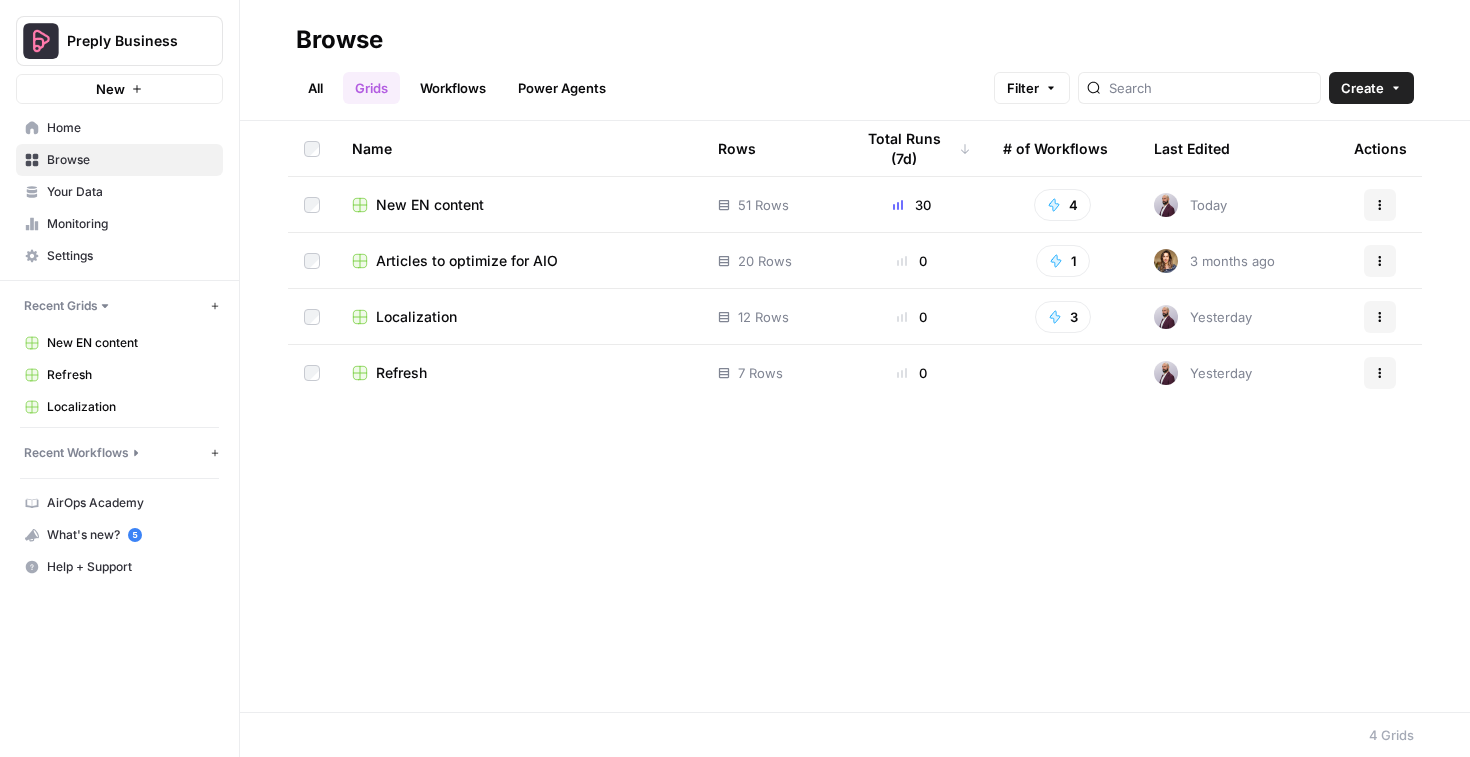 click on "Localization" at bounding box center (416, 317) 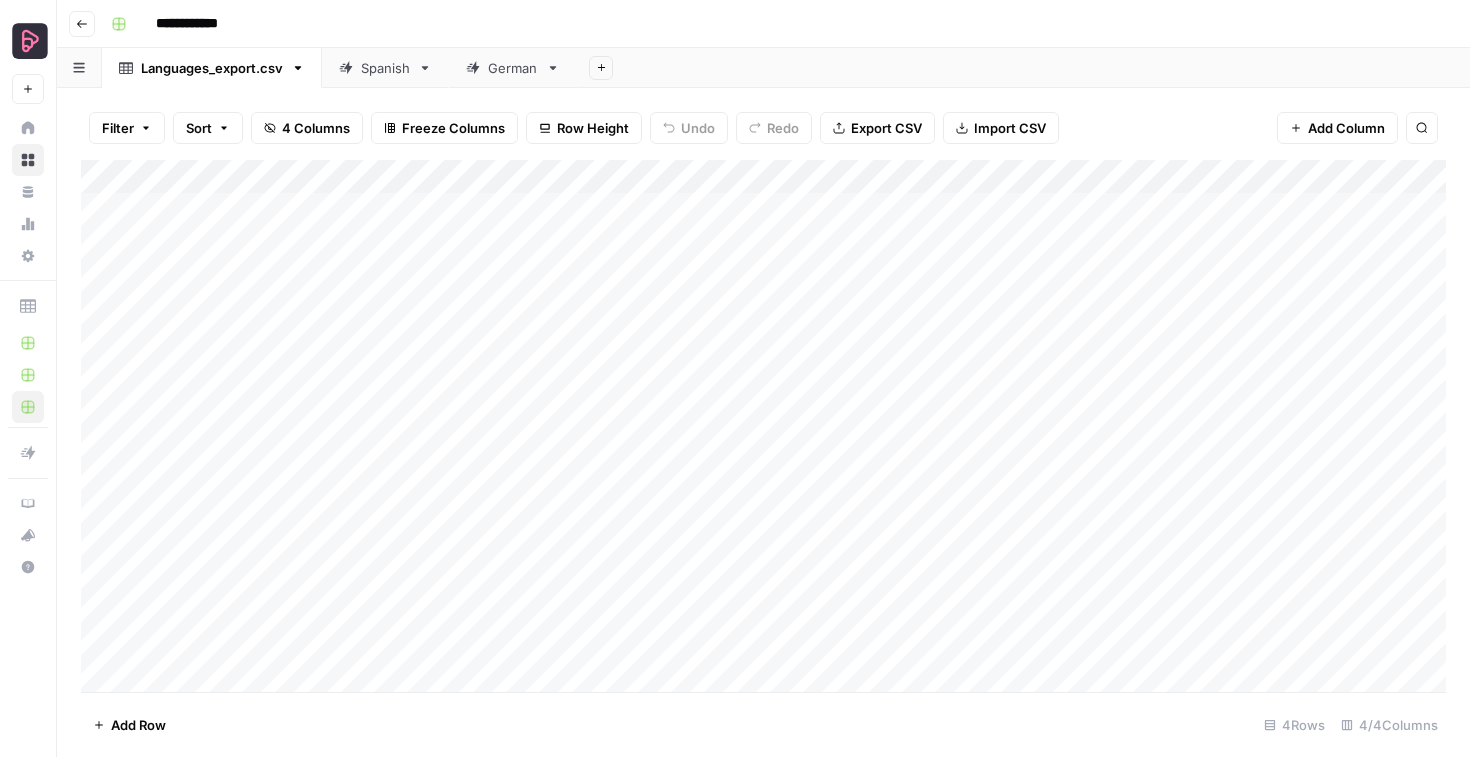 click on "German" at bounding box center [513, 68] 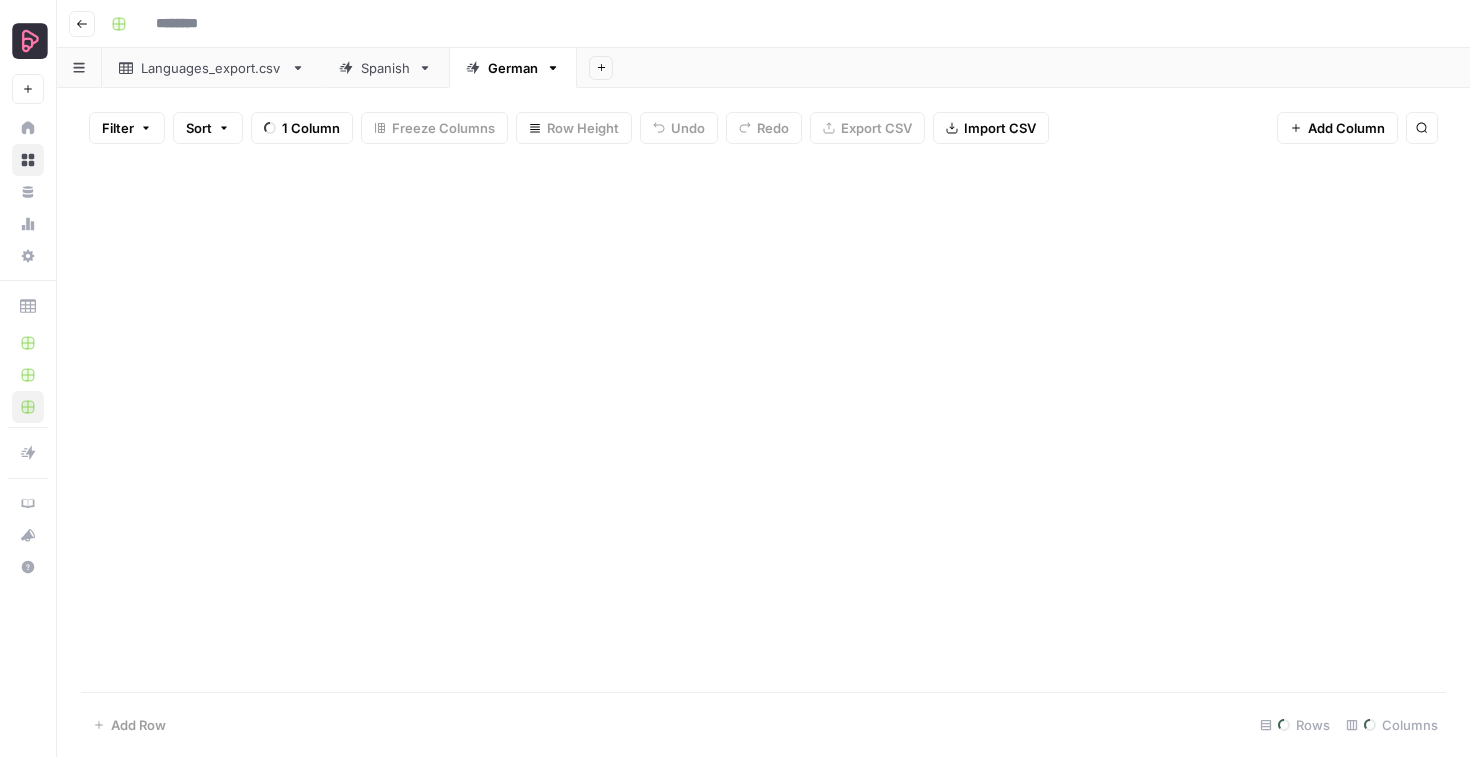 type on "**********" 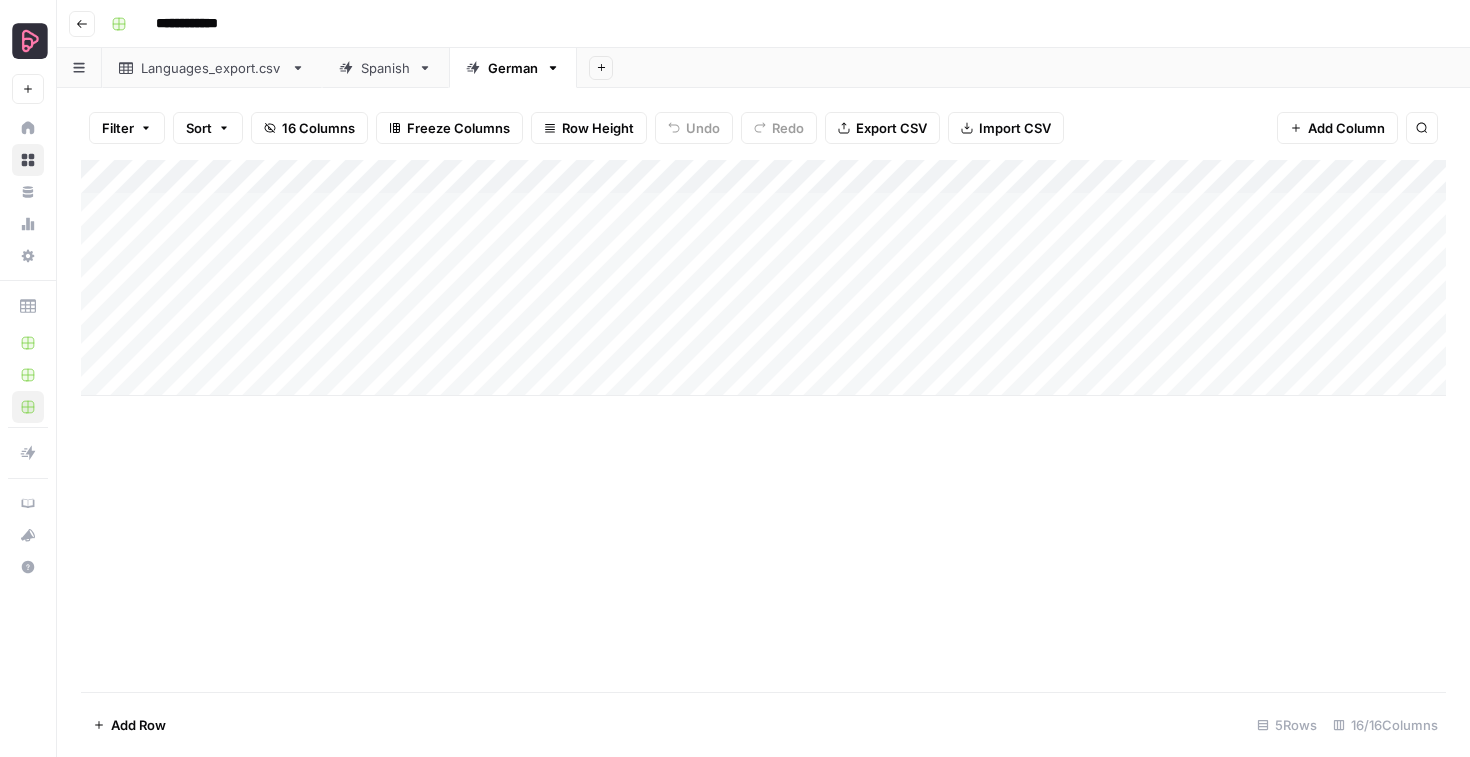 click on "Languages_export.csv" at bounding box center (212, 68) 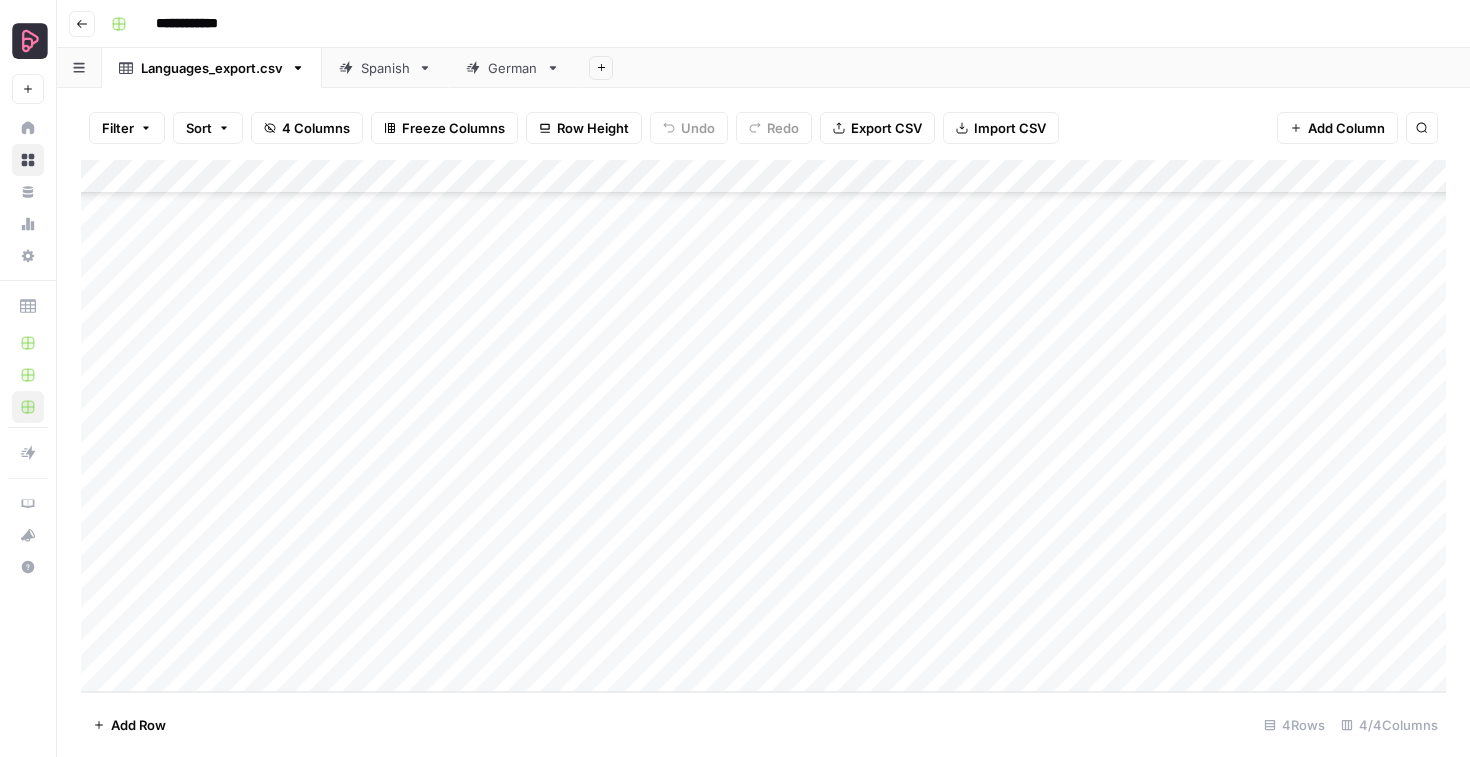 scroll, scrollTop: 0, scrollLeft: 0, axis: both 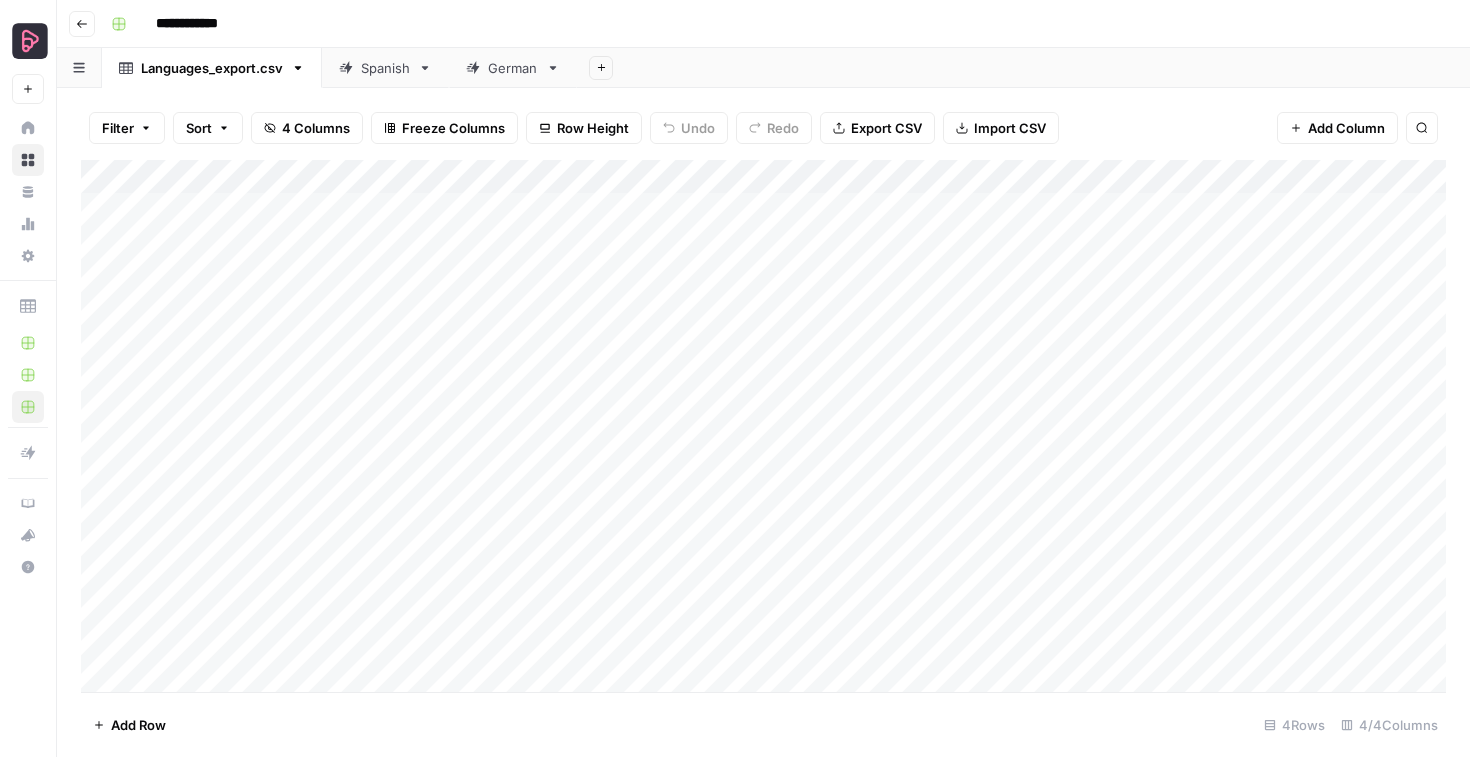 click on "Spanish" at bounding box center (385, 68) 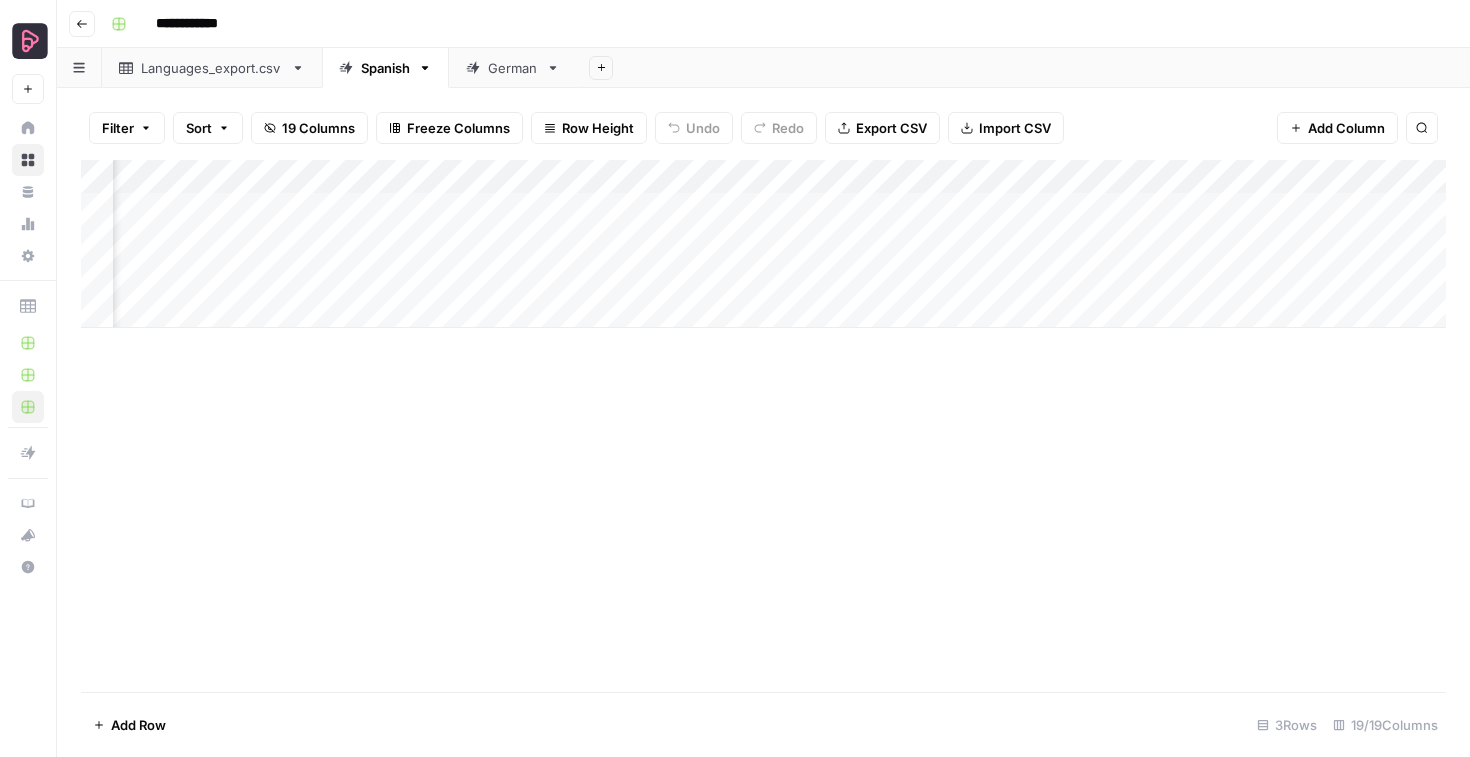 scroll, scrollTop: 0, scrollLeft: 1036, axis: horizontal 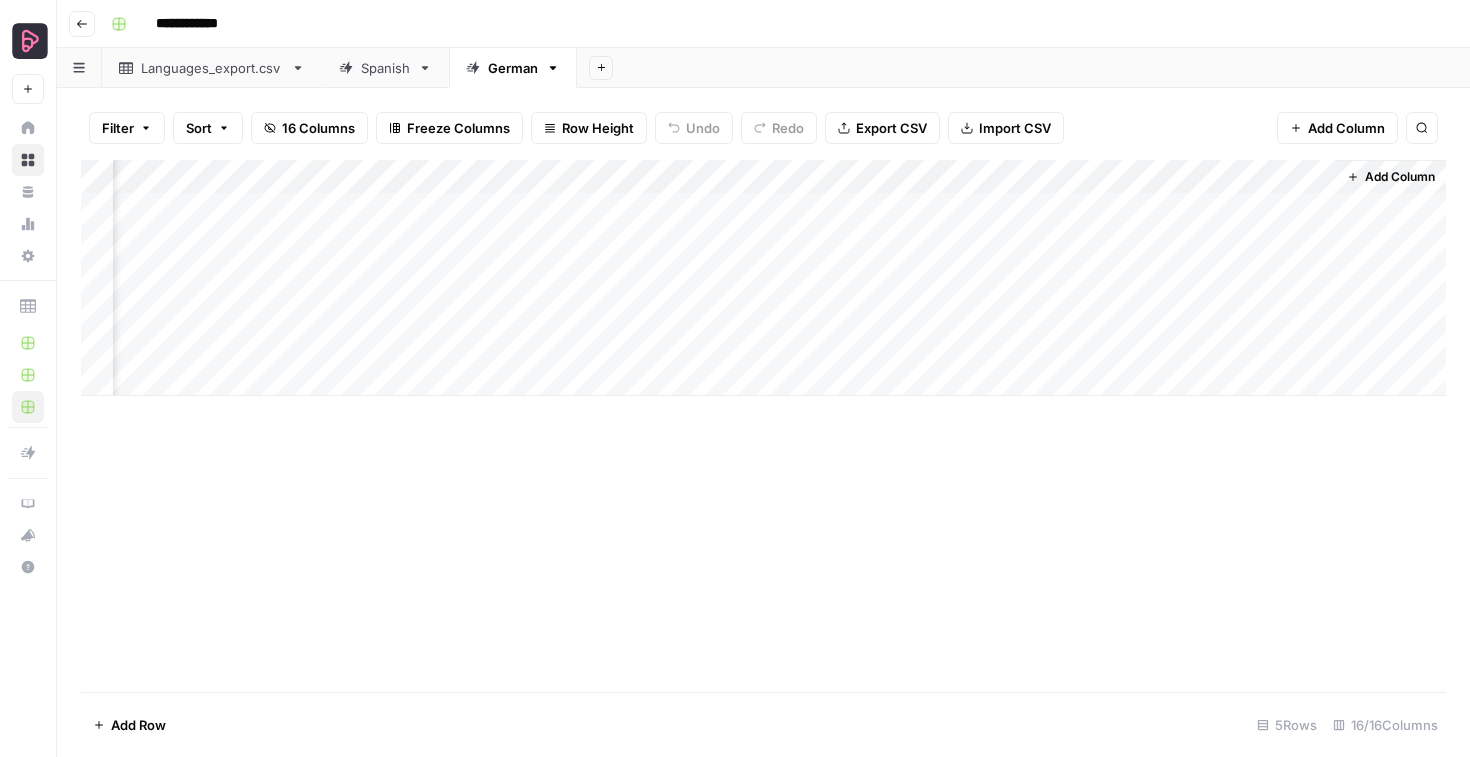 click on "Add Column" at bounding box center (1400, 177) 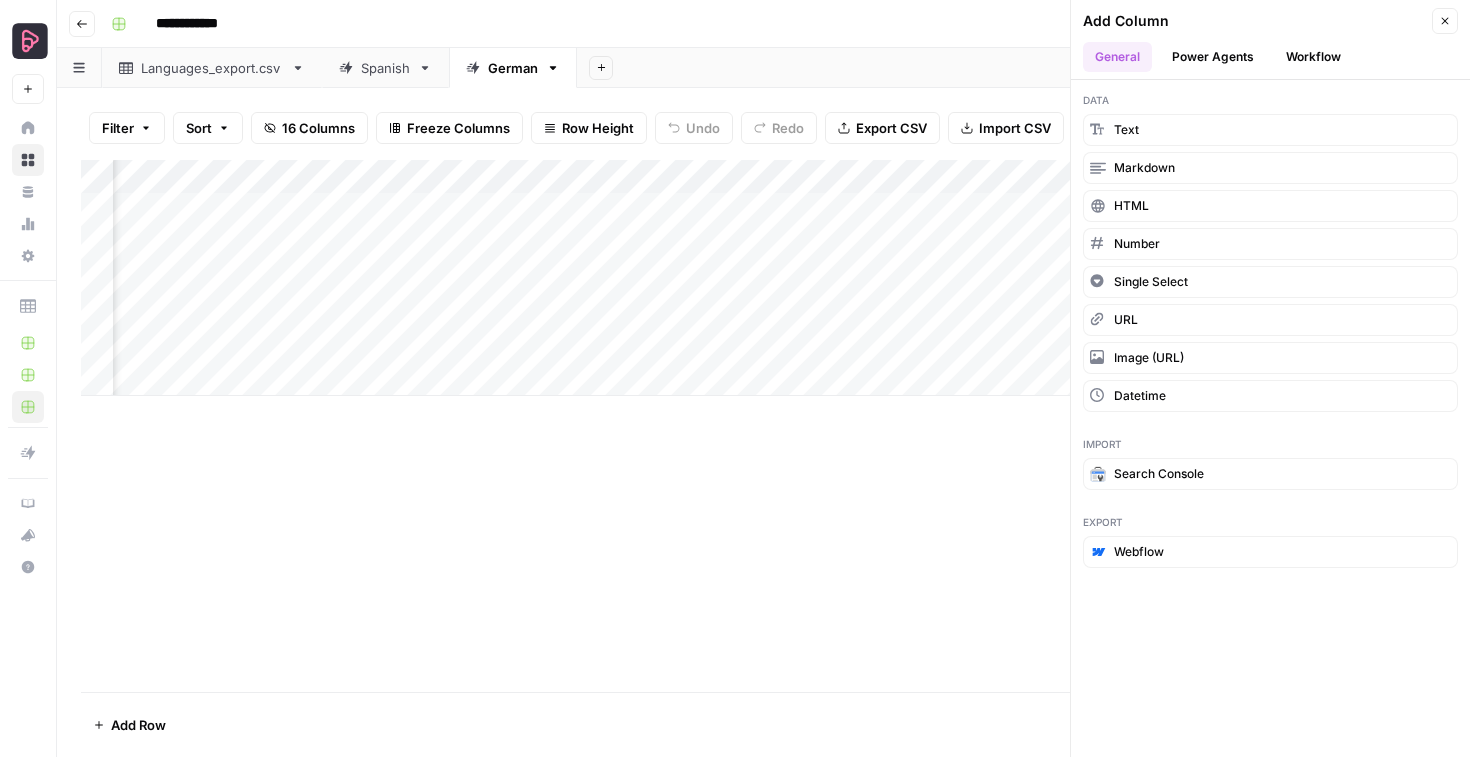 click on "Power Agents" at bounding box center (1213, 57) 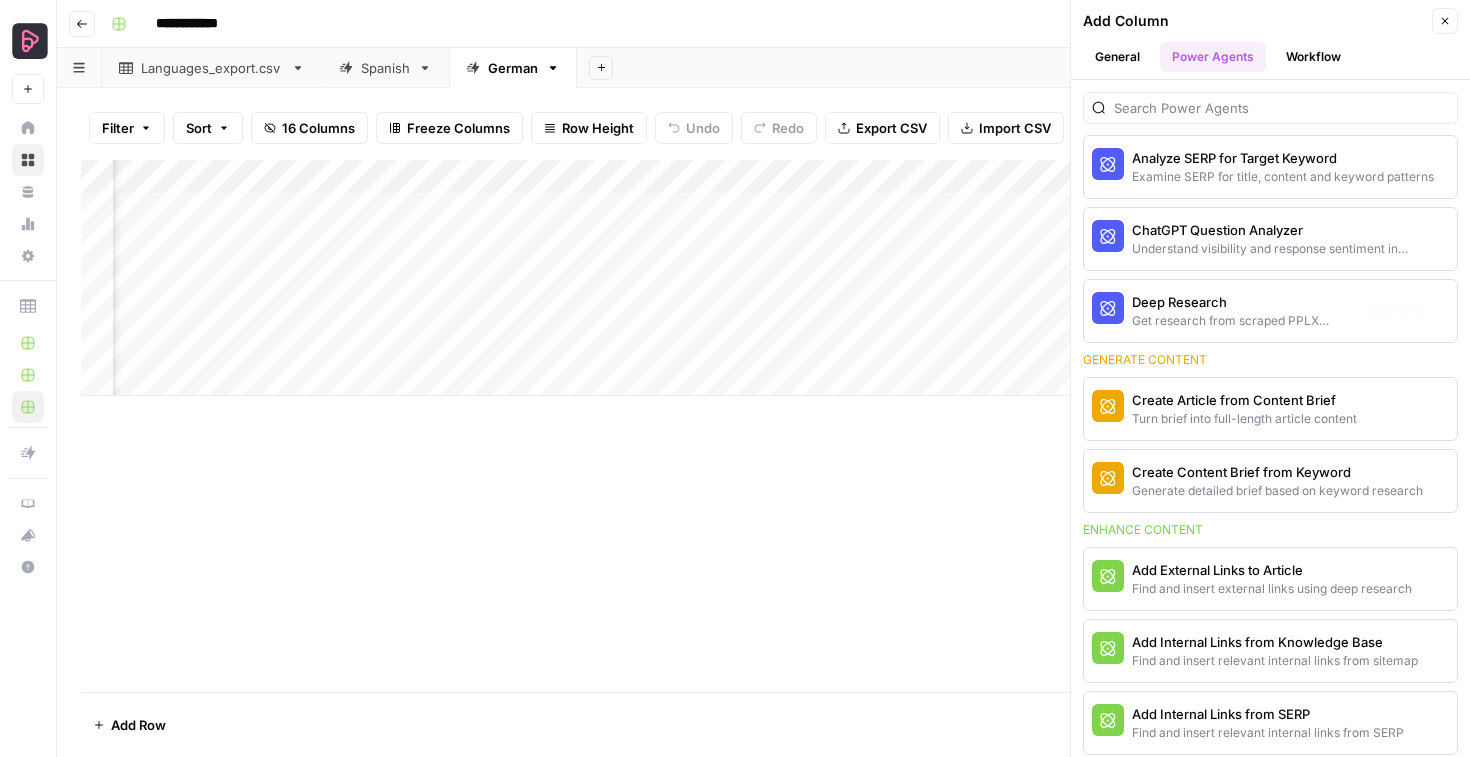 scroll, scrollTop: 242, scrollLeft: 0, axis: vertical 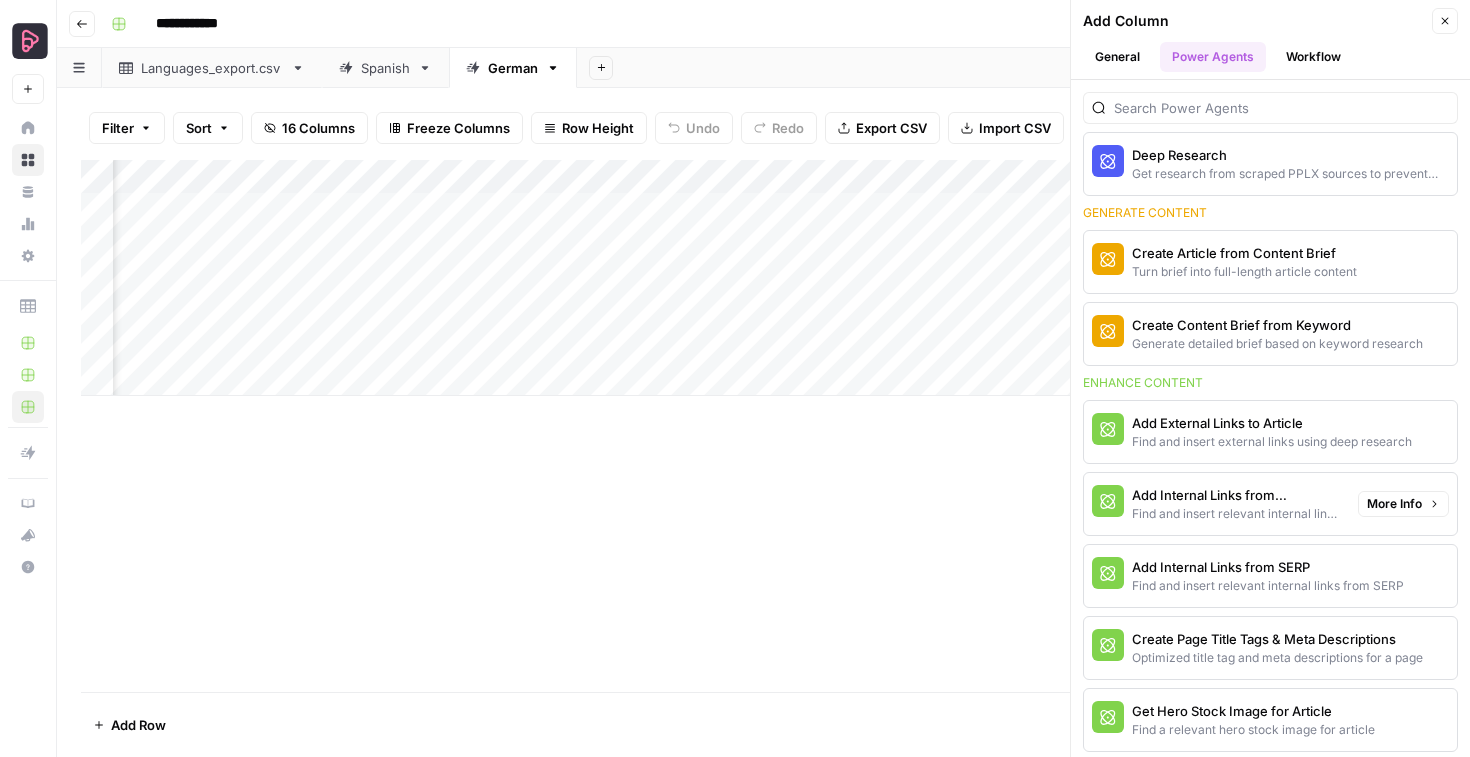 click on "Add Internal Links from Knowledge Base" at bounding box center (1237, 495) 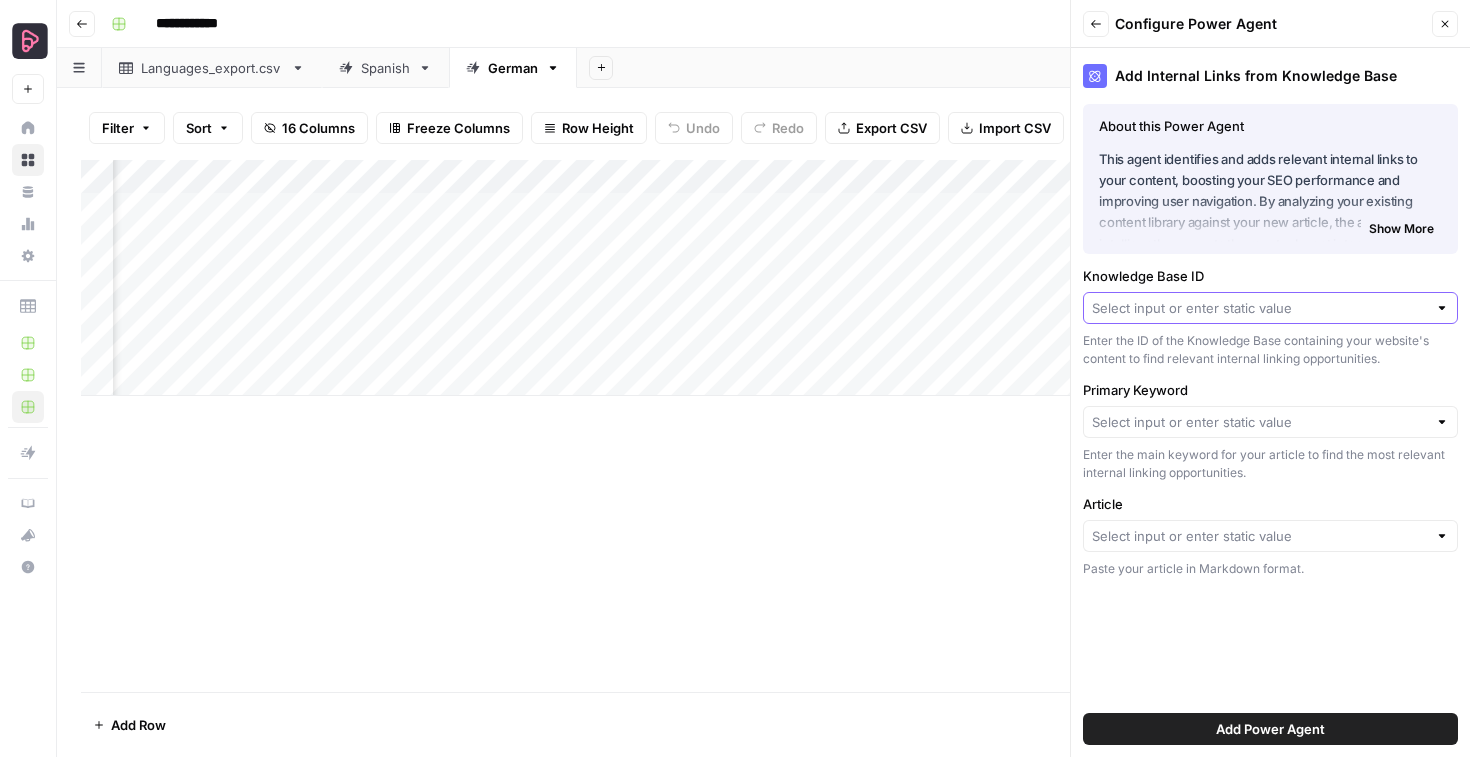 click on "Knowledge Base ID" at bounding box center (1259, 308) 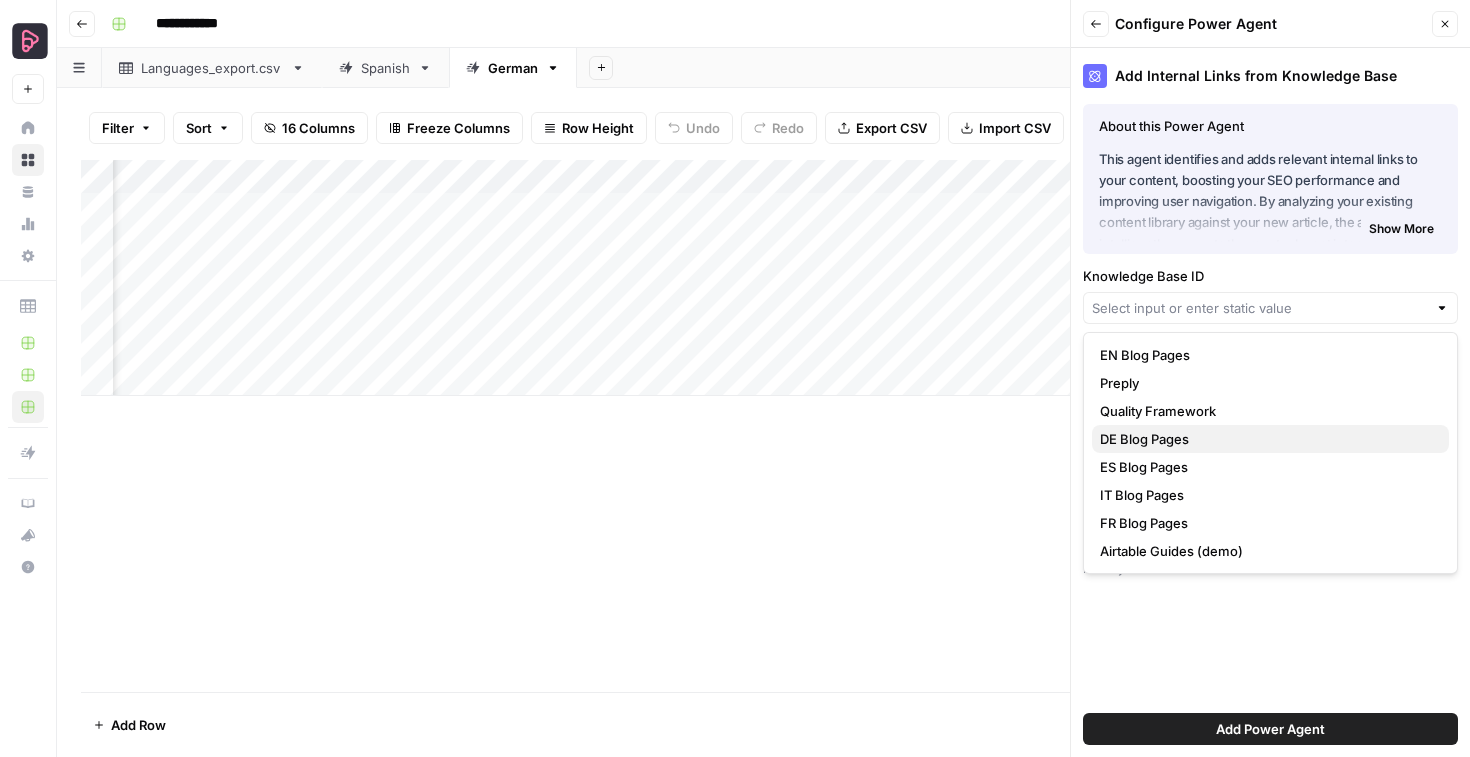click on "DE Blog Pages" at bounding box center [1144, 439] 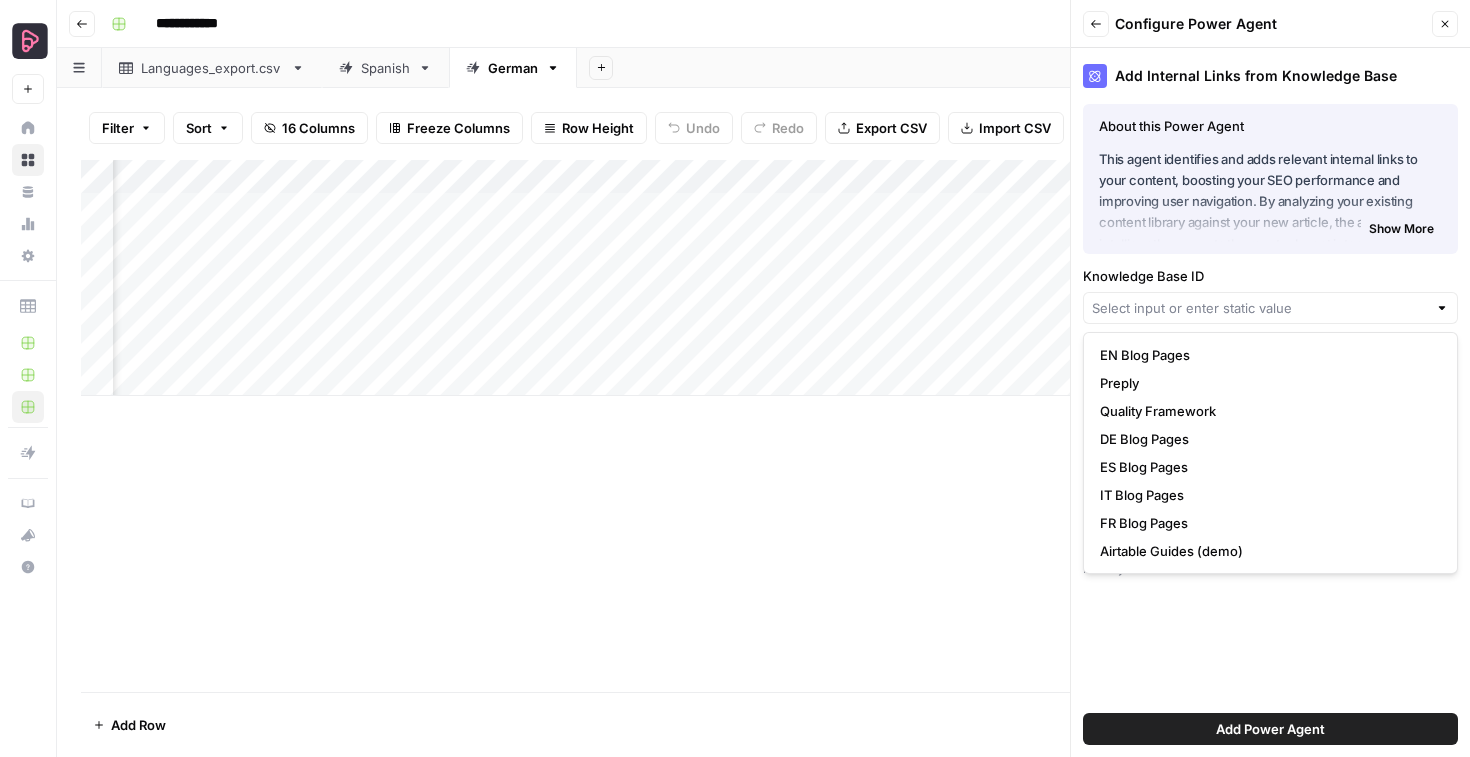 type on "DE Blog Pages" 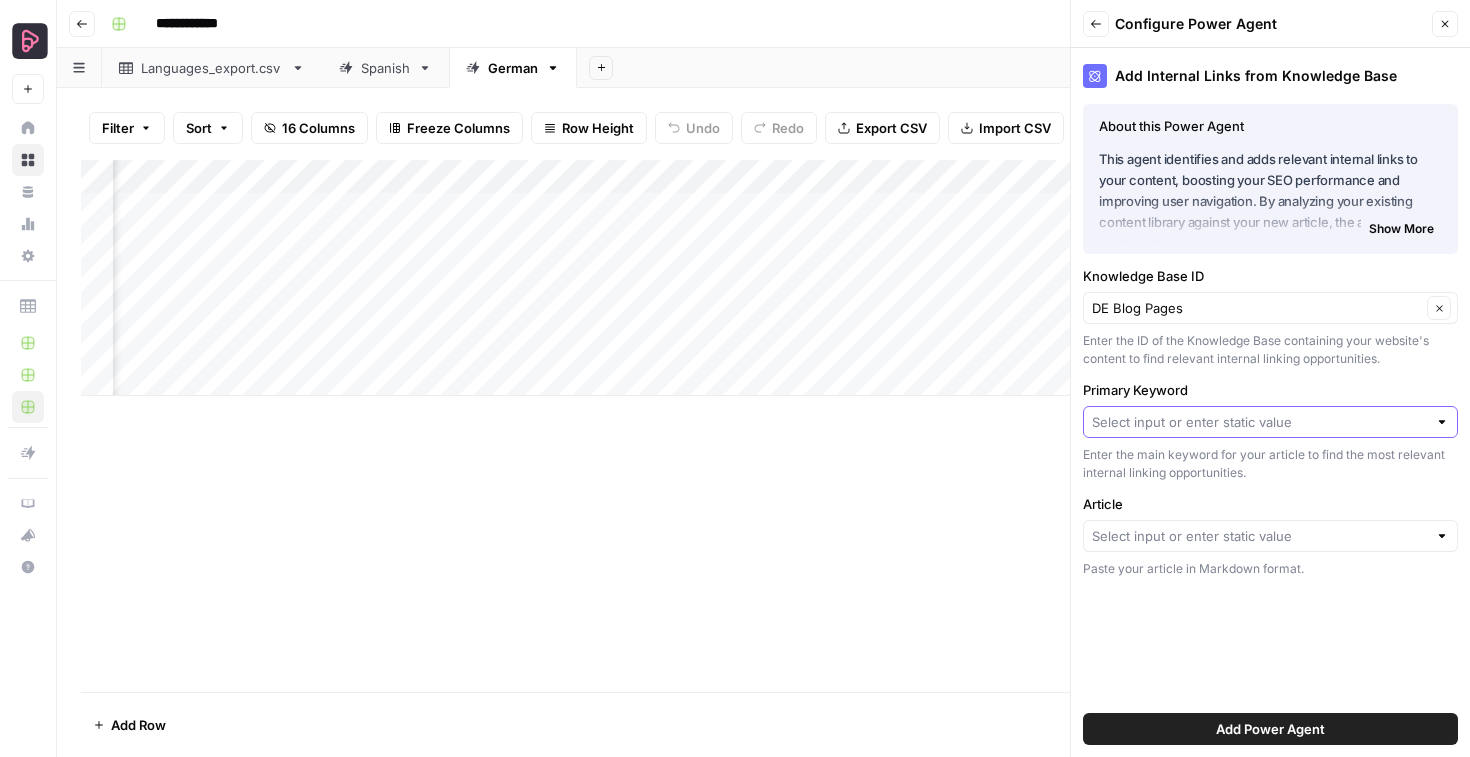 click on "Primary Keyword" at bounding box center (1259, 422) 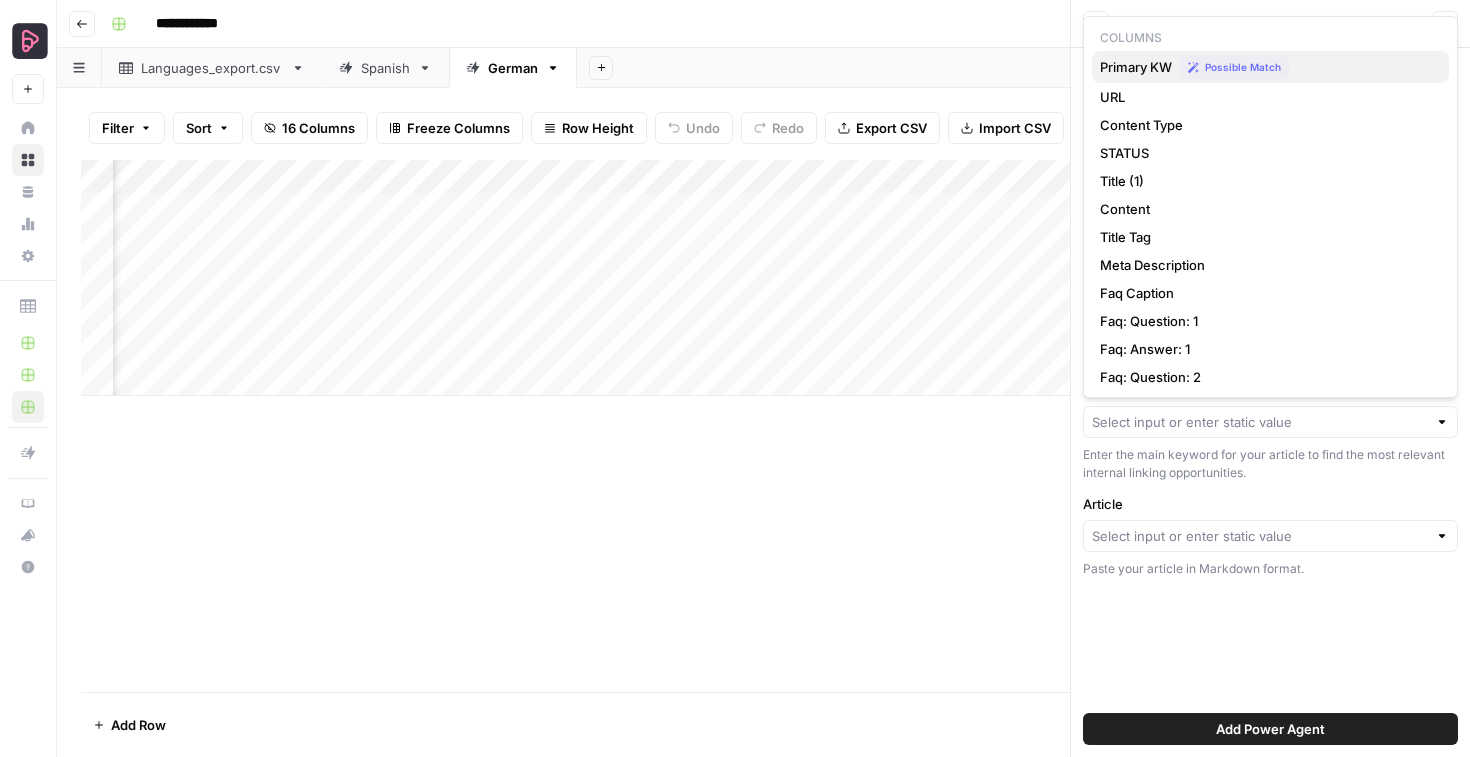 click on "Primary KW" at bounding box center [1136, 67] 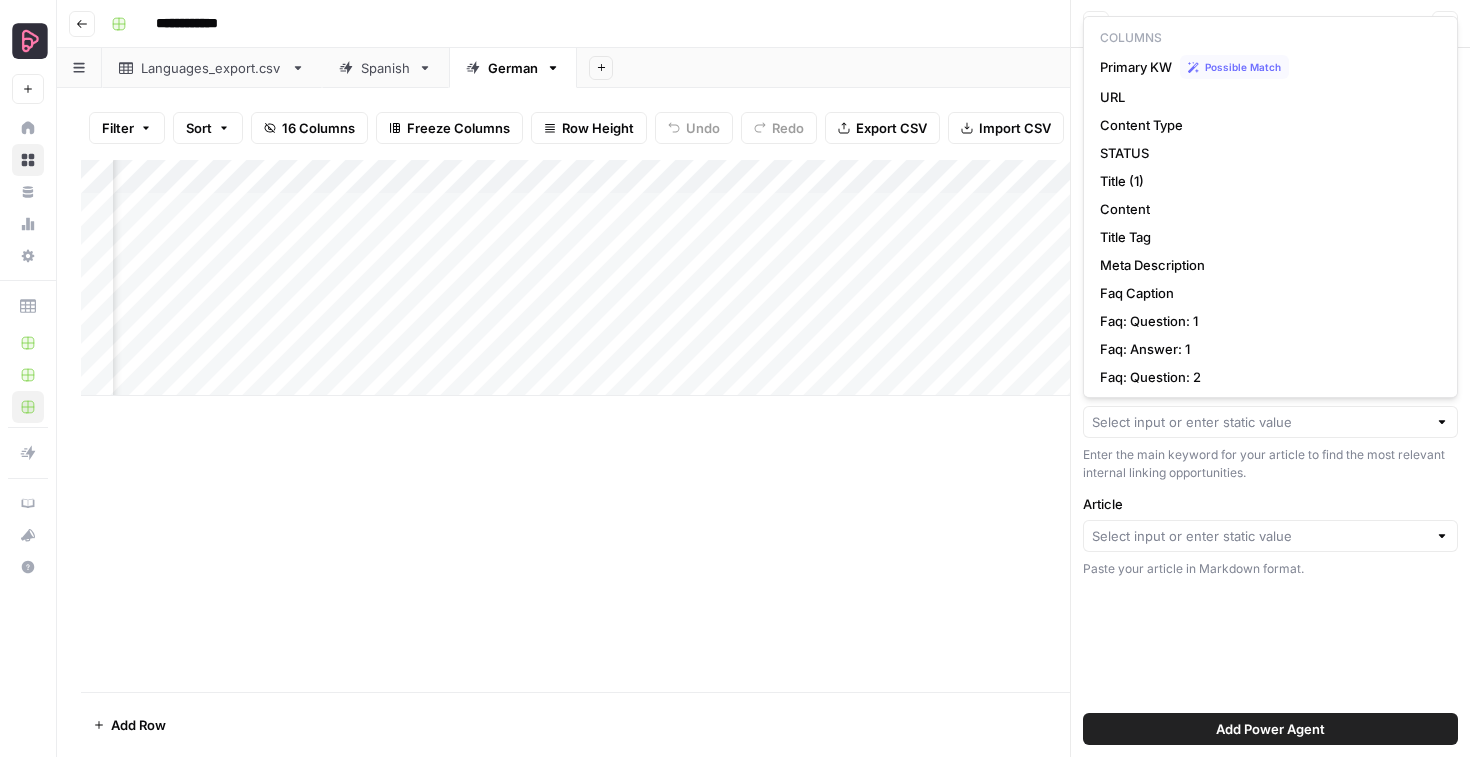 type on "Primary KW" 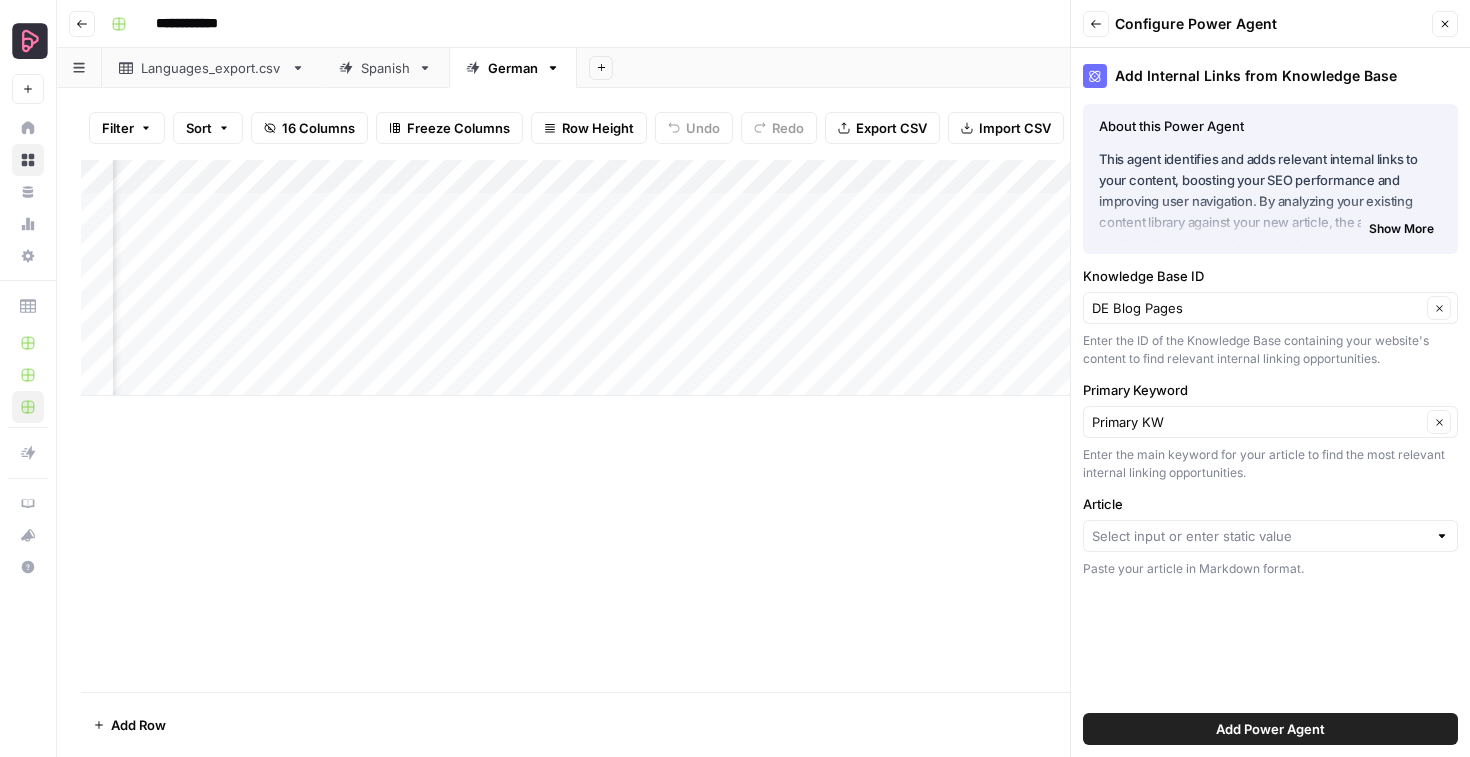 scroll, scrollTop: 0, scrollLeft: 1007, axis: horizontal 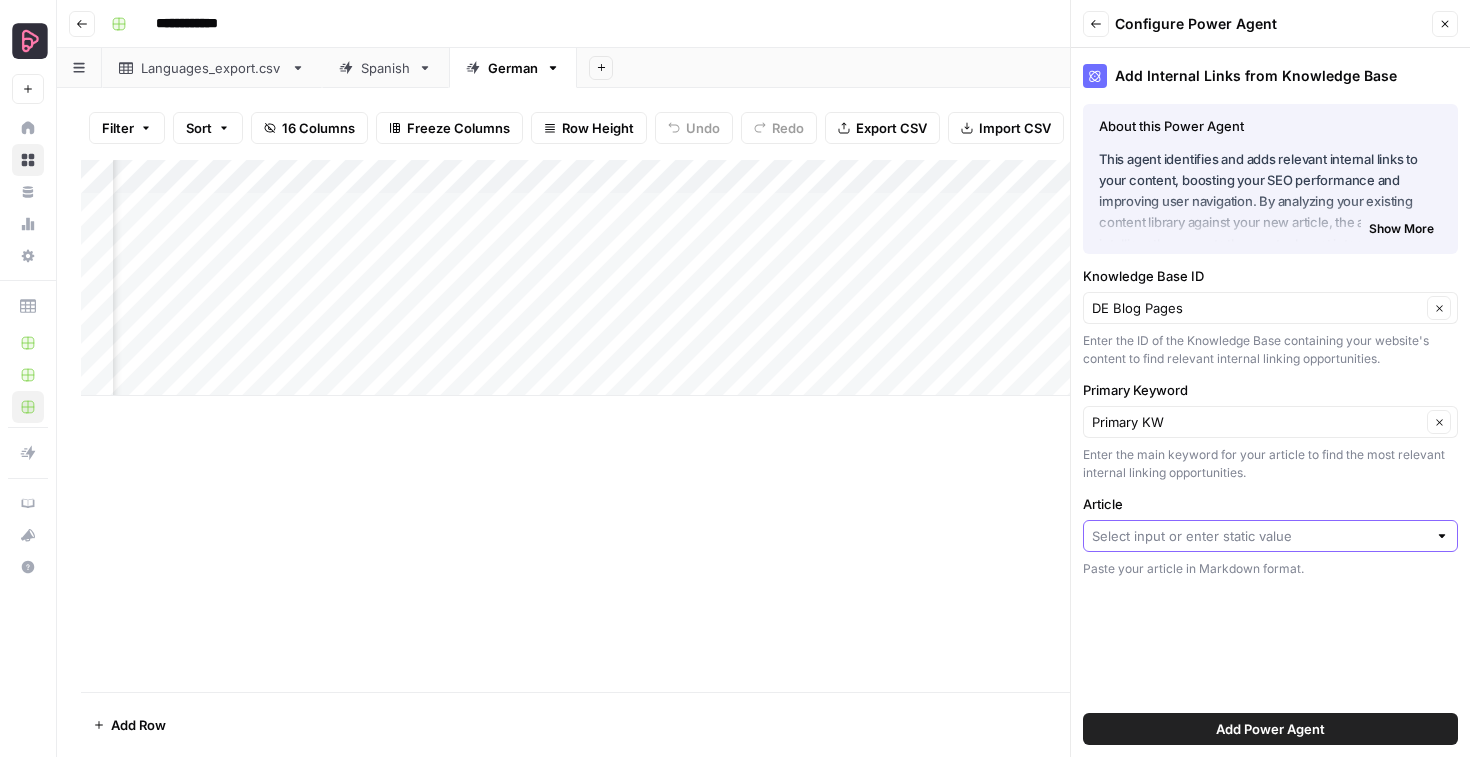 click on "Article" at bounding box center [1259, 536] 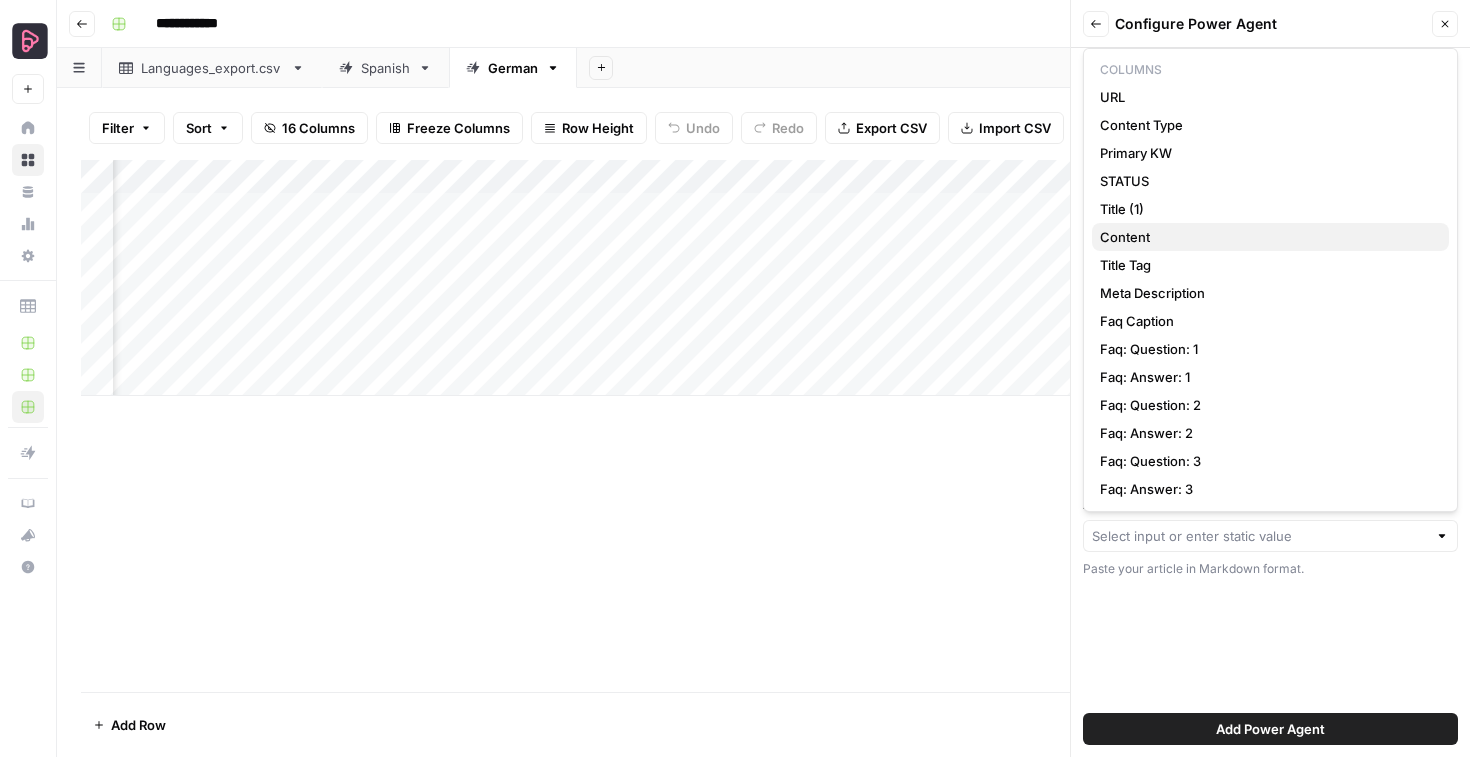 click on "Content" at bounding box center [1125, 237] 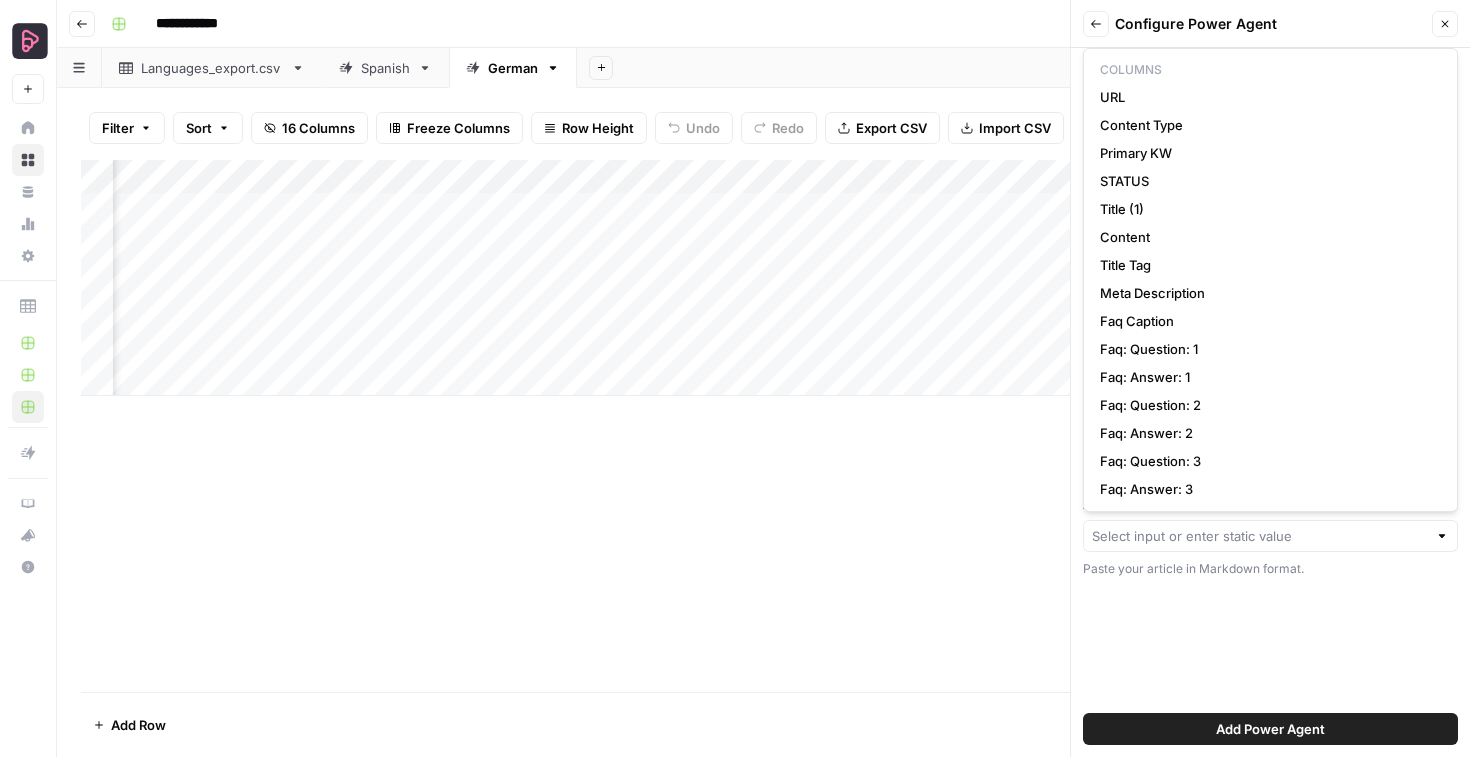 type on "Content" 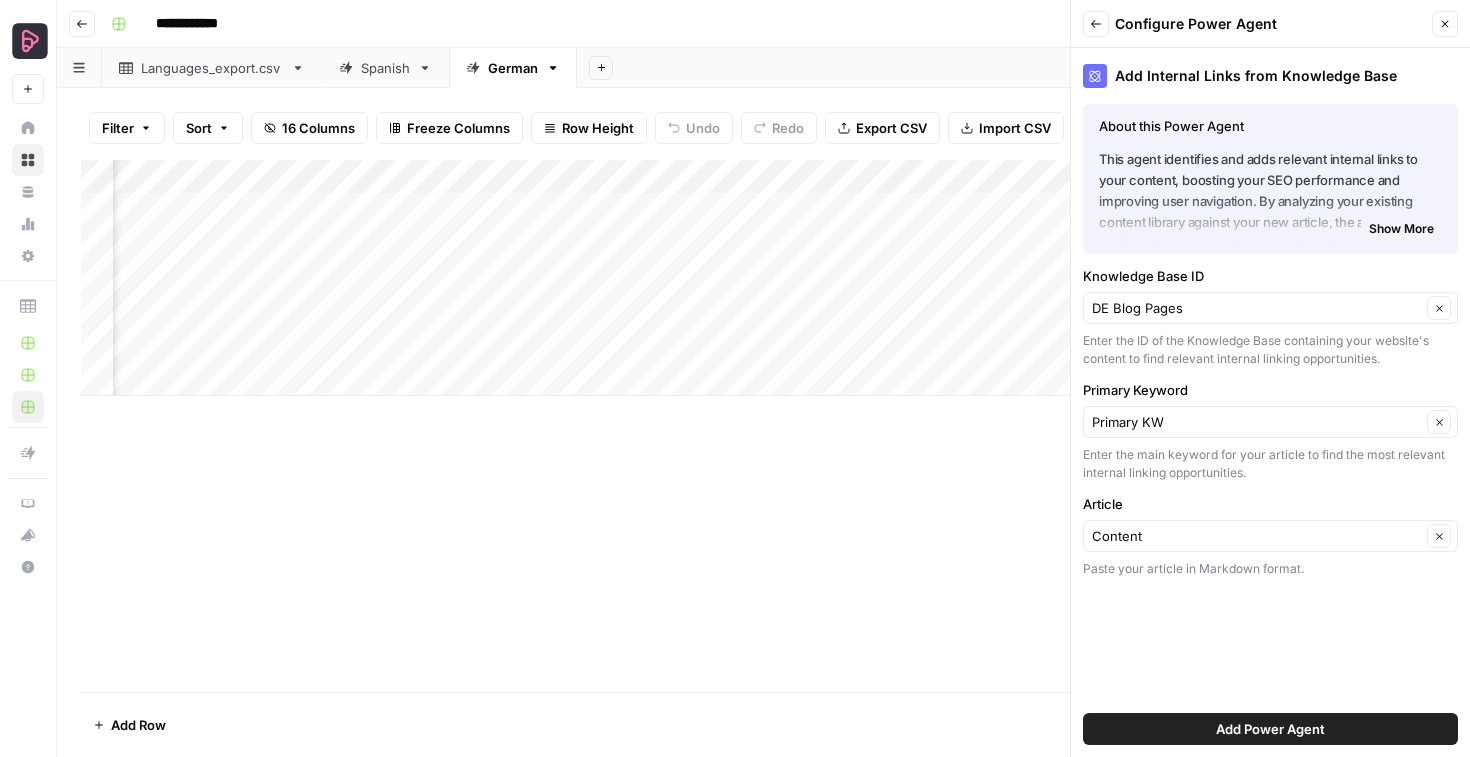 click on "Add Power Agent" at bounding box center [1270, 729] 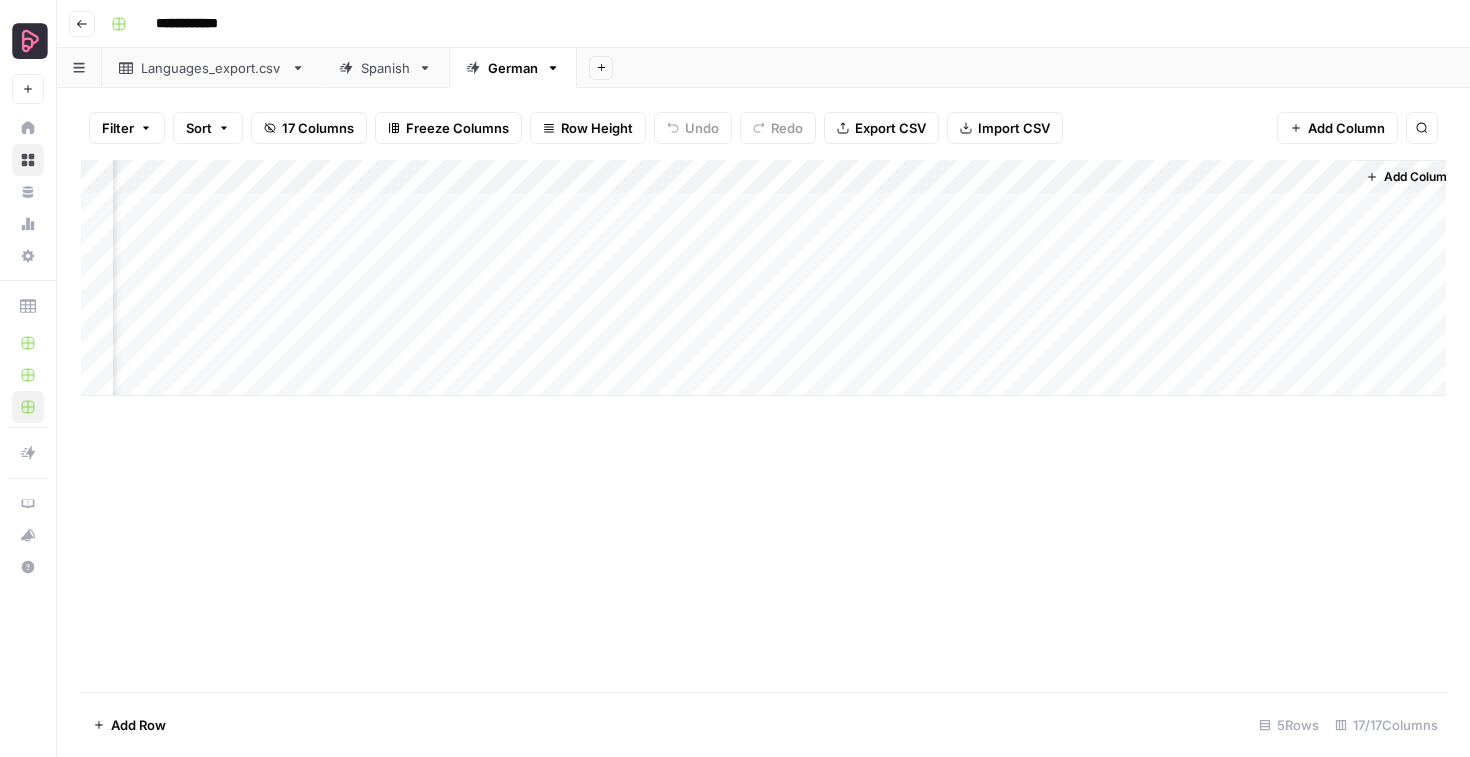 scroll, scrollTop: 0, scrollLeft: 2114, axis: horizontal 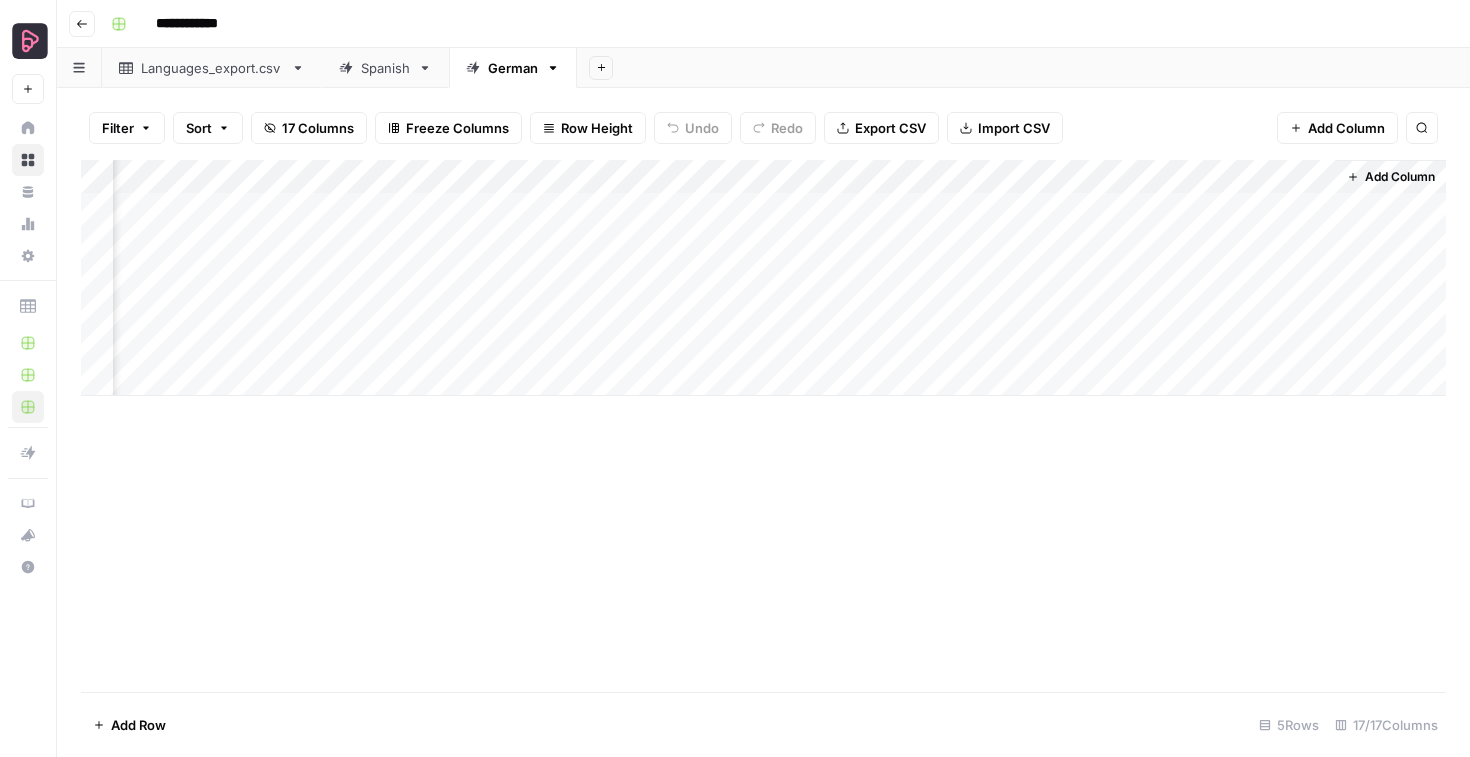 drag, startPoint x: 1227, startPoint y: 181, endPoint x: 193, endPoint y: 157, distance: 1034.2784 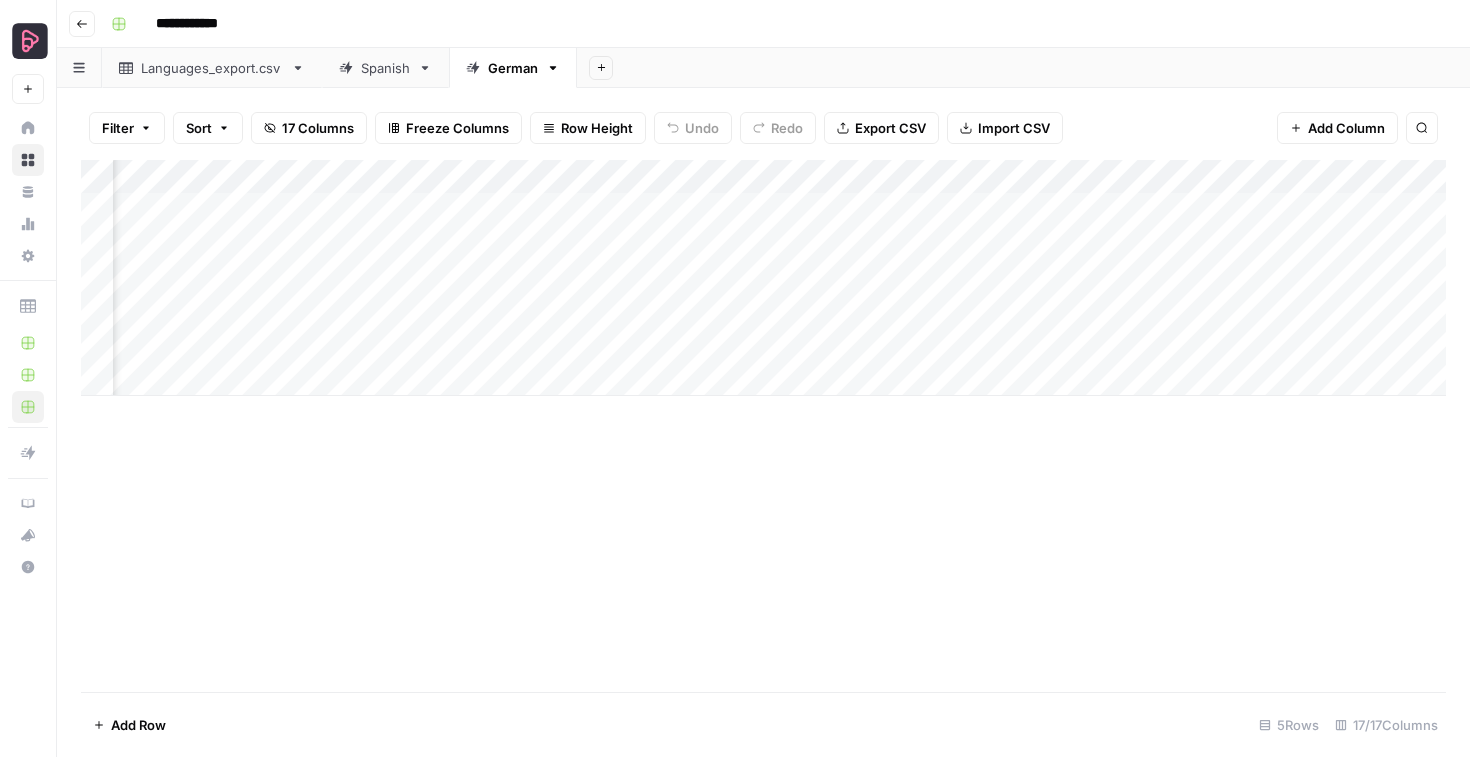 scroll, scrollTop: 0, scrollLeft: 1327, axis: horizontal 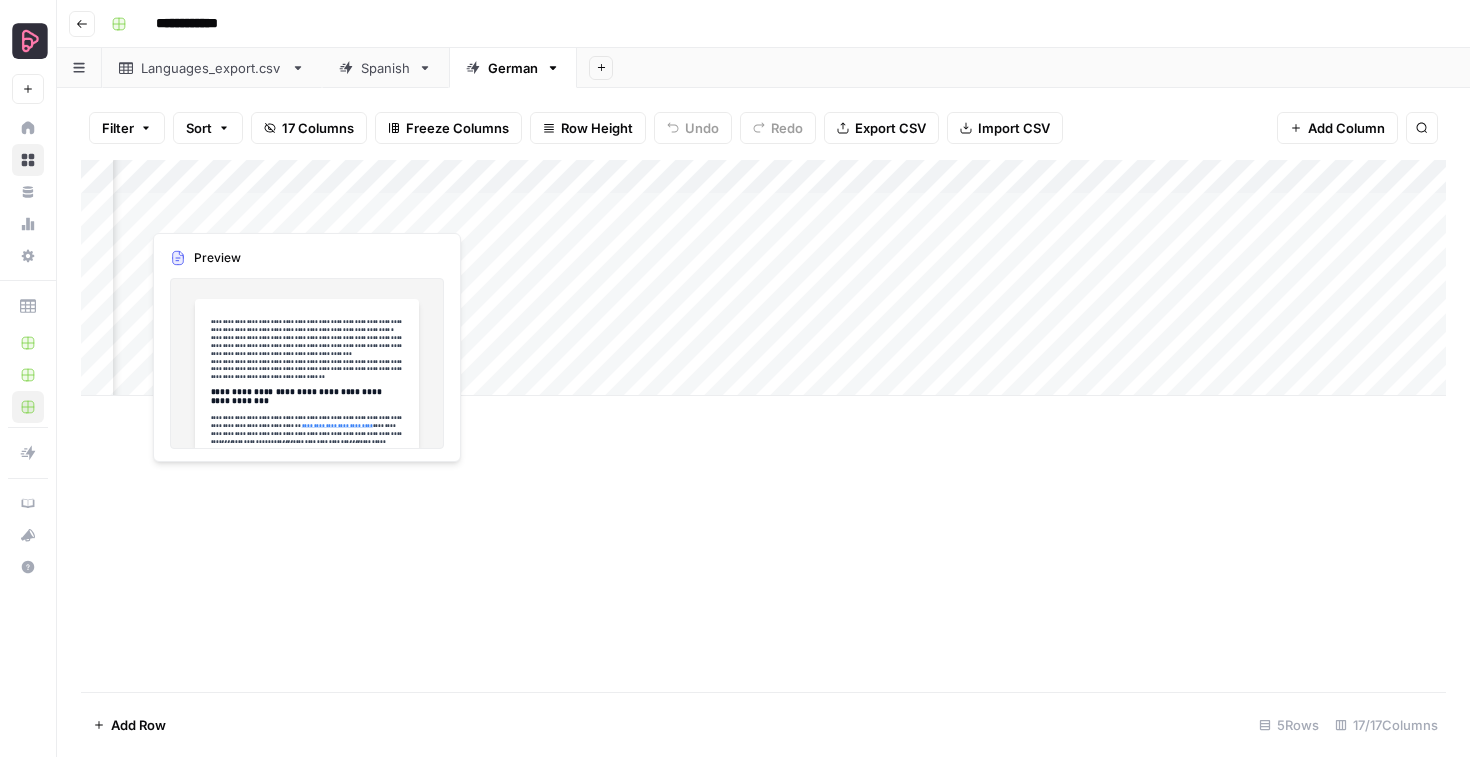 click on "Add Column" at bounding box center [763, 278] 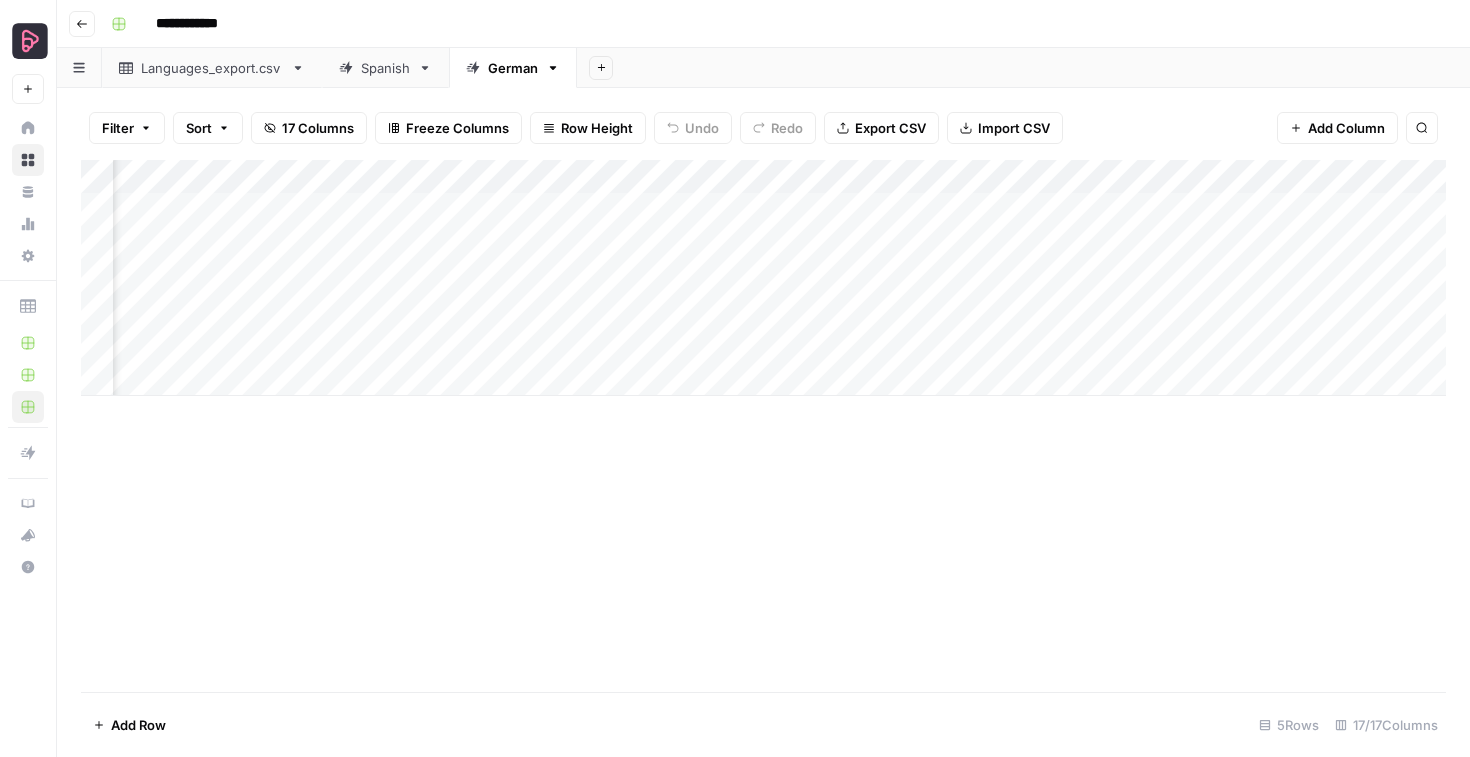 scroll, scrollTop: 0, scrollLeft: 254, axis: horizontal 